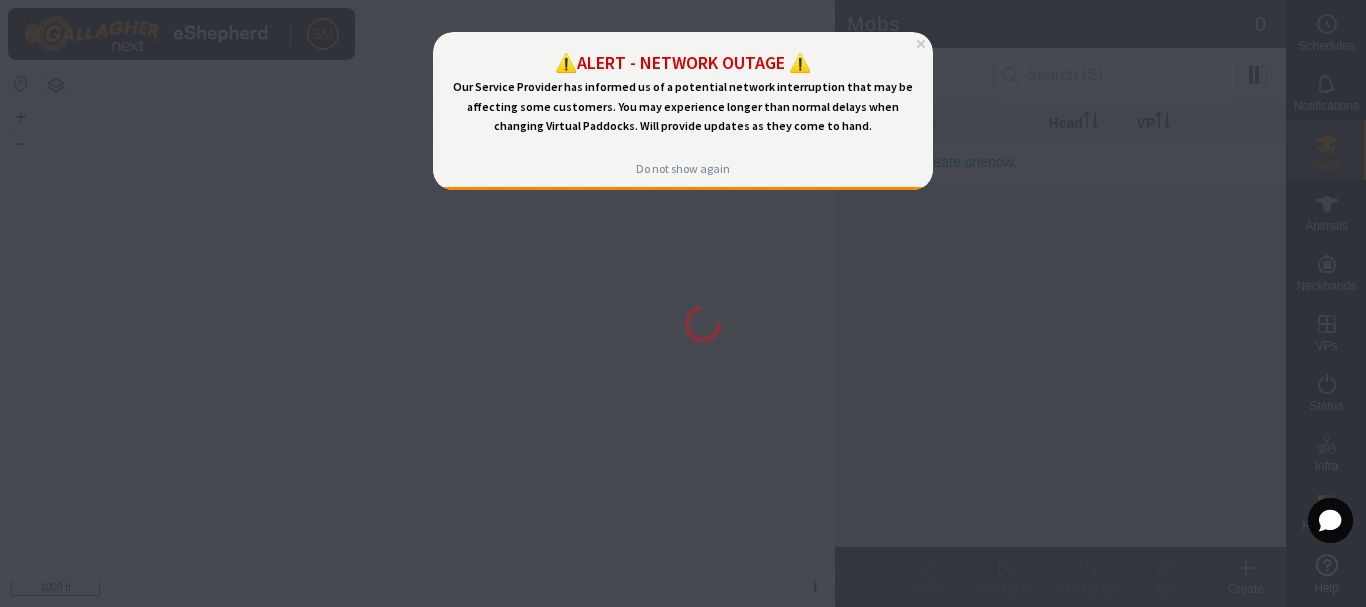 scroll, scrollTop: 0, scrollLeft: 0, axis: both 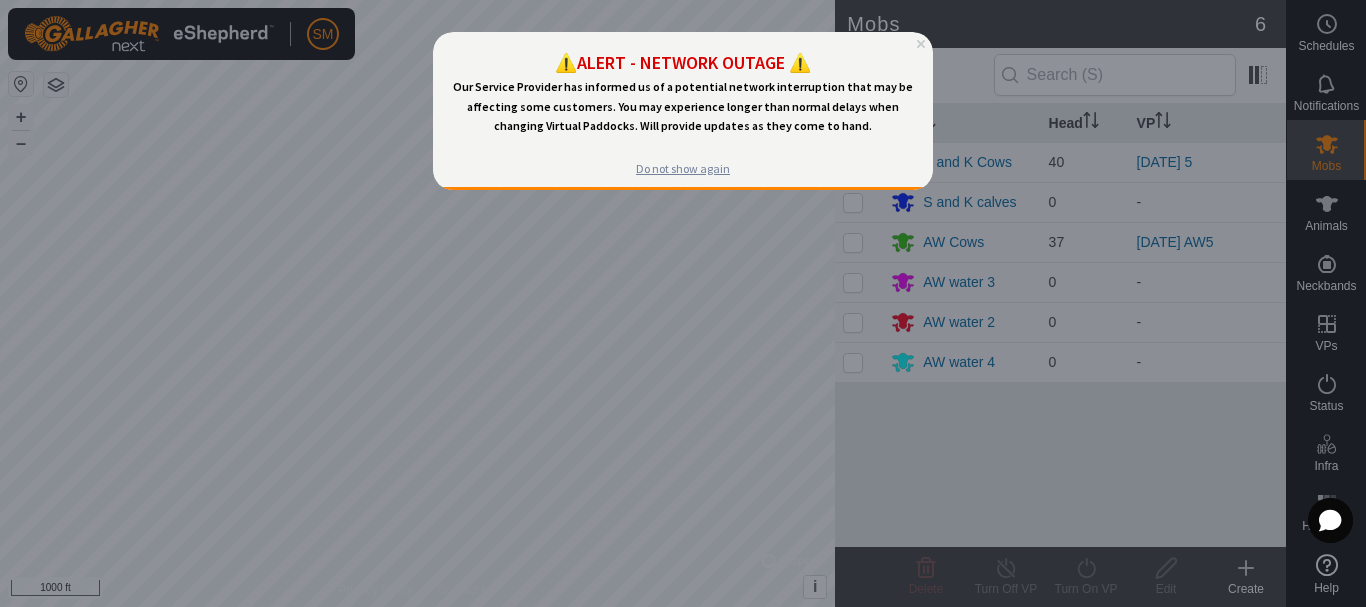 click on "Do not show again" at bounding box center (683, 169) 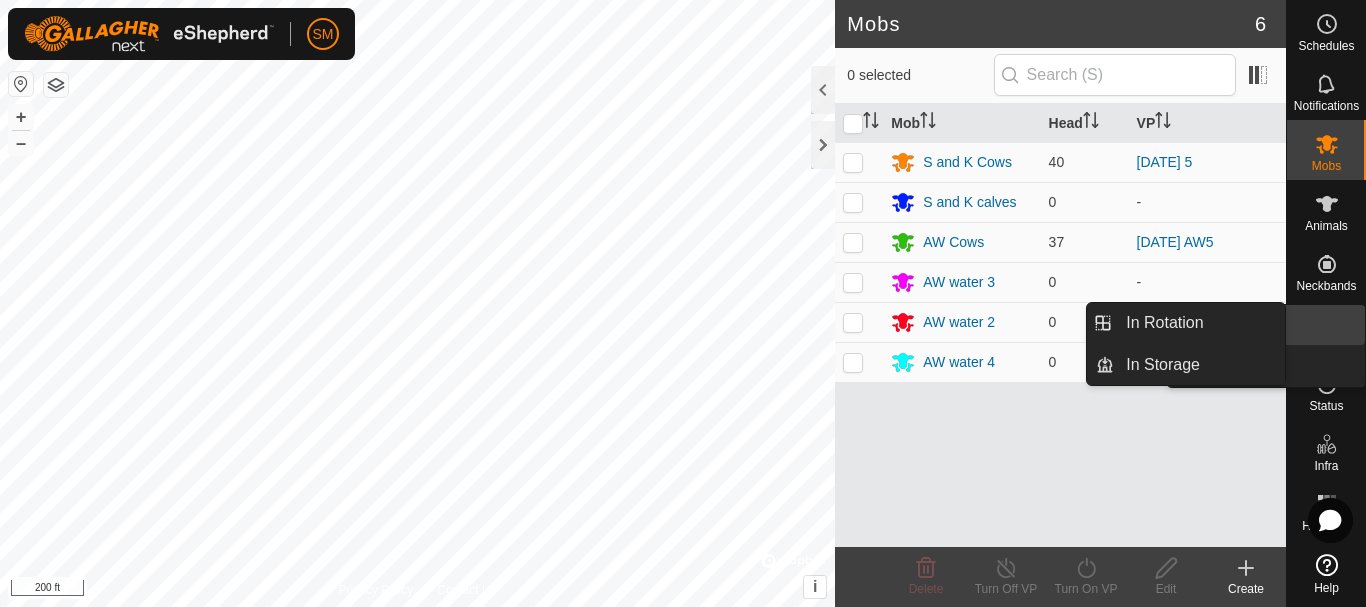 click 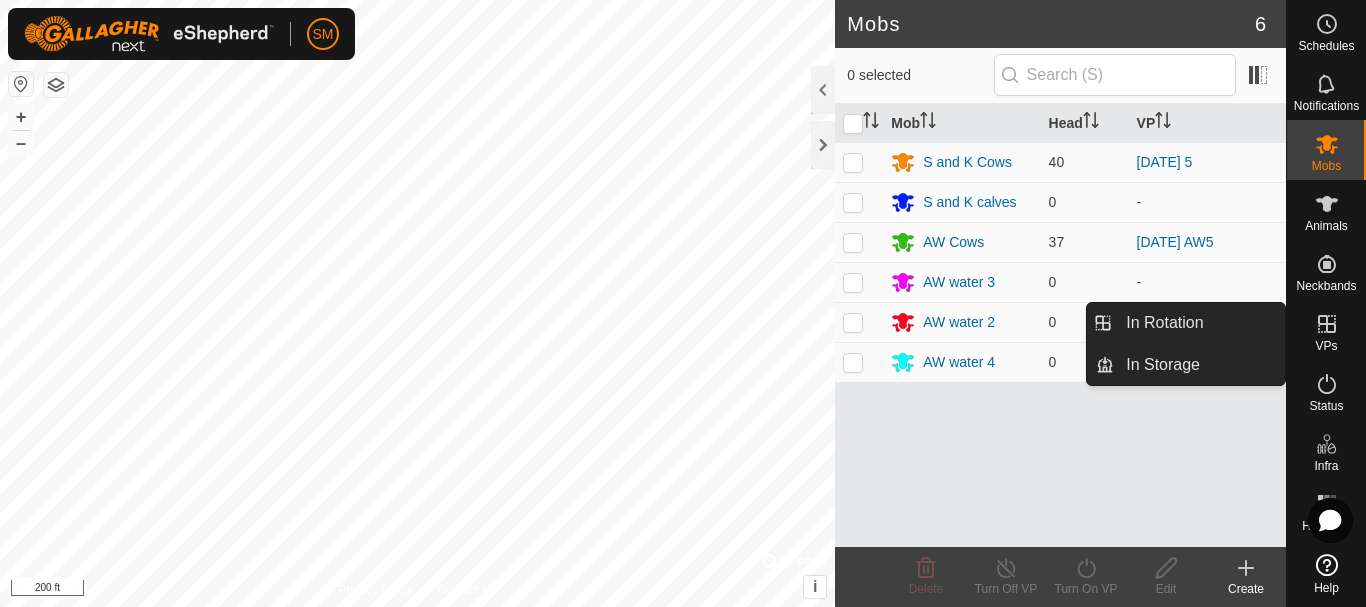 click 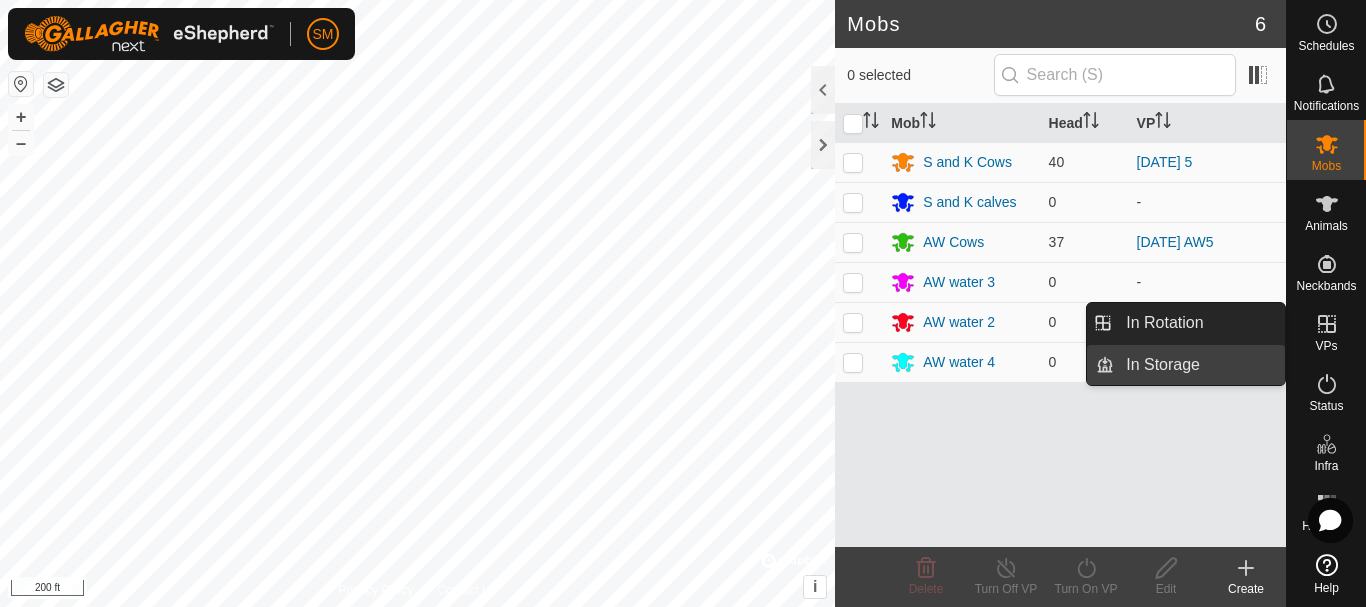 click on "In Storage" at bounding box center [1199, 365] 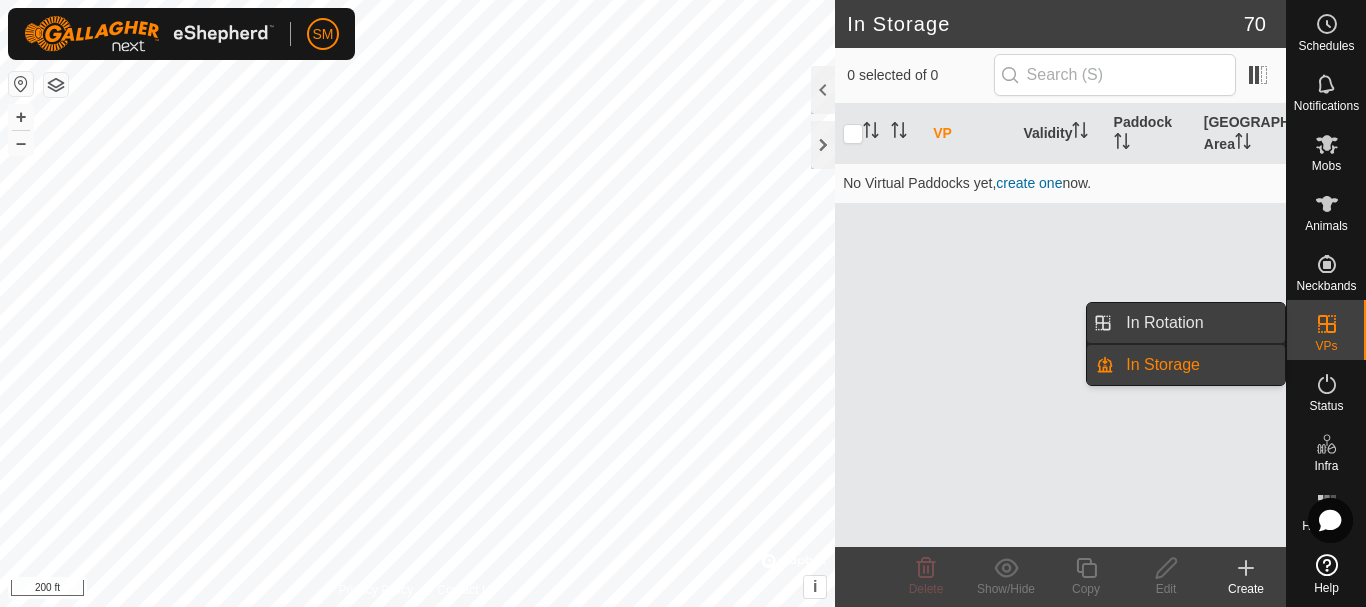 click on "In Rotation" at bounding box center (1199, 323) 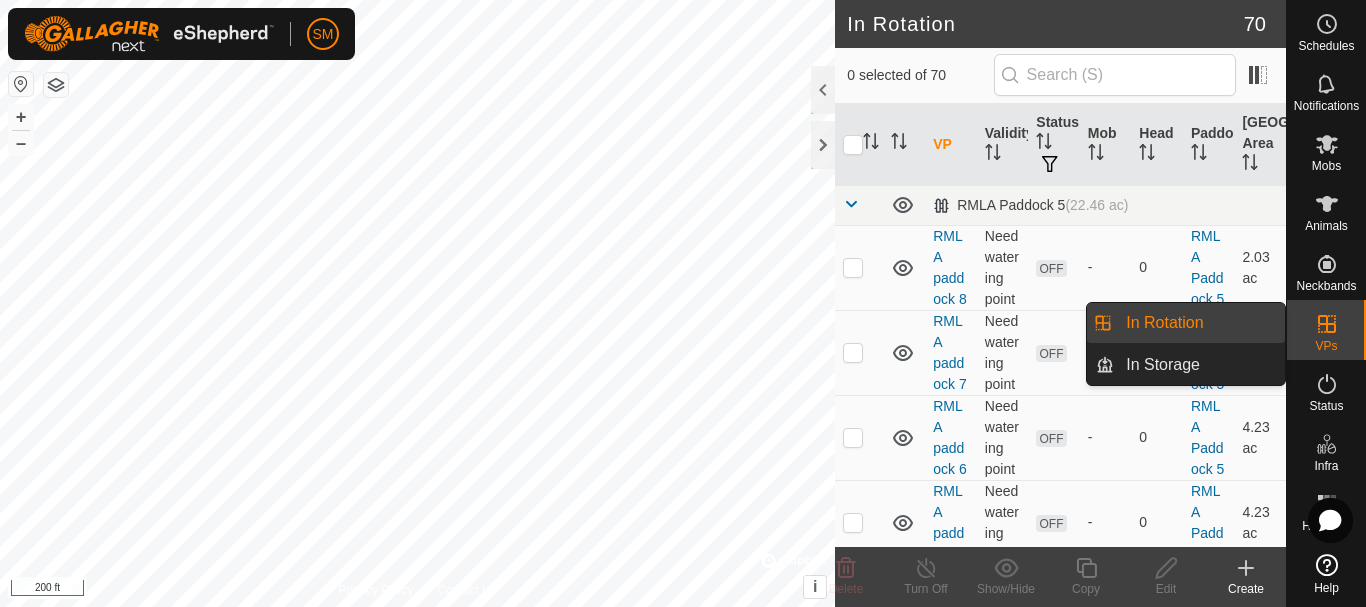 click on "In Rotation" at bounding box center (1164, 323) 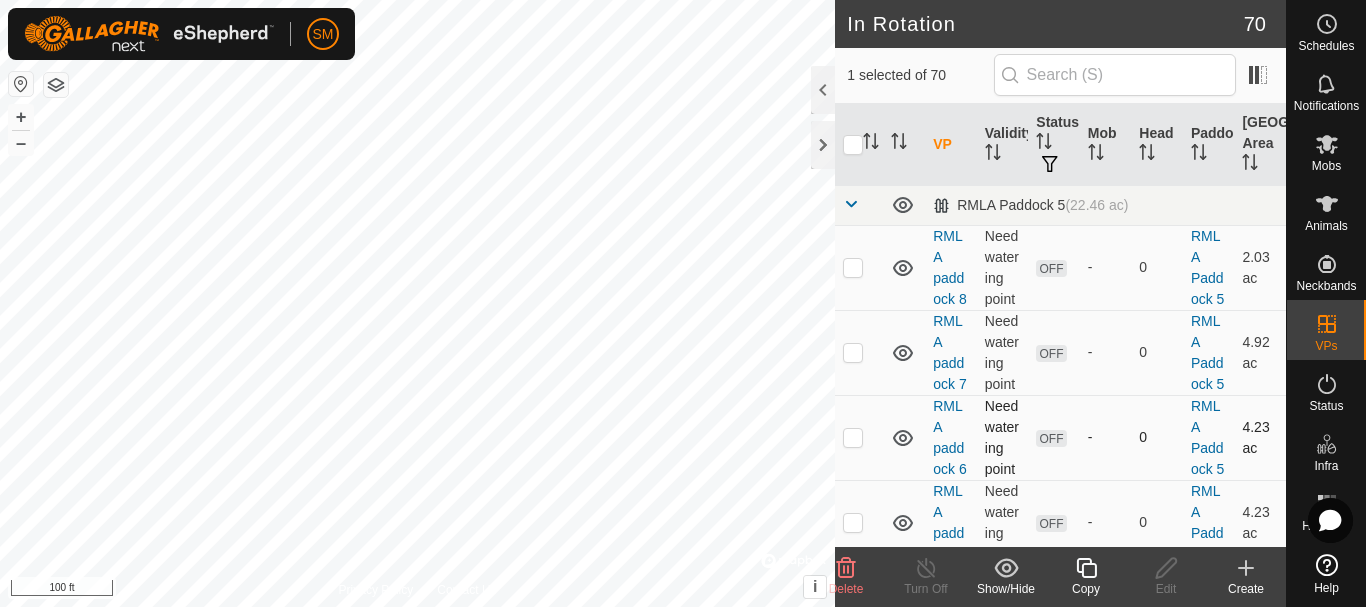 checkbox on "true" 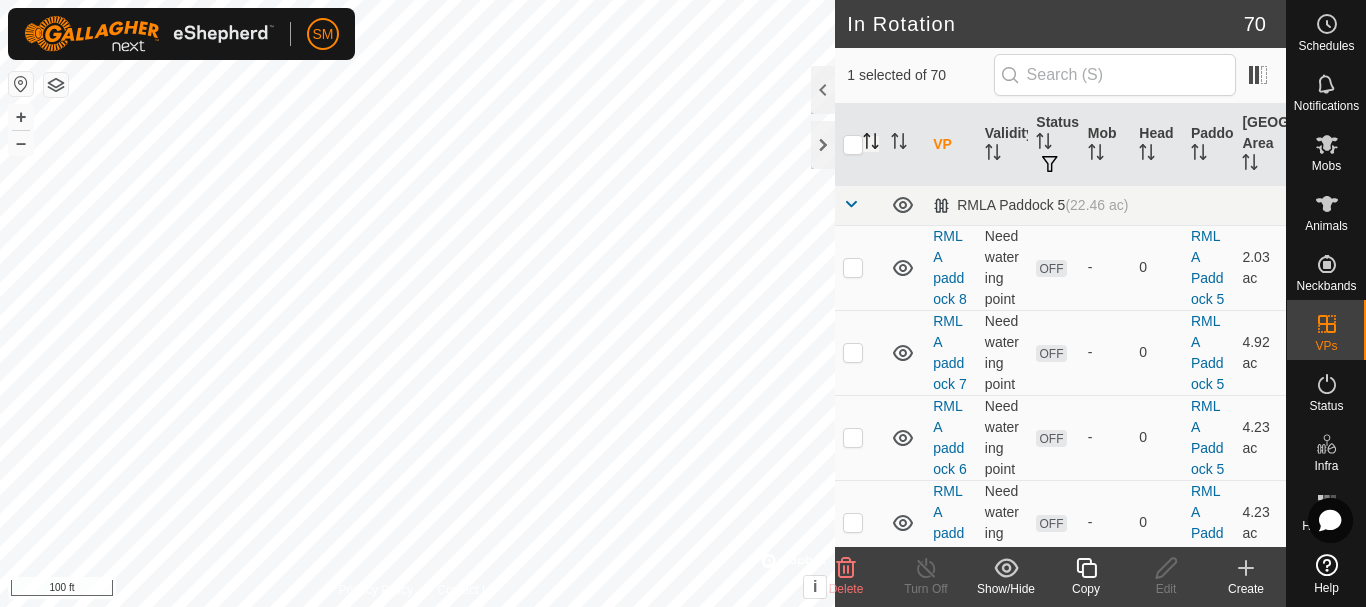 click 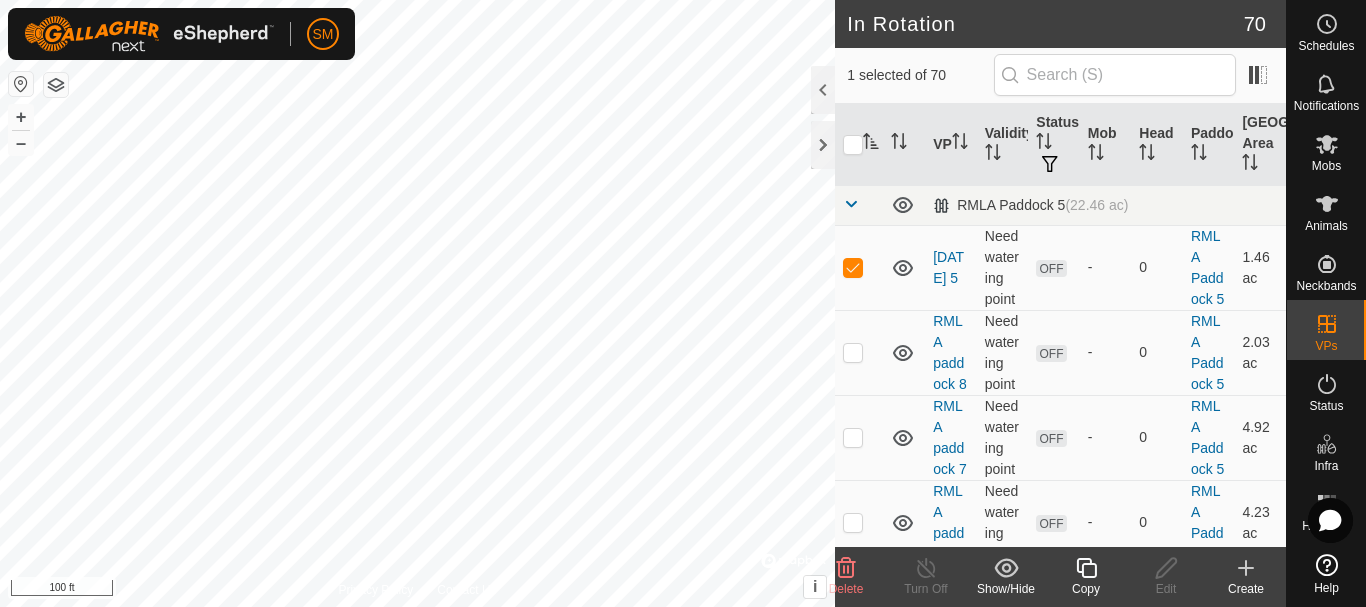 click 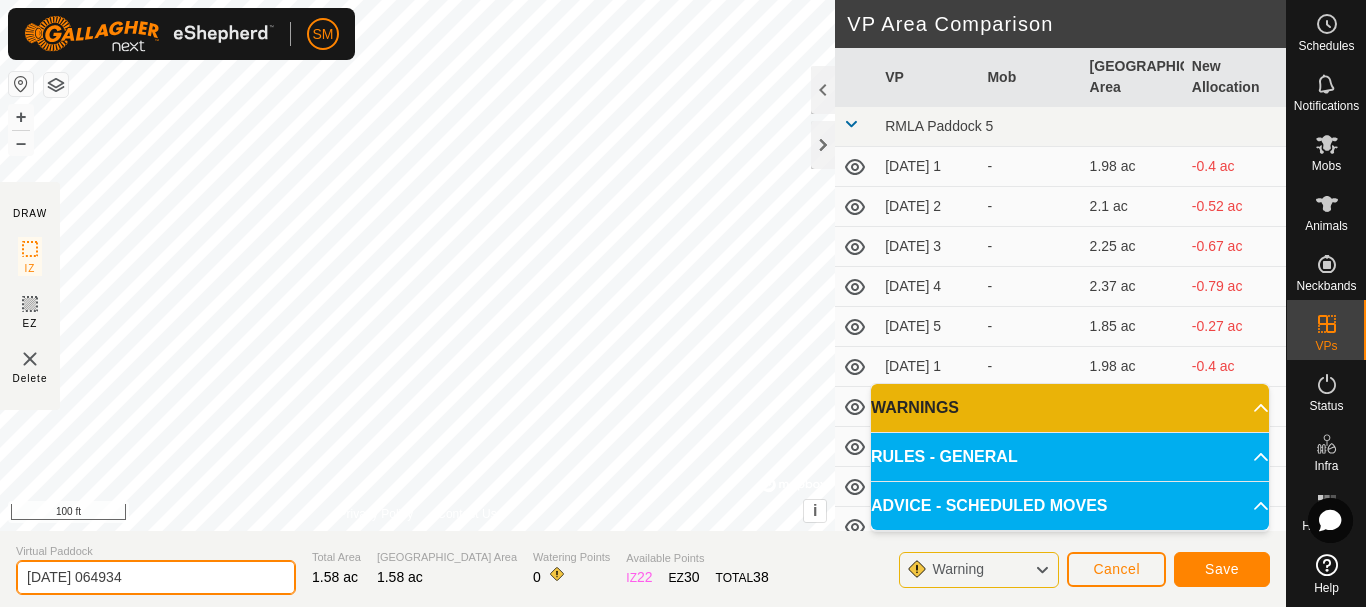 drag, startPoint x: 88, startPoint y: 574, endPoint x: 182, endPoint y: 554, distance: 96.10411 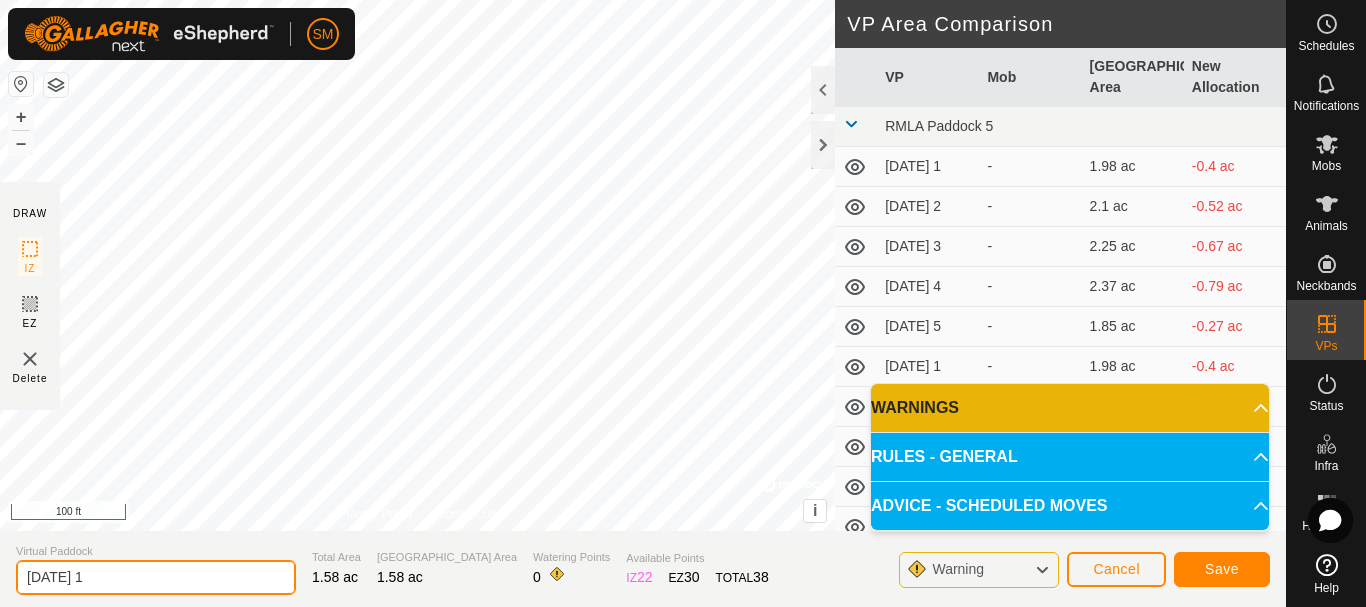 drag, startPoint x: 103, startPoint y: 578, endPoint x: 0, endPoint y: 578, distance: 103 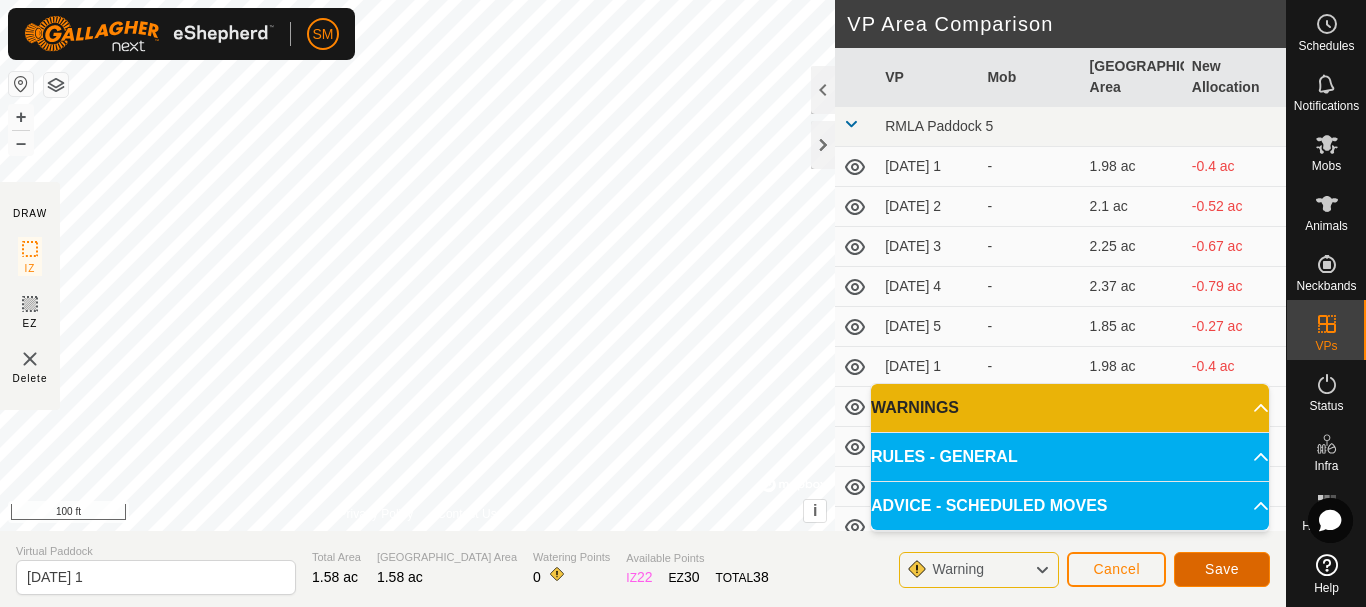 click on "Save" 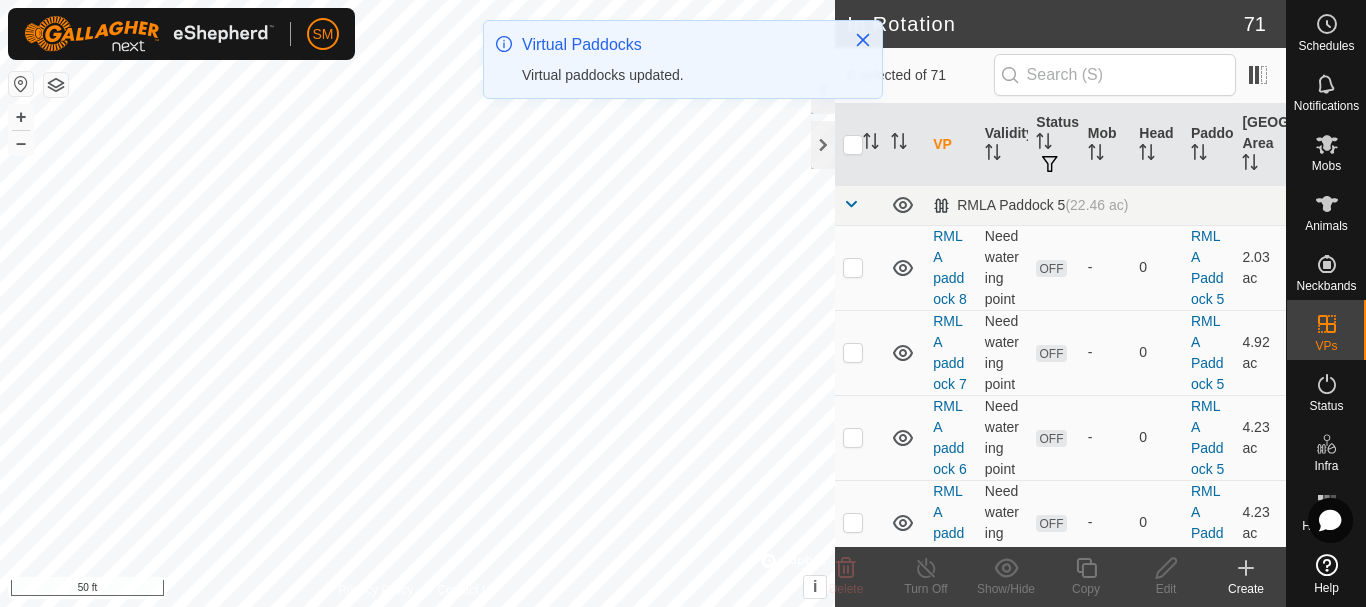 checkbox on "true" 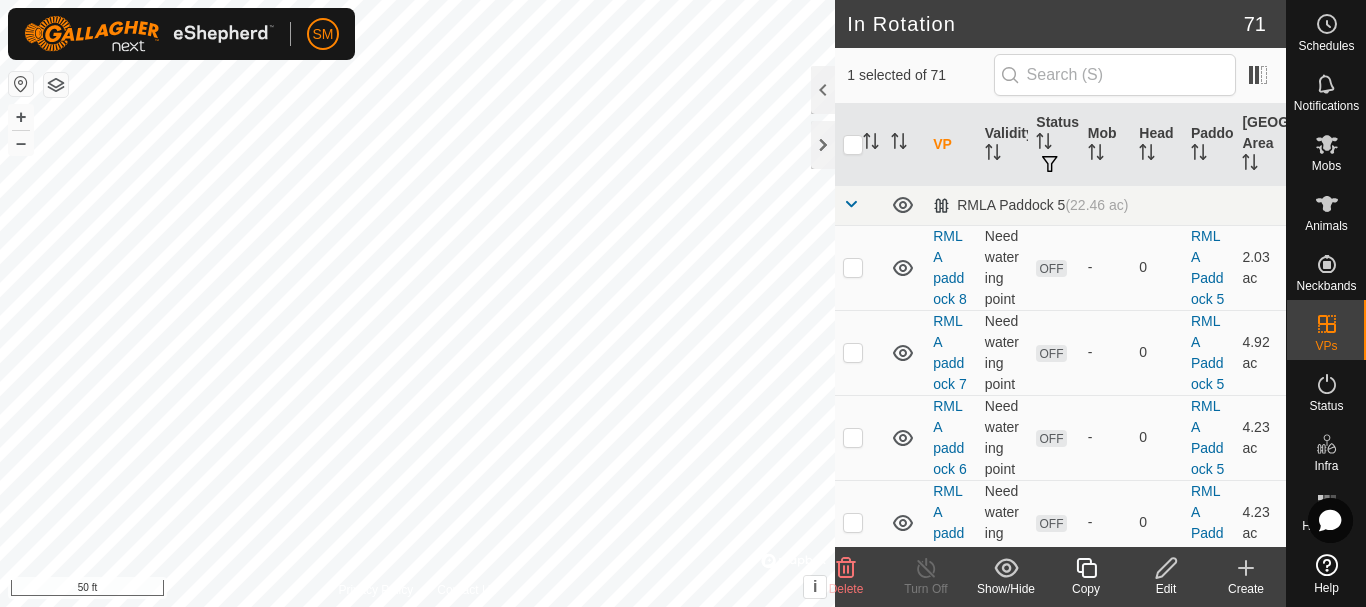 click 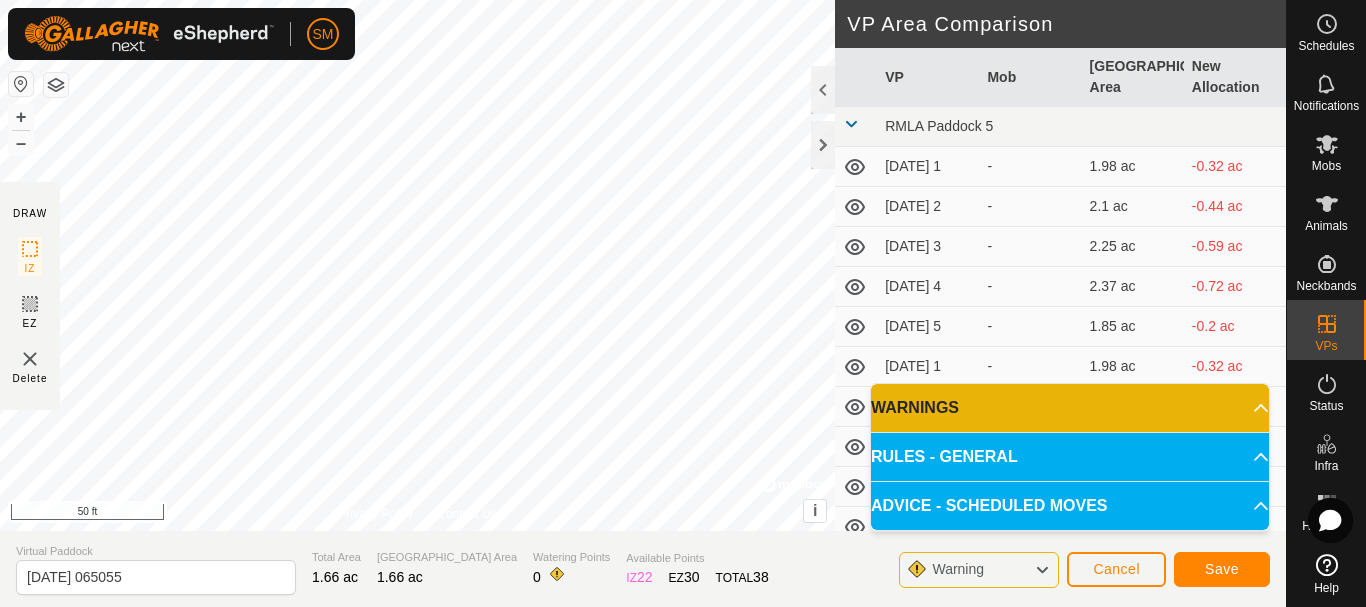 click on "DRAW IZ EZ Delete Privacy Policy Contact Us + – ⇧ i ©  Mapbox , ©  OpenStreetMap ,  Improve this map 50 ft VP Area Comparison     VP   Mob   [GEOGRAPHIC_DATA] Area   New Allocation  RMLA Paddock 5  [DATE] 1  -  1.98 ac  -0.32 ac  [DATE] 2  -  2.1 ac  -0.44 ac  [DATE] 3  -  2.25 ac  -0.59 ac  [DATE] 4  -  2.37 ac  -0.72 ac  [DATE] 5  -  1.85 ac  -0.2 ac  [DATE] 1  -  1.98 ac  -0.32 ac  [DATE] 2  -  2.1 ac  -0.44 ac  [DATE] 3  -  2.22 ac  -0.57 ac  [DATE] 4  -  2.35 ac  -0.69 ac  [DATE] 5  -  1.51 ac  +0.15 ac  [DATE]  -  1.98 ac  -0.32 ac  [DATE] 1  -  1.63 ac  +0.02 ac  [DATE] 2  -  1.73 ac  -0.07 ac  [DATE] 3  -  1.85 ac  -0.2 ac  [DATE] 4  -  1.98 ac  -0.32 ac  [DATE] 5  -  1.48 ac  +0.17 ac  [DATE]  -  1.95 ac  -0.3 ac  [DATE] 1  -  1.58 ac  +0.07 ac  [DATE] 2  -  1.71 ac  -0.05 ac  [DATE] 3  -  1.83 ac  -0.17 ac  [DATE] 4  -  1.95 ac  -0.3 ac  [DATE] 5   S and K Cows   1.43 ac  +0.22 ac  [DATE]  -  1.95 ac  -0.3 ac - -" 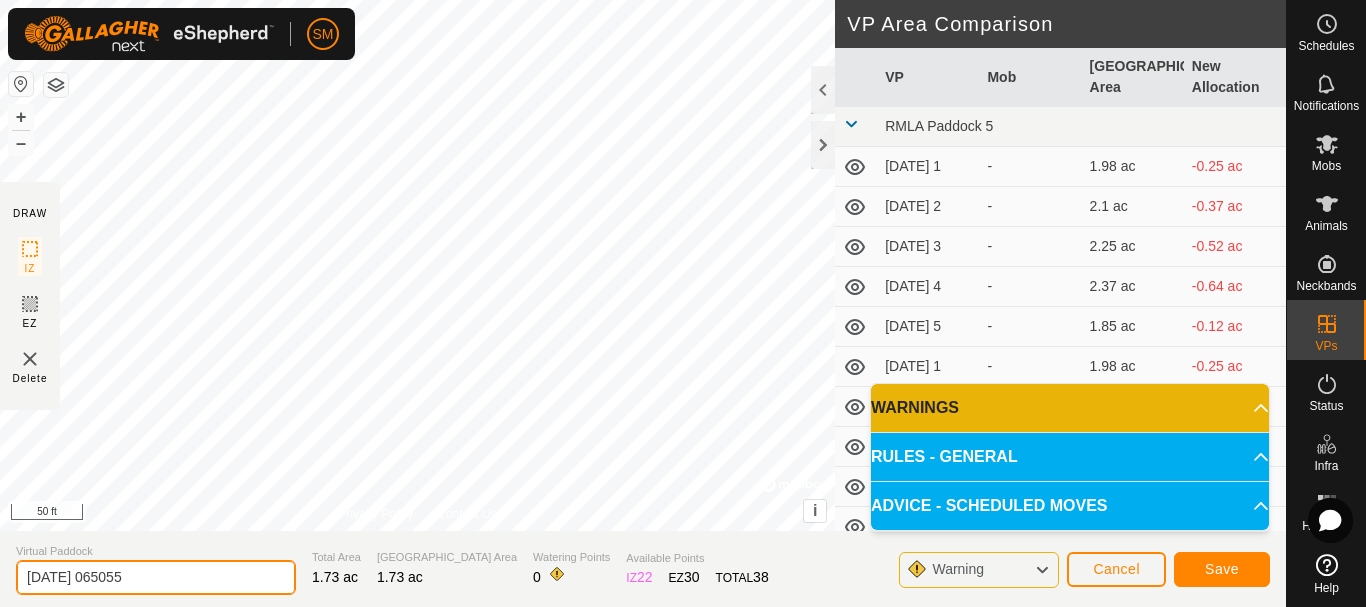 drag, startPoint x: 194, startPoint y: 574, endPoint x: 0, endPoint y: 574, distance: 194 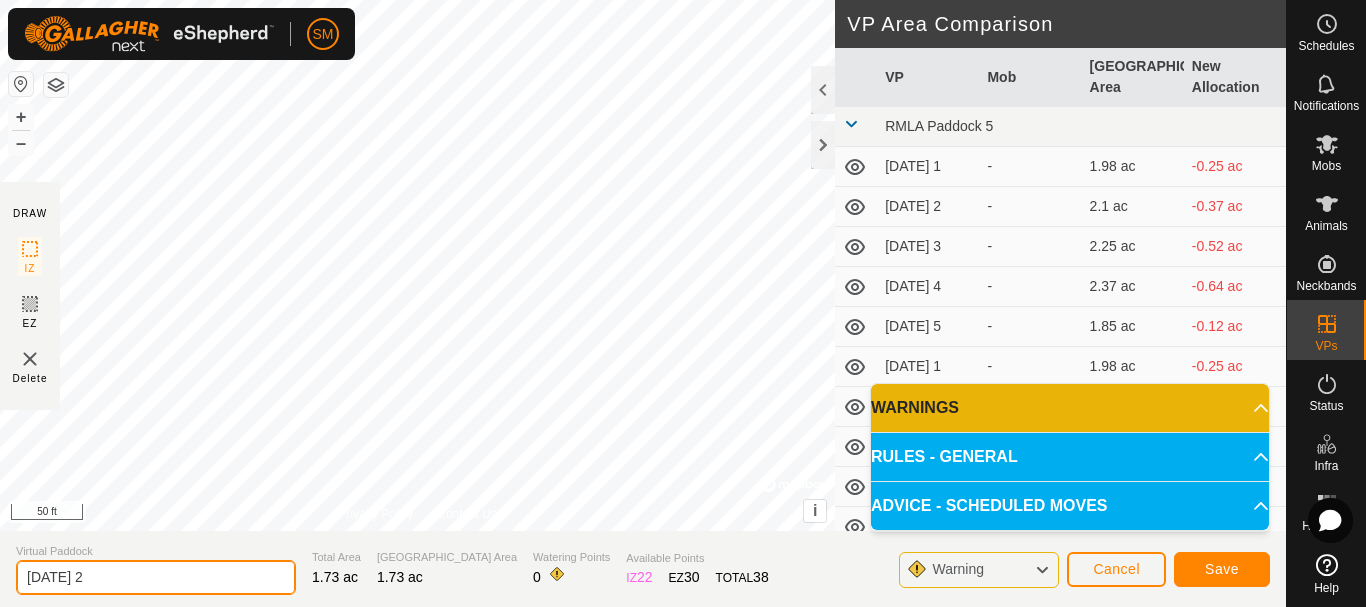 type on "[DATE] 2" 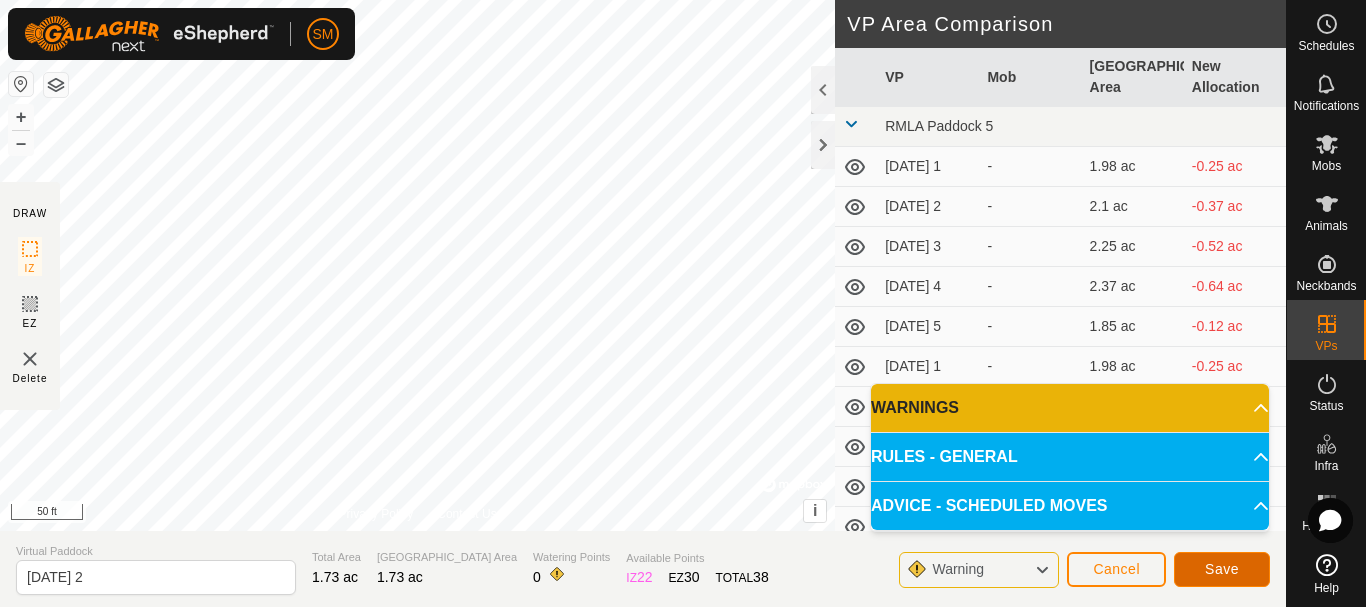 click on "Save" 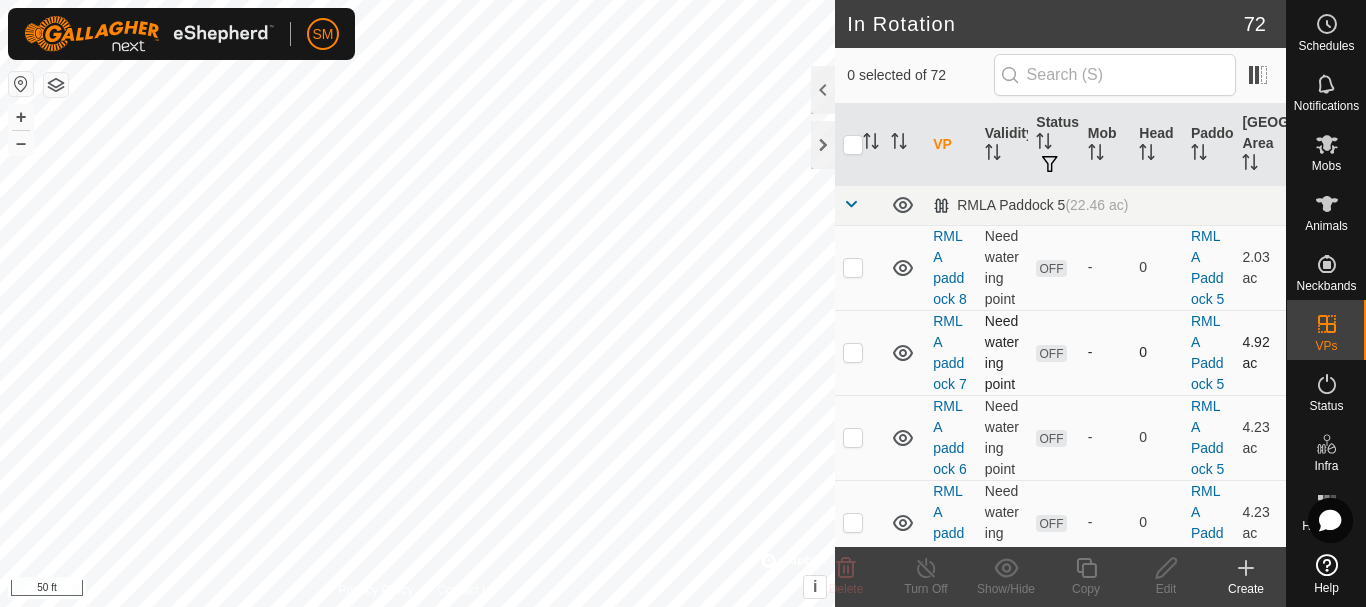 checkbox on "true" 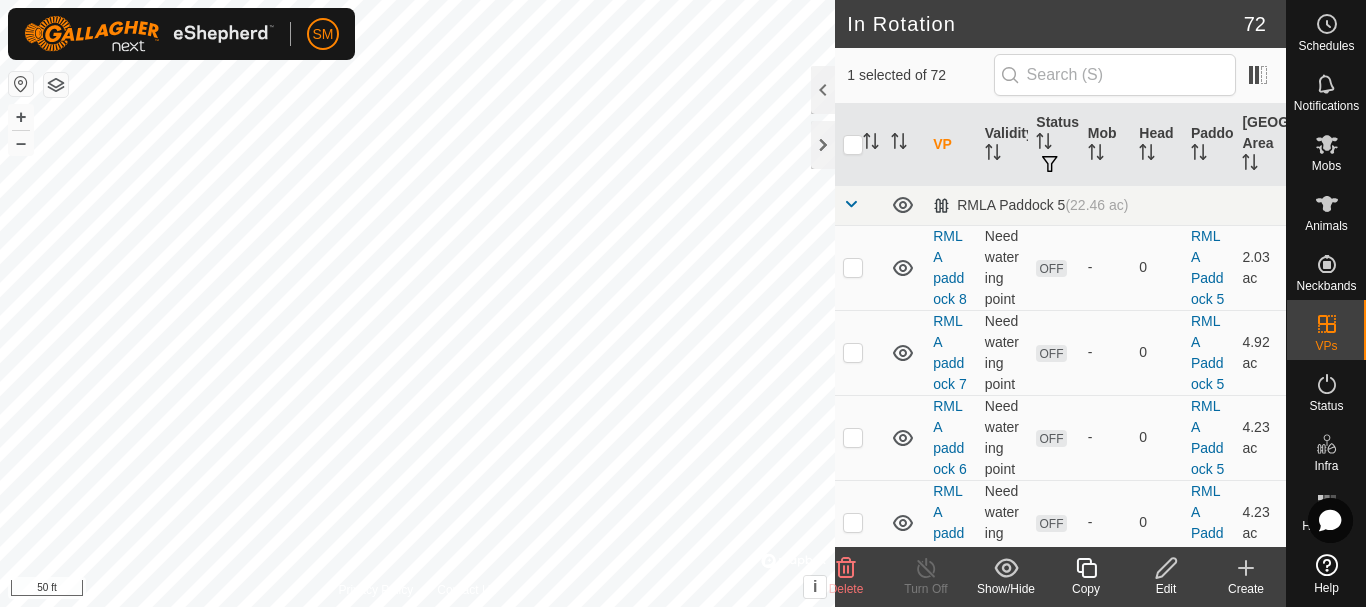 click 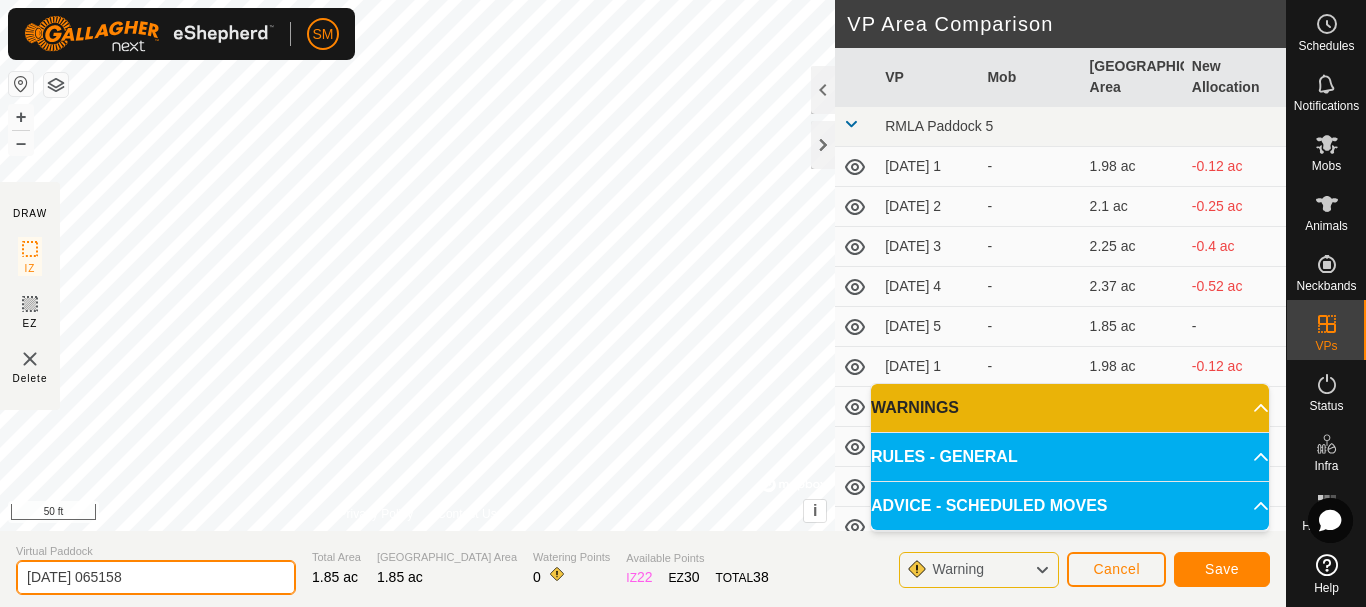 drag, startPoint x: 172, startPoint y: 572, endPoint x: 0, endPoint y: 575, distance: 172.02615 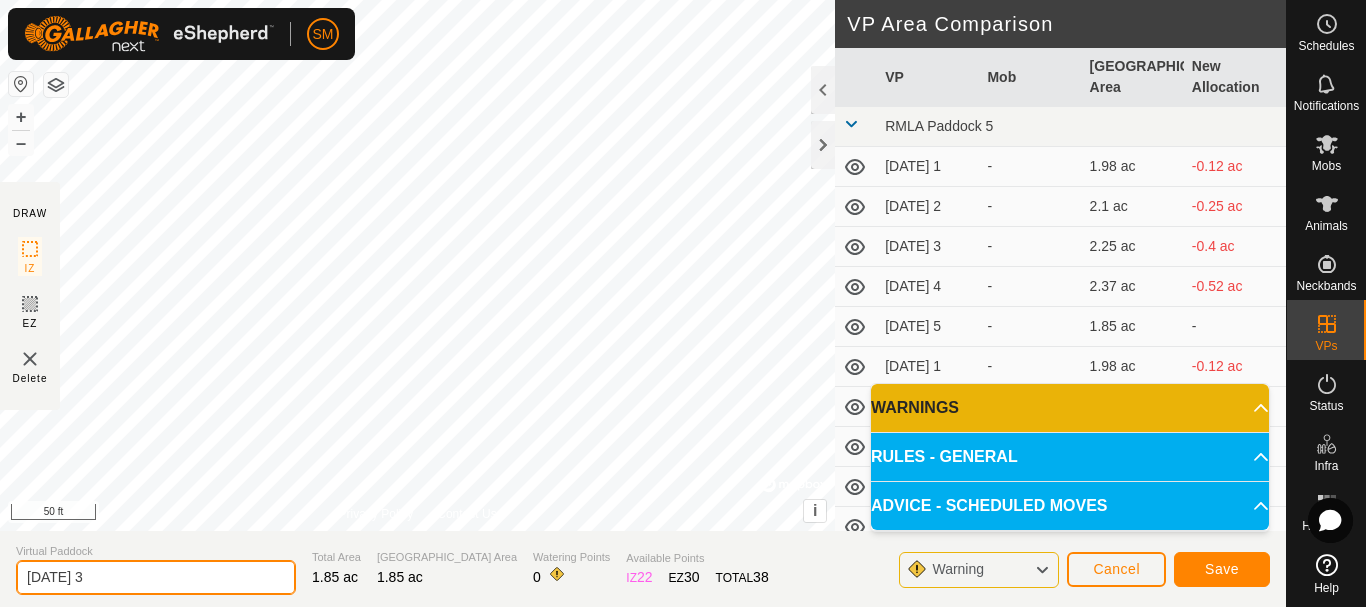 type on "[DATE] 3" 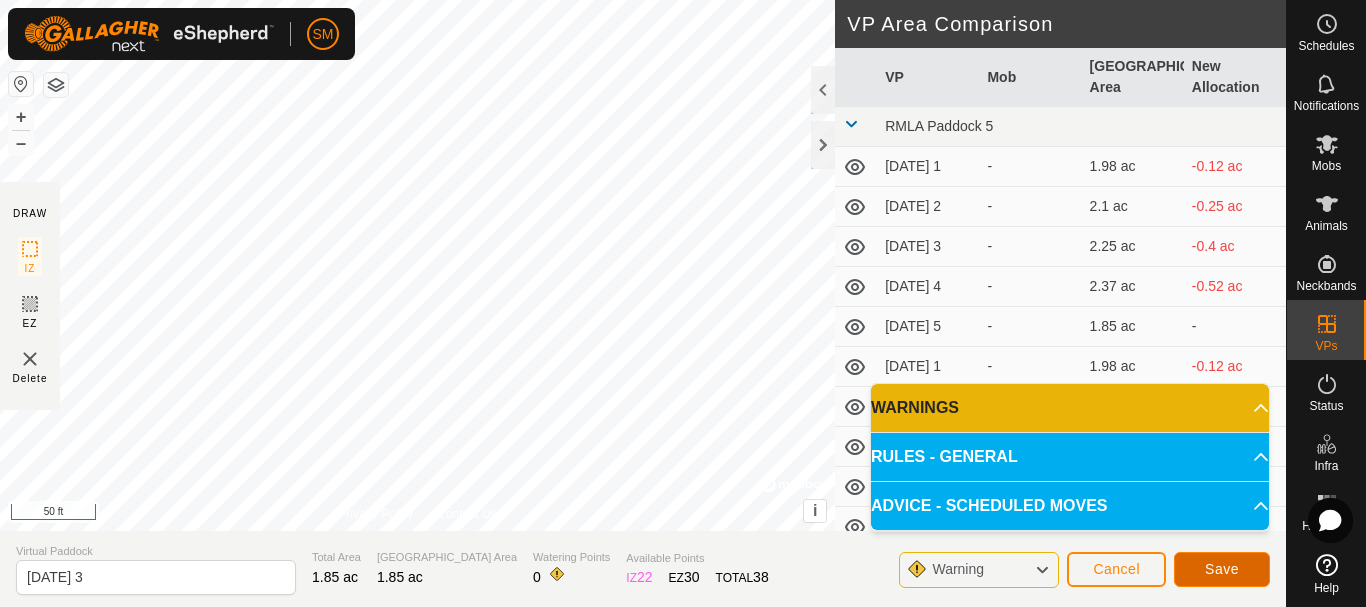 click on "Save" 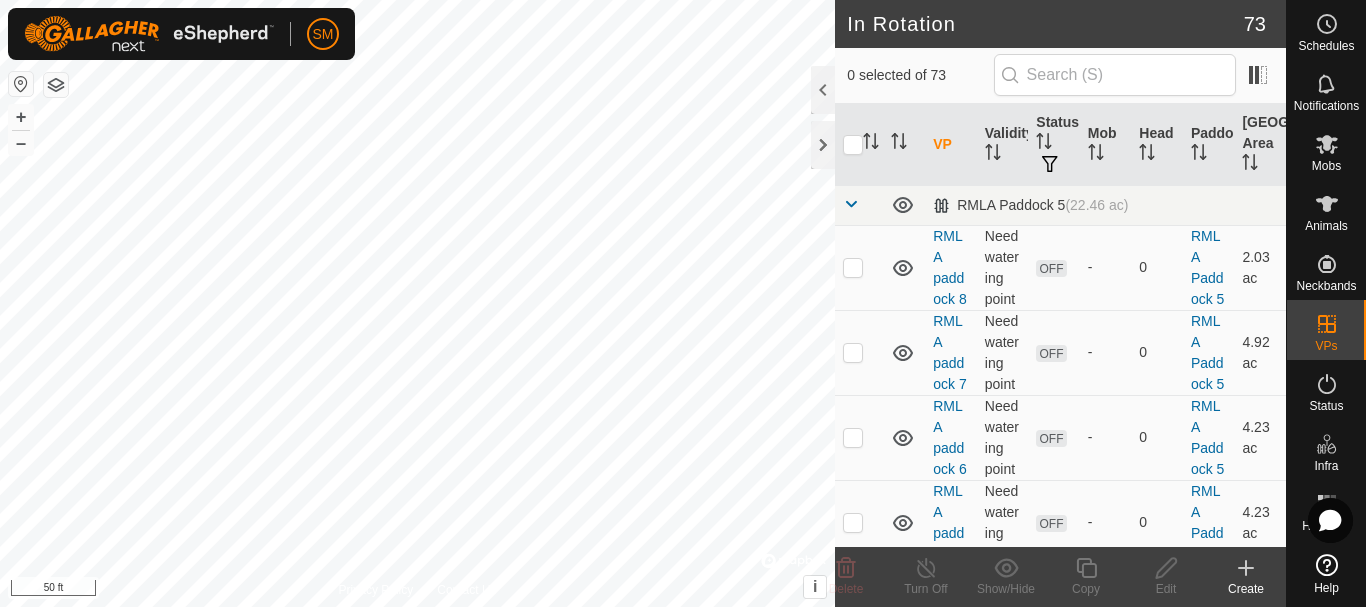 checkbox on "true" 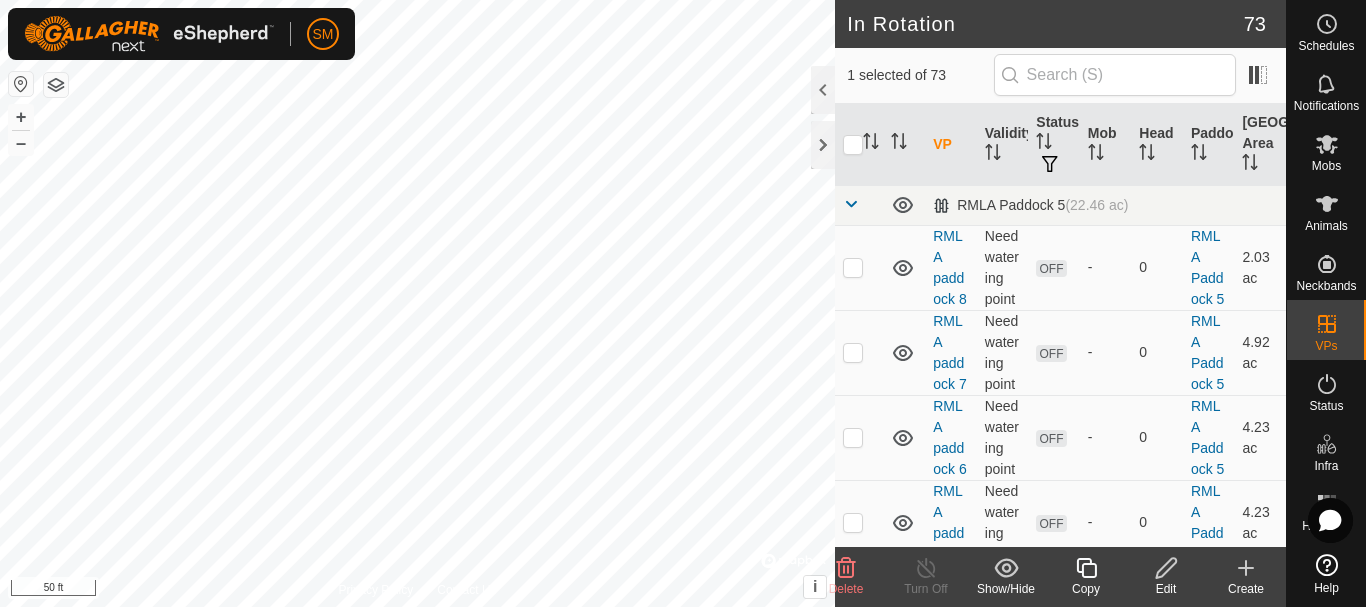 click 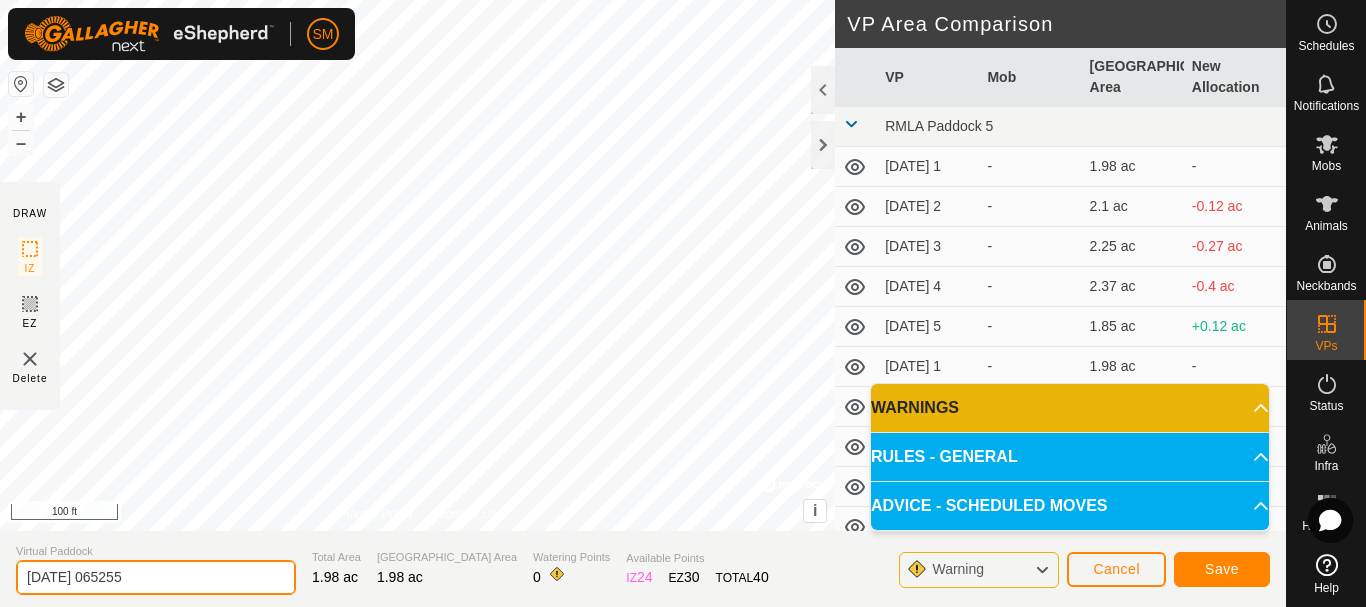 drag, startPoint x: 171, startPoint y: 582, endPoint x: 0, endPoint y: 566, distance: 171.7469 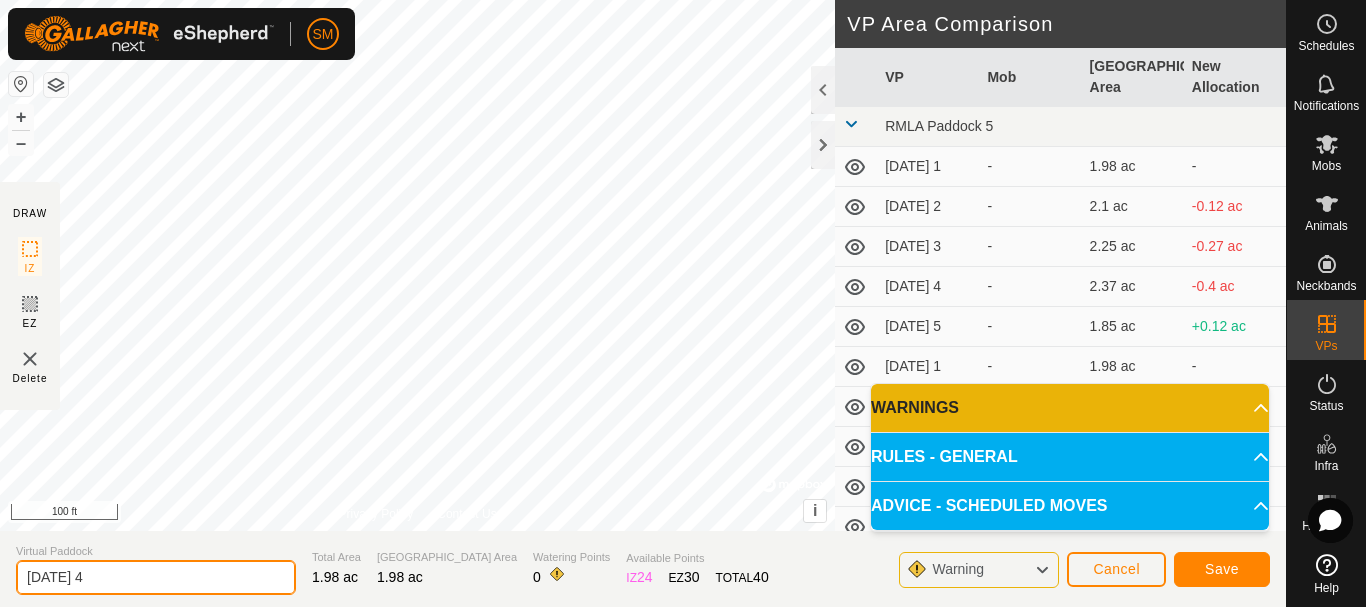 type on "[DATE] 4" 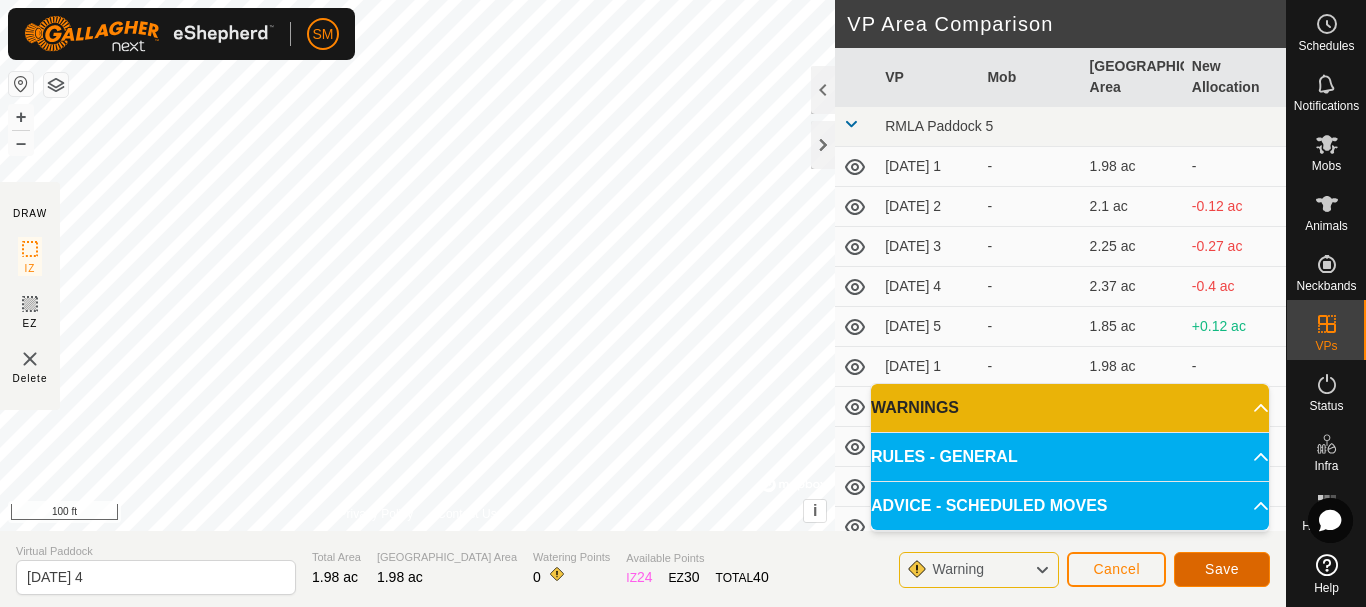 click on "Save" 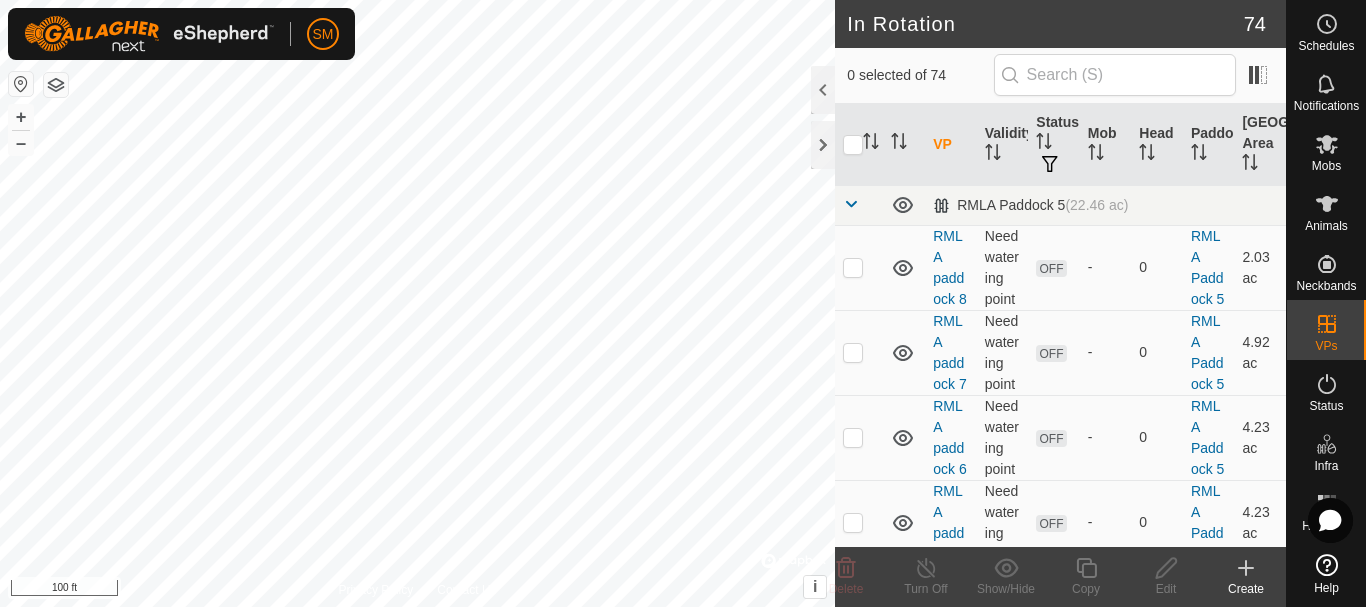 checkbox on "true" 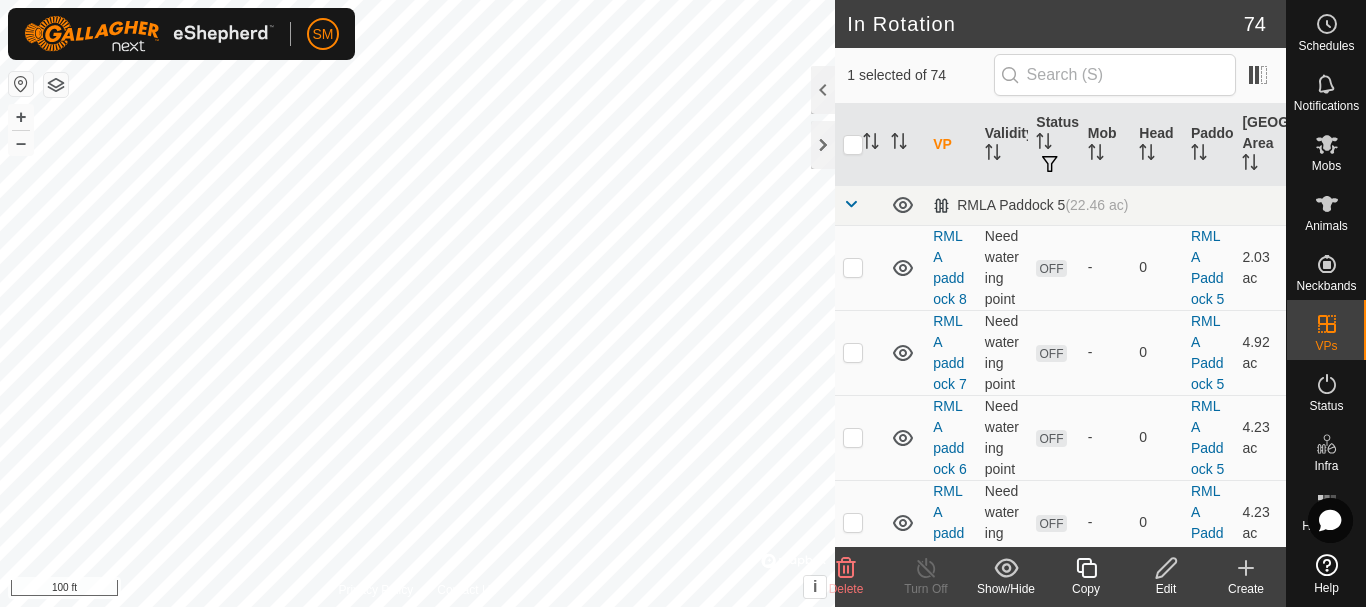 click 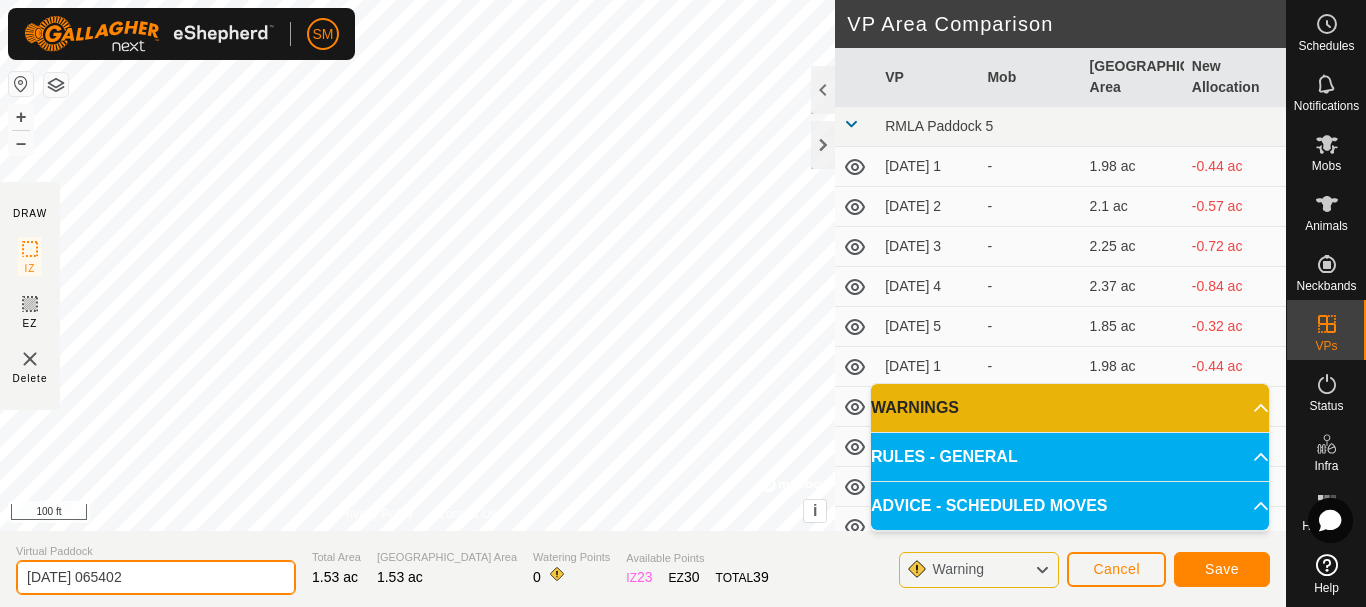 drag, startPoint x: 195, startPoint y: 576, endPoint x: 0, endPoint y: 572, distance: 195.04102 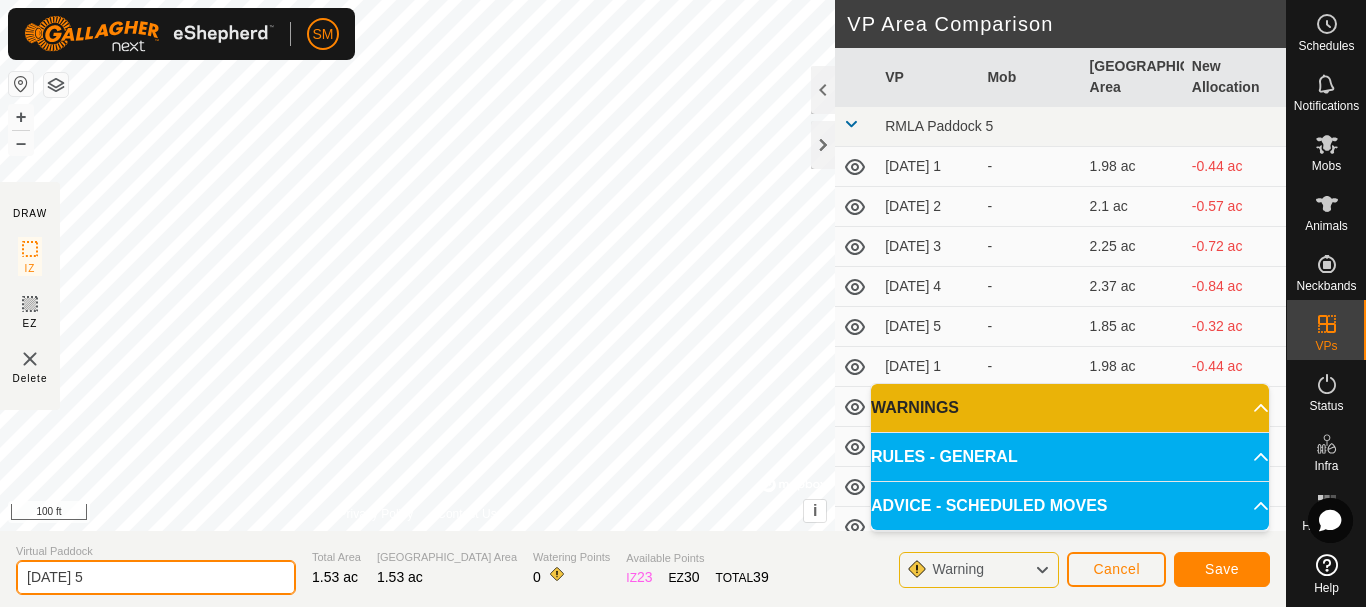 type on "[DATE] 5" 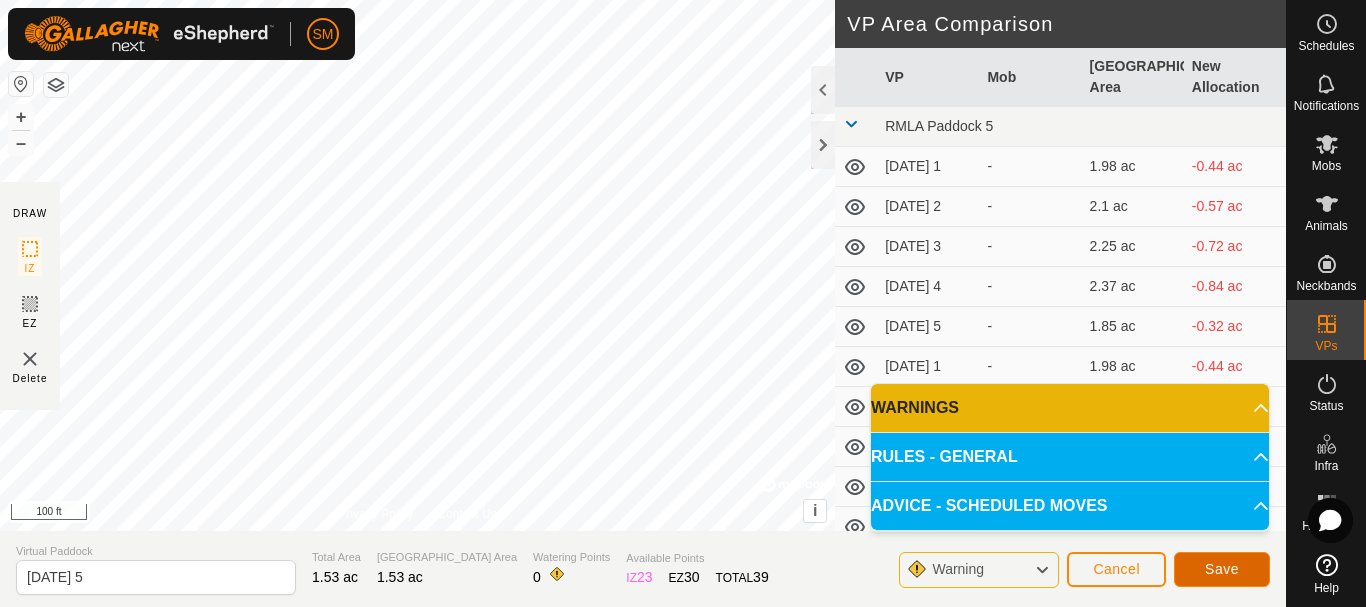 click on "Save" 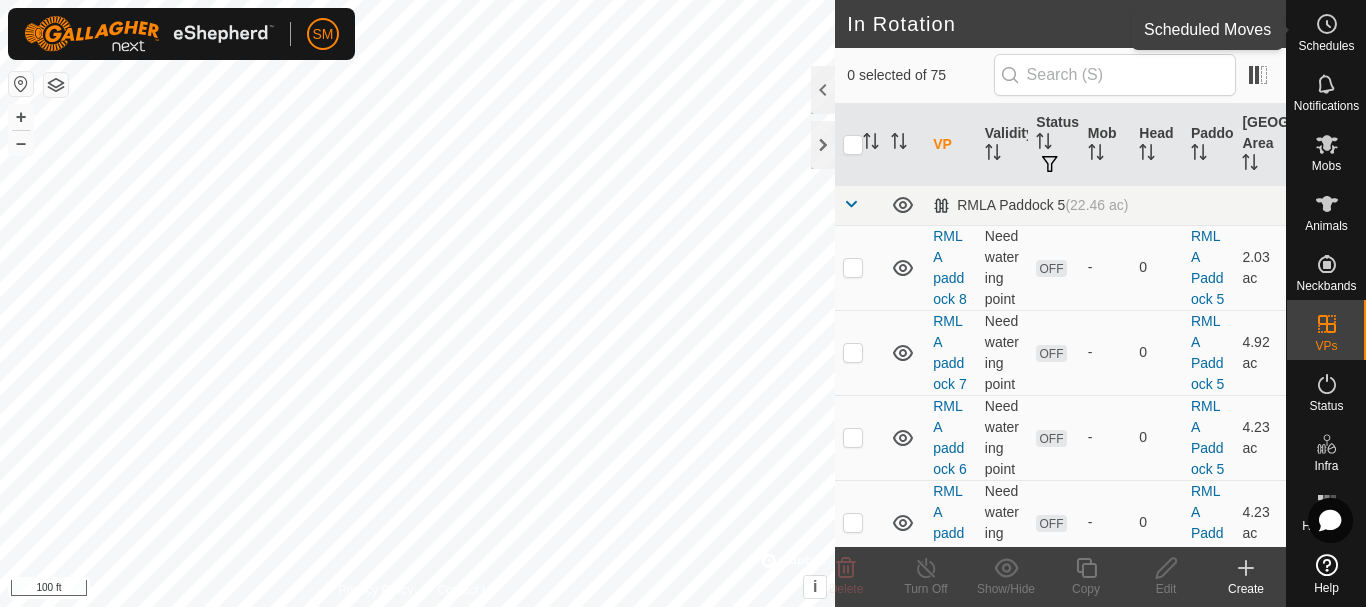 click on "Schedules" at bounding box center [1326, 46] 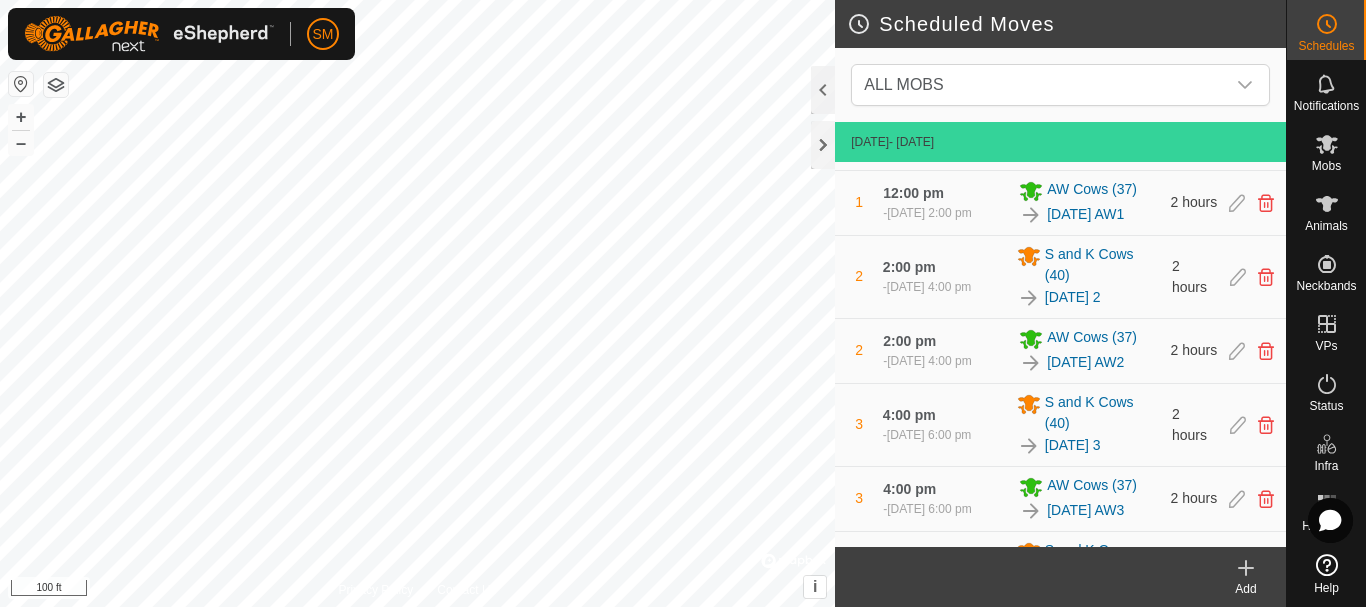 scroll, scrollTop: 600, scrollLeft: 0, axis: vertical 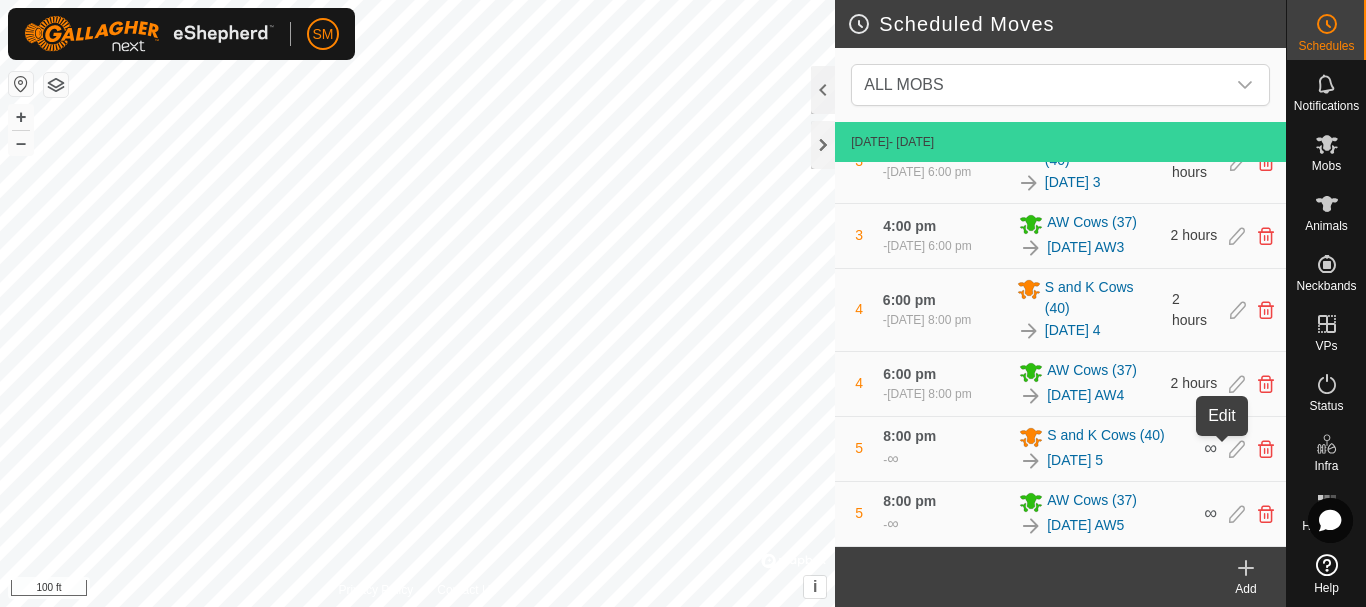 click at bounding box center [1237, 449] 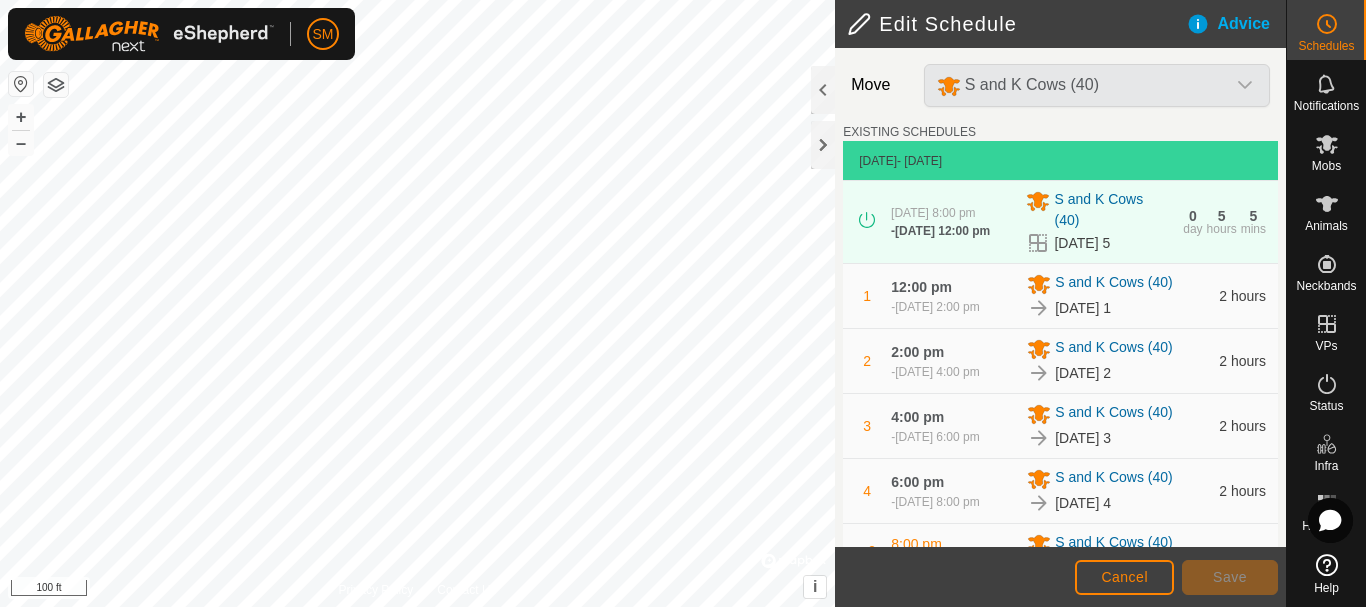 scroll, scrollTop: 418, scrollLeft: 0, axis: vertical 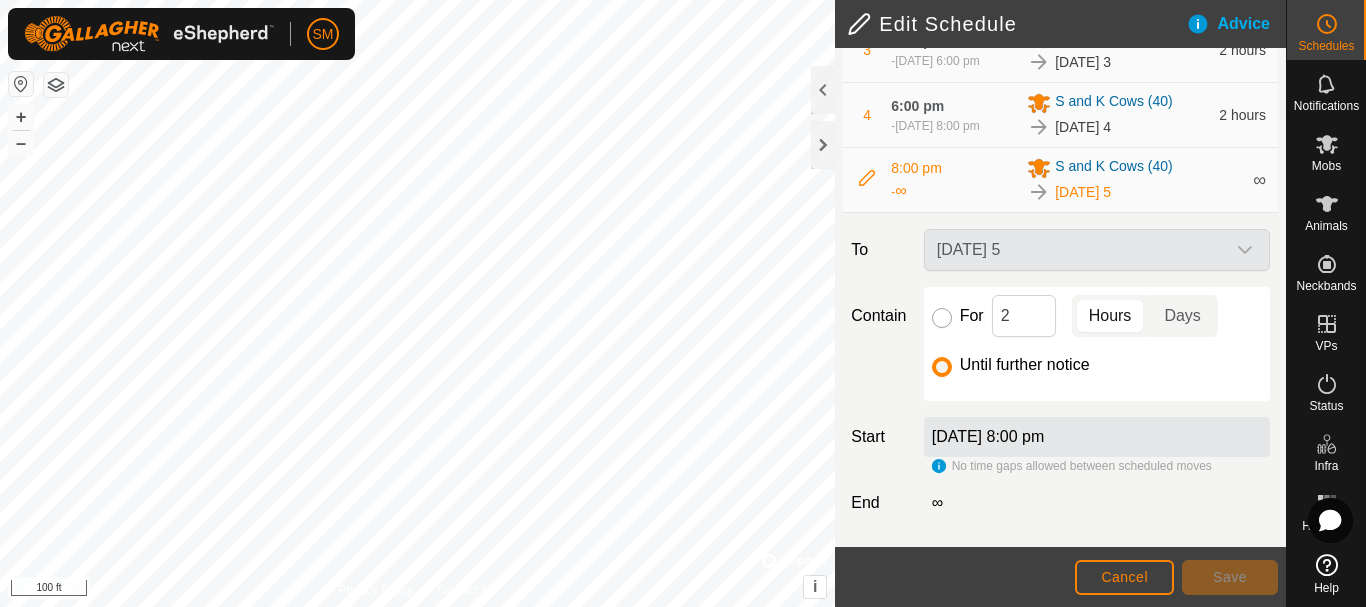 click on "For" at bounding box center (942, 318) 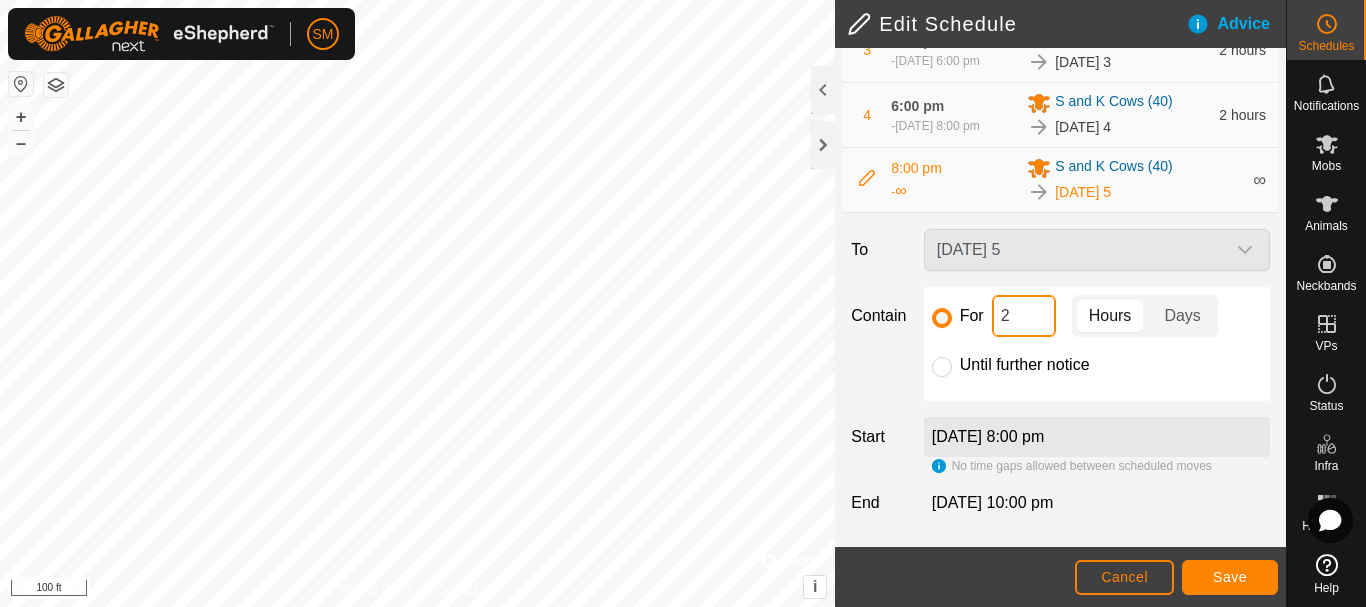click on "2" 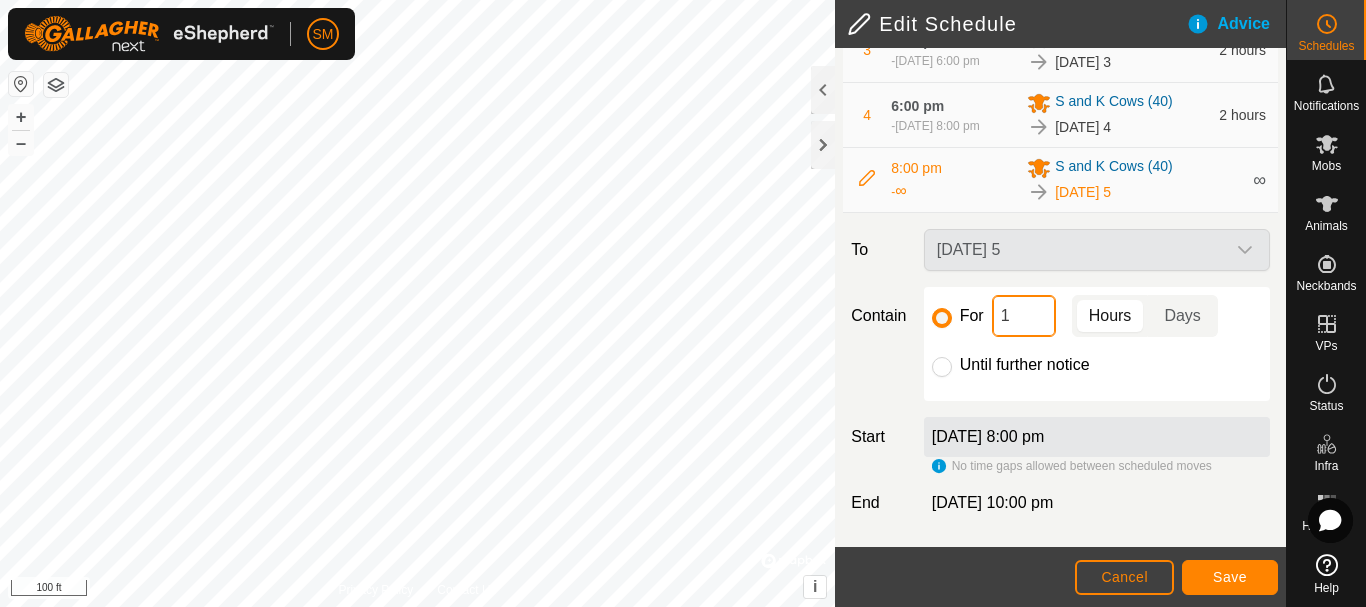 type on "16" 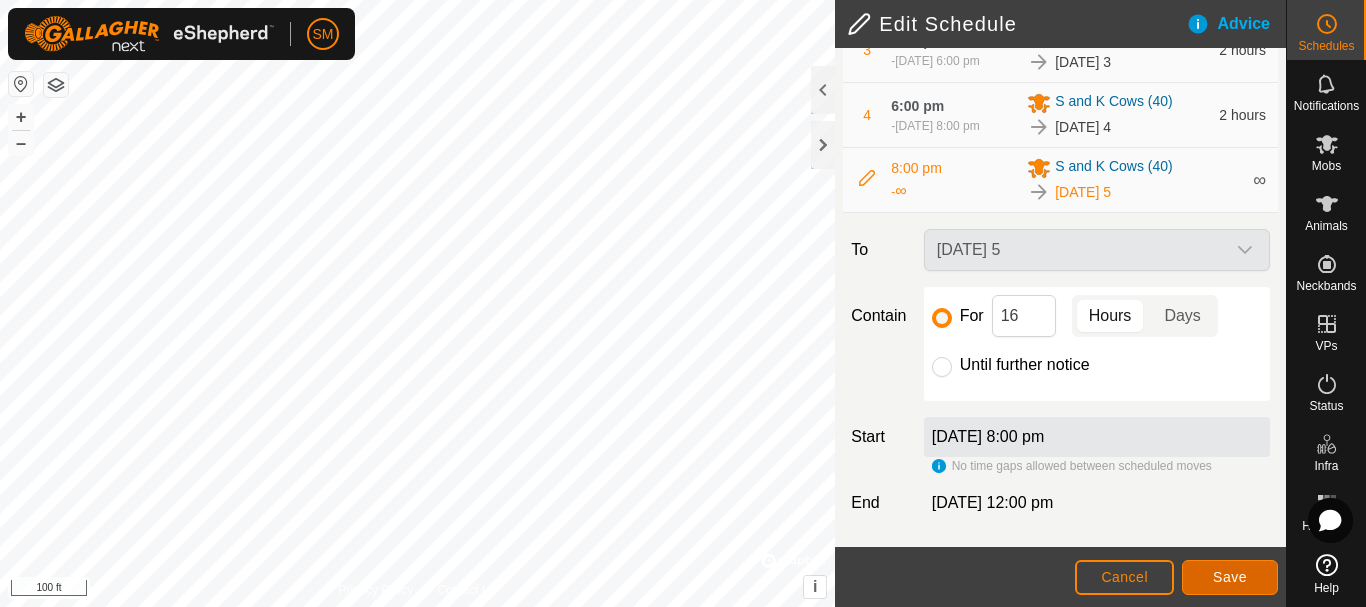 click on "Save" 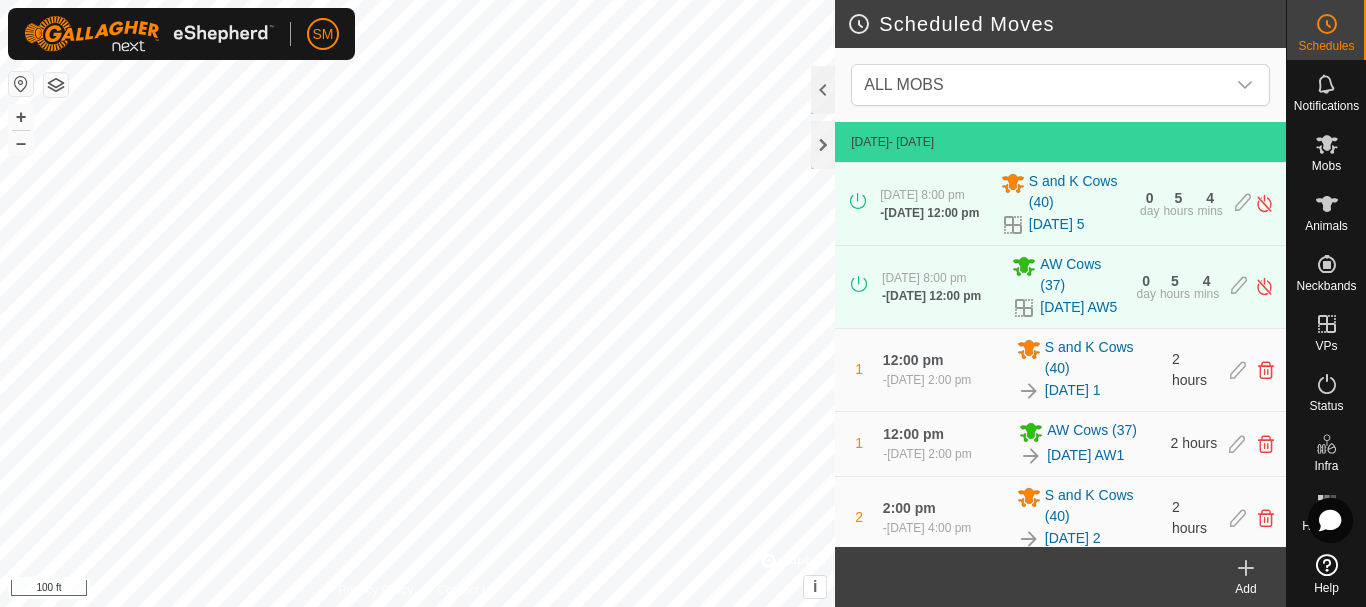 click 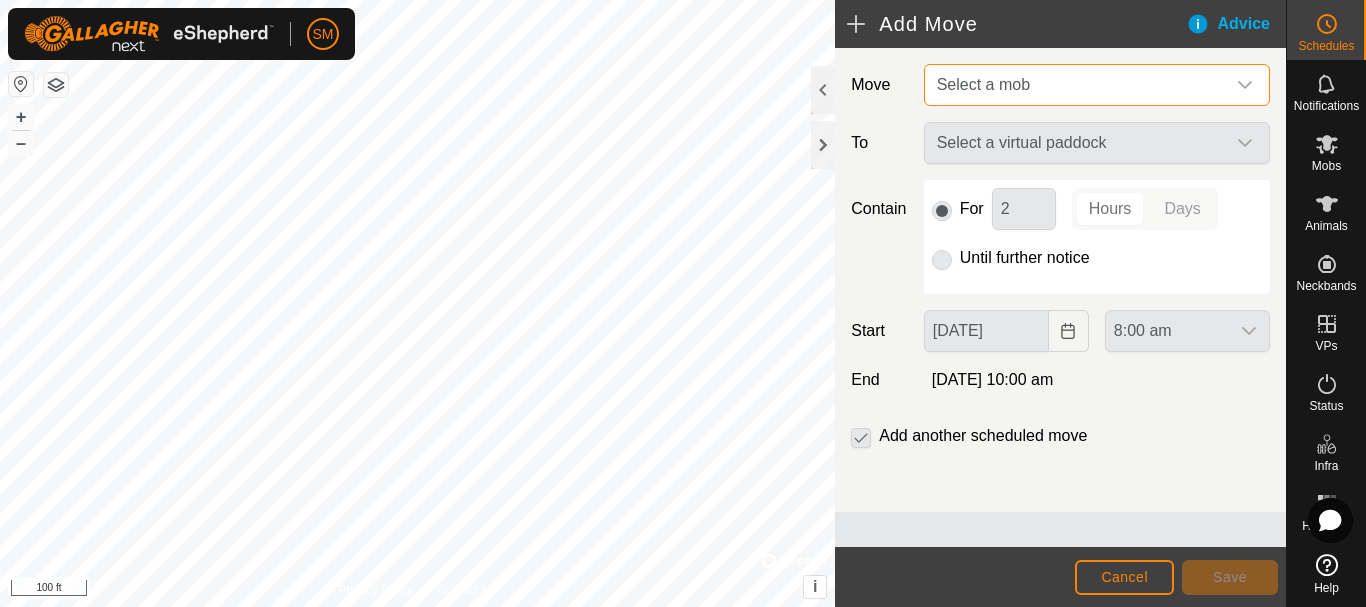 click on "Select a mob" at bounding box center (1077, 85) 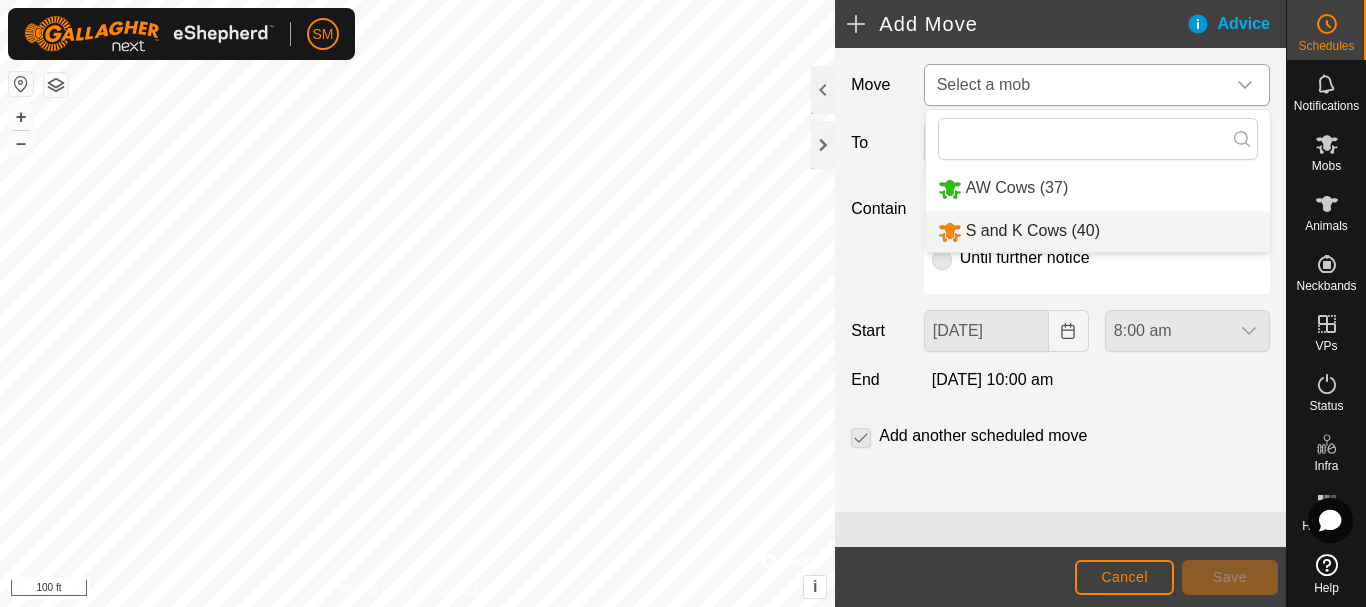 click on "S and K Cows (40)" at bounding box center (1098, 231) 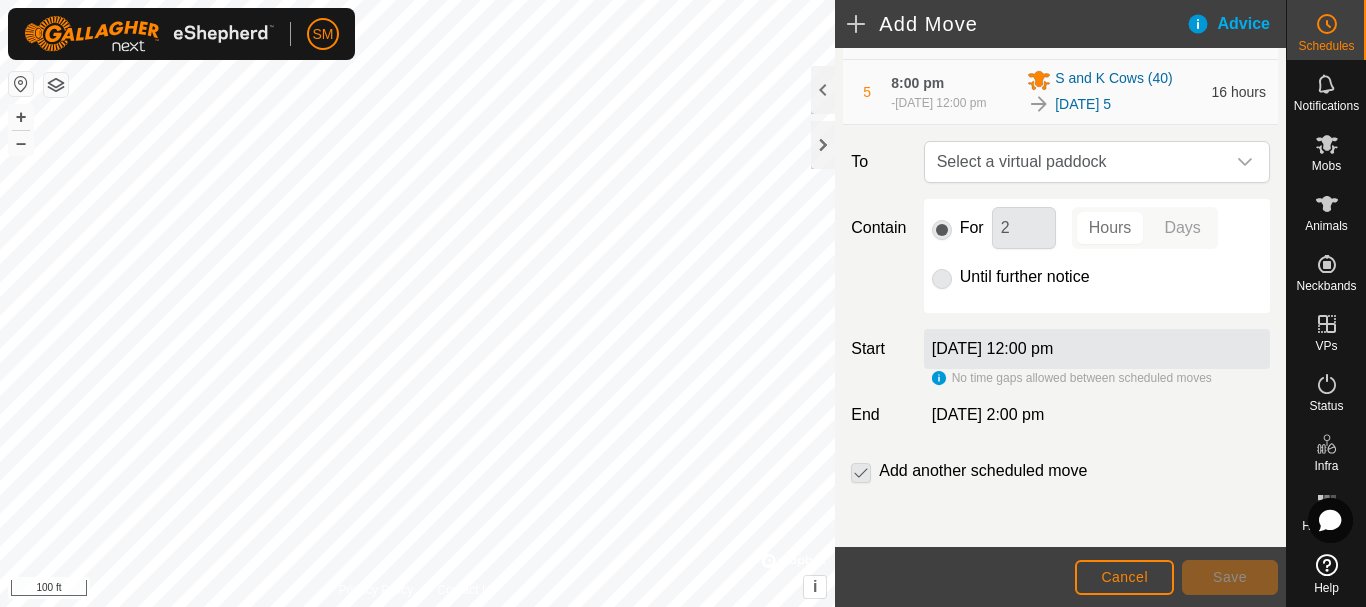 scroll, scrollTop: 515, scrollLeft: 0, axis: vertical 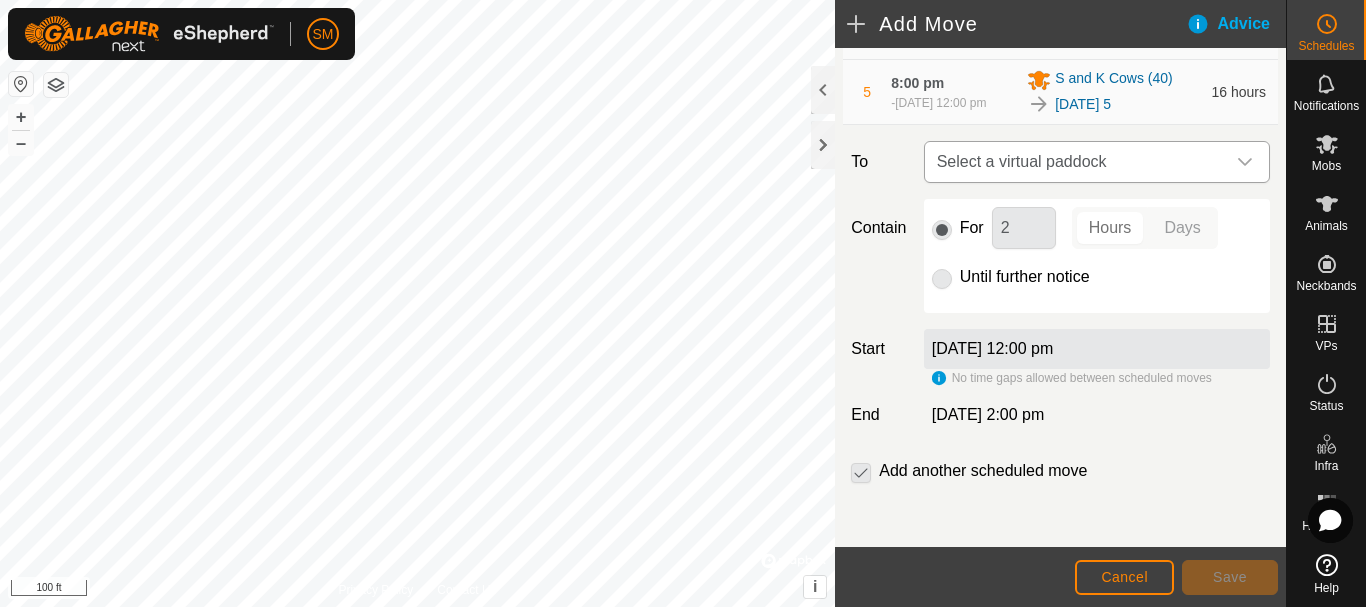 click 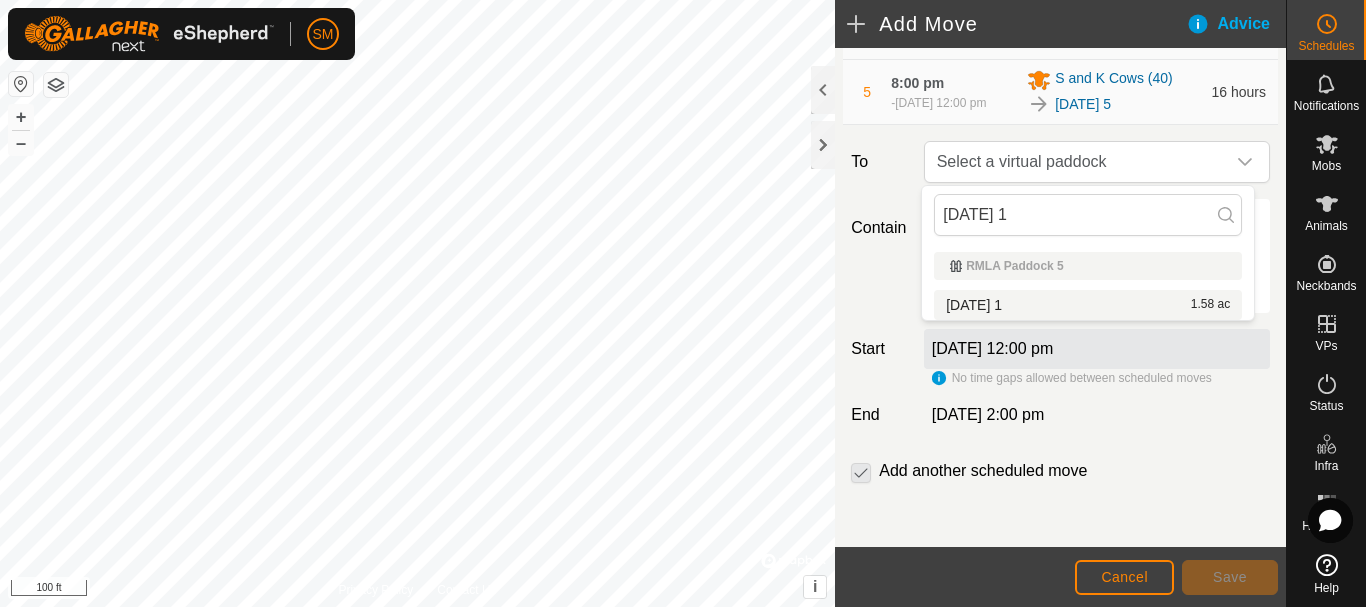 type on "[DATE] 1" 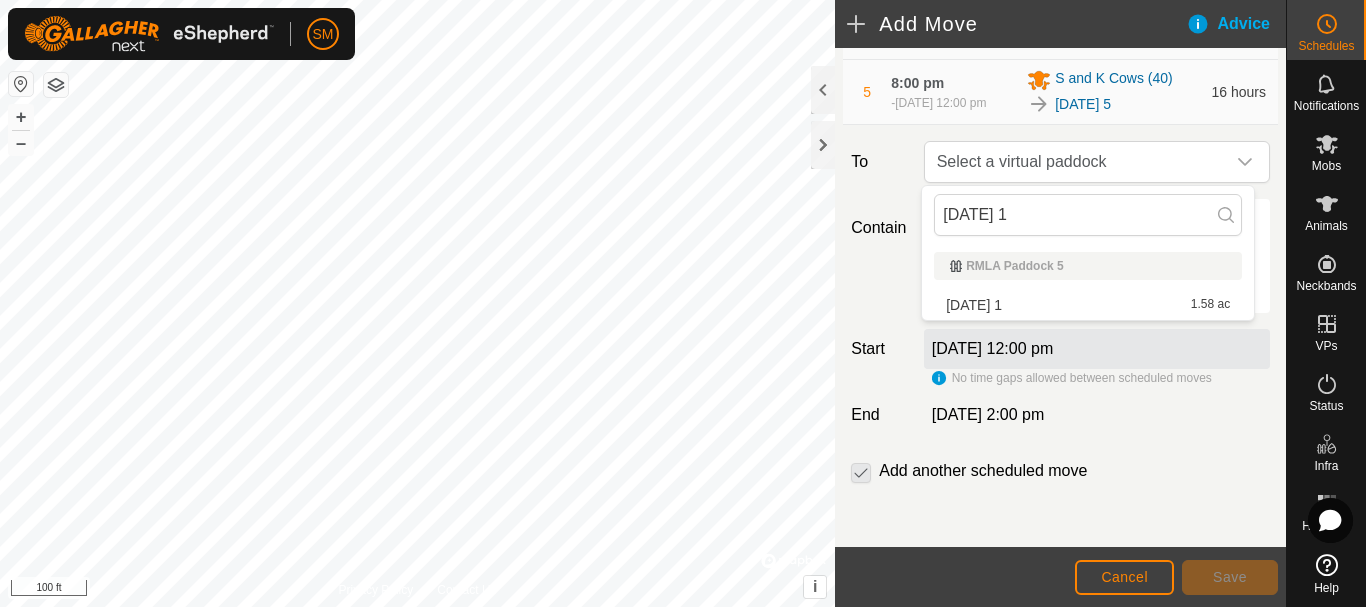 click on "[DATE] 1  1.58 ac" at bounding box center (1088, 305) 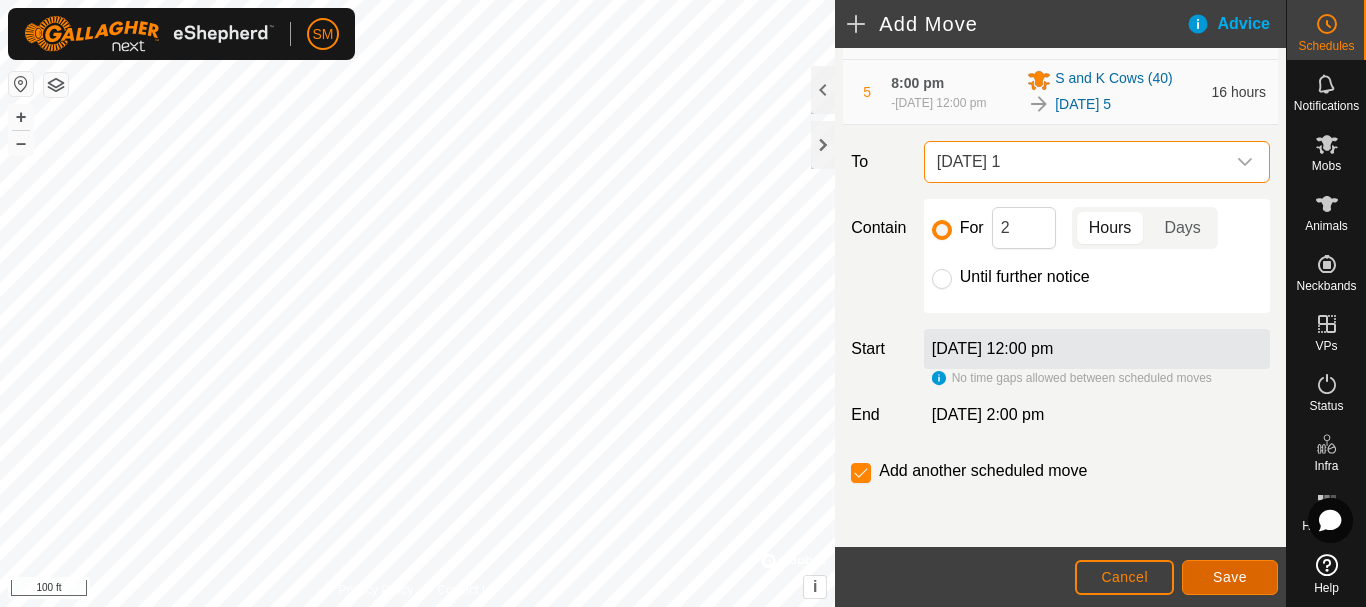click on "Save" 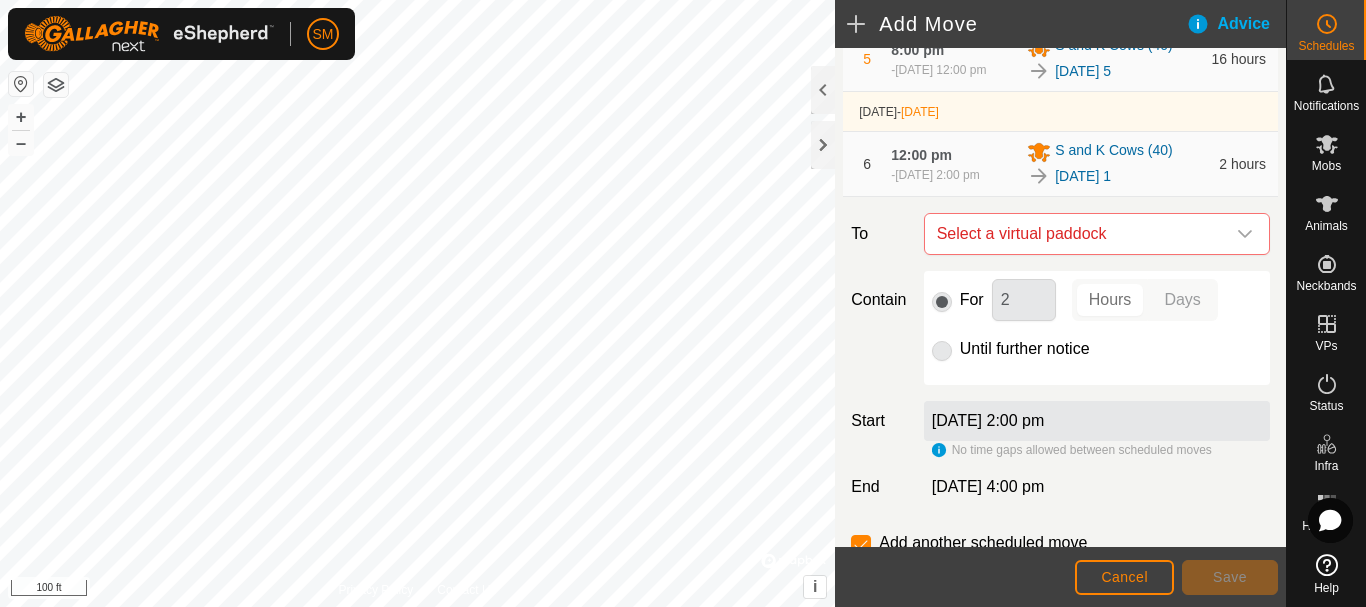 scroll, scrollTop: 629, scrollLeft: 0, axis: vertical 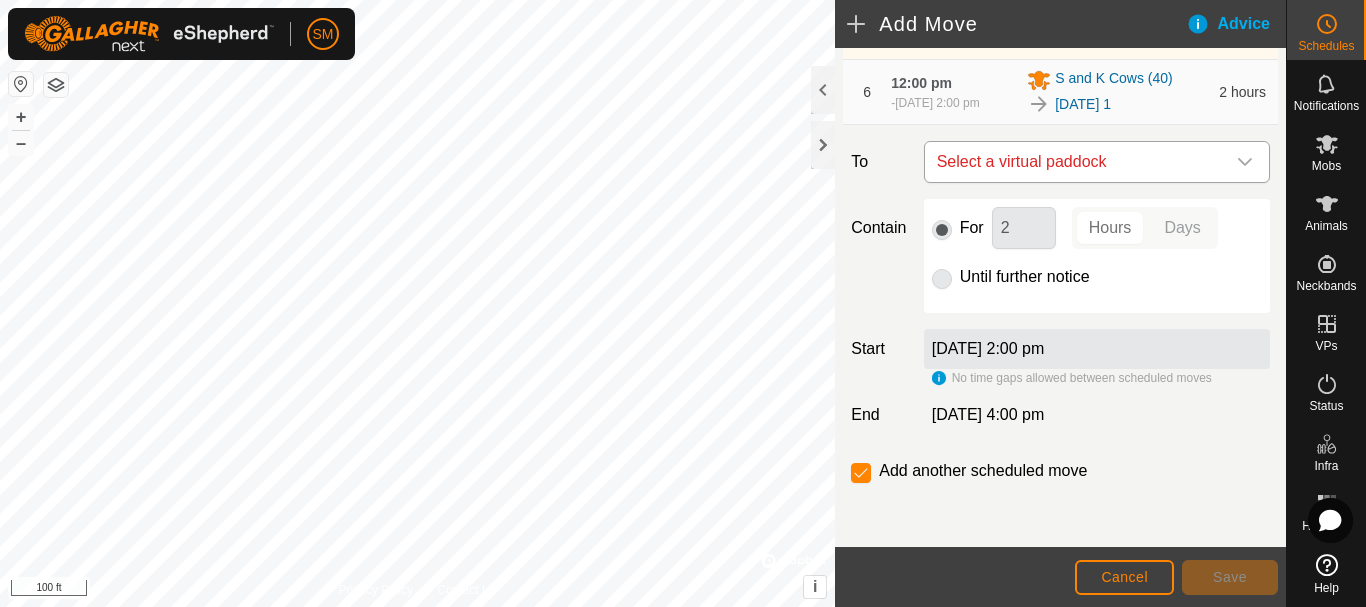 click 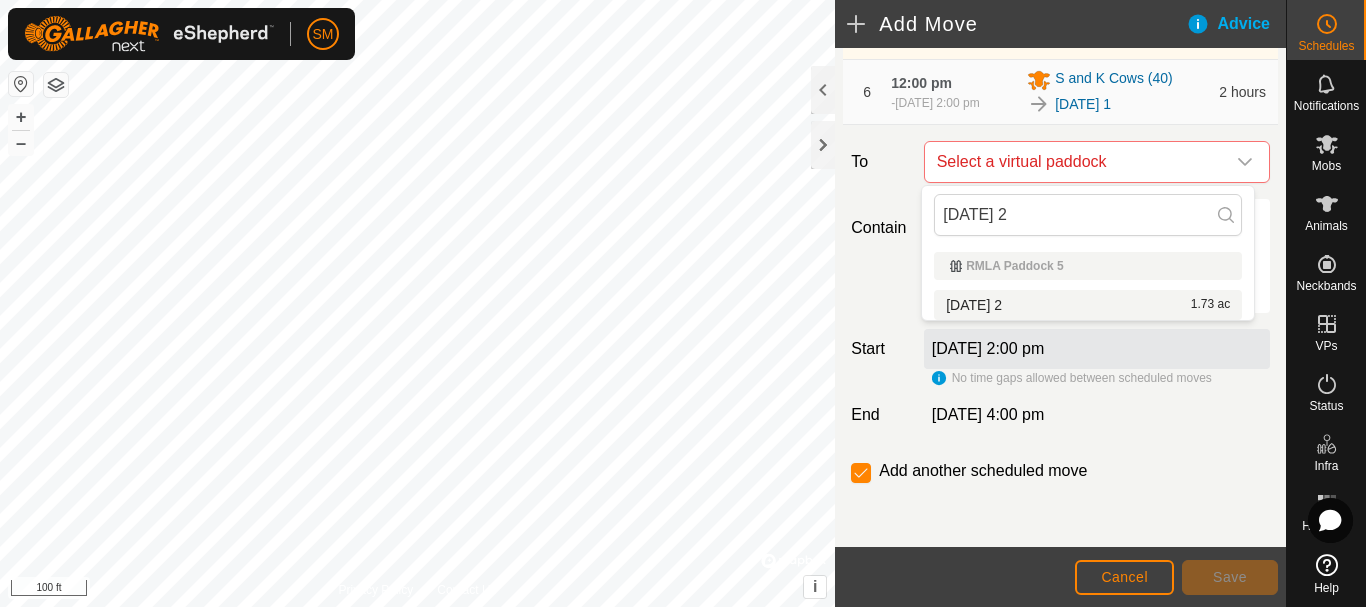 type on "[DATE] 2" 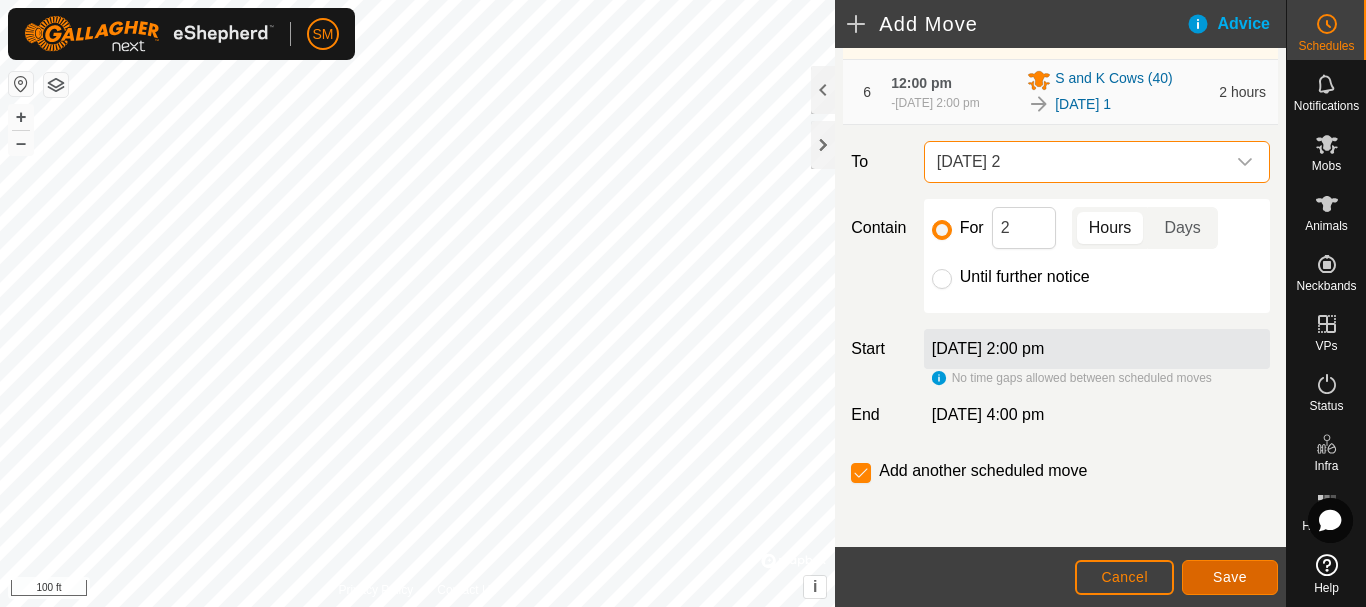 click on "Save" 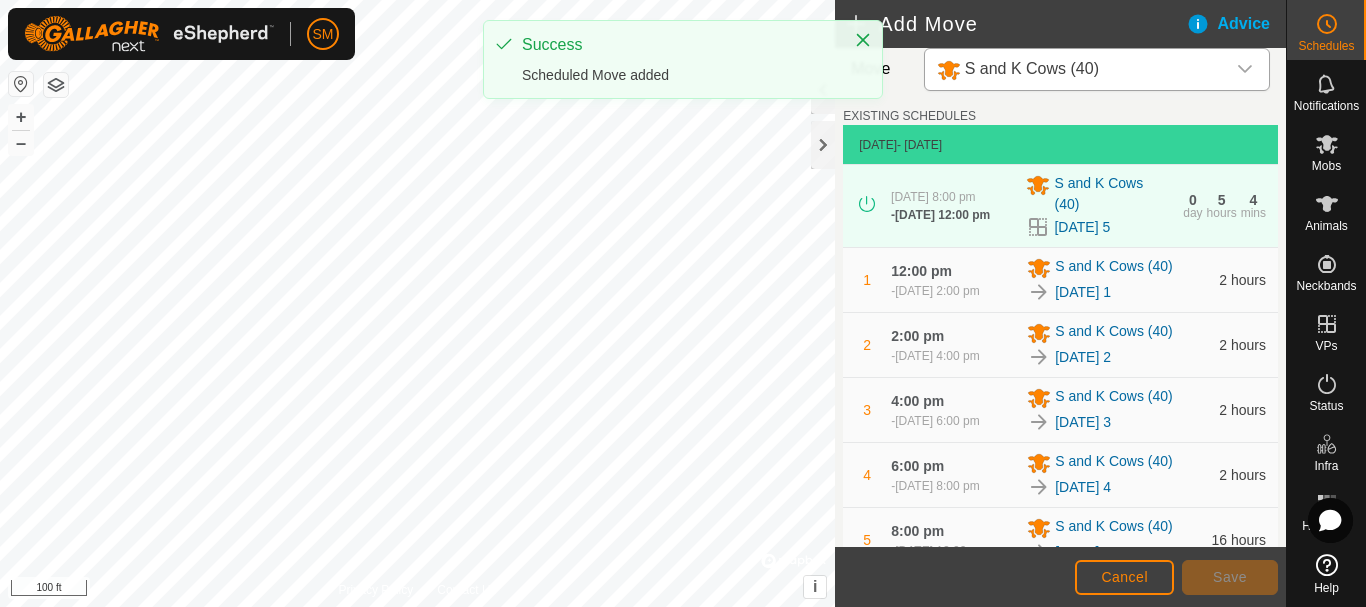 scroll, scrollTop: 703, scrollLeft: 0, axis: vertical 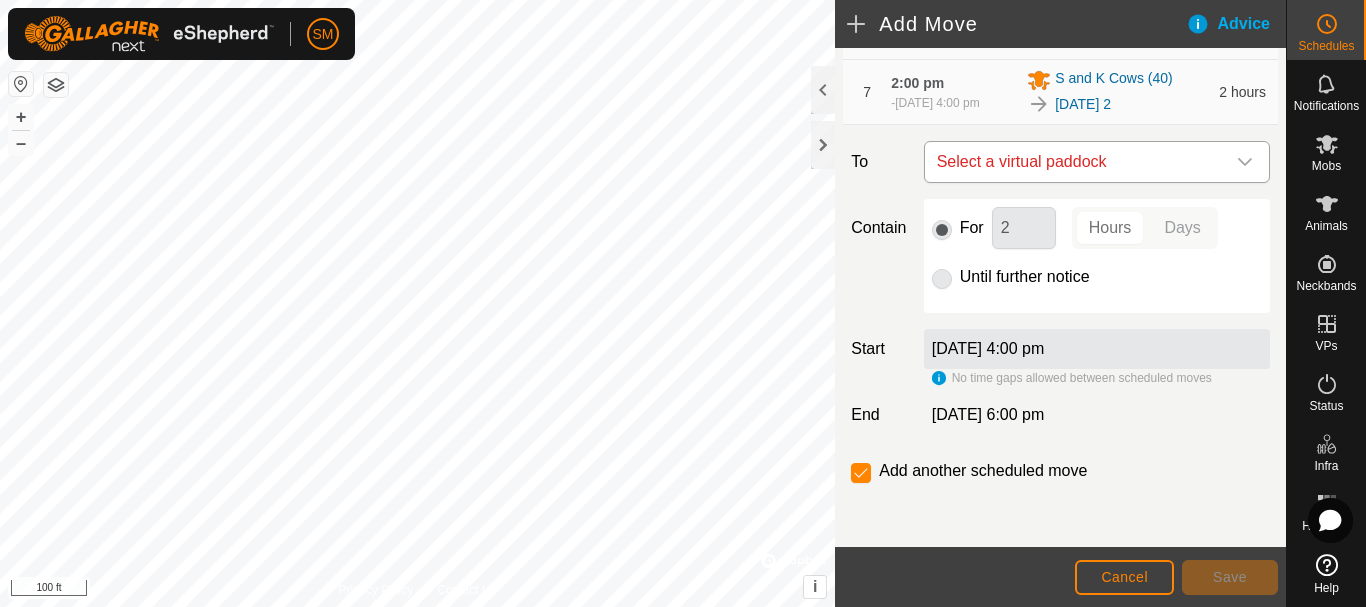 click 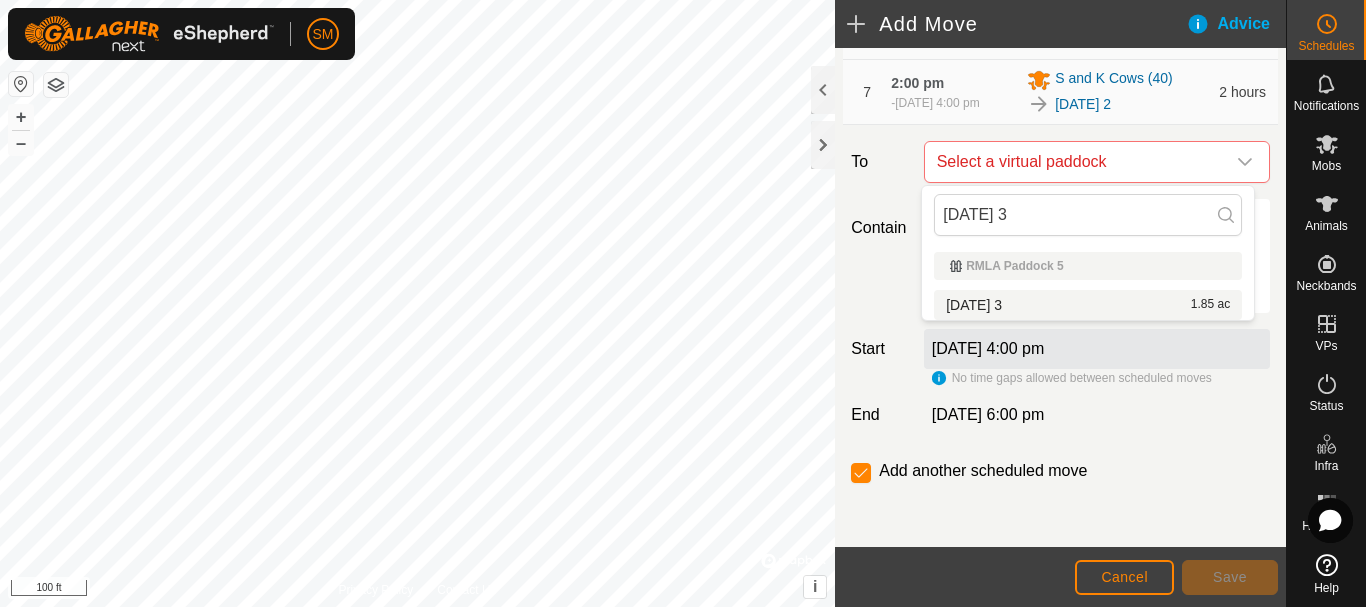 type on "[DATE] 3" 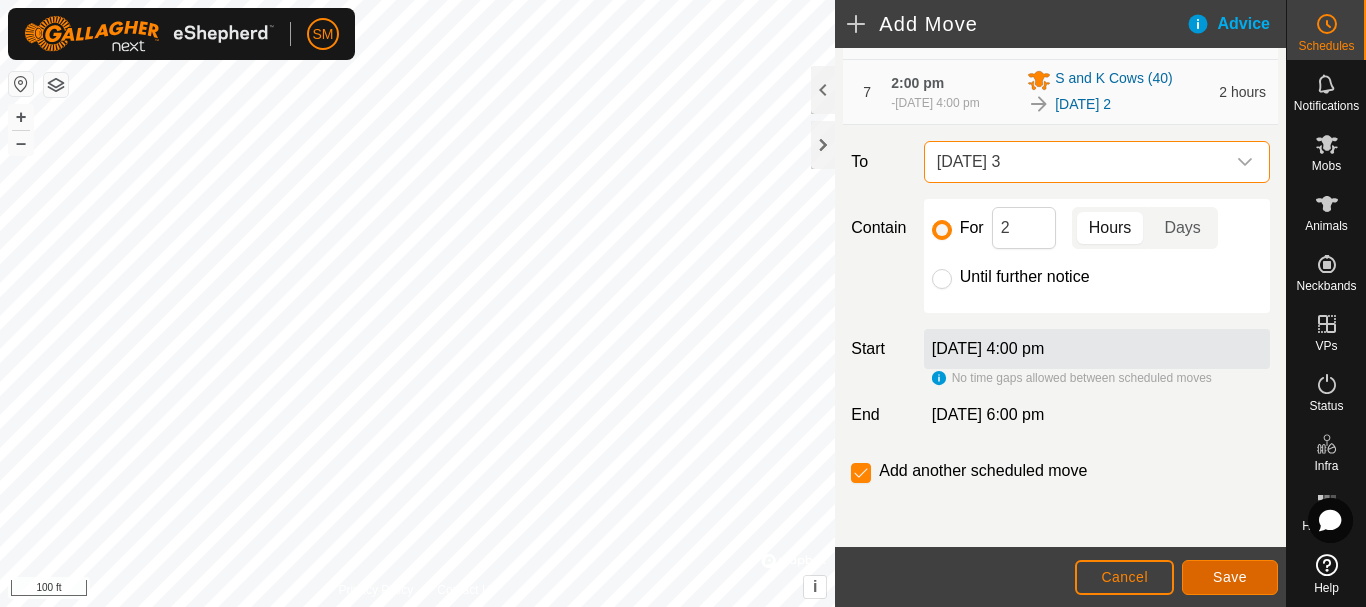 click on "Save" 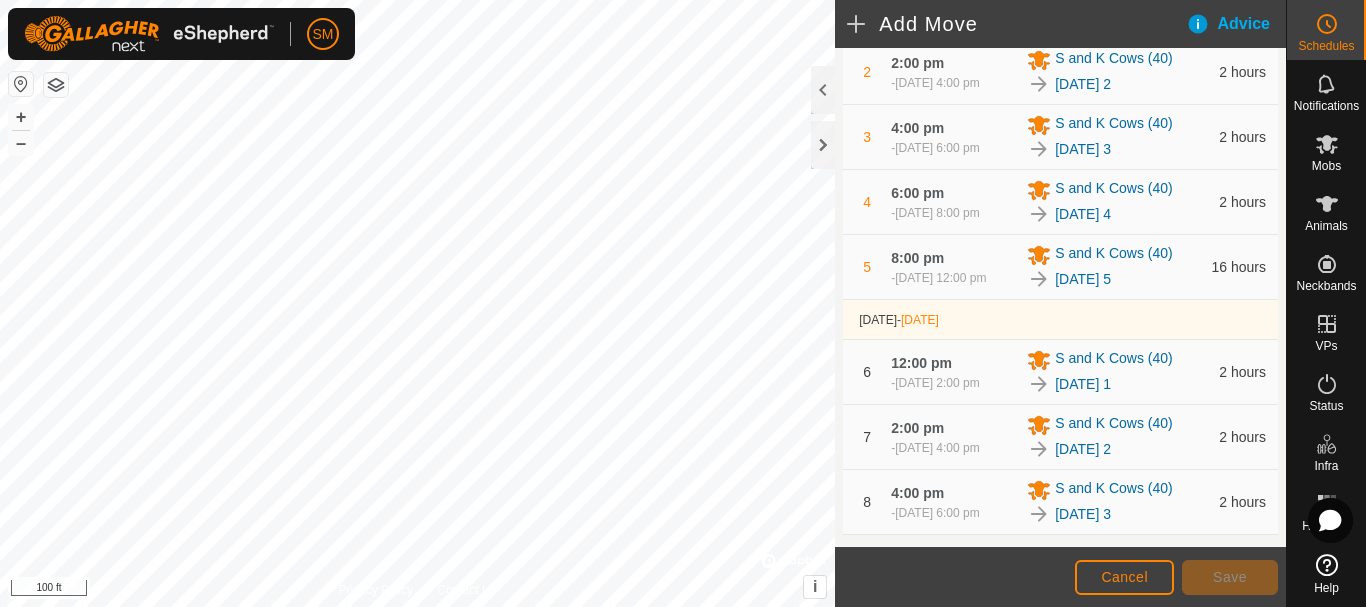 scroll, scrollTop: 777, scrollLeft: 0, axis: vertical 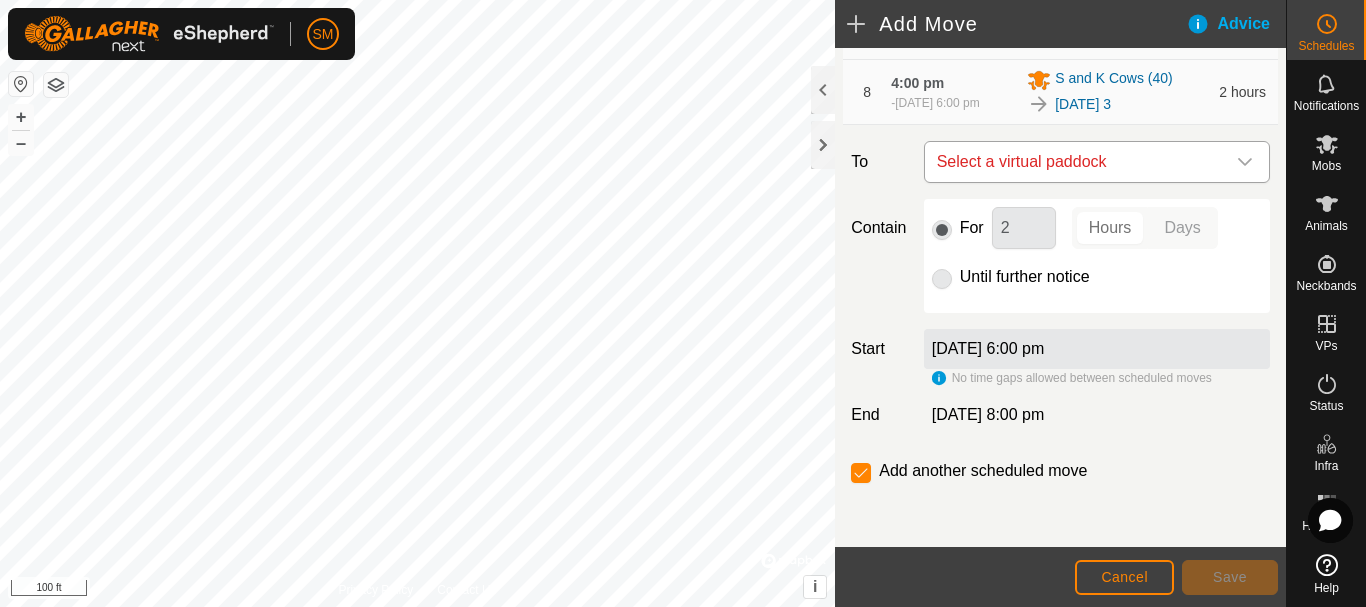 click on "Select a virtual paddock" at bounding box center (1077, 162) 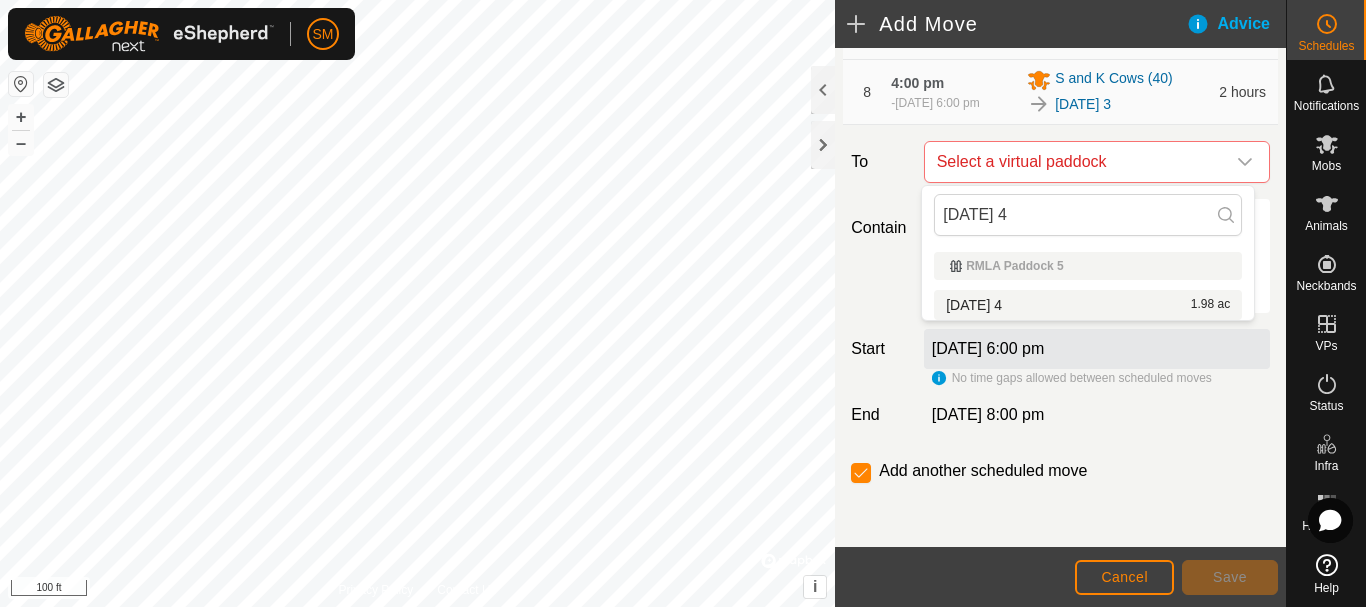type on "[DATE] 4" 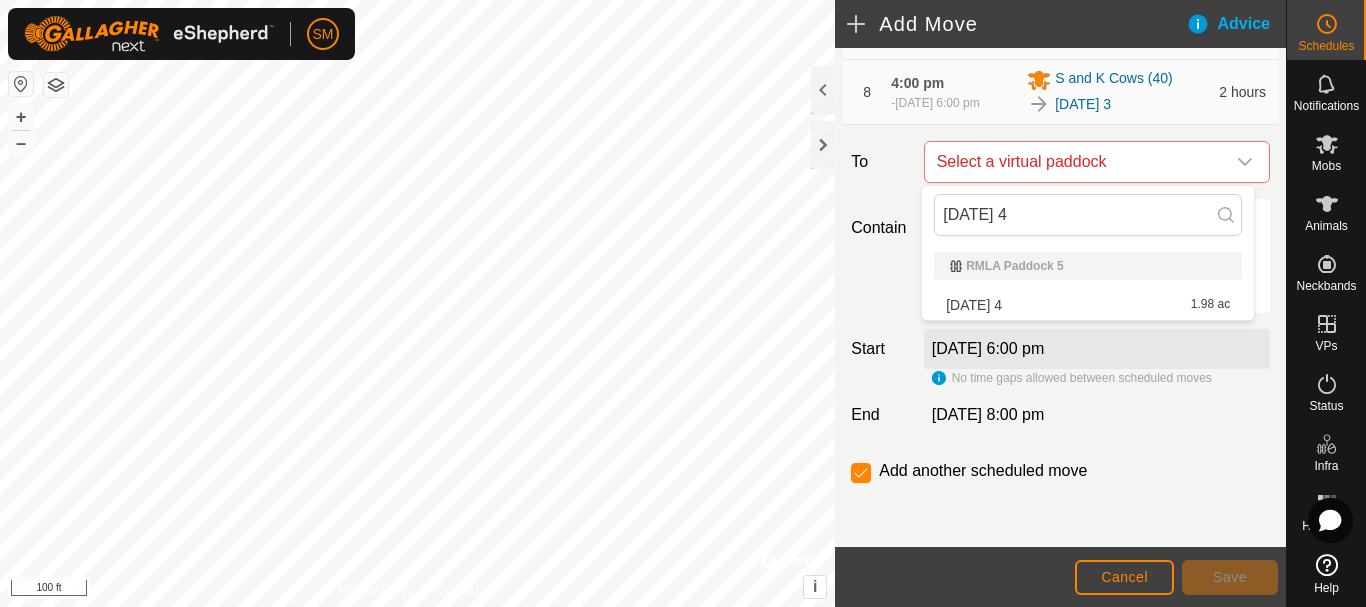 click on "[DATE] 4  1.98 ac" at bounding box center [1088, 305] 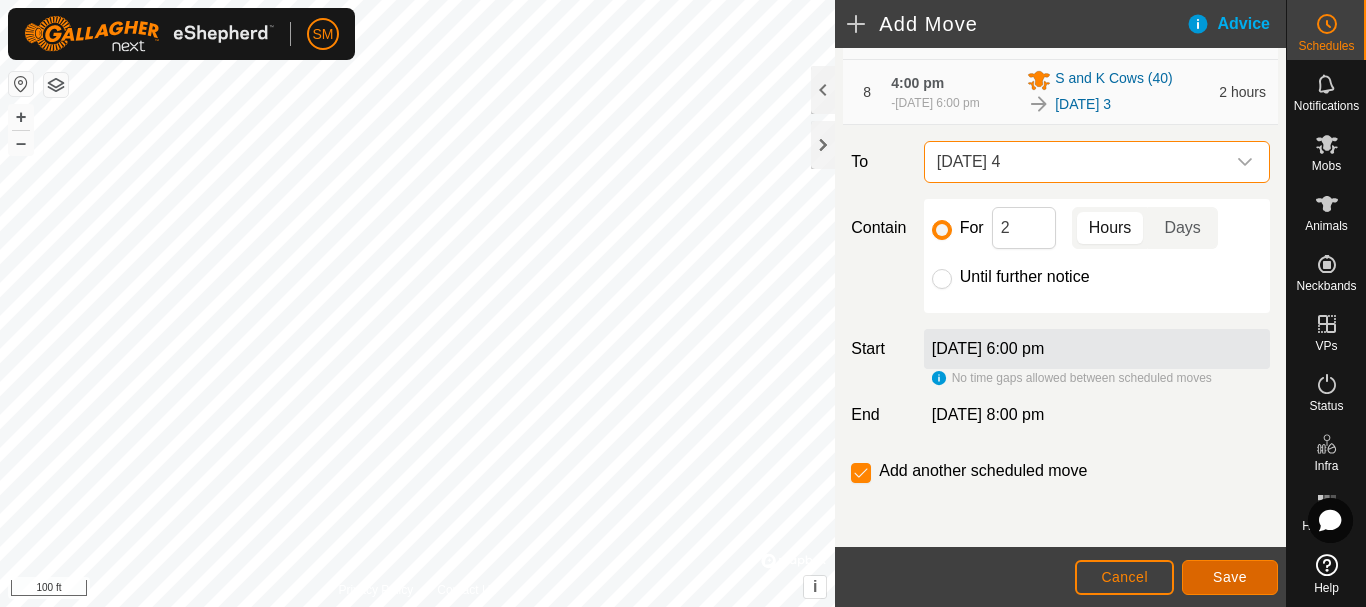 click on "Save" 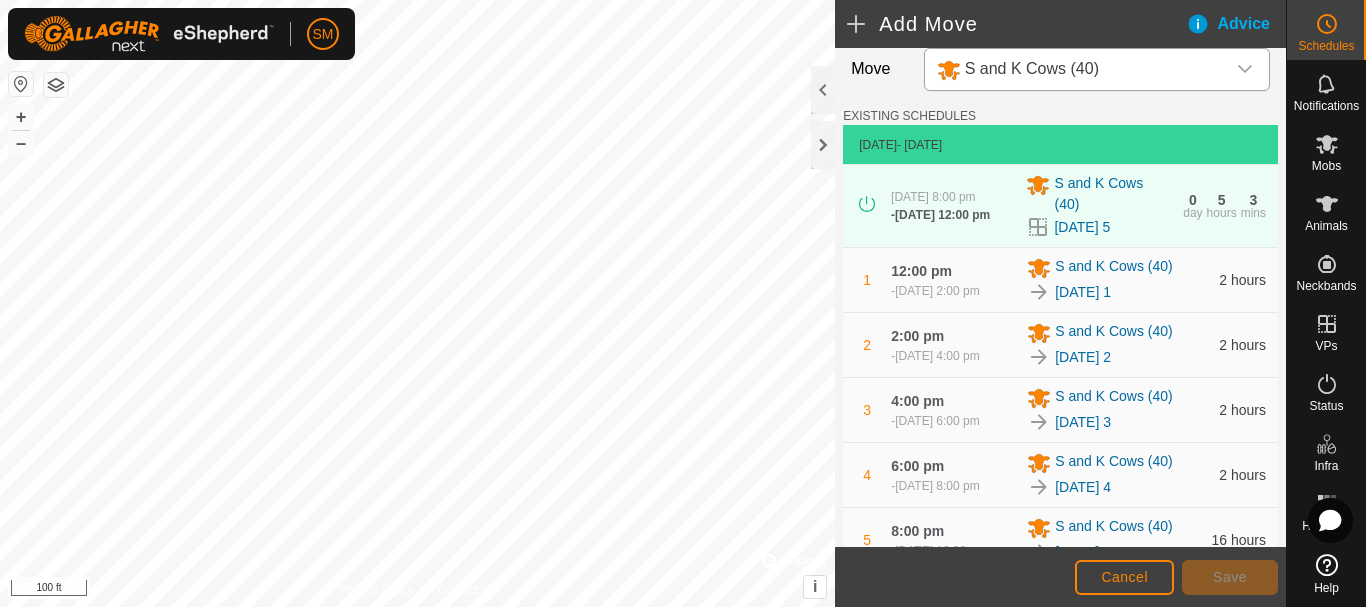scroll, scrollTop: 851, scrollLeft: 0, axis: vertical 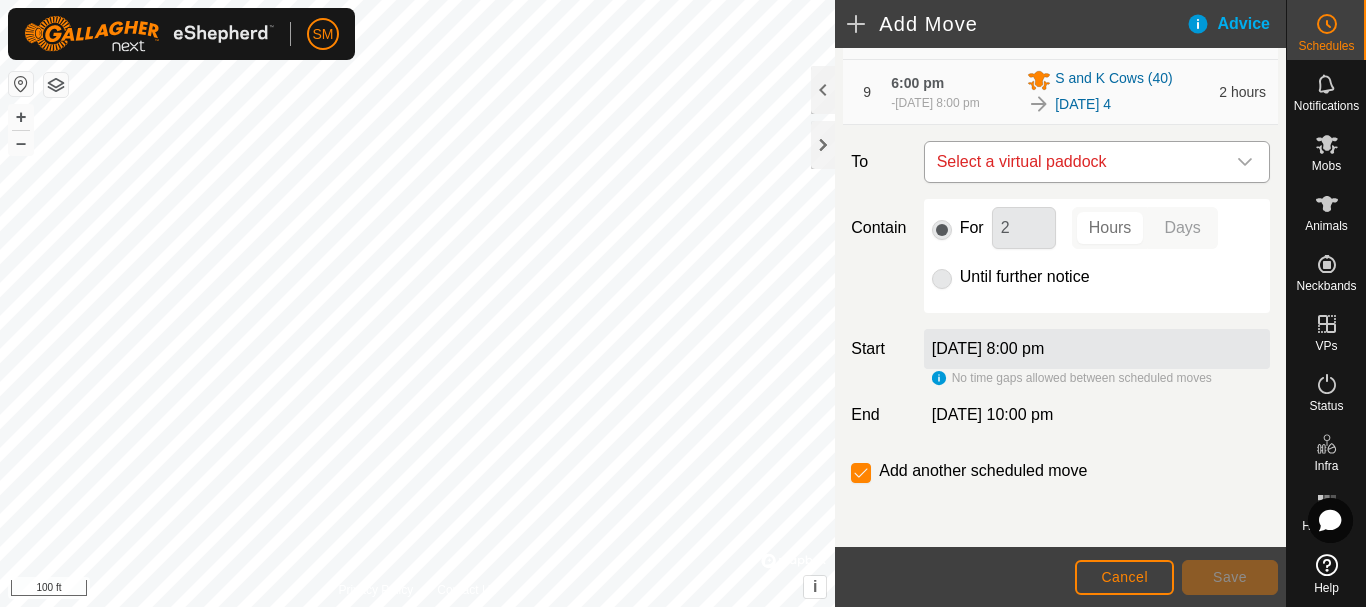 click 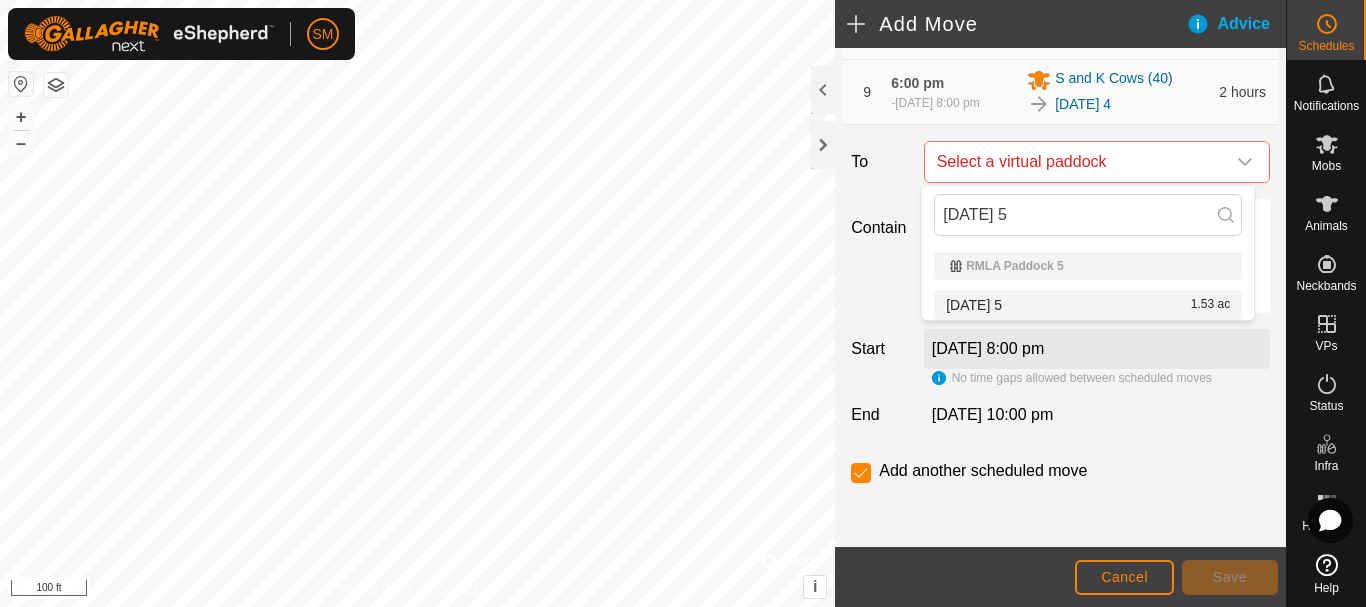 type on "[DATE] 5" 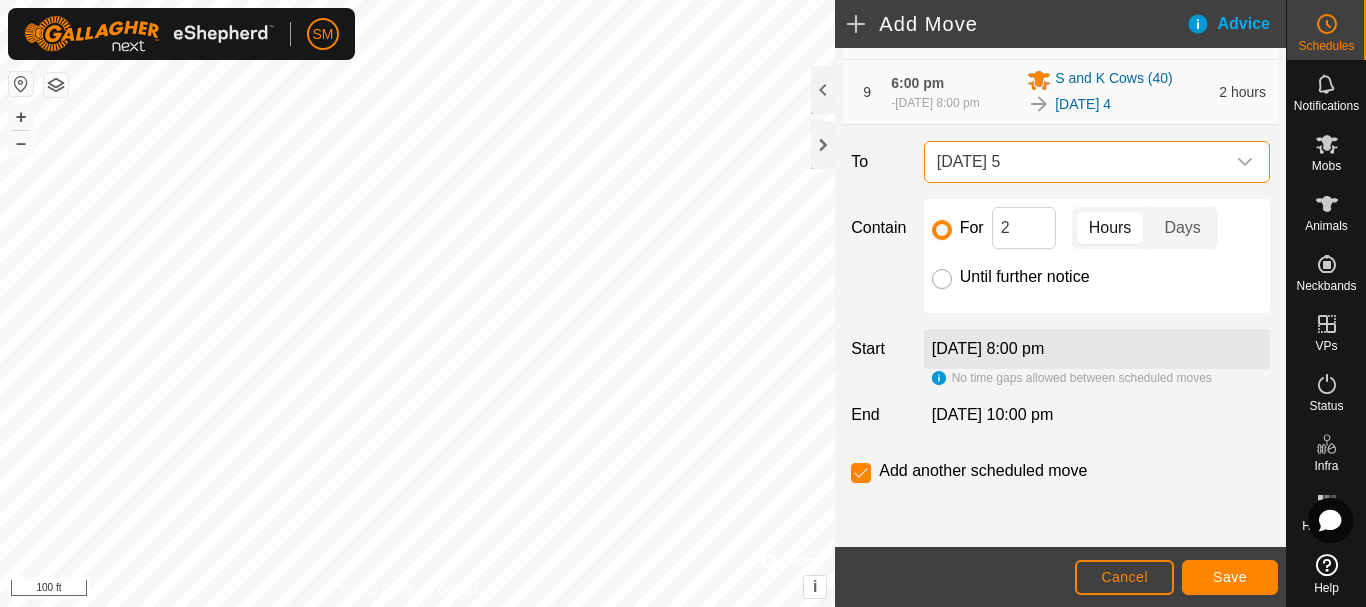 click on "Until further notice" at bounding box center [942, 279] 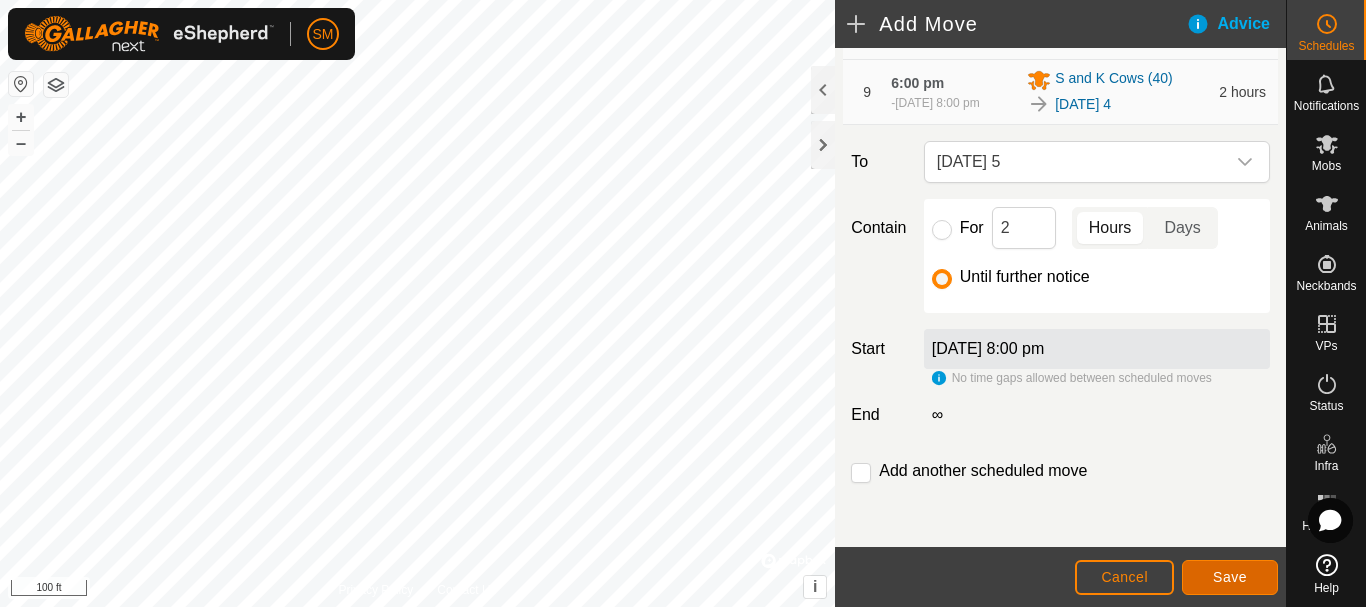 click on "Save" 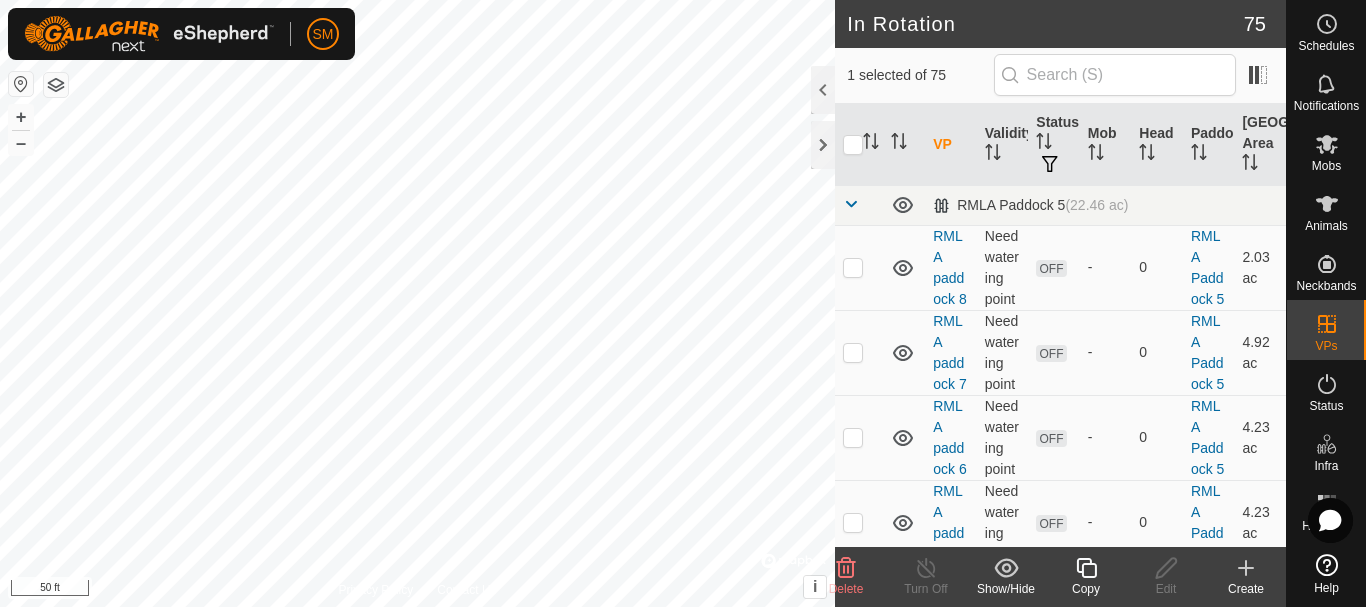 click 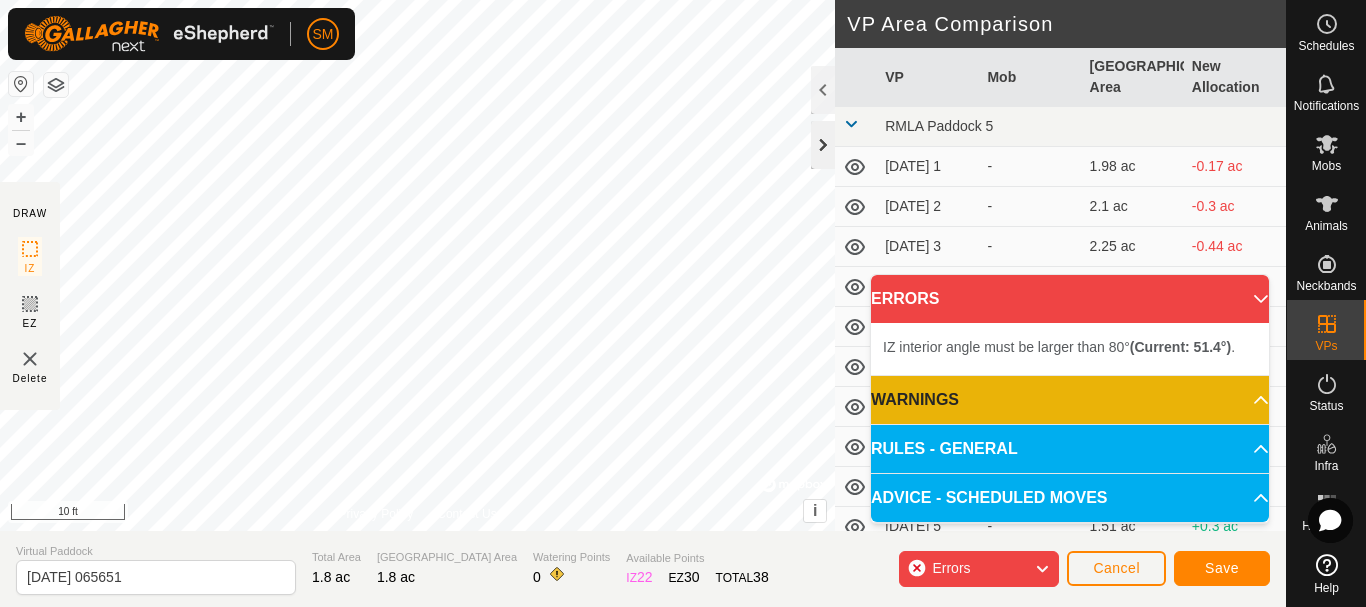 click 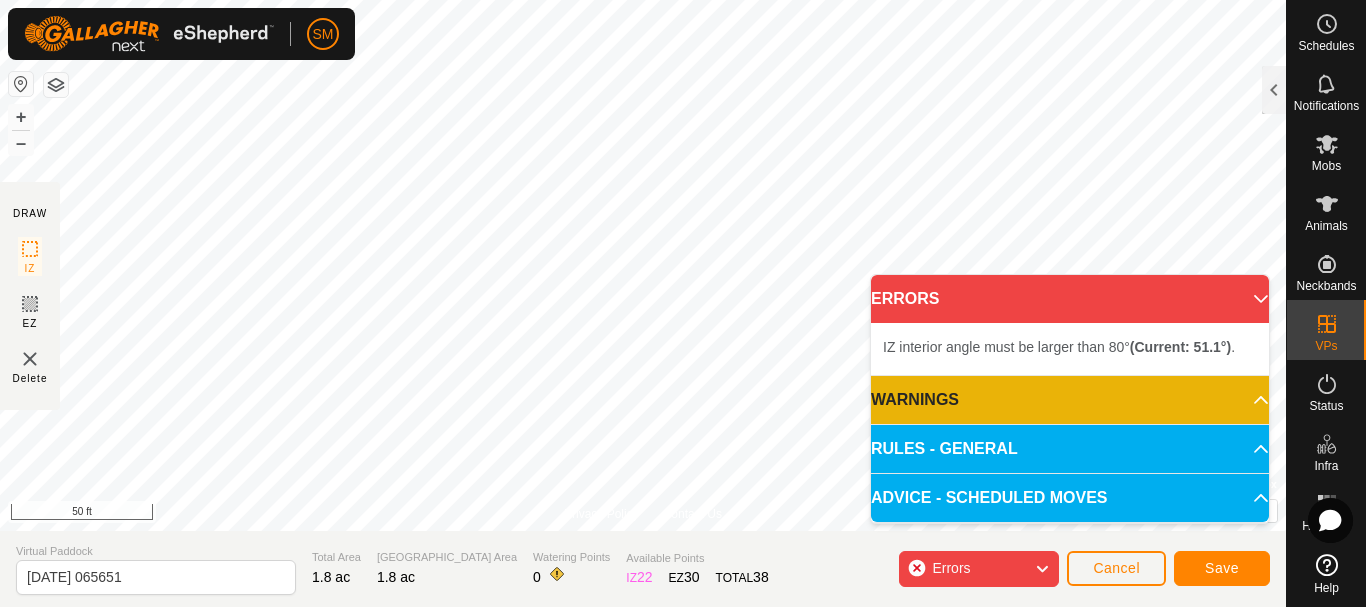 click on "DRAW IZ EZ Delete Privacy Policy Contact Us IZ interior angle must be larger than 80°  (Current: 51.1°) . + – ⇧ i ©  Mapbox , ©  OpenStreetMap ,  Improve this map 50 ft VP Area Comparison     VP   Mob   [GEOGRAPHIC_DATA] Area   New Allocation  RMLA Paddock 5  [DATE] 1  -  1.98 ac  -0.17 ac  [DATE] 2  -  2.1 ac  -0.3 ac  [DATE] 3  -  2.25 ac  -0.44 ac  [DATE] 4  -  2.37 ac  -0.57 ac  [DATE] 5  -  1.85 ac  -0.05 ac  [DATE] 1  -  1.98 ac  -0.17 ac  [DATE] 2  -  2.1 ac  -0.3 ac  [DATE] 3  -  2.22 ac  -0.42 ac  [DATE] 4  -  2.35 ac  -0.54 ac  [DATE] 5  -  1.51 ac  +0.3 ac  [DATE]  -  1.98 ac  -0.17 ac  [DATE] 1  -  1.63 ac  +0.17 ac  [DATE] 2  -  1.73 ac  +0.07 ac  [DATE] 3  -  1.85 ac  -0.05 ac  [DATE] 4  -  1.98 ac  -0.17 ac  [DATE] 5  -  1.48 ac  +0.32 ac  [DATE]  -  1.95 ac  -0.15 ac  [DATE] 1  -  1.58 ac  +0.22 ac  [DATE] 2  -  1.71 ac  +0.1 ac  [DATE] 3  -  1.83 ac  -0.02 ac  [DATE] 4  -  1.95 ac  -0.15 ac  [DATE] 5  - - -" 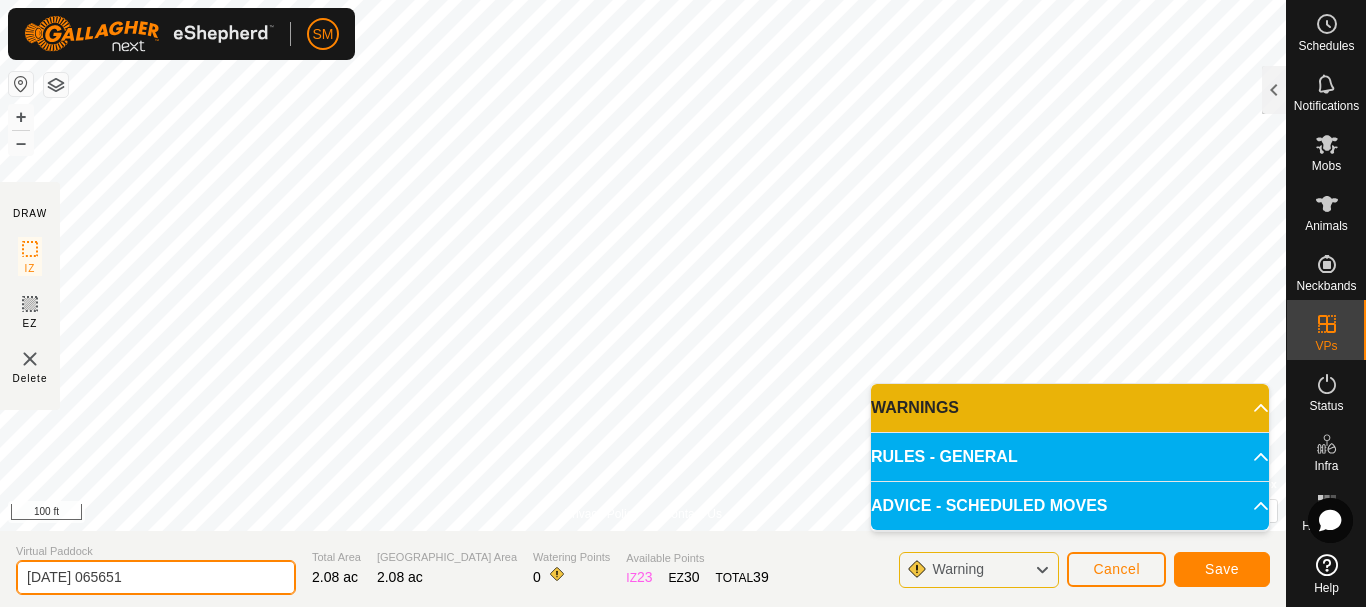 drag, startPoint x: 171, startPoint y: 570, endPoint x: 0, endPoint y: 583, distance: 171.49344 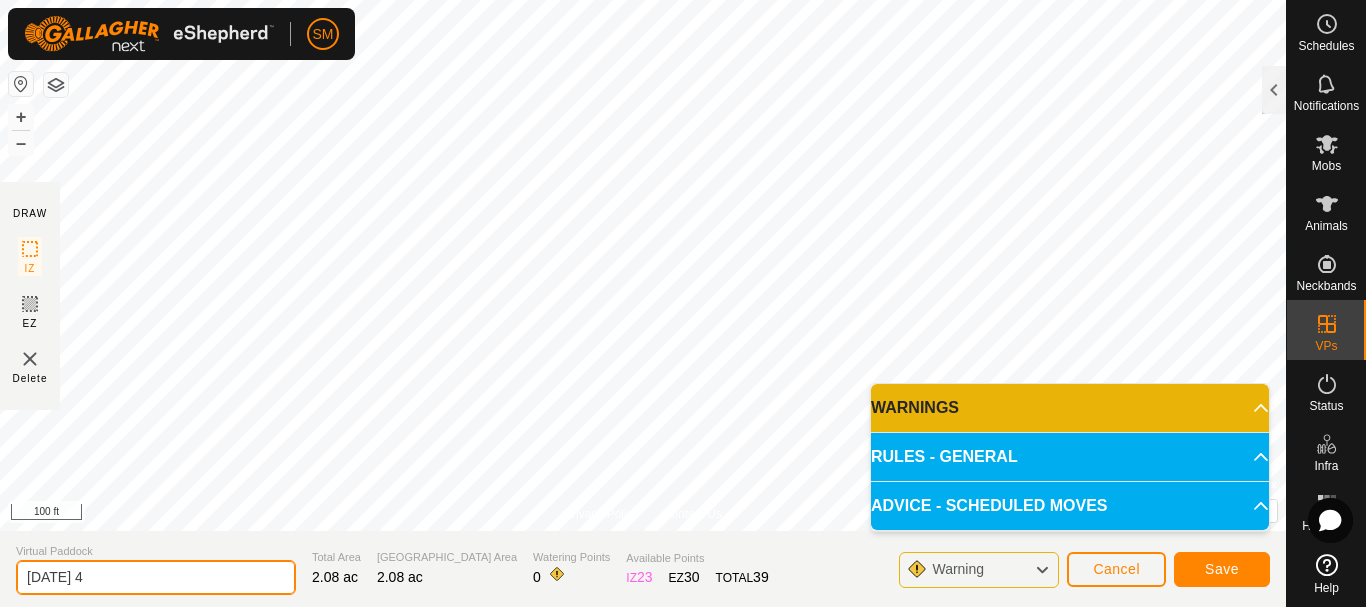 type on "[DATE] 4" 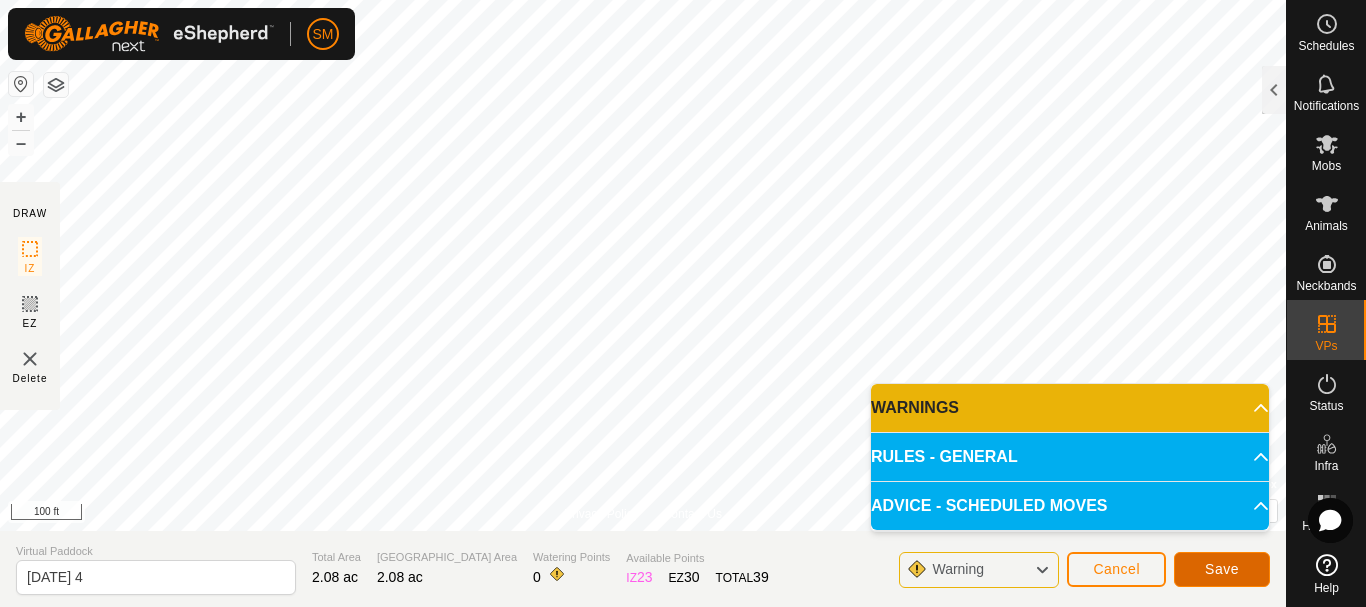click on "Save" 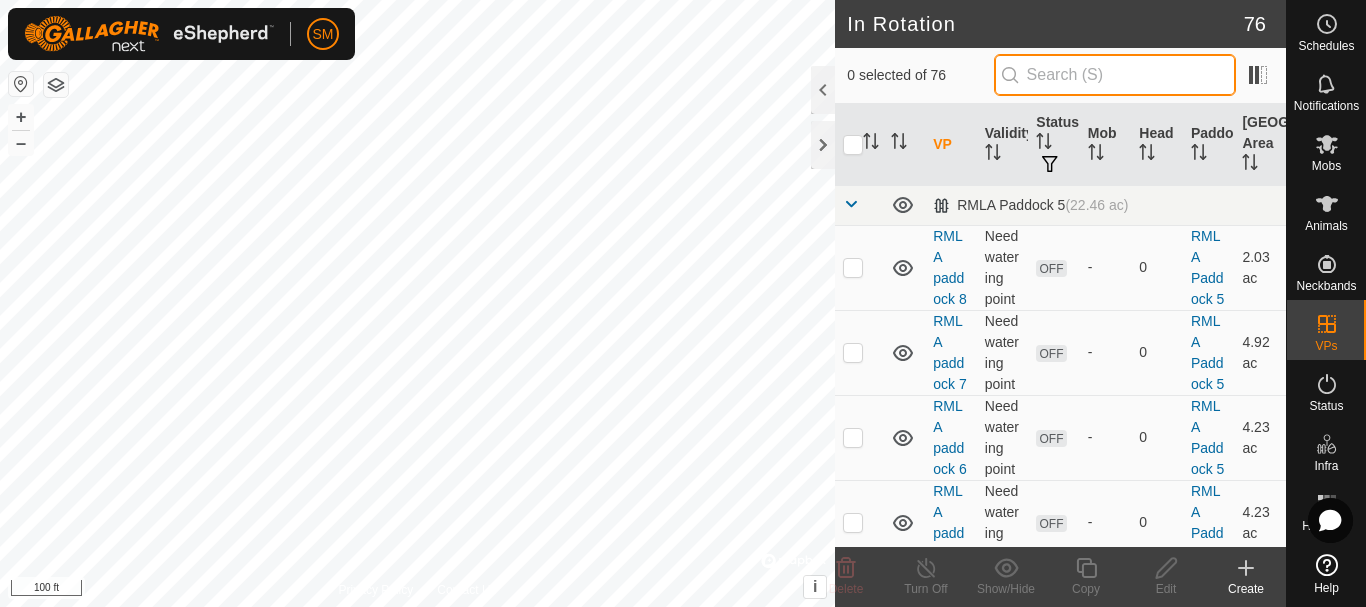 click at bounding box center (1115, 75) 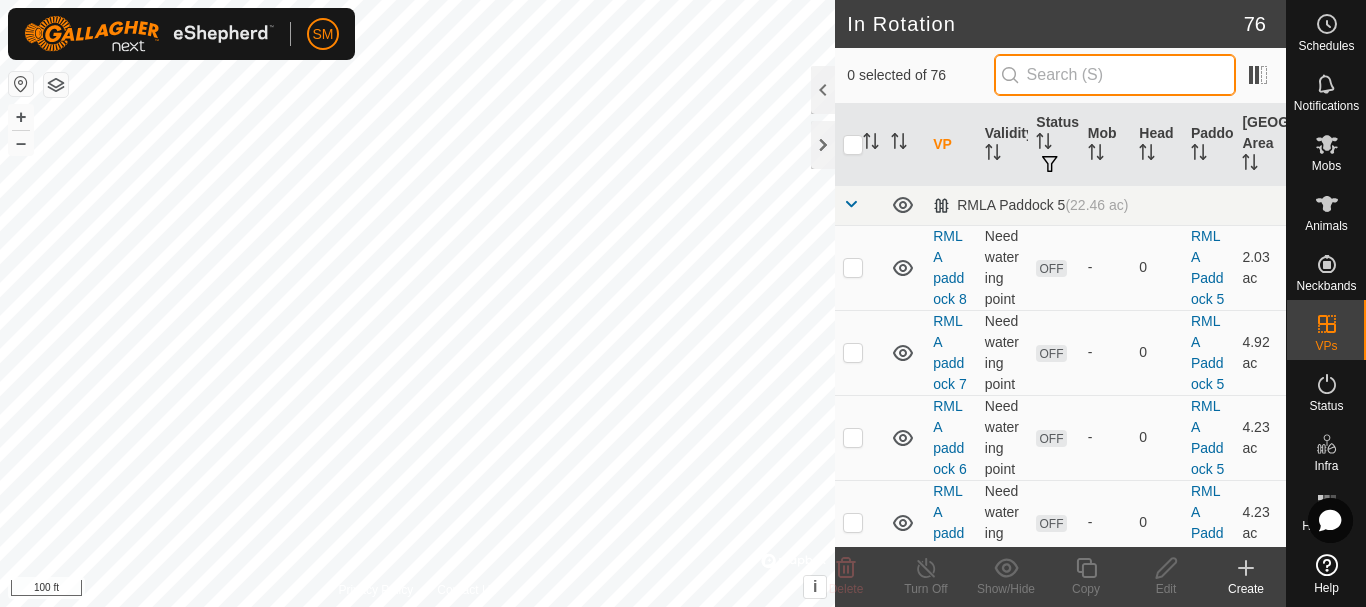 paste on "[DATE]" 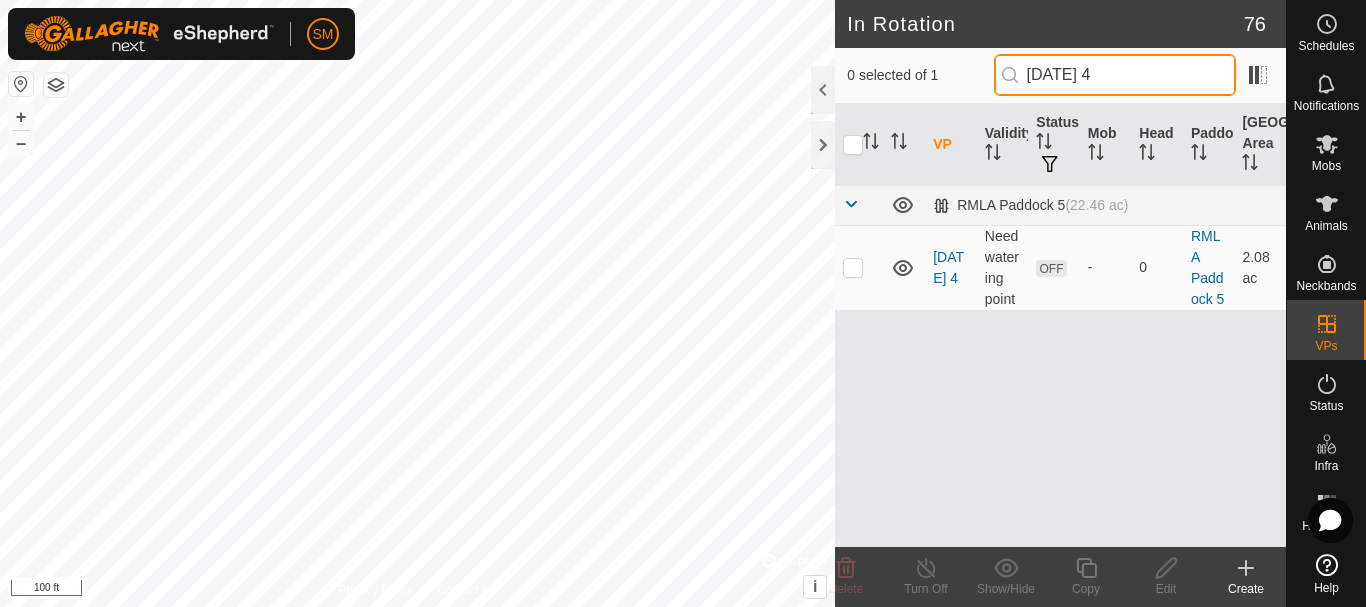 drag, startPoint x: 1117, startPoint y: 76, endPoint x: 963, endPoint y: 69, distance: 154.15901 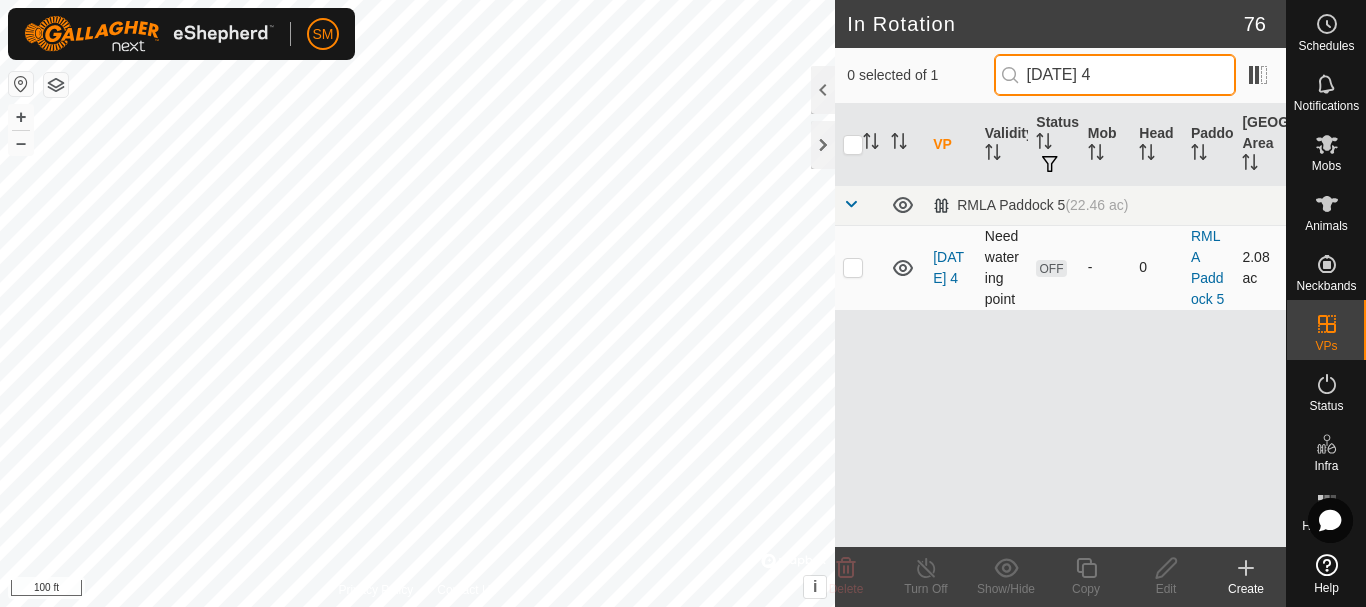 type on "[DATE] 4" 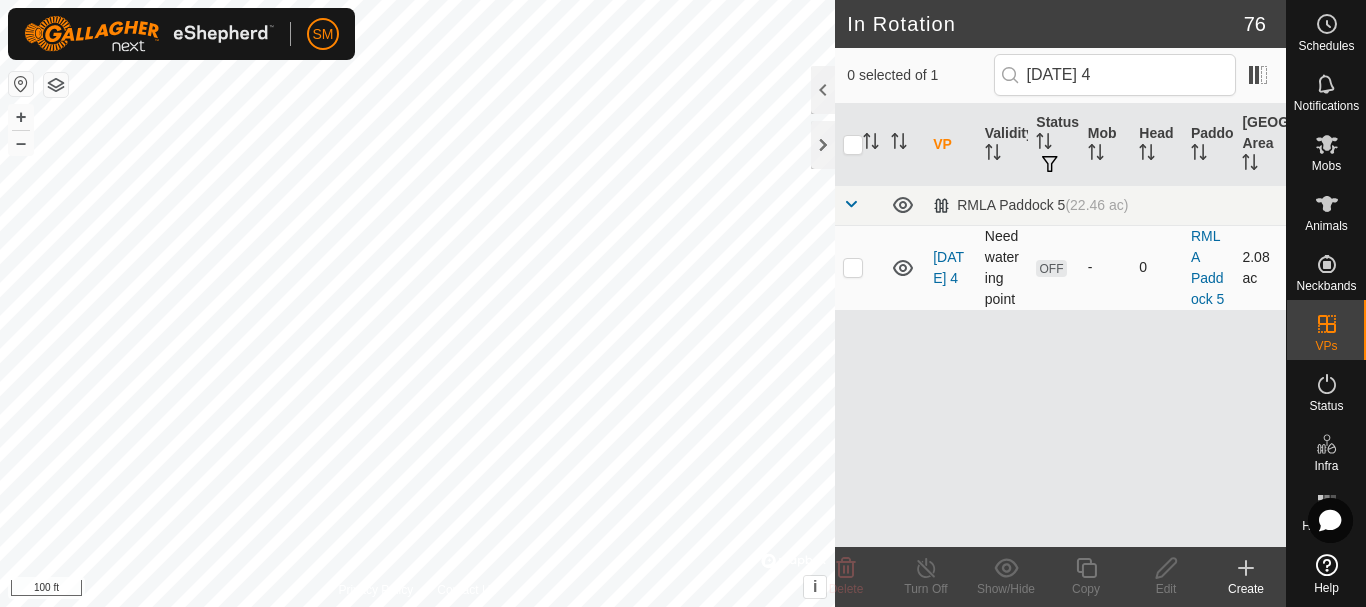 click at bounding box center (853, 267) 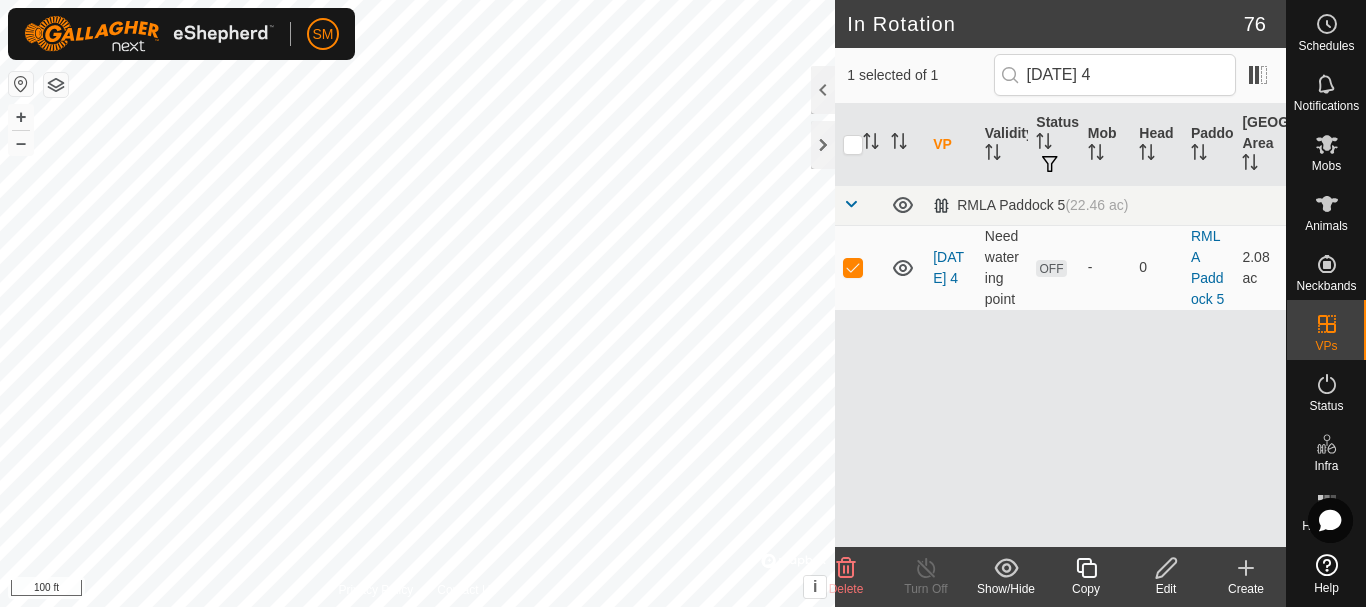 click 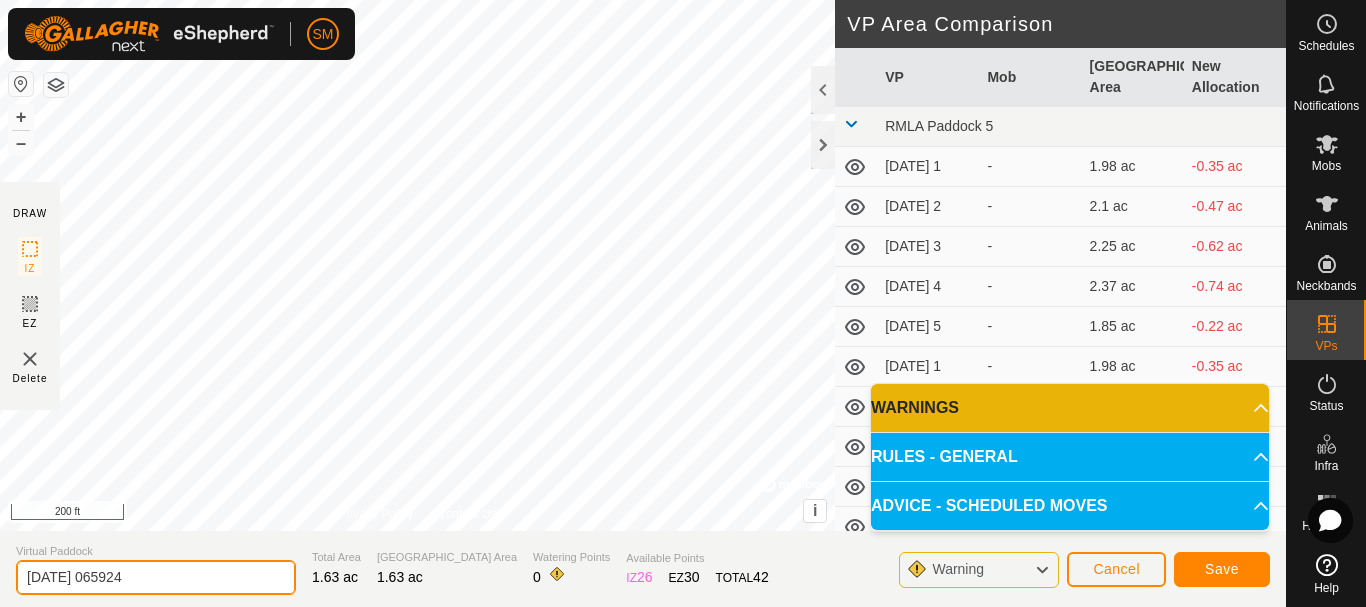 drag, startPoint x: 172, startPoint y: 580, endPoint x: 0, endPoint y: 588, distance: 172.18594 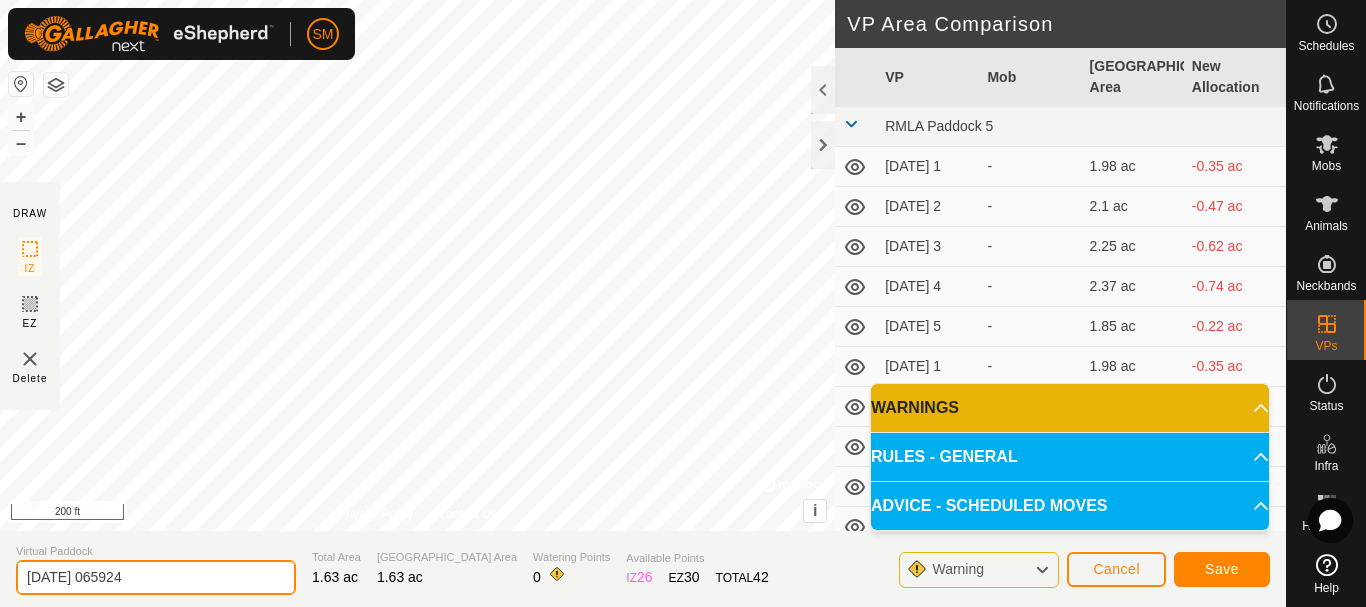 paste on "7" 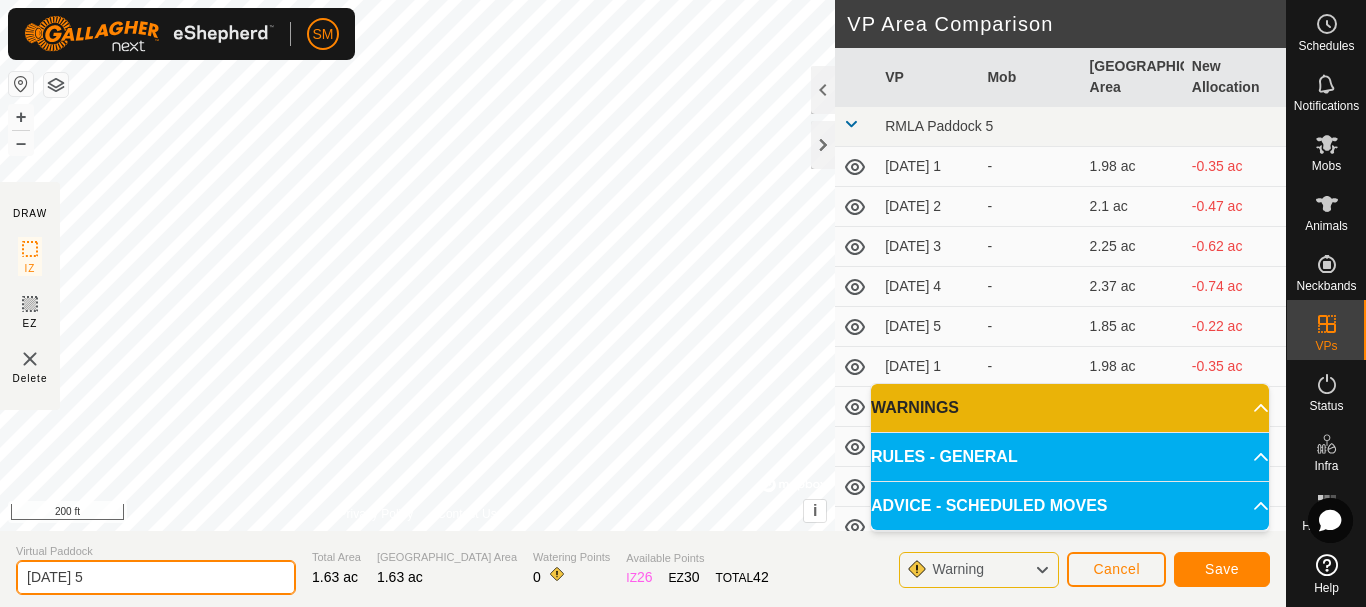 type on "[DATE] 5" 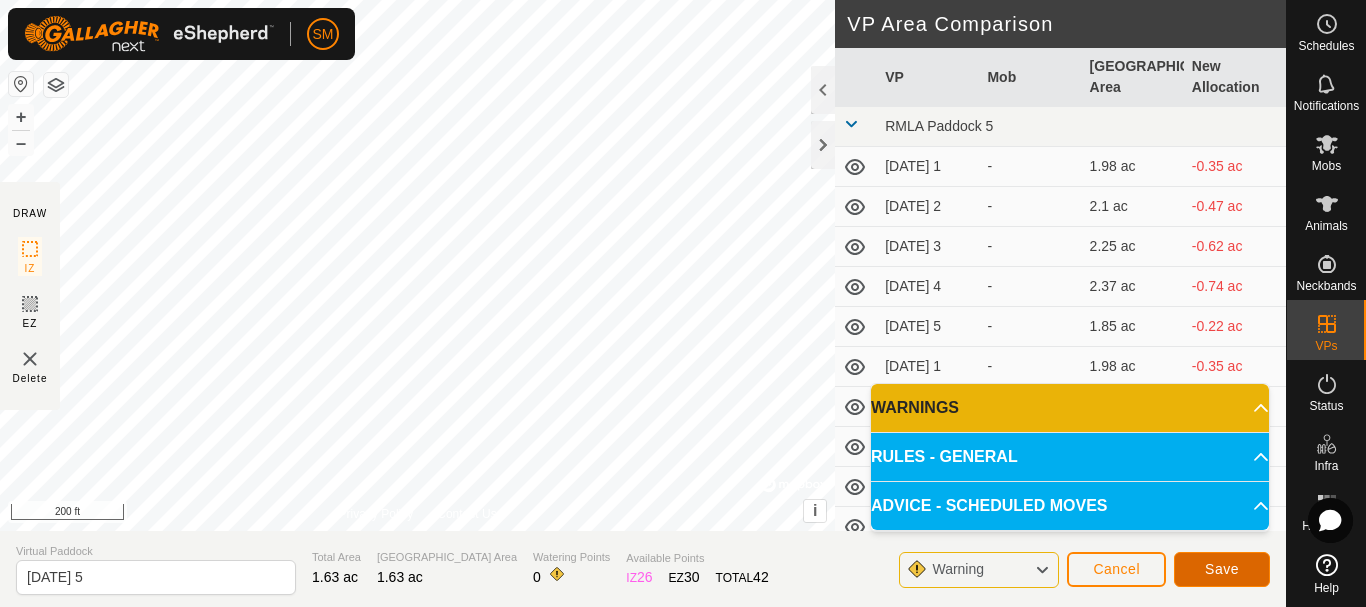 click on "Save" 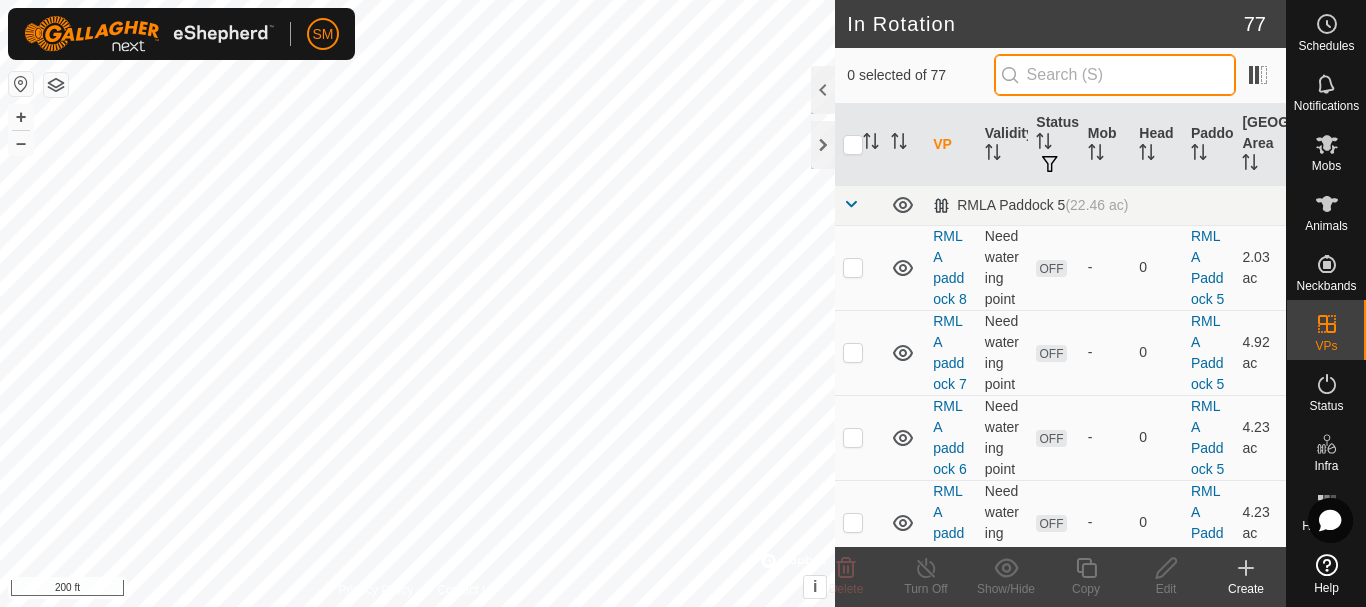 click at bounding box center [1115, 75] 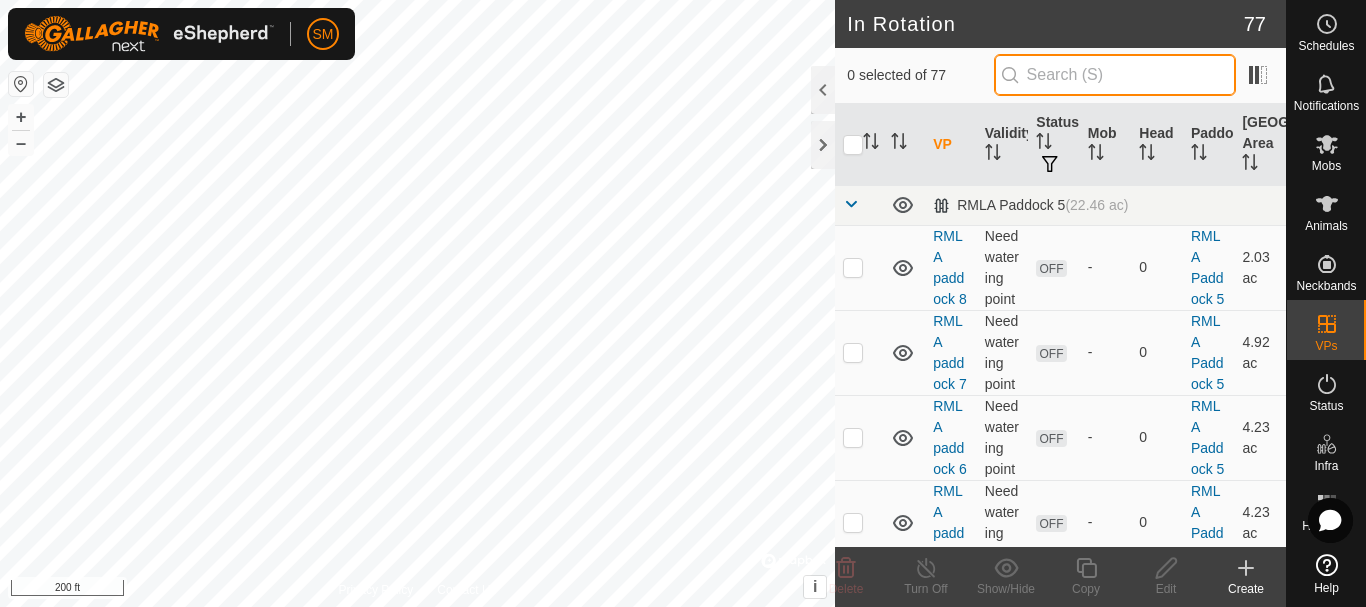 paste on "[DATE]" 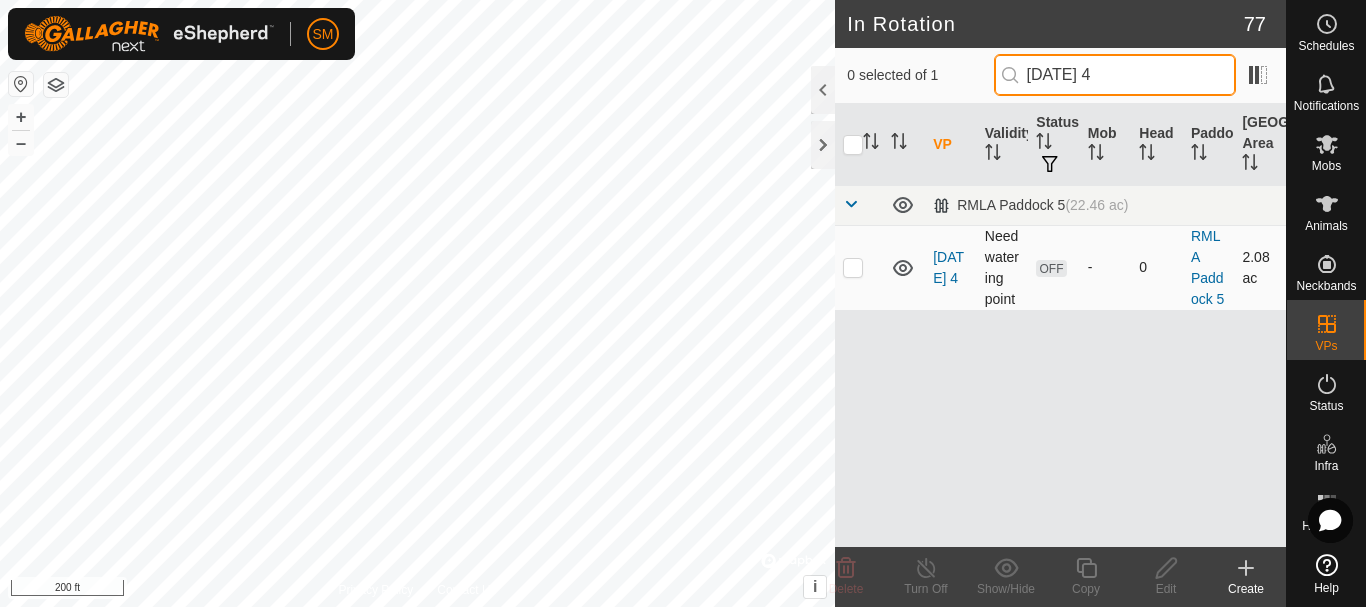 type on "[DATE] 4" 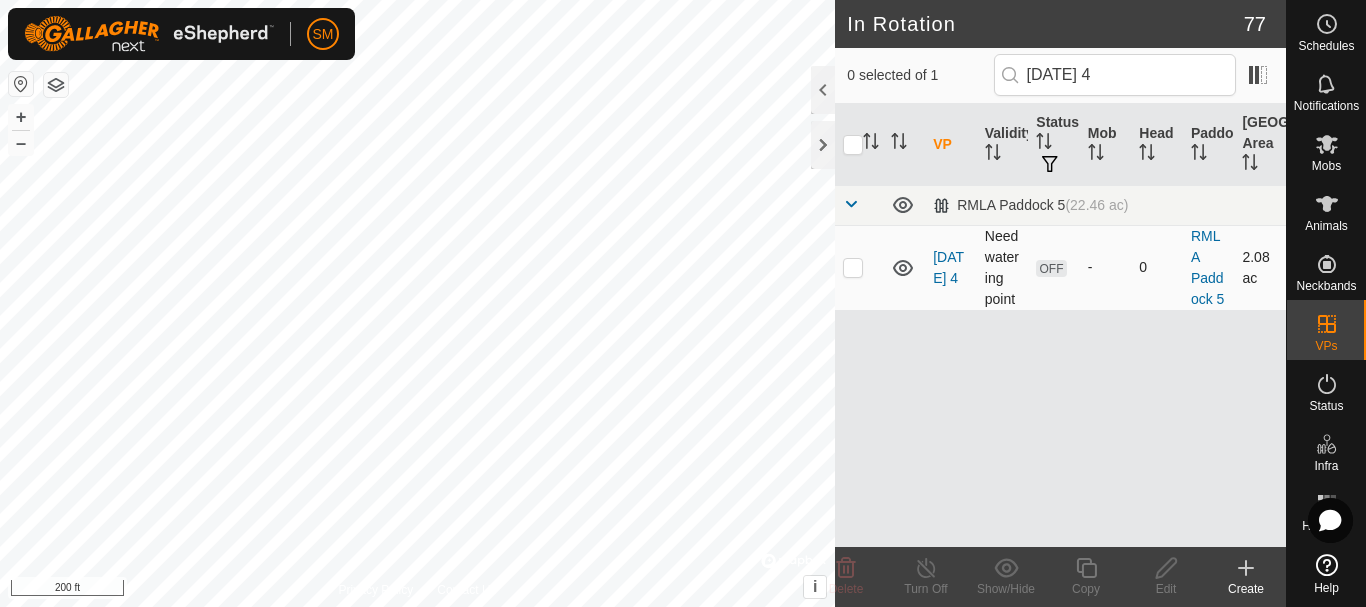 click at bounding box center [853, 267] 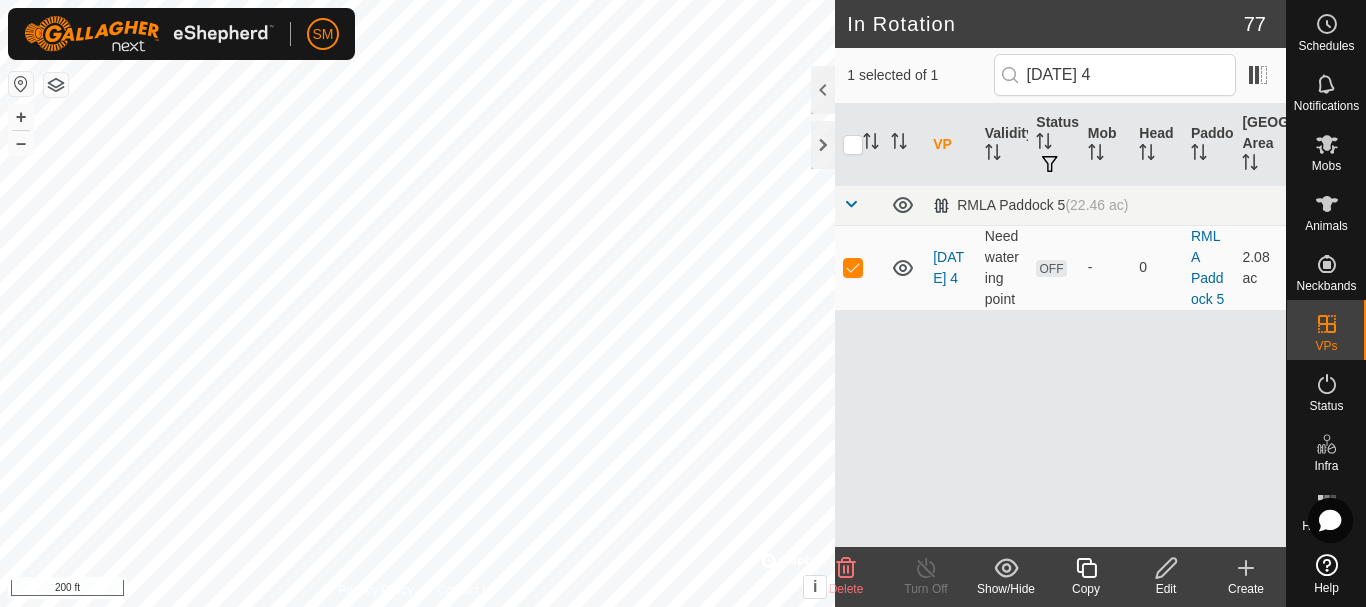 click 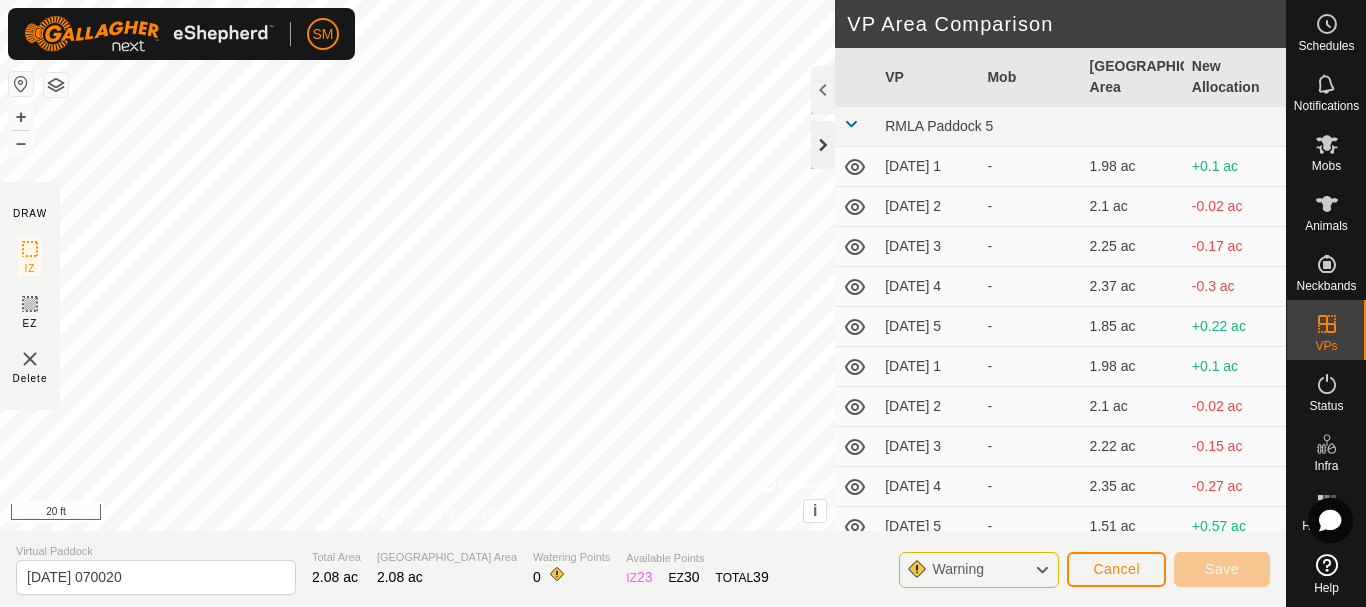 click 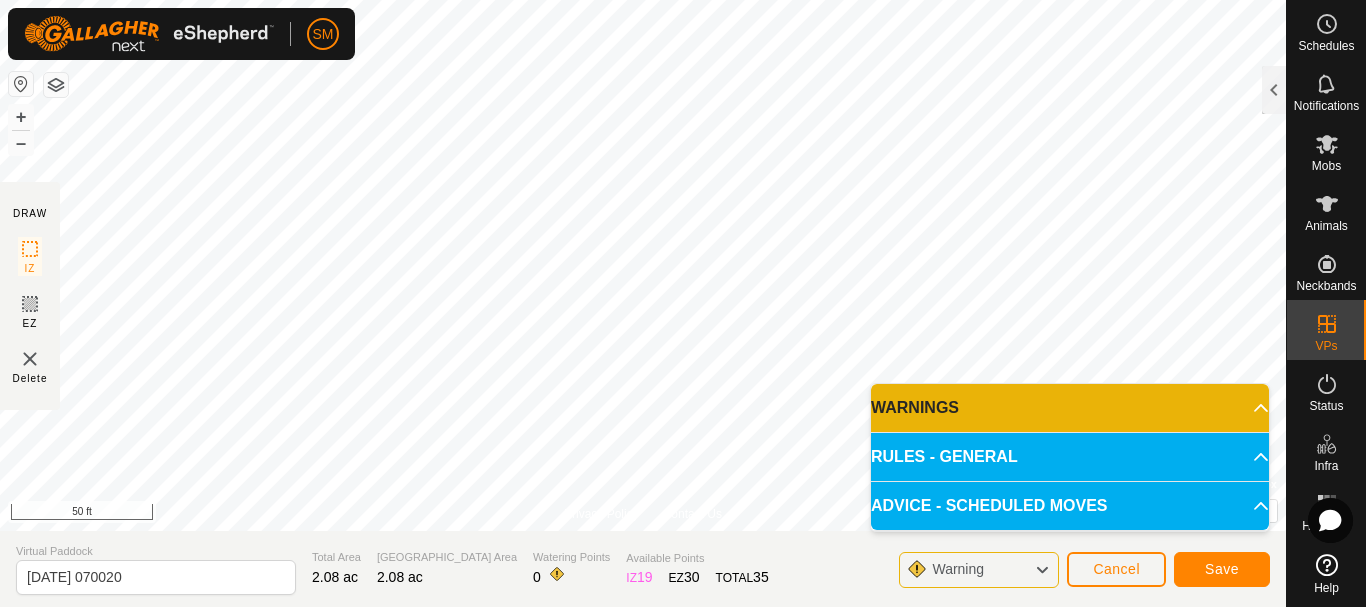 click on "DRAW IZ EZ Delete Privacy Policy Contact Us + – ⇧ i ©  Mapbox , ©  OpenStreetMap ,  Improve this map 50 ft VP Area Comparison     VP   Mob   [GEOGRAPHIC_DATA] Area   New Allocation  RMLA Paddock 5  [DATE] 1  -  1.98 ac  +0.1 ac  [DATE] 2  -  2.1 ac  -0.02 ac  [DATE] 3  -  2.25 ac  -0.17 ac  [DATE] 4  -  2.37 ac  -0.3 ac  [DATE] 5  -  1.85 ac  +0.22 ac  [DATE] 1  -  1.98 ac  +0.1 ac  [DATE] 2  -  2.1 ac  -0.02 ac  [DATE] 3  -  2.22 ac  -0.15 ac  [DATE] 4  -  2.35 ac  -0.27 ac  [DATE] 5  -  1.51 ac  +0.57 ac  [DATE]  -  1.98 ac  +0.1 ac  [DATE] 1  -  1.63 ac  +0.44 ac  [DATE] 2  -  1.73 ac  +0.35 ac  [DATE] 3  -  1.85 ac  +0.22 ac  [DATE] 4  -  1.98 ac  +0.1 ac  [DATE] 5  -  1.48 ac  +0.59 ac  [DATE]  -  1.95 ac  +0.12 ac  [DATE] 1  -  1.58 ac  +0.49 ac  [DATE] 2  -  1.71 ac  +0.37 ac  [DATE] 3  -  1.83 ac  +0.25 ac  [DATE] 4  -  1.95 ac  +0.12 ac  [DATE] 5   S and K Cows   1.43 ac  +0.64 ac  [DATE]  -  1.95 ac  +0.12 ac - -" 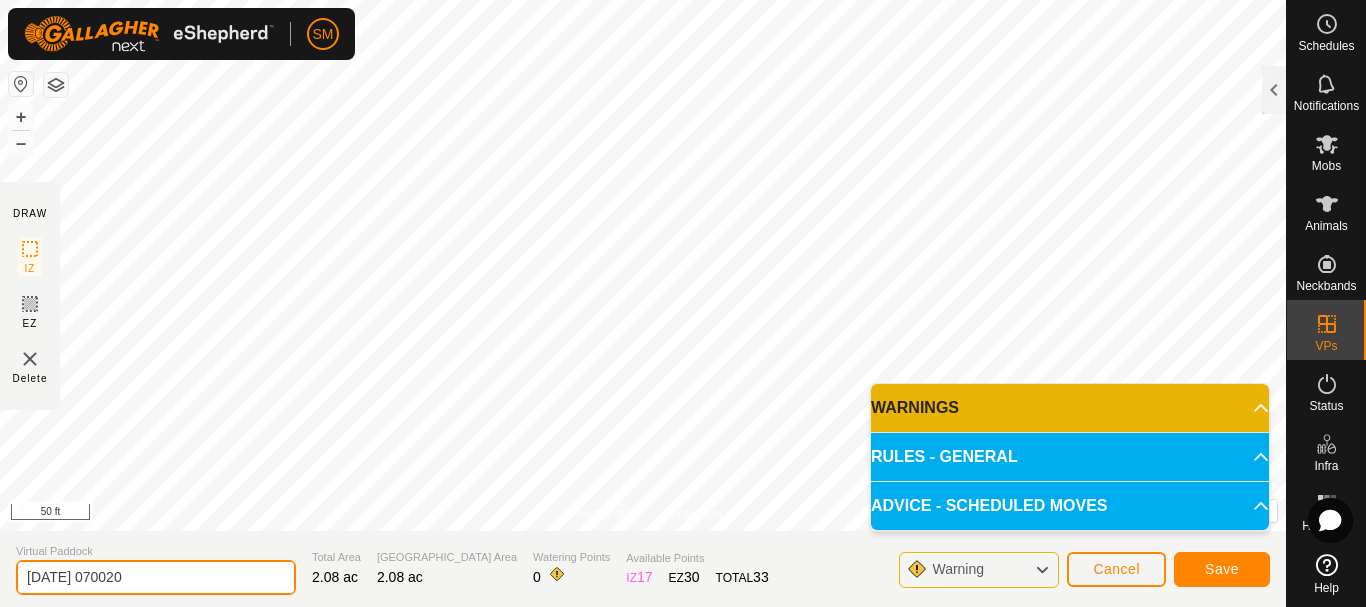 drag, startPoint x: 179, startPoint y: 579, endPoint x: 0, endPoint y: 560, distance: 180.00555 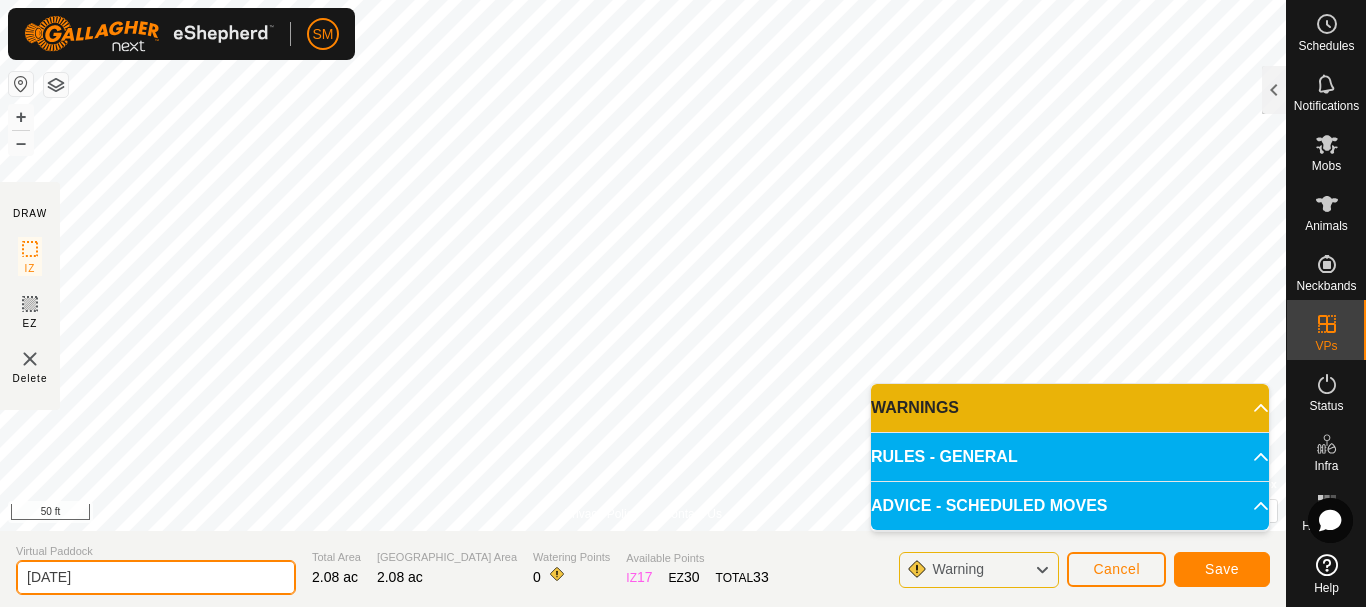 type on "[DATE]" 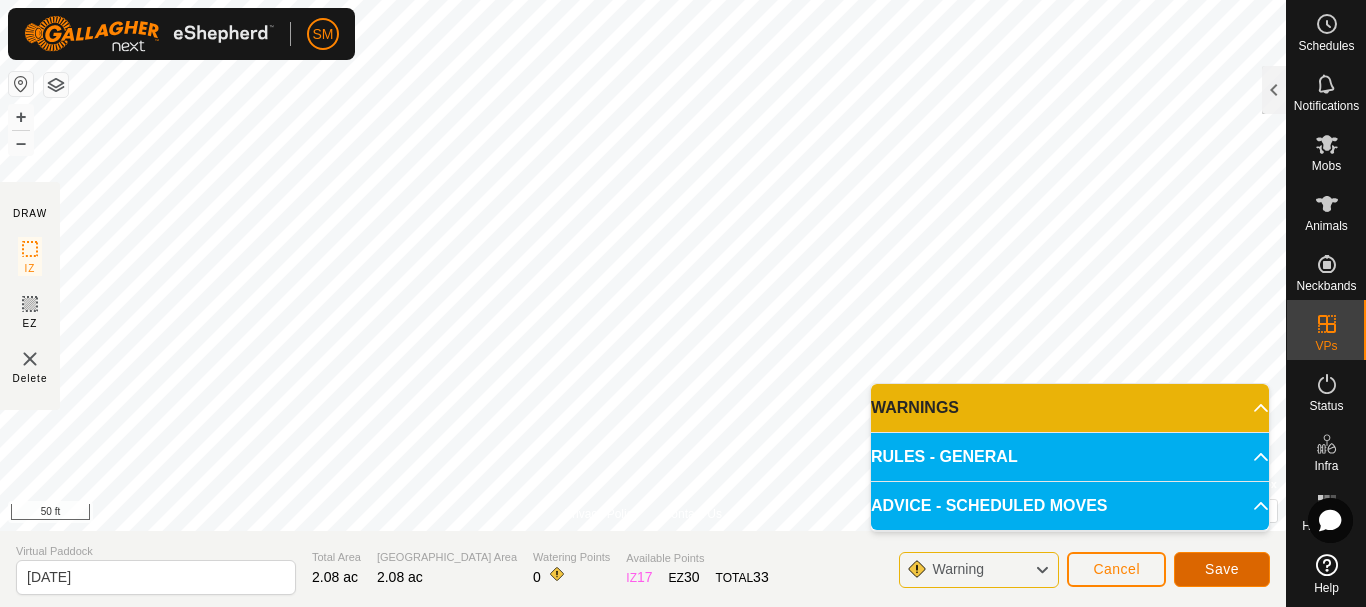 click on "Save" 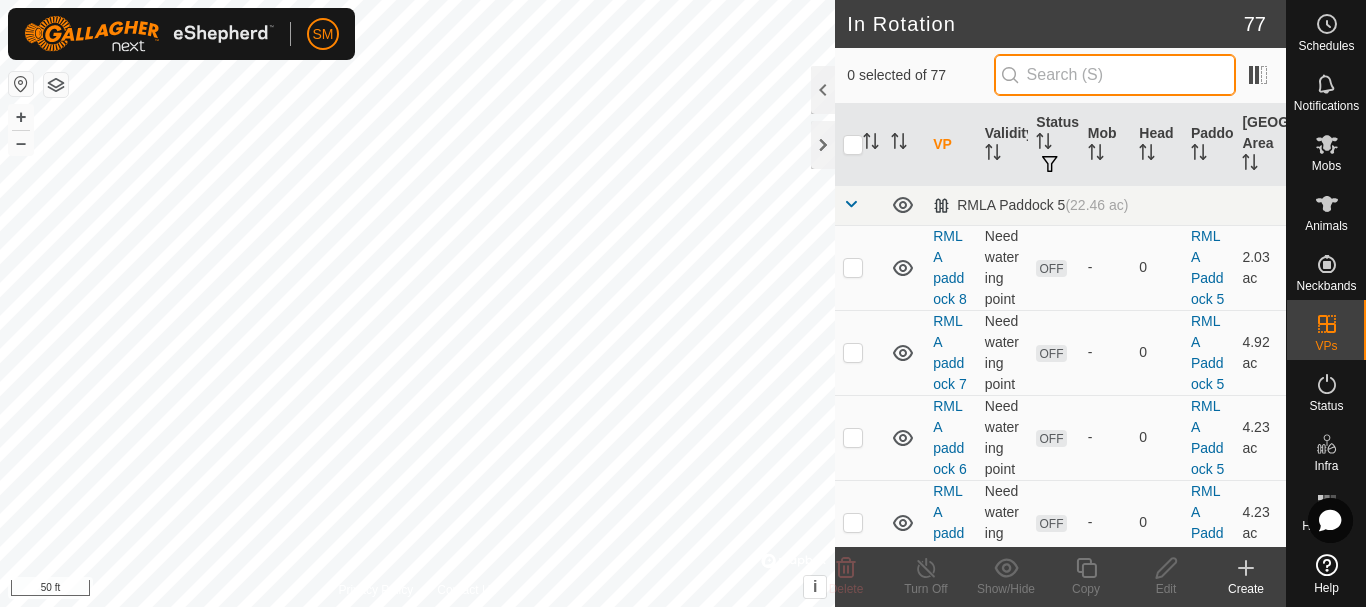 click at bounding box center (1115, 75) 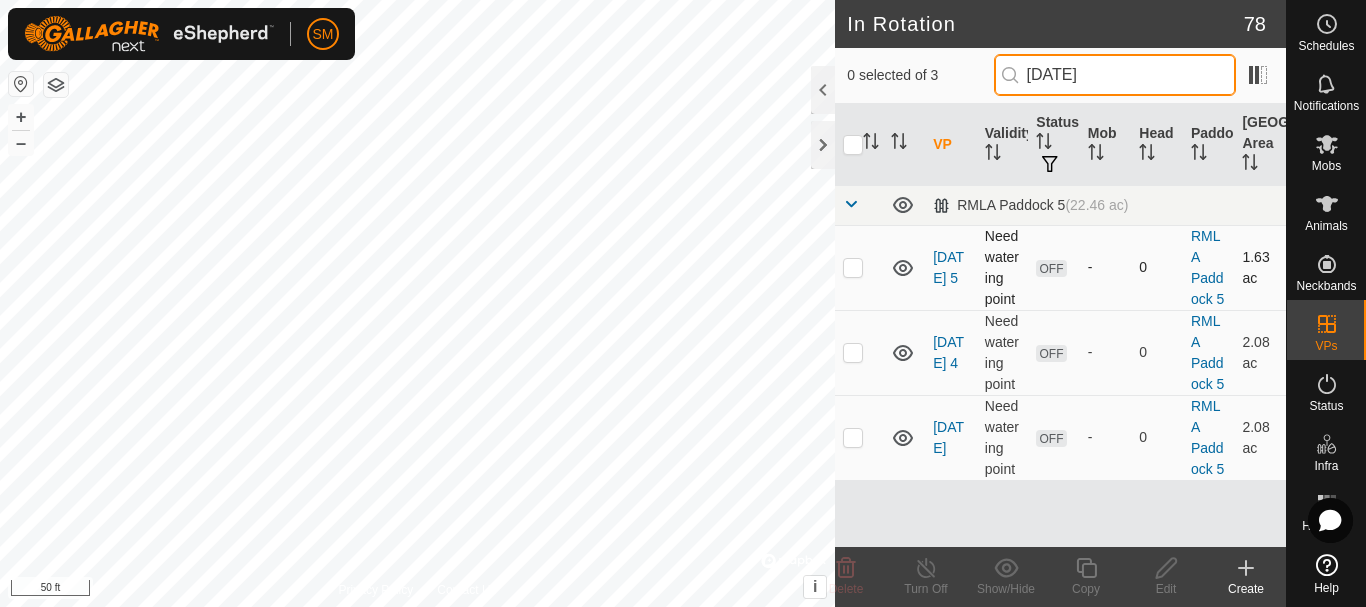 type on "[DATE]" 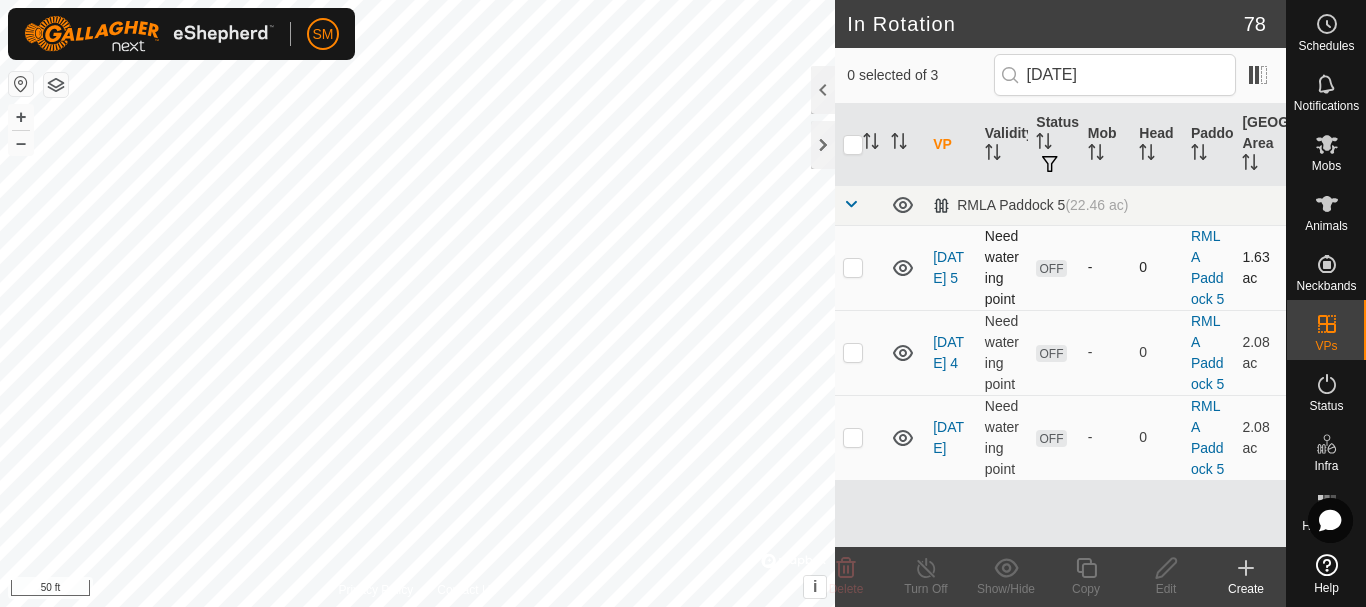 click at bounding box center (853, 267) 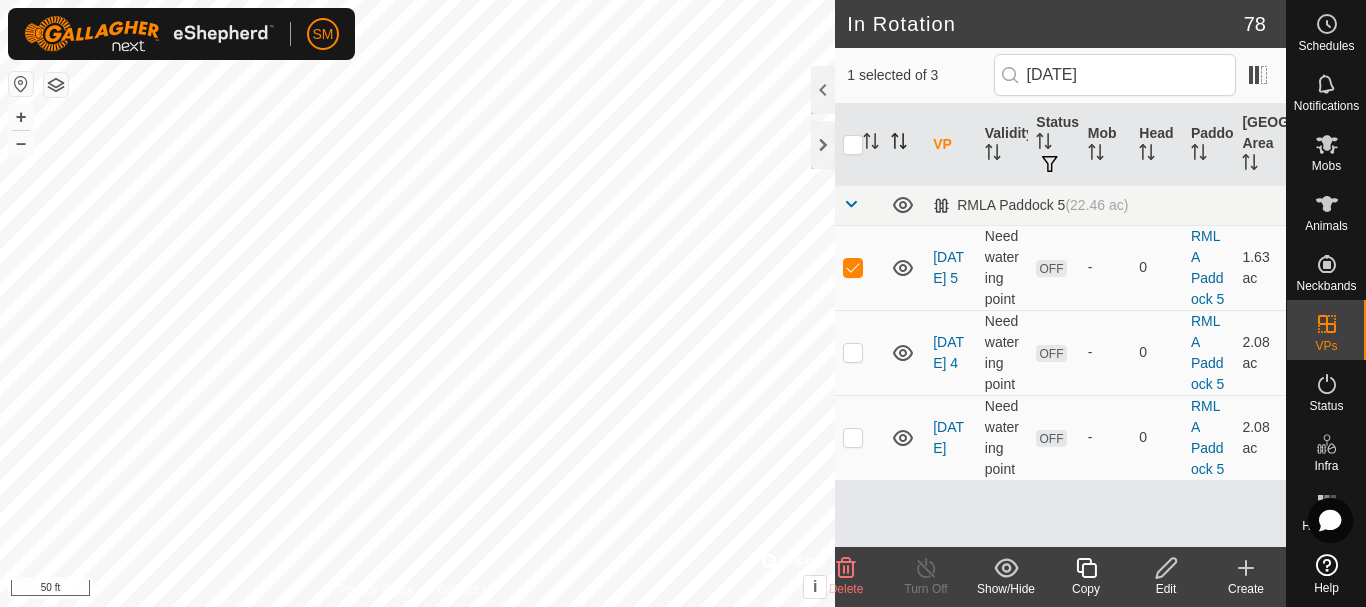 click 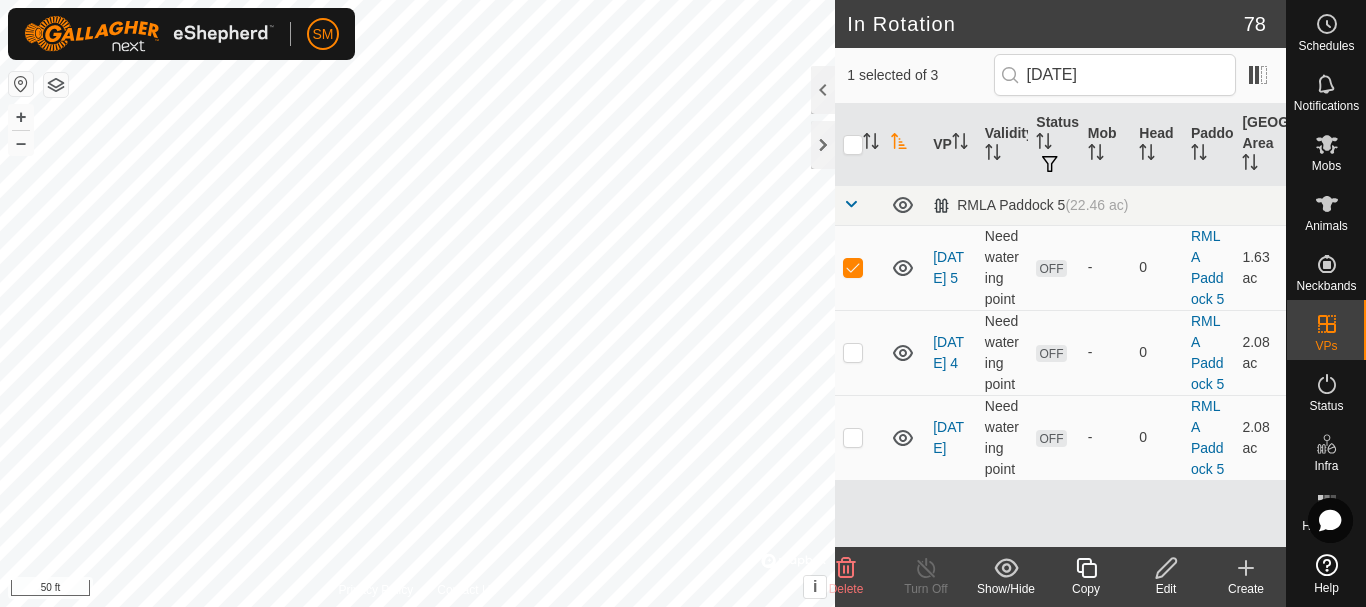 click 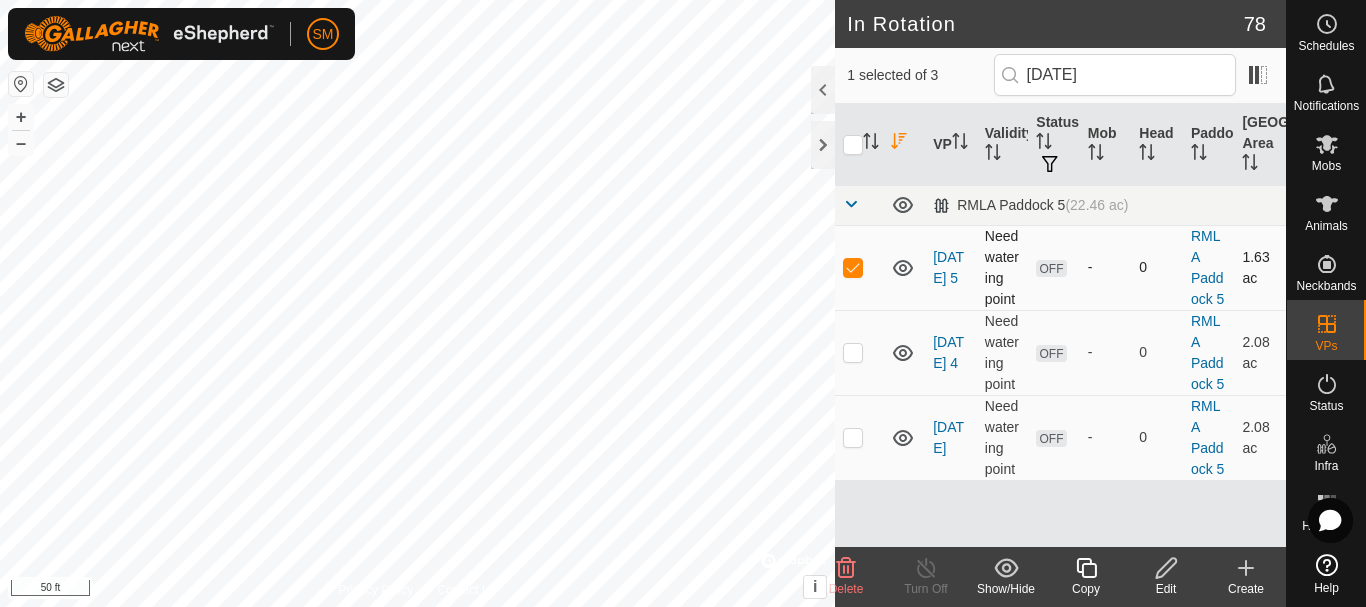 click at bounding box center (853, 267) 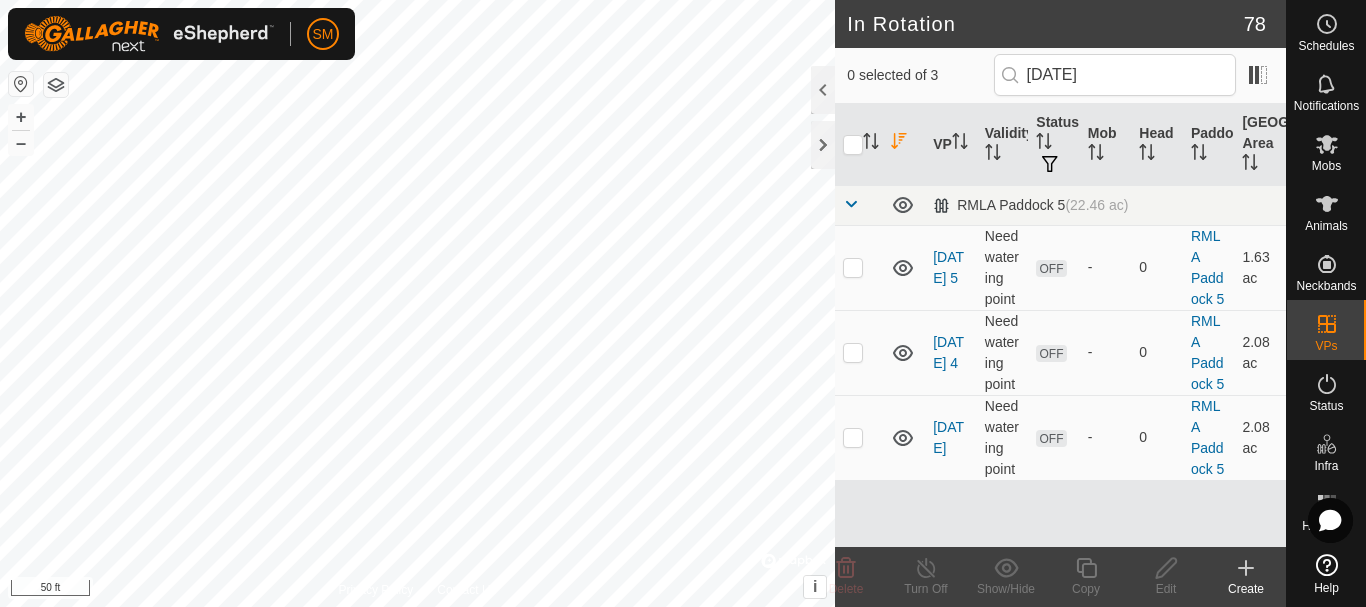 click 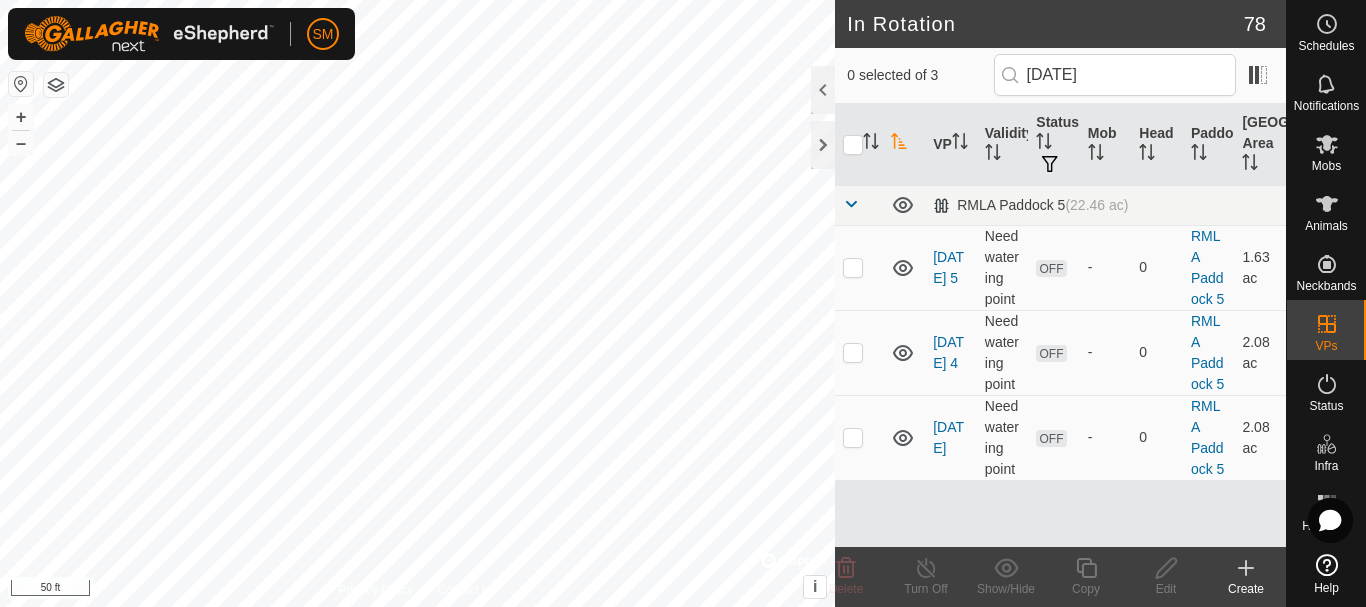 click 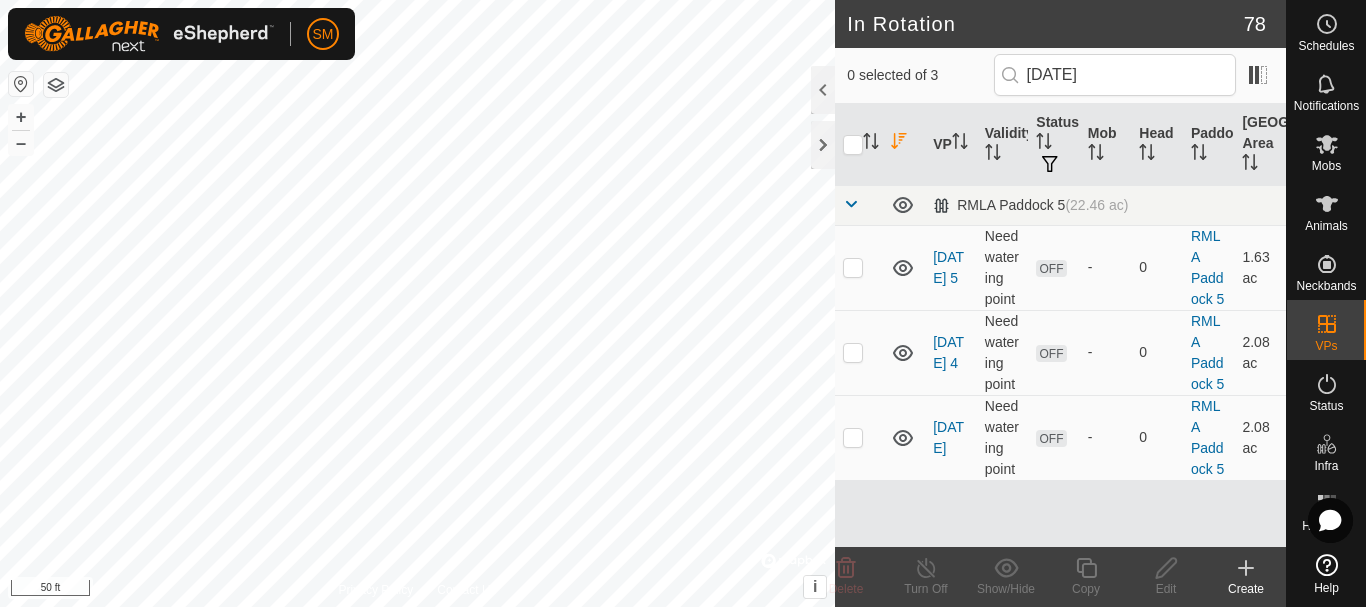 click 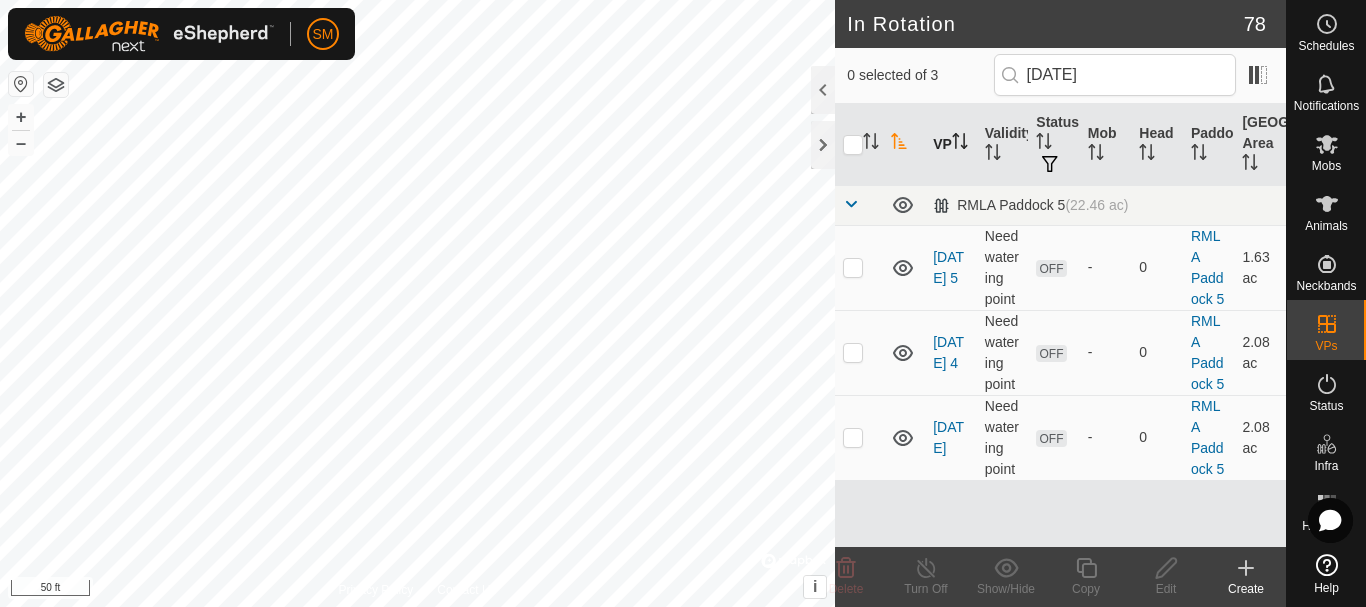 click on "VP" at bounding box center [951, 145] 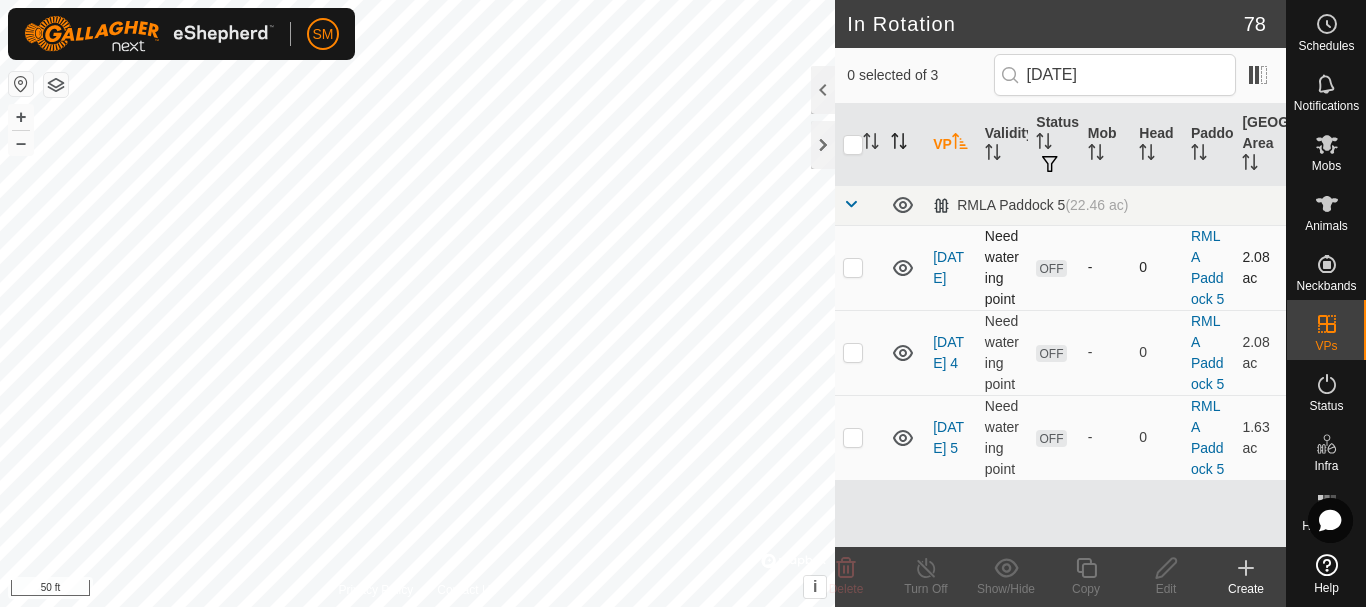 click at bounding box center [853, 267] 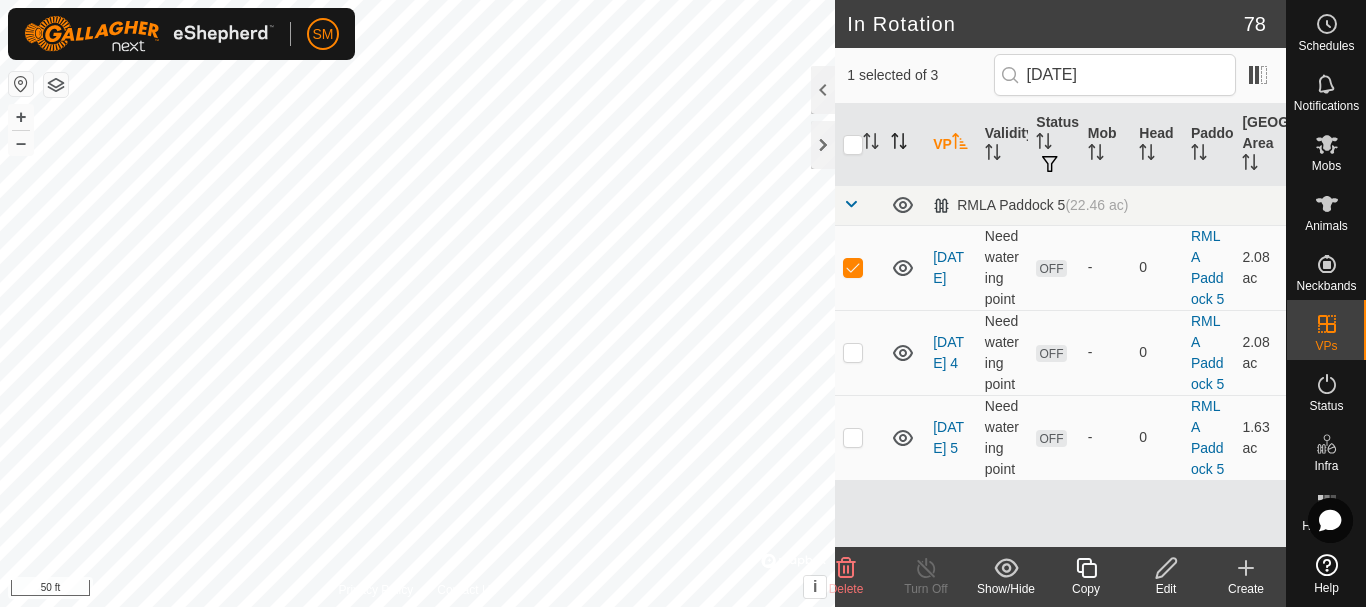 click 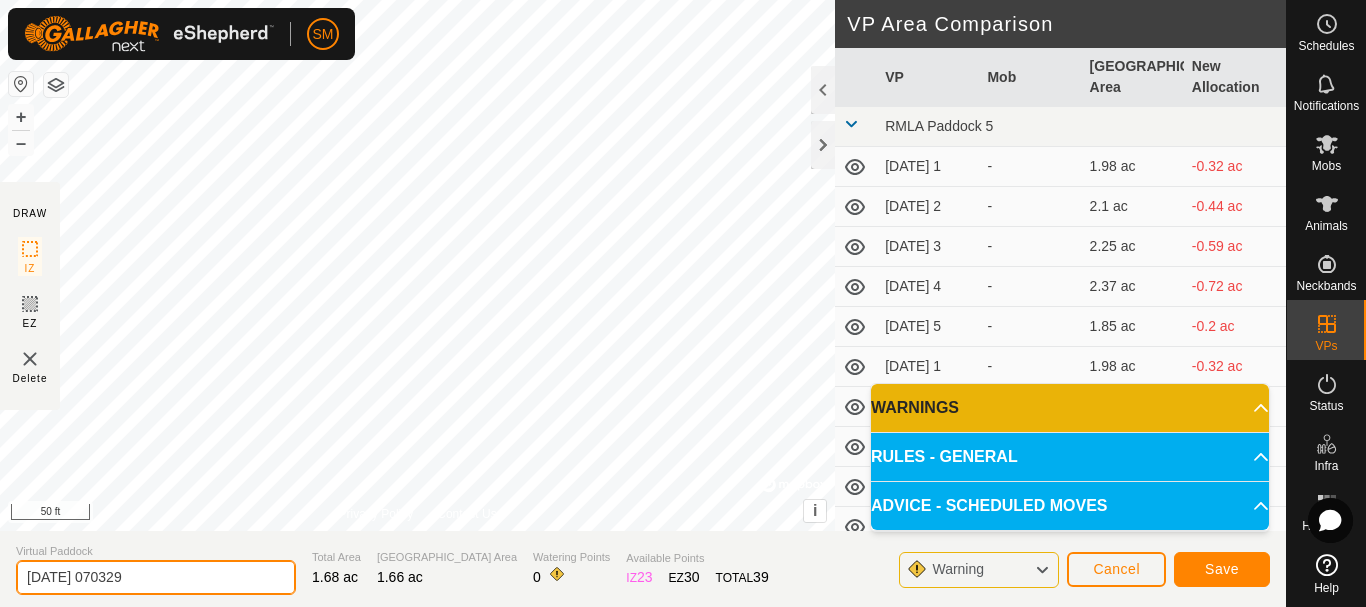 drag, startPoint x: 96, startPoint y: 569, endPoint x: 0, endPoint y: 565, distance: 96.0833 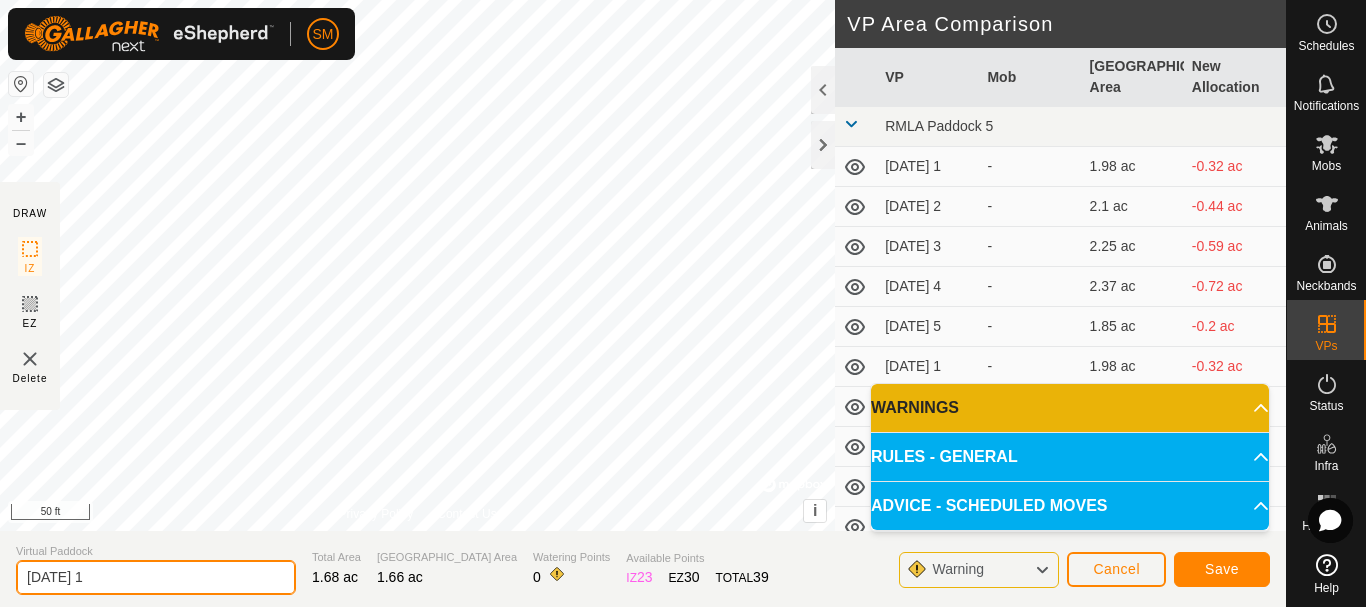 type on "[DATE] 1" 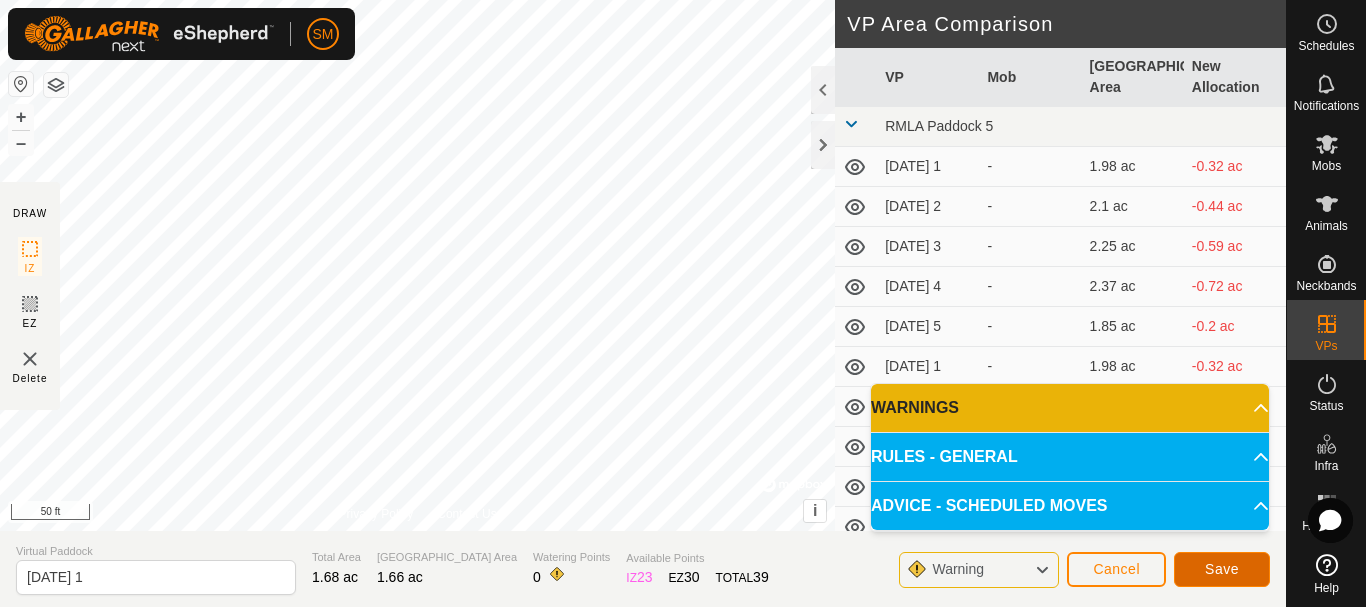 click on "Save" 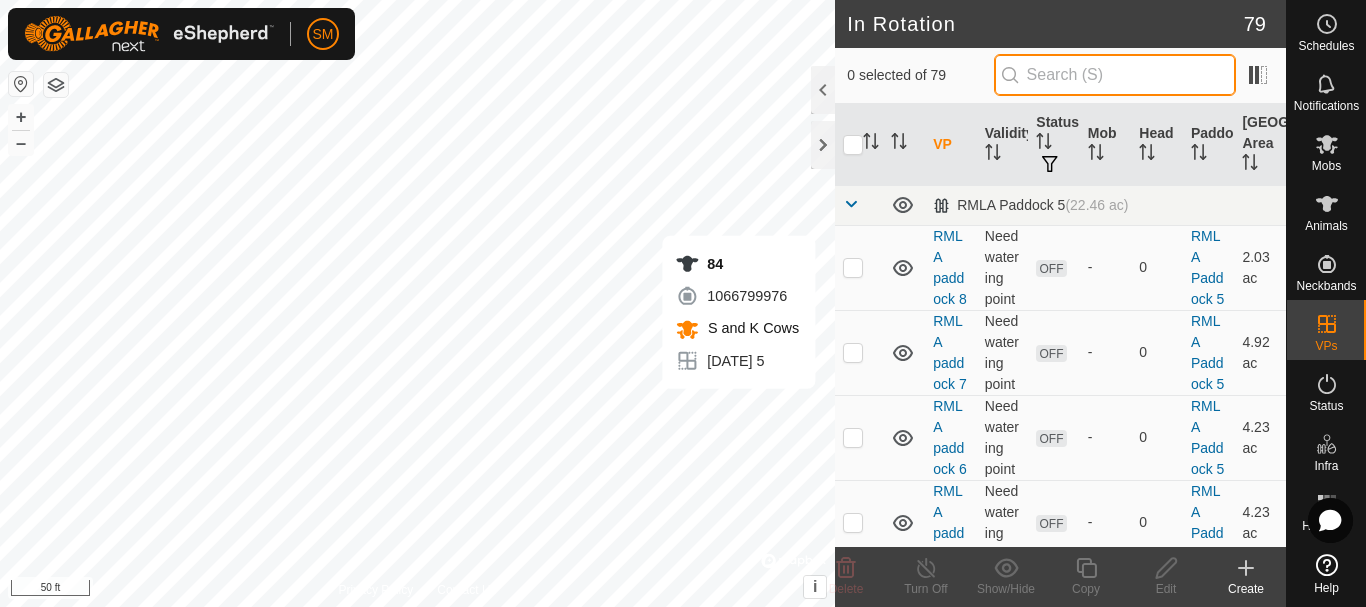 click at bounding box center [1115, 75] 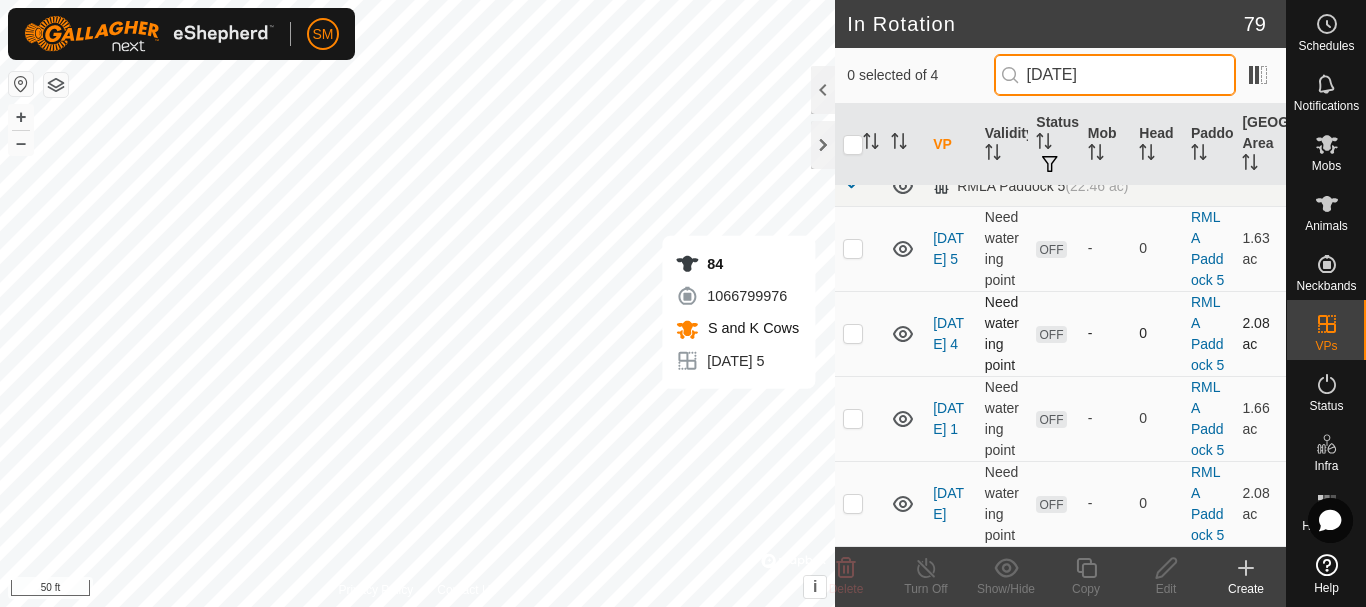 scroll, scrollTop: 103, scrollLeft: 0, axis: vertical 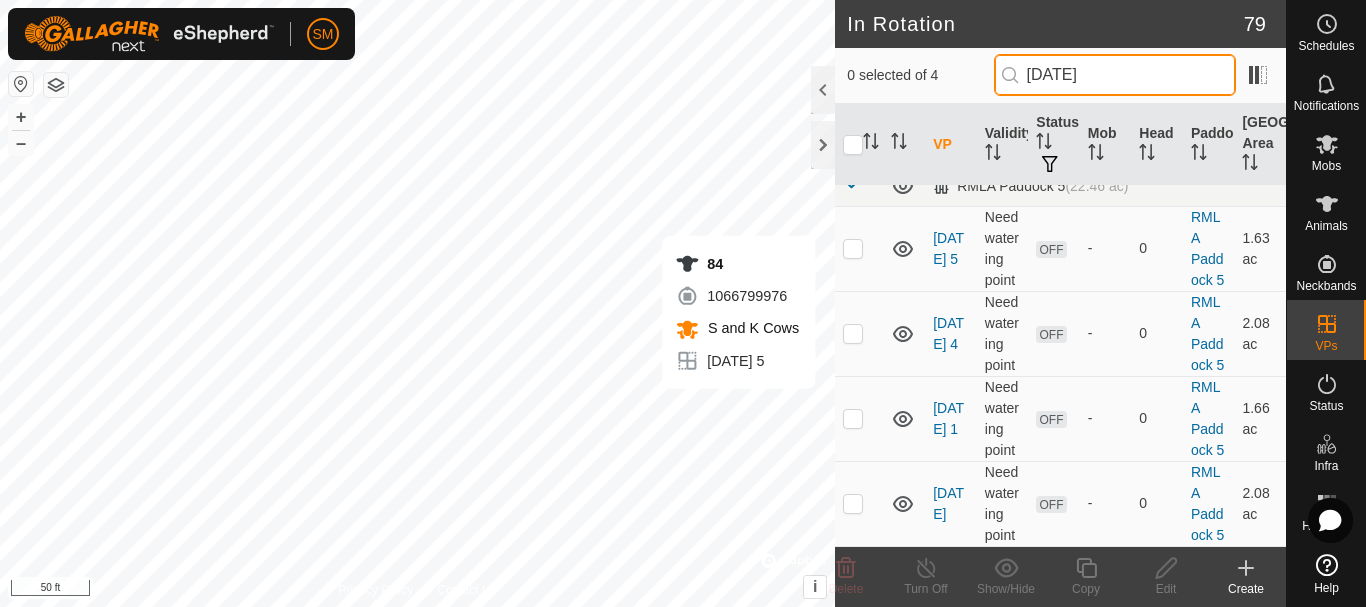 type on "[DATE]" 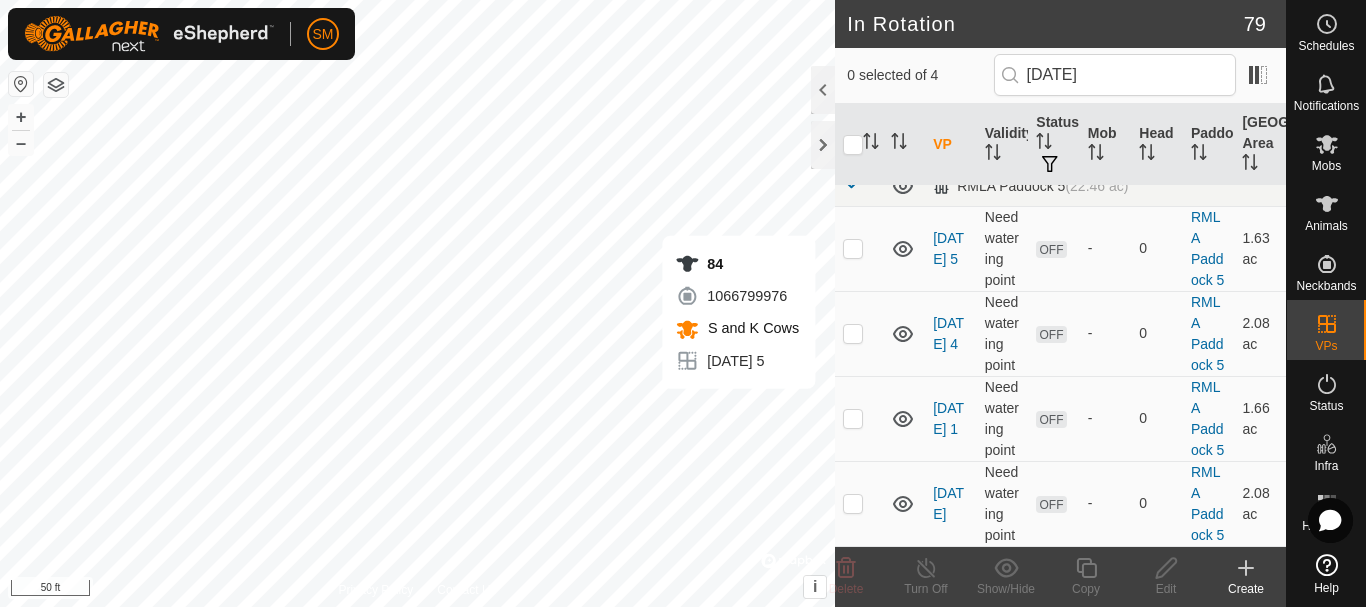 click on "VP" at bounding box center (951, 145) 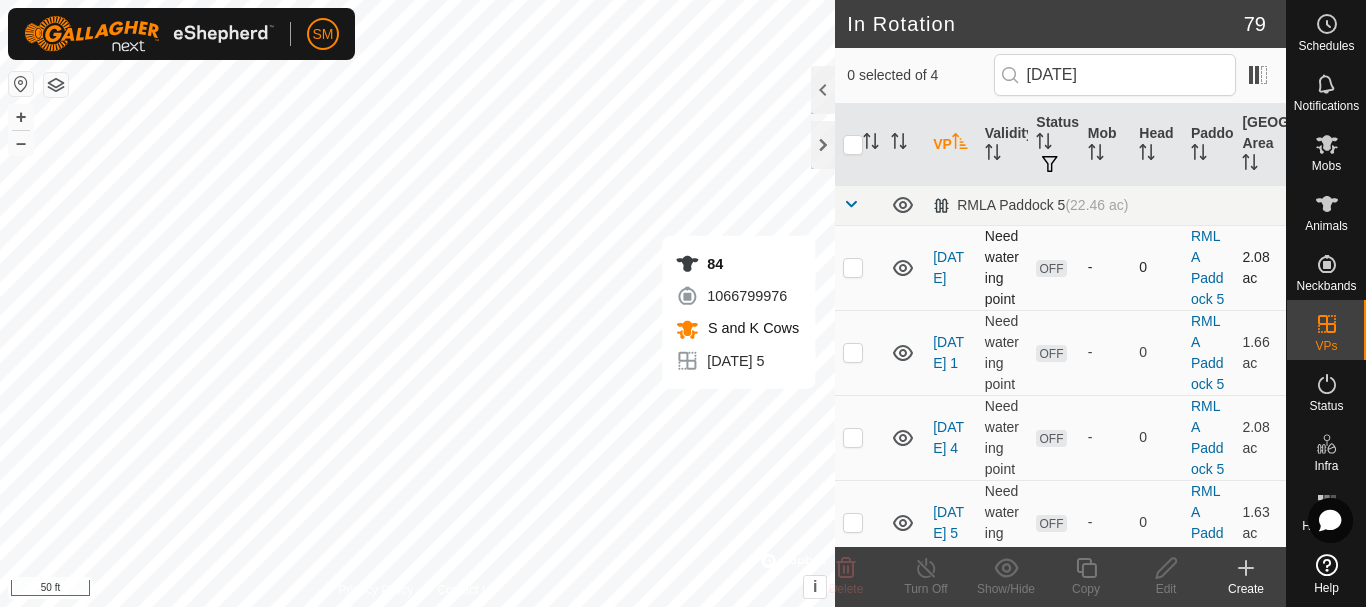 click at bounding box center (853, 267) 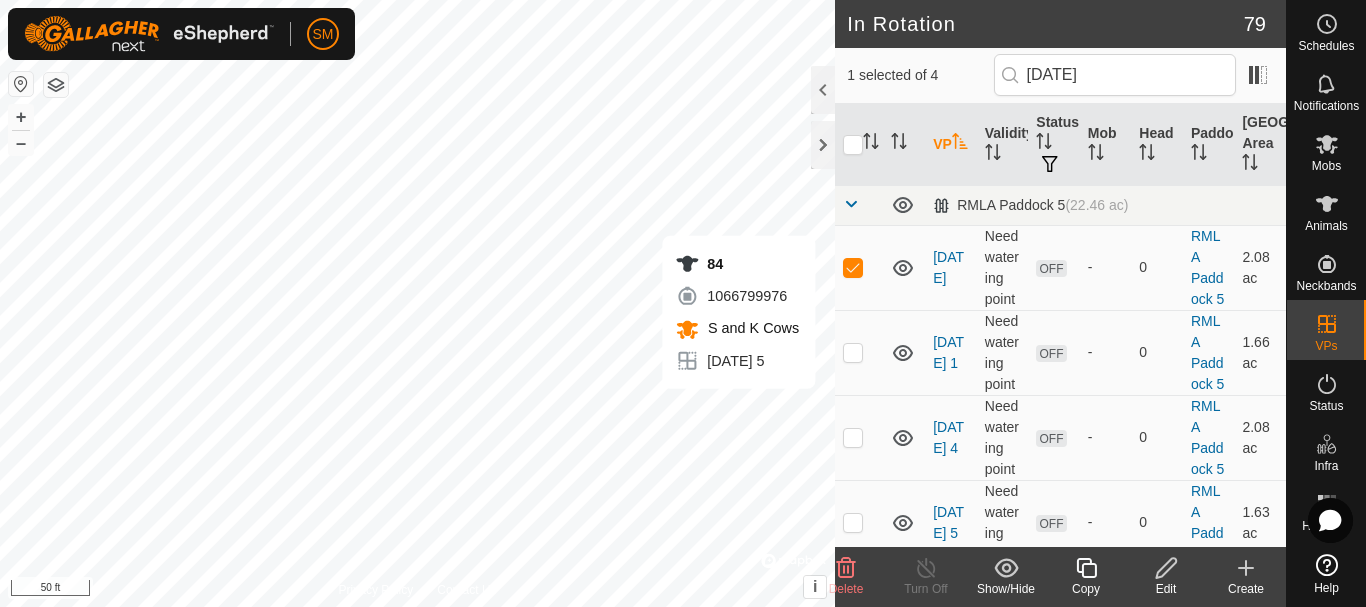 click 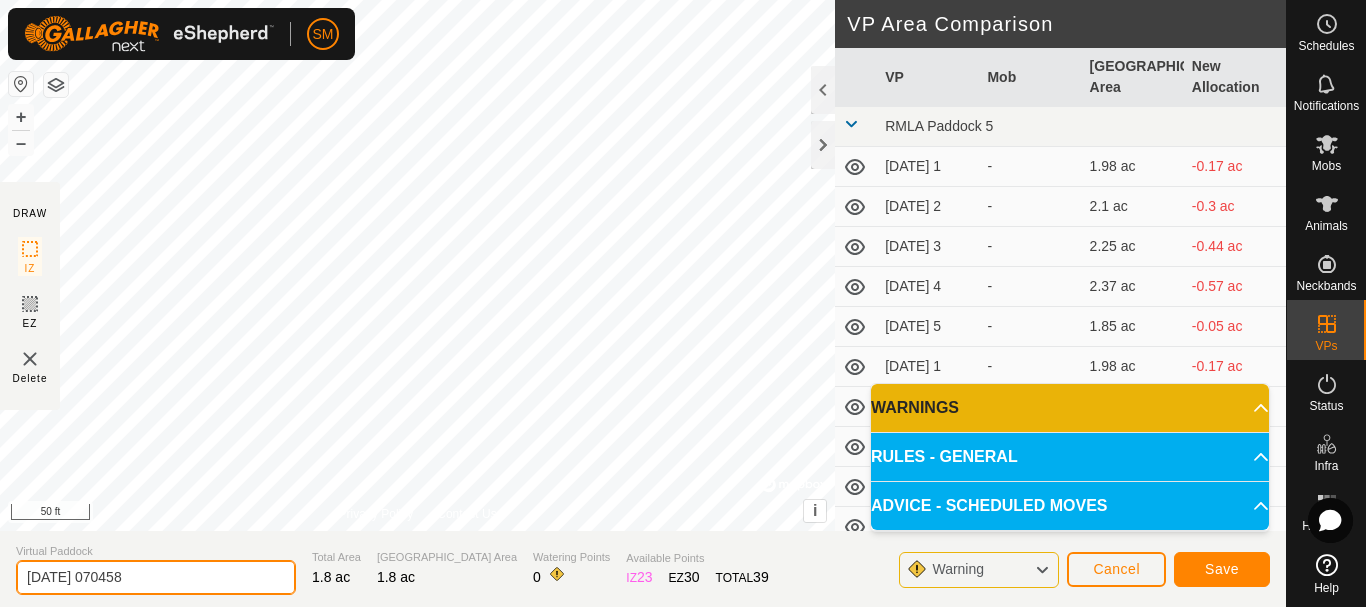 drag, startPoint x: 192, startPoint y: 574, endPoint x: 0, endPoint y: 557, distance: 192.75113 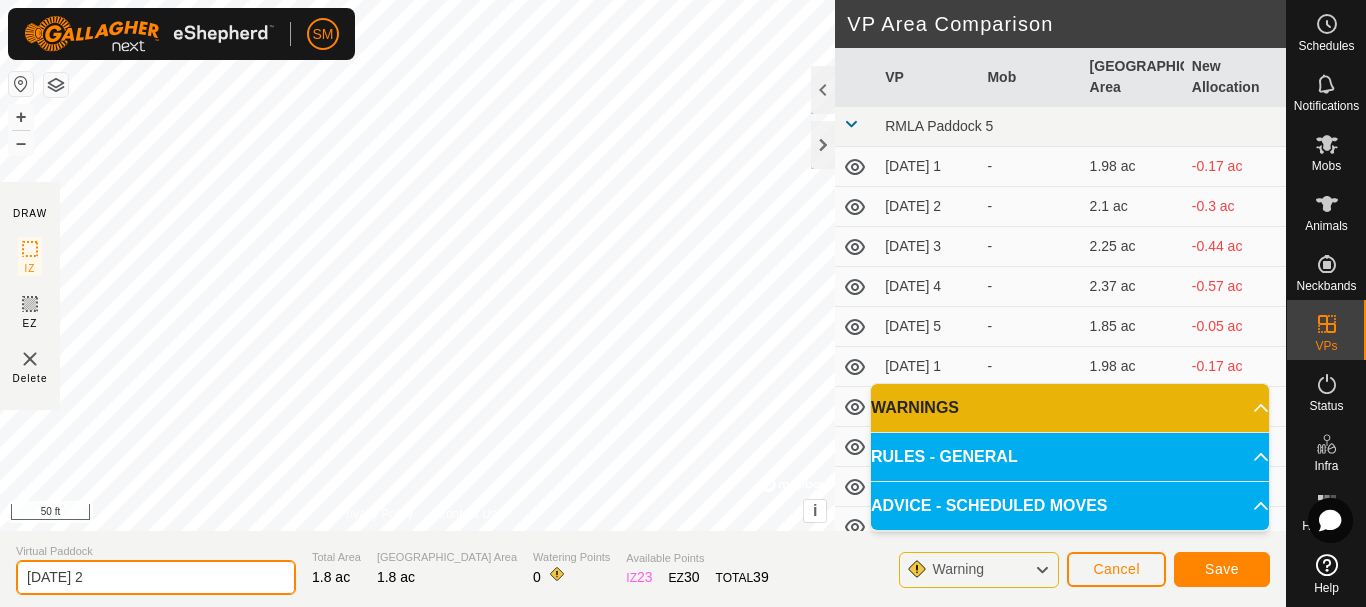 type on "[DATE] 2" 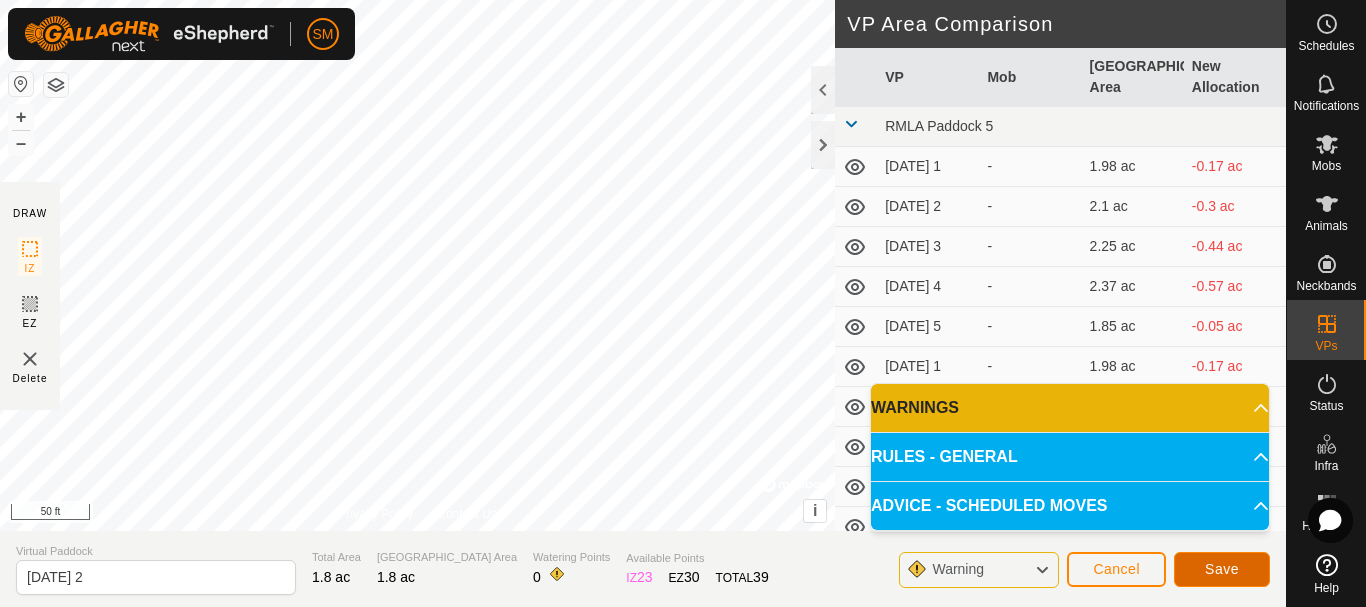 click on "Save" 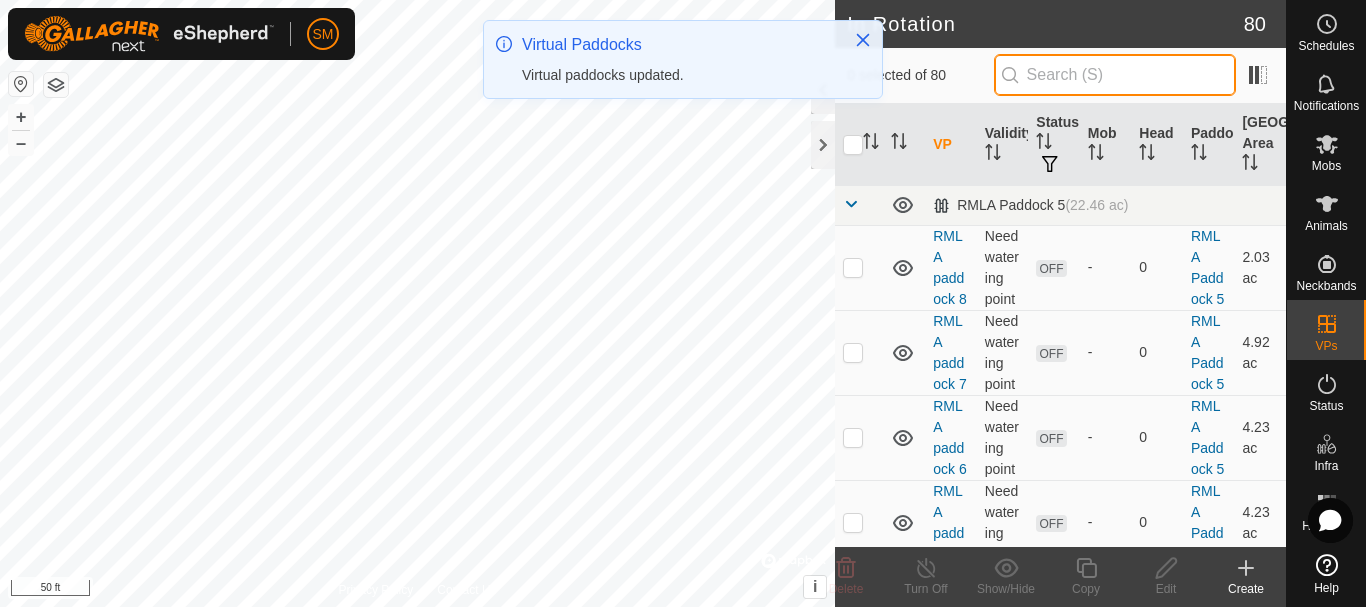 click at bounding box center (1115, 75) 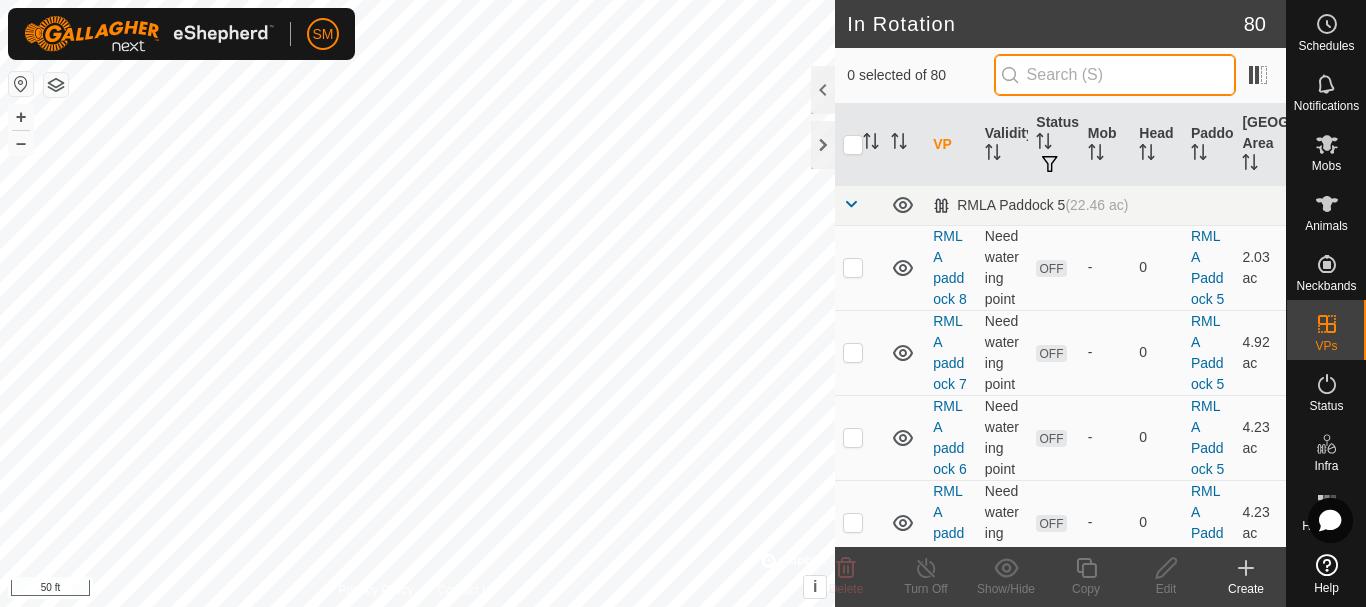 paste on "[DATE]" 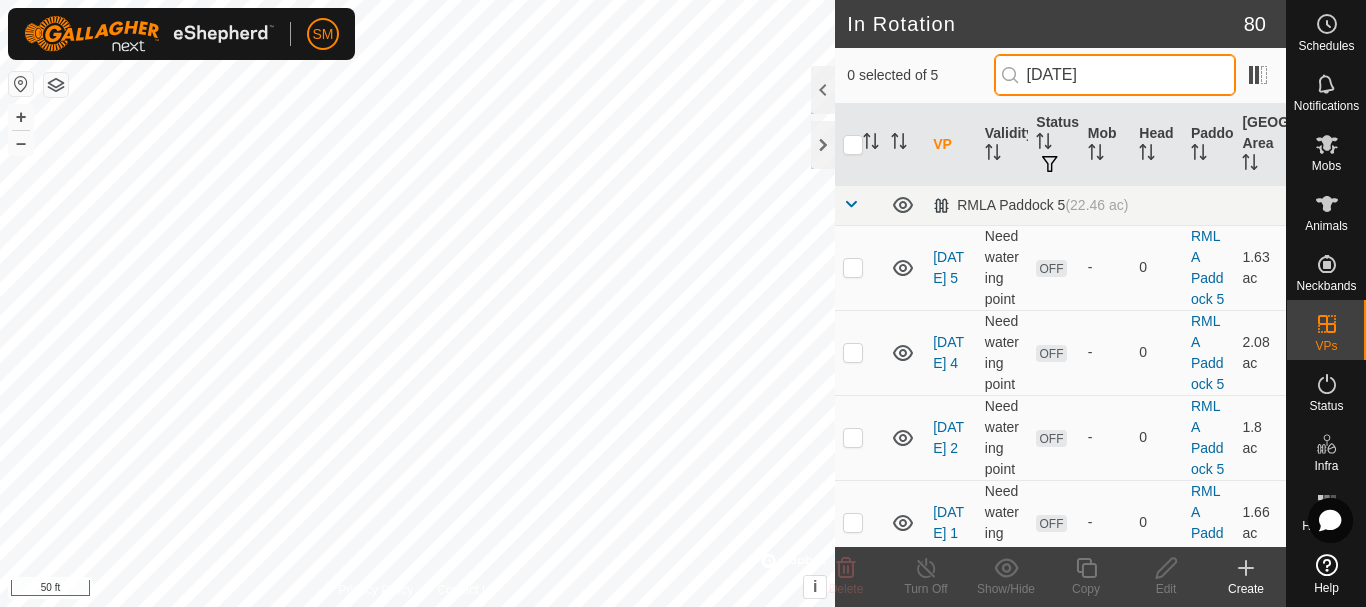 type on "[DATE]" 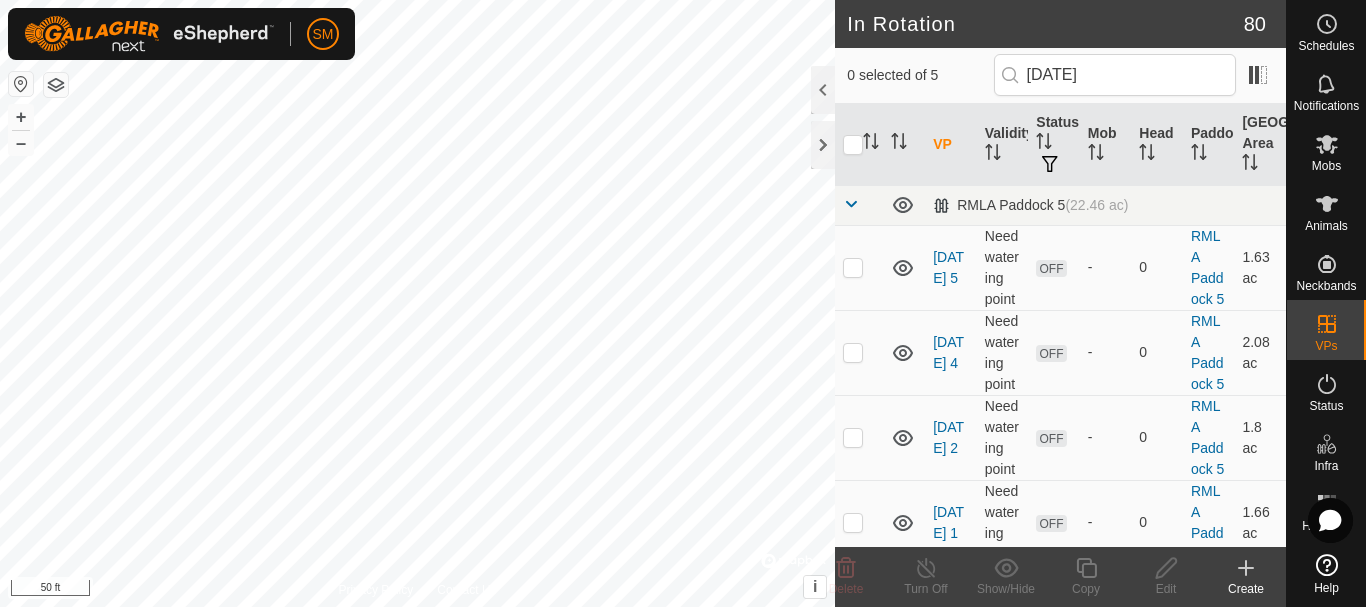 click on "VP" at bounding box center [951, 145] 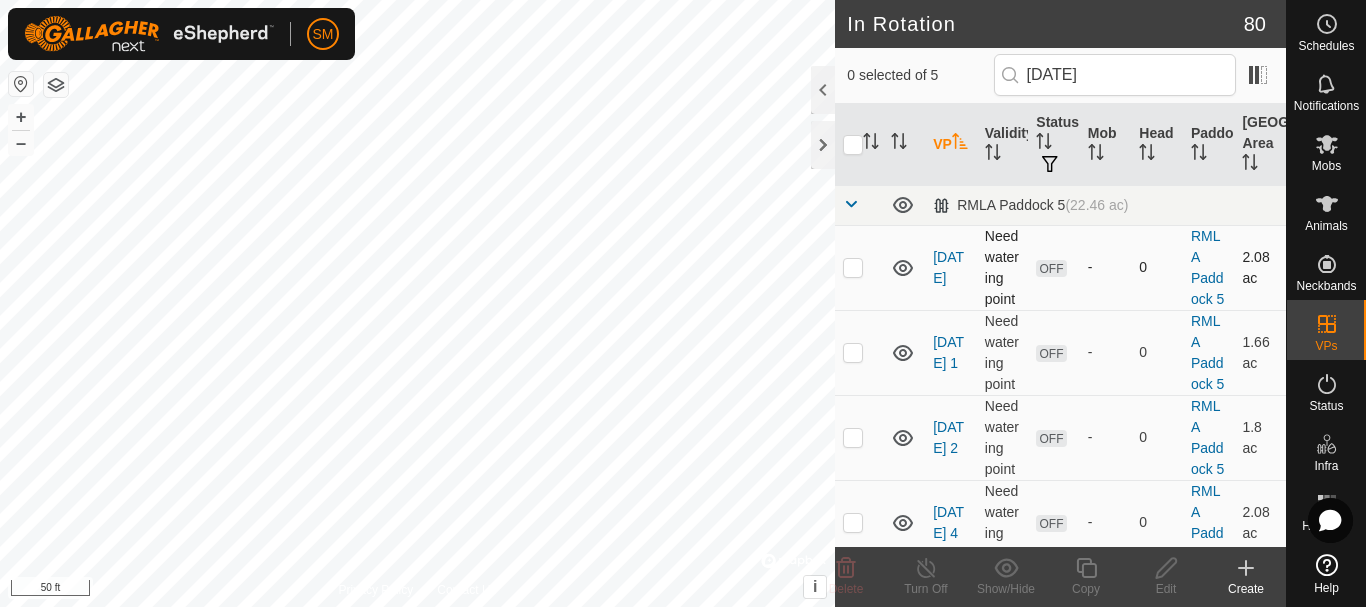 click at bounding box center (853, 267) 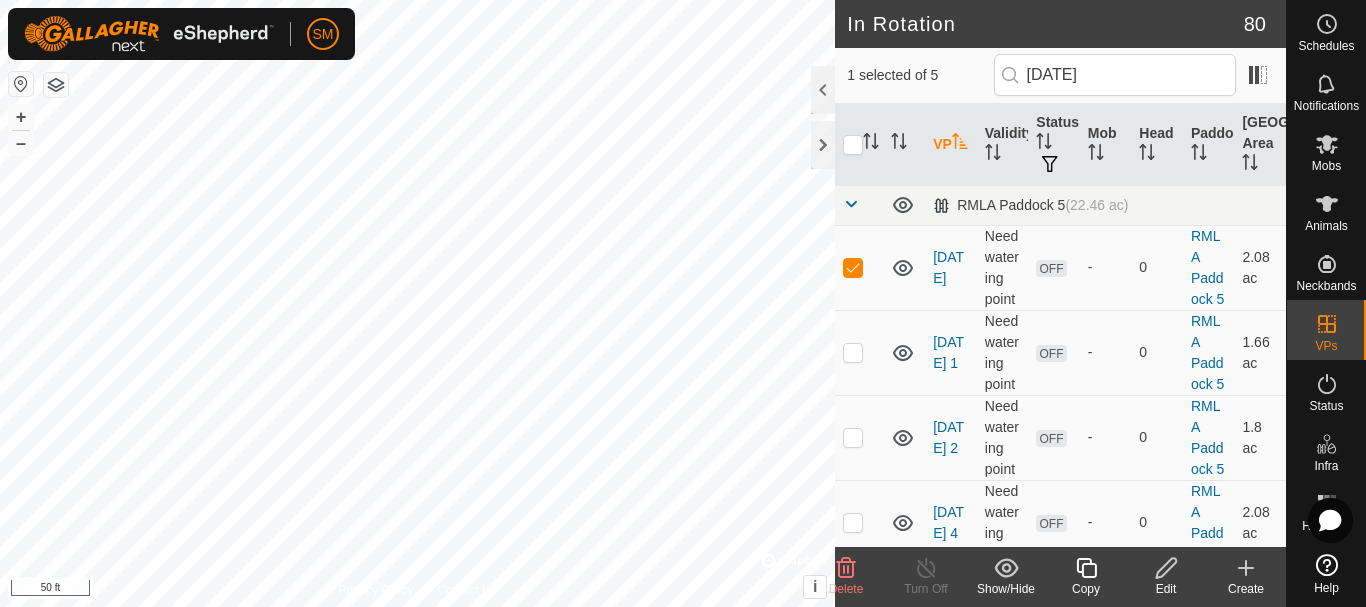 click 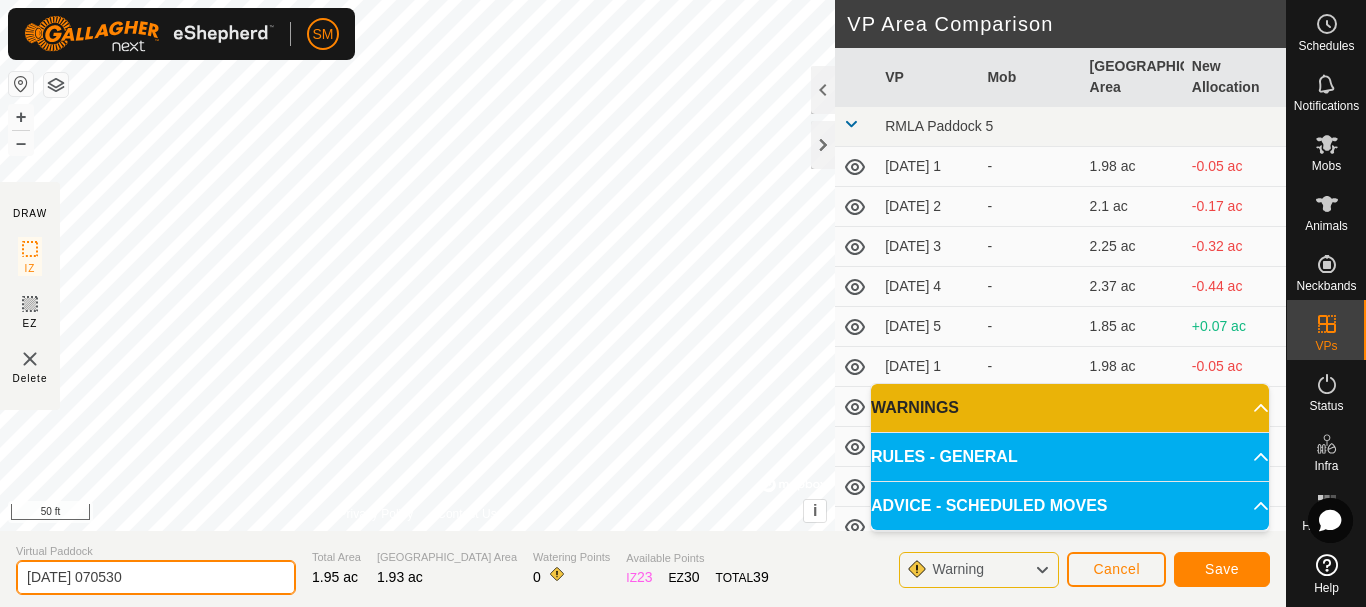 drag, startPoint x: 198, startPoint y: 576, endPoint x: 0, endPoint y: 558, distance: 198.8165 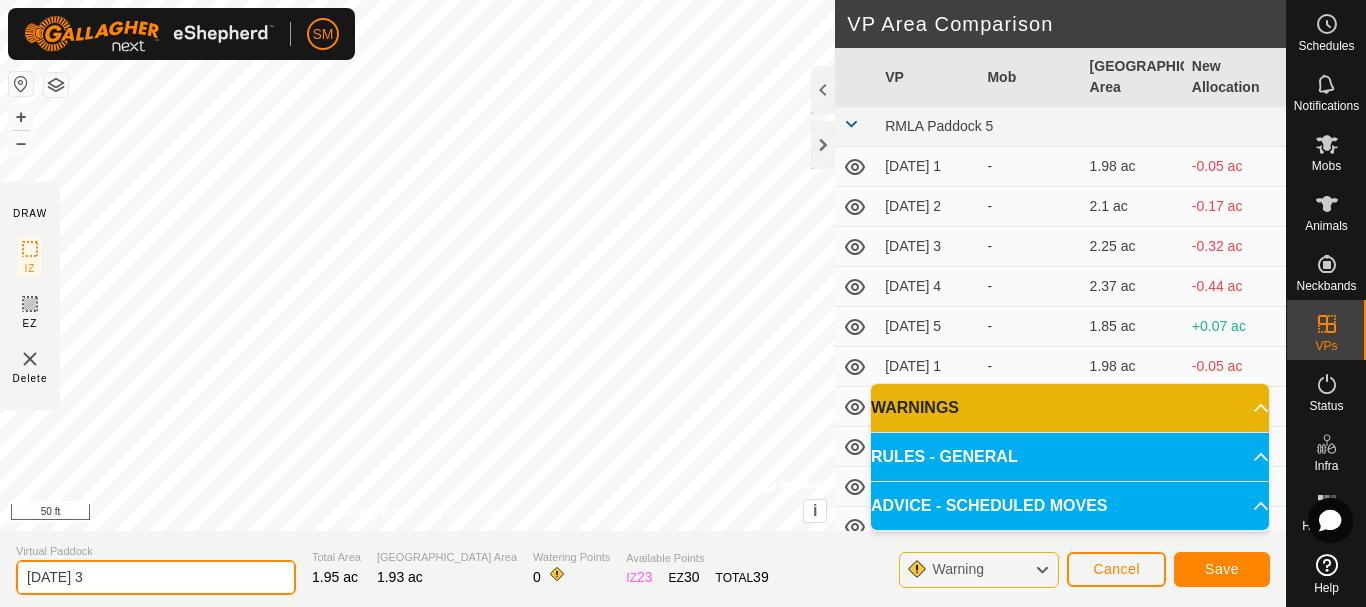 type on "[DATE] 3" 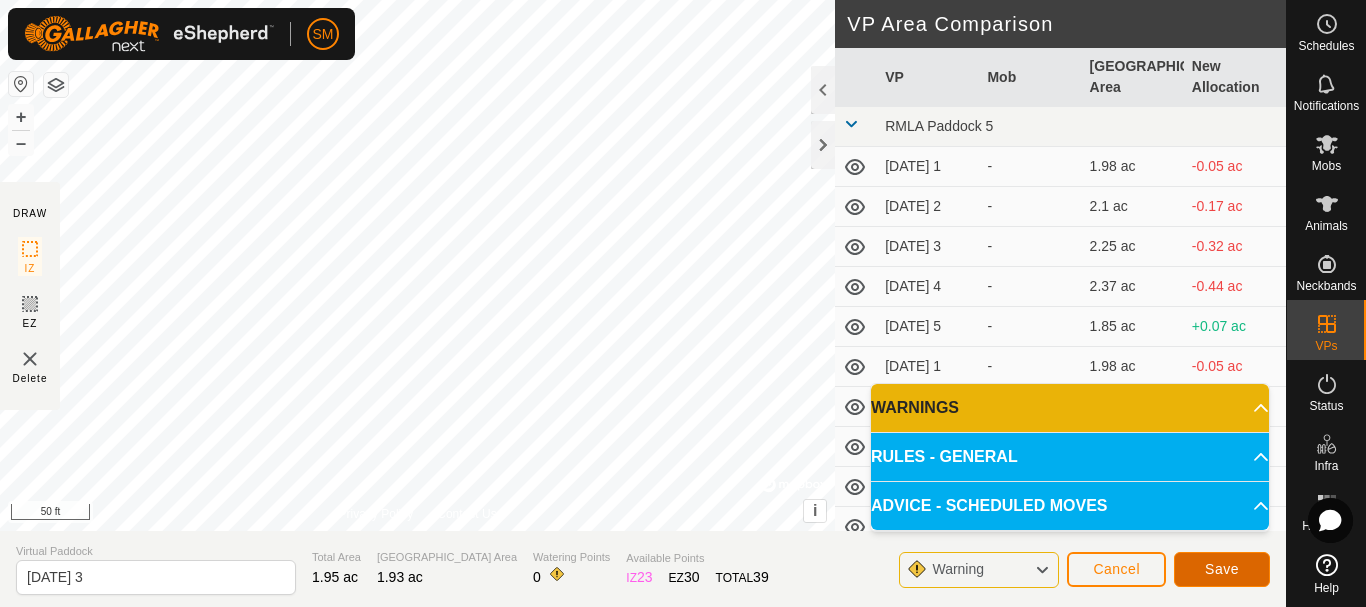 click on "Save" 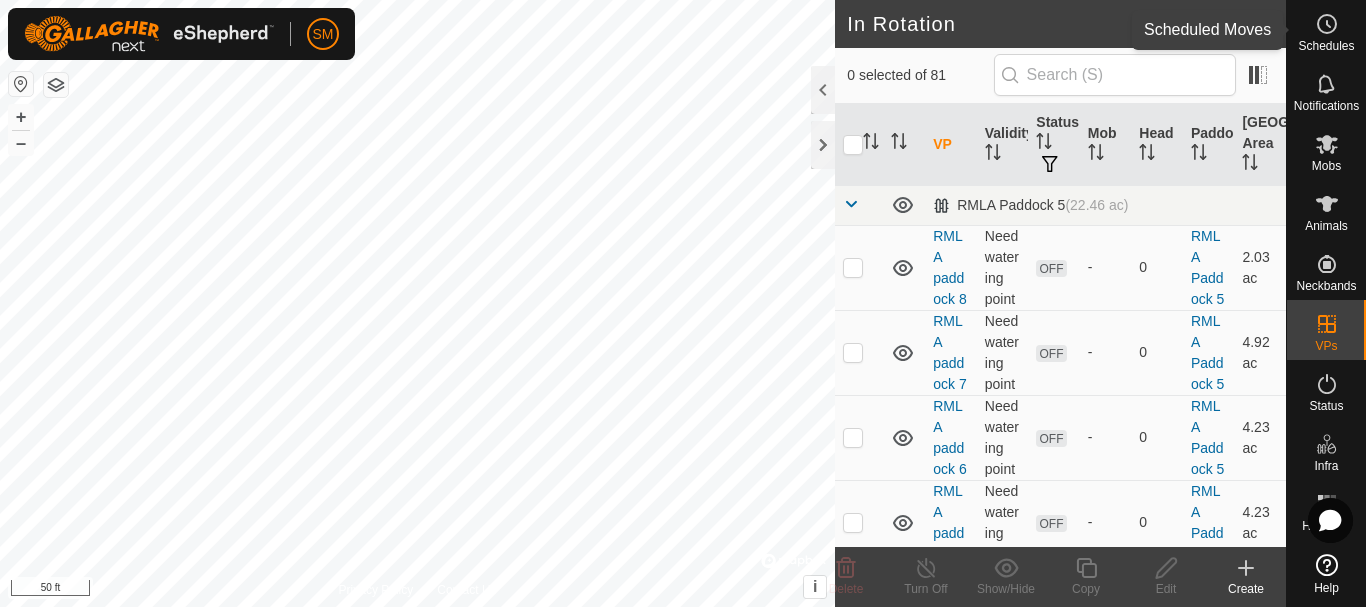 click 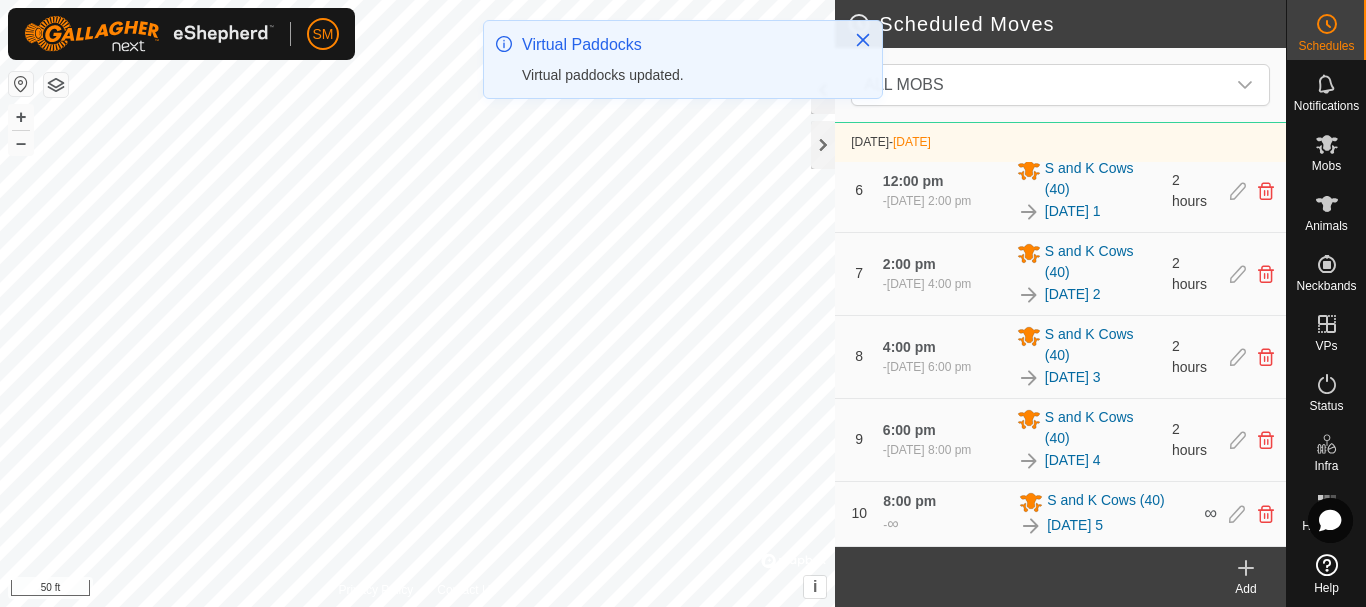 scroll, scrollTop: 1055, scrollLeft: 0, axis: vertical 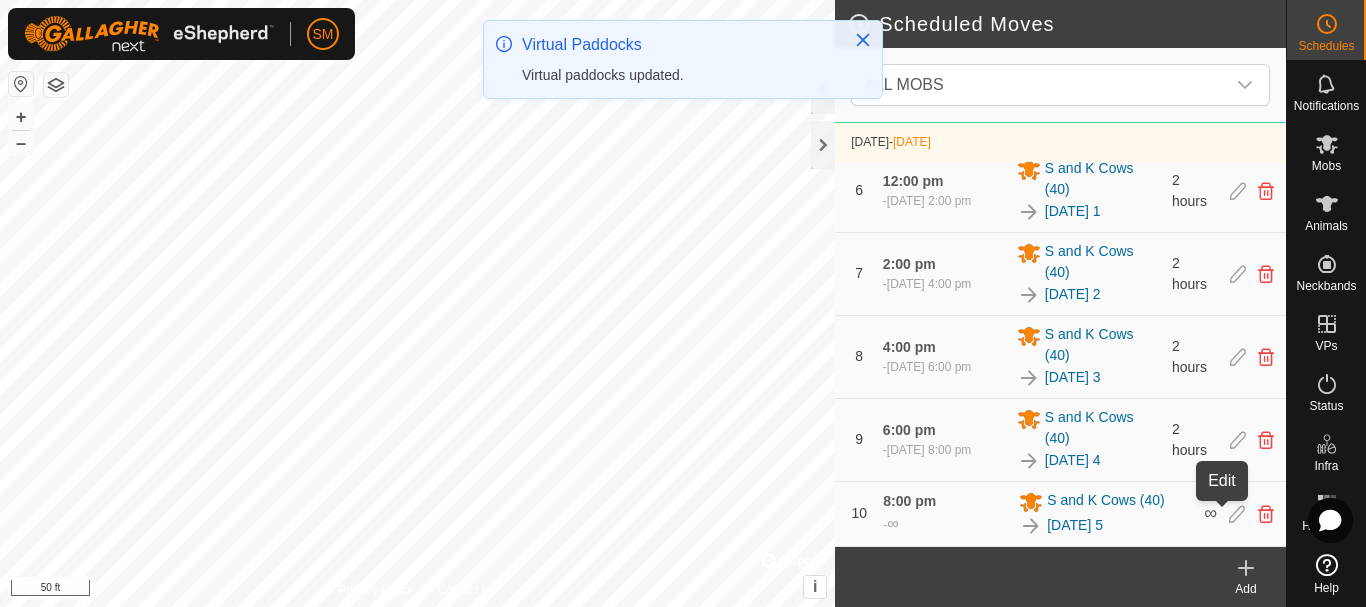 click at bounding box center (1237, 514) 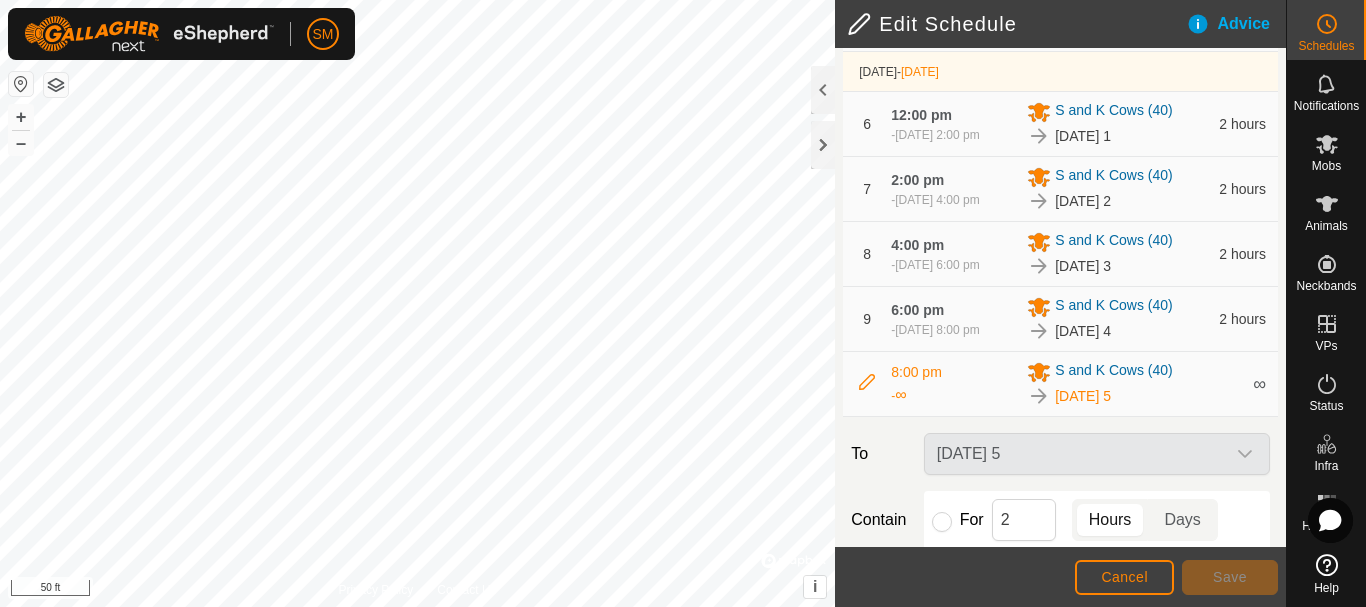 scroll, scrollTop: 828, scrollLeft: 0, axis: vertical 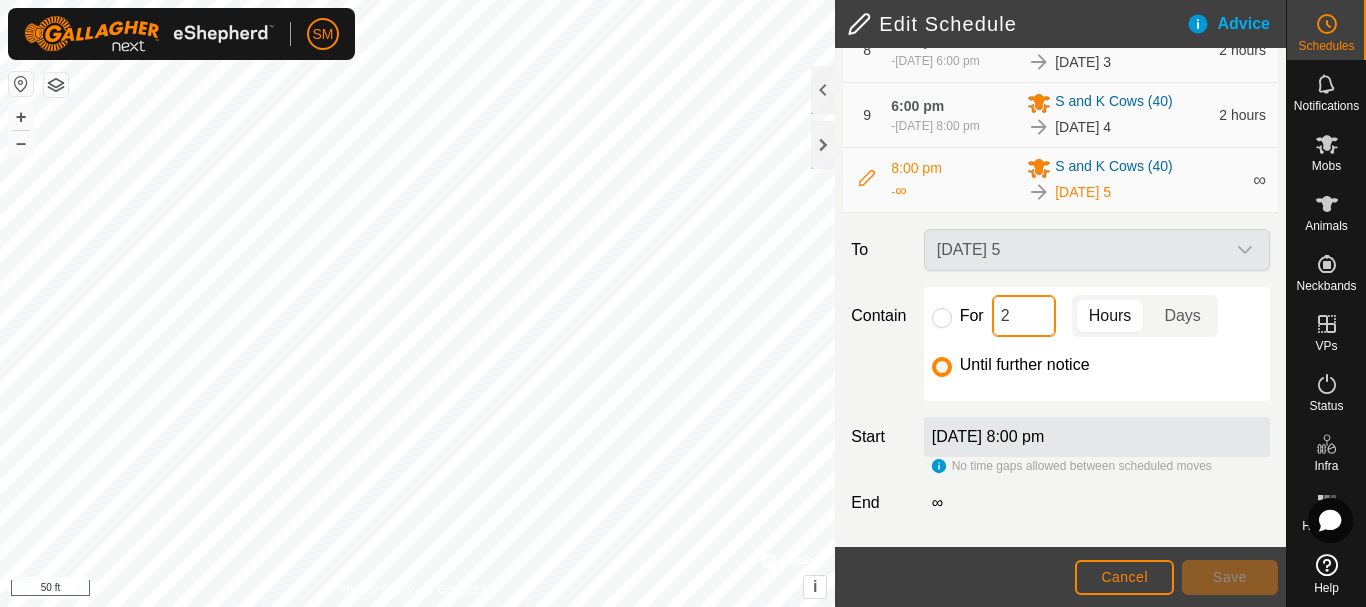 click on "2" 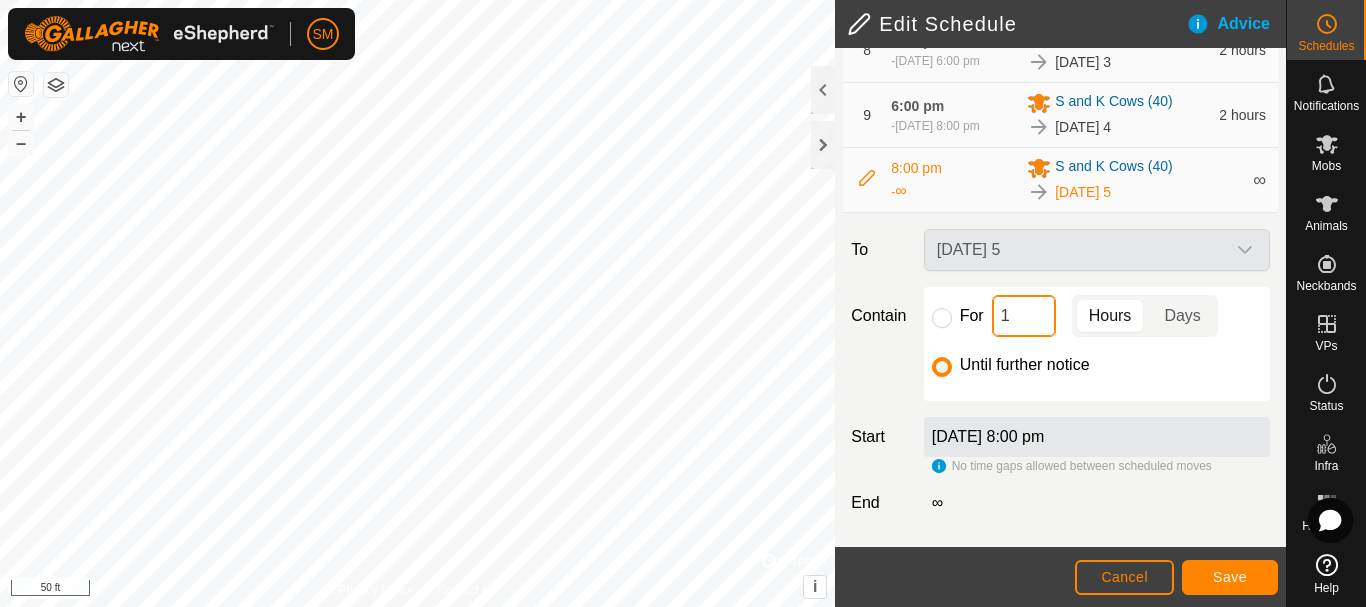 type on "16" 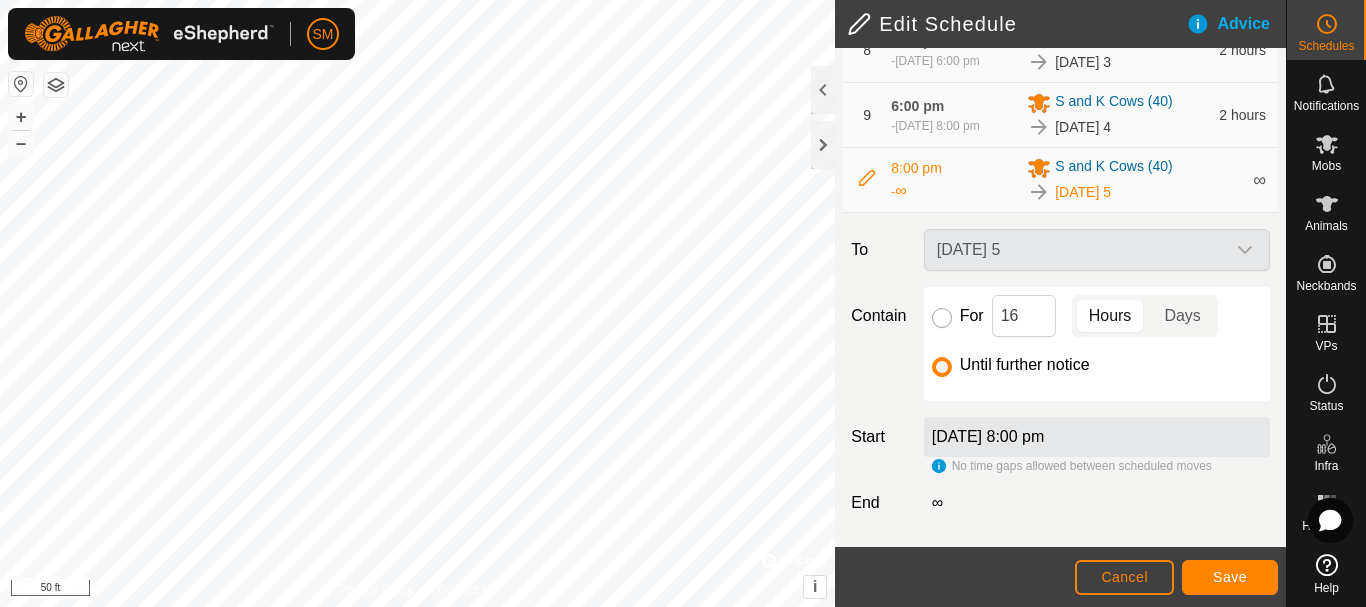 click on "For" at bounding box center (942, 318) 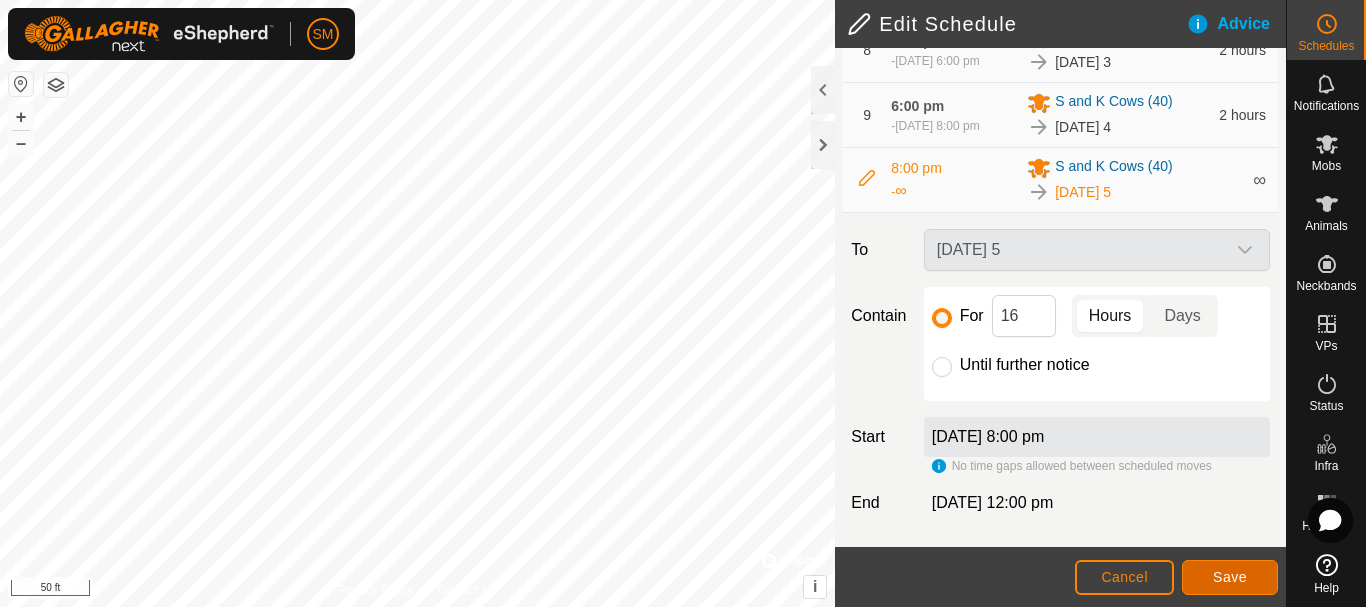 click on "Save" 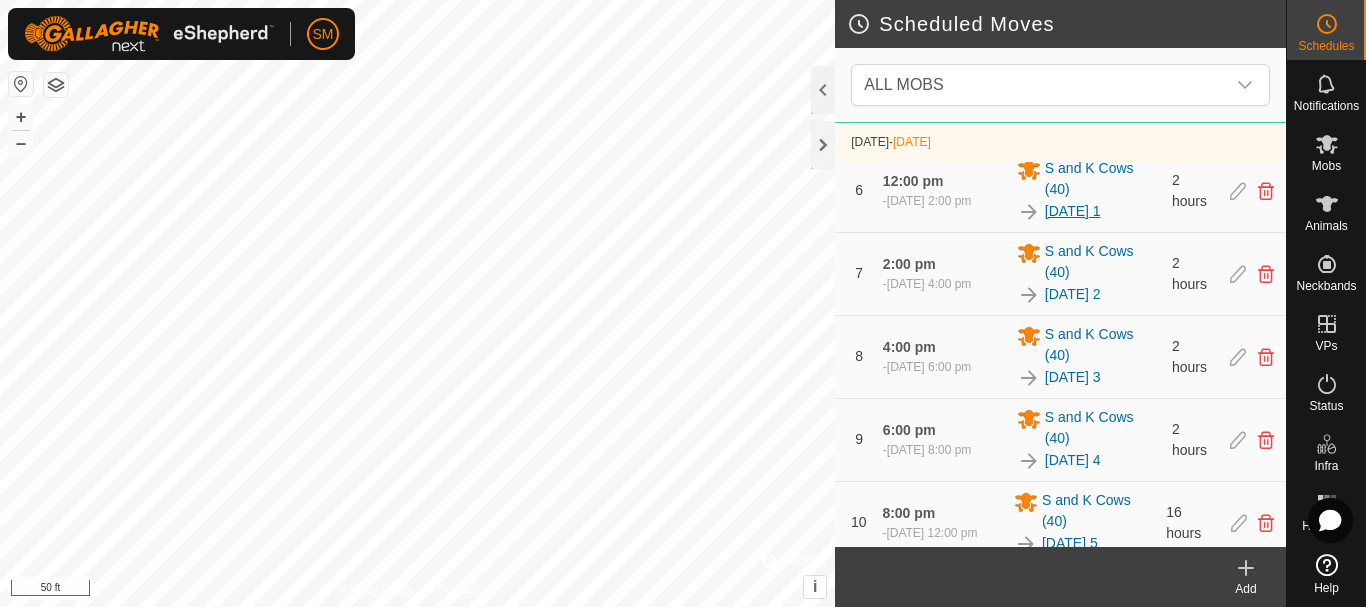scroll, scrollTop: 1073, scrollLeft: 0, axis: vertical 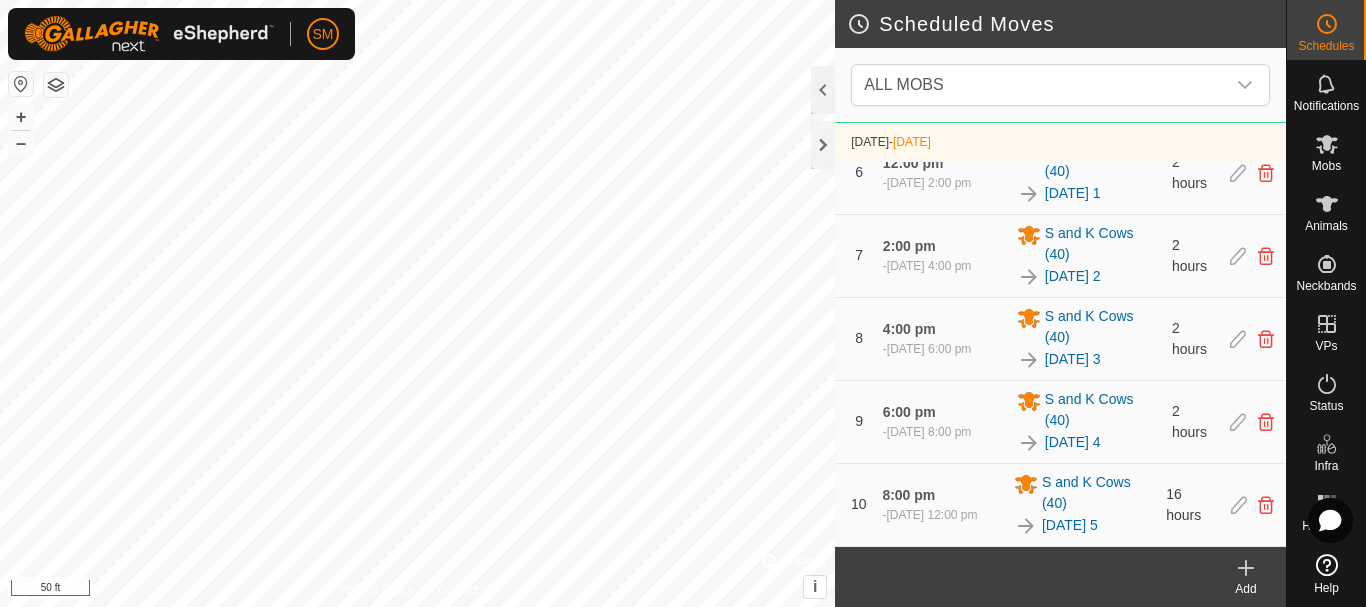 click 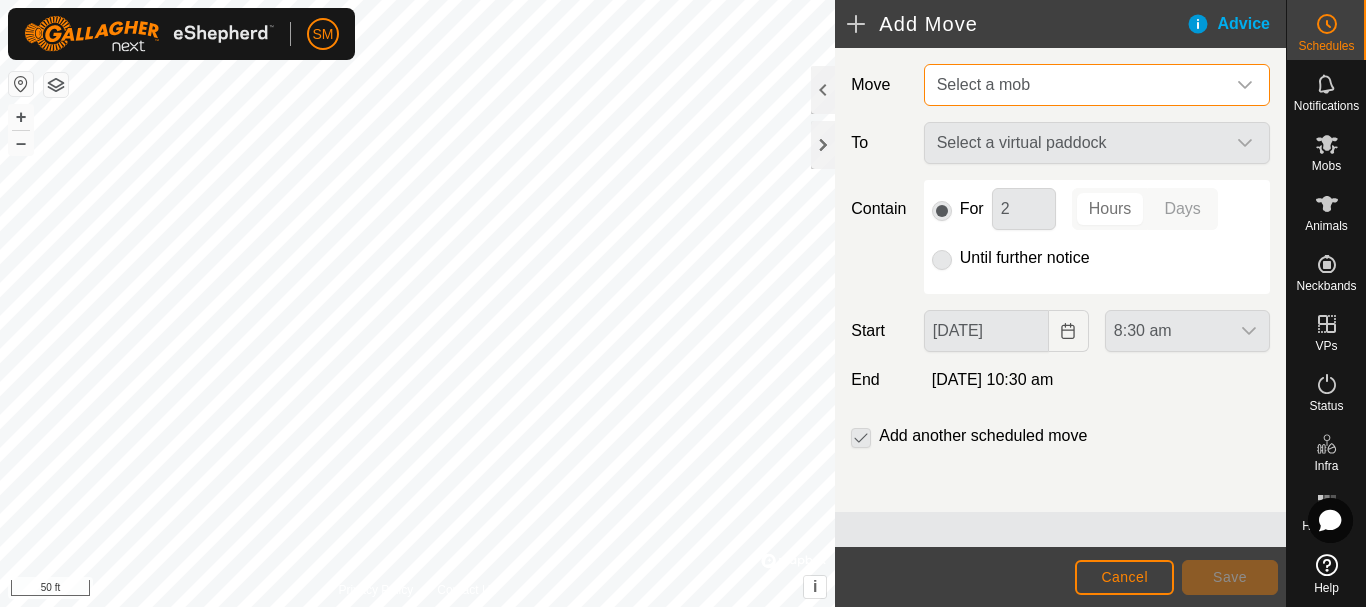 click on "Select a mob" at bounding box center [1077, 85] 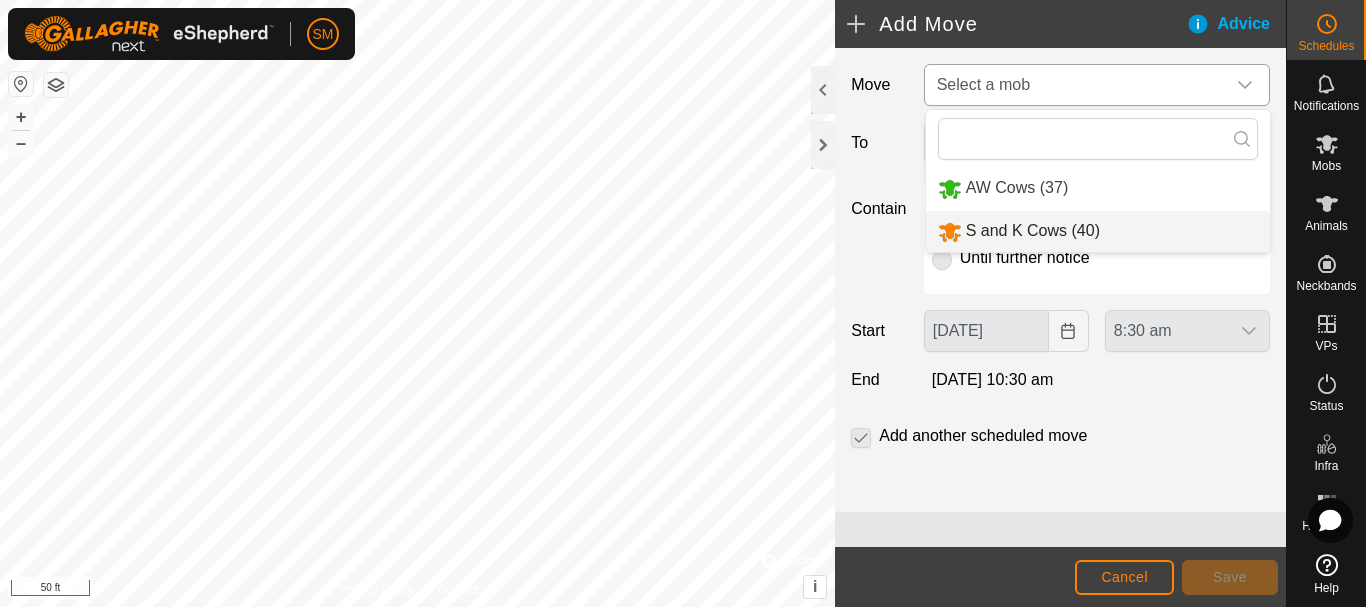click on "S and K Cows (40)" at bounding box center (1098, 231) 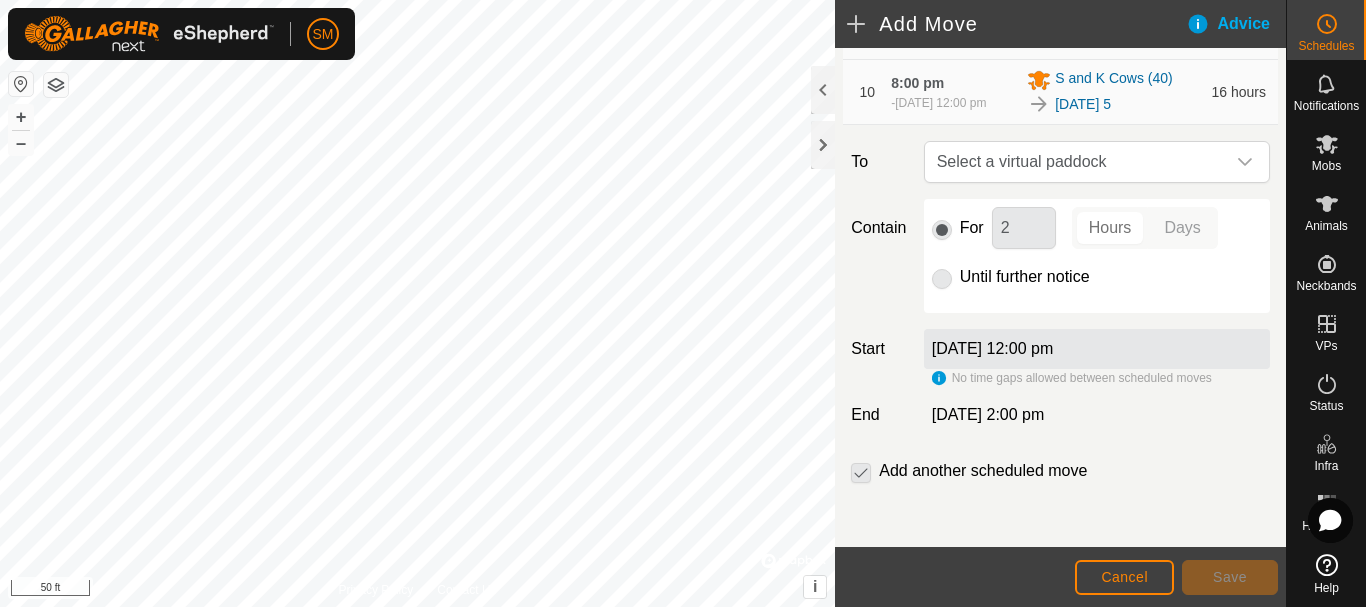 scroll, scrollTop: 925, scrollLeft: 0, axis: vertical 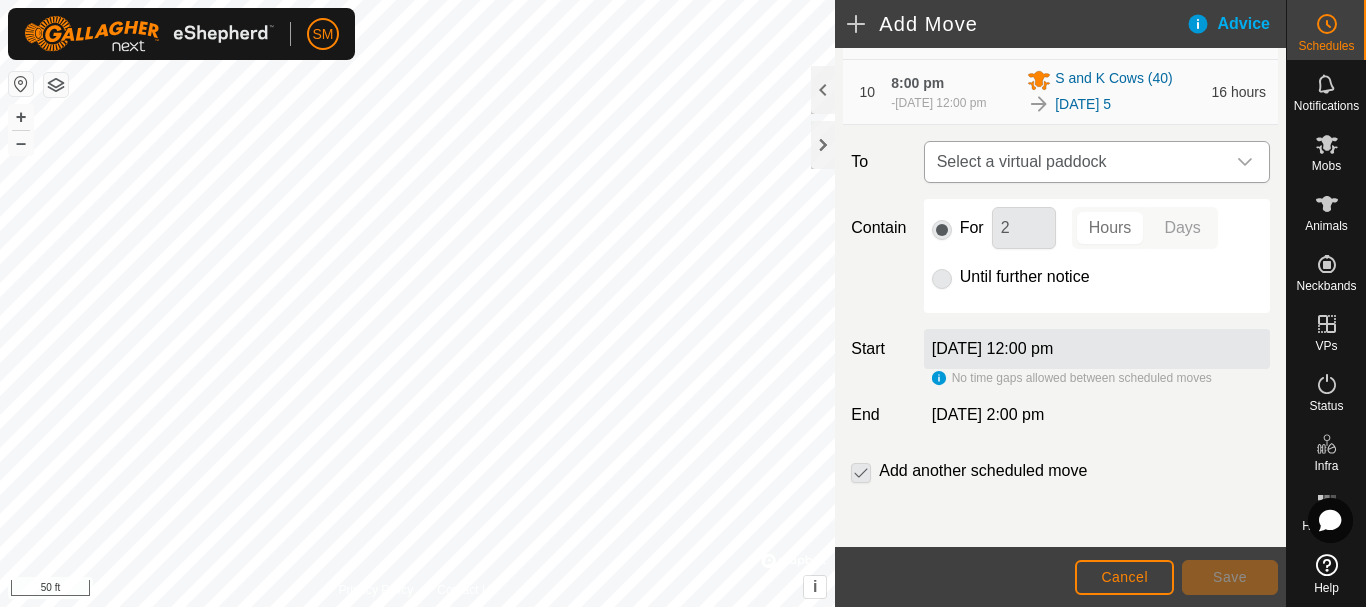 click on "Select a virtual paddock" at bounding box center (1077, 162) 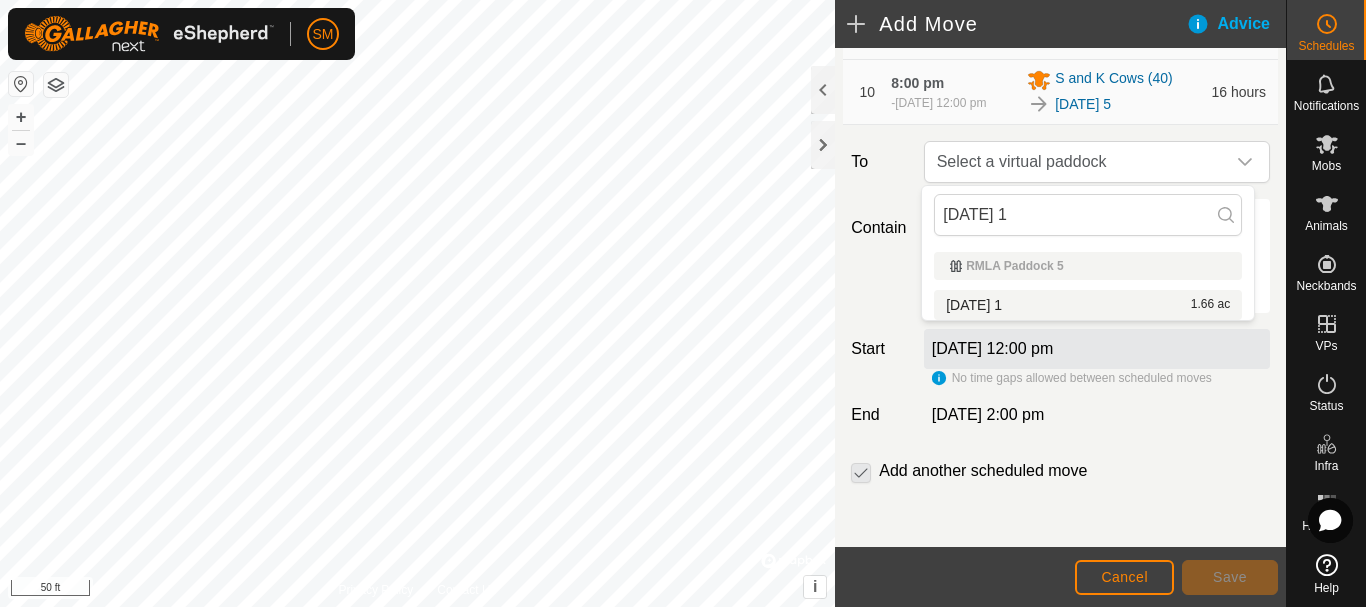type on "[DATE] 1" 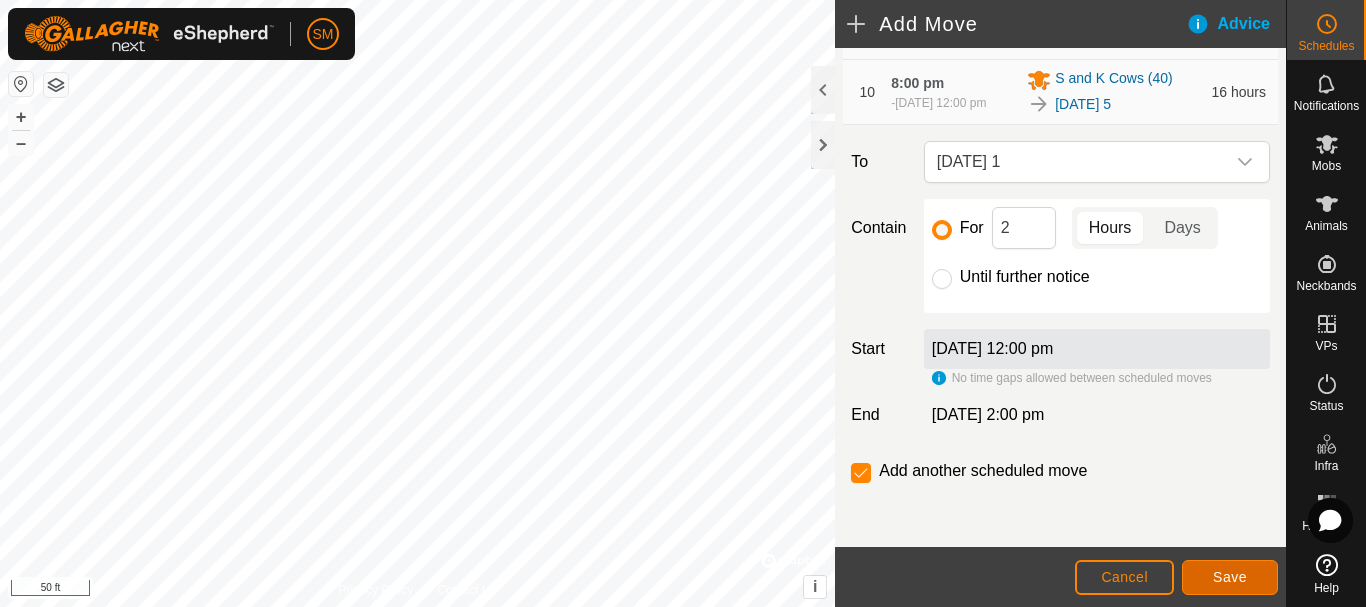 click on "Save" 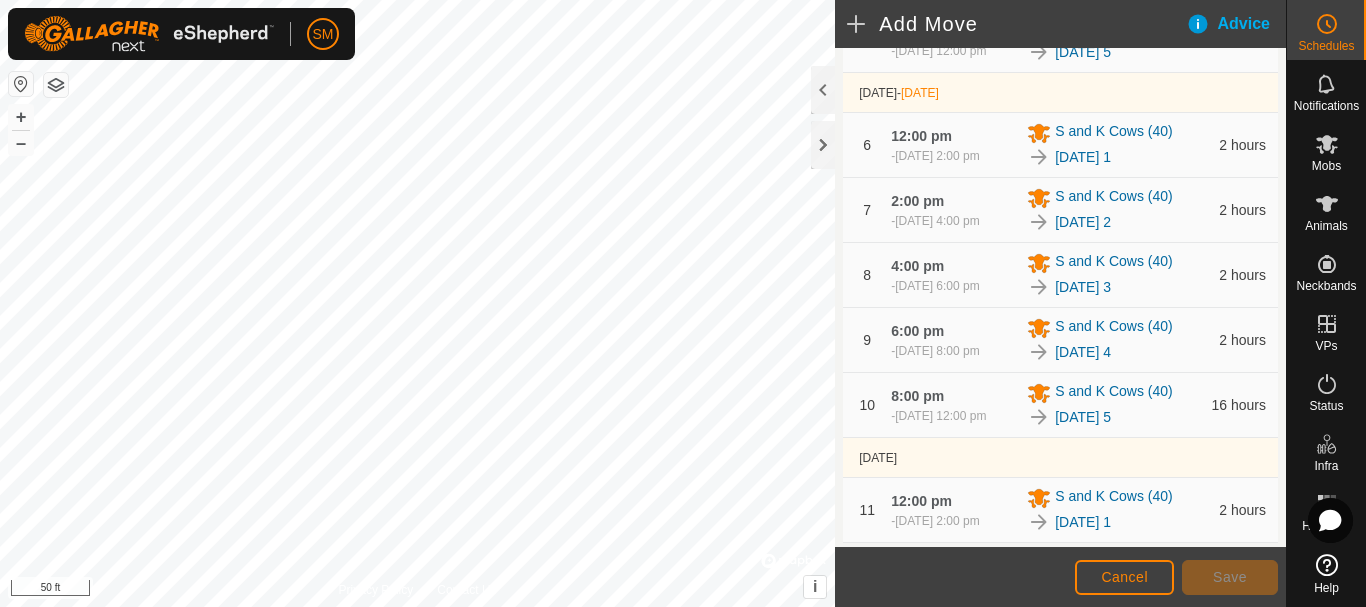 scroll, scrollTop: 1039, scrollLeft: 0, axis: vertical 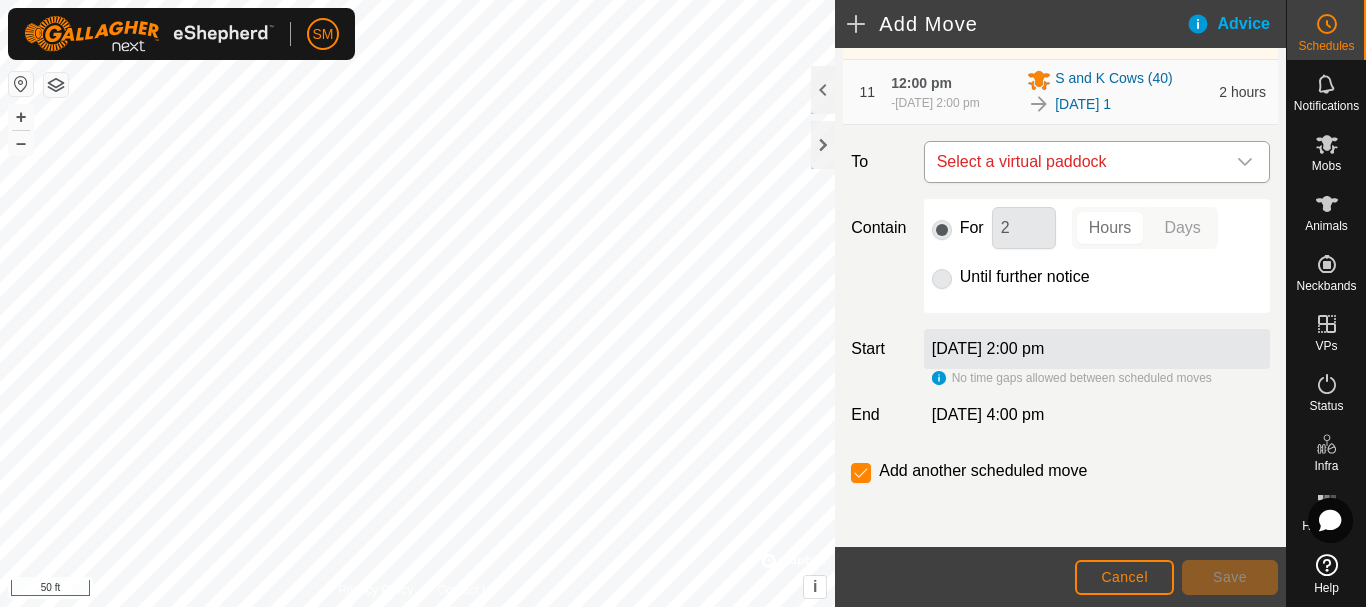 click 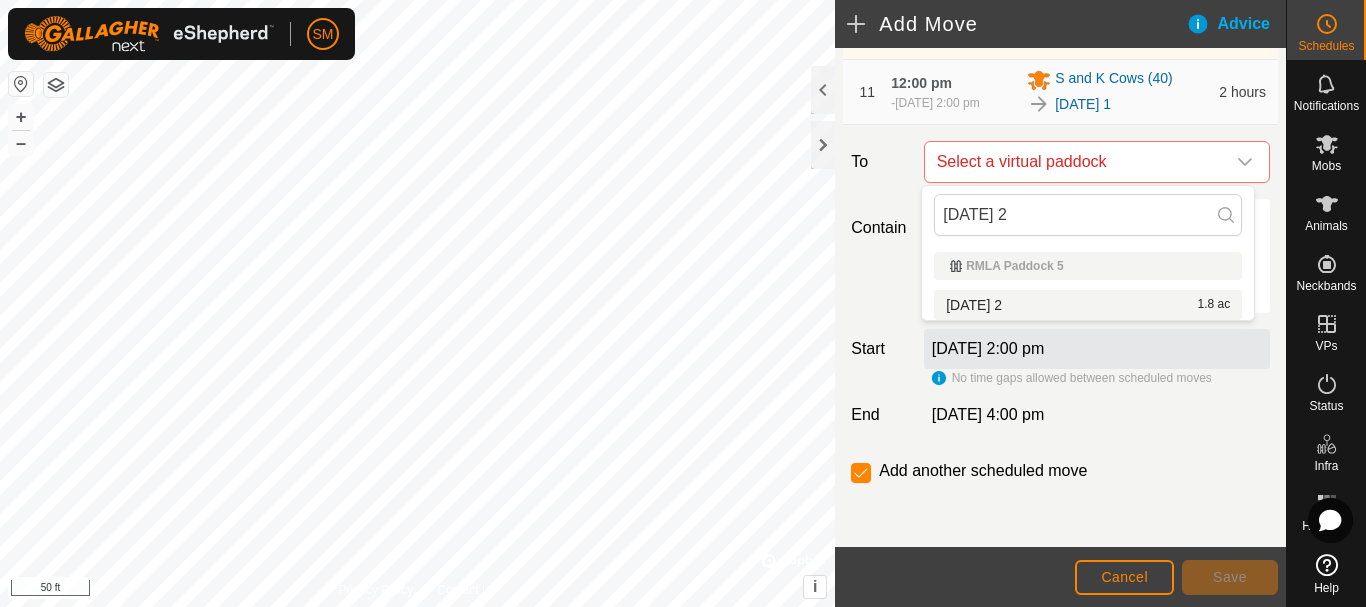 type on "[DATE] 2" 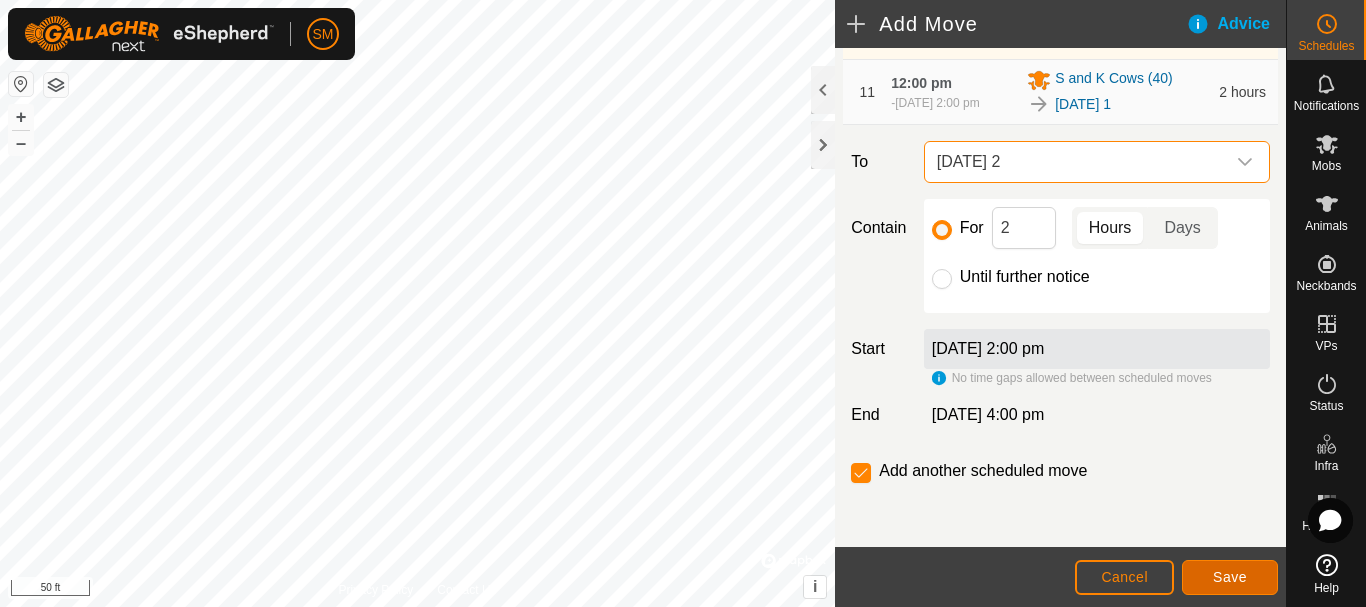 click on "Save" 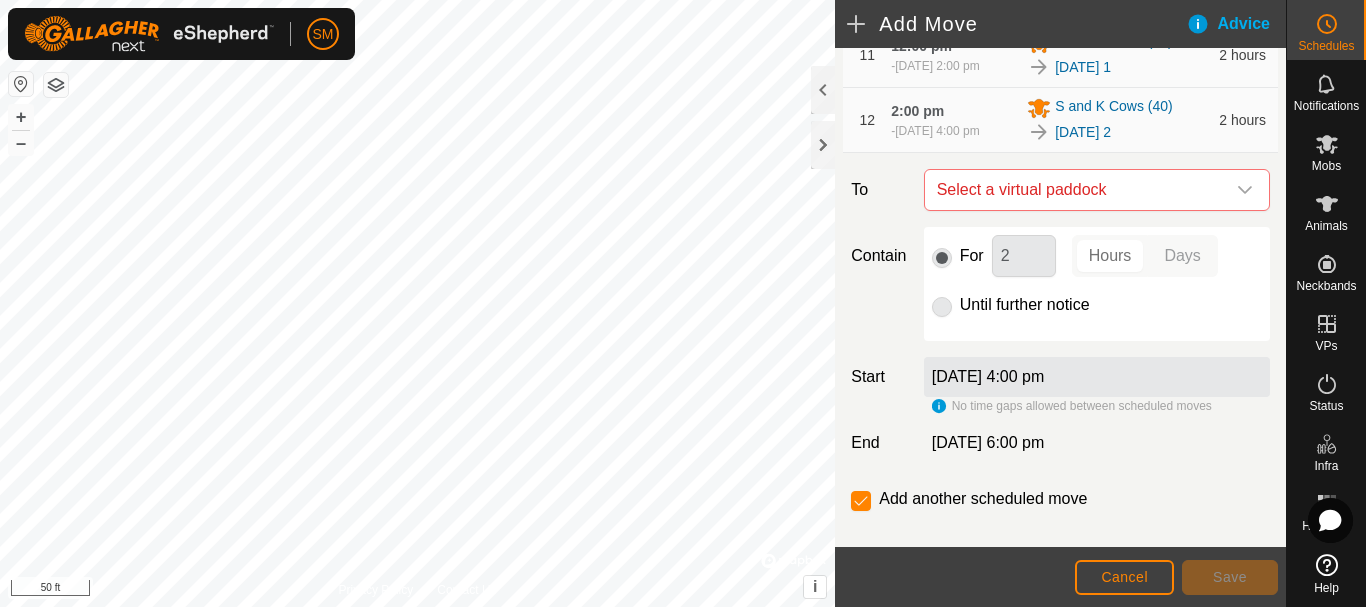 scroll, scrollTop: 1113, scrollLeft: 0, axis: vertical 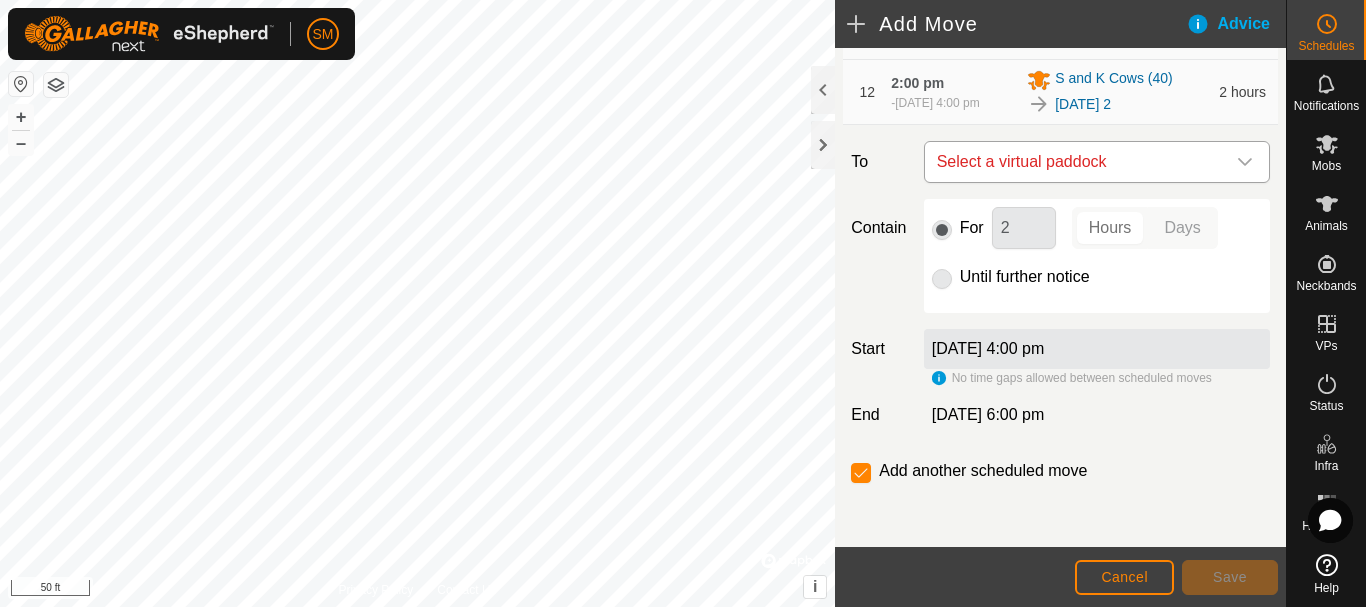 click 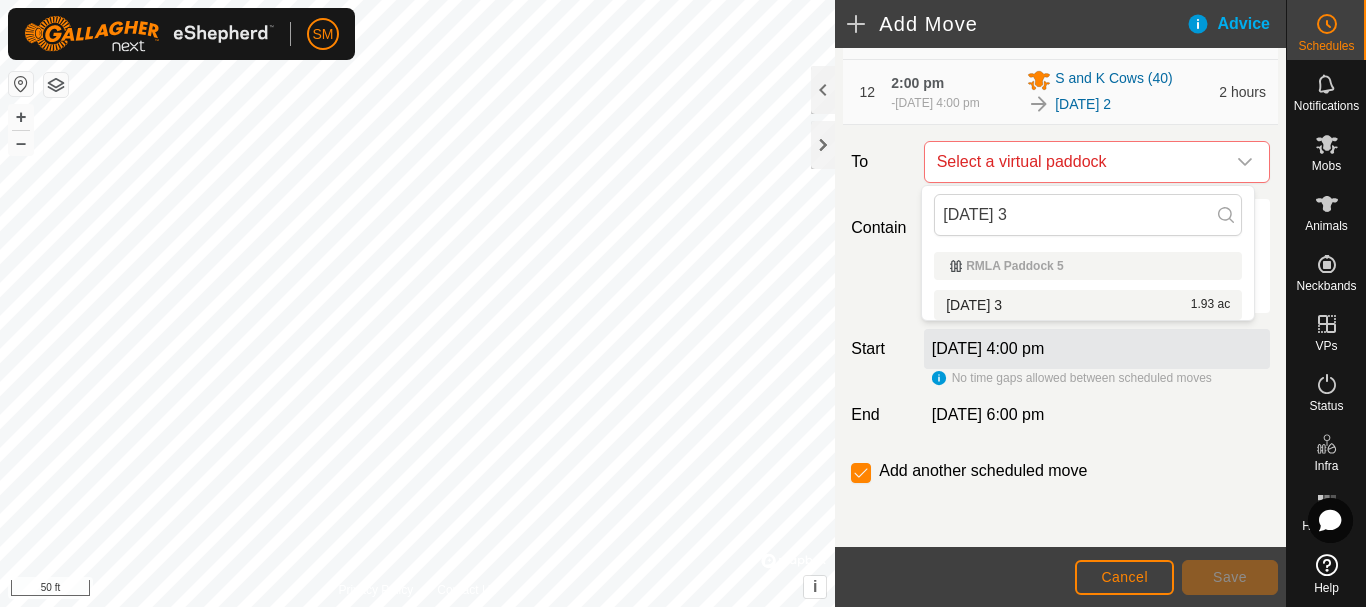 type on "[DATE] 3" 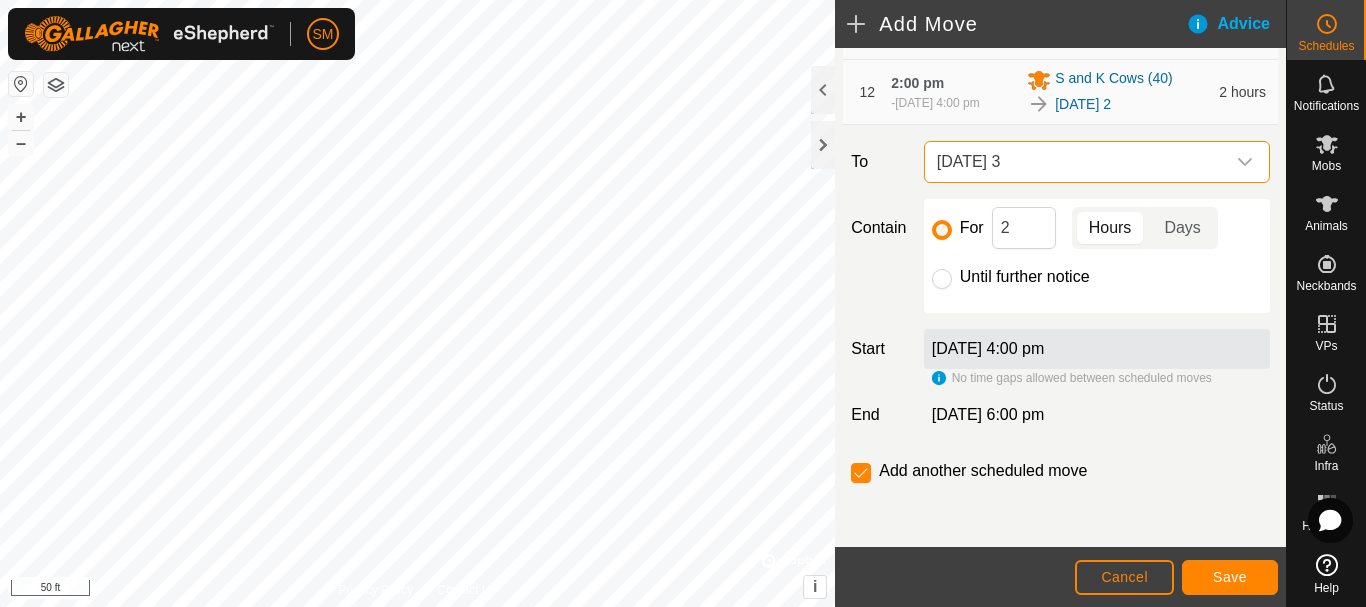 click on "Cancel Save" 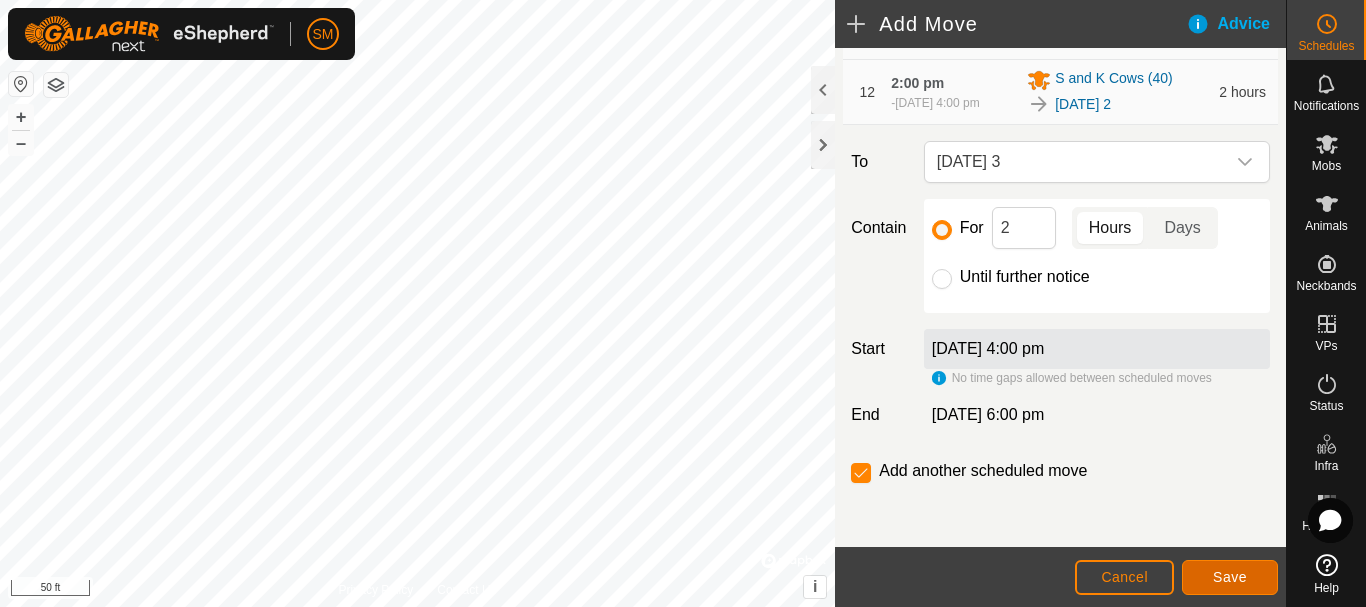 click on "Save" 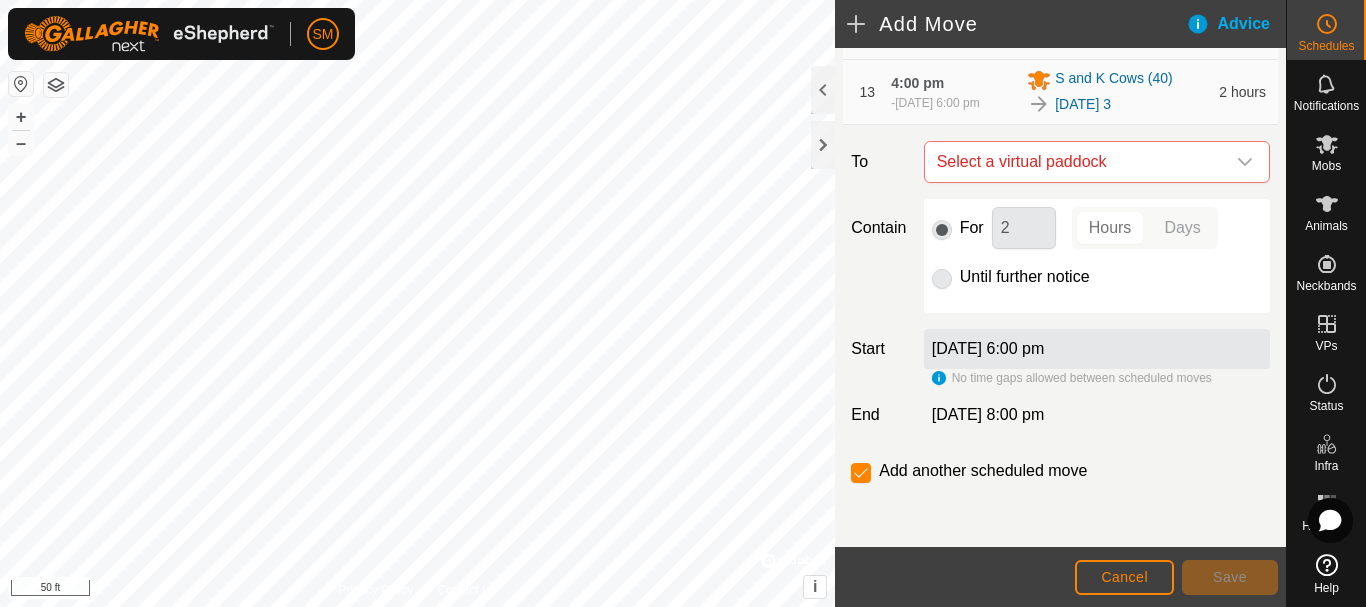 scroll, scrollTop: 1187, scrollLeft: 0, axis: vertical 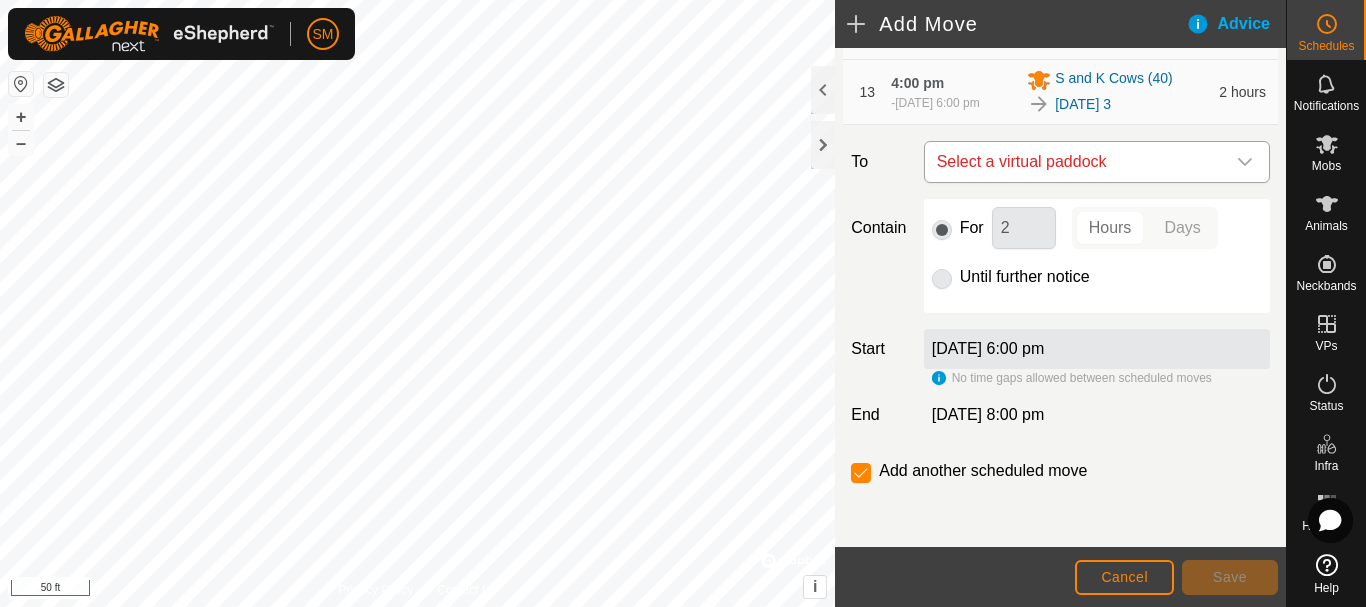 click 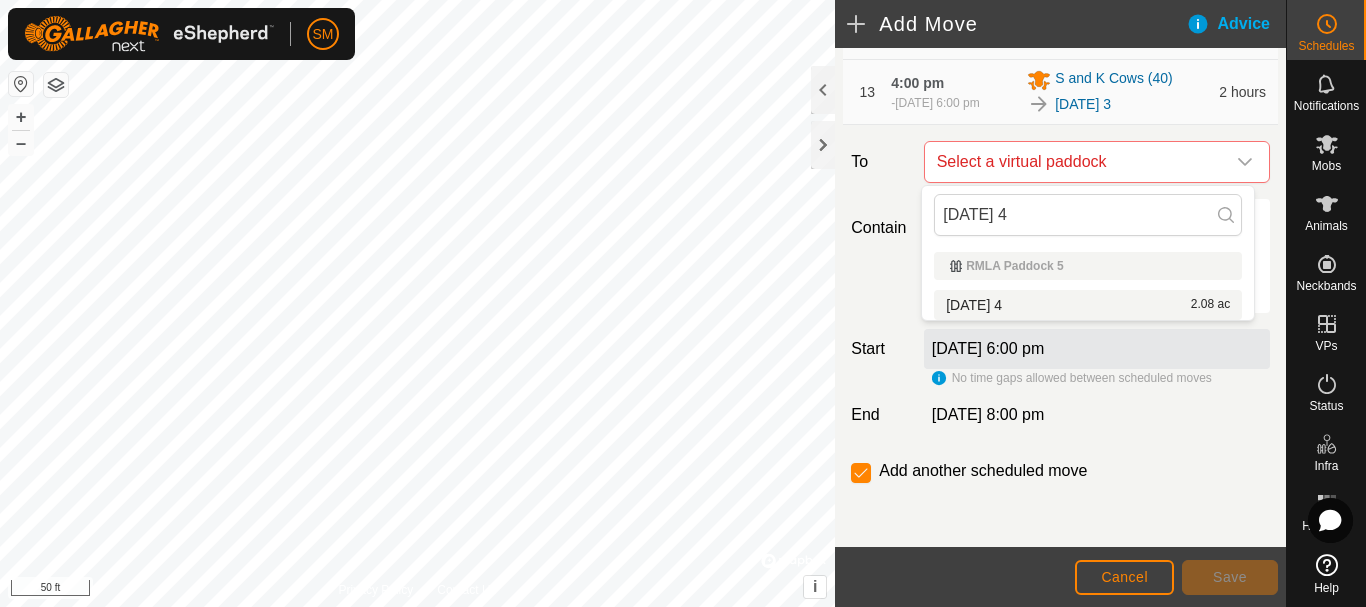 type on "[DATE] 4" 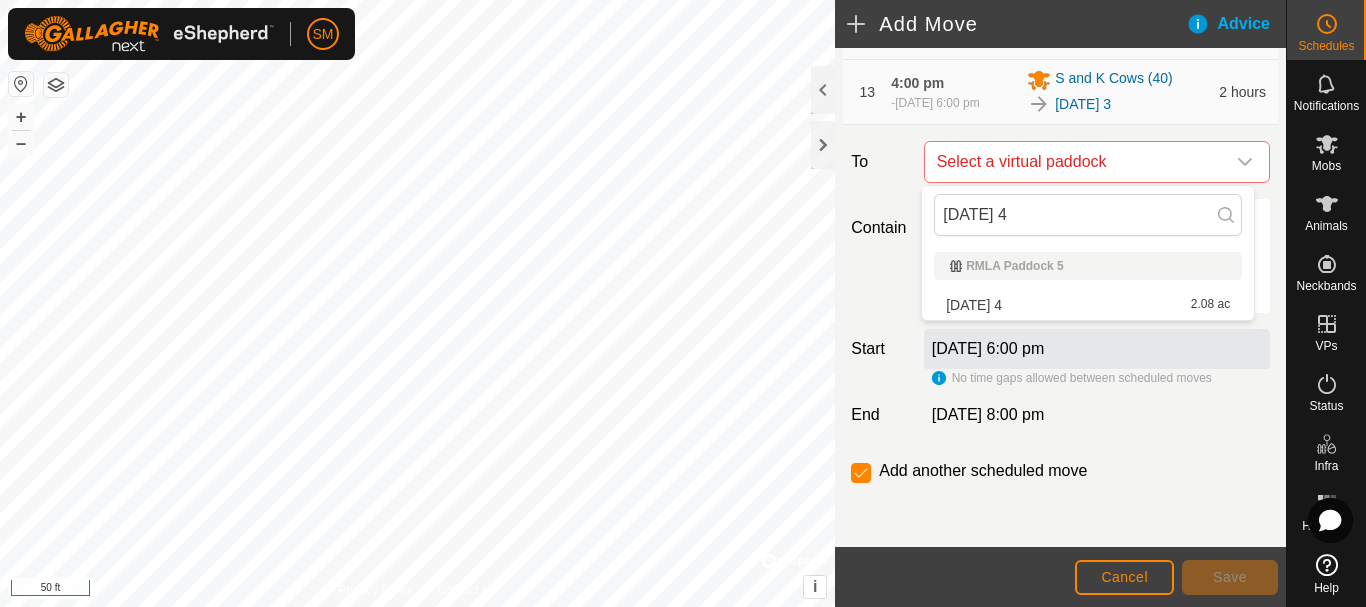 click on "[DATE] 4  2.08 ac" at bounding box center (1088, 305) 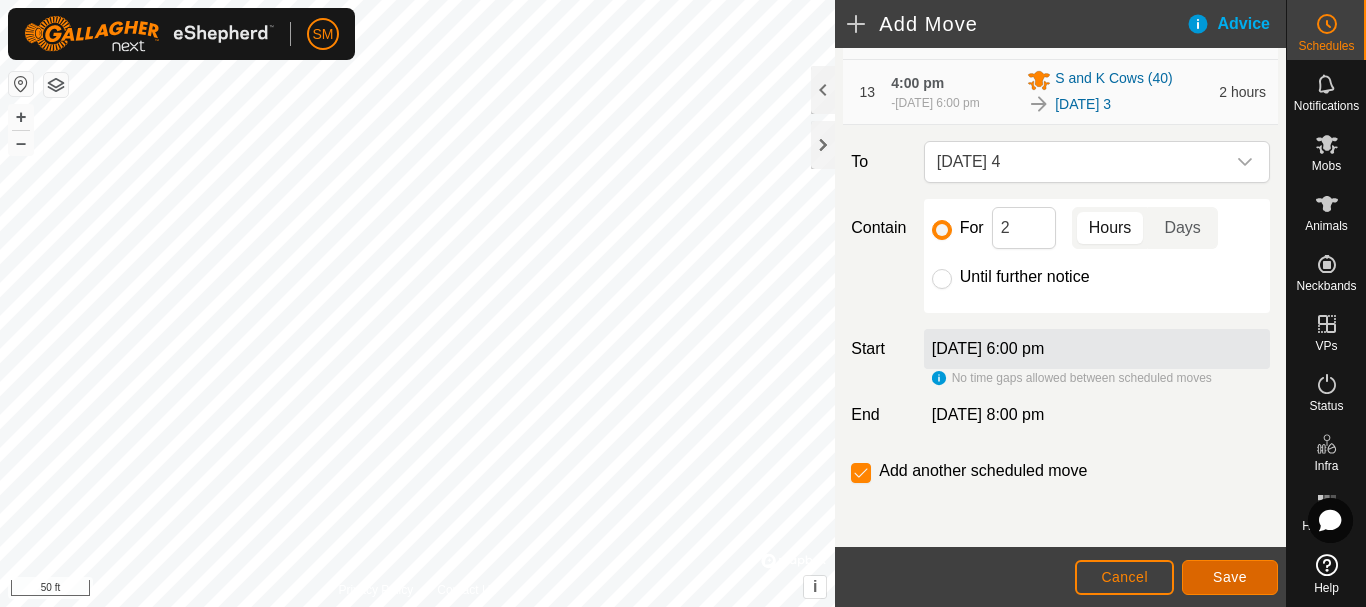 click on "Save" 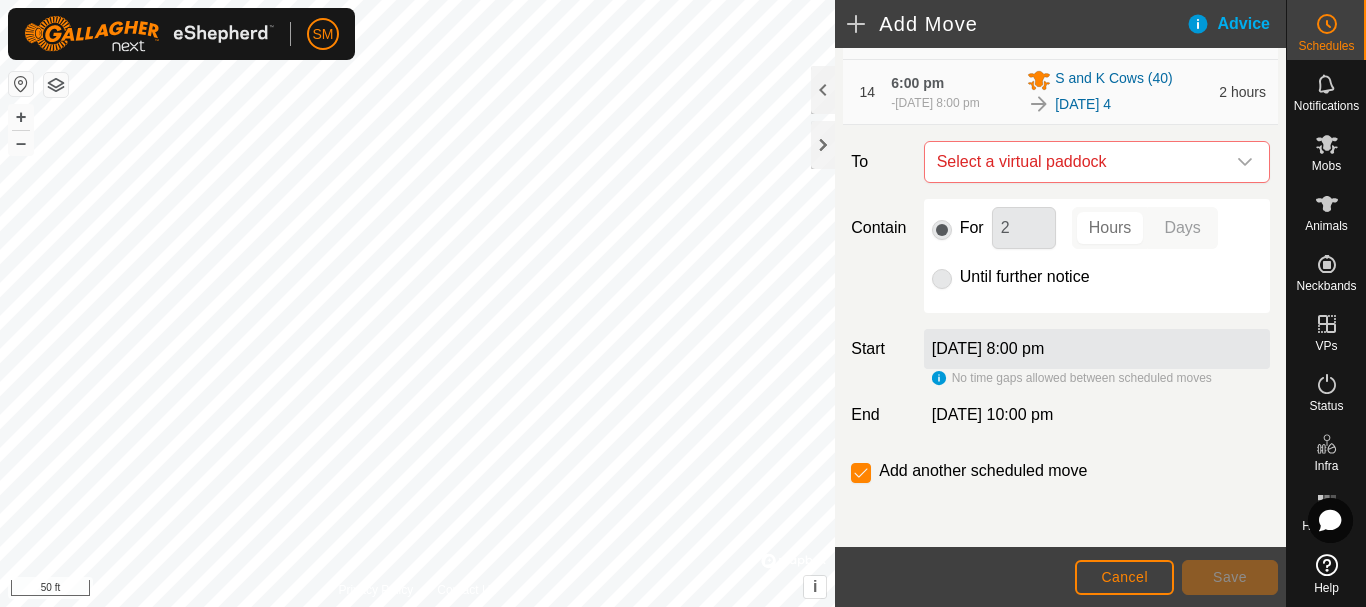 scroll, scrollTop: 1261, scrollLeft: 0, axis: vertical 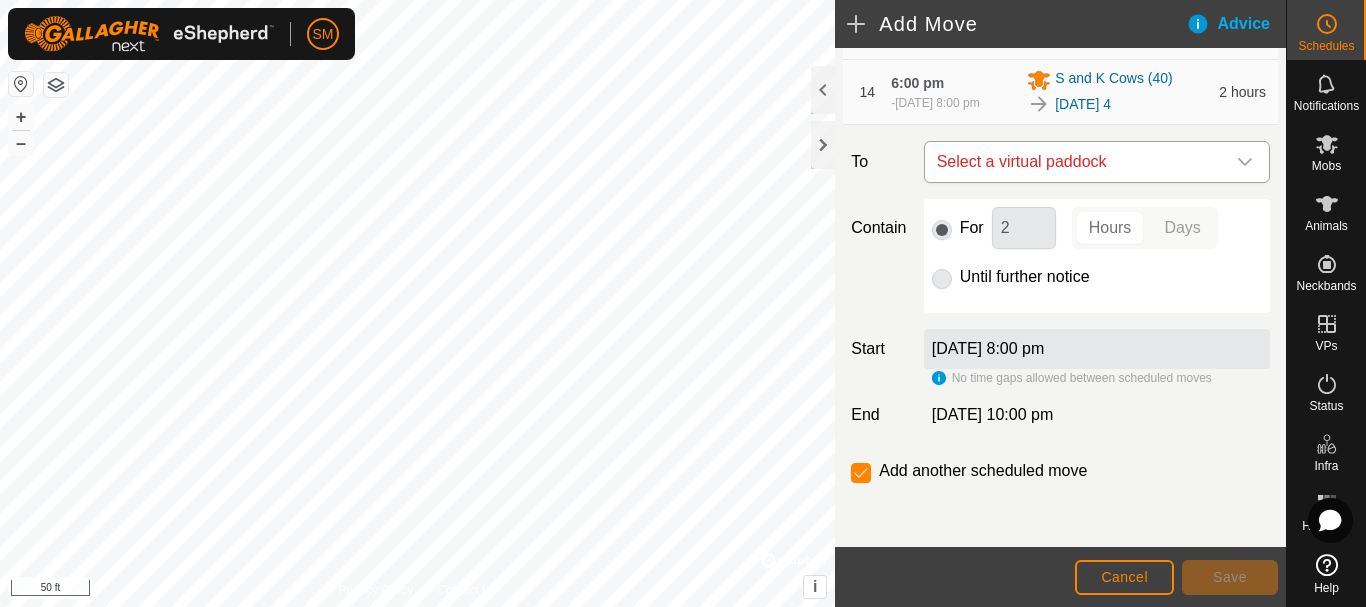 click 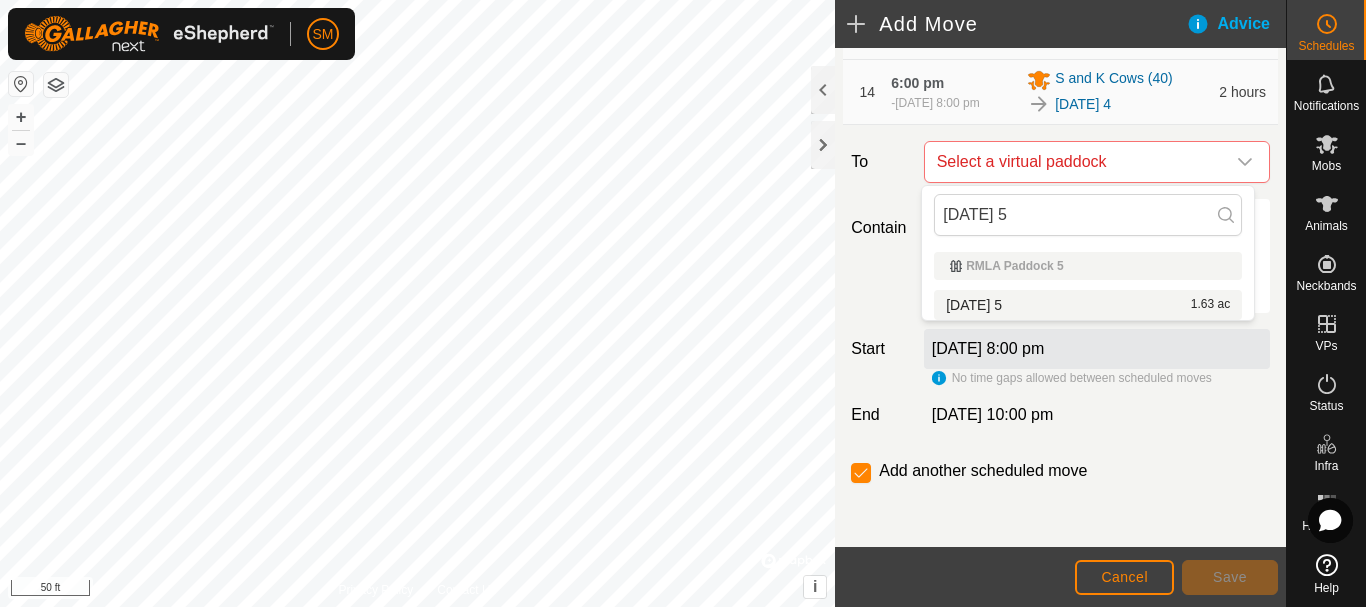 type on "[DATE] 5" 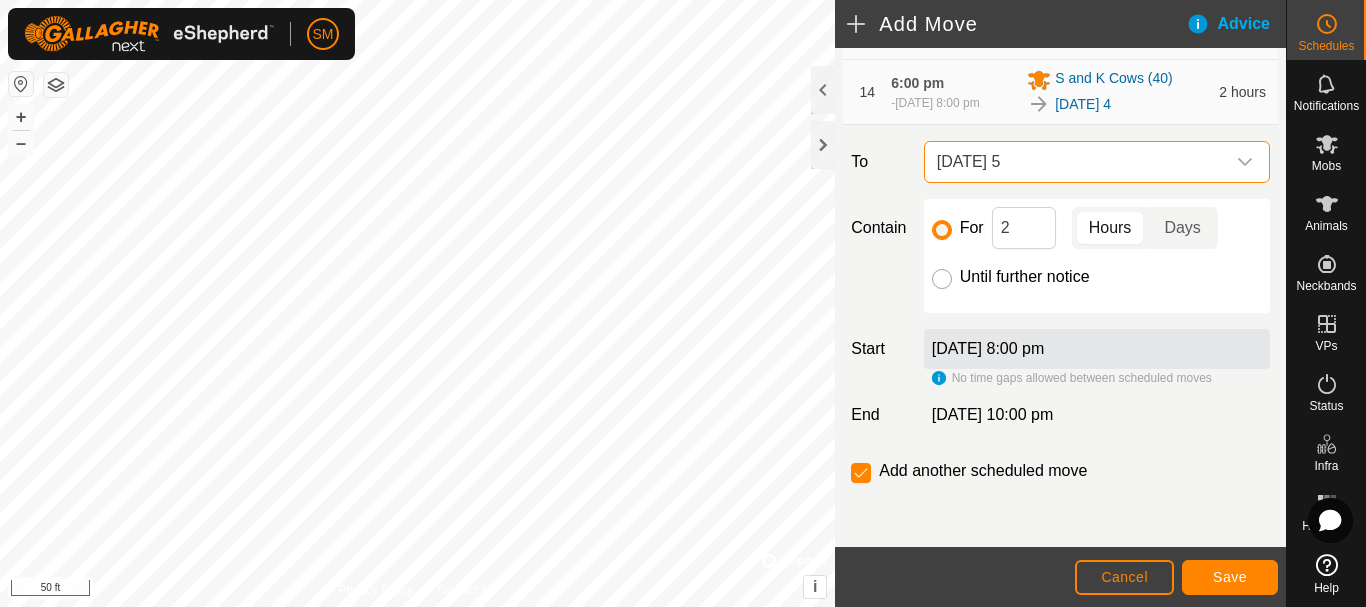 click on "Until further notice" at bounding box center [942, 279] 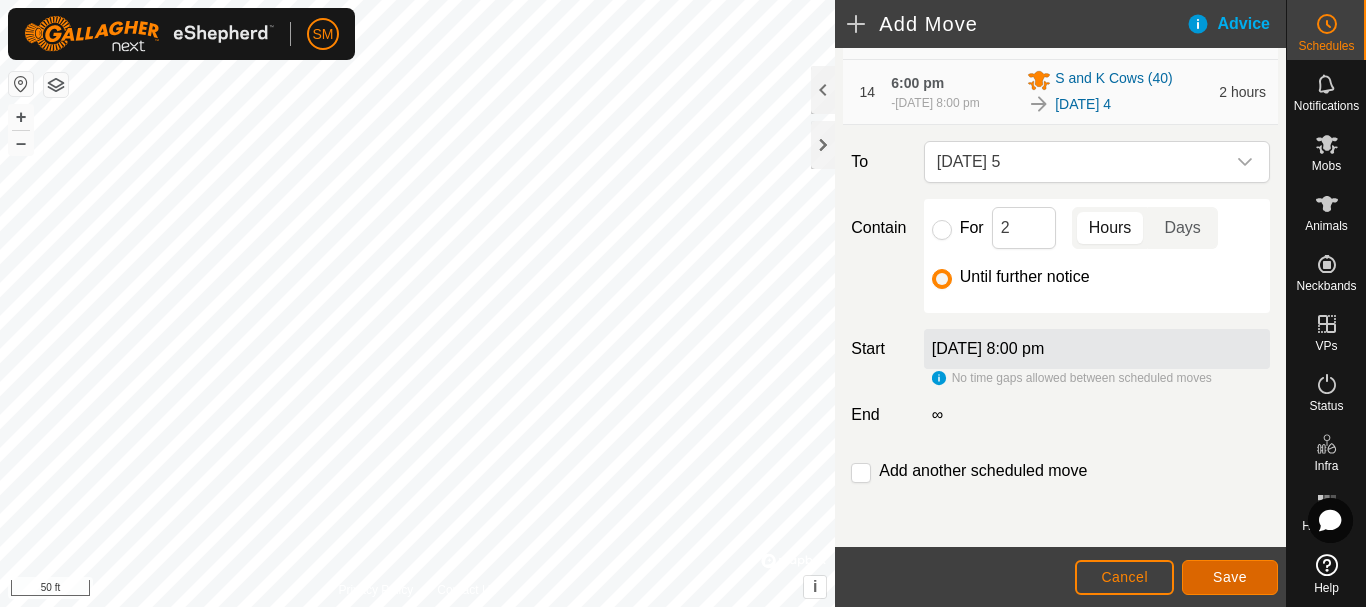 click on "Save" 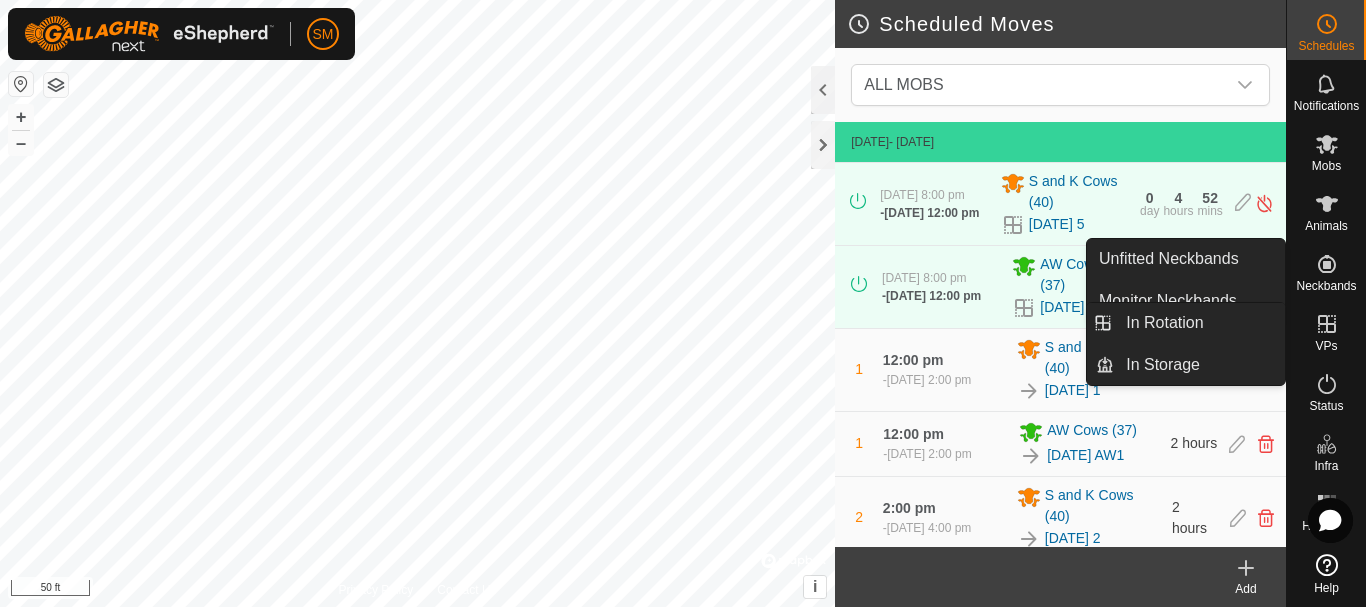 click on "VPs" at bounding box center (1326, 346) 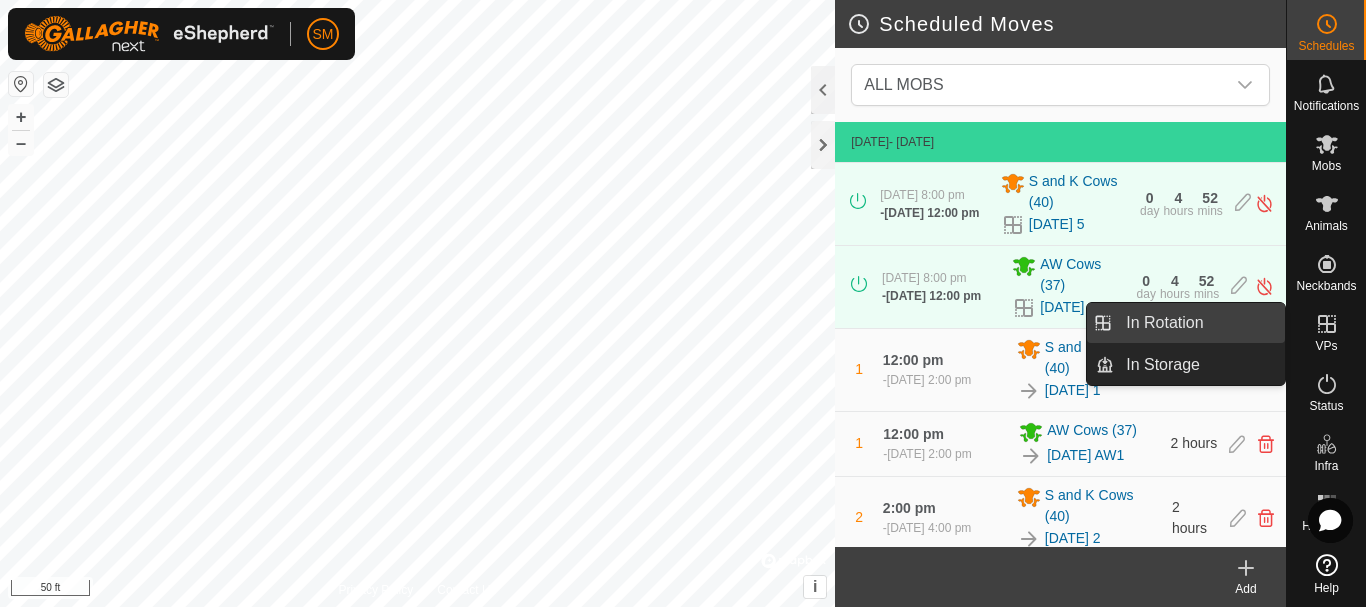 click on "In Rotation" at bounding box center [1199, 323] 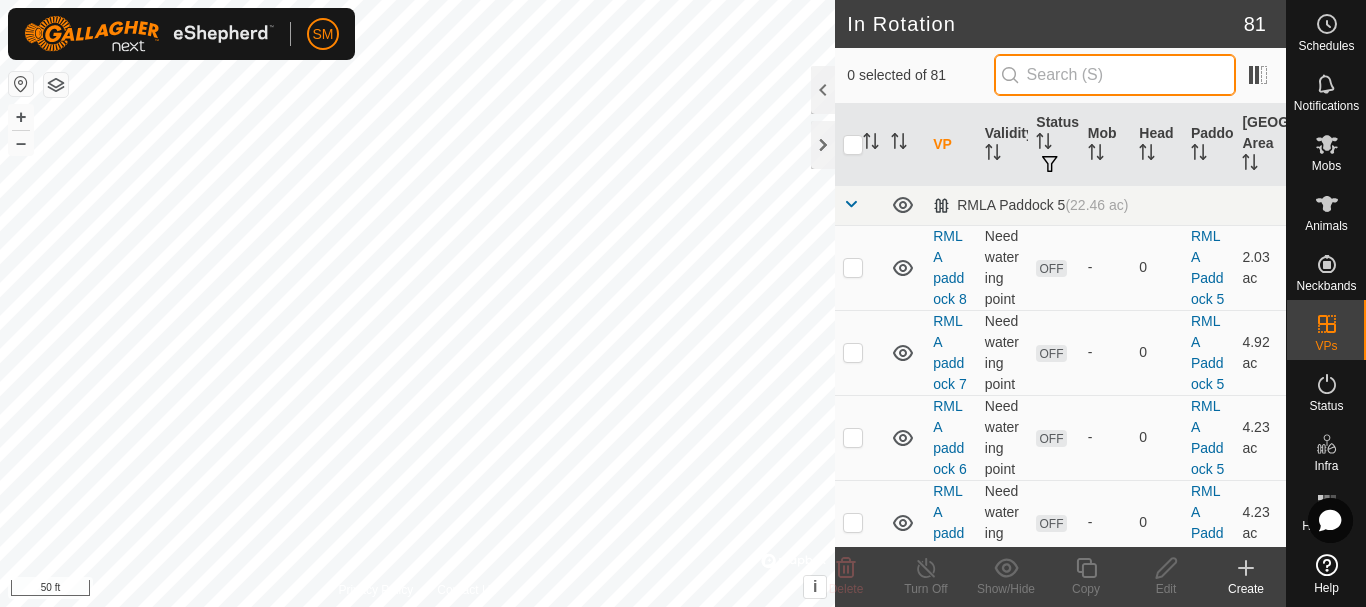click at bounding box center [1115, 75] 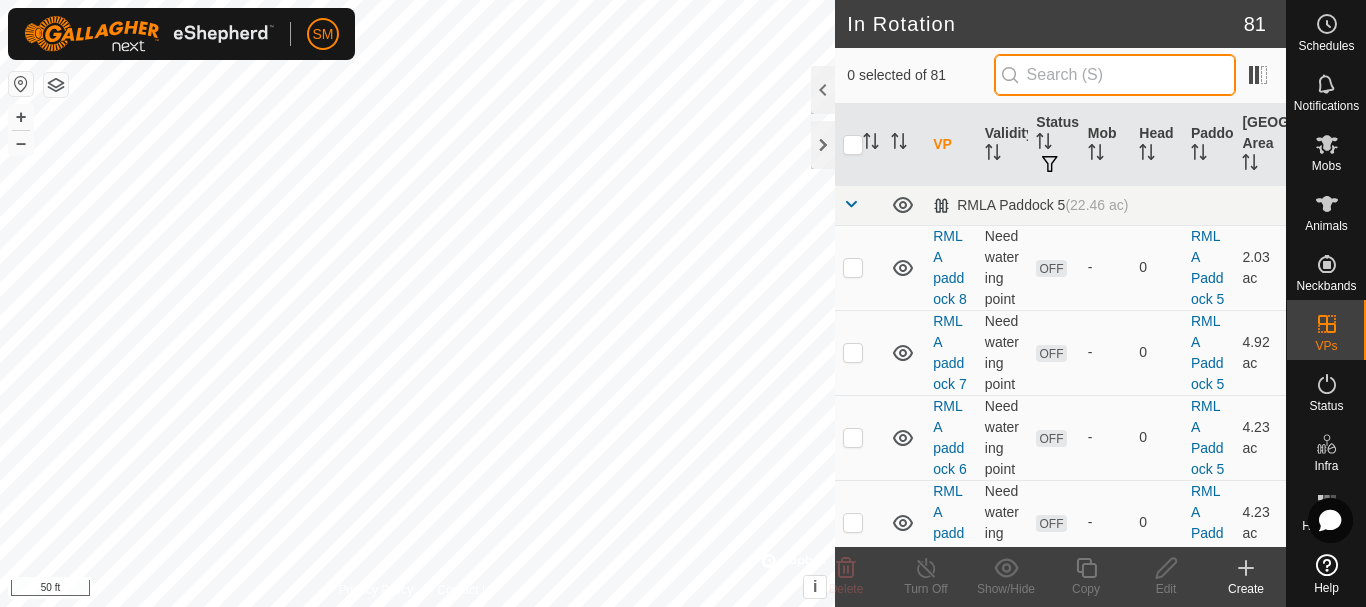 paste on "[DATE]" 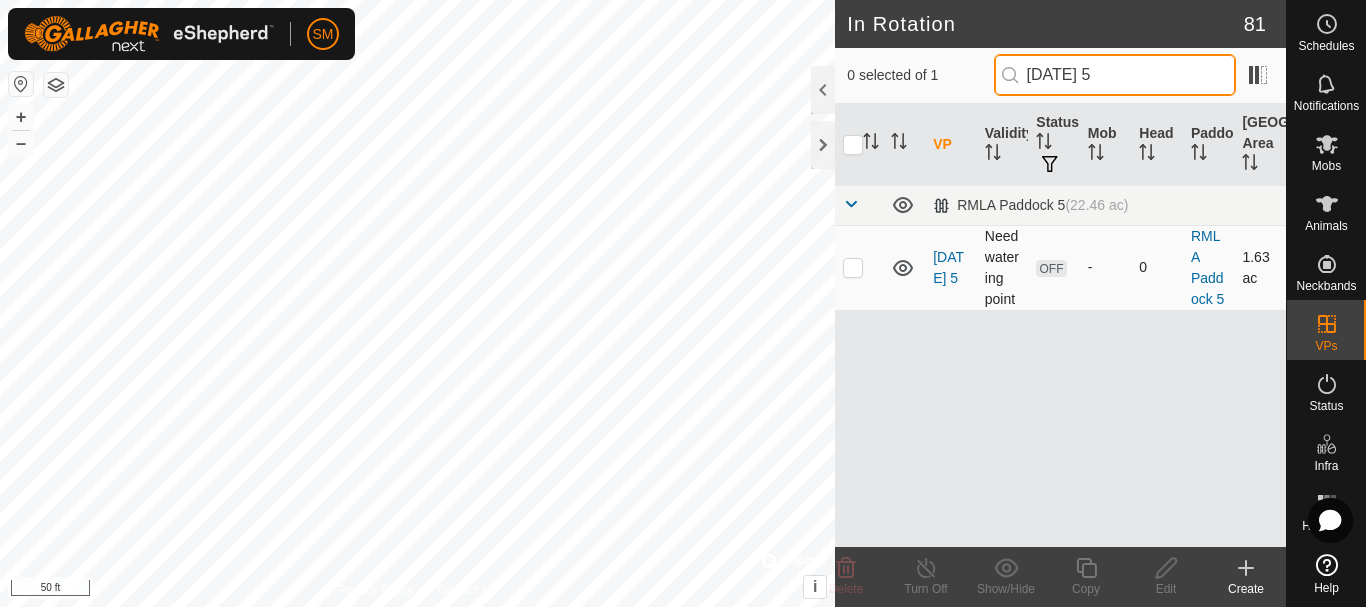 type on "[DATE] 5" 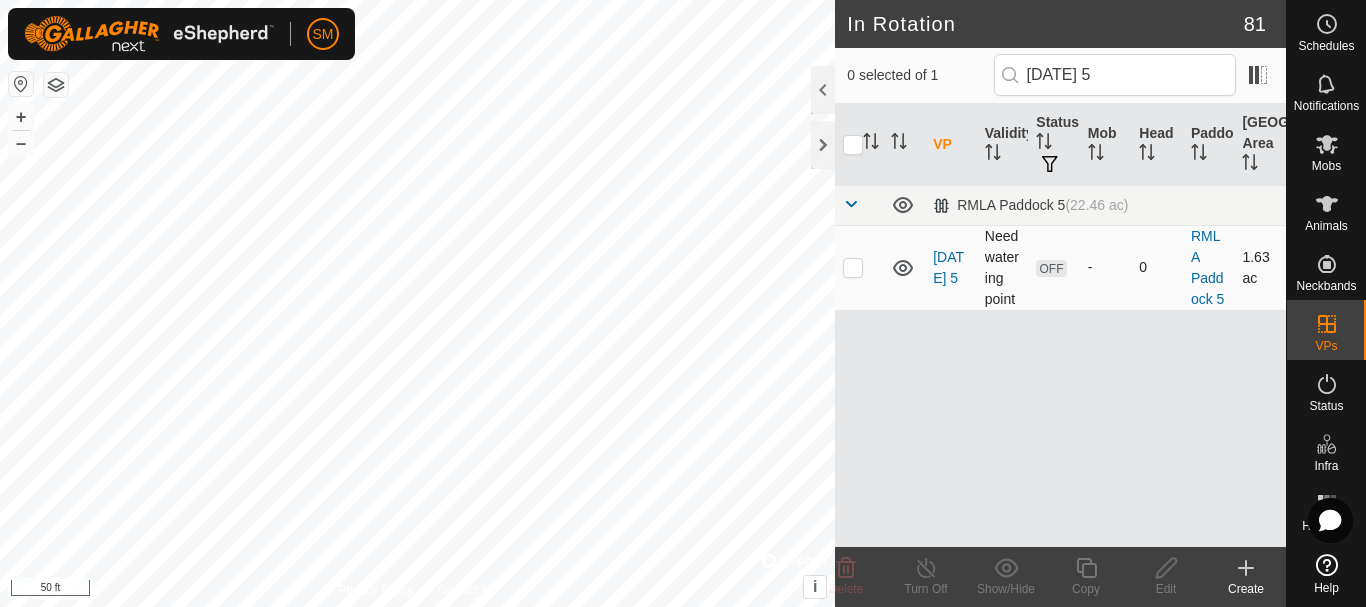 click at bounding box center [853, 267] 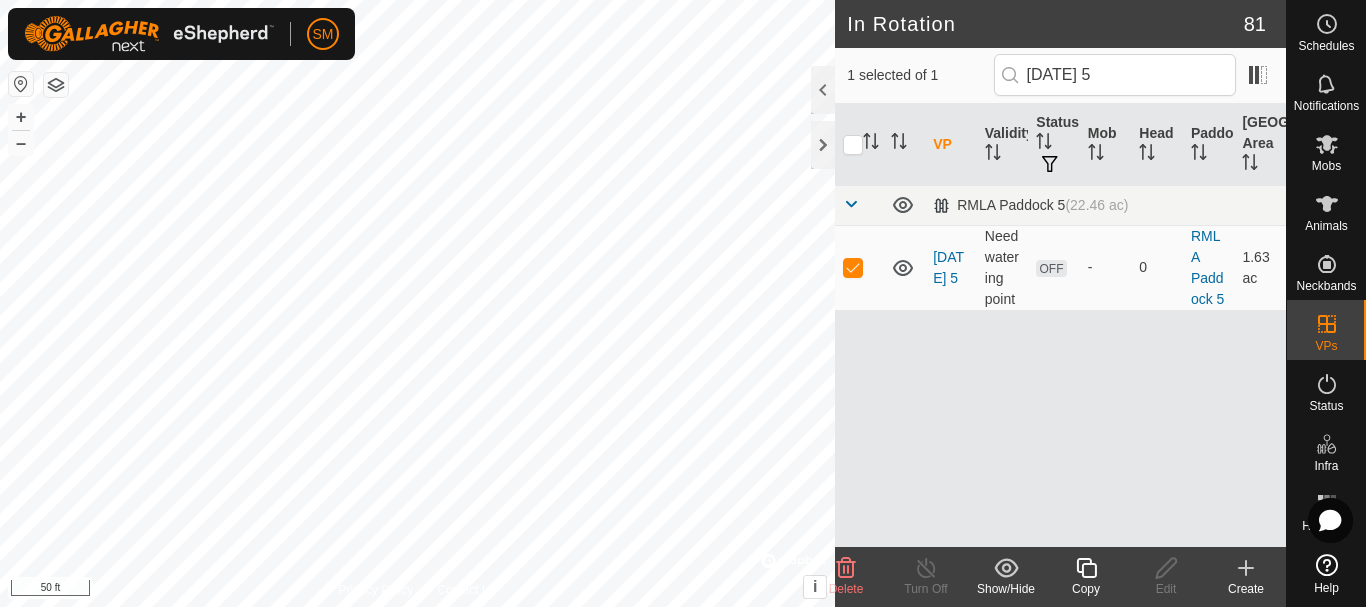 click 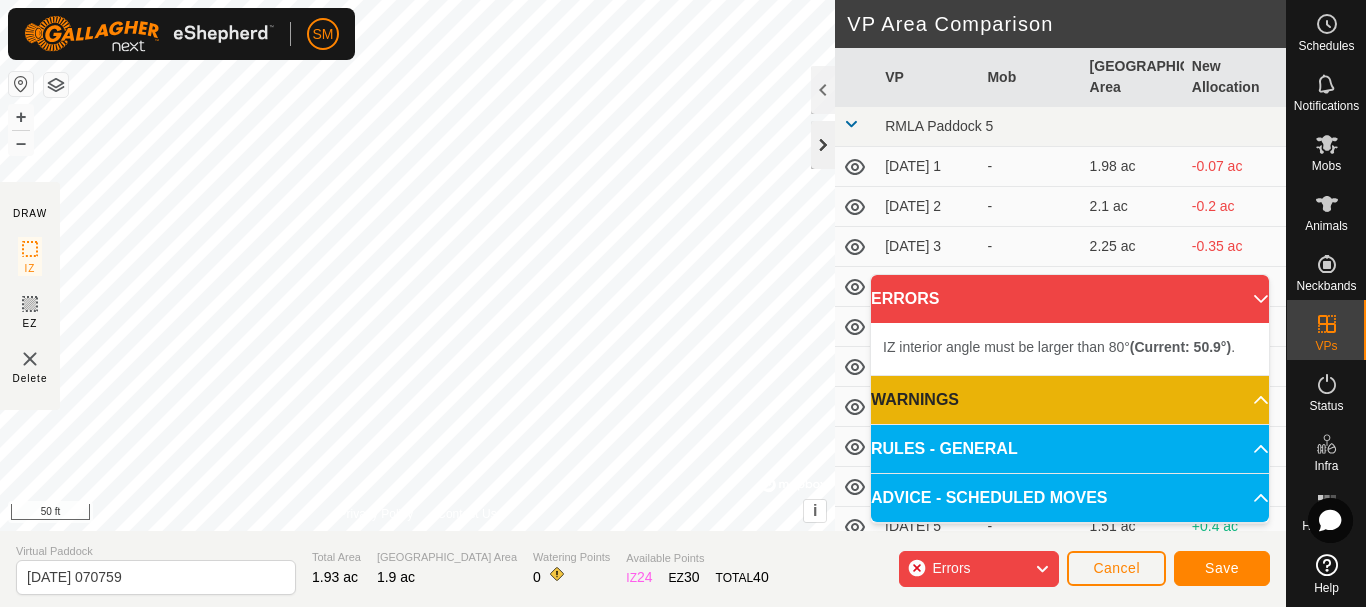 click 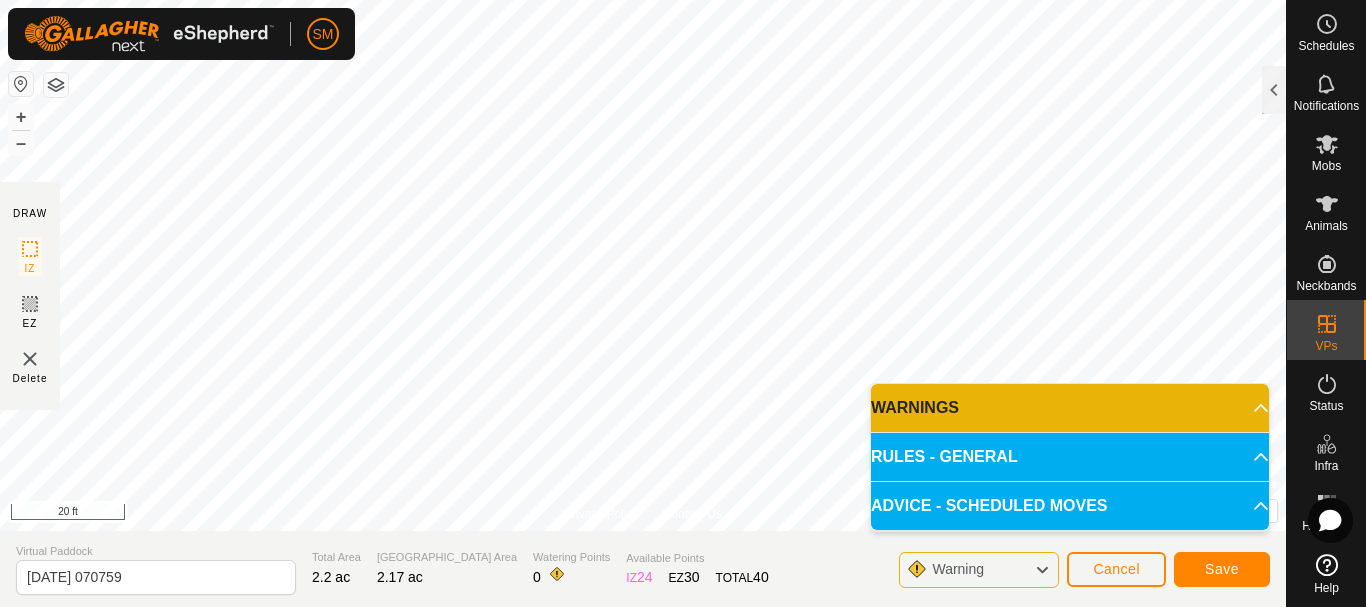 drag, startPoint x: 669, startPoint y: 515, endPoint x: 210, endPoint y: 646, distance: 477.32797 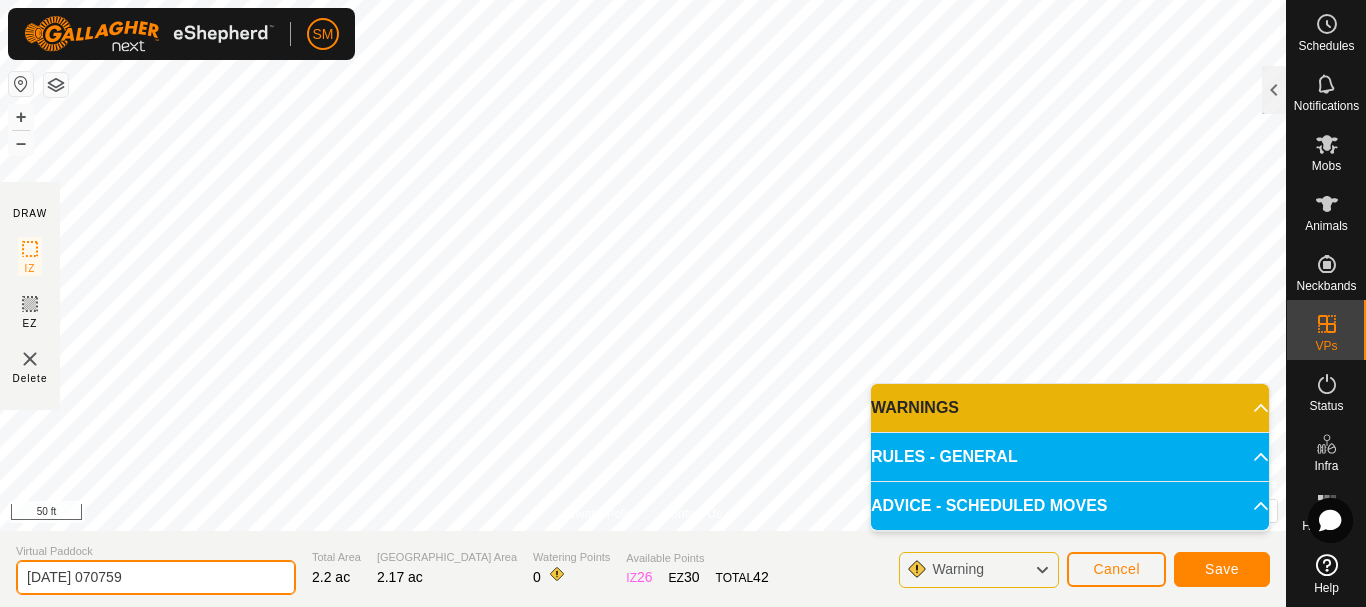 drag, startPoint x: 178, startPoint y: 583, endPoint x: 0, endPoint y: 578, distance: 178.0702 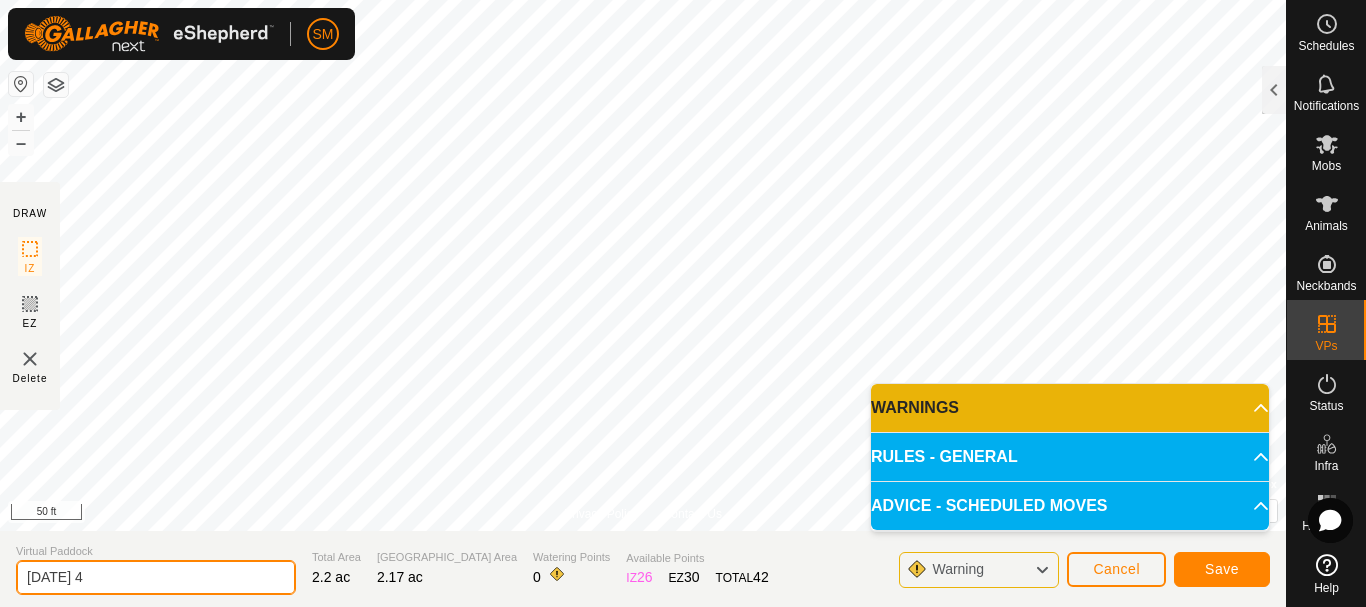 drag, startPoint x: 104, startPoint y: 586, endPoint x: 0, endPoint y: 582, distance: 104.0769 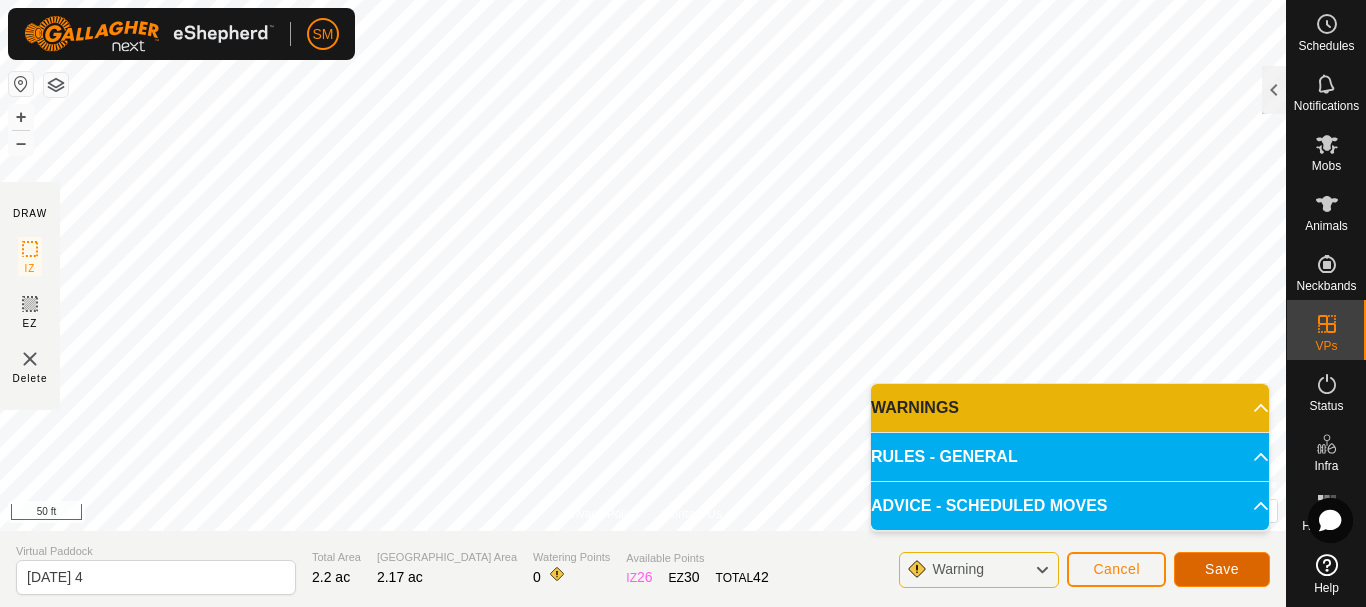 click on "Save" 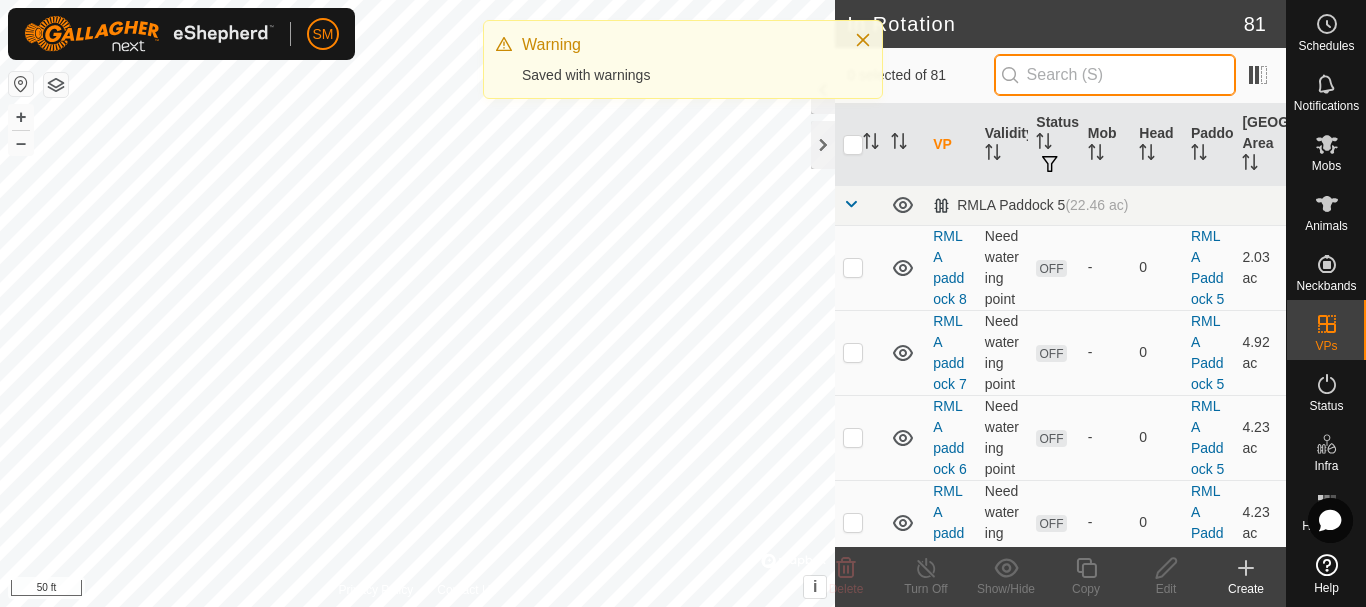 click at bounding box center [1115, 75] 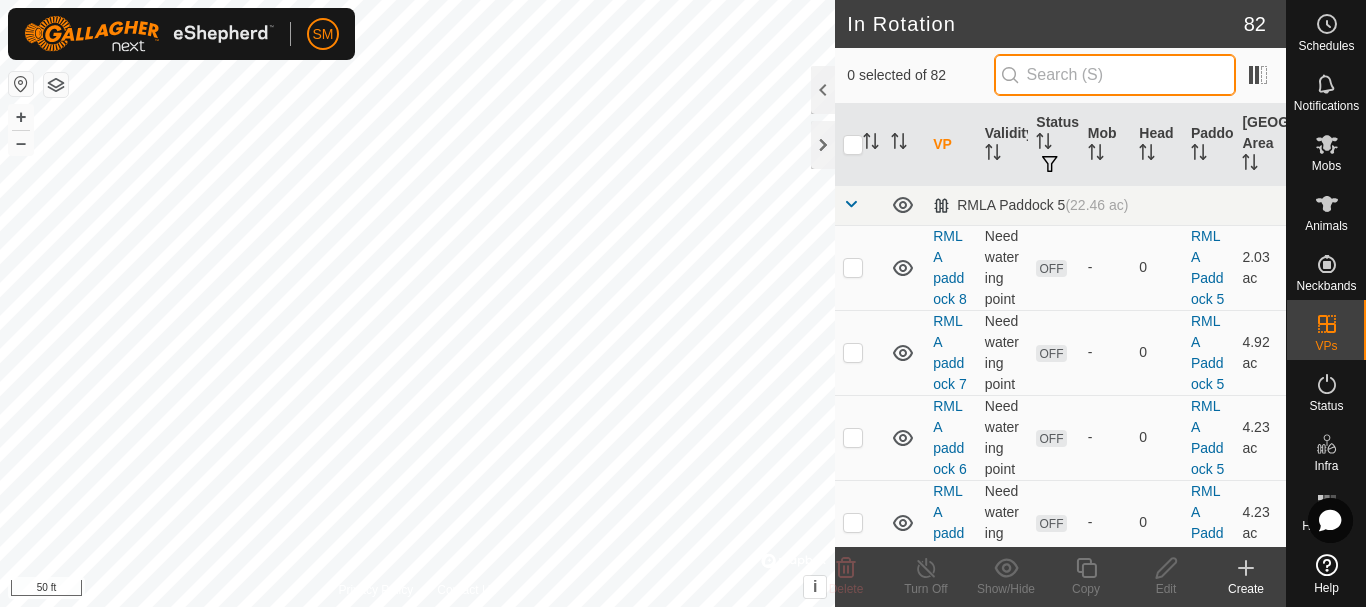 paste on "[DATE]" 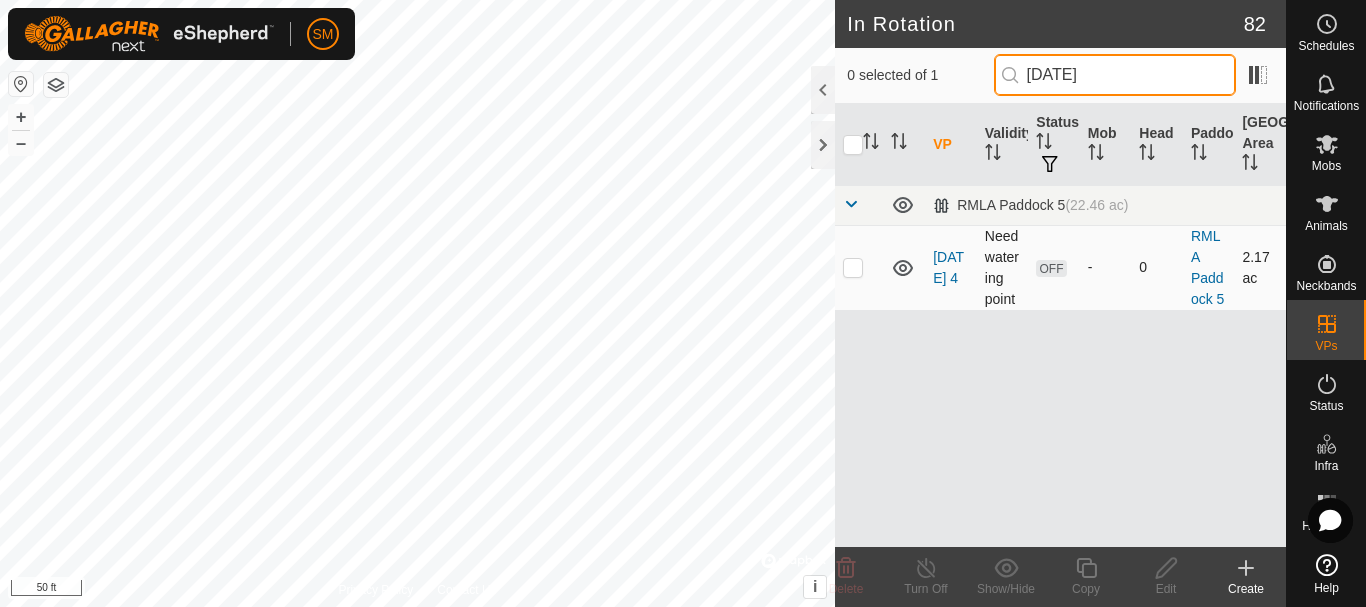type on "[DATE]" 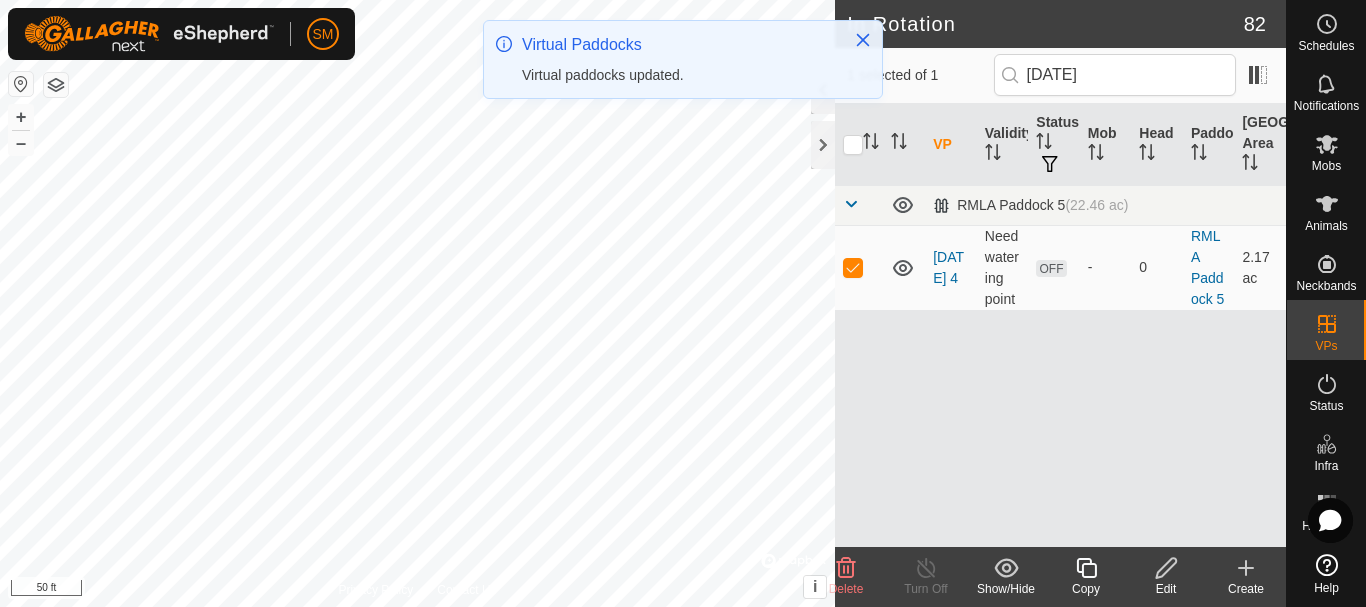 click 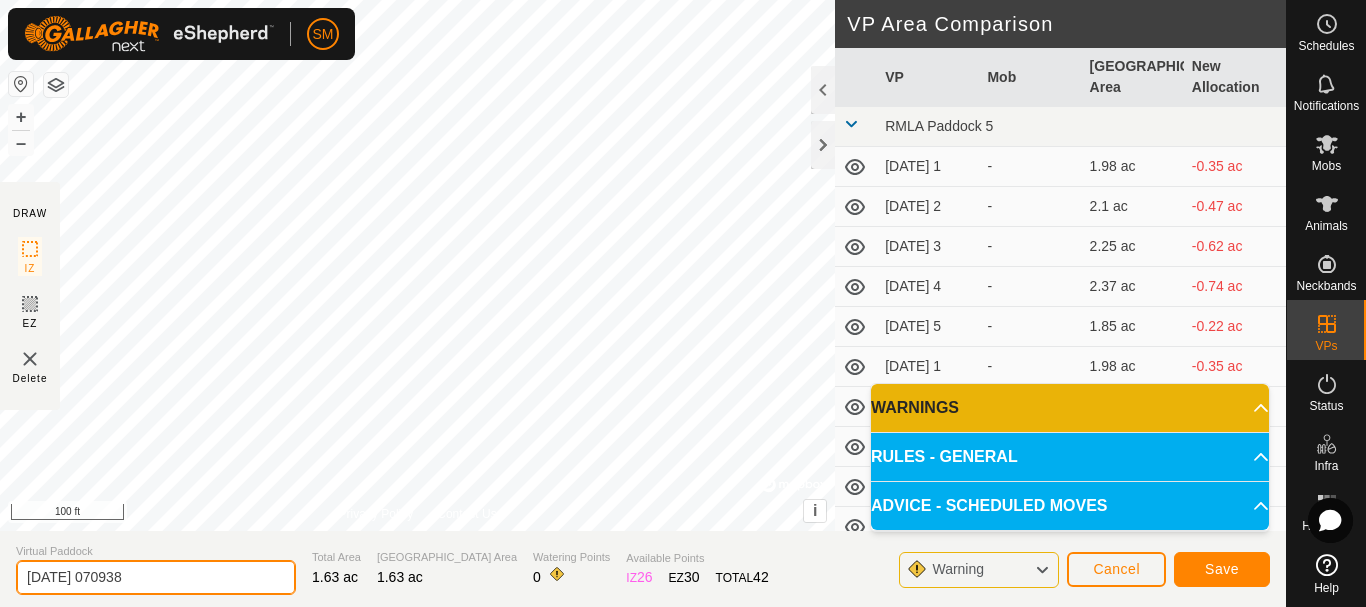 drag, startPoint x: 101, startPoint y: 572, endPoint x: 0, endPoint y: 584, distance: 101.71037 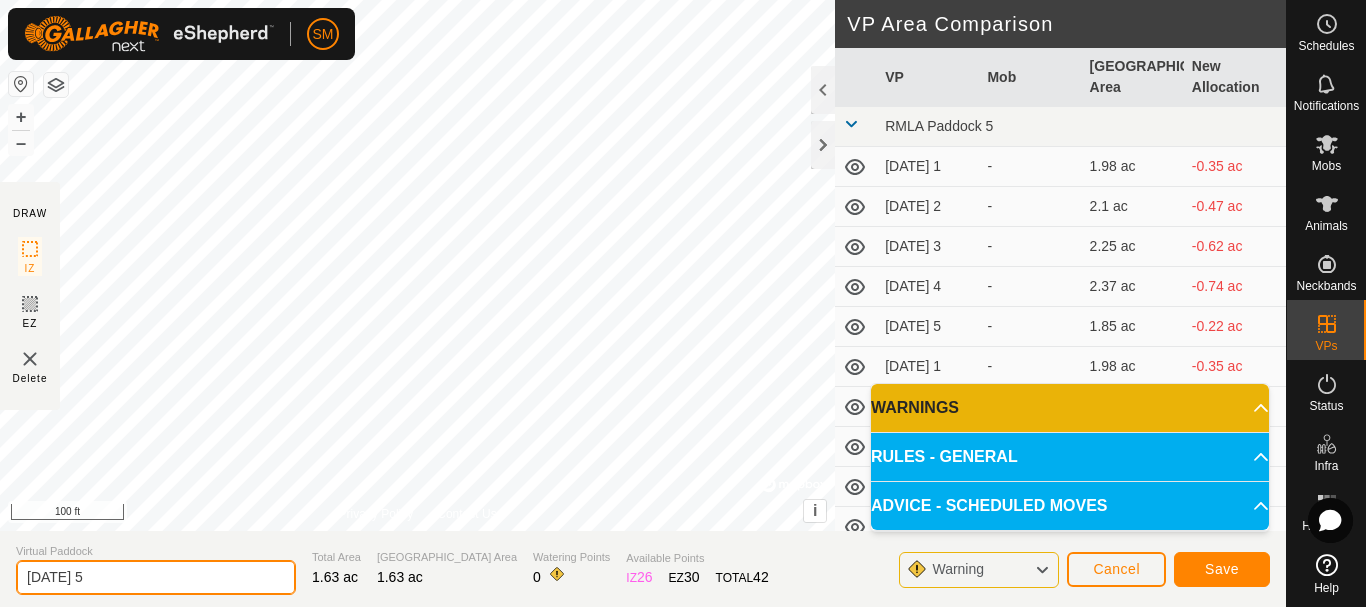 type on "[DATE] 5" 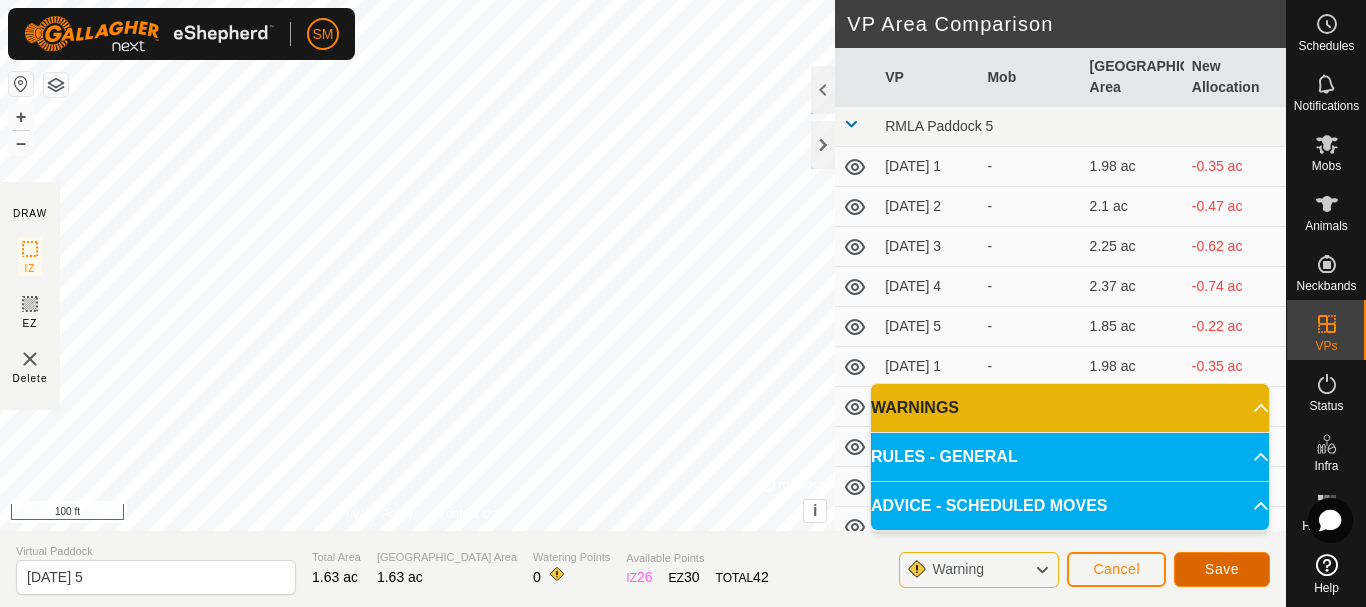 click on "Save" 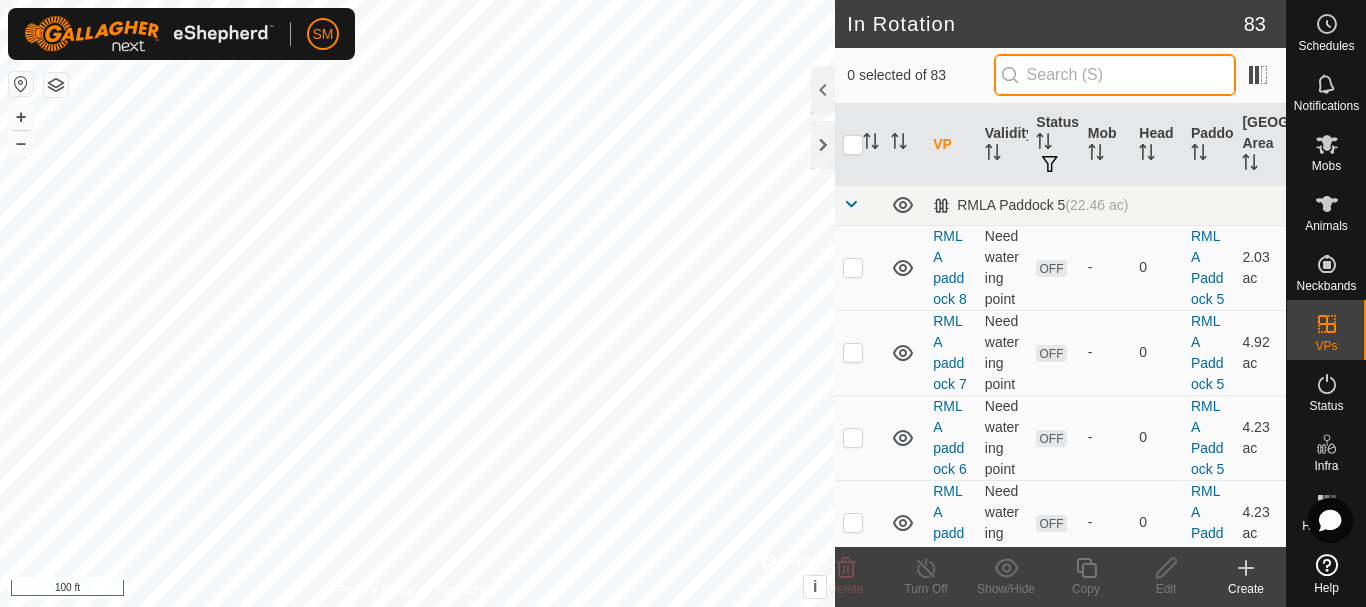 click at bounding box center [1115, 75] 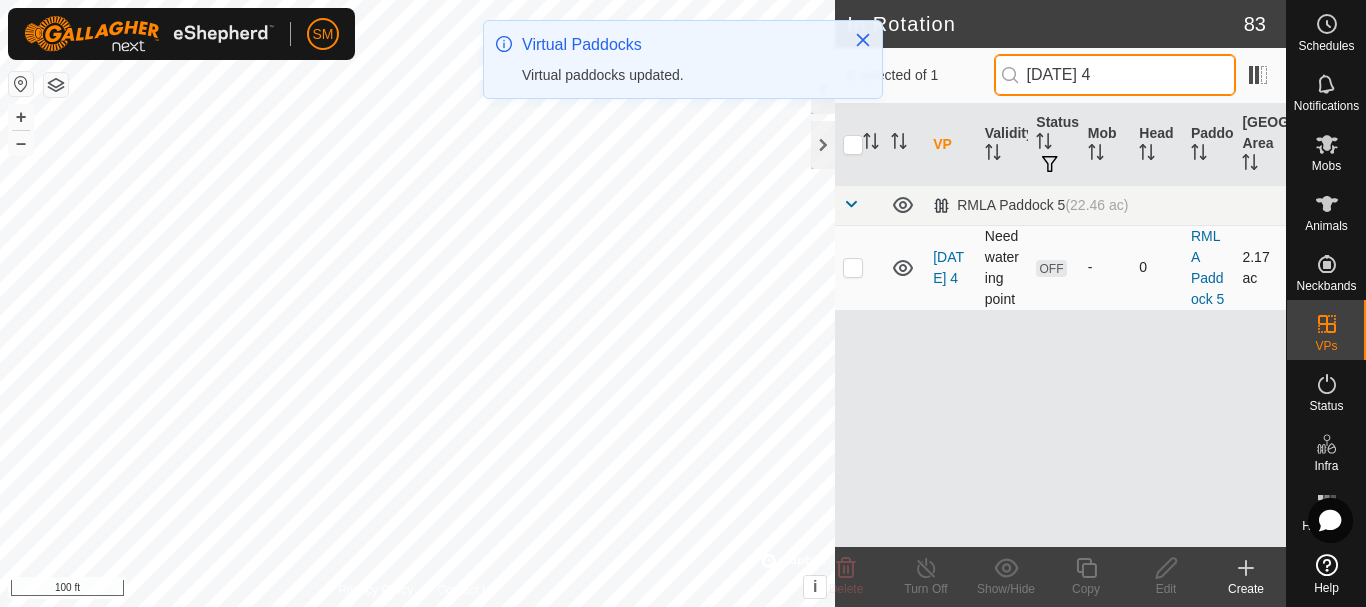 type on "[DATE] 4" 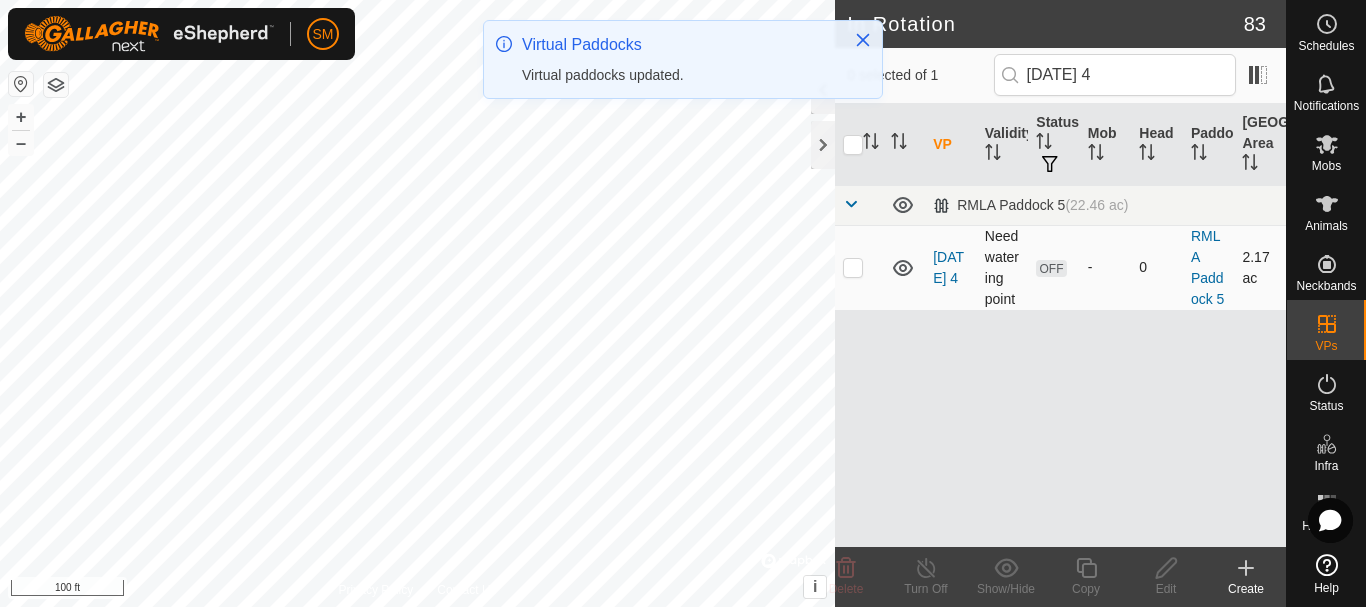 click at bounding box center [853, 267] 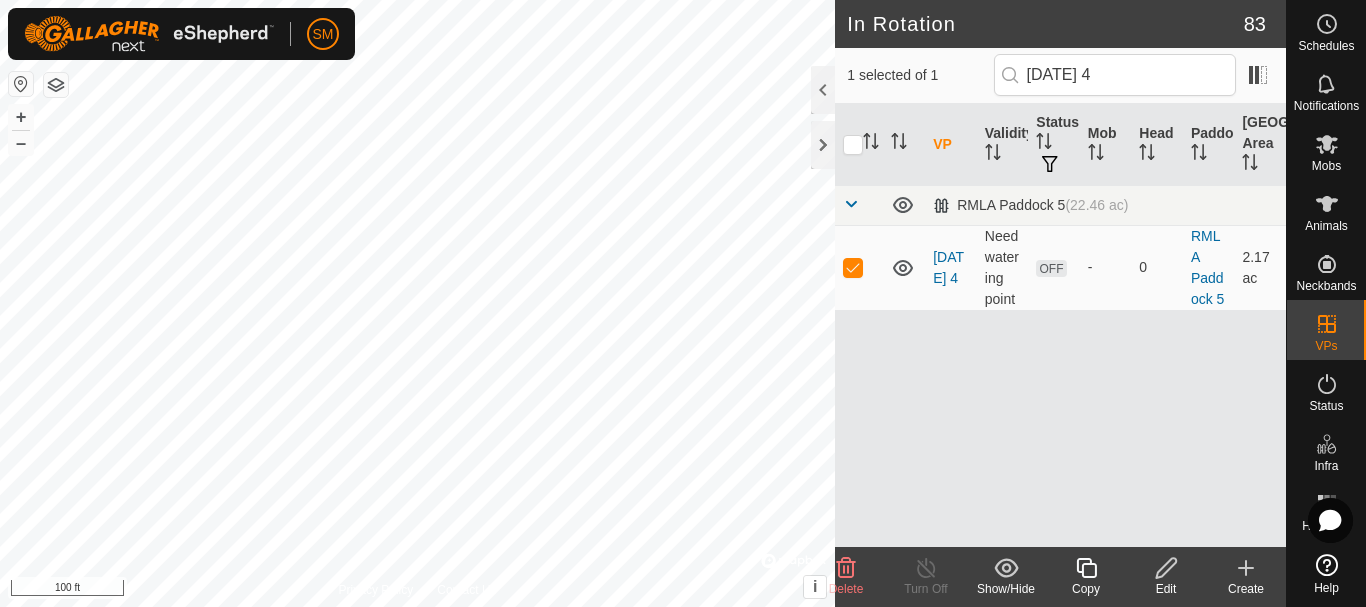 click 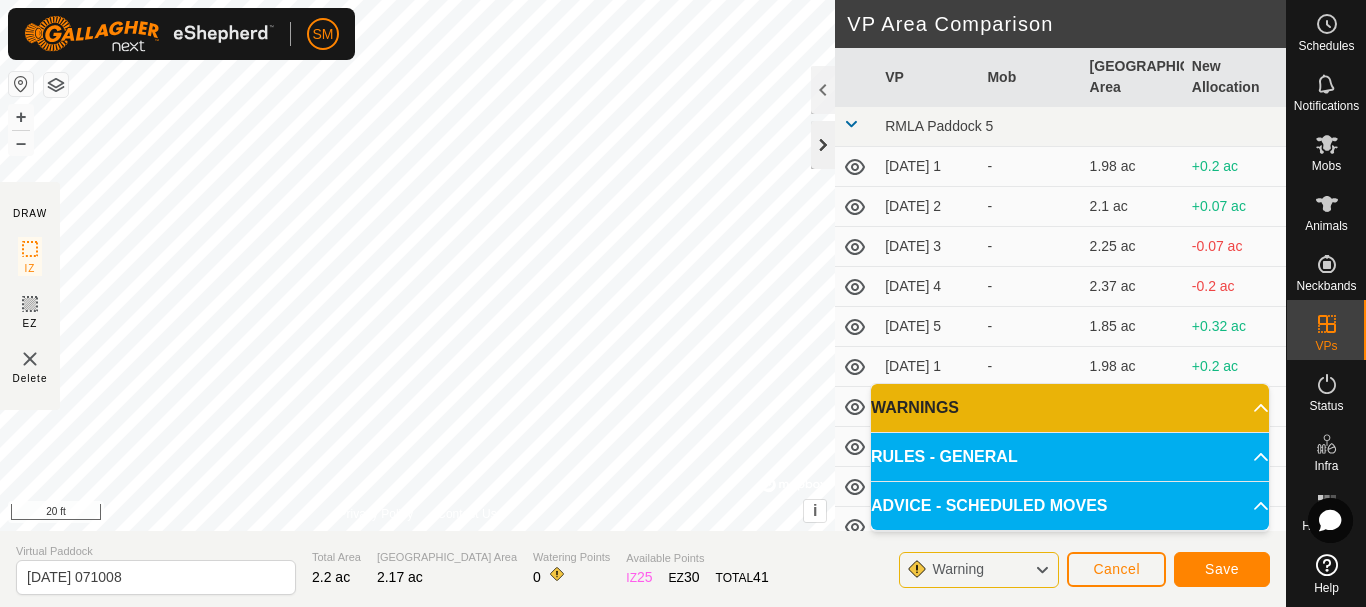 click 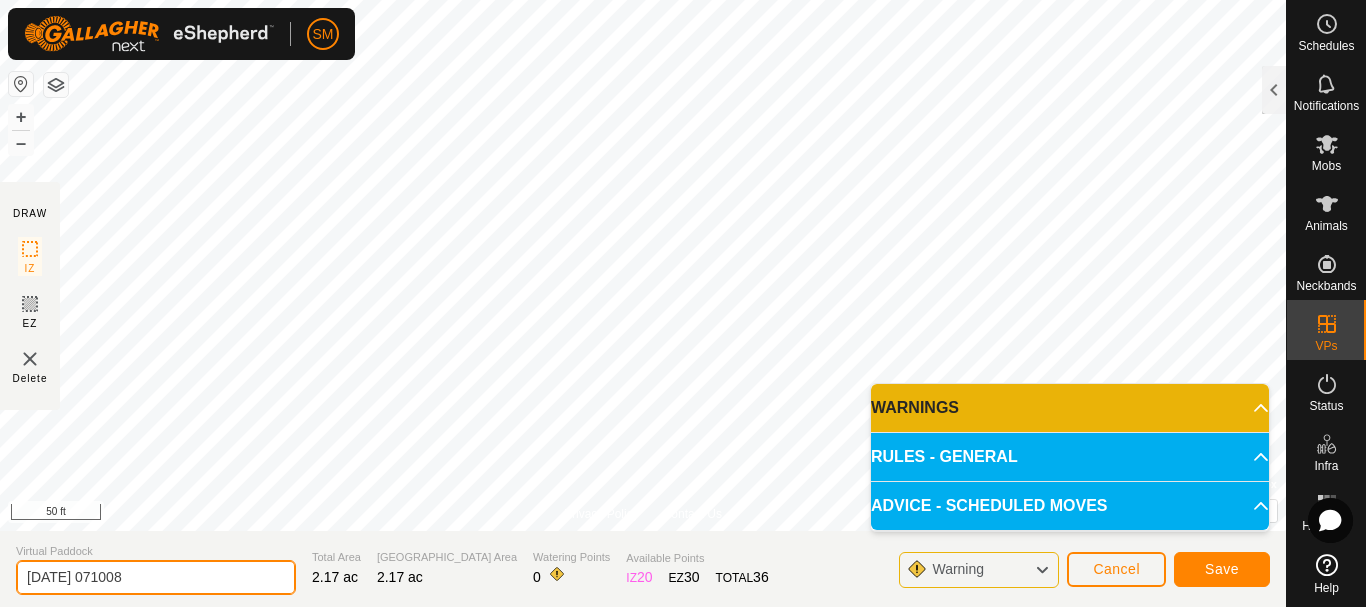 drag, startPoint x: 185, startPoint y: 582, endPoint x: 0, endPoint y: 554, distance: 187.10692 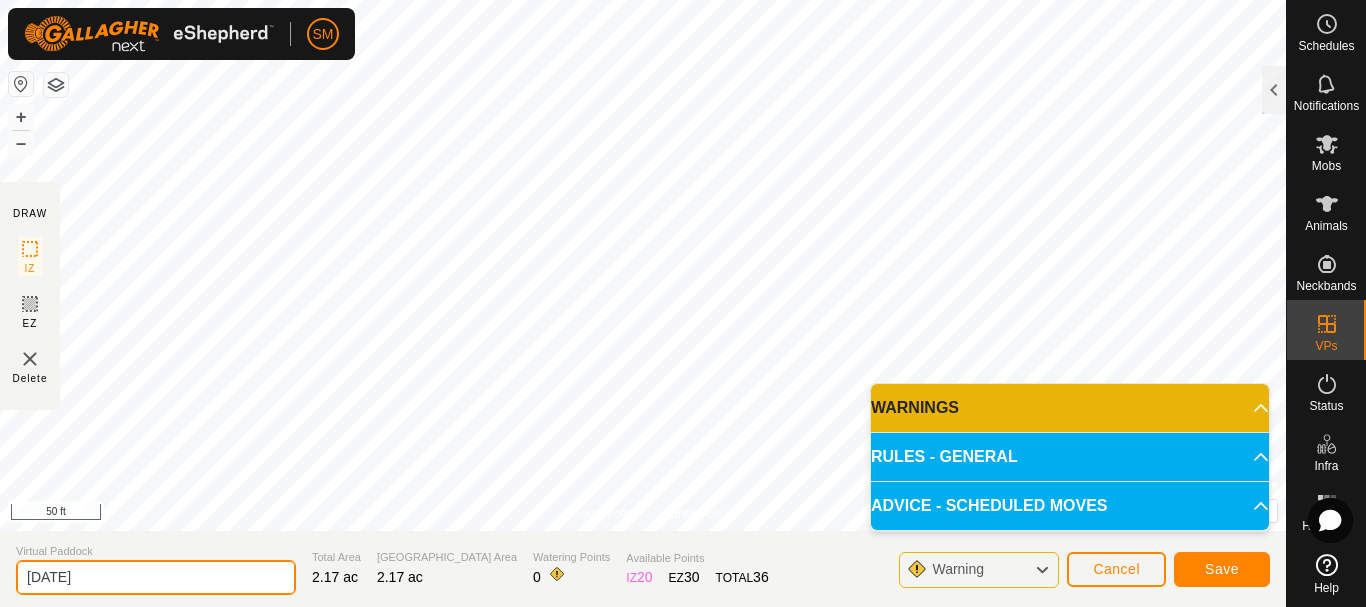type on "[DATE]" 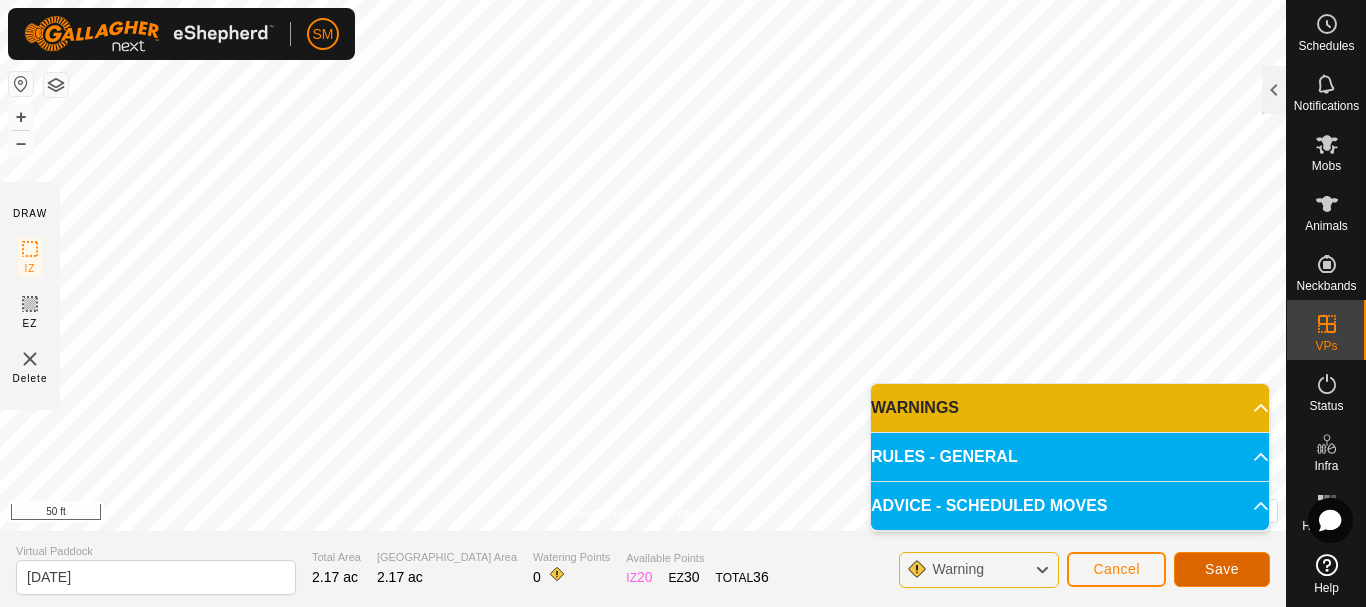 click on "Save" 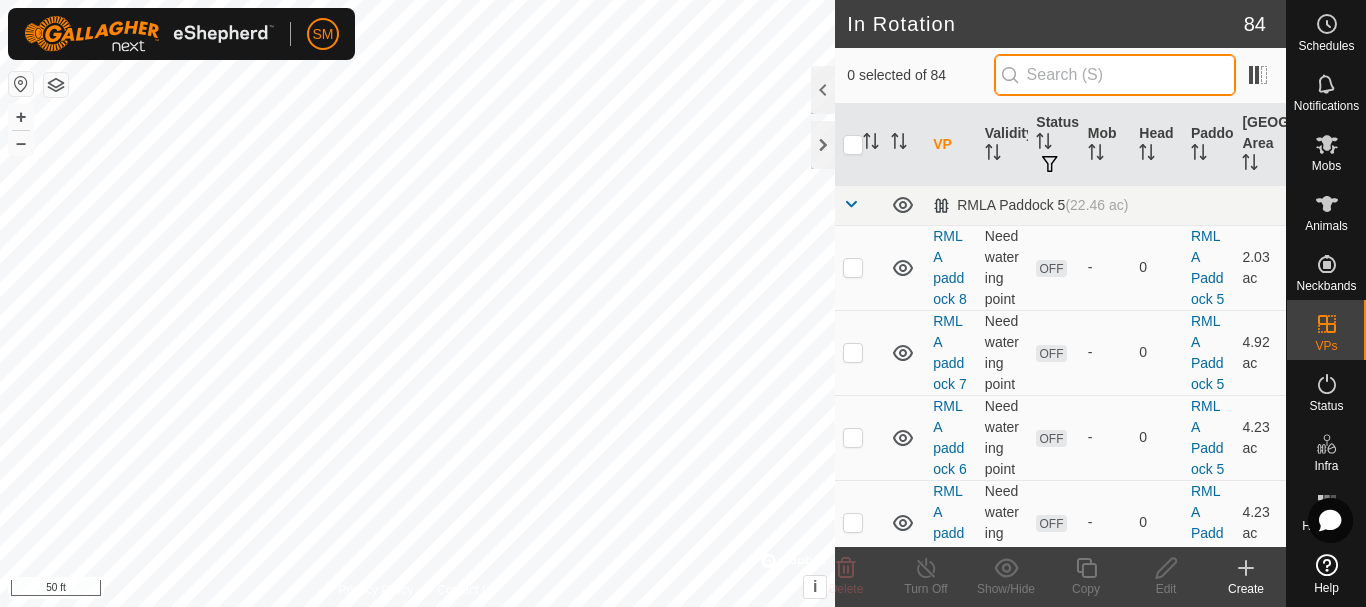 click at bounding box center (1115, 75) 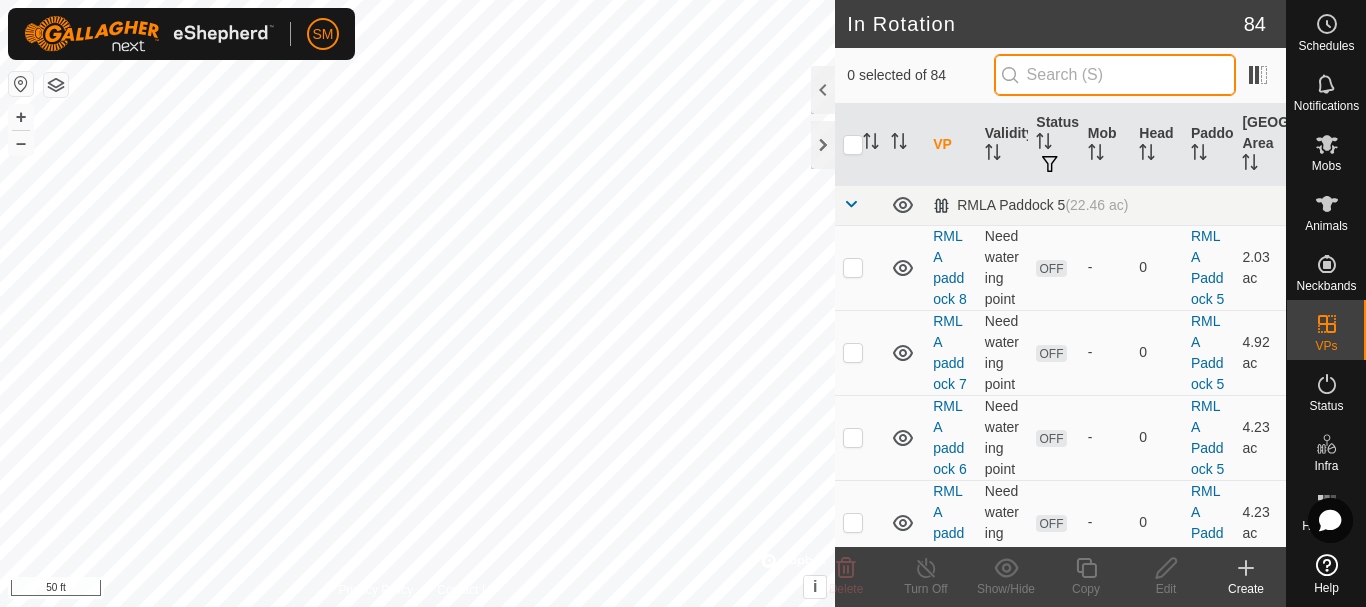 paste on "[DATE]" 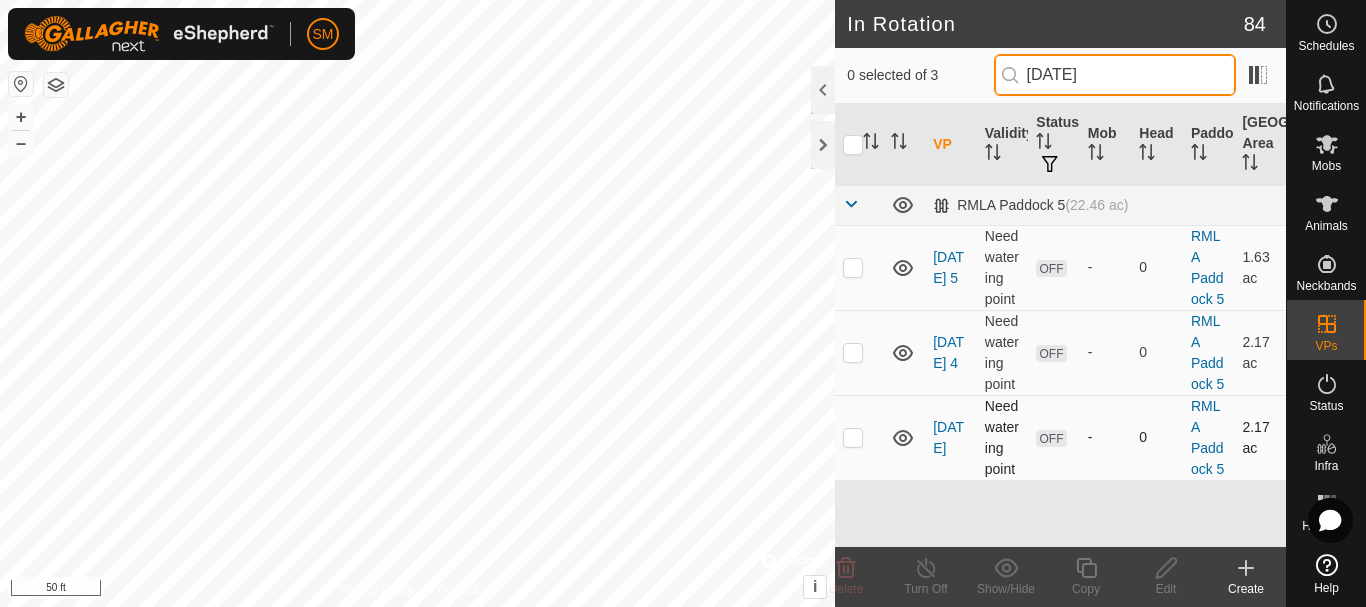 type on "[DATE]" 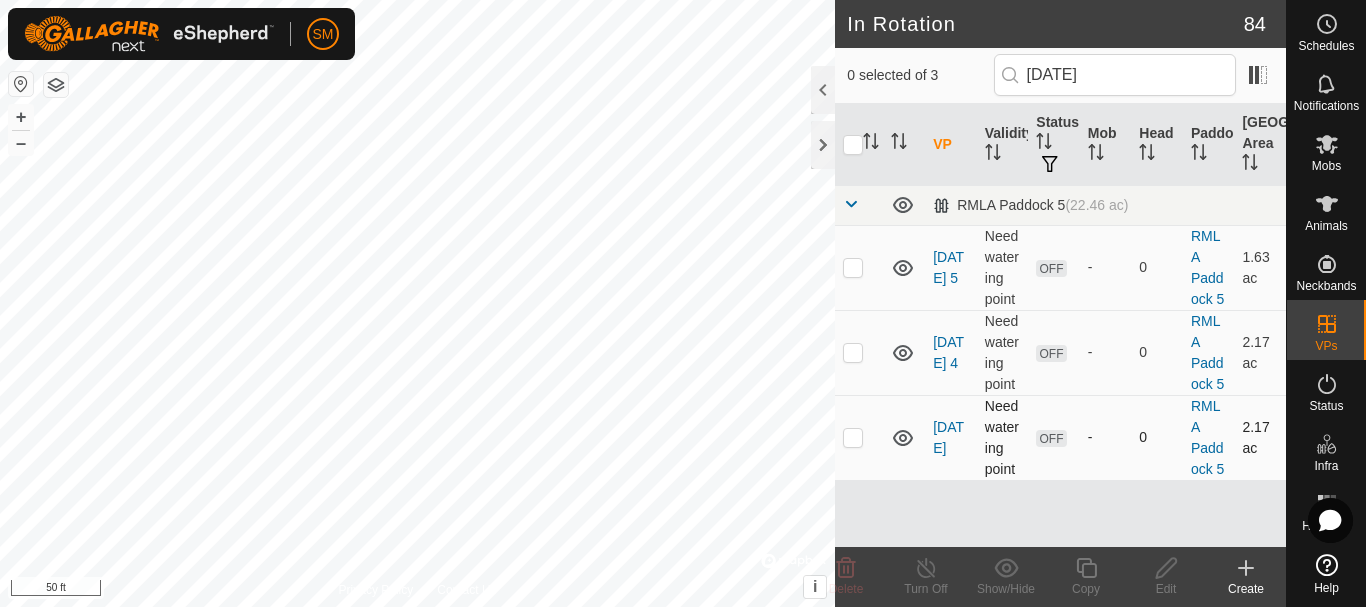 click at bounding box center (853, 437) 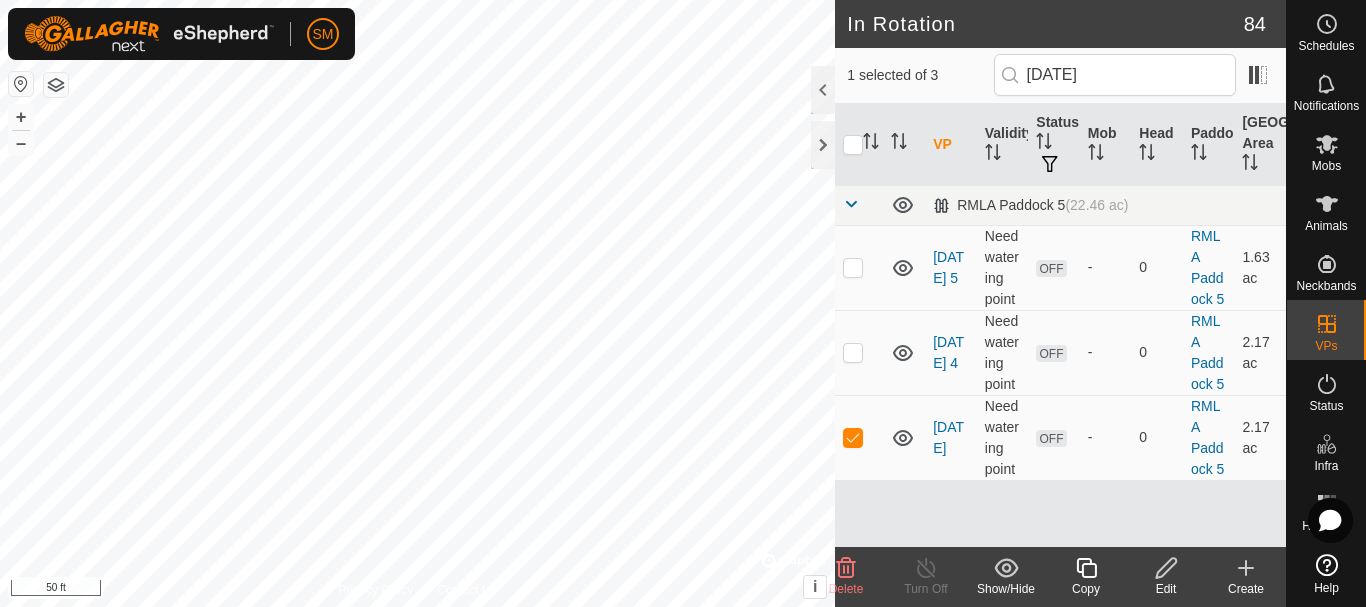 click 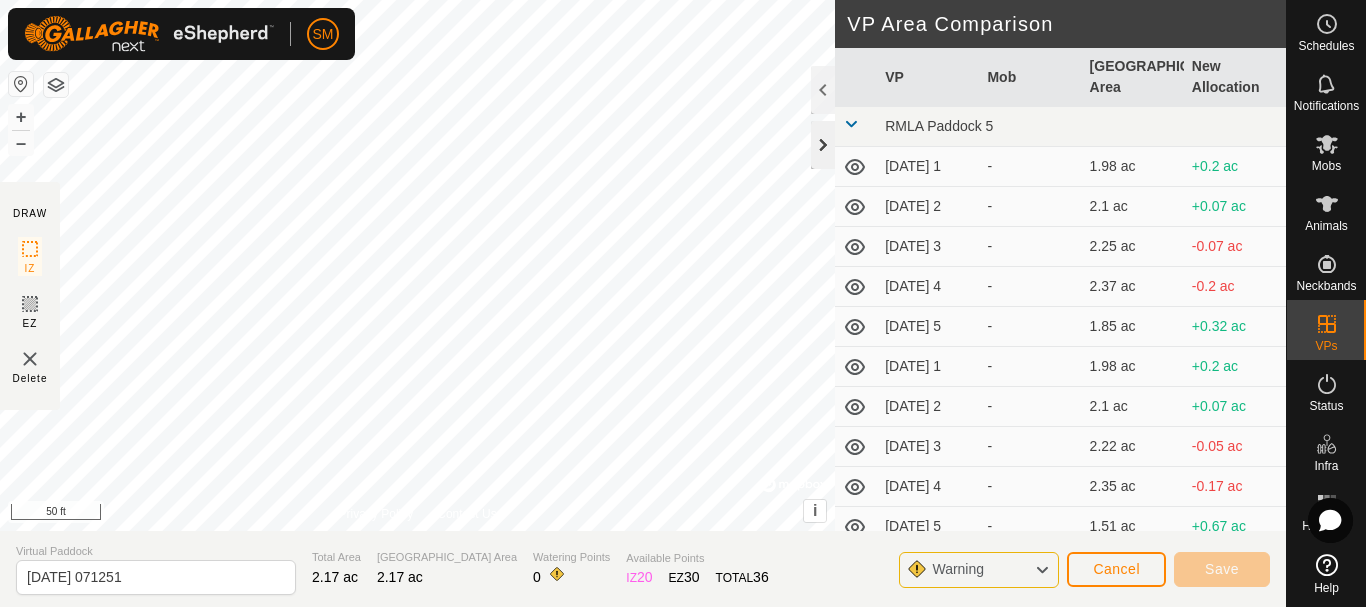 click 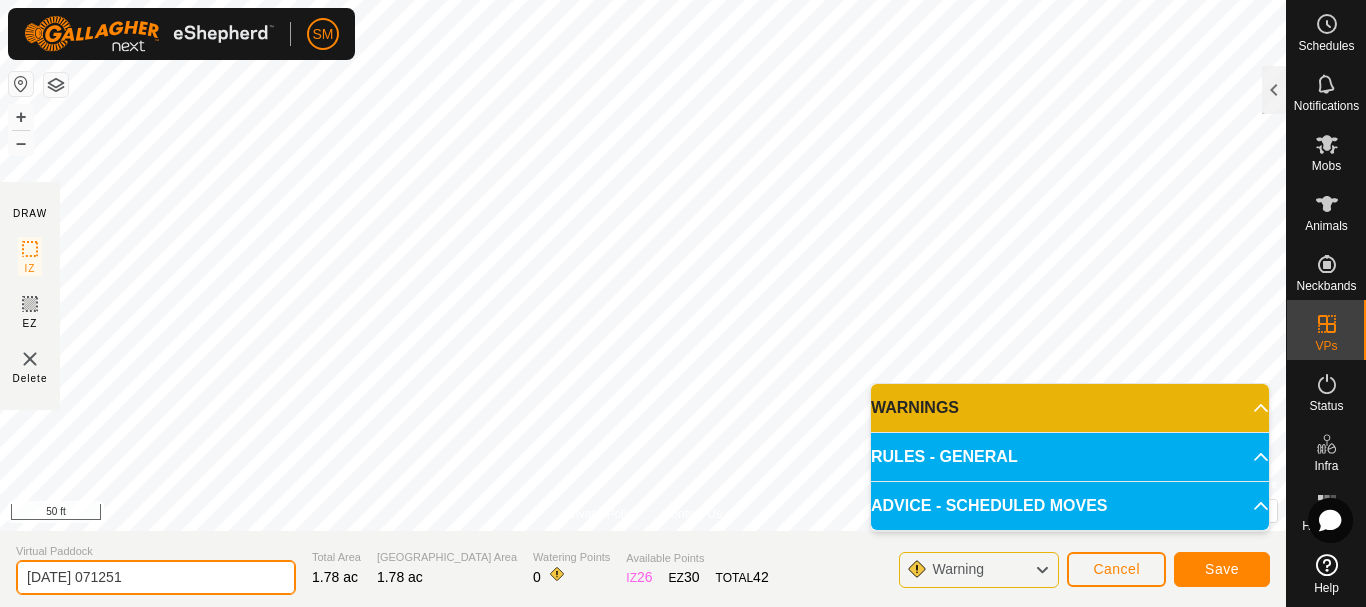 drag, startPoint x: 196, startPoint y: 572, endPoint x: 0, endPoint y: 579, distance: 196.12495 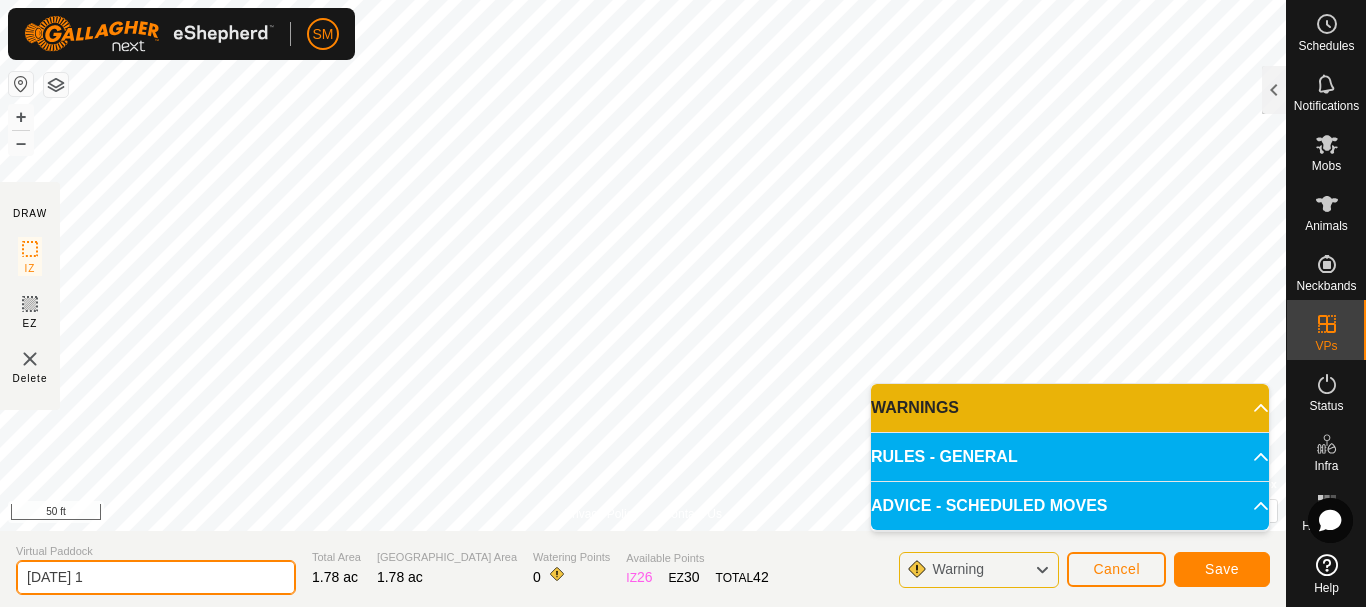 type on "[DATE] 1" 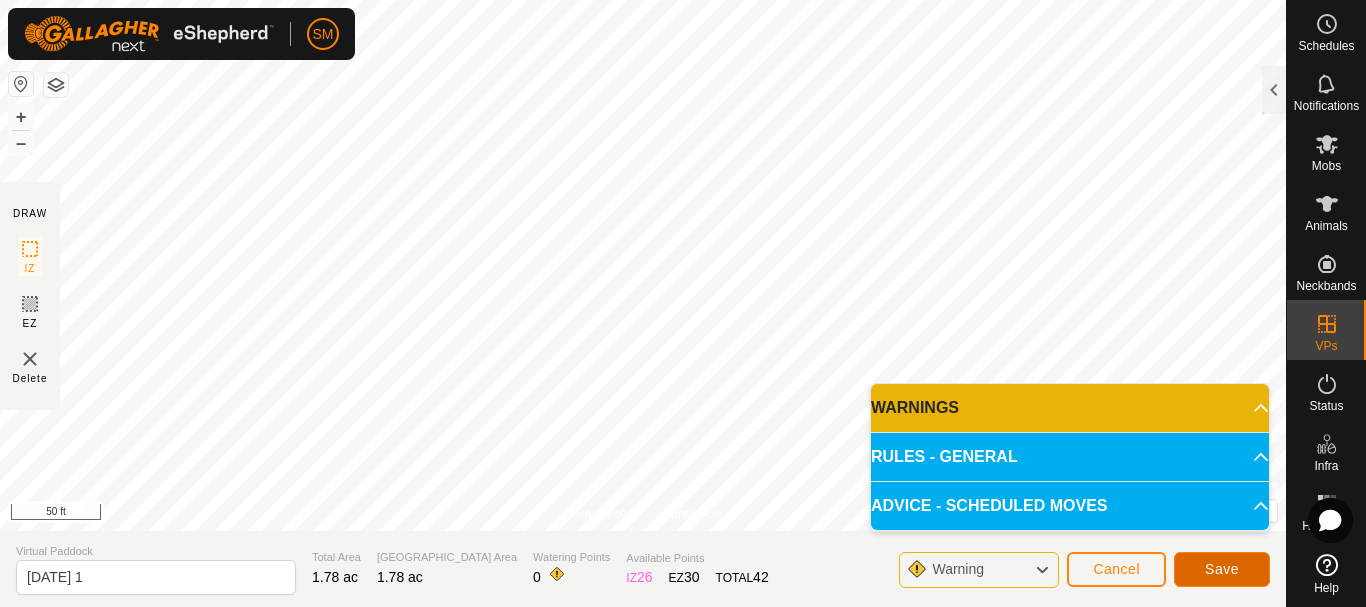 click on "Save" 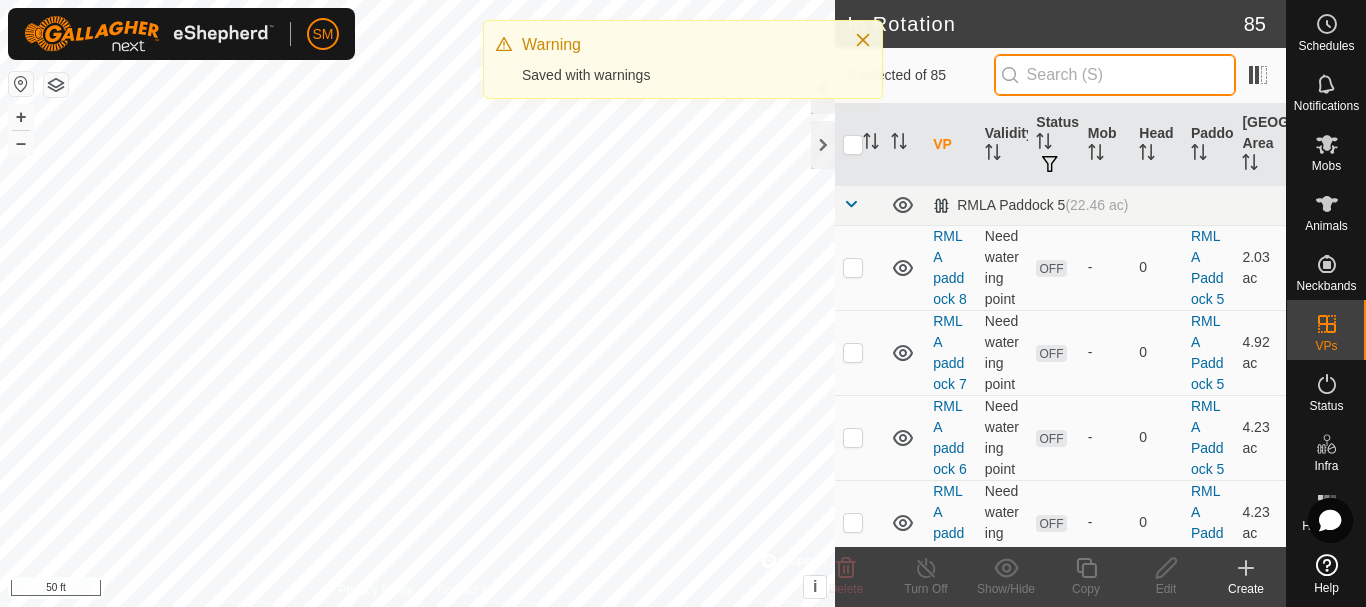 click at bounding box center [1115, 75] 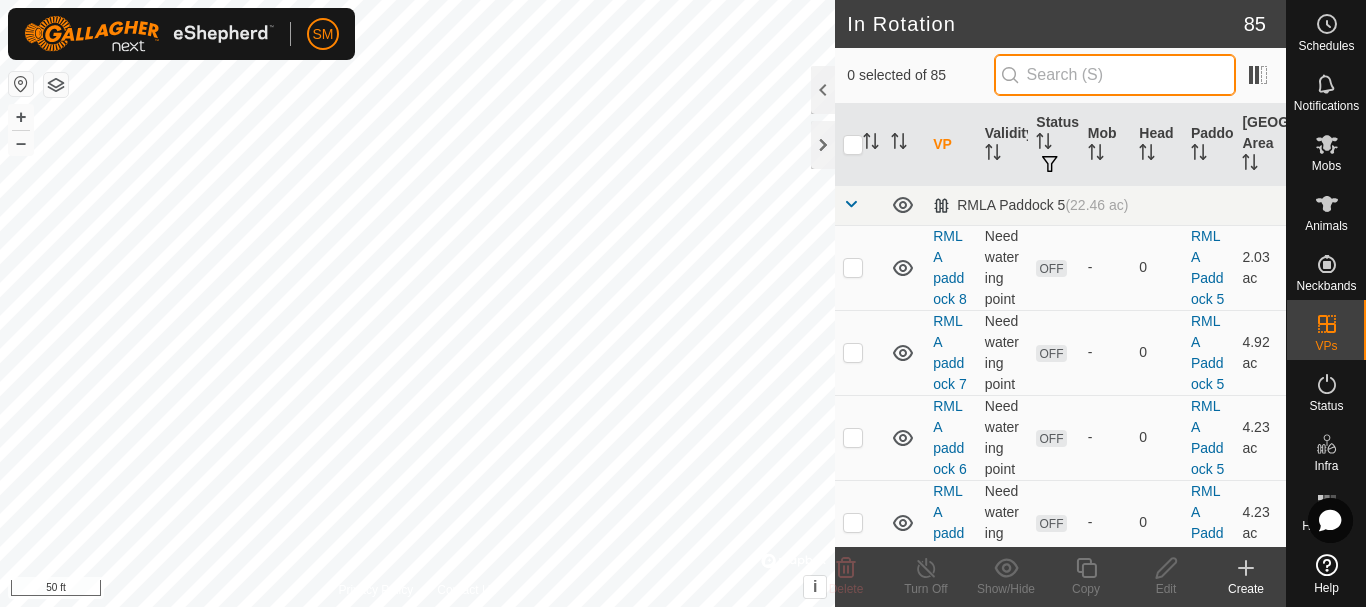 paste on "[DATE]" 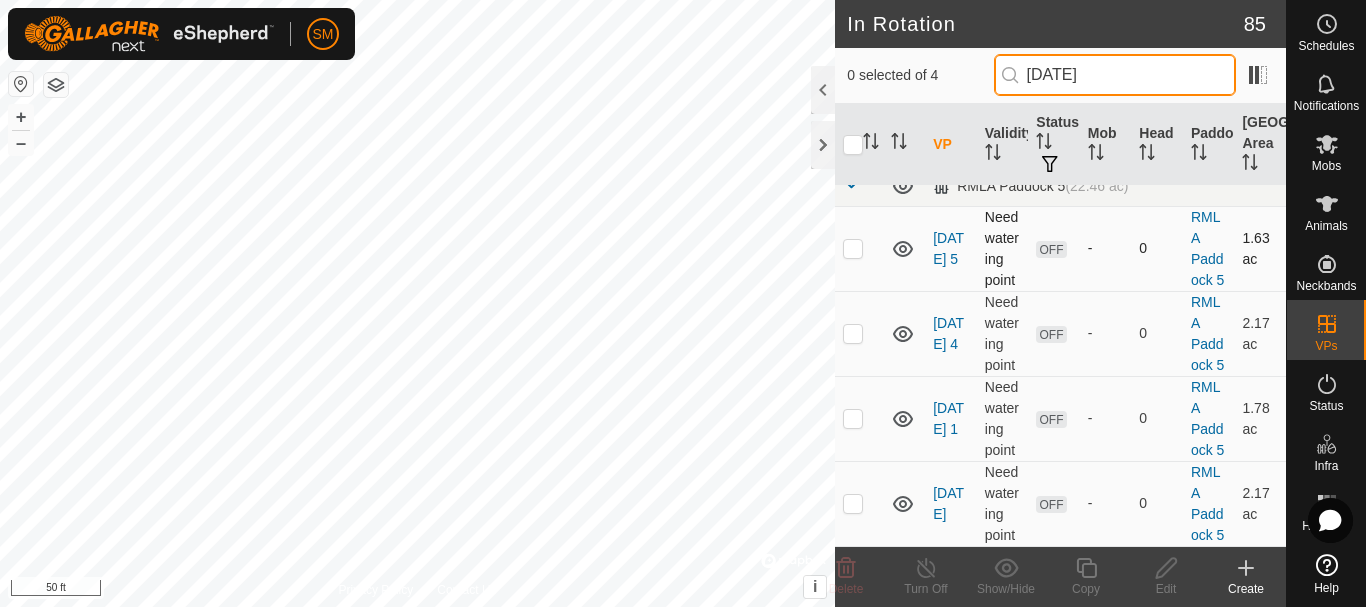 scroll, scrollTop: 103, scrollLeft: 0, axis: vertical 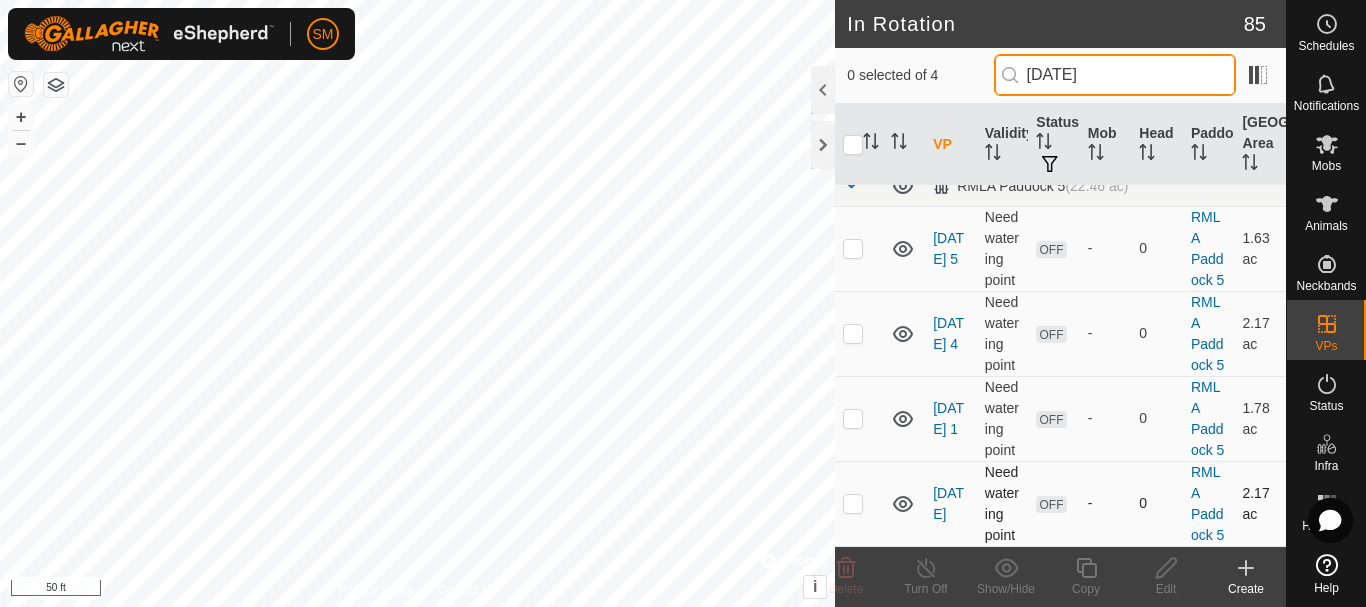 type on "[DATE]" 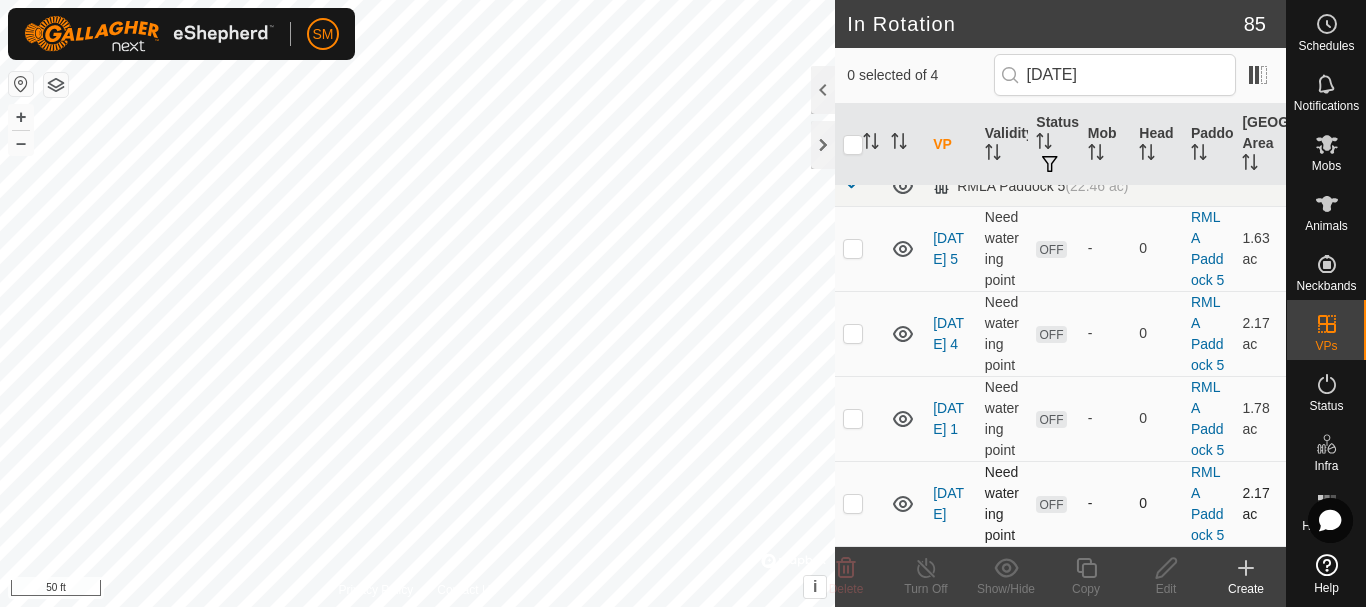 click on "RMLA Paddock 5   (22.46 ac) [DATE] 5  Need watering point  OFF  -   0   RMLA Paddock 5   1.63 ac  [DATE] 4  Need watering point  OFF  -   0   RMLA Paddock 5   2.17 ac  [DATE] 1  Need watering point  OFF  -   0   RMLA Paddock 5   1.78 ac  [DATE]  Need watering point  OFF  -   0   RMLA Paddock 5   2.17 ac" at bounding box center (1060, 356) 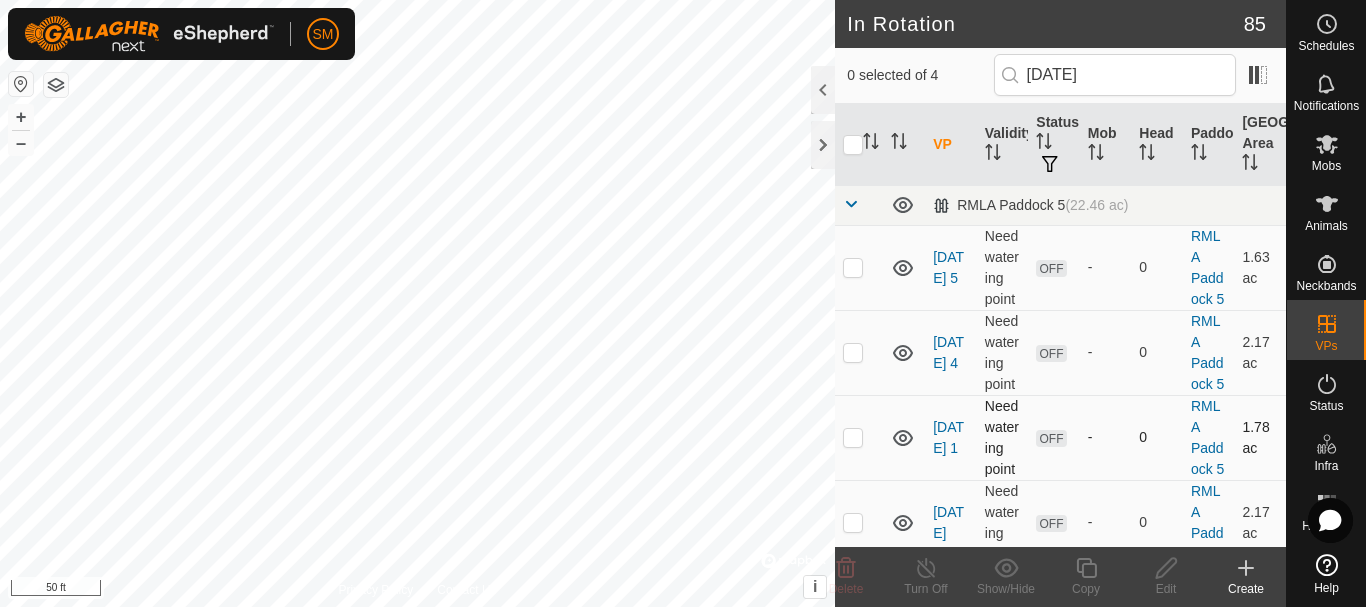 click at bounding box center (853, 437) 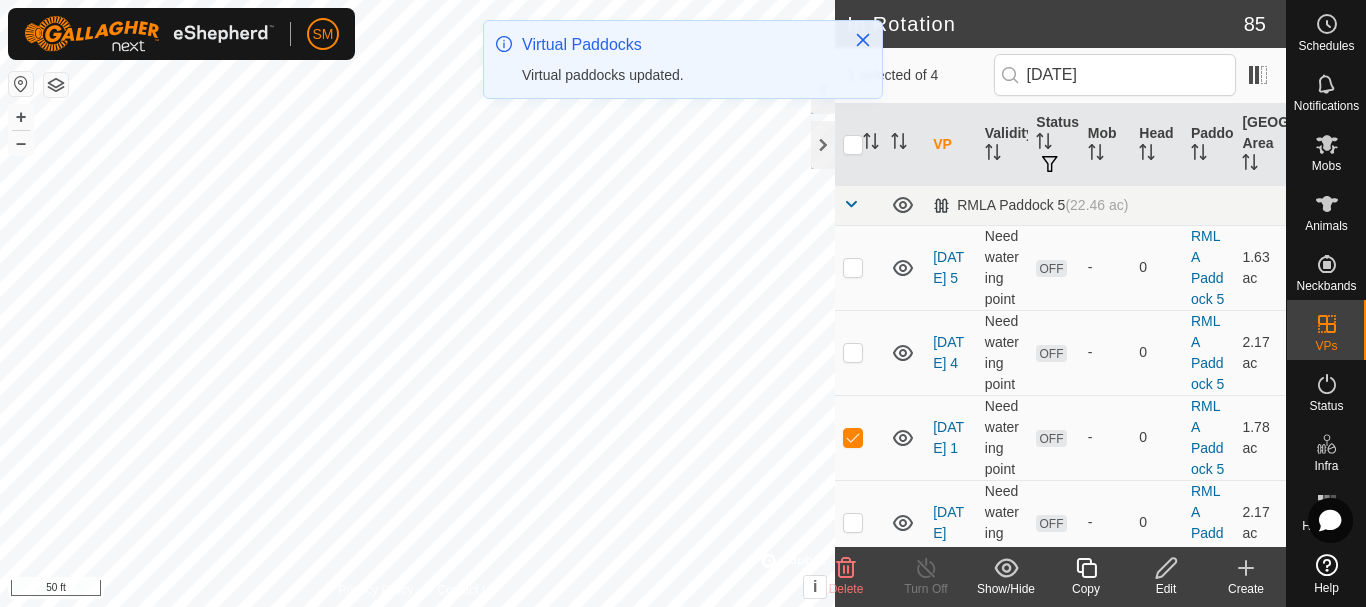click on "Copy" 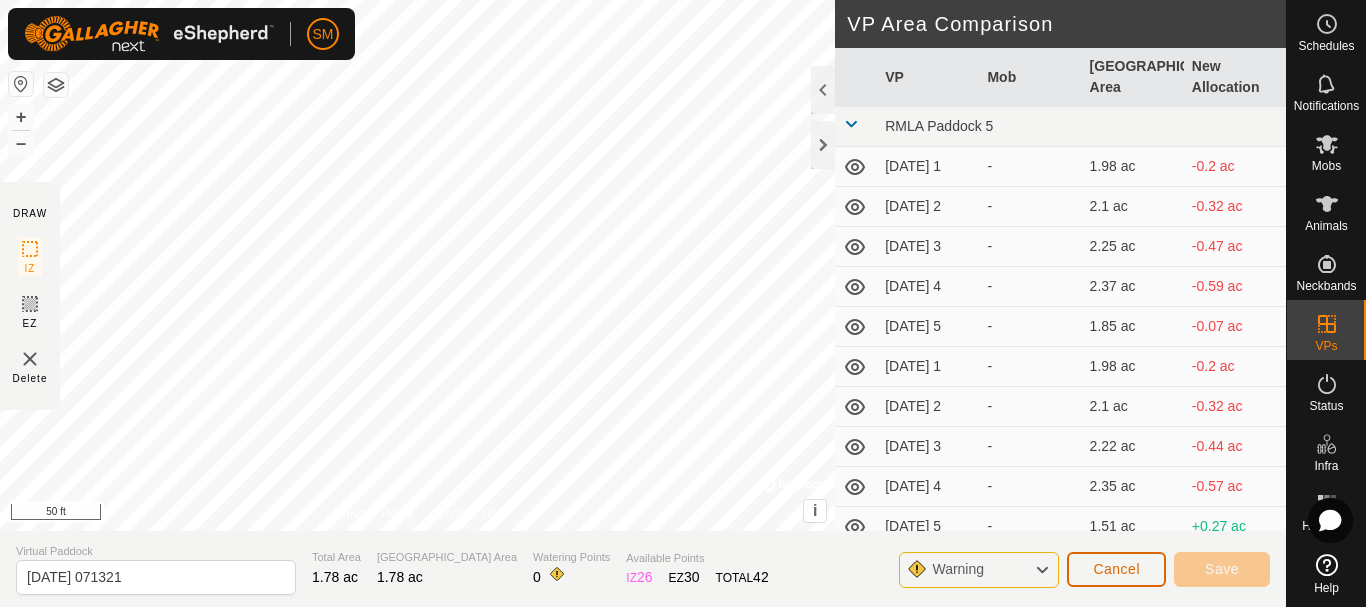 click on "Cancel" 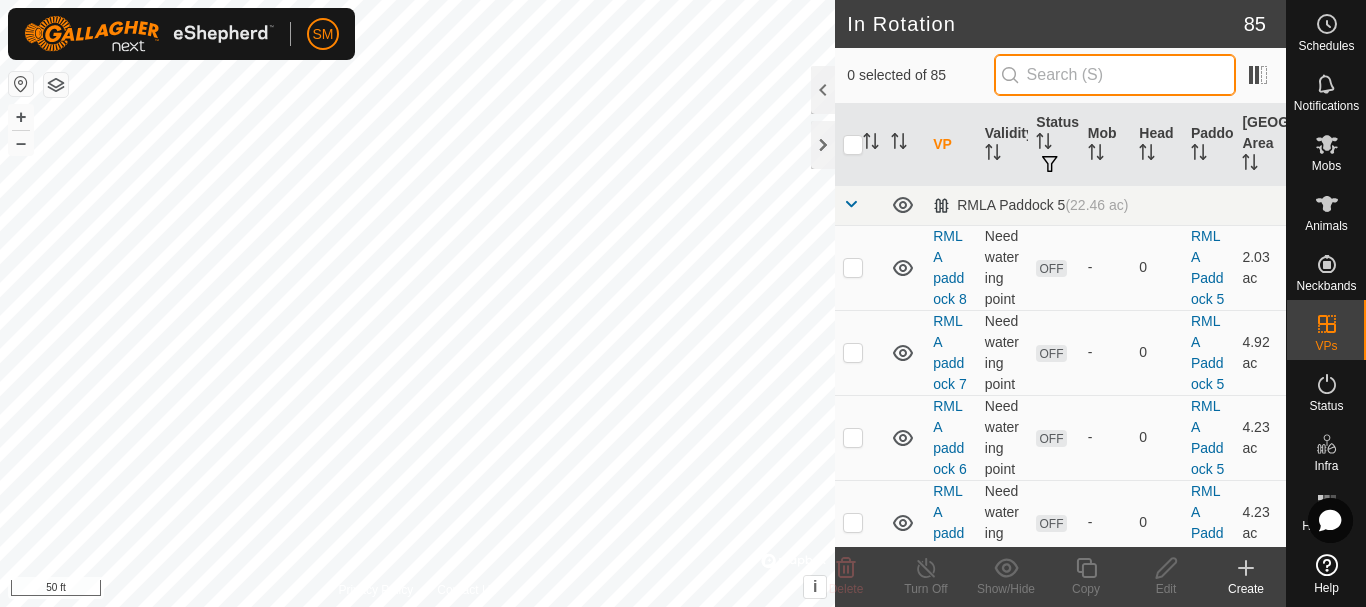 click at bounding box center [1115, 75] 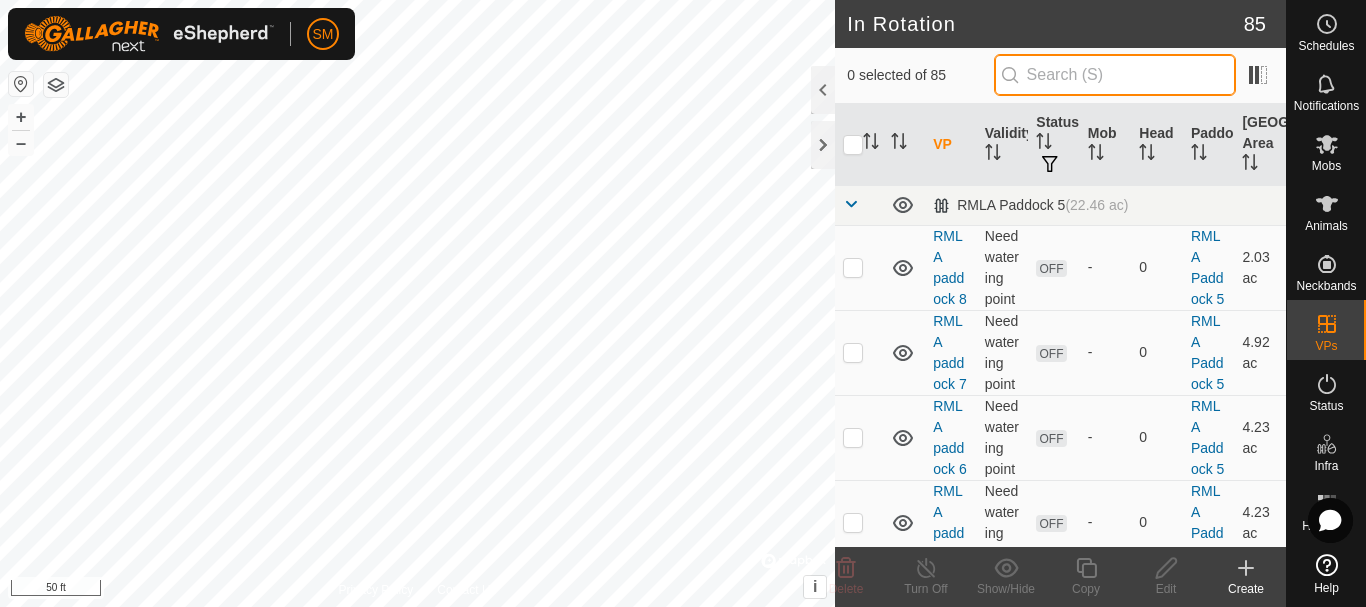 paste on "[DATE]" 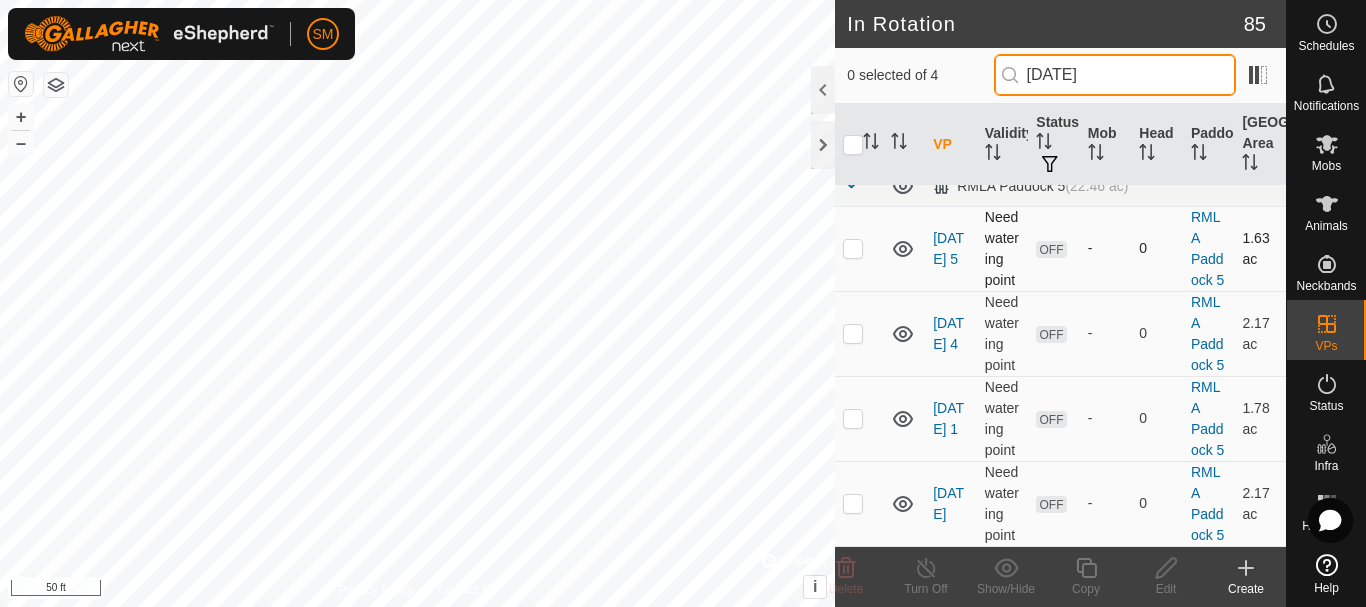 scroll, scrollTop: 103, scrollLeft: 0, axis: vertical 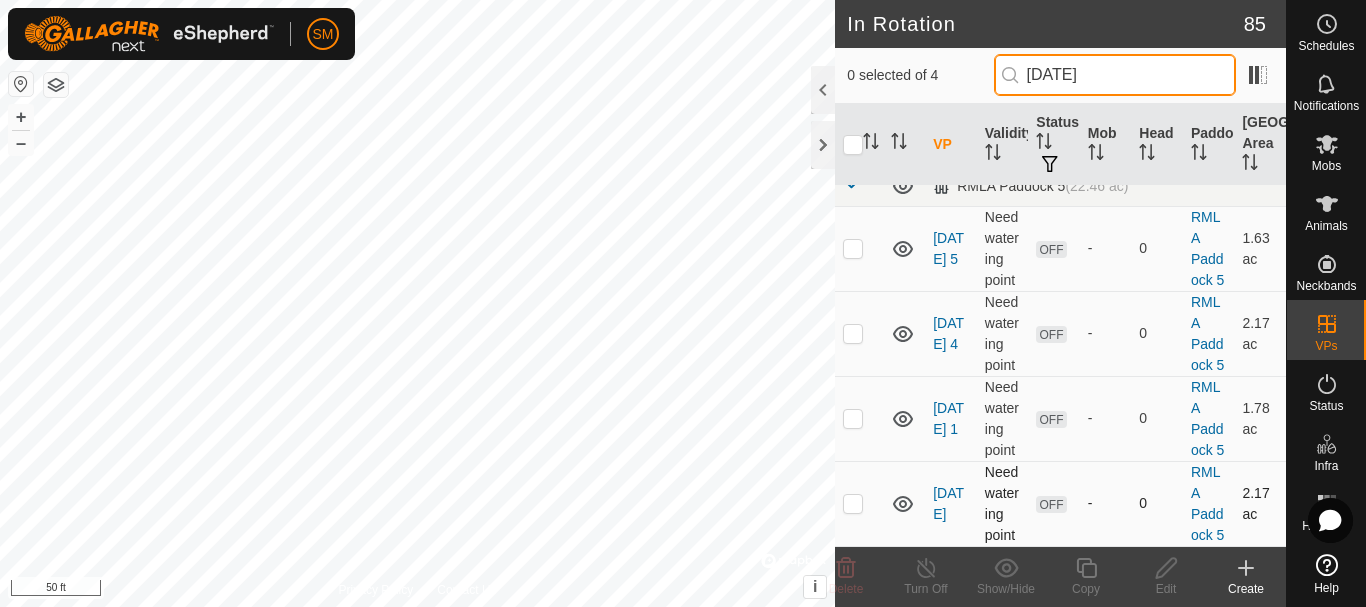 type on "[DATE]" 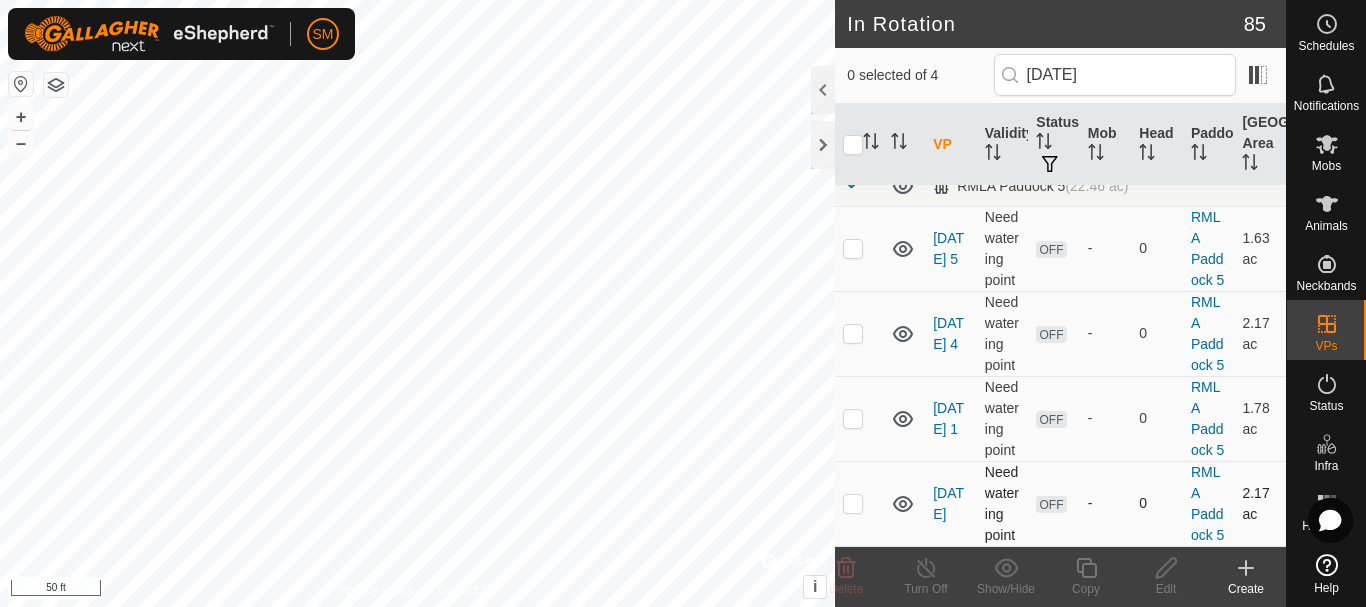 click on "RMLA Paddock 5   (22.46 ac) [DATE] 5  Need watering point  OFF  -   0   RMLA Paddock 5   1.63 ac  [DATE] 4  Need watering point  OFF  -   0   RMLA Paddock 5   2.17 ac  [DATE] 1  Need watering point  OFF  -   0   RMLA Paddock 5   1.78 ac  [DATE]  Need watering point  OFF  -   0   RMLA Paddock 5   2.17 ac" at bounding box center (1060, 356) 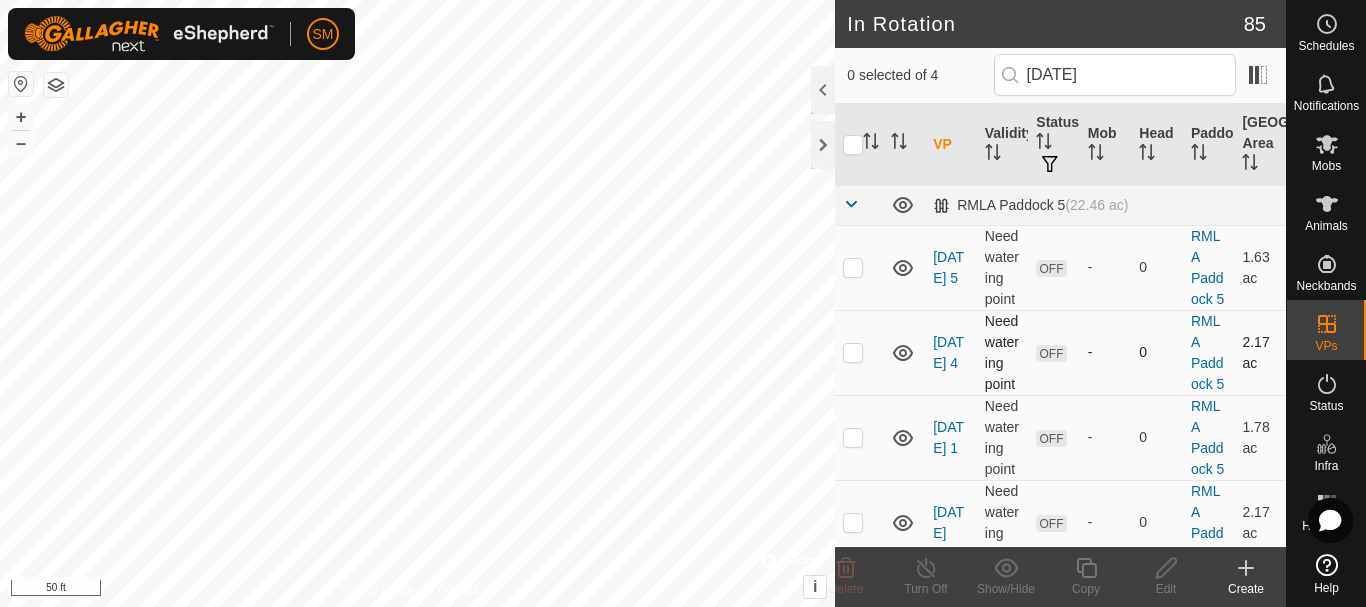 scroll, scrollTop: 103, scrollLeft: 0, axis: vertical 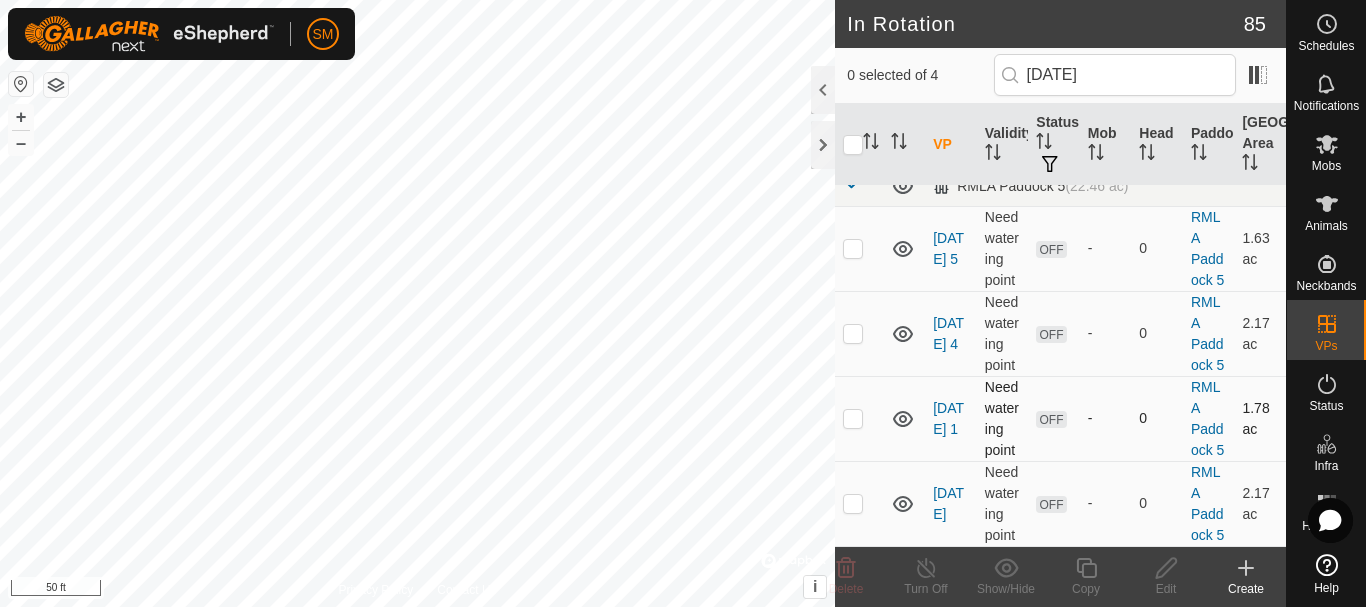 click at bounding box center (853, 503) 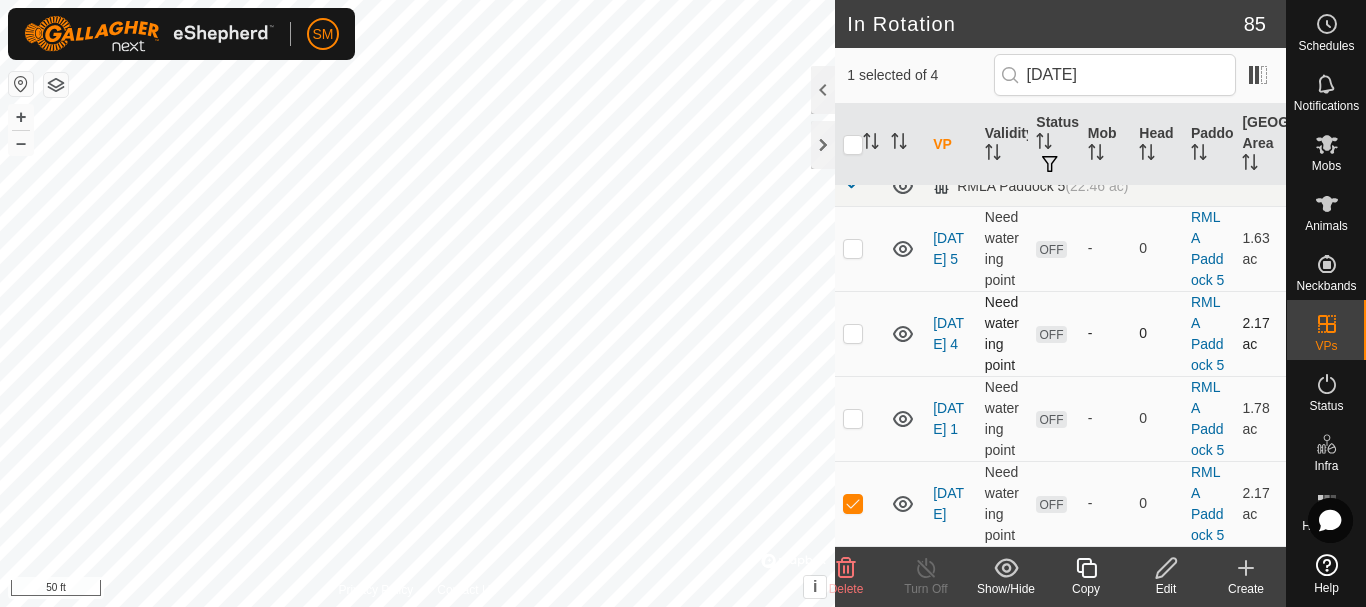 scroll, scrollTop: 103, scrollLeft: 0, axis: vertical 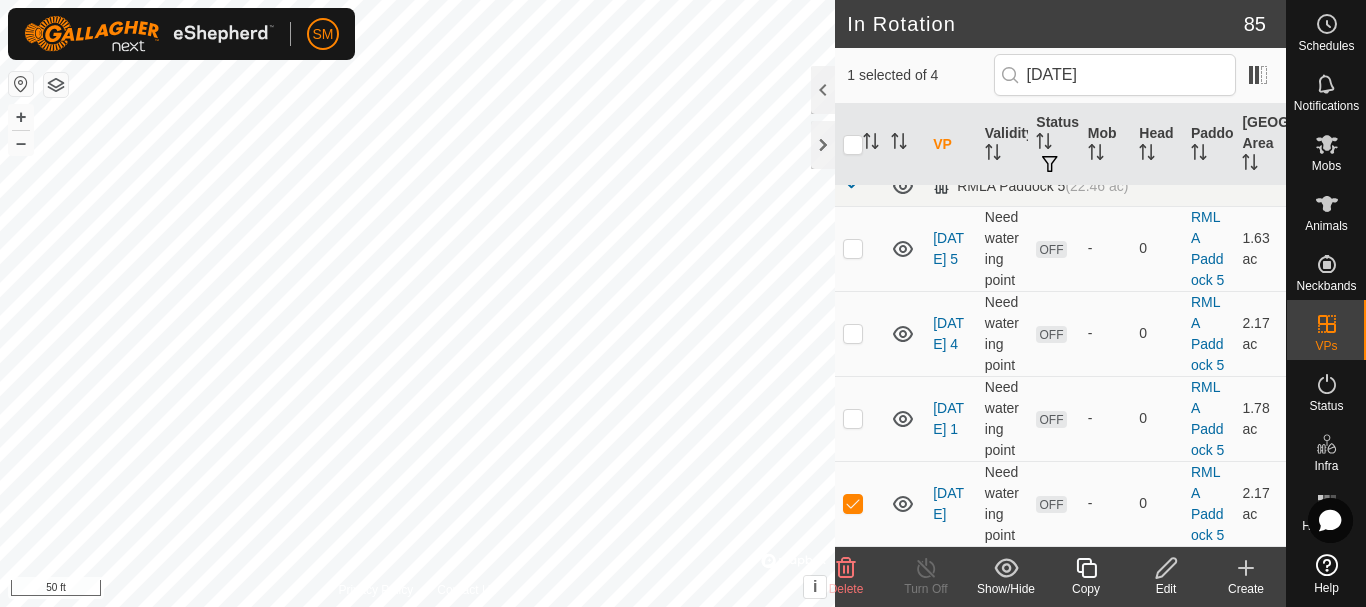 click 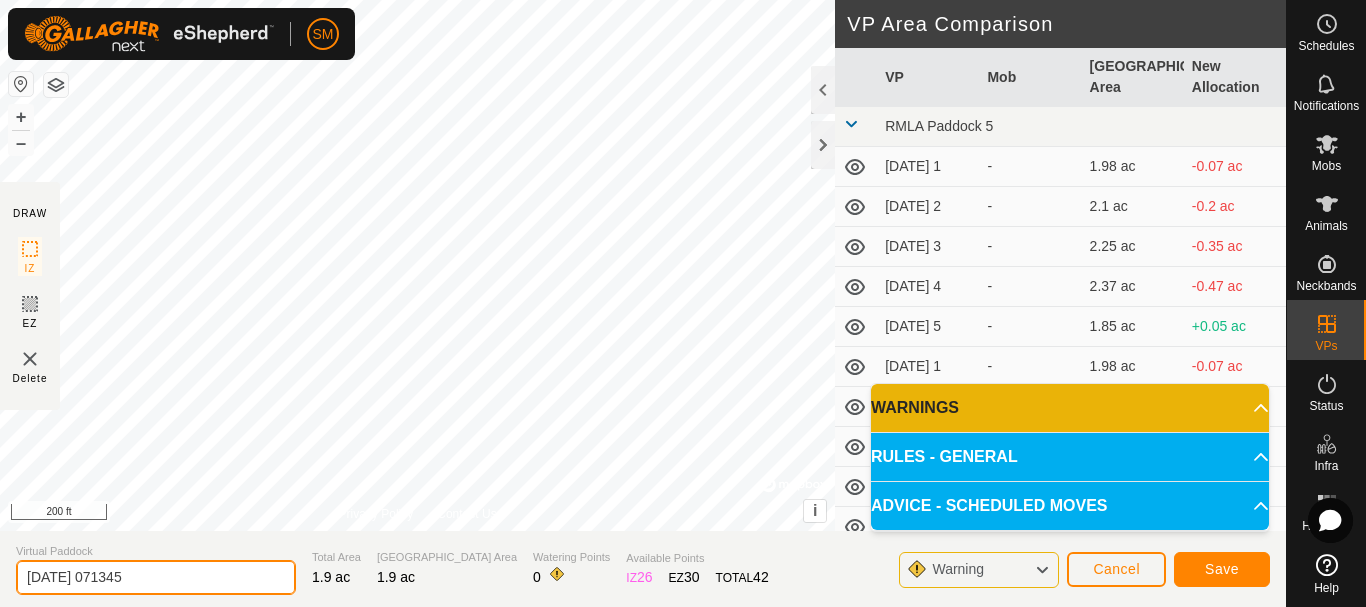 drag, startPoint x: 203, startPoint y: 573, endPoint x: 0, endPoint y: 571, distance: 203.00986 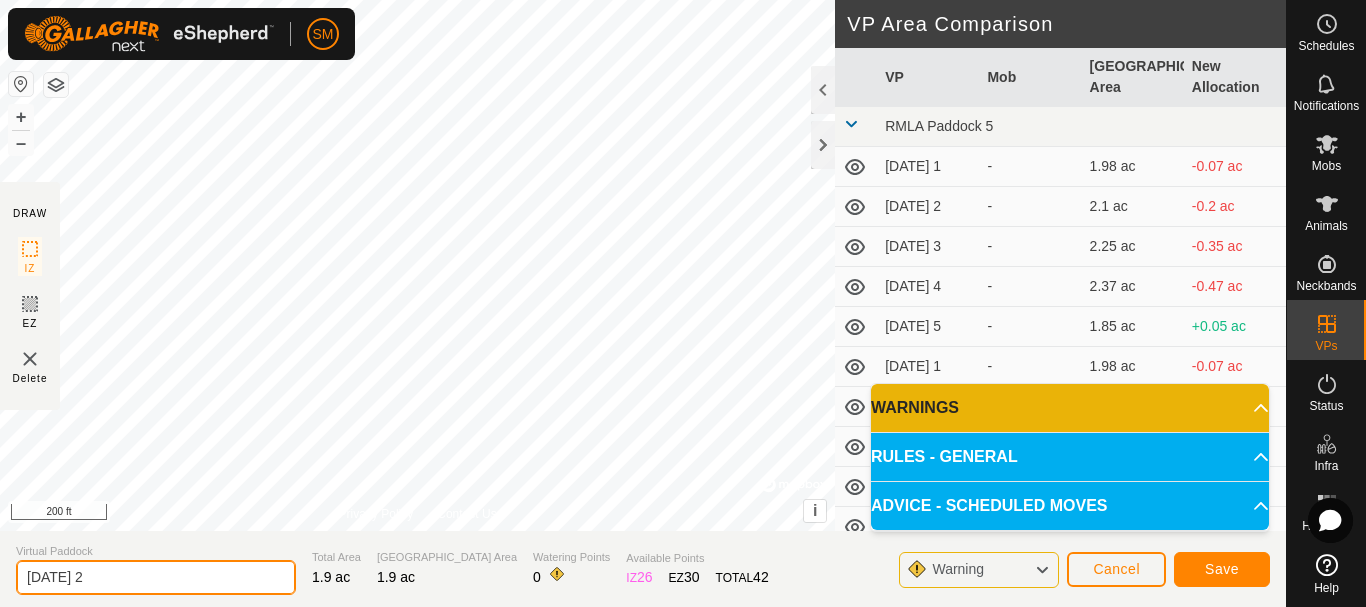 type on "[DATE] 2" 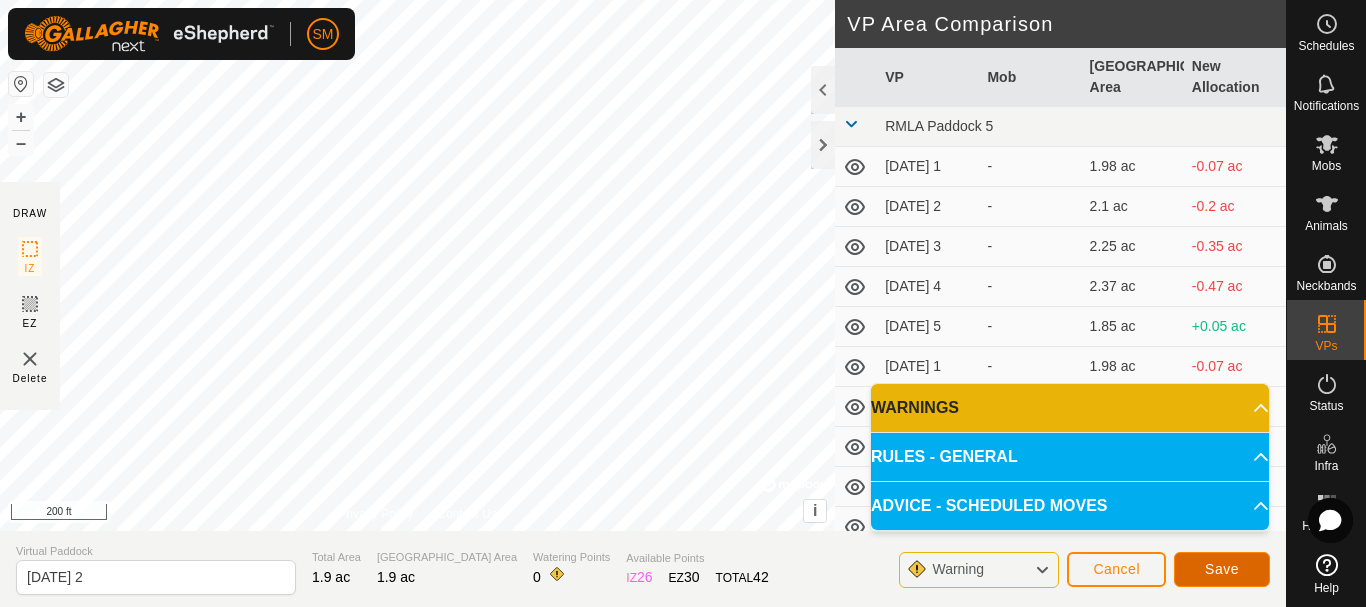 click on "Save" 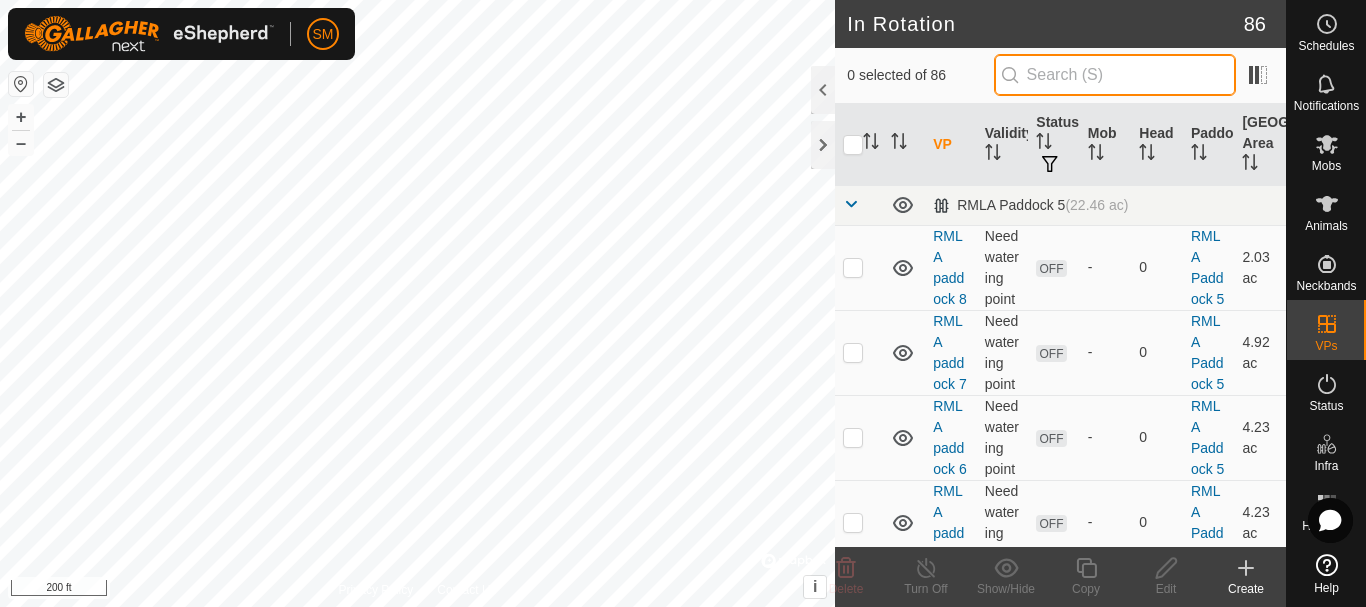 click at bounding box center [1115, 75] 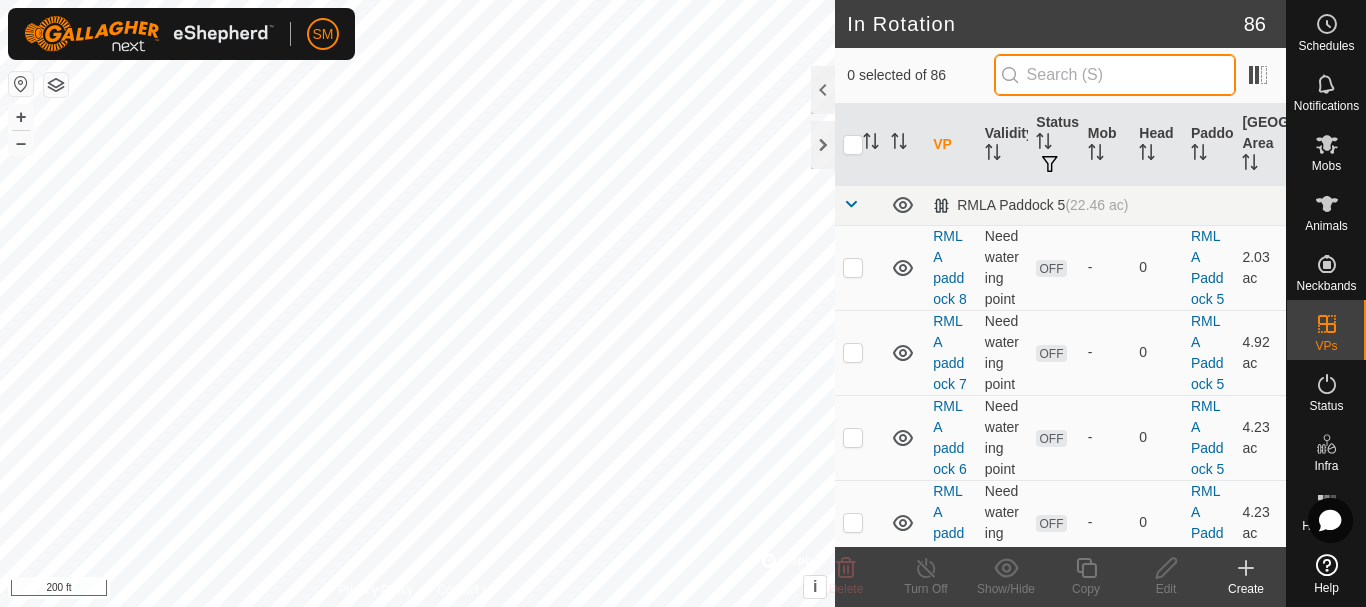paste on "[DATE]" 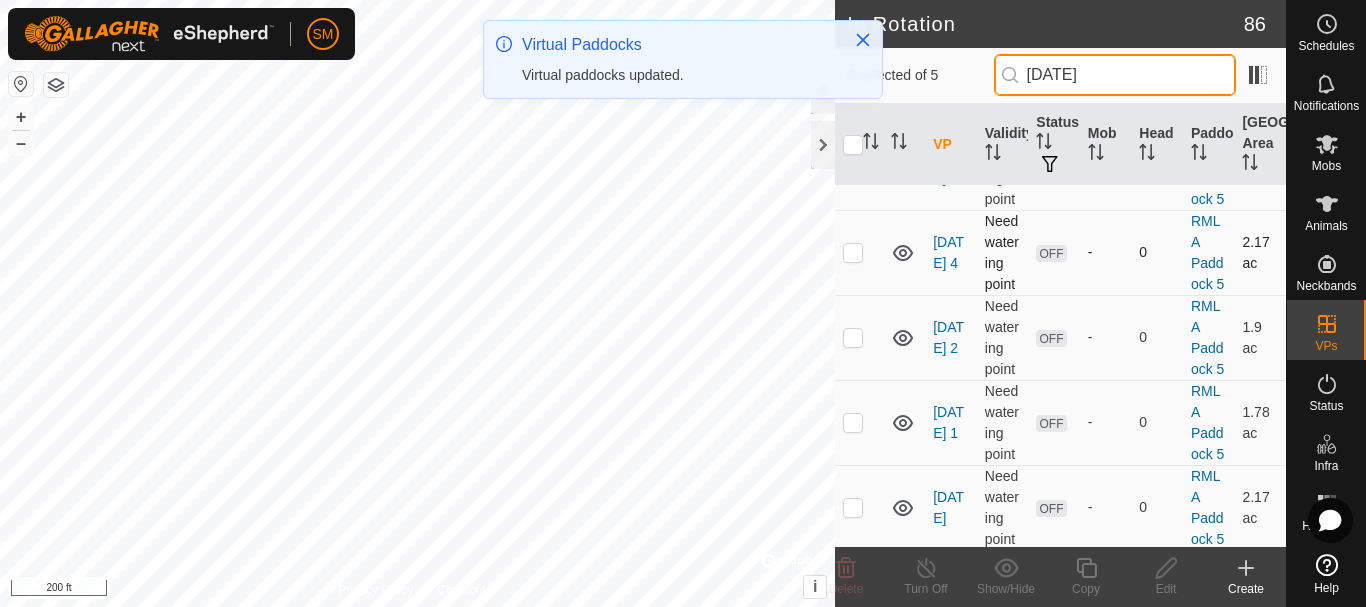 scroll, scrollTop: 209, scrollLeft: 0, axis: vertical 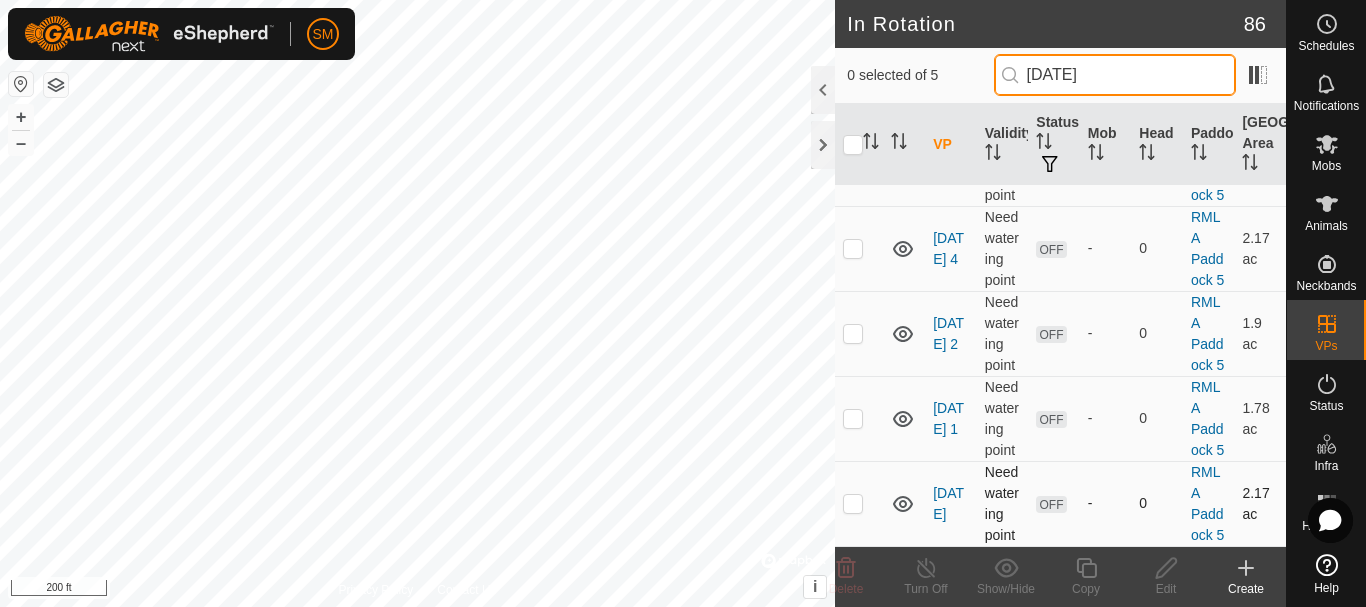 type on "[DATE]" 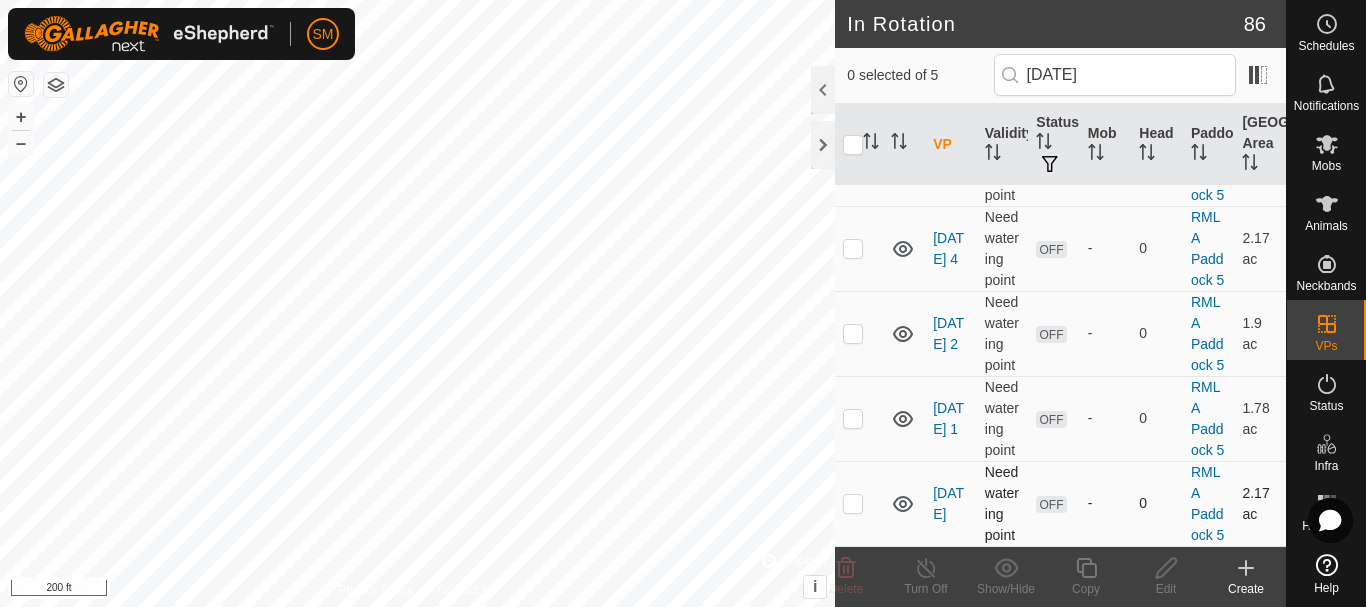 click on "RMLA Paddock 5   (22.46 ac) [DATE] 5  Need watering point  OFF  -   0   RMLA Paddock 5   1.63 ac  [DATE] 4  Need watering point  OFF  -   0   RMLA Paddock 5   2.17 ac  [DATE] 2  Need watering point  OFF  -   0   RMLA Paddock 5   1.9 ac  [DATE] 1  Need watering point  OFF  -   0   RMLA Paddock 5   1.78 ac  [DATE]  Need watering point  OFF  -   0   RMLA Paddock 5   2.17 ac" at bounding box center [1060, 313] 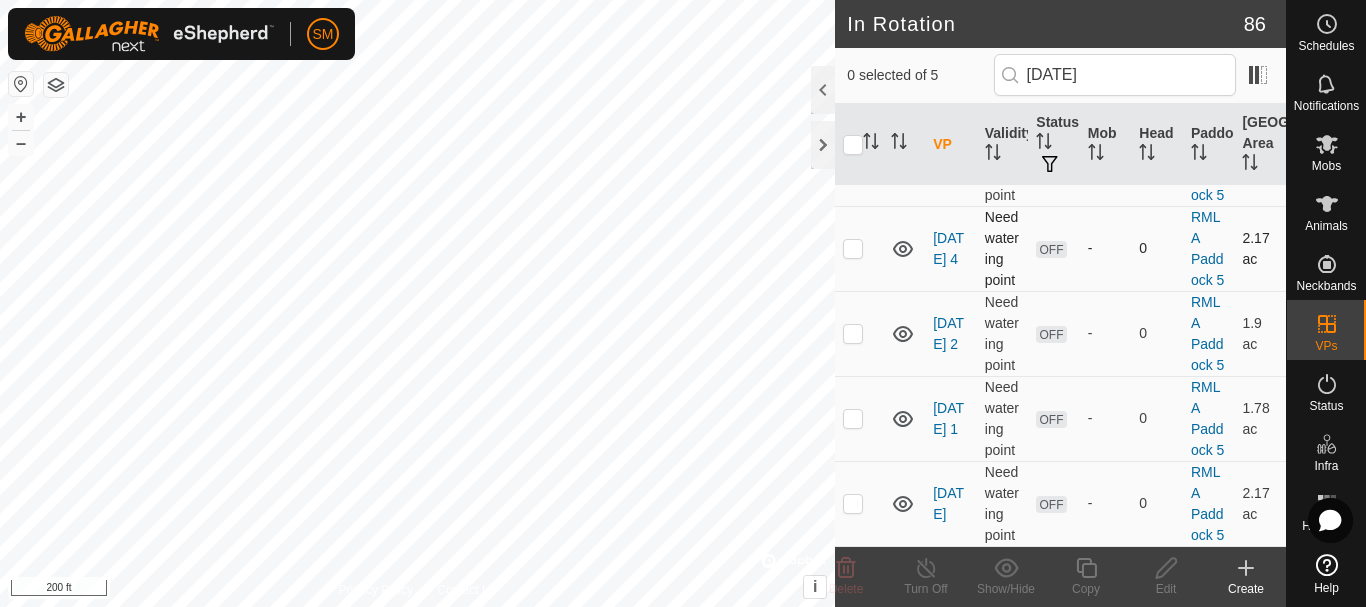 scroll, scrollTop: 209, scrollLeft: 0, axis: vertical 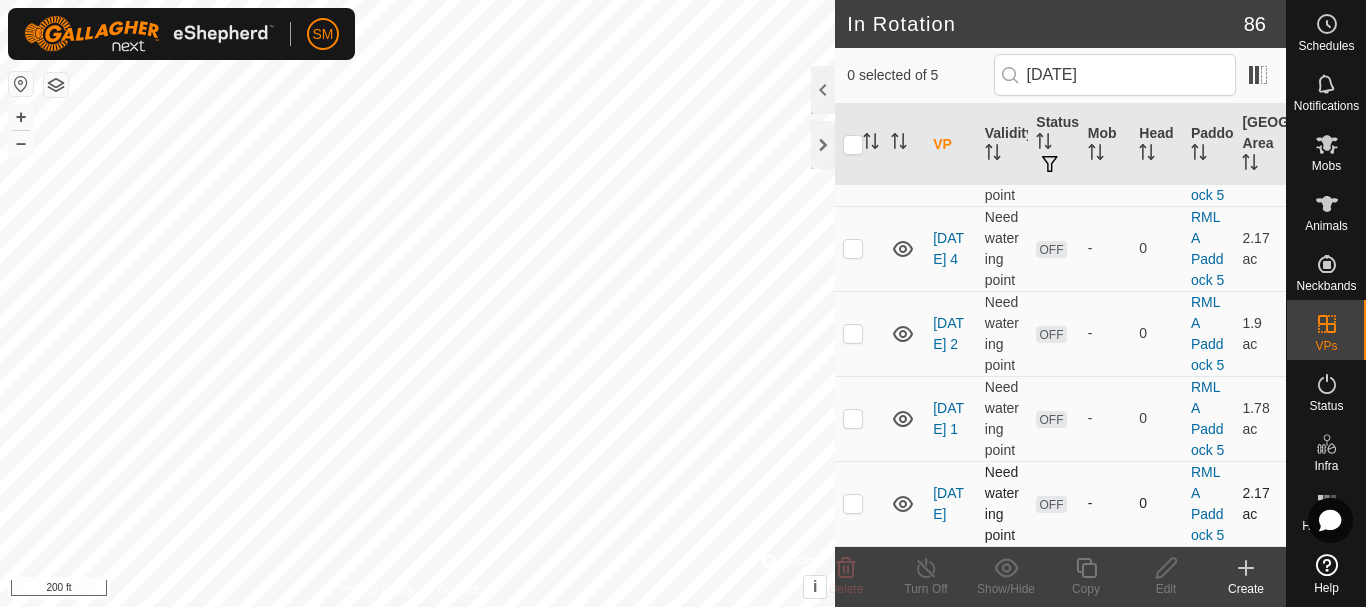 click at bounding box center (853, 503) 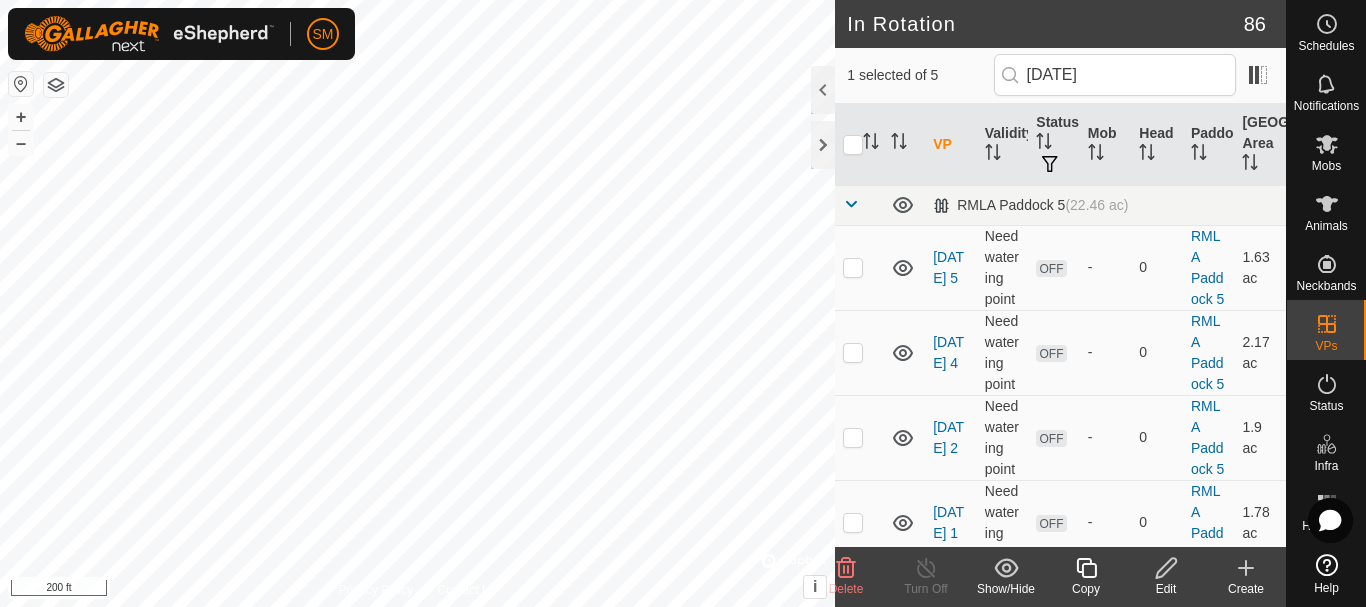 click 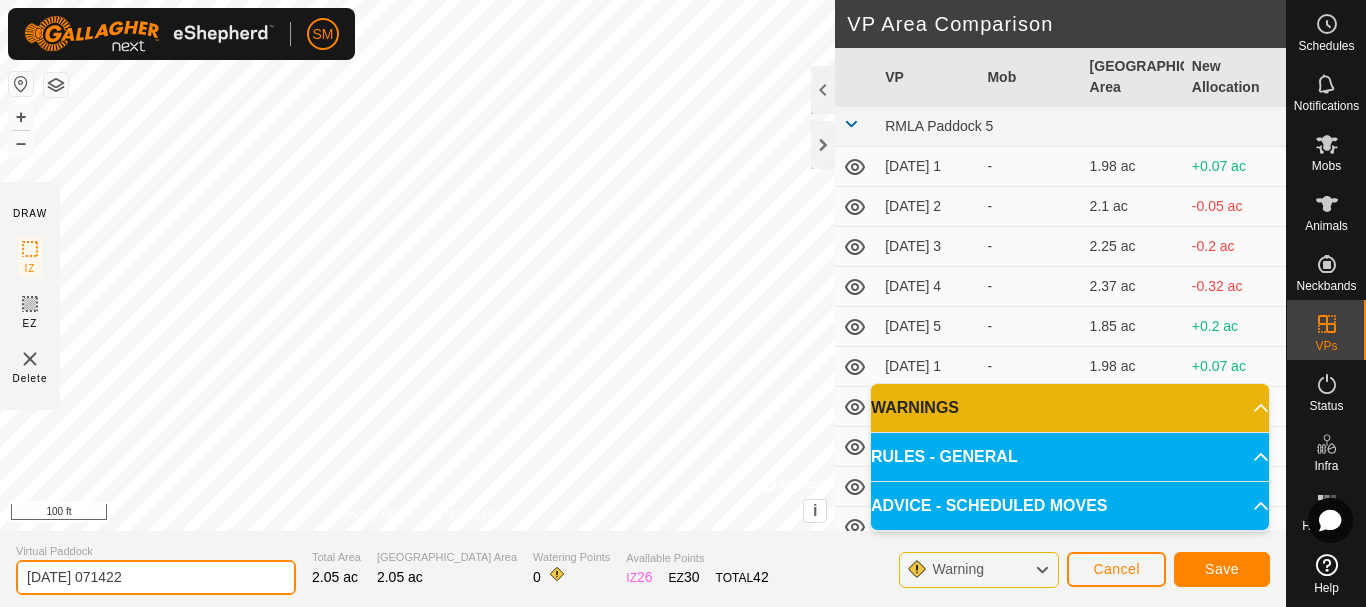 click on "DRAW IZ EZ Delete Privacy Policy Contact Us + – ⇧ i ©  Mapbox , ©  OpenStreetMap ,  Improve this map 100 ft VP Area Comparison     VP   Mob   [GEOGRAPHIC_DATA] Area   New Allocation  RMLA Paddock 5  [DATE] 1  -  1.98 ac  +0.07 ac  [DATE] 2  -  2.1 ac  -0.05 ac  [DATE] 3  -  2.25 ac  -0.2 ac  [DATE] 4  -  2.37 ac  -0.32 ac  [DATE] 5  -  1.85 ac  +0.2 ac  [DATE] 1  -  1.98 ac  +0.07 ac  [DATE] 2  -  2.1 ac  -0.05 ac  [DATE] 3  -  2.22 ac  -0.17 ac  [DATE] 4  -  2.35 ac  -0.3 ac  [DATE] 5  -  1.51 ac  +0.54 ac  [DATE]  -  1.98 ac  +0.07 ac  [DATE] 1  -  1.63 ac  +0.42 ac  [DATE] 2  -  1.73 ac  +0.32 ac  [DATE] 3  -  1.85 ac  +0.2 ac  [DATE] 4  -  1.98 ac  +0.07 ac  [DATE] 5  -  1.48 ac  +0.57 ac  [DATE]  -  1.95 ac  +0.1 ac  [DATE] 1  -  1.58 ac  +0.47 ac  [DATE] 2  -  1.71 ac  +0.35 ac  [DATE] 3  -  1.83 ac  +0.22 ac  [DATE] 4  -  1.95 ac  +0.1 ac  [DATE] 5   S and K Cows   1.43 ac  +0.62 ac  [DATE]  -  1.95 ac  +0.1 ac - -" 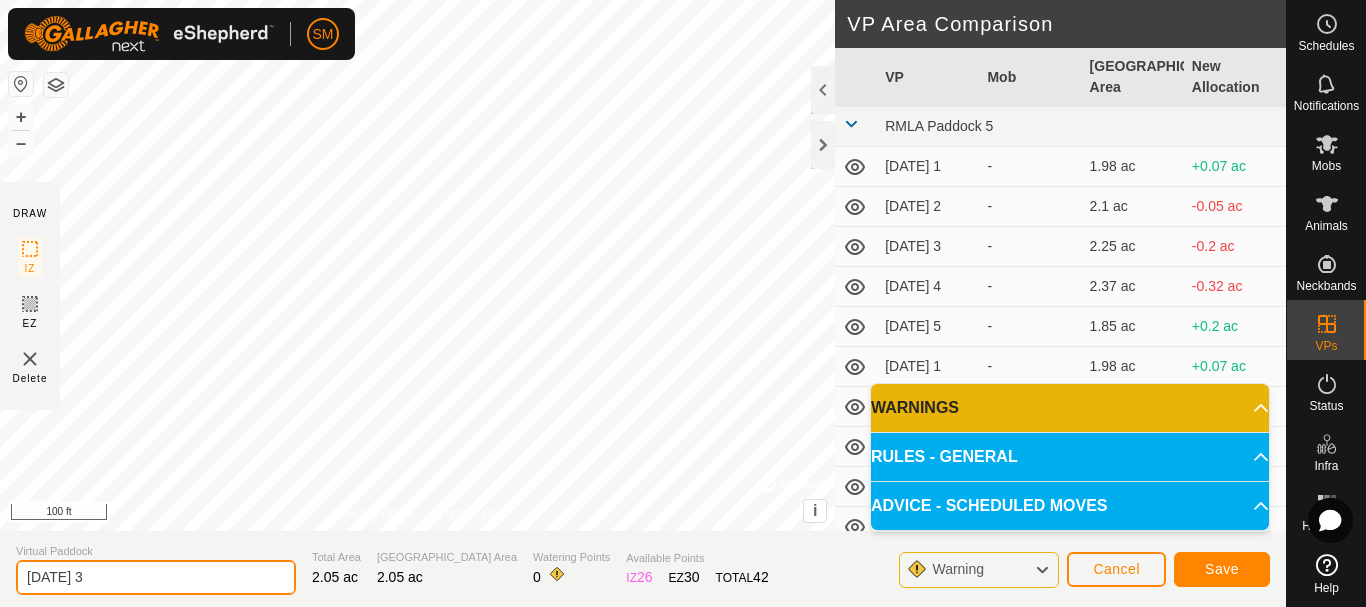 type on "[DATE] 3" 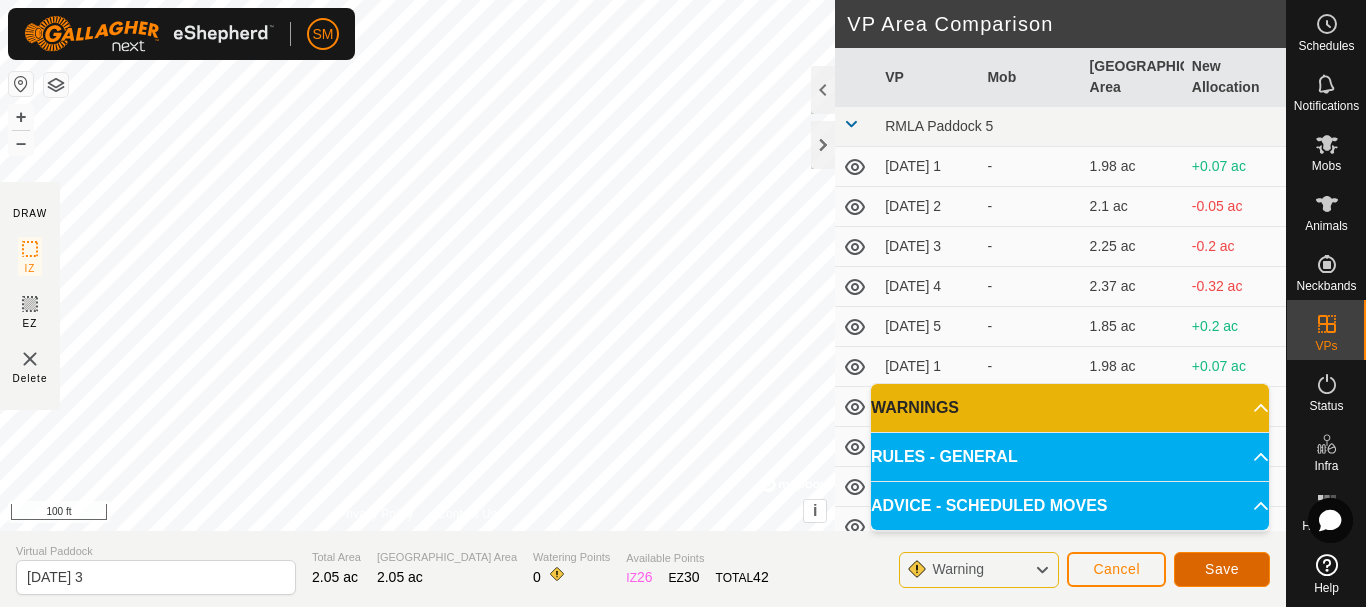 click on "Save" 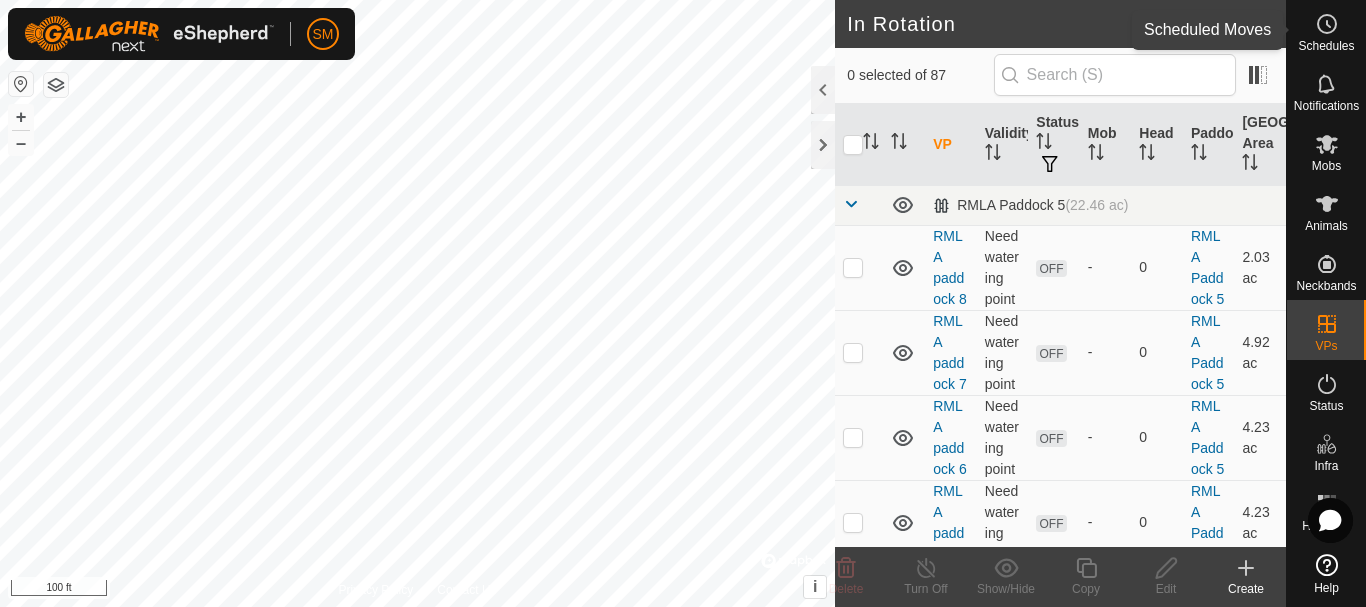 click 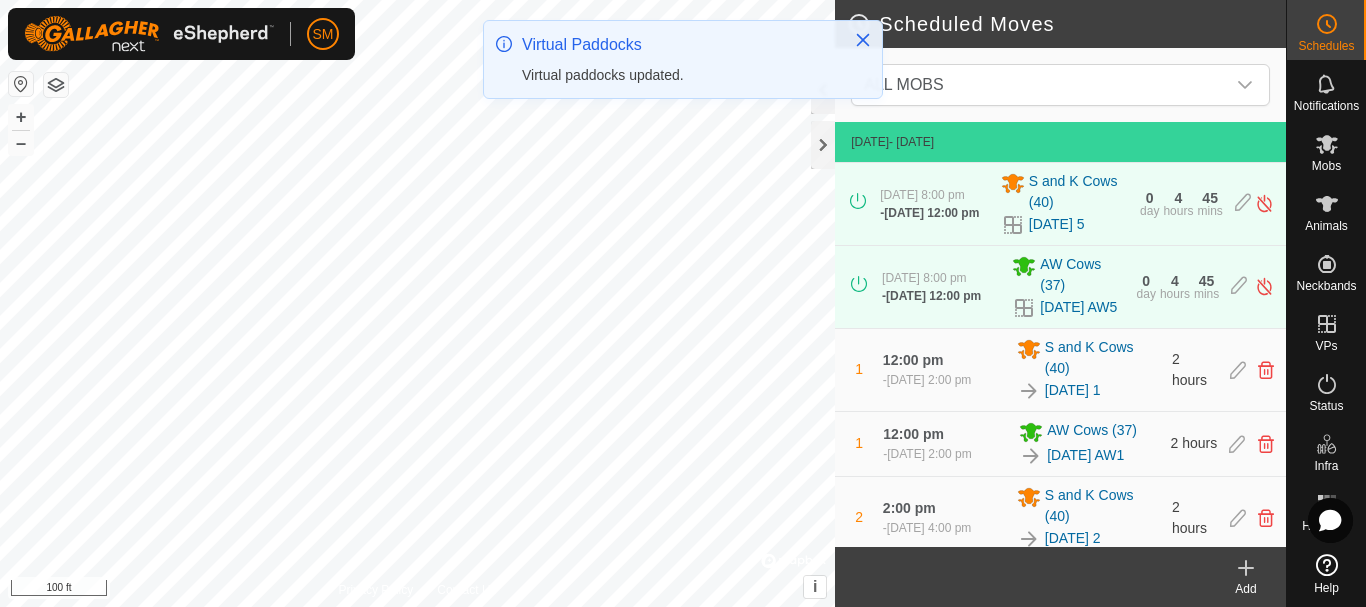 click 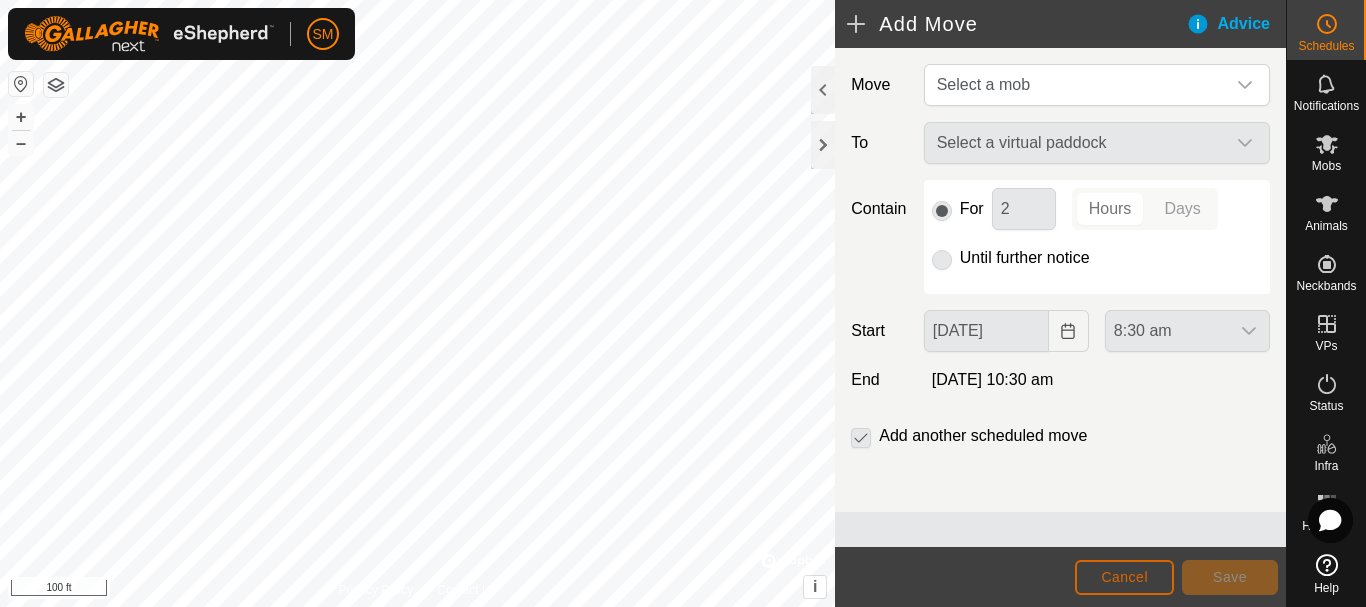 click on "Cancel" 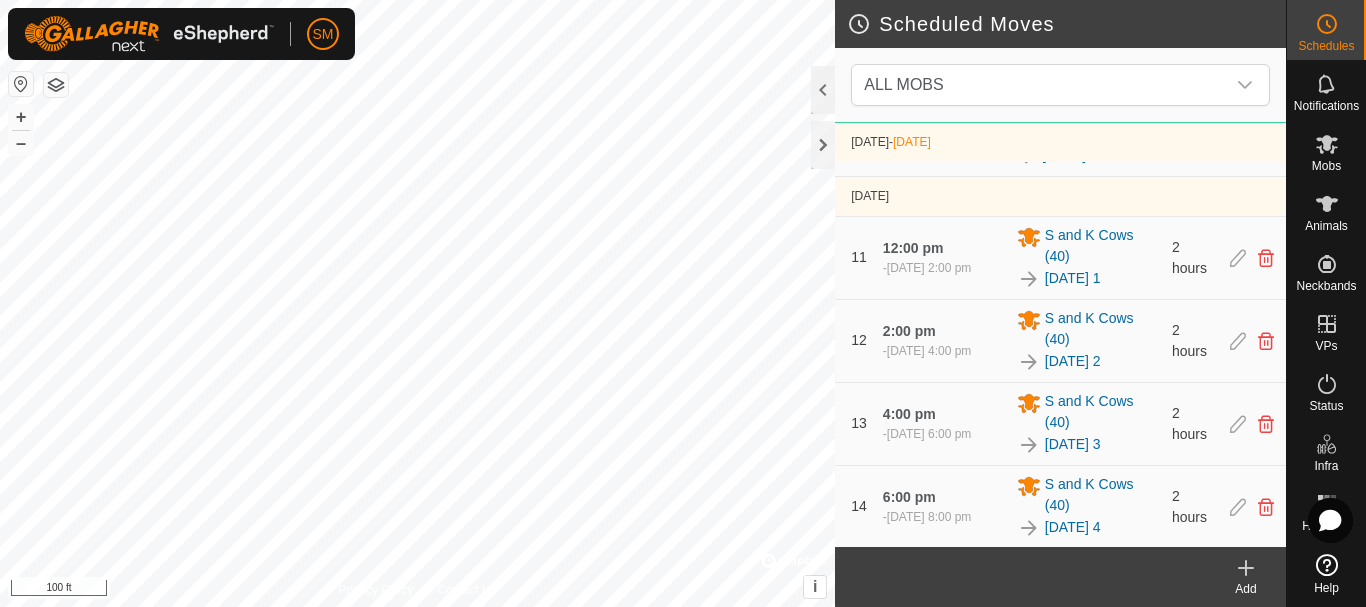 scroll, scrollTop: 1510, scrollLeft: 0, axis: vertical 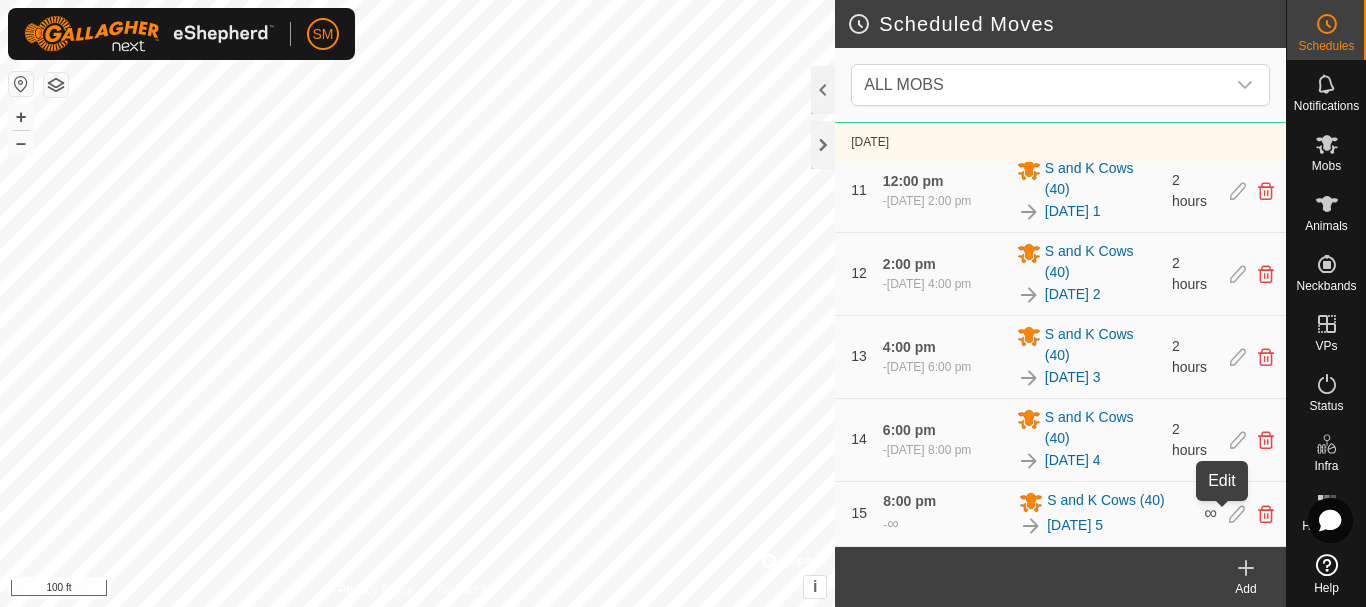 click at bounding box center (1237, 514) 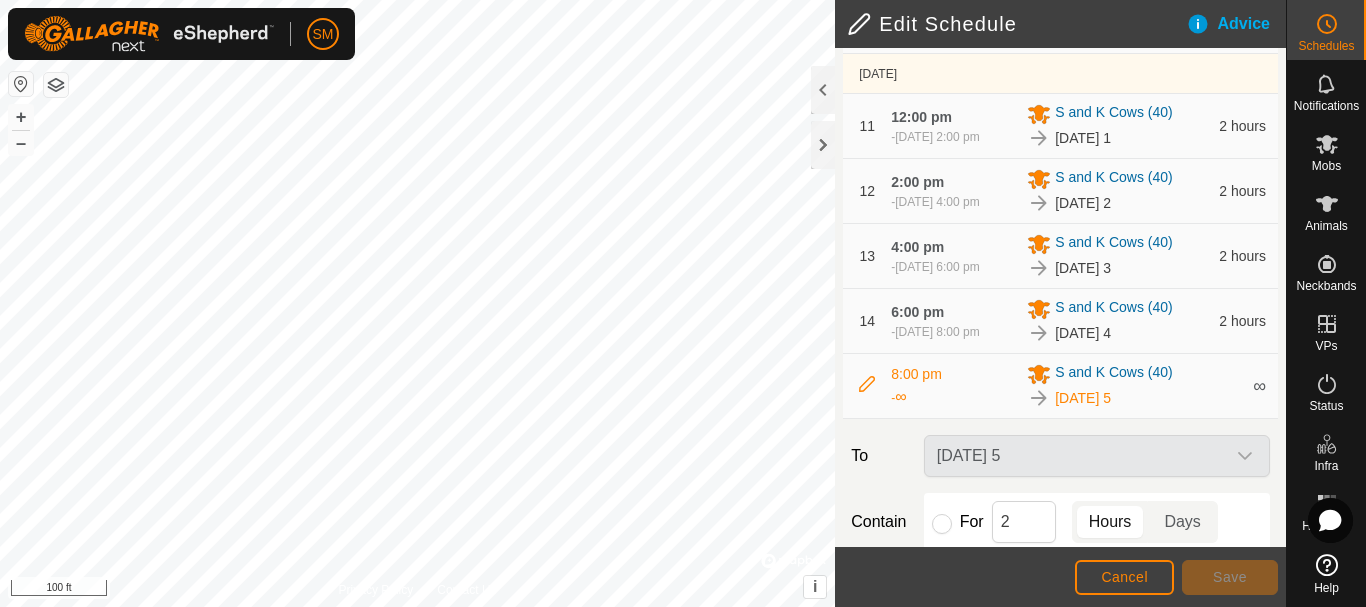 scroll, scrollTop: 1238, scrollLeft: 0, axis: vertical 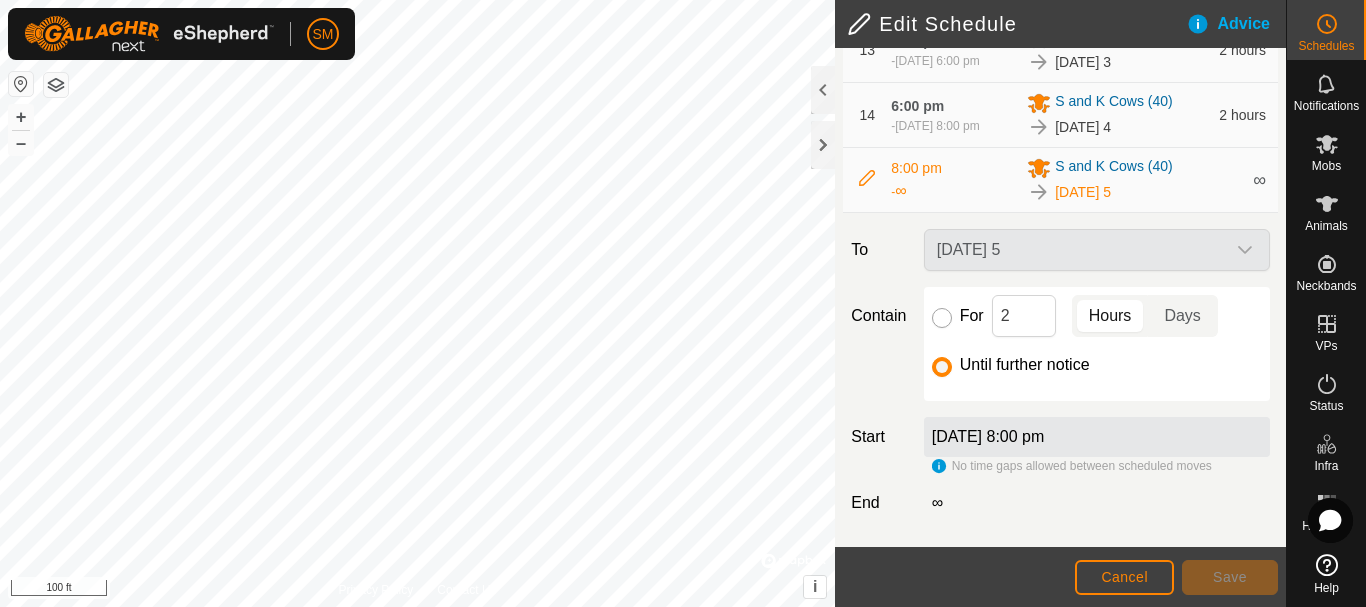 click on "For" at bounding box center (942, 318) 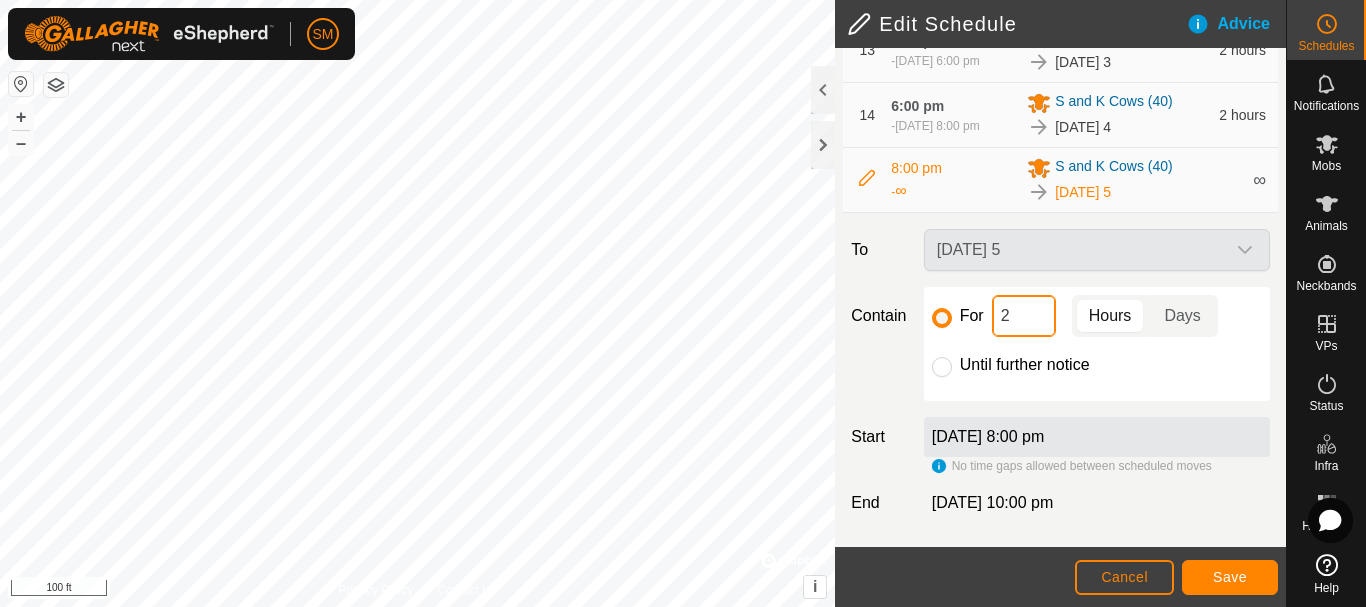 click on "2" 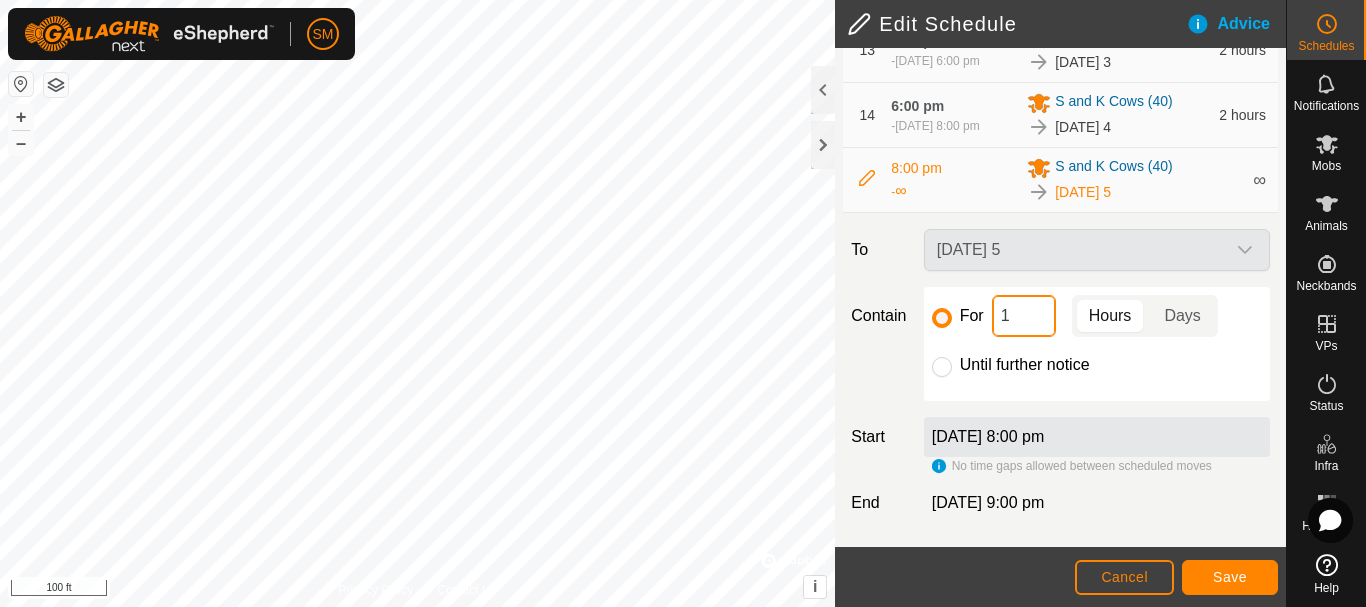 type on "16" 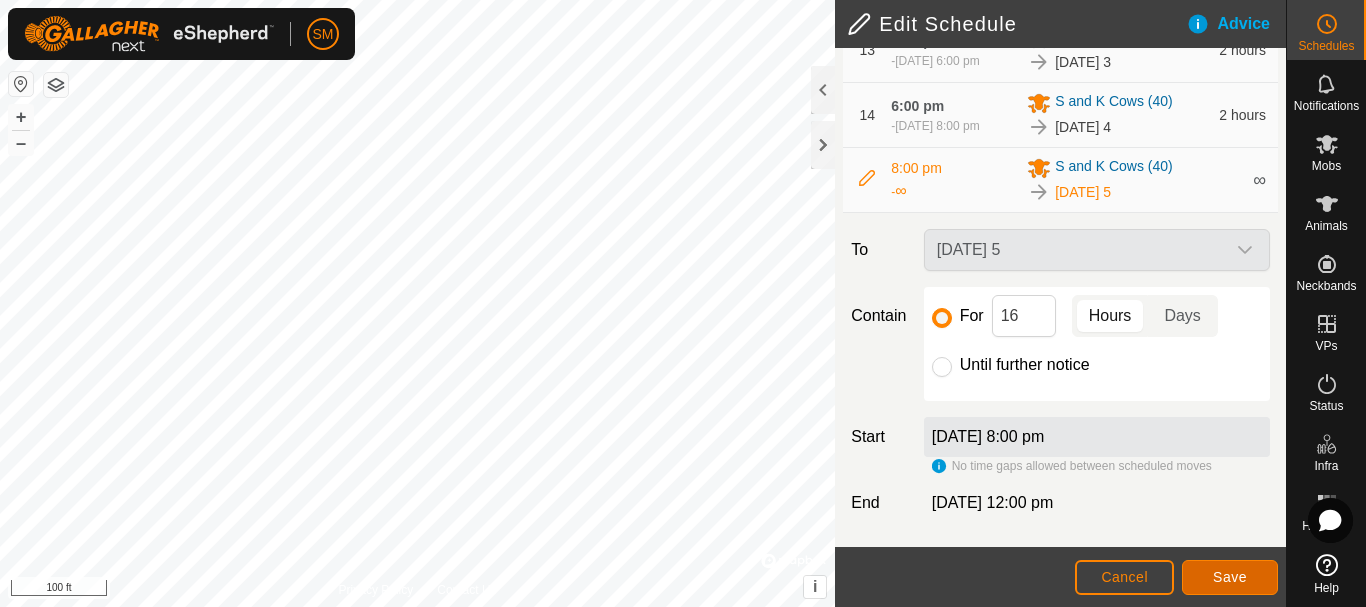 click on "Save" 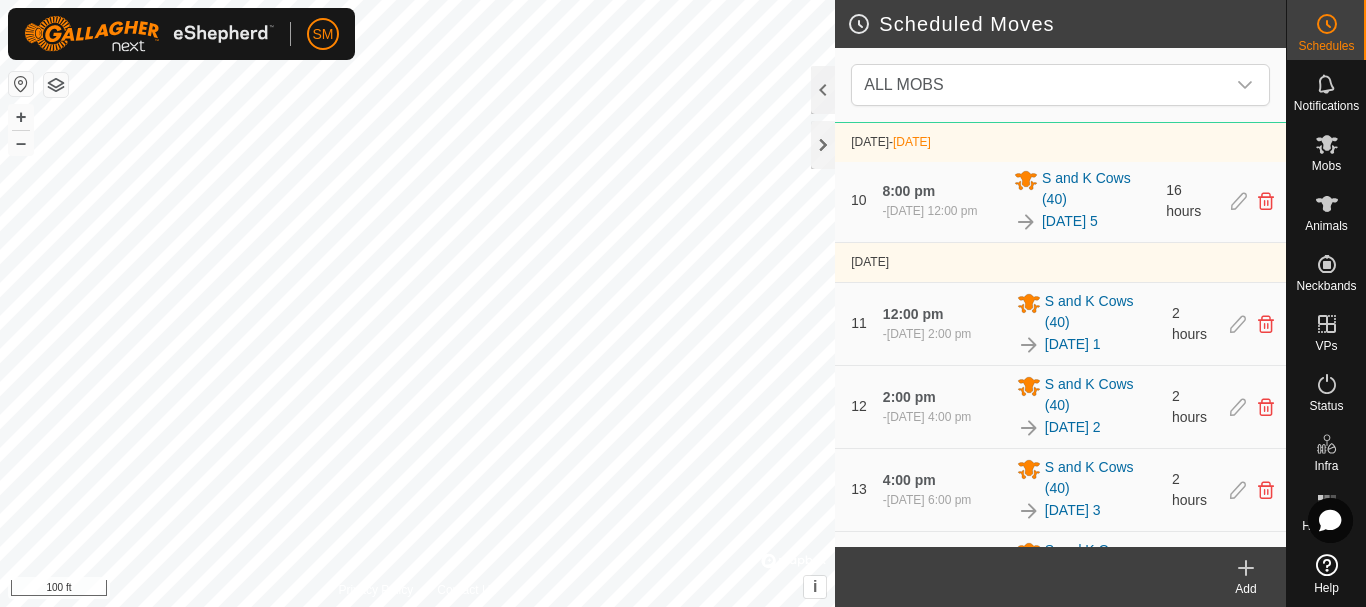 scroll, scrollTop: 1528, scrollLeft: 0, axis: vertical 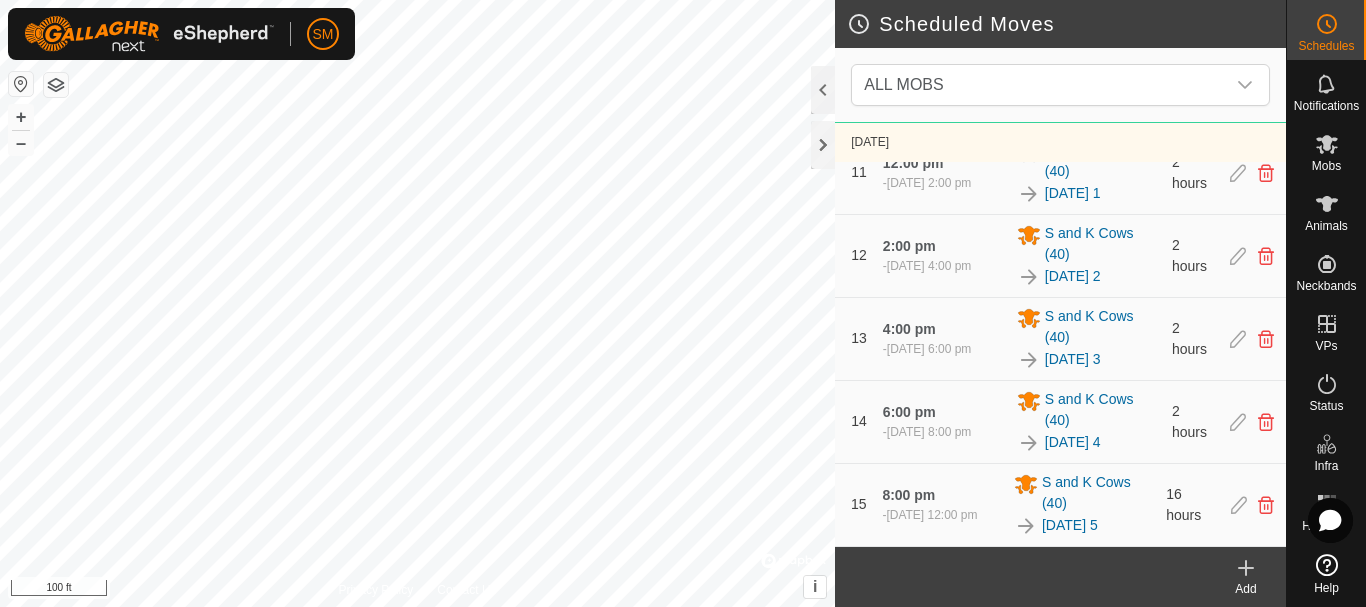 click 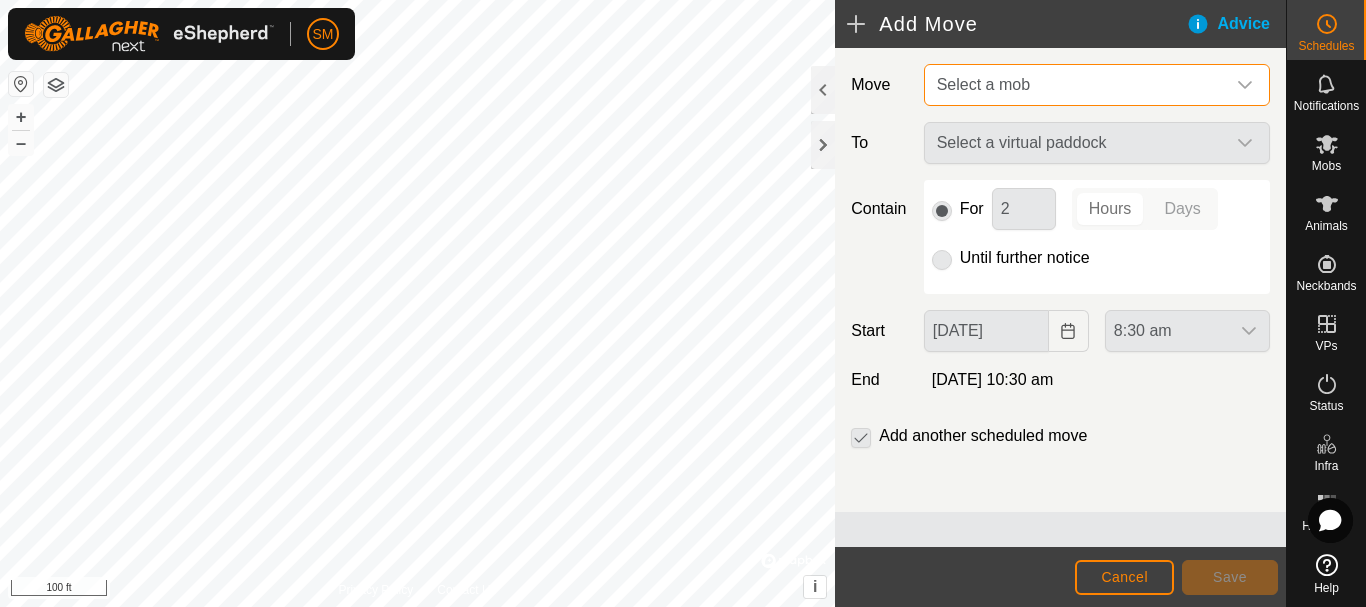 click on "Select a mob" at bounding box center (1077, 85) 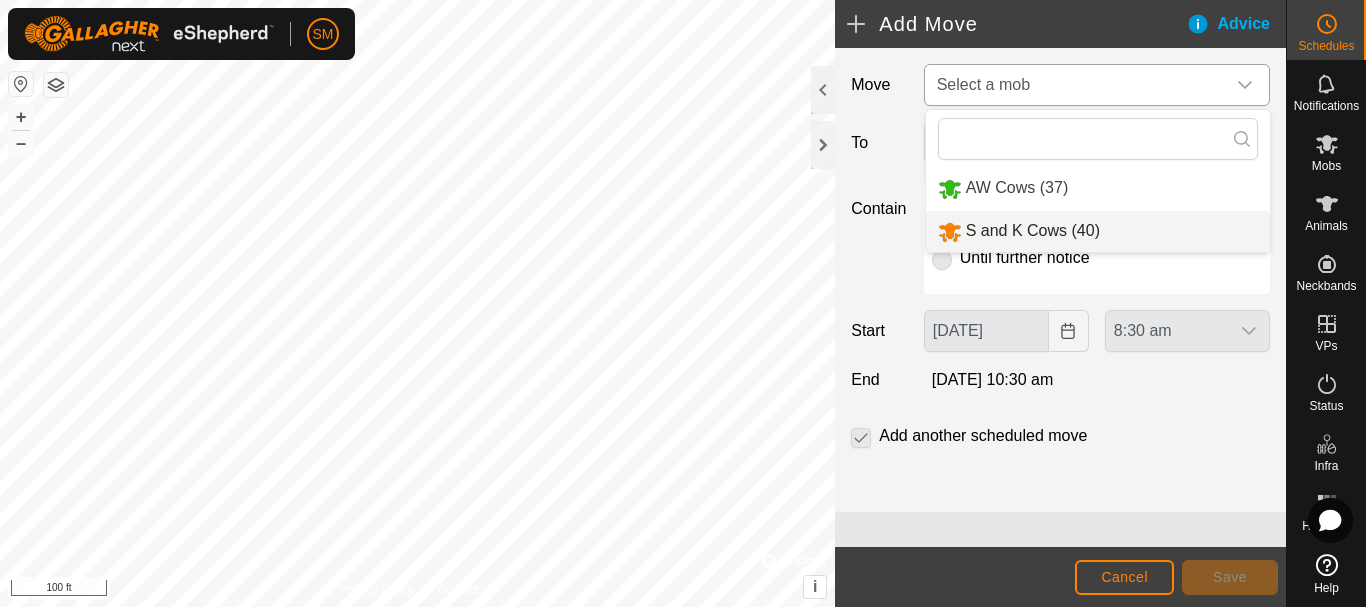 click on "S and K Cows (40)" at bounding box center [1098, 231] 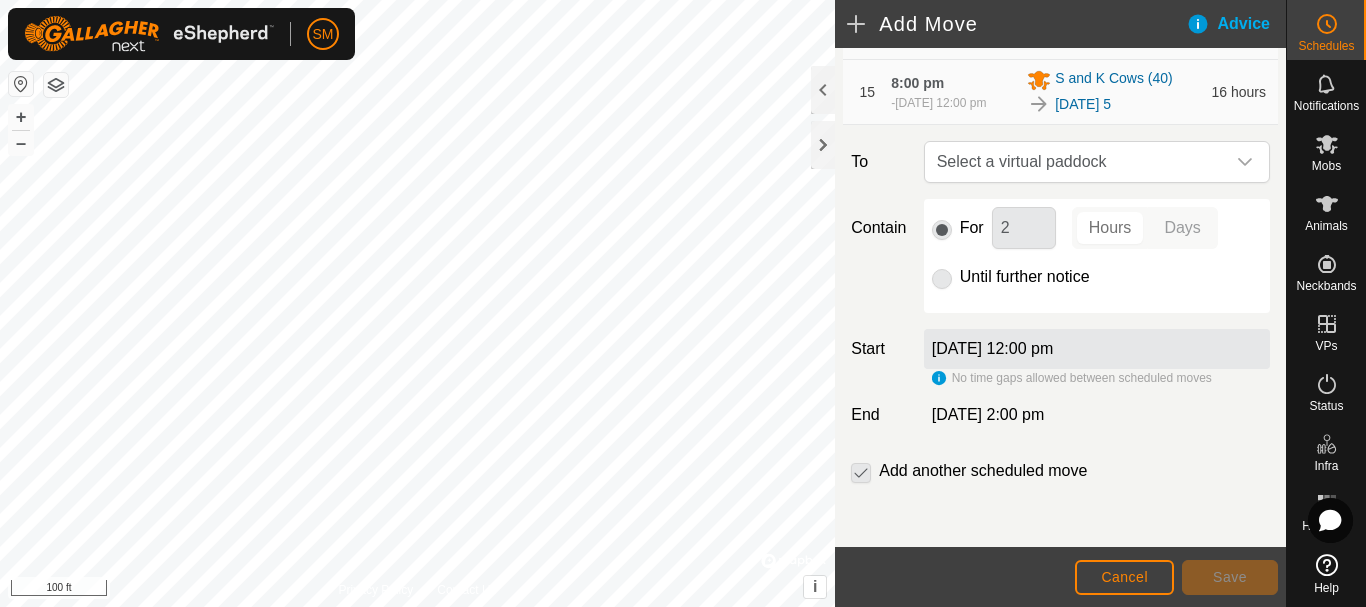 scroll, scrollTop: 1335, scrollLeft: 0, axis: vertical 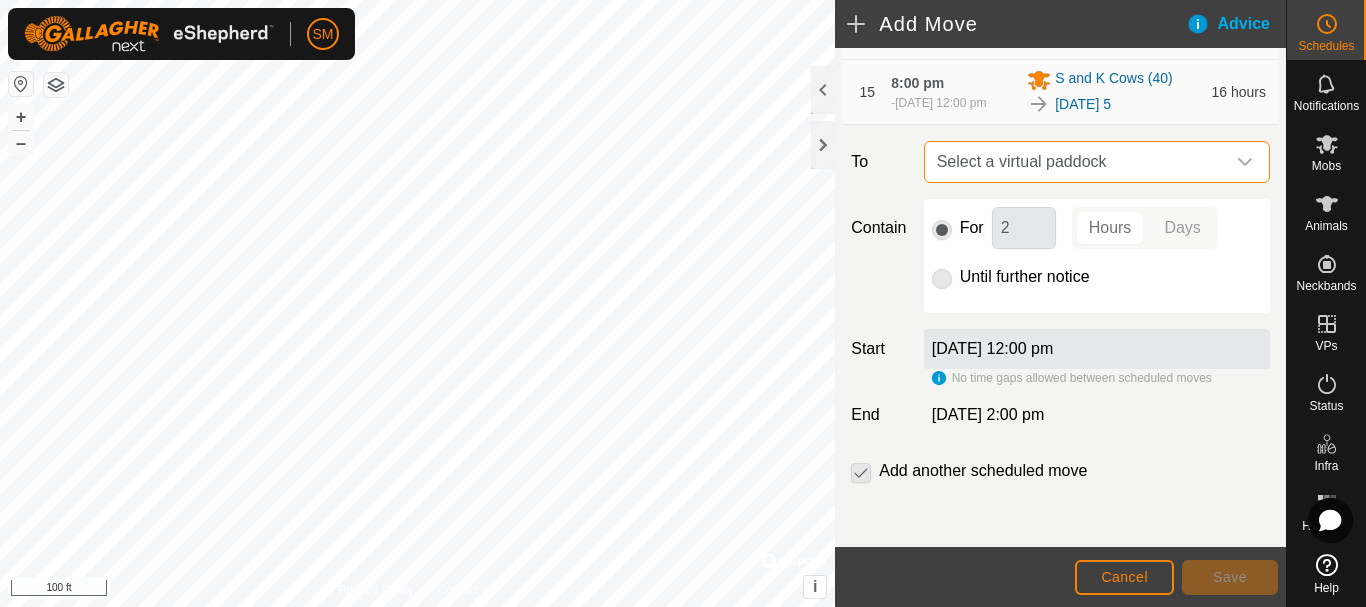 click on "Select a virtual paddock" at bounding box center [1077, 162] 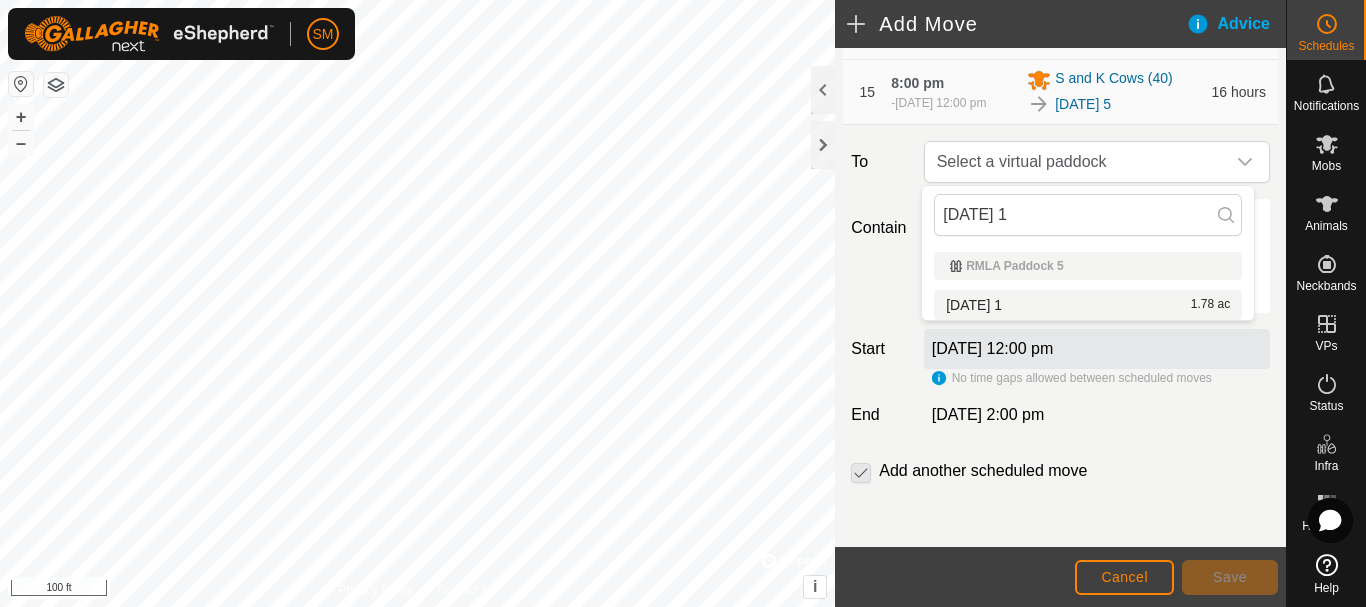 type on "[DATE] 1" 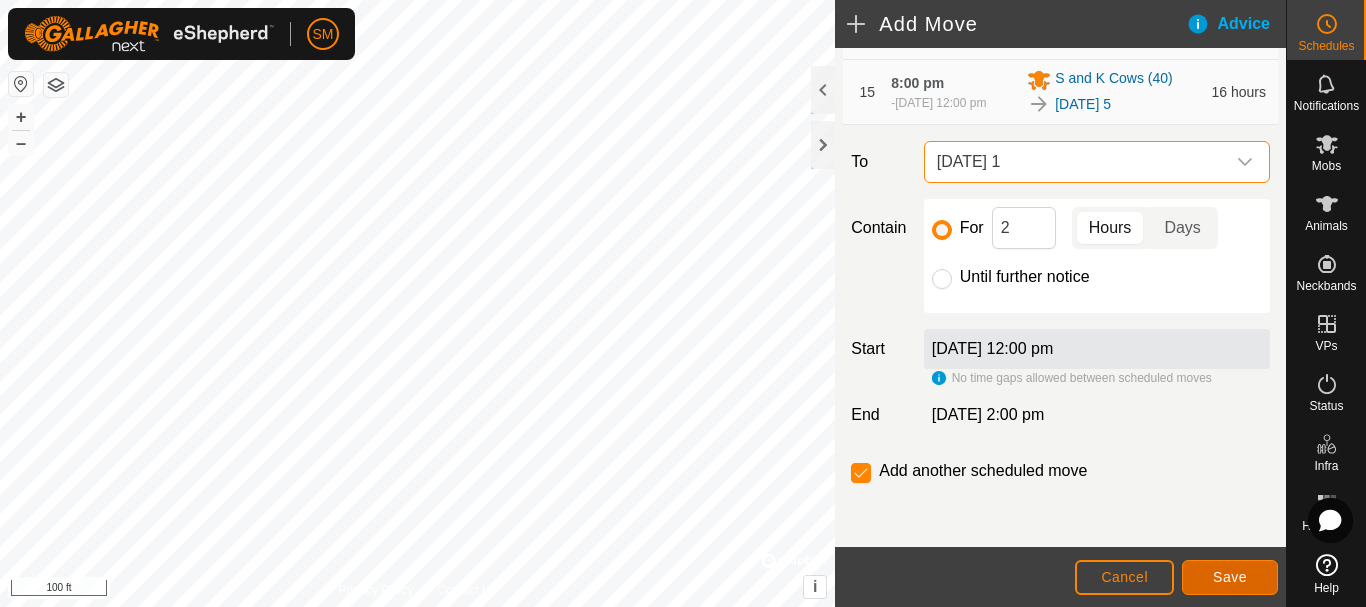 click on "Save" 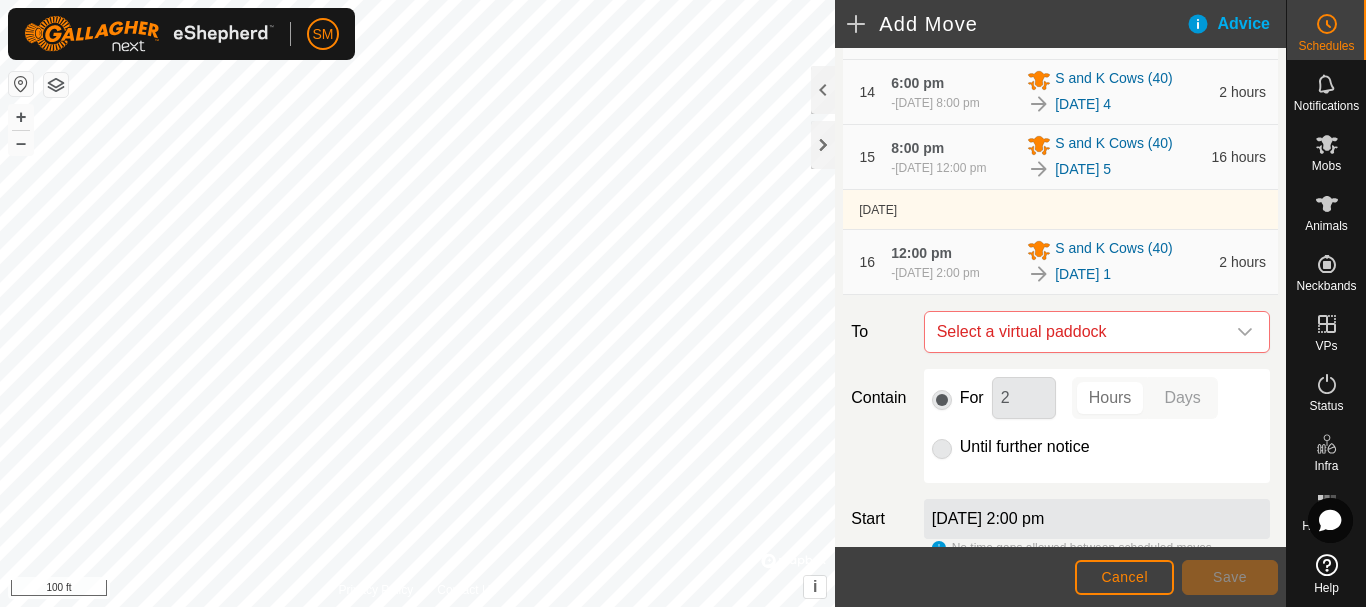 scroll, scrollTop: 1449, scrollLeft: 0, axis: vertical 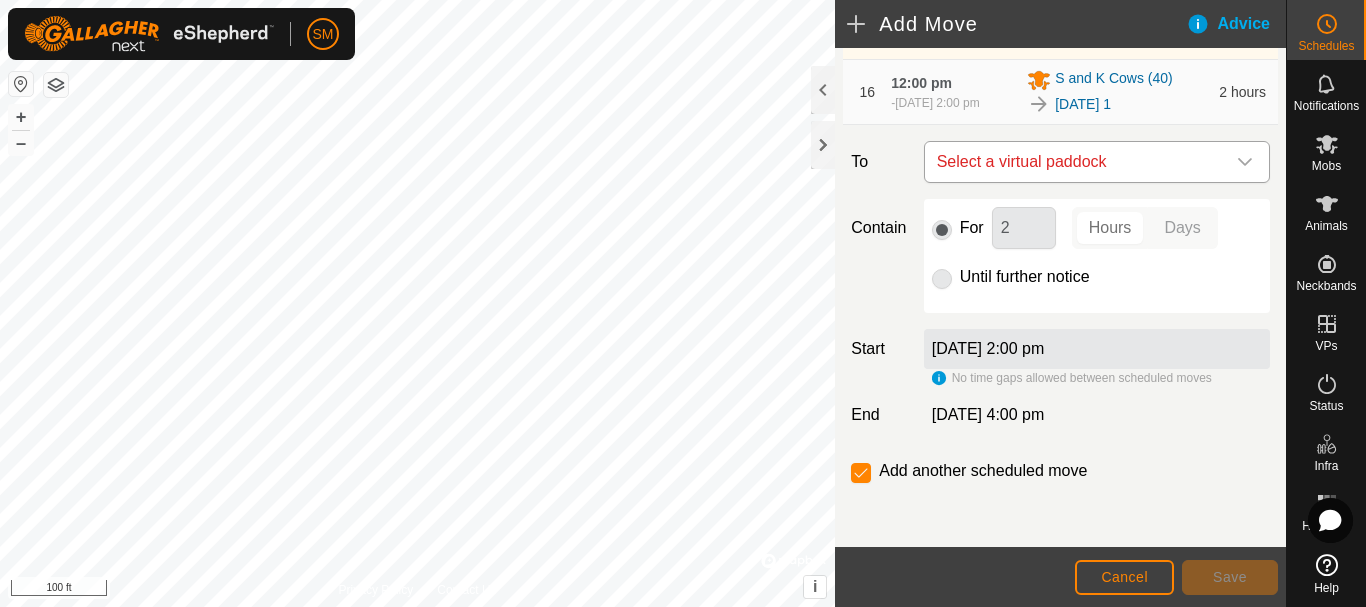 click at bounding box center [1245, 162] 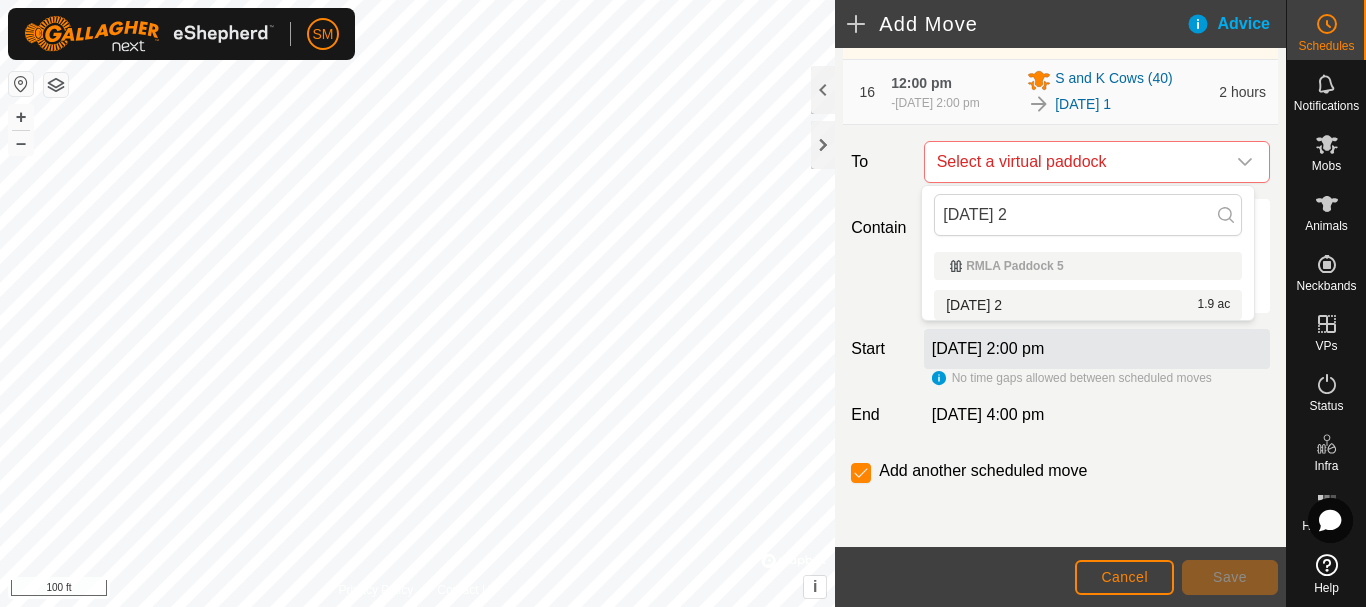 type on "[DATE] 2" 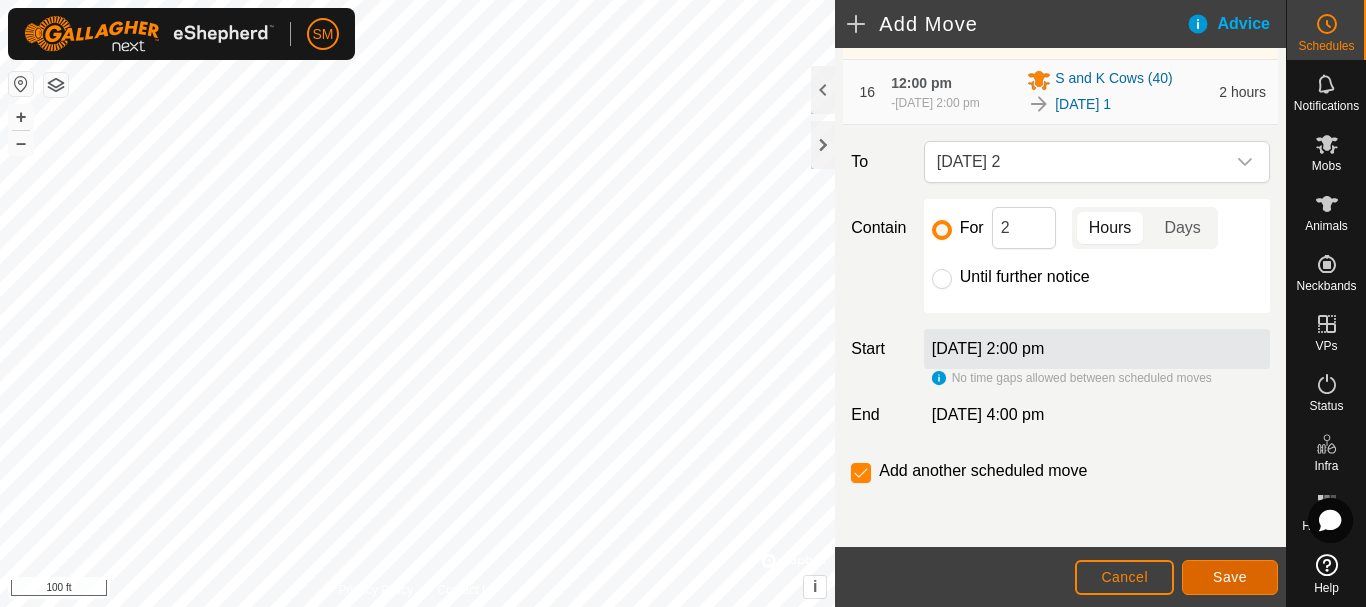 click on "Save" 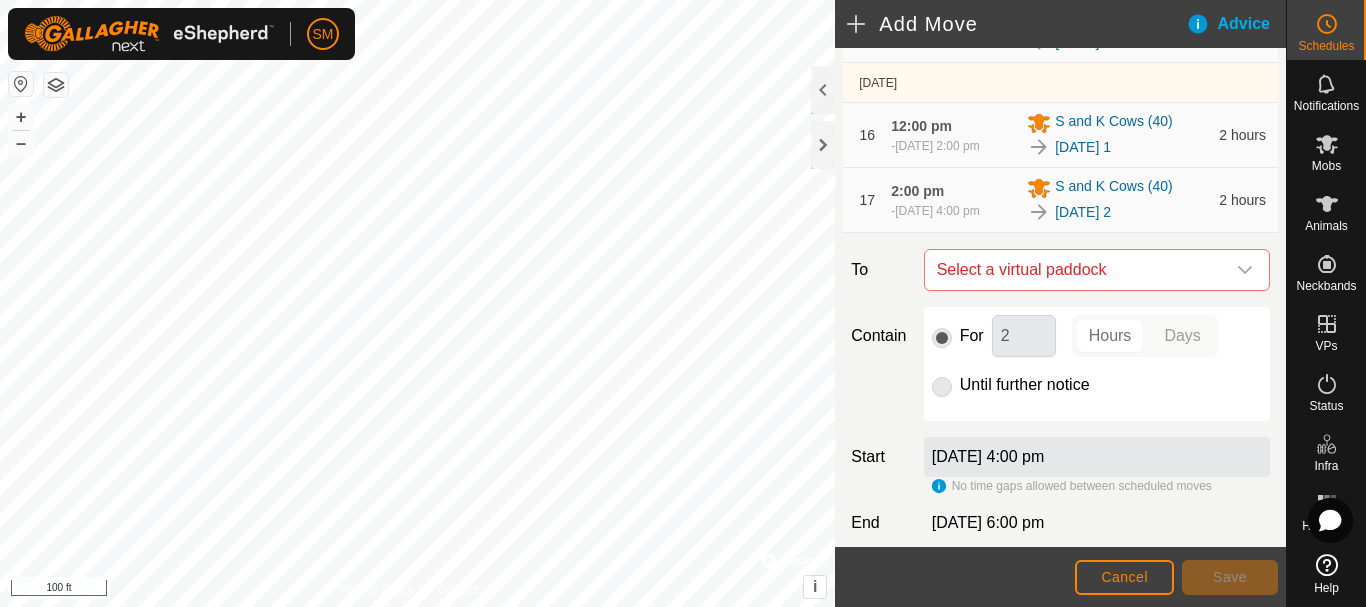 scroll, scrollTop: 1523, scrollLeft: 0, axis: vertical 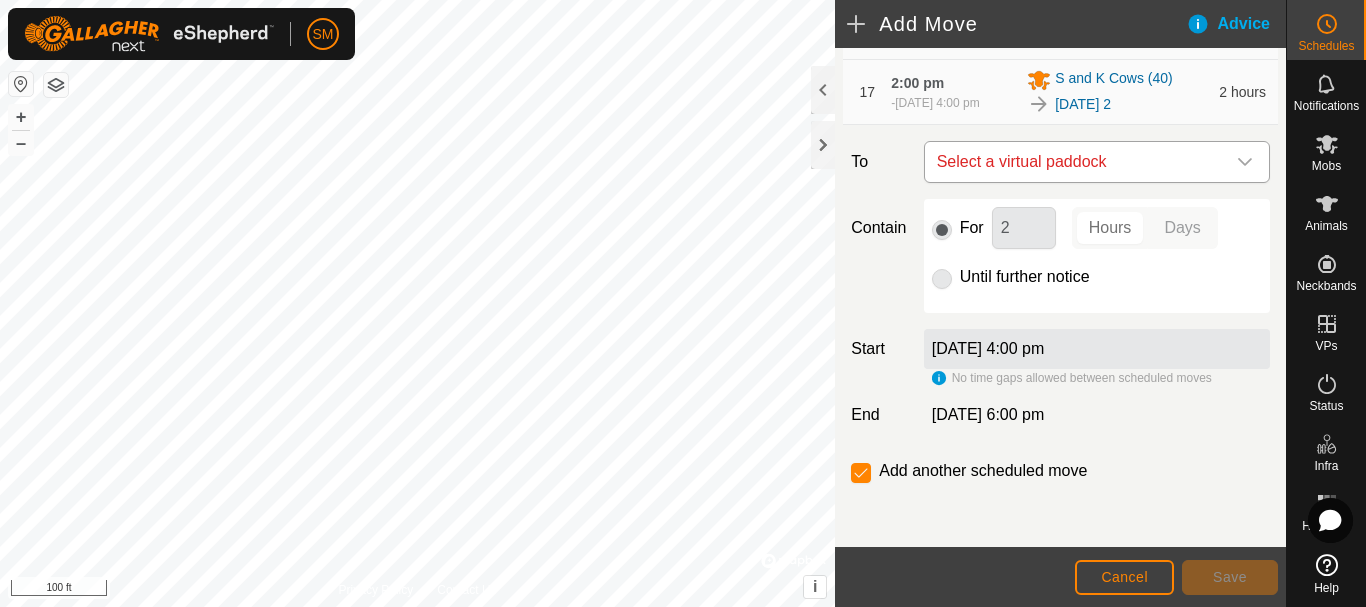 click at bounding box center [1245, 162] 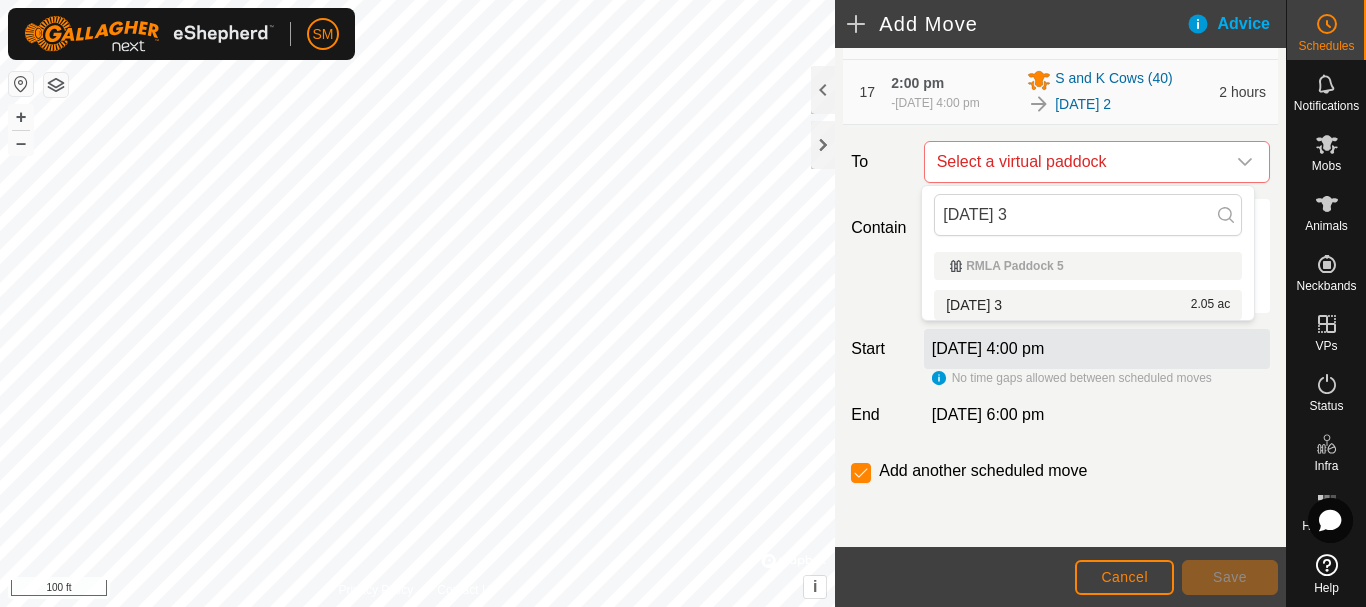 type on "[DATE] 3" 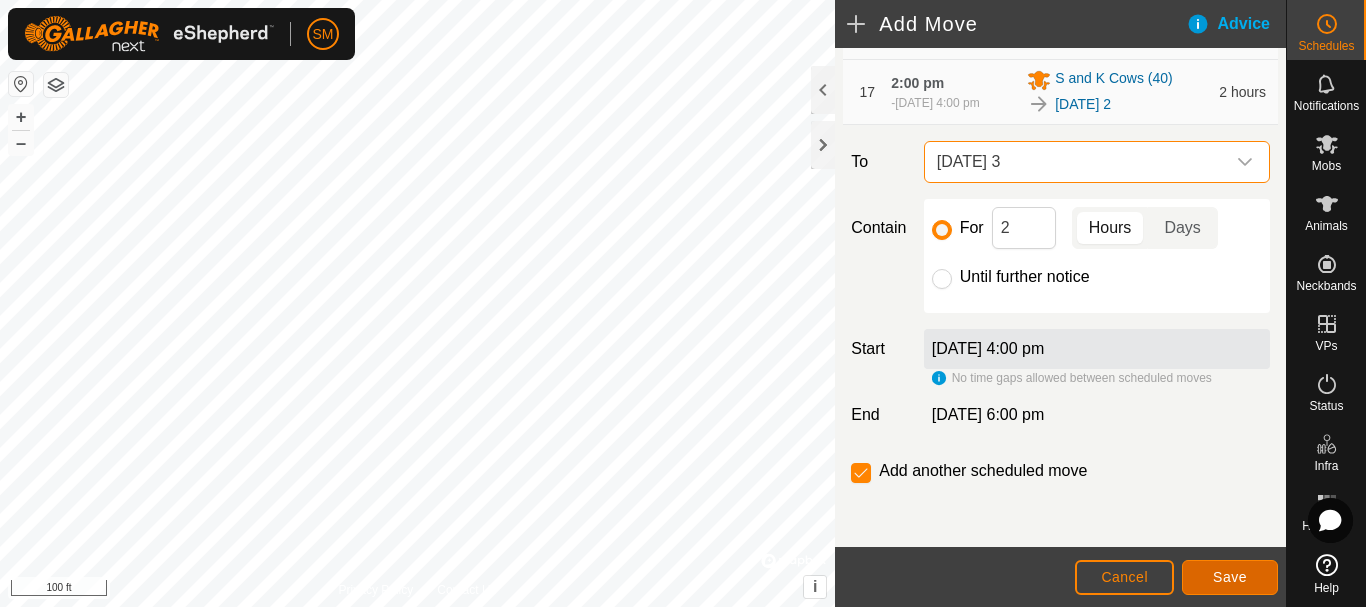 click on "Save" 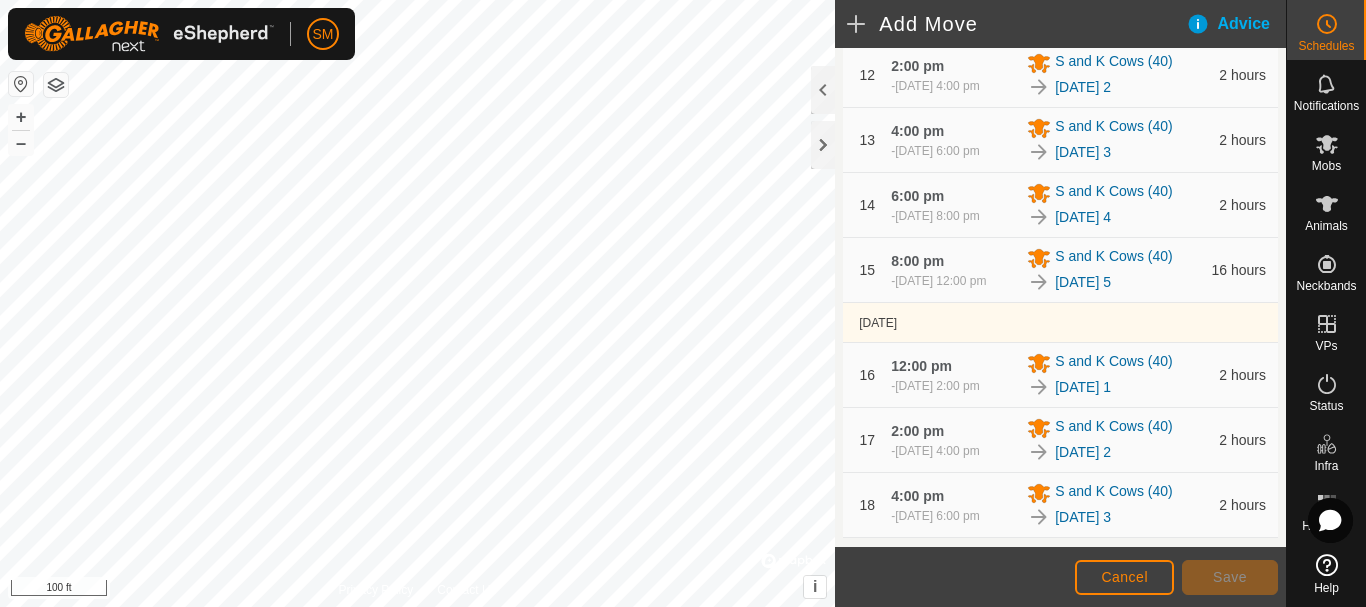 scroll, scrollTop: 1597, scrollLeft: 0, axis: vertical 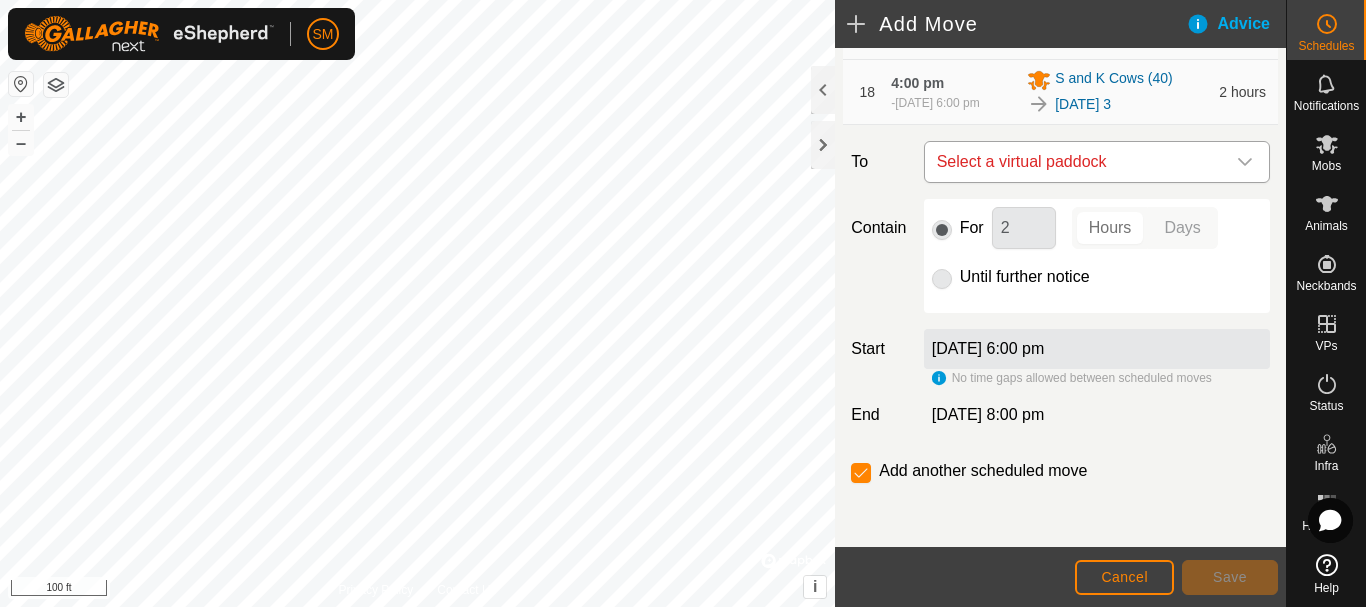 click 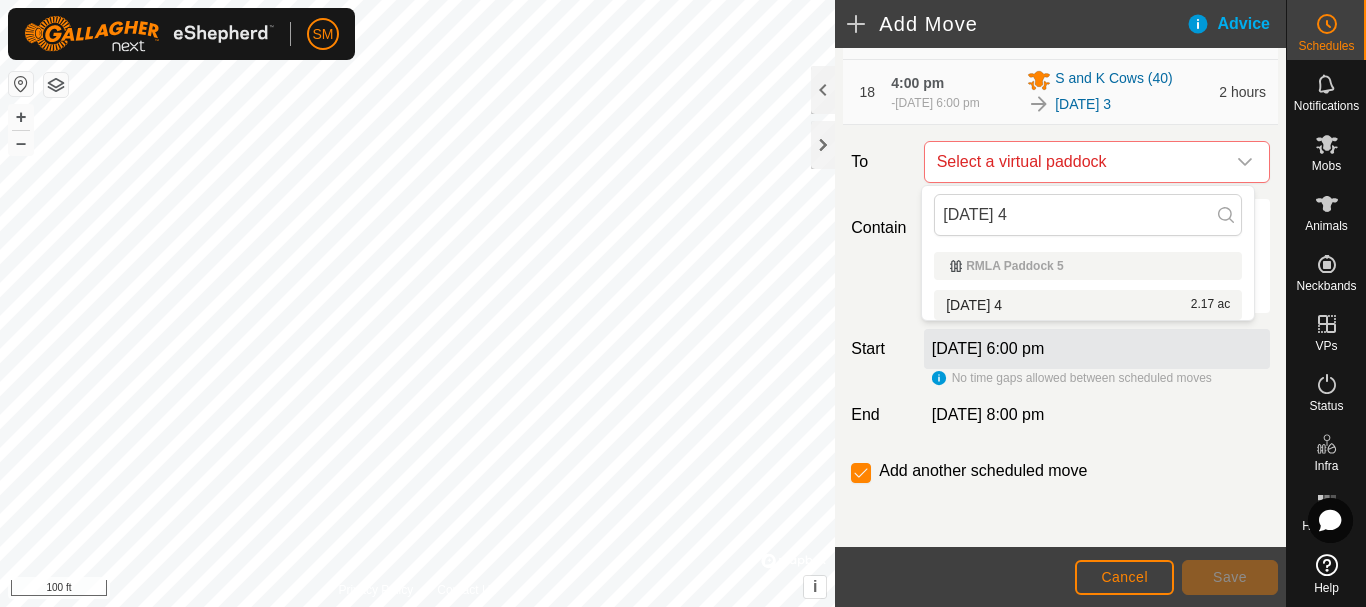 type on "[DATE] 4" 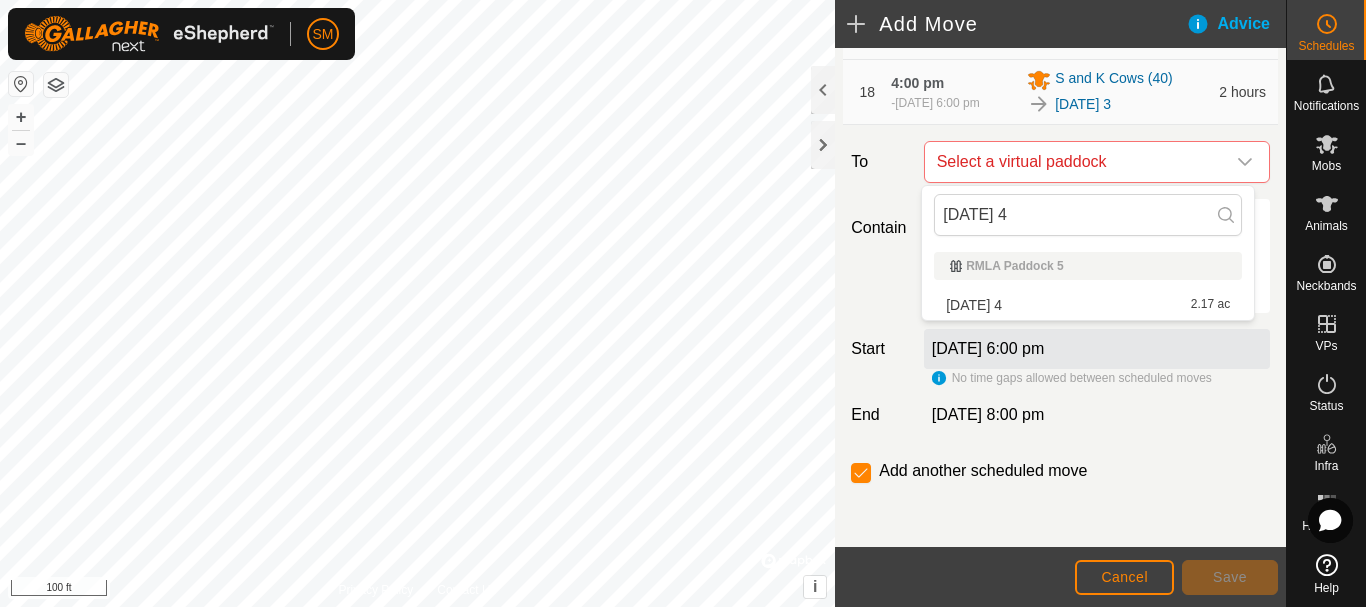 click on "[DATE] 4  2.17 ac" at bounding box center (1088, 305) 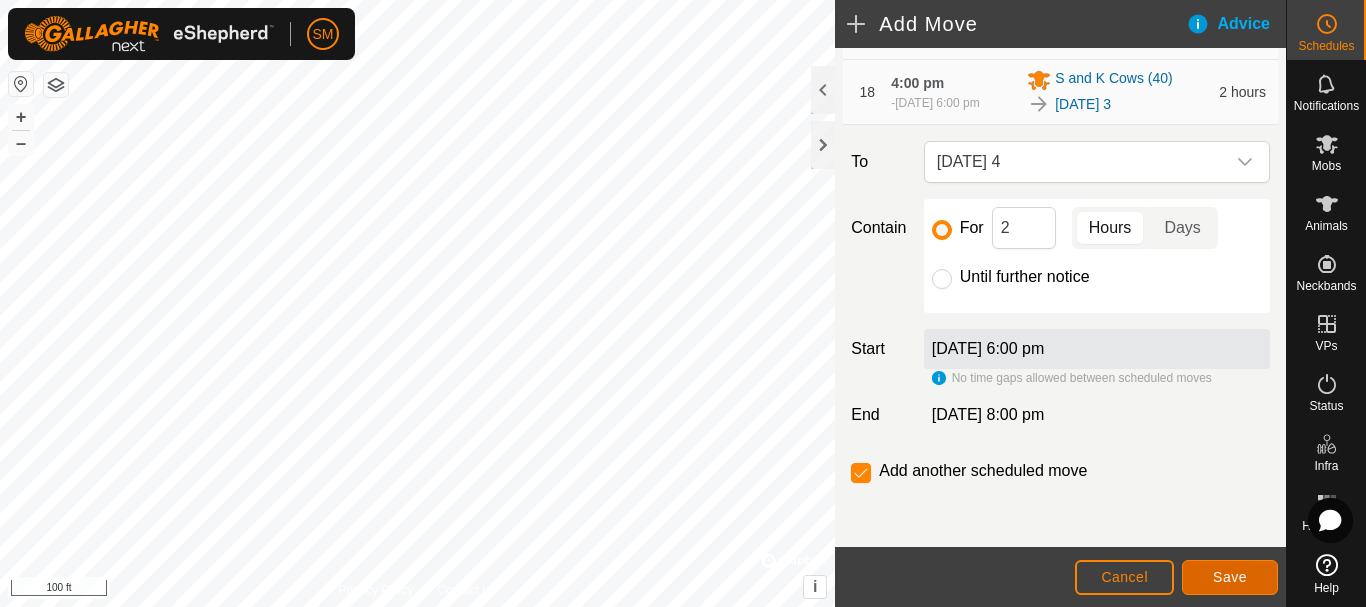 click on "Save" 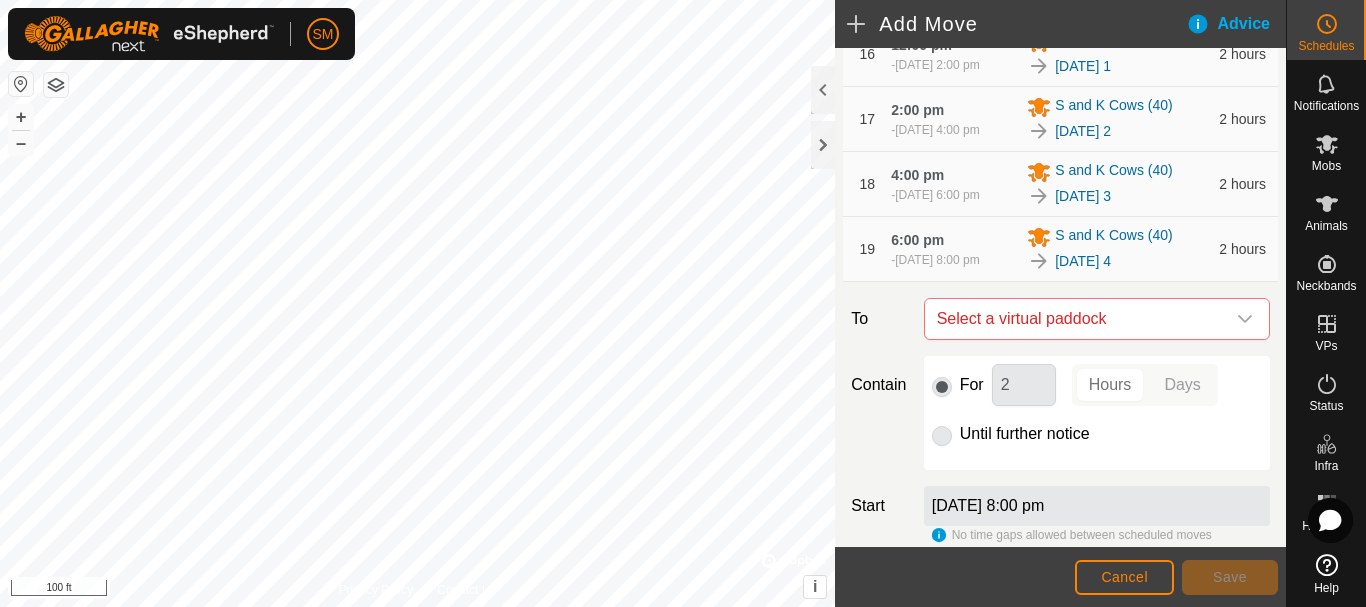 scroll, scrollTop: 1671, scrollLeft: 0, axis: vertical 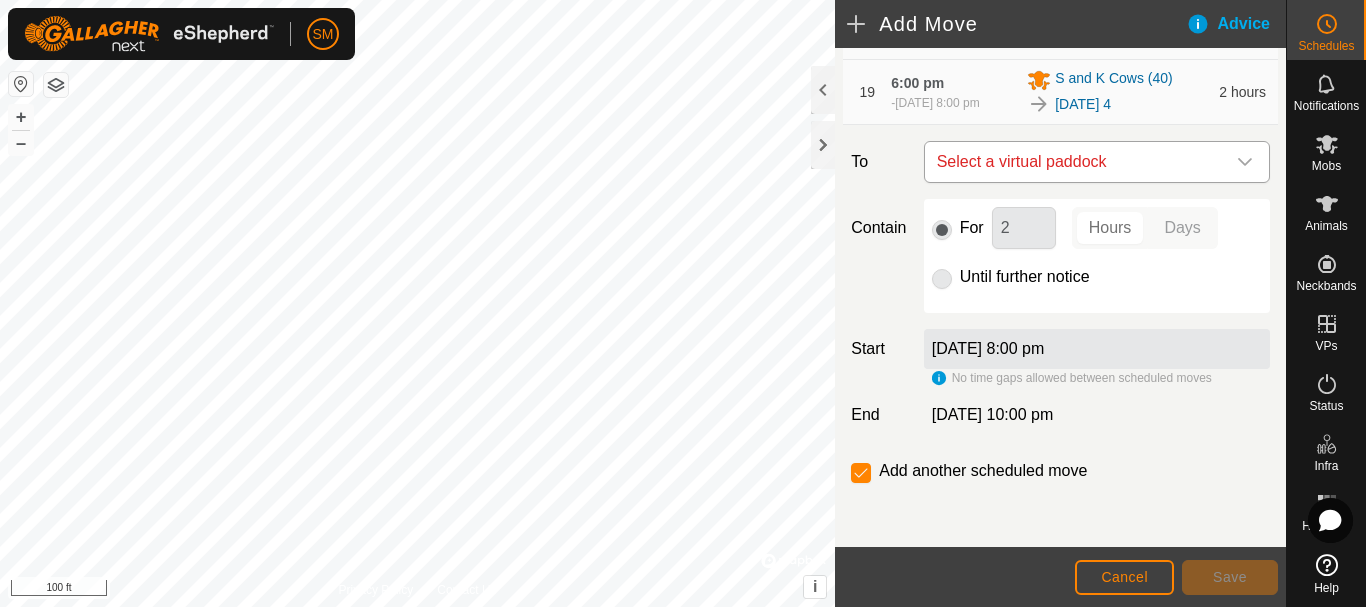 click 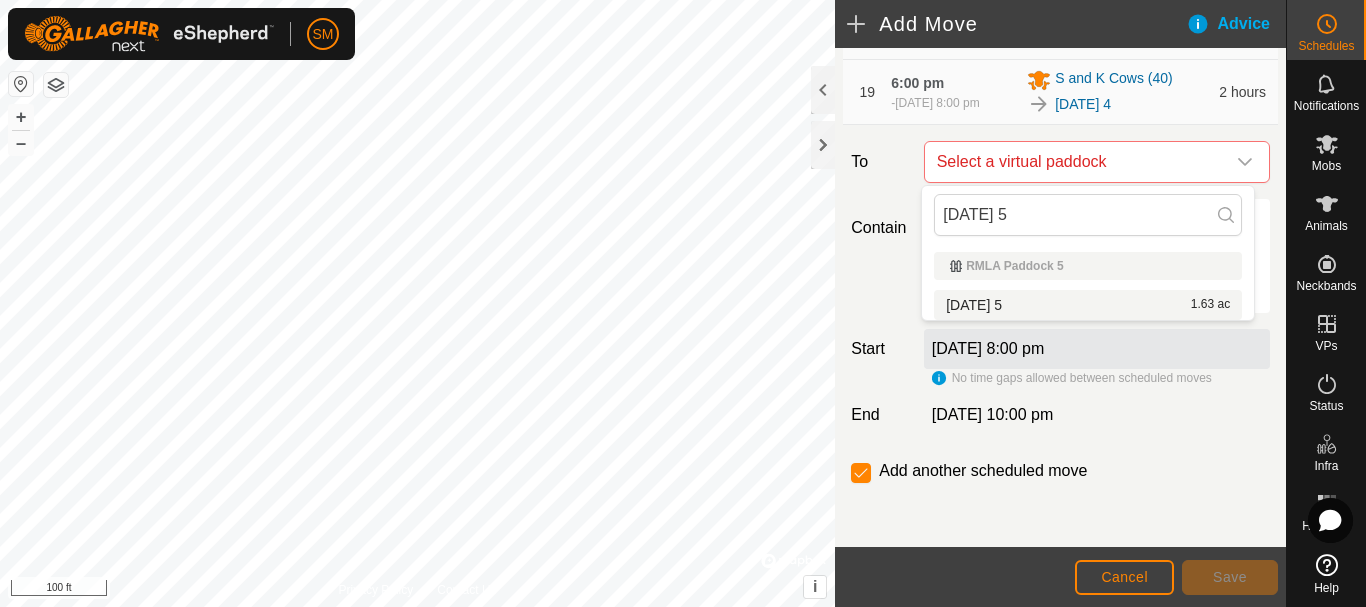 type on "[DATE] 5" 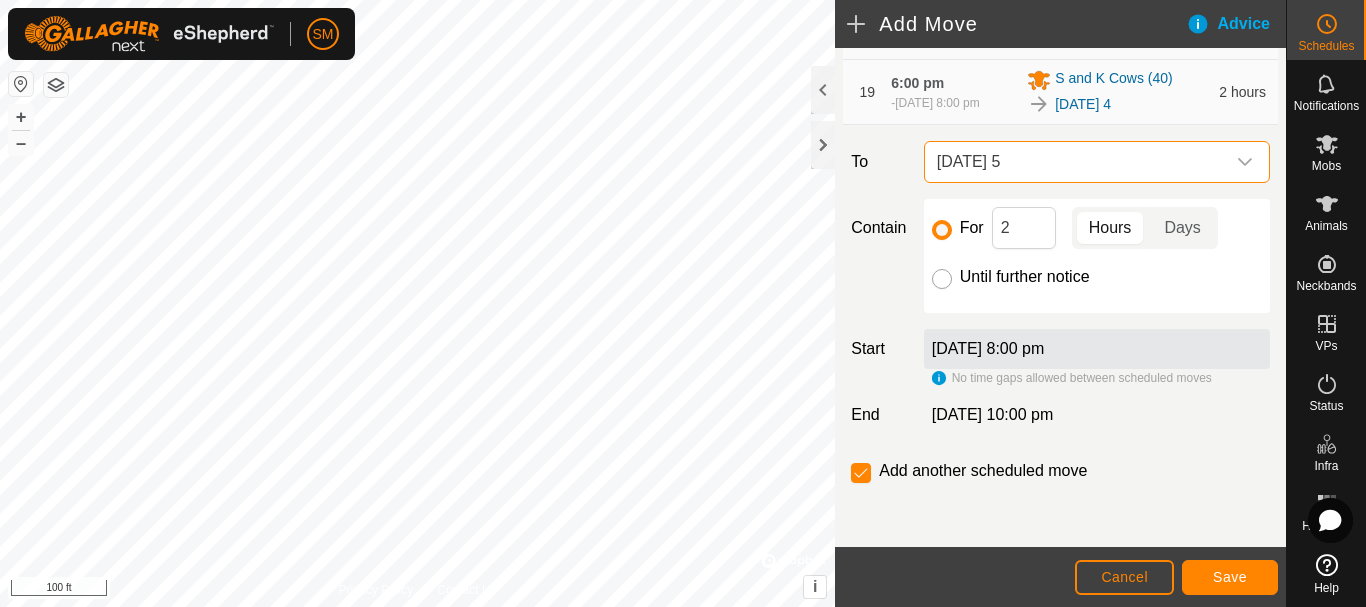 click on "Until further notice" at bounding box center (942, 279) 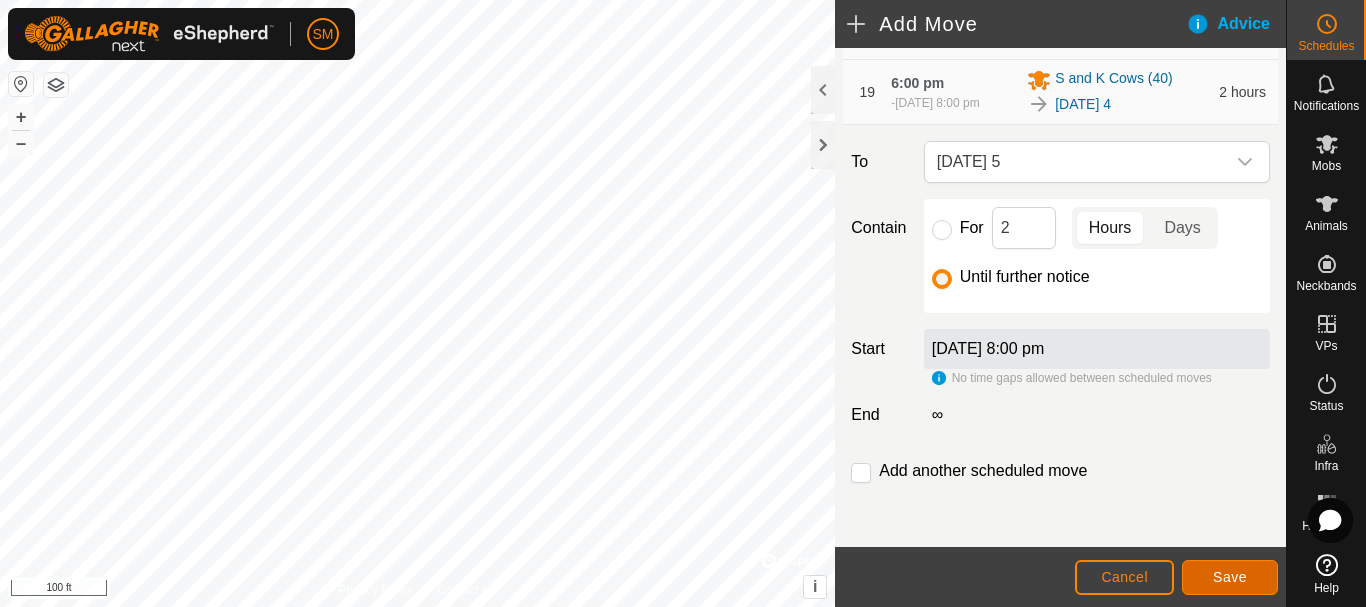 click on "Save" 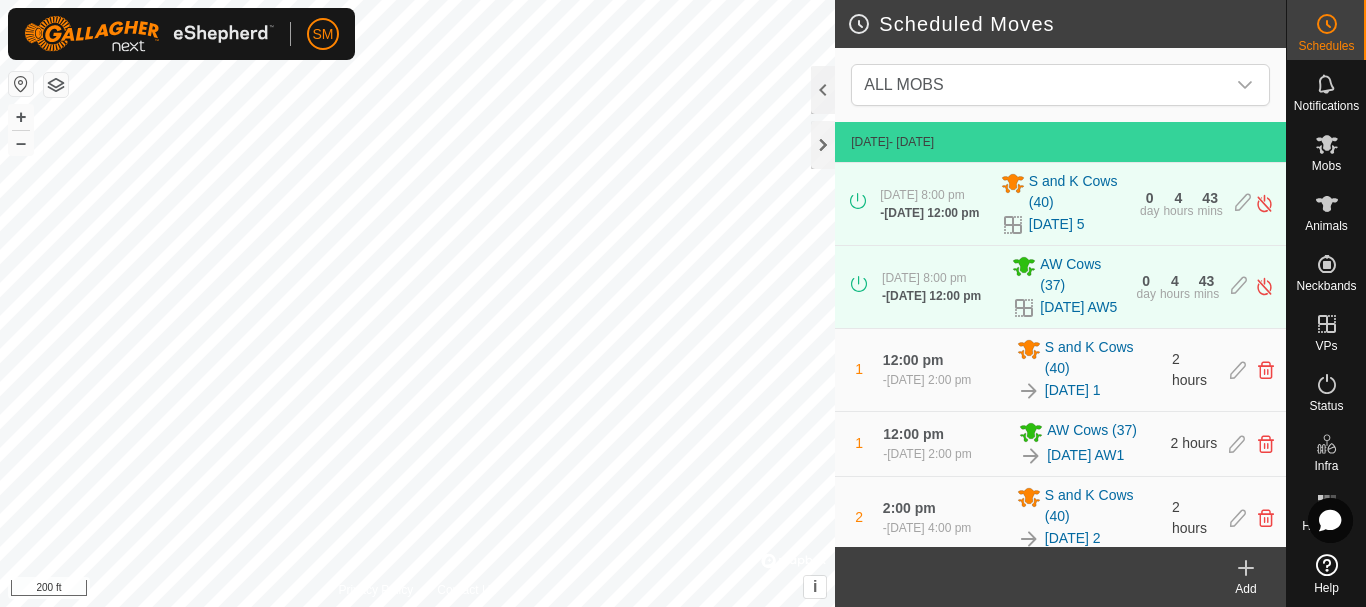 click on "SM Schedules Notifications Mobs Animals Neckbands VPs Status Infra Heatmap Help  Scheduled Moves  ALL MOBS  [DATE]  - [DATE] [DATE] 8:00 pm   -  [DATE] 12:00 pm S and K Cows [PHONE_NUMBER][DATE] 5 0  day  4  hours  43  mins  [DATE] 8:00 pm   -  [DATE] 12:00 pm AW Cows [PHONE_NUMBER][DATE] AW5 0  day  4  hours  43  mins  1 12:00 pm  [DATE], 2:00 pm S and K Cows [PHONE_NUMBER][DATE] 1 2 hours 1 12:00 pm  [DATE], 2:00 pm AW Cows [PHONE_NUMBER][DATE] AW1 2 hours 2 2:00 pm  [DATE], 4:00 pm S and K Cows [PHONE_NUMBER][DATE] 2 2 hours 2 2:00 pm  [DATE], 4:00 pm AW Cows [PHONE_NUMBER][DATE] AW2 2 hours 3 4:00 pm  [DATE], 6:00 pm S and K Cows [PHONE_NUMBER][DATE] 3 2 hours 3 4:00 pm  [DATE], 6:00 pm AW Cows [PHONE_NUMBER][DATE] AW3 2 hours 4 6:00 pm  [DATE], 8:00 pm S and K Cows [PHONE_NUMBER][DATE] 4 2 hours 4 6:00 pm  [DATE], 8:00 pm AW Cows [PHONE_NUMBER][DATE] AW4 2 hours 5 8:00 pm  [DATE], 12:00 pm S and K Cows [PHONE_NUMBER][DATE] 5 16 hours 5" at bounding box center (683, 303) 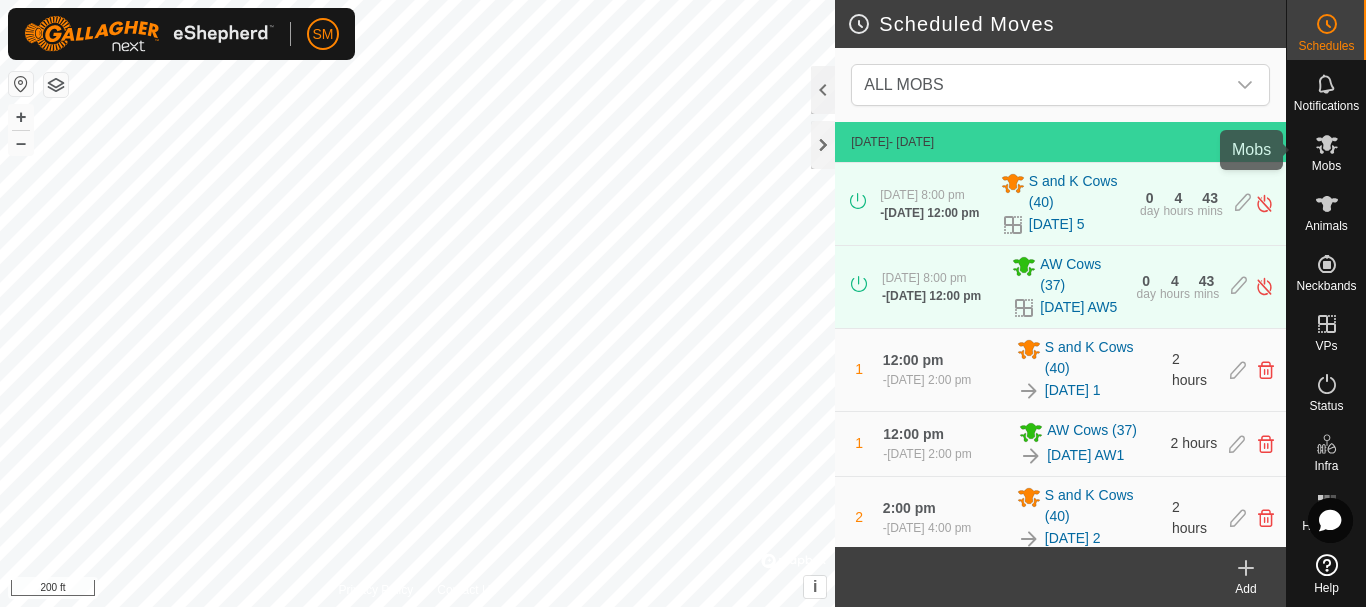 click 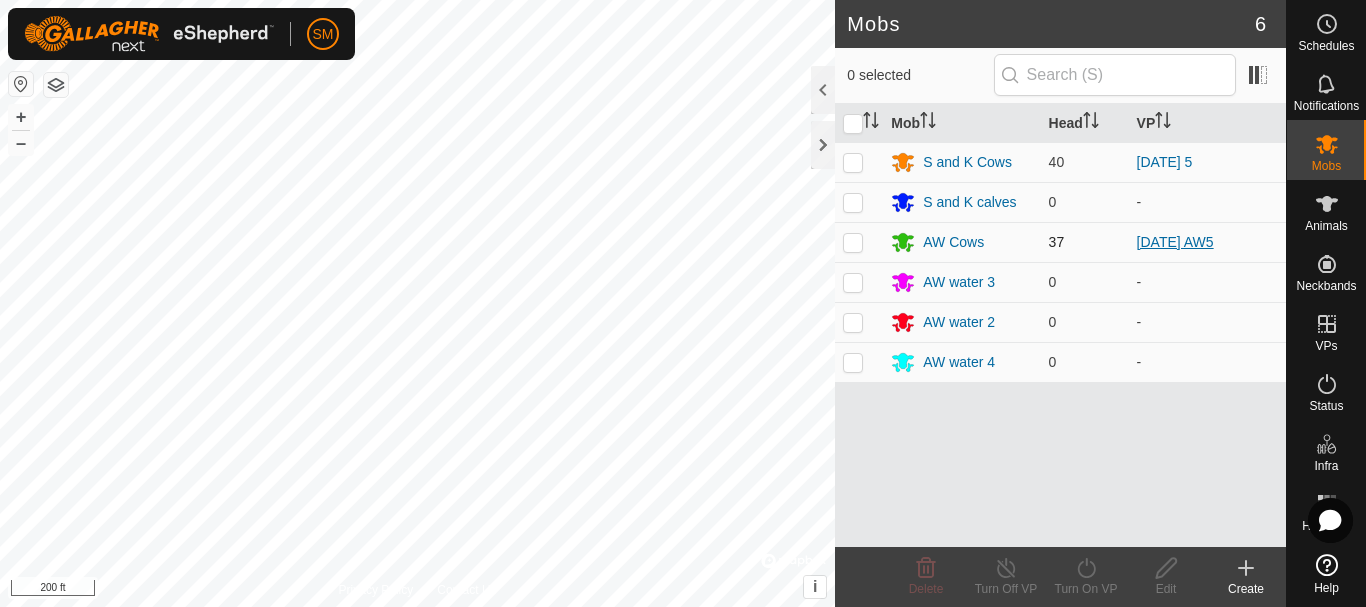 click on "[DATE] AW5" at bounding box center [1175, 242] 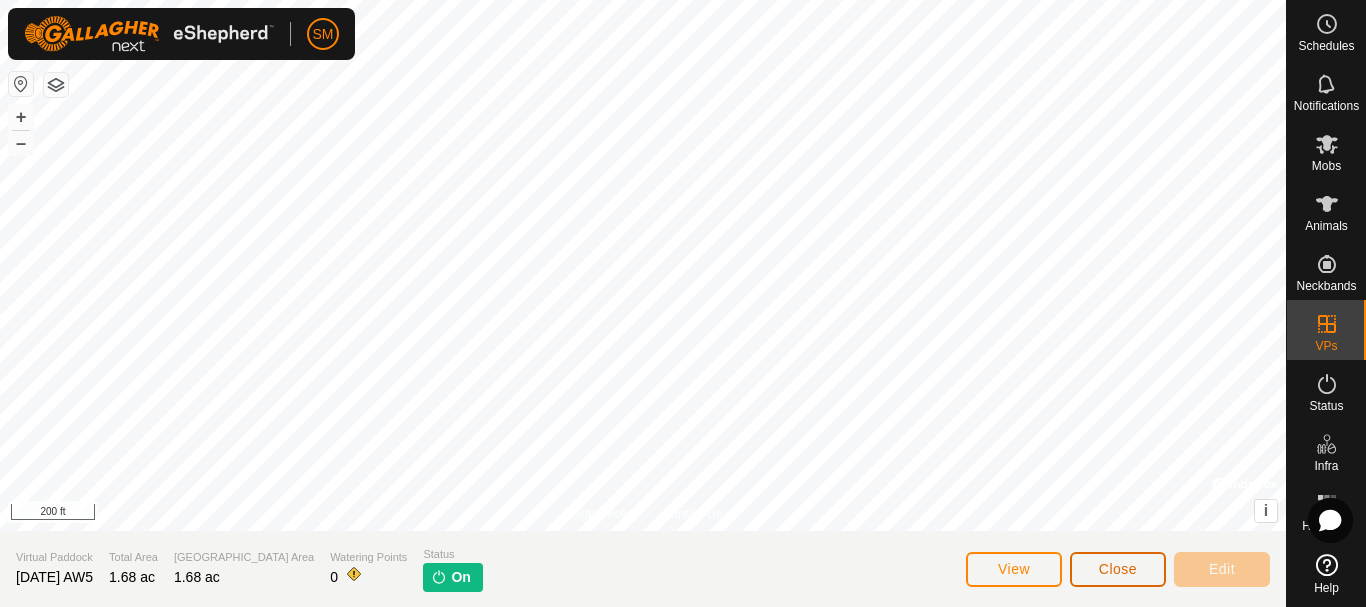 click on "Close" 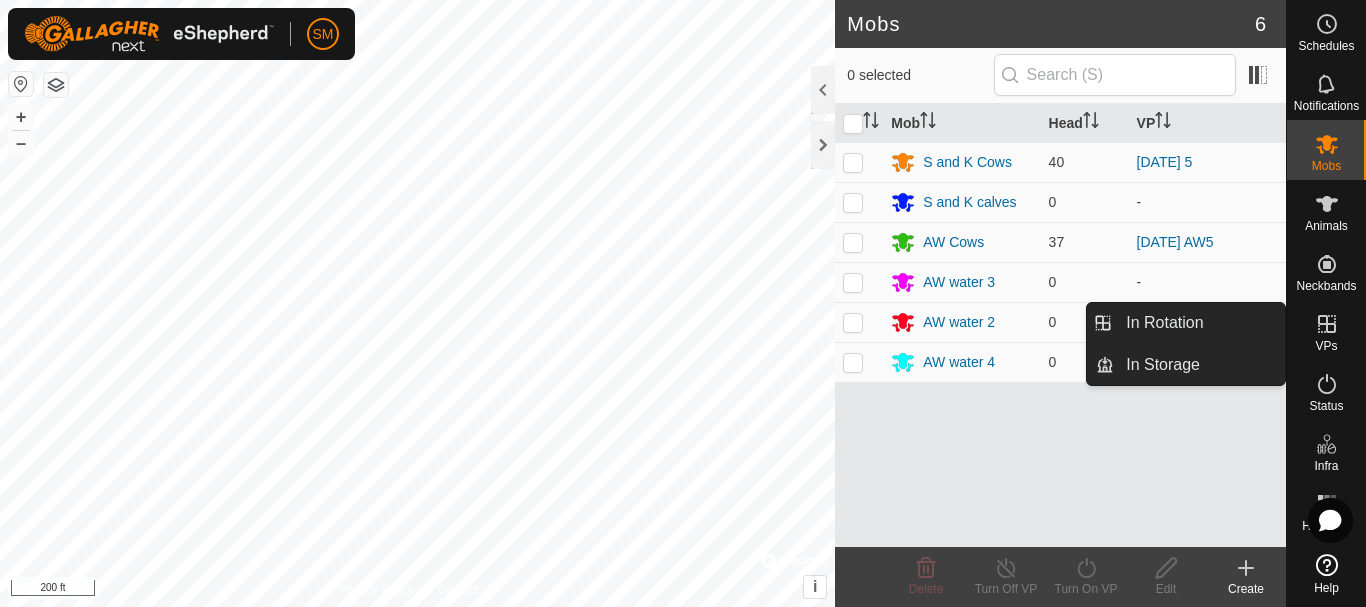 click 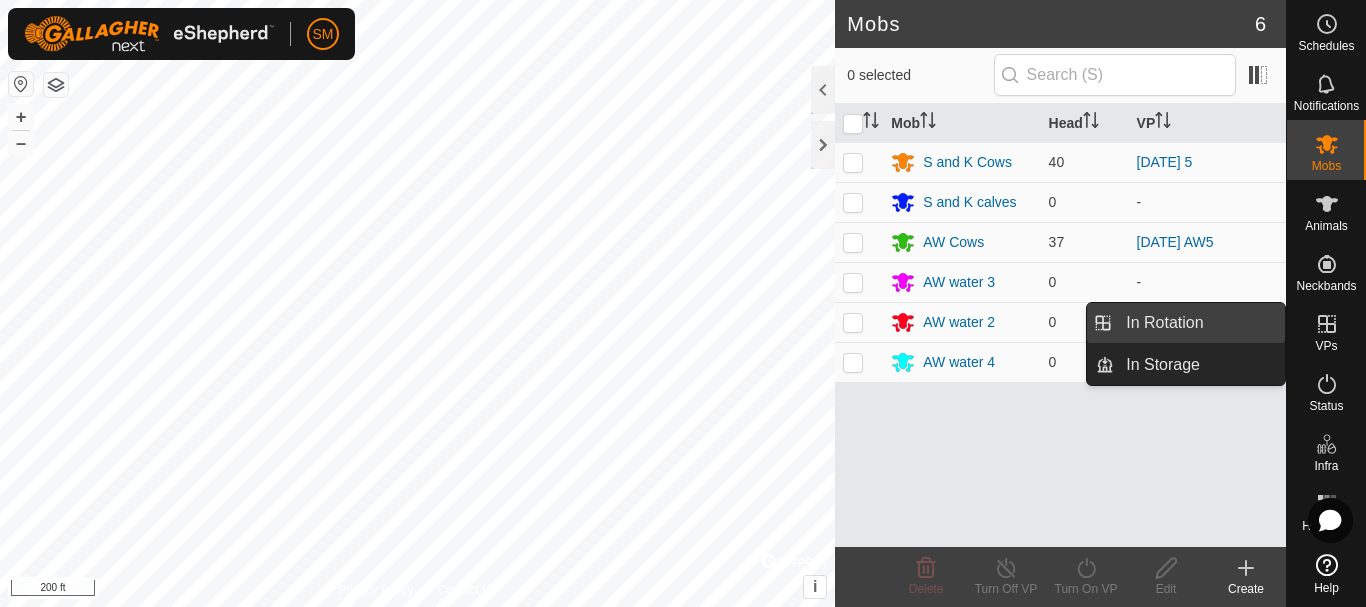 click on "In Rotation" at bounding box center [1199, 323] 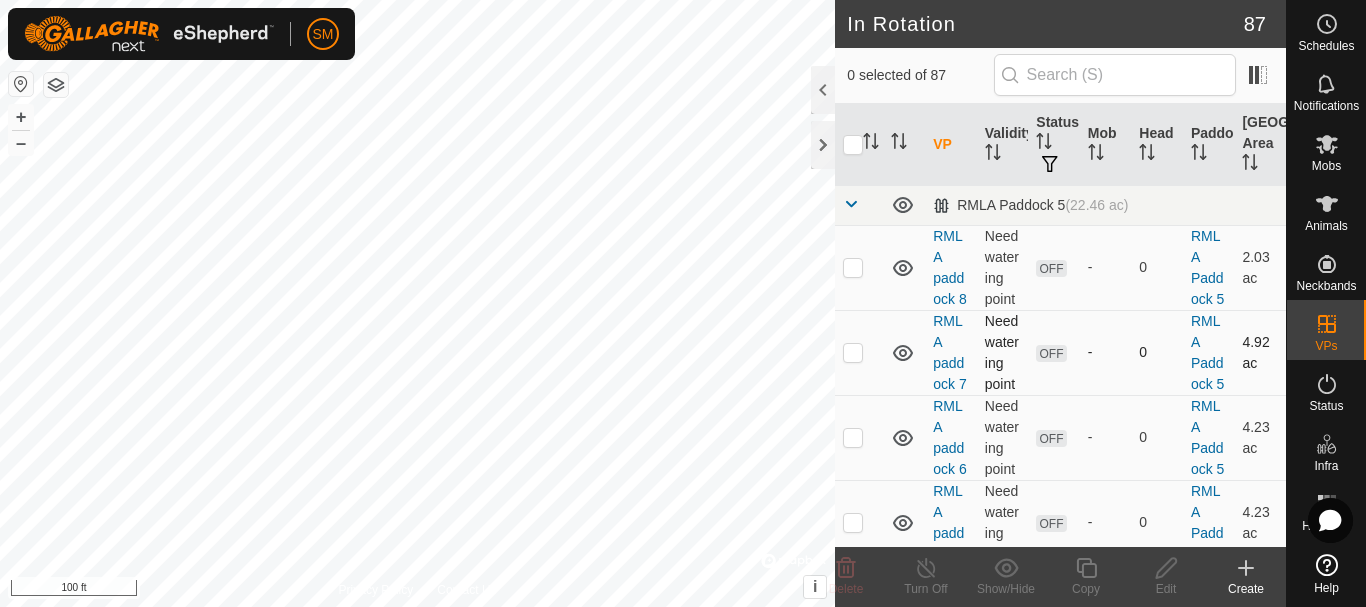 checkbox on "true" 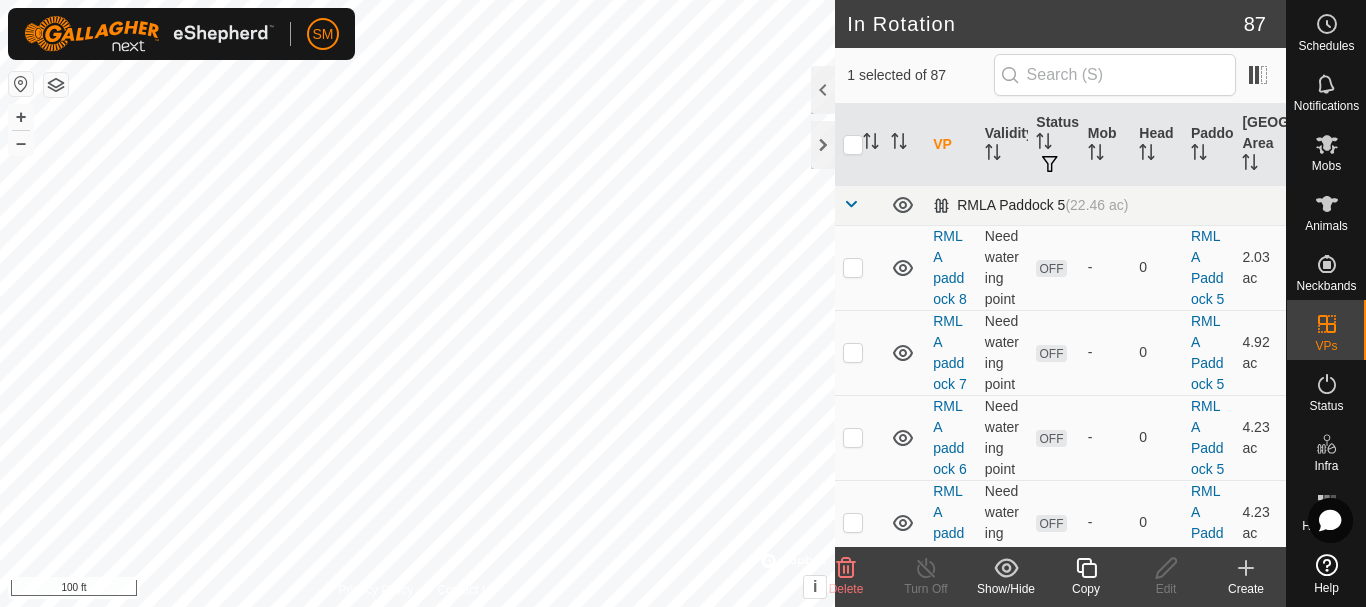 click at bounding box center [851, 204] 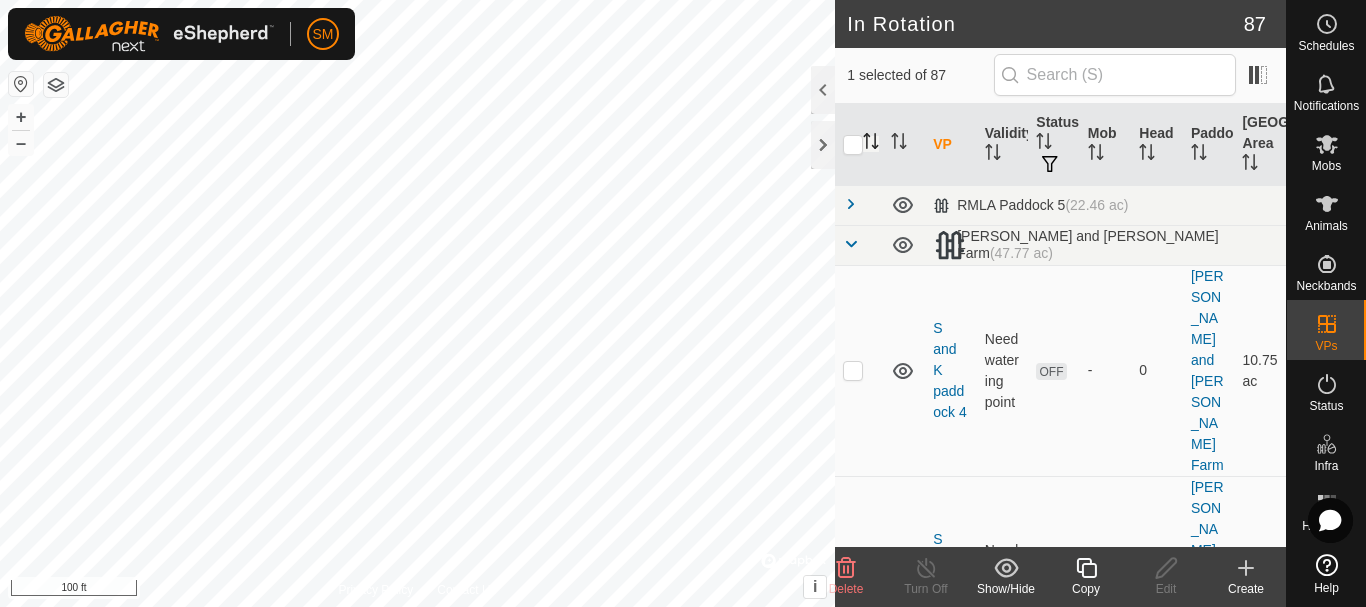 click 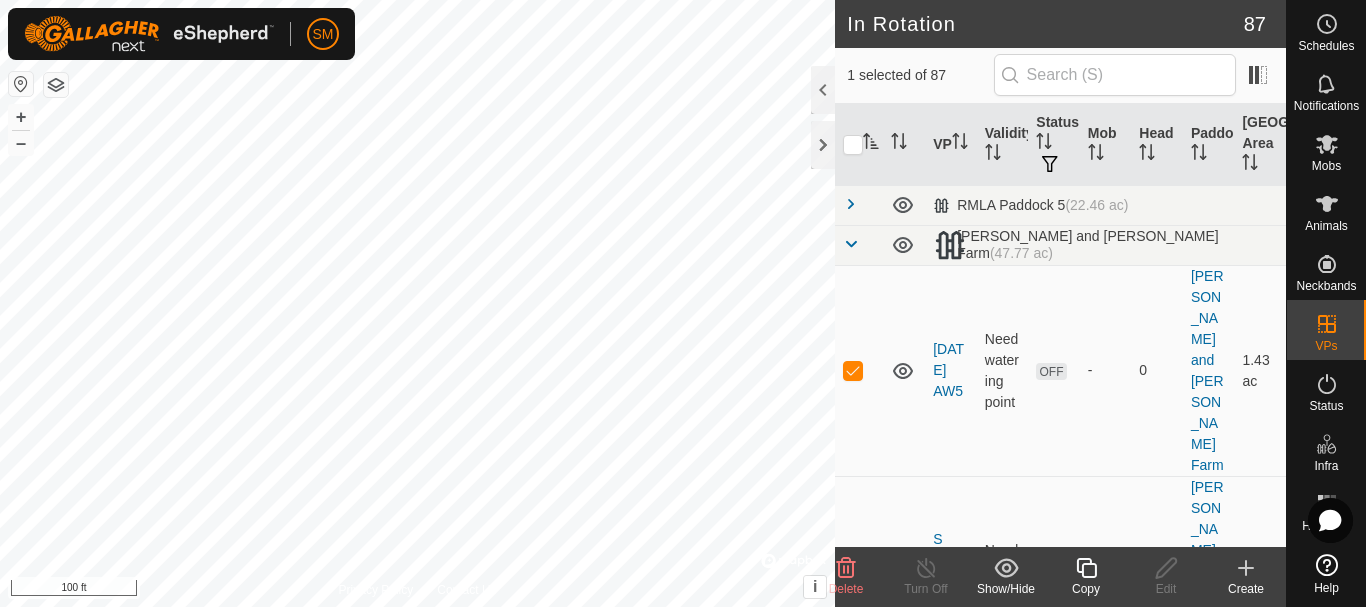 click 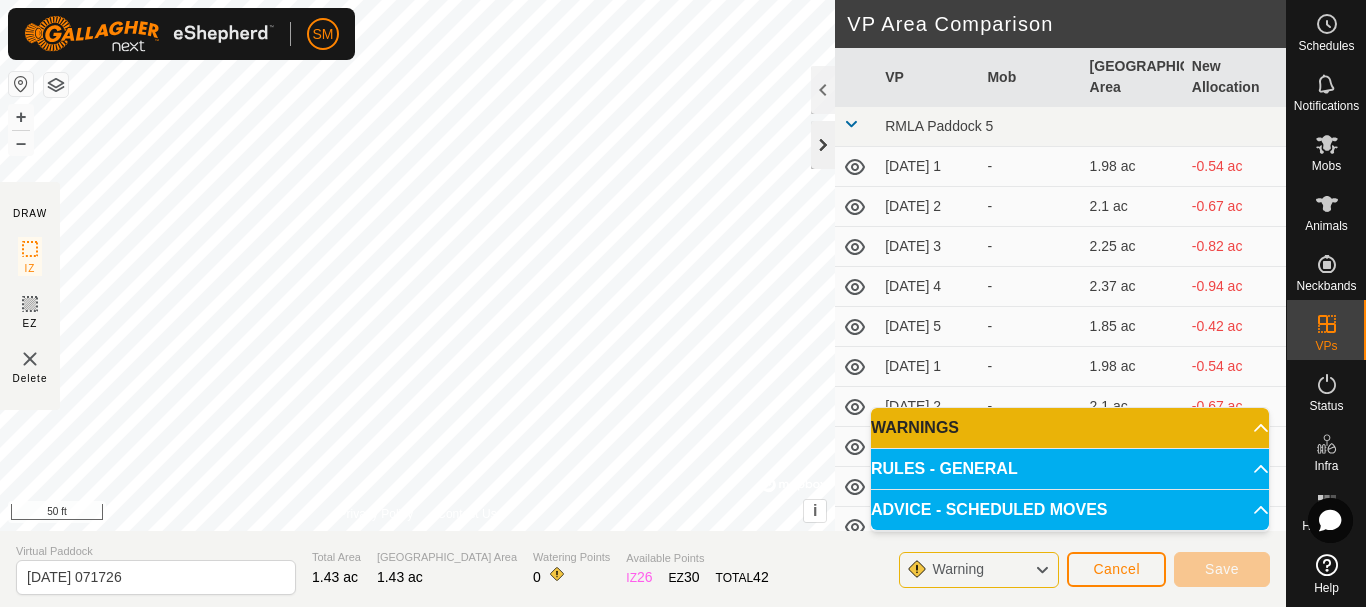click 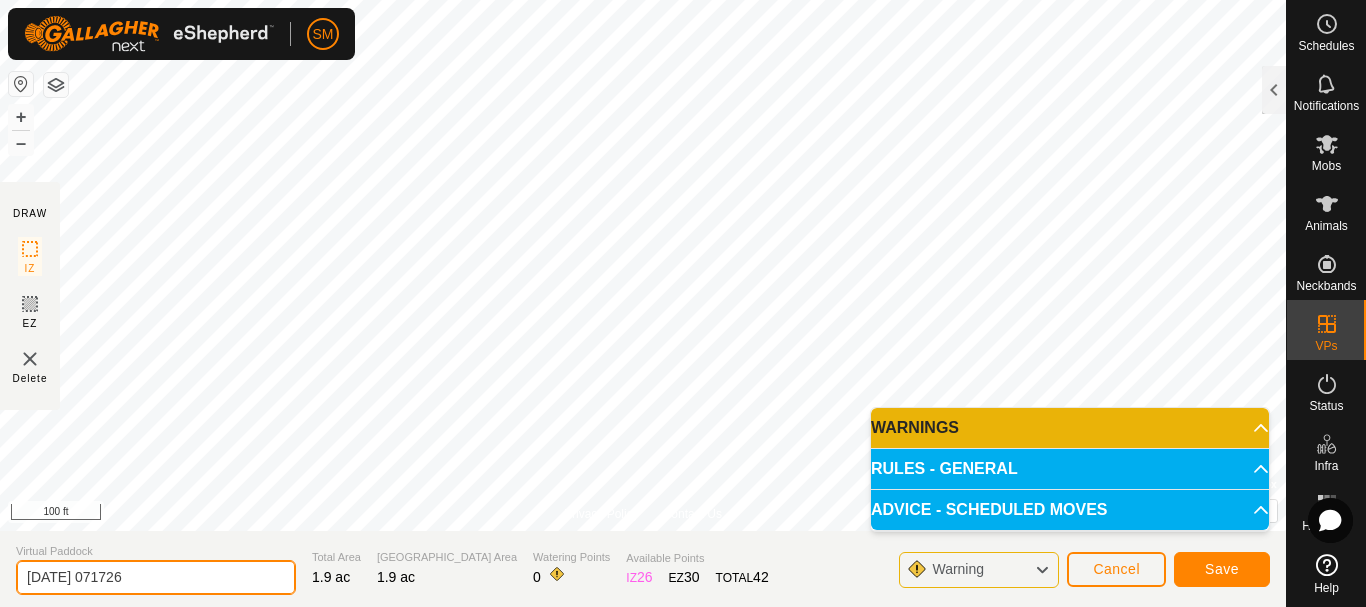 drag, startPoint x: 173, startPoint y: 578, endPoint x: 0, endPoint y: 576, distance: 173.01157 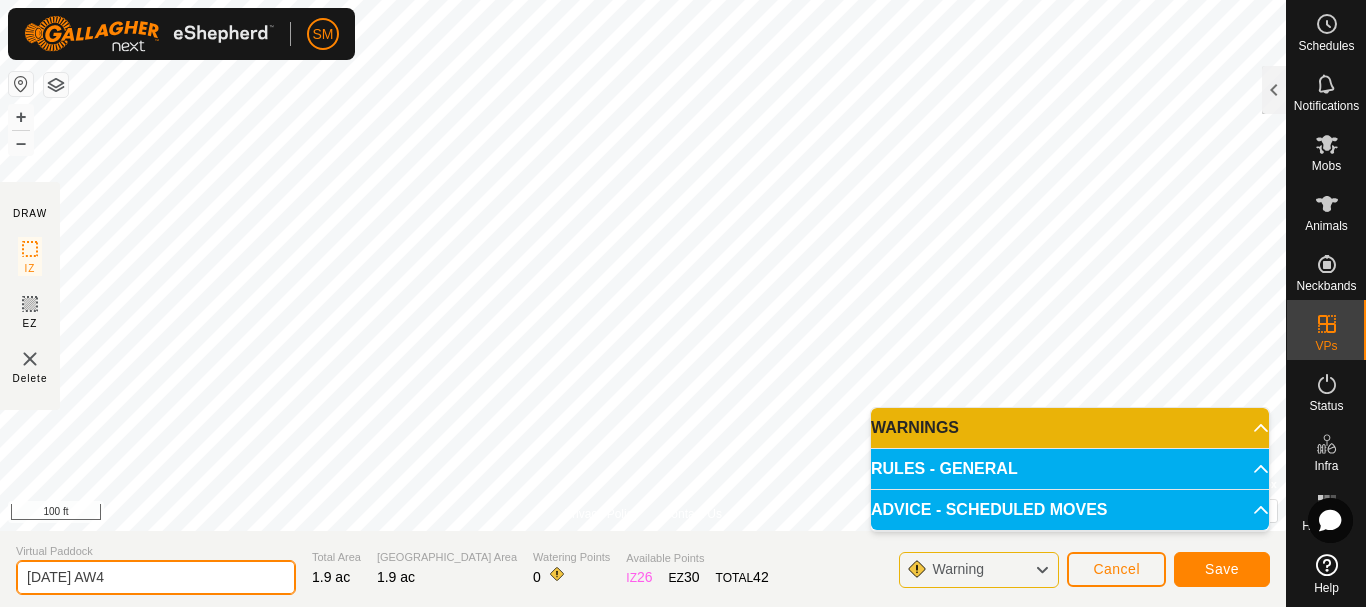 type on "[DATE] AW4" 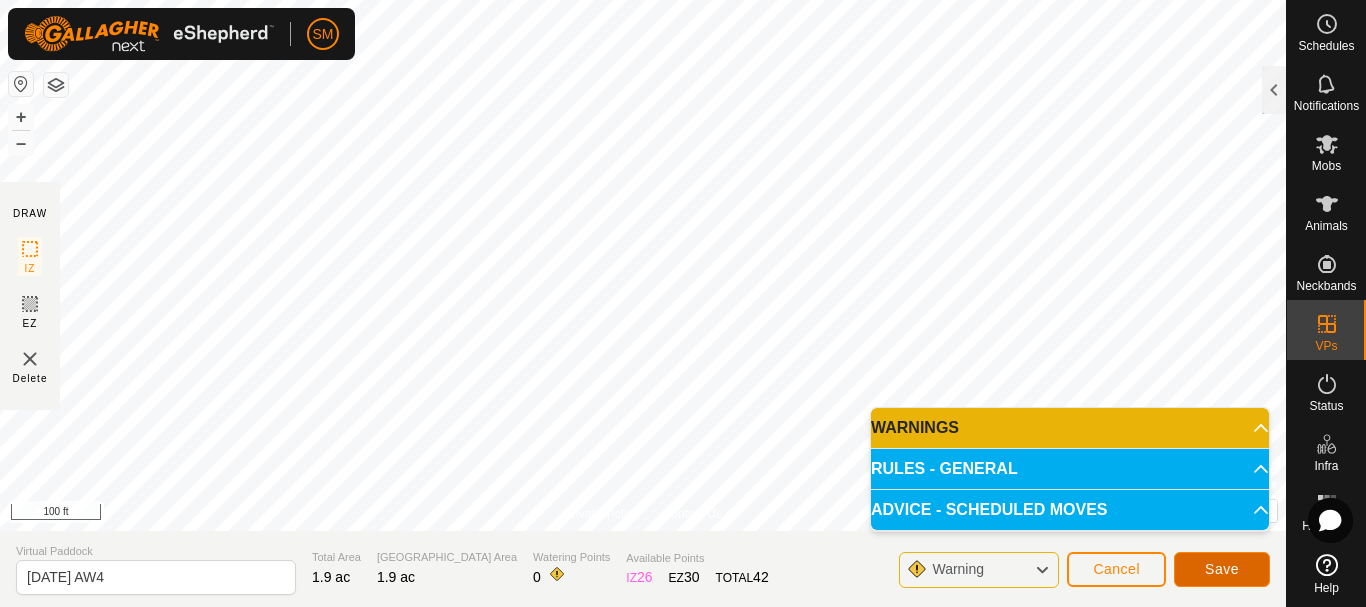 click on "Save" 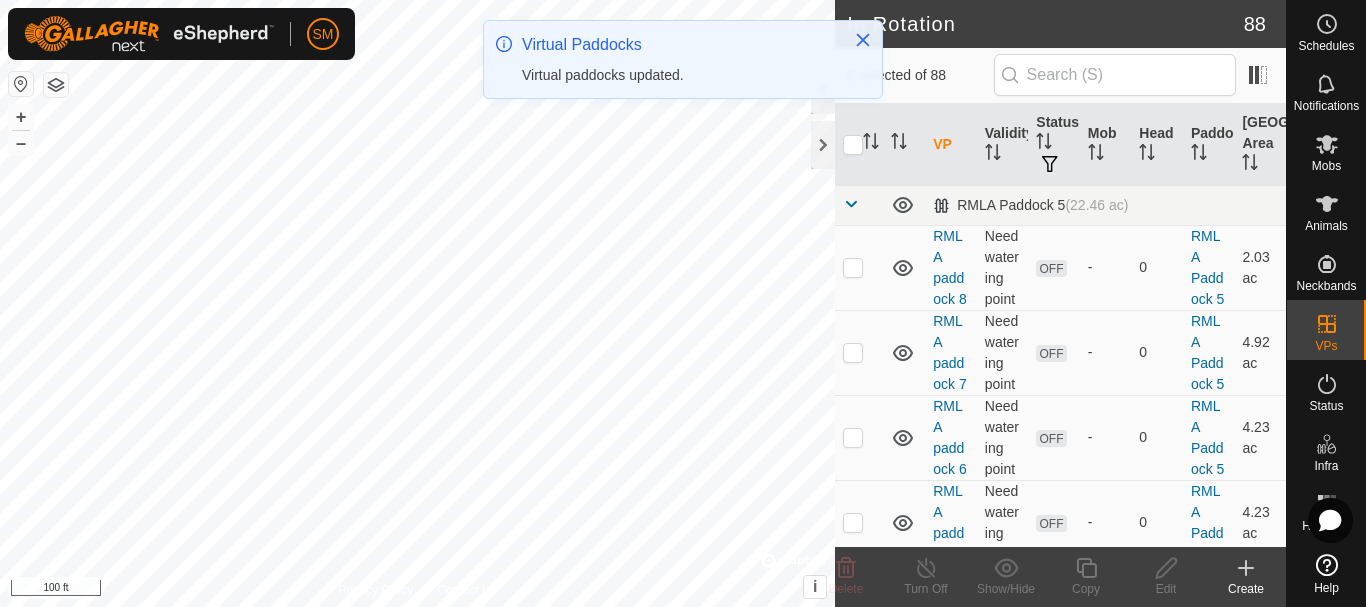 checkbox on "true" 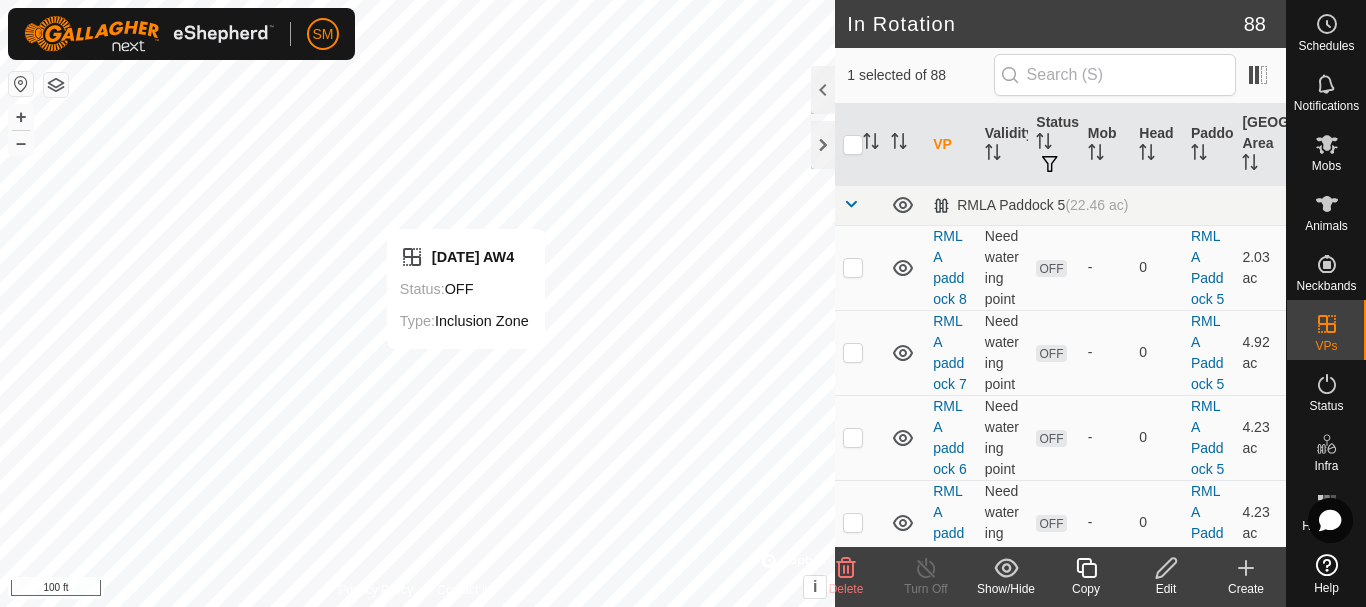 click 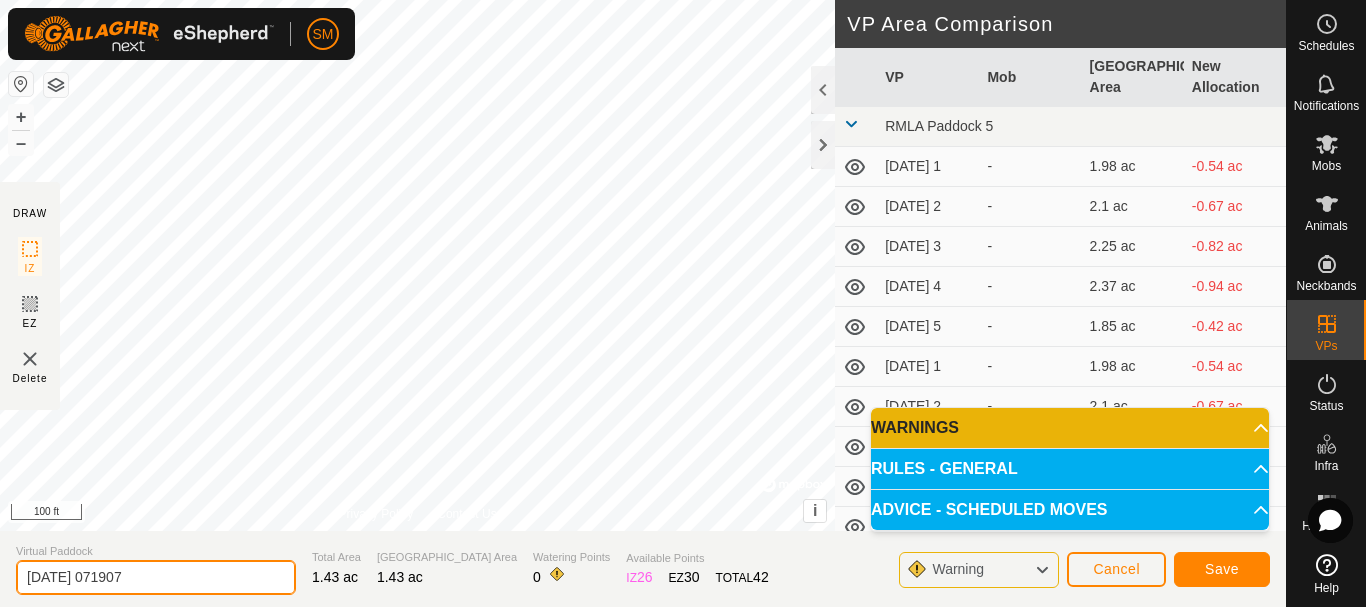 drag, startPoint x: 177, startPoint y: 581, endPoint x: 0, endPoint y: 588, distance: 177.13837 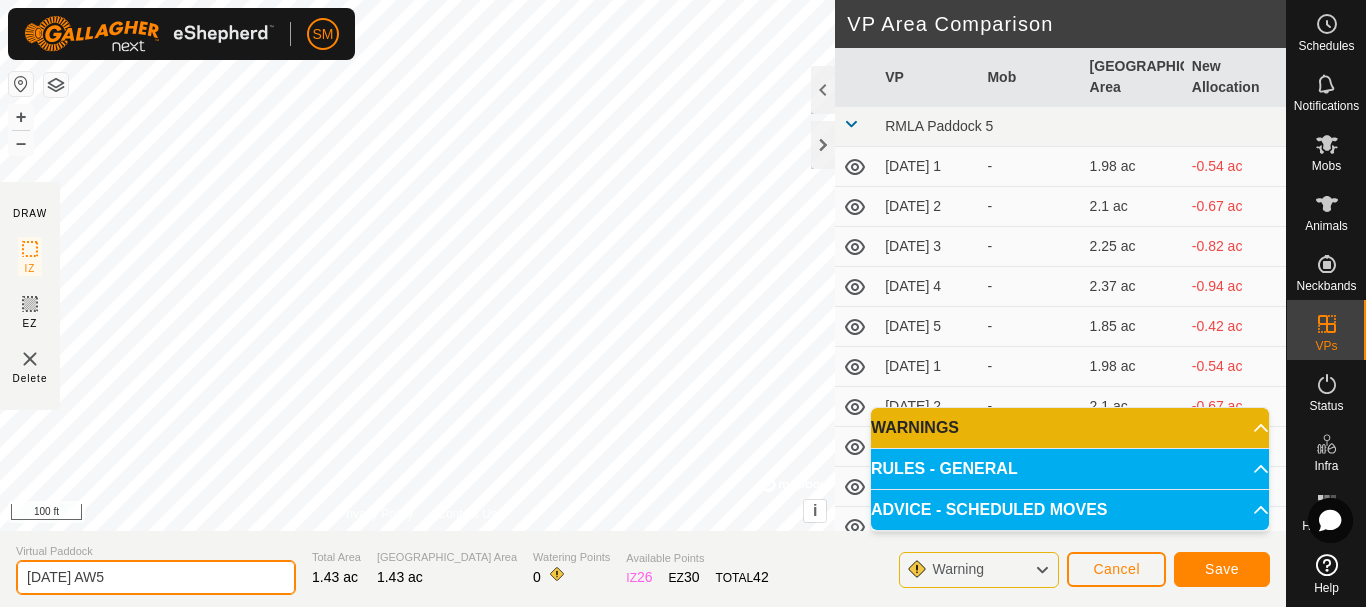 click on "[DATE] AW5" 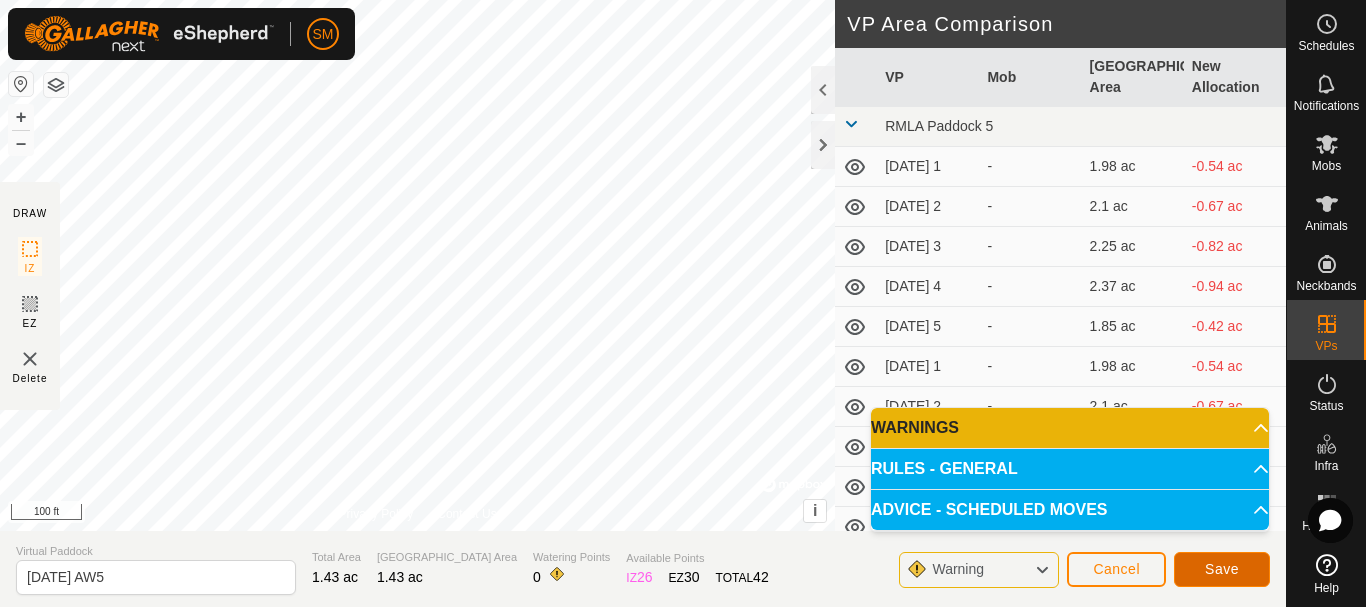 click on "Save" 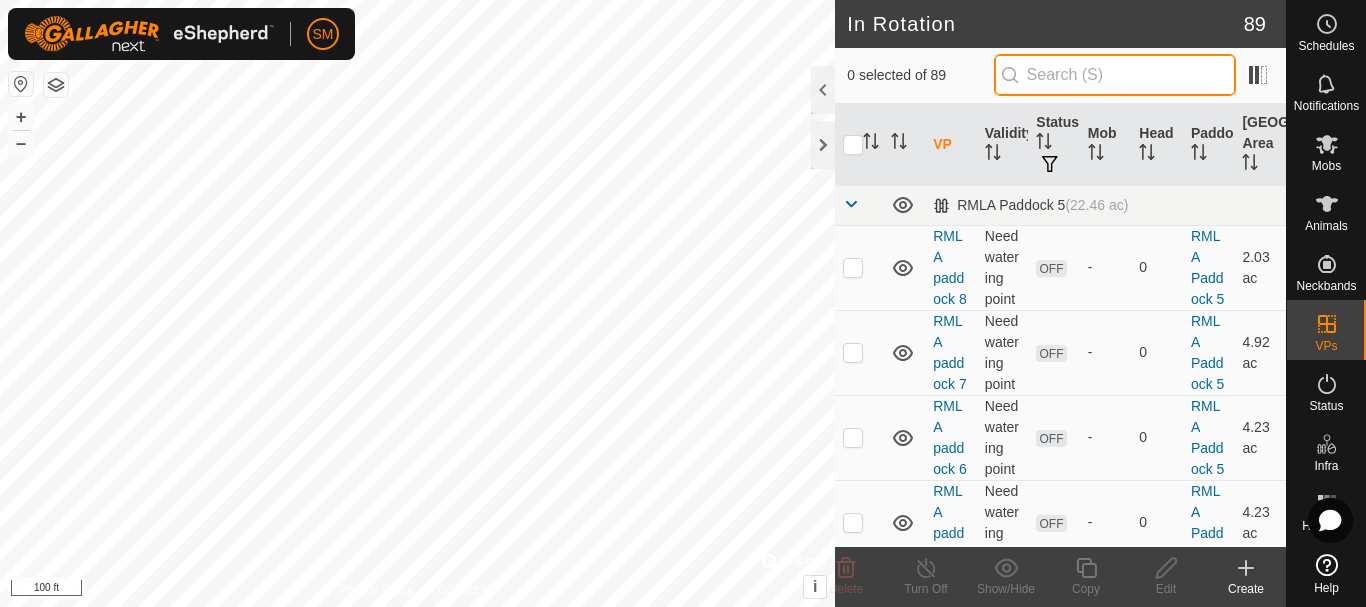click at bounding box center (1115, 75) 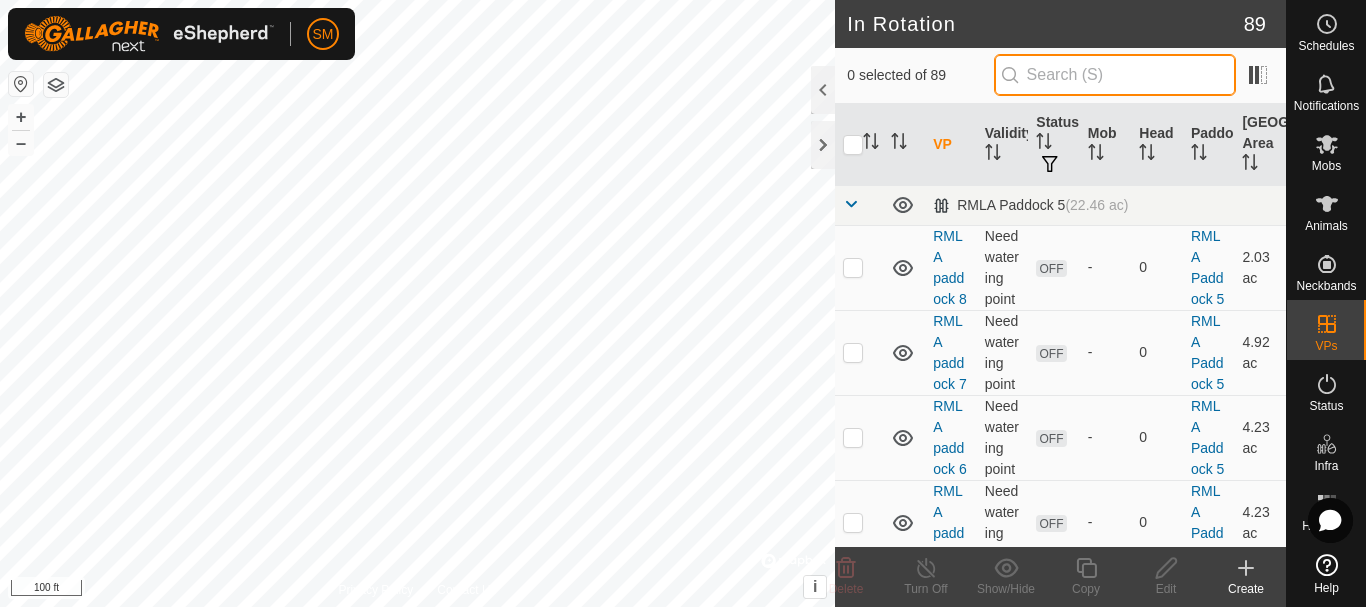 paste on "[DATE] AW" 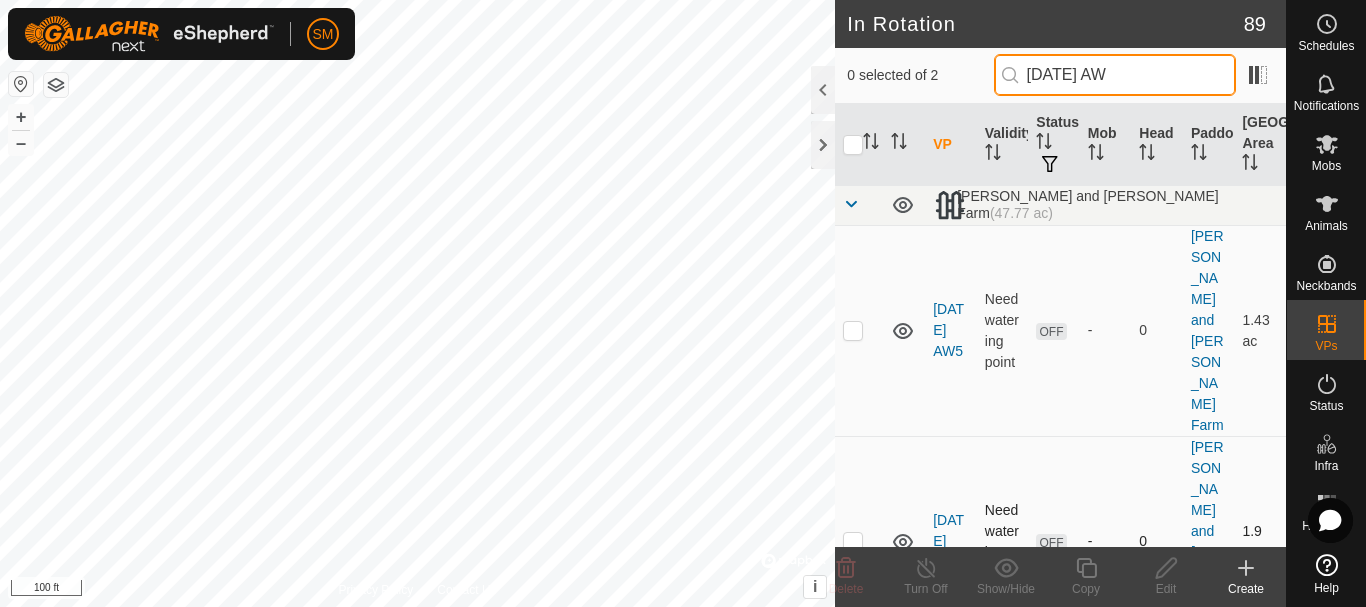 type on "[DATE] AW" 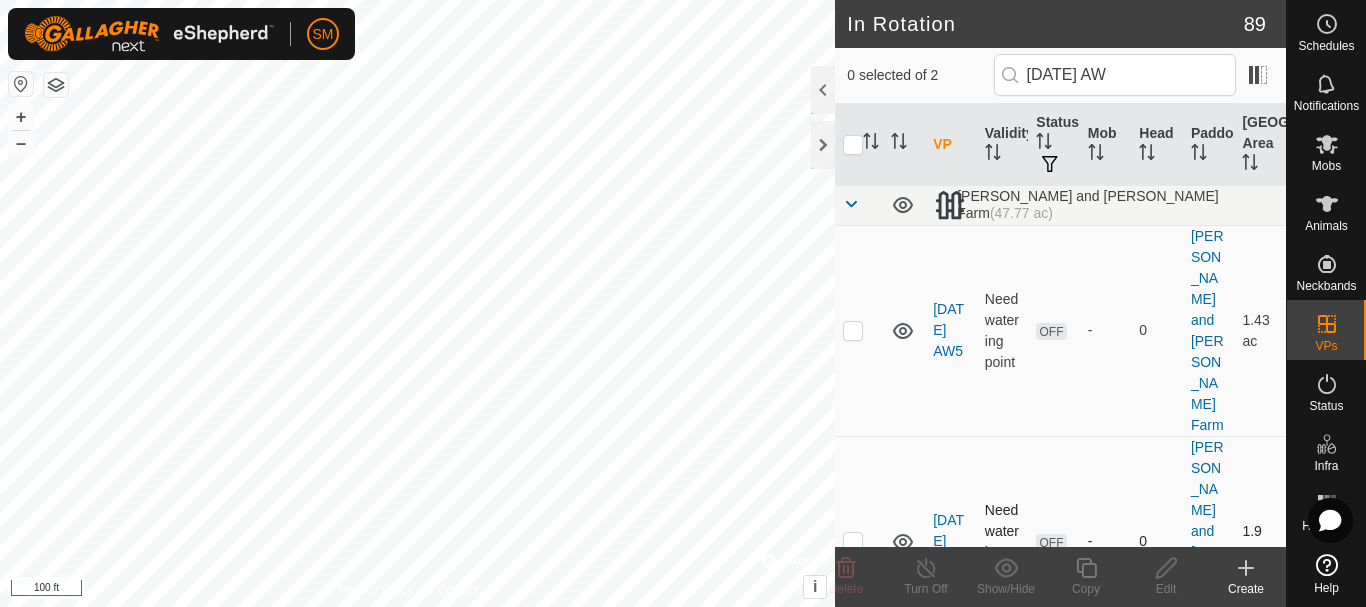 click at bounding box center (853, 541) 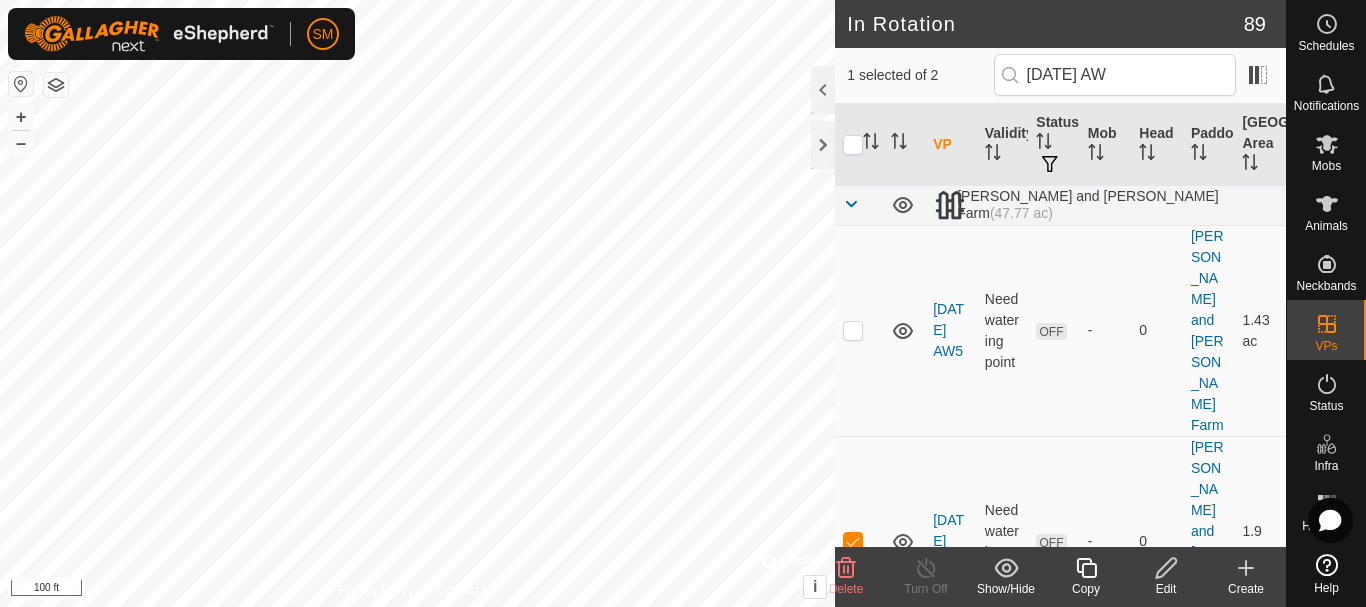 click 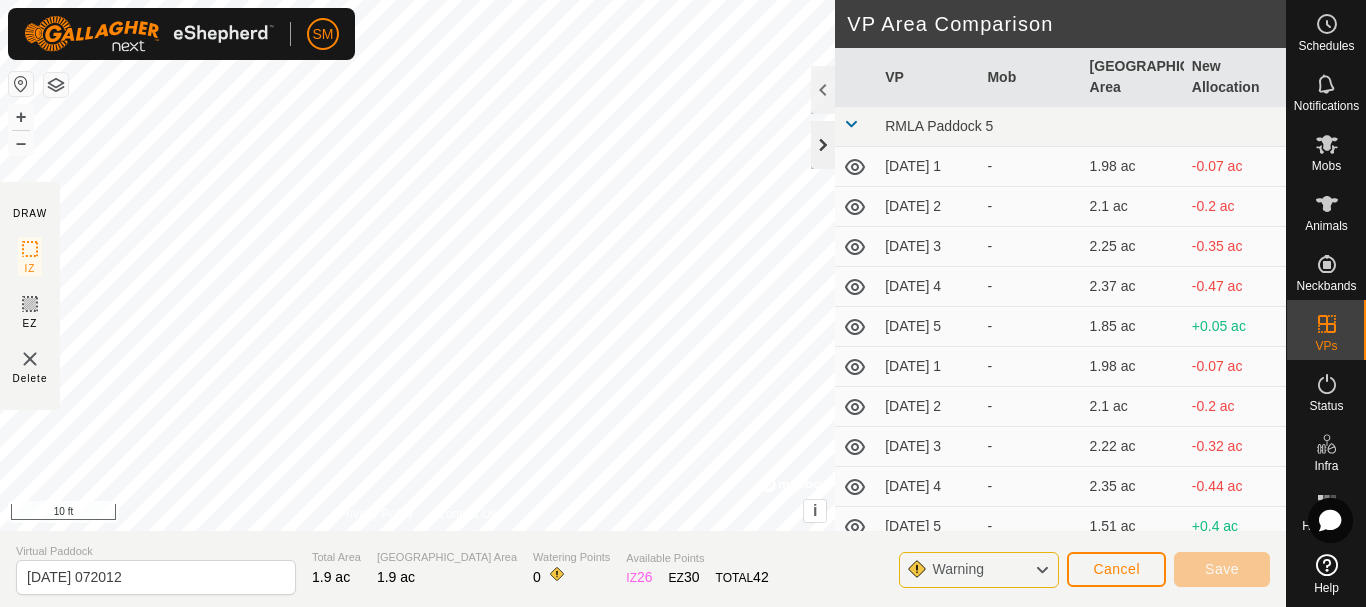 click 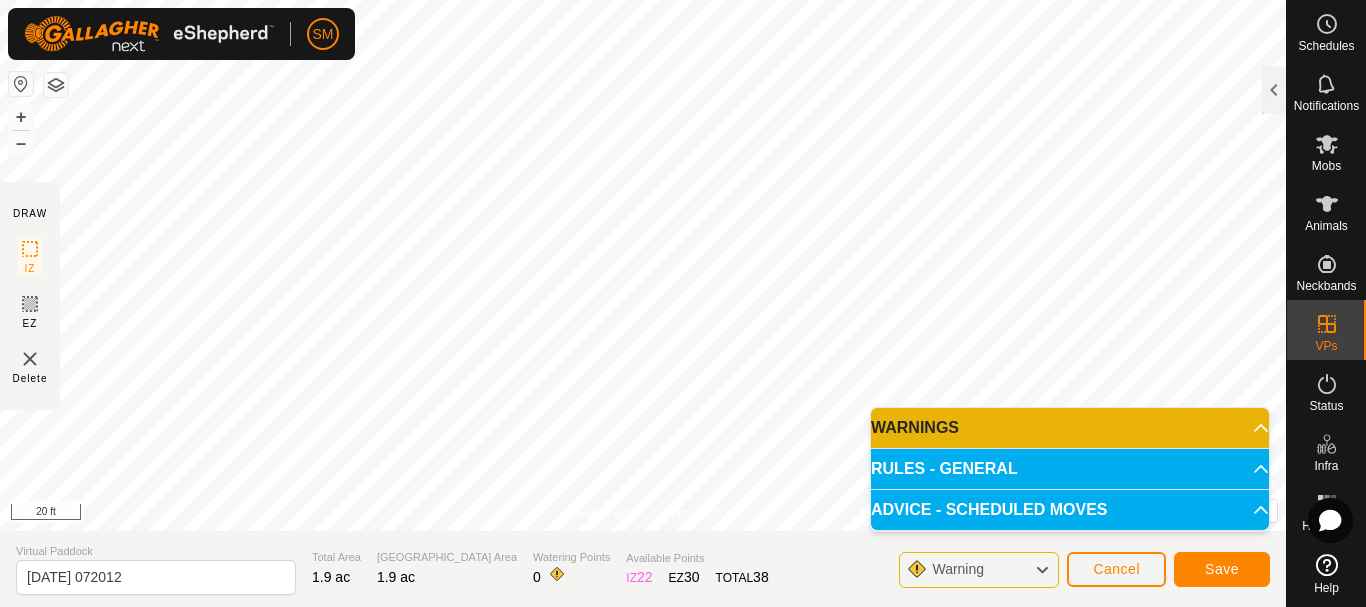 click on "DRAW IZ EZ Delete Privacy Policy Contact Us + – ⇧ i ©  Mapbox , ©  OpenStreetMap ,  Improve this map 20 ft VP Area Comparison     VP   Mob   [GEOGRAPHIC_DATA] Area   New Allocation  RMLA Paddock 5  [DATE] 1  -  1.98 ac  -0.07 ac  [DATE] 2  -  2.1 ac  -0.2 ac  [DATE] 3  -  2.25 ac  -0.35 ac  [DATE] 4  -  2.37 ac  -0.47 ac  [DATE] 5  -  1.85 ac  +0.05 ac  [DATE] 1  -  1.98 ac  -0.07 ac  [DATE] 2  -  2.1 ac  -0.2 ac  [DATE] 3  -  2.22 ac  -0.32 ac  [DATE] 4  -  2.35 ac  -0.44 ac  [DATE] 5  -  1.51 ac  +0.4 ac  [DATE]  -  1.98 ac  -0.07 ac  [DATE] 1  -  1.63 ac  +0.27 ac  [DATE] 2  -  1.73 ac  +0.17 ac  [DATE] 3  -  1.85 ac  +0.05 ac  [DATE] 4  -  1.98 ac  -0.07 ac  [DATE] 5  -  1.48 ac  +0.42 ac  [DATE]  -  1.95 ac  -0.05 ac  [DATE] 1  -  1.58 ac  +0.32 ac  [DATE] 2  -  1.71 ac  +0.2 ac  [DATE] 3  -  1.83 ac  +0.07 ac  [DATE] 4  -  1.95 ac  -0.05 ac  [DATE] 5   S and K Cows   1.43 ac  +0.47 ac  [DATE]  -  1.95 ac  -0.05 ac -" 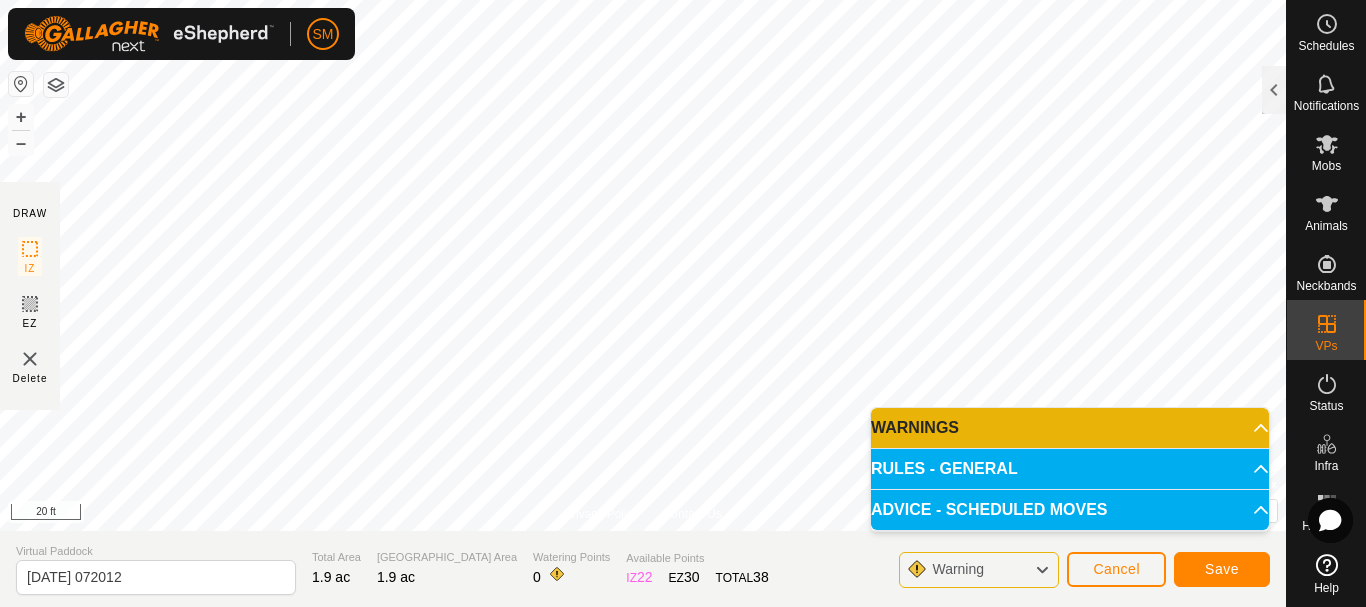 click on "SM Schedules Notifications Mobs Animals Neckbands VPs Status Infra Heatmap Help DRAW IZ EZ Delete Privacy Policy Contact Us + – ⇧ i ©  Mapbox , ©  OpenStreetMap ,  Improve this map 20 ft VP Area Comparison     VP   Mob   Grazing Area   New Allocation  RMLA Paddock 5  [DATE] 1  -  1.98 ac  -0.07 ac  [DATE] 2  -  2.1 ac  -0.2 ac  [DATE] 3  -  2.25 ac  -0.35 ac  [DATE] 4  -  2.37 ac  -0.47 ac  [DATE] 5  -  1.85 ac  +0.05 ac  [DATE] 1  -  1.98 ac  -0.07 ac  [DATE] 2  -  2.1 ac  -0.2 ac  [DATE] 3  -  2.22 ac  -0.32 ac  [DATE] 4  -  2.35 ac  -0.44 ac  [DATE] 5  -  1.51 ac  +0.4 ac  [DATE]  -  1.98 ac  -0.07 ac  [DATE] 1  -  1.63 ac  +0.27 ac  [DATE] 2  -  1.73 ac  +0.17 ac  [DATE] 3  -  1.85 ac  +0.05 ac  [DATE] 4  -  1.98 ac  -0.07 ac  [DATE] 5  -  1.48 ac  +0.42 ac  [DATE]  -  1.95 ac  -0.05 ac  [DATE] 1  -  1.58 ac  +0.32 ac  [DATE] 2  -  1.71 ac  +0.2 ac  [DATE] 3  -  1.83 ac  +0.07 ac  [DATE] 4  -  1.95 ac  -0.05 ac" at bounding box center [683, 303] 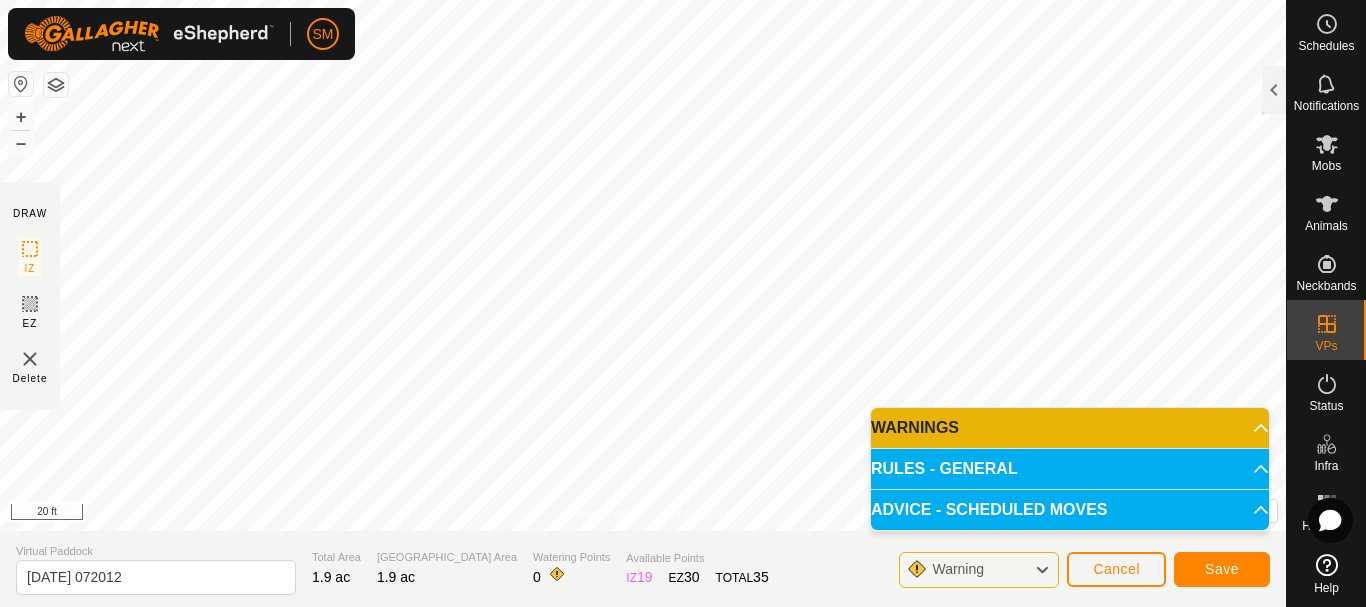 click on "SM Schedules Notifications Mobs Animals Neckbands VPs Status Infra Heatmap Help DRAW IZ EZ Delete Privacy Policy Contact Us + – ⇧ i ©  Mapbox , ©  OpenStreetMap ,  Improve this map 20 ft VP Area Comparison     VP   Mob   Grazing Area   New Allocation  RMLA Paddock 5  [DATE] 1  -  1.98 ac  -0.07 ac  [DATE] 2  -  2.1 ac  -0.2 ac  [DATE] 3  -  2.25 ac  -0.35 ac  [DATE] 4  -  2.37 ac  -0.47 ac  [DATE] 5  -  1.85 ac  +0.05 ac  [DATE] 1  -  1.98 ac  -0.07 ac  [DATE] 2  -  2.1 ac  -0.2 ac  [DATE] 3  -  2.22 ac  -0.32 ac  [DATE] 4  -  2.35 ac  -0.44 ac  [DATE] 5  -  1.51 ac  +0.4 ac  [DATE]  -  1.98 ac  -0.07 ac  [DATE] 1  -  1.63 ac  +0.27 ac  [DATE] 2  -  1.73 ac  +0.17 ac  [DATE] 3  -  1.85 ac  +0.05 ac  [DATE] 4  -  1.98 ac  -0.07 ac  [DATE] 5  -  1.48 ac  +0.42 ac  [DATE]  -  1.95 ac  -0.05 ac  [DATE] 1  -  1.58 ac  +0.32 ac  [DATE] 2  -  1.71 ac  +0.2 ac  [DATE] 3  -  1.83 ac  +0.07 ac  [DATE] 4  -  1.95 ac  - -" at bounding box center [683, 303] 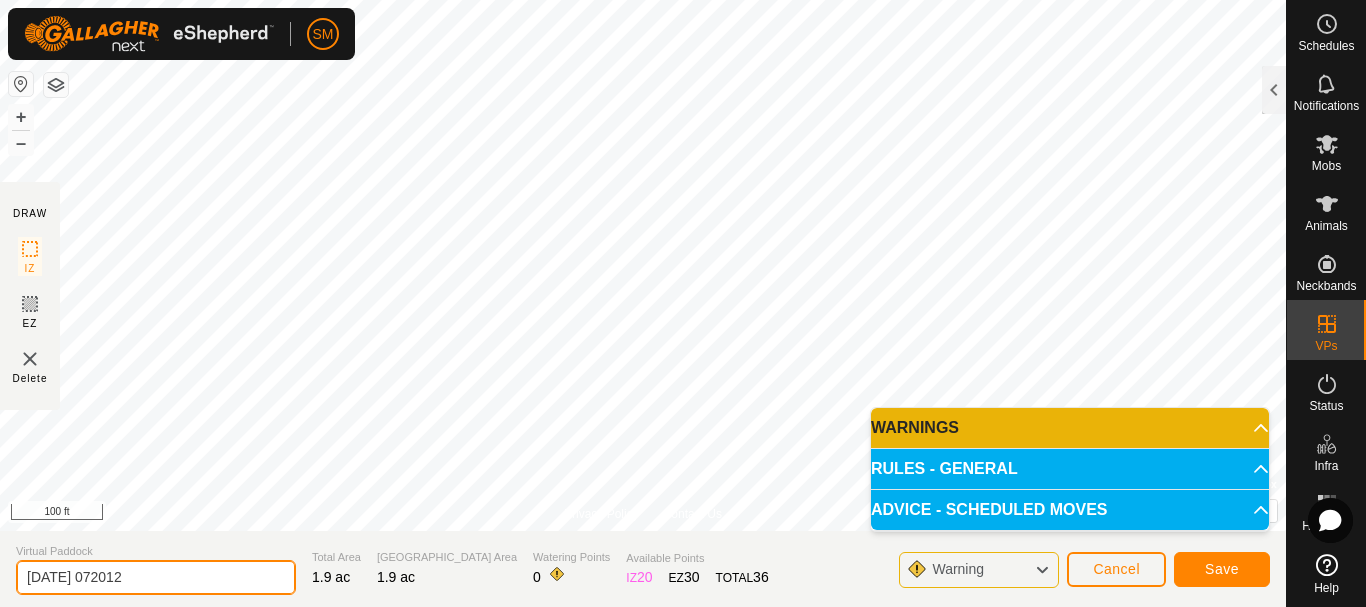 drag, startPoint x: 165, startPoint y: 579, endPoint x: 0, endPoint y: 578, distance: 165.00304 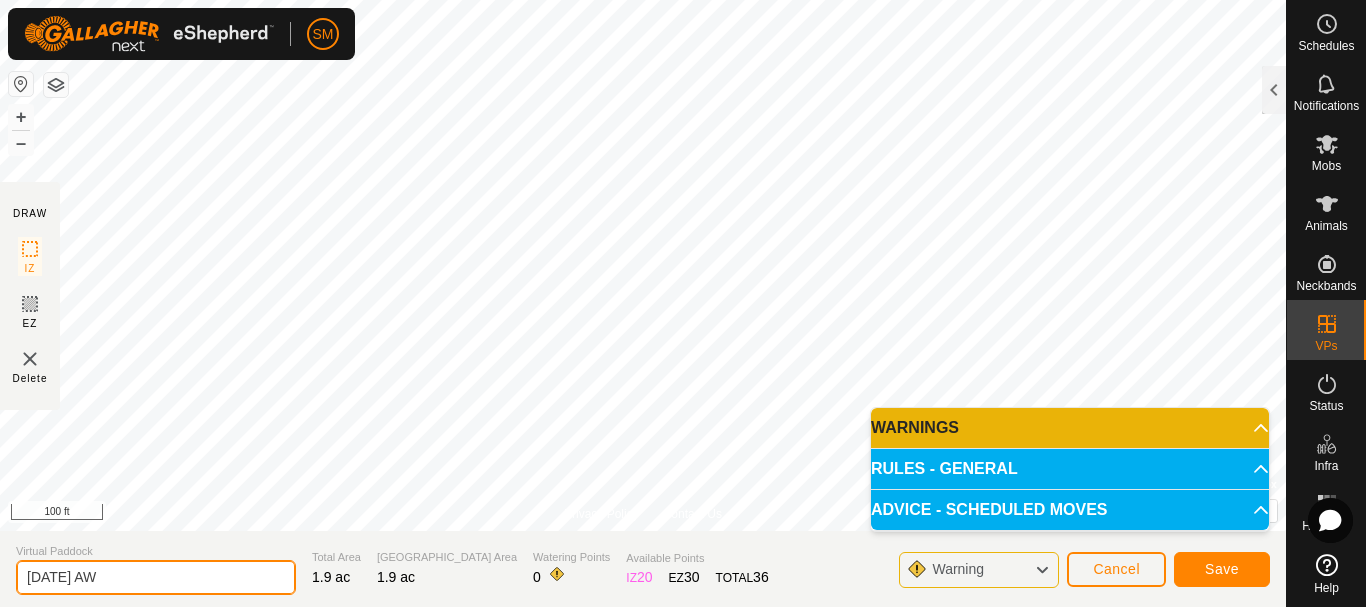 type on "[DATE] AW" 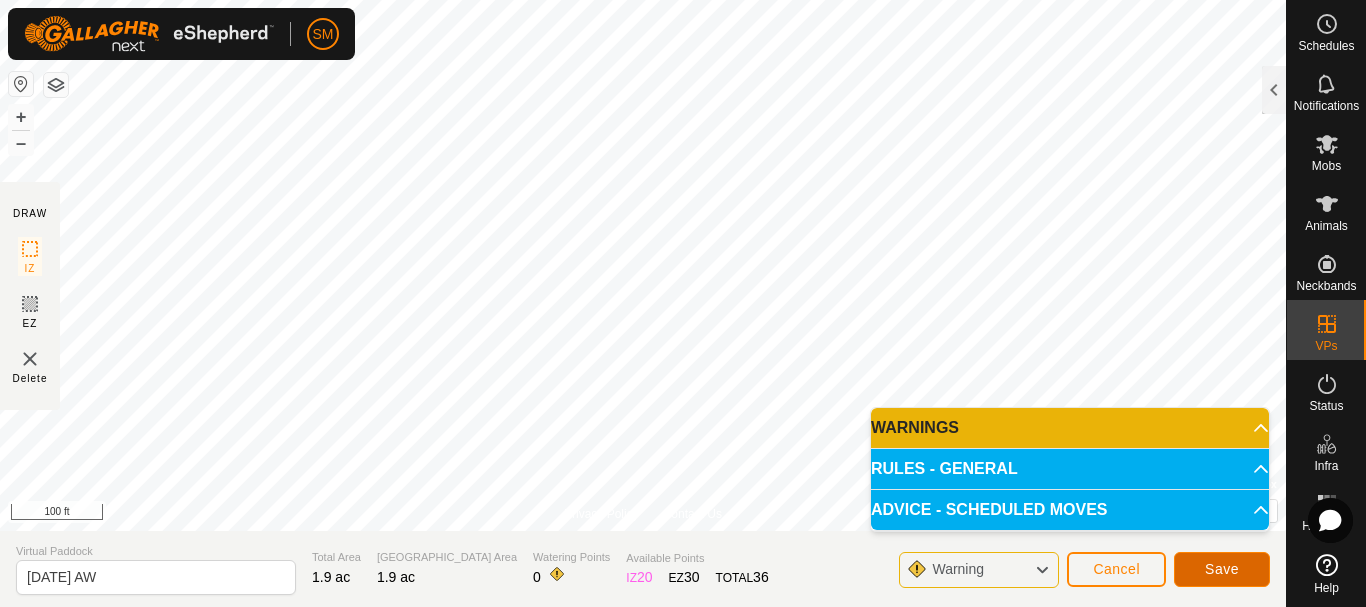 click on "Save" 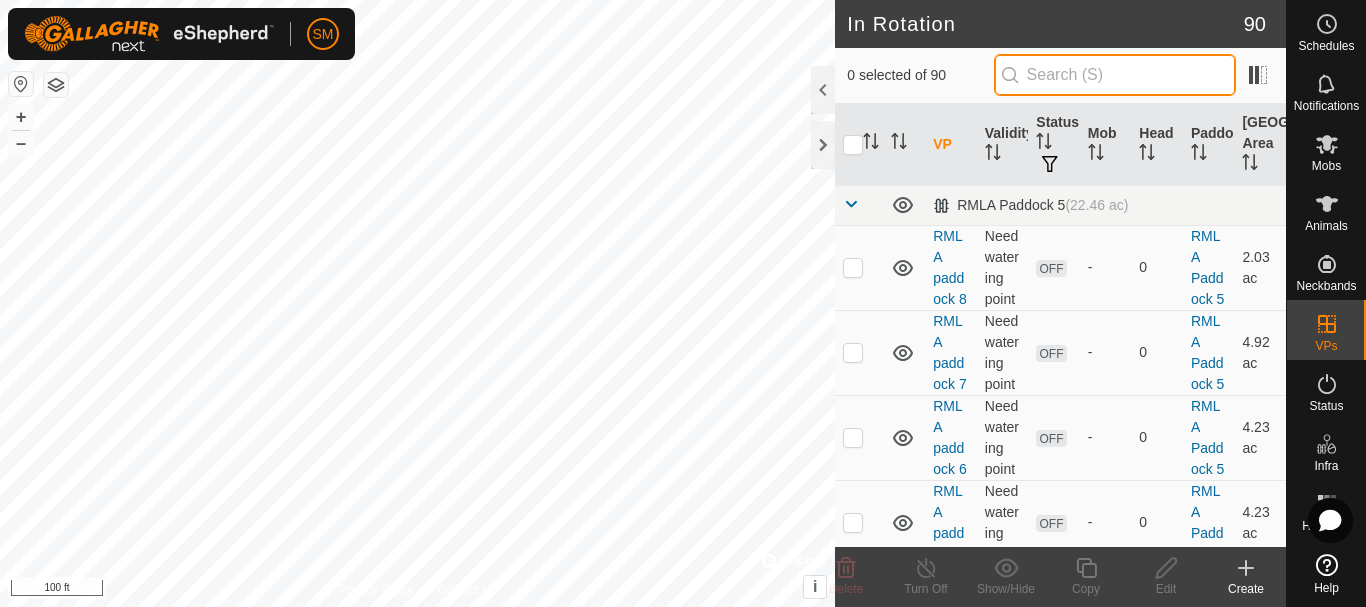 click at bounding box center (1115, 75) 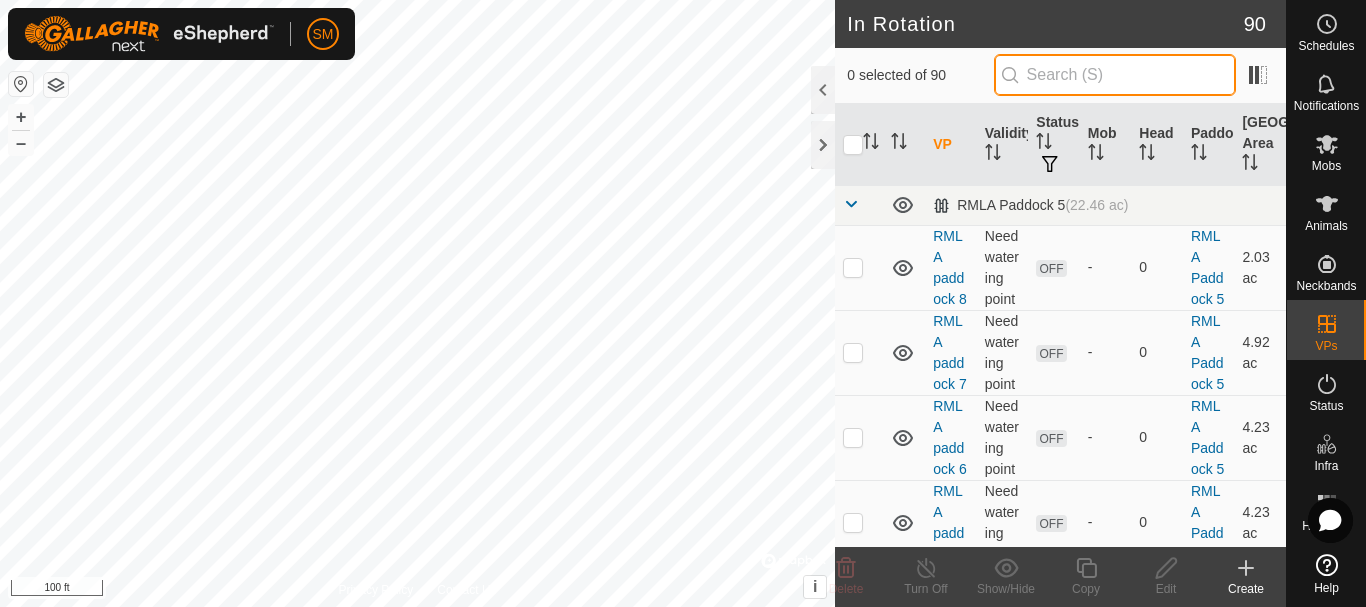 paste on "[DATE] AW" 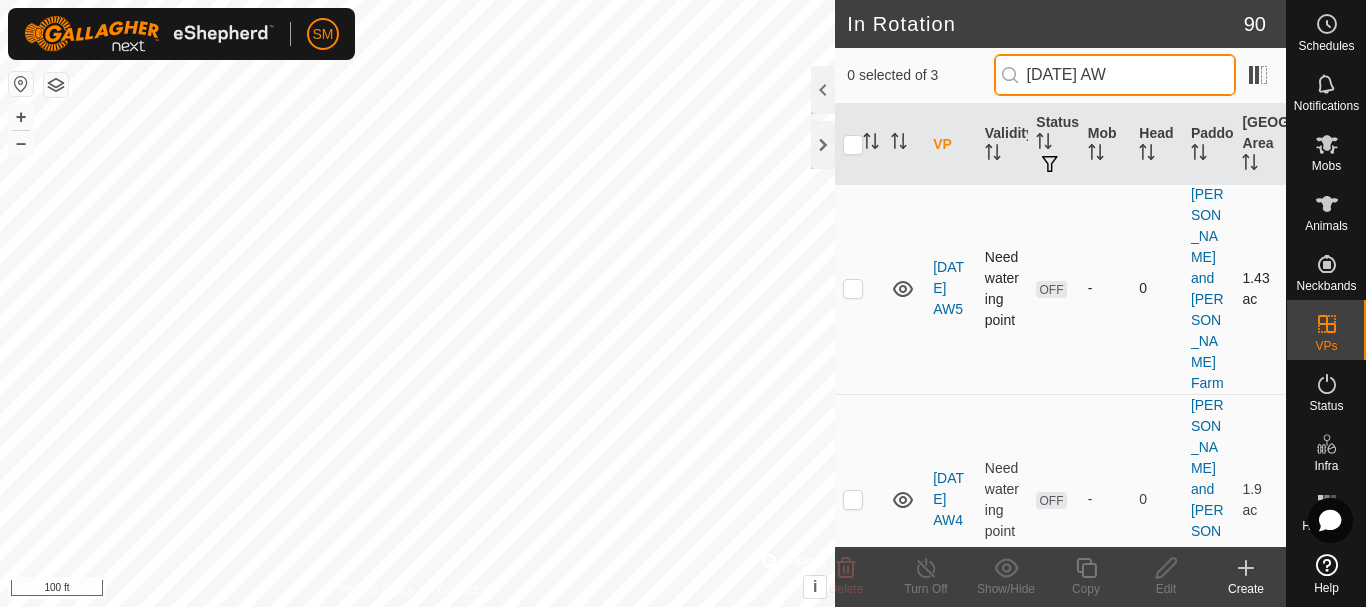 scroll, scrollTop: 60, scrollLeft: 0, axis: vertical 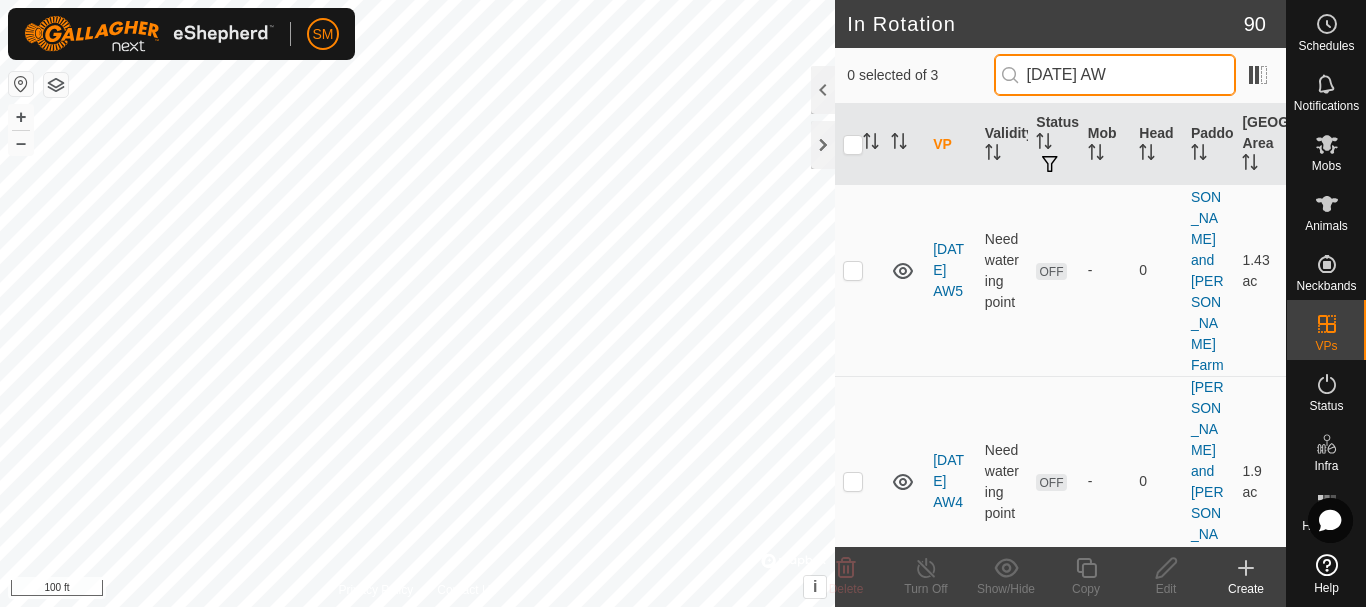 type on "[DATE] AW" 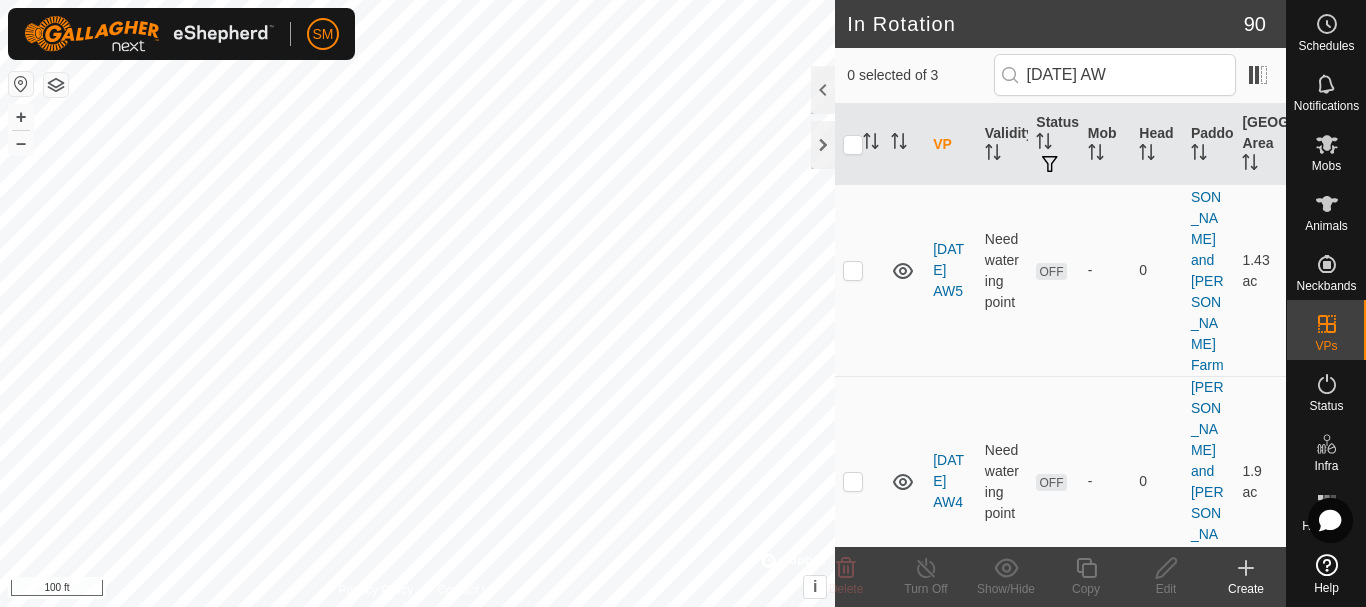 click at bounding box center (859, 692) 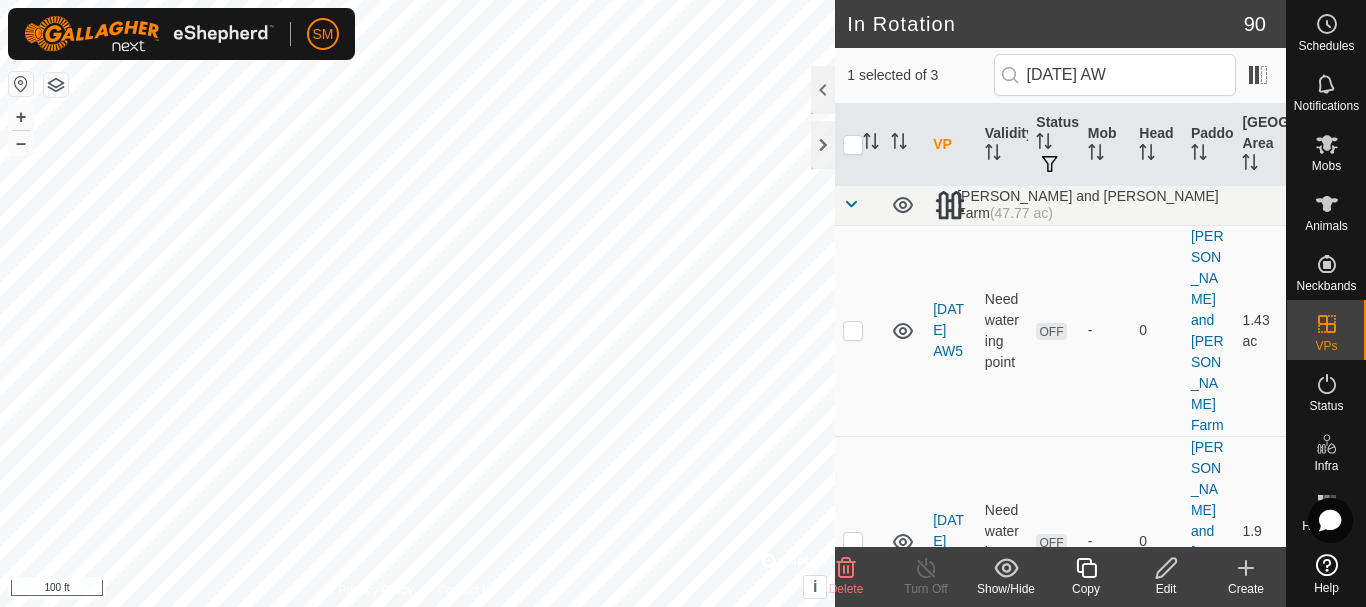 click 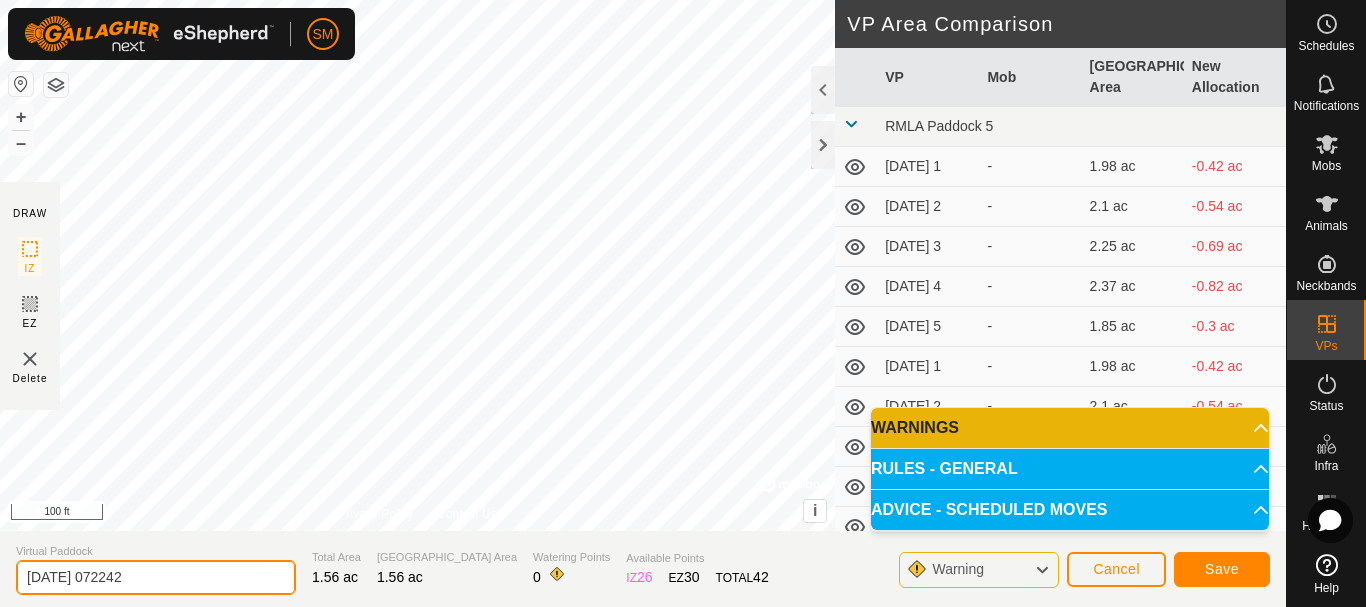drag, startPoint x: 83, startPoint y: 584, endPoint x: 0, endPoint y: 584, distance: 83 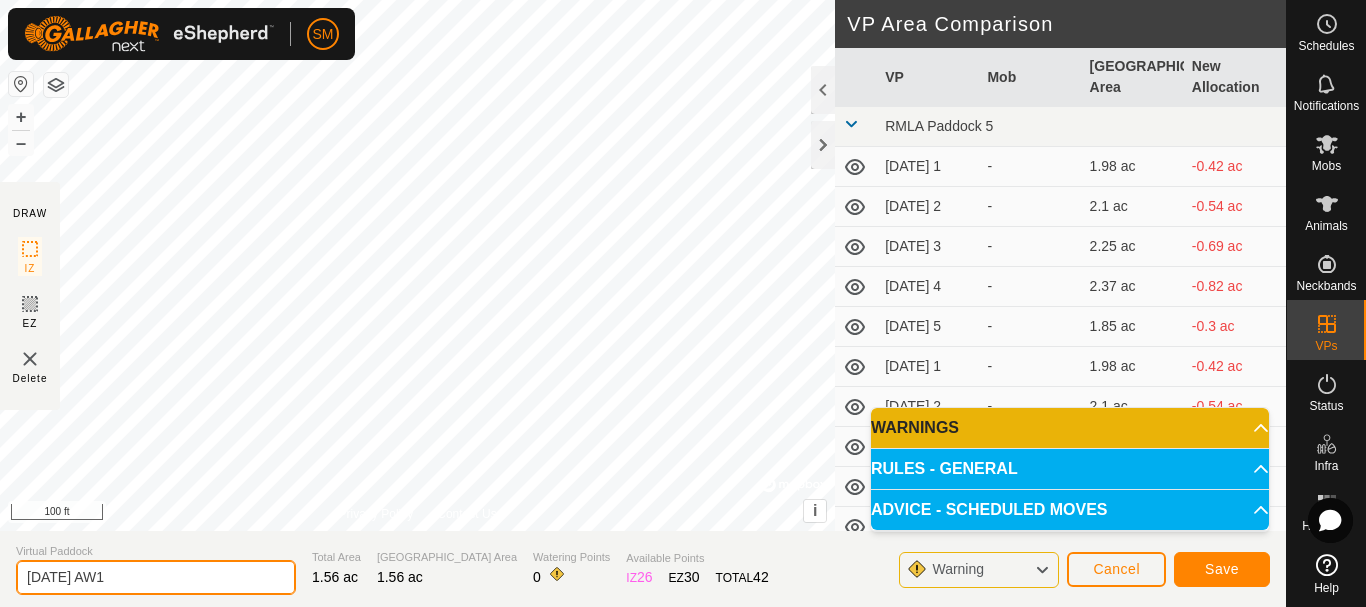 type on "[DATE] AW1" 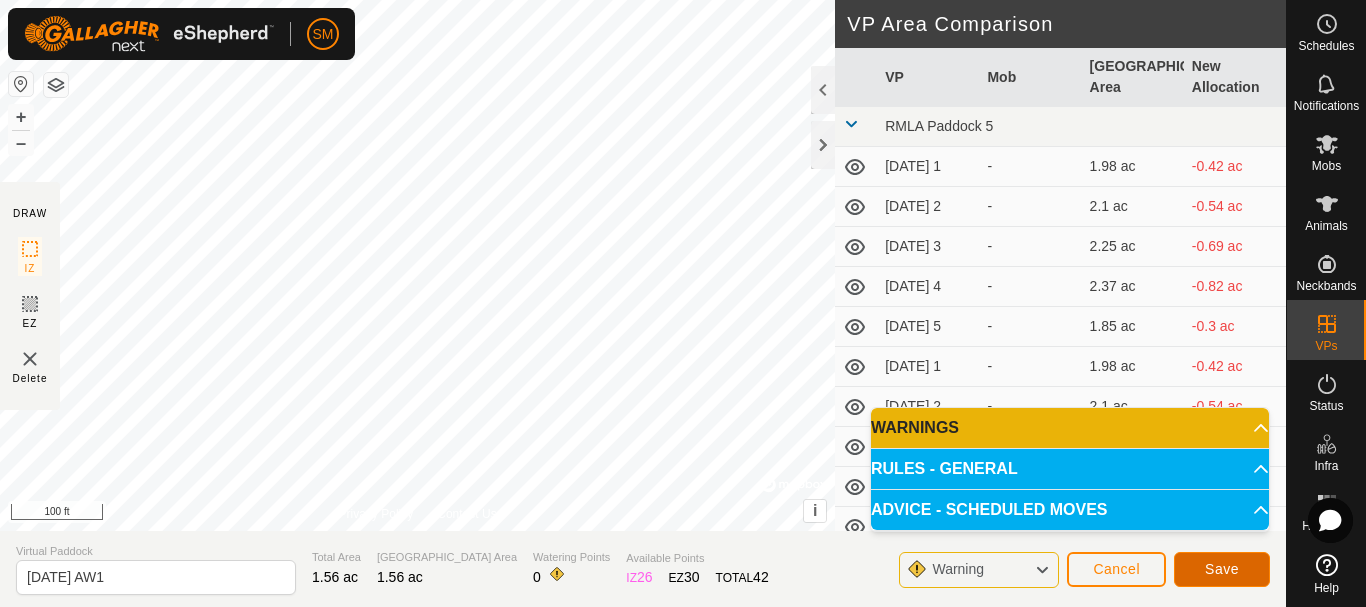 click on "Save" 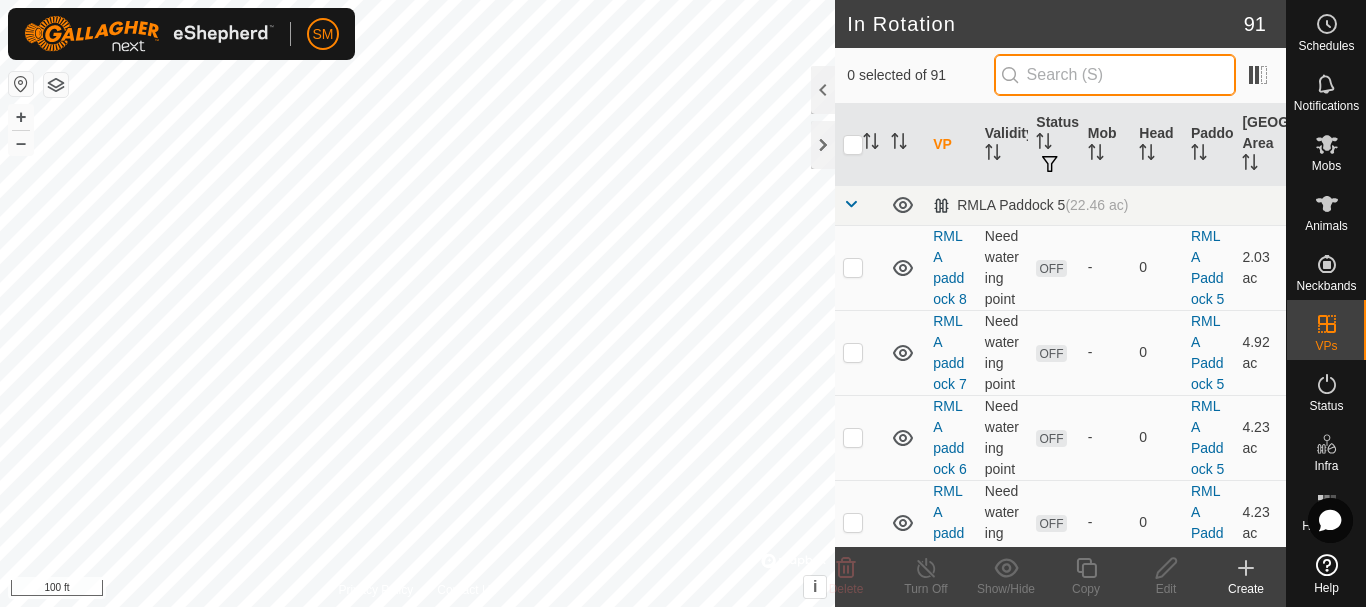 click at bounding box center (1115, 75) 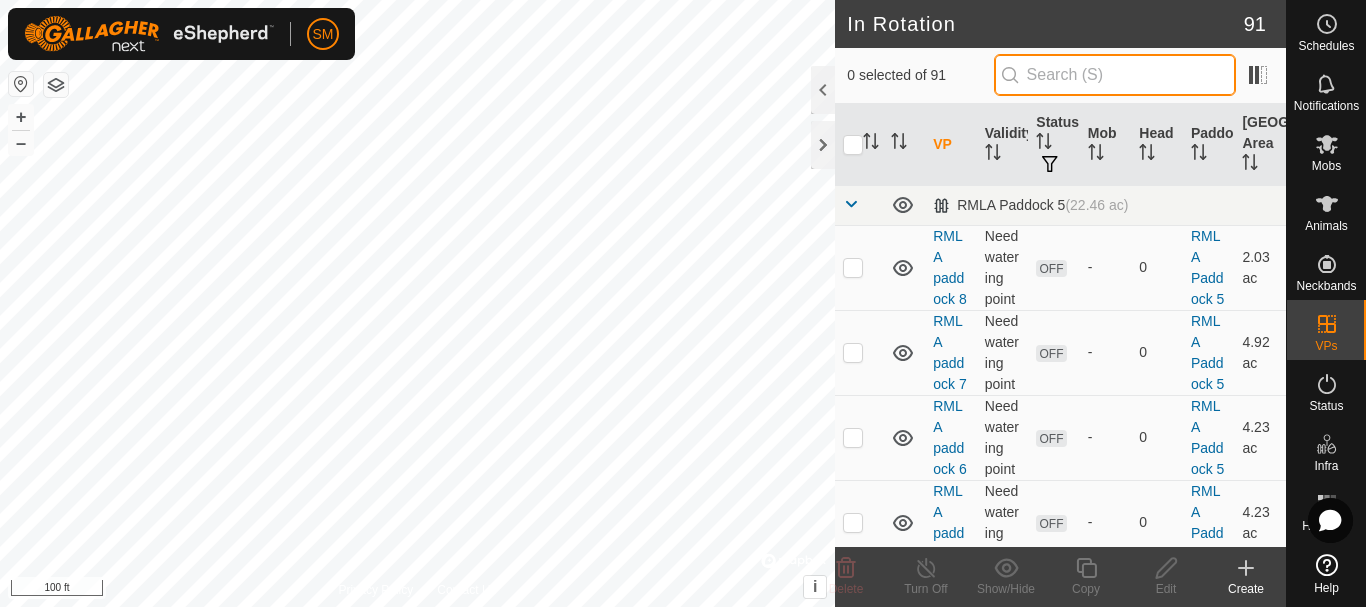 paste on "[DATE] AW" 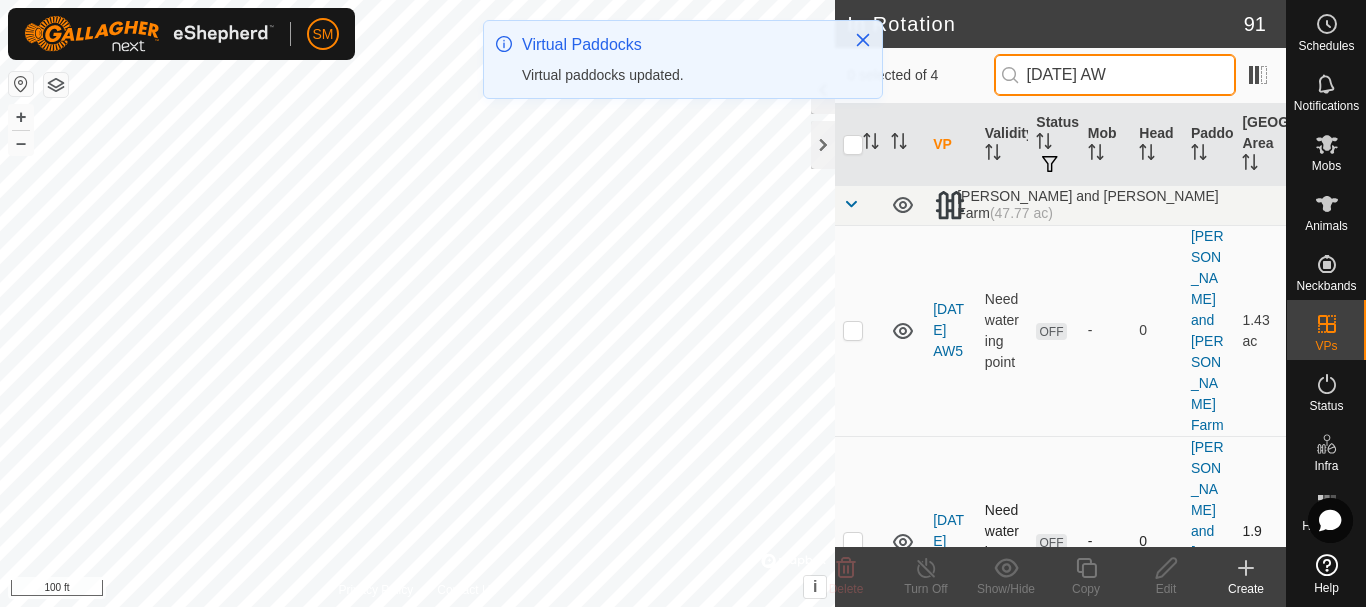 scroll, scrollTop: 187, scrollLeft: 0, axis: vertical 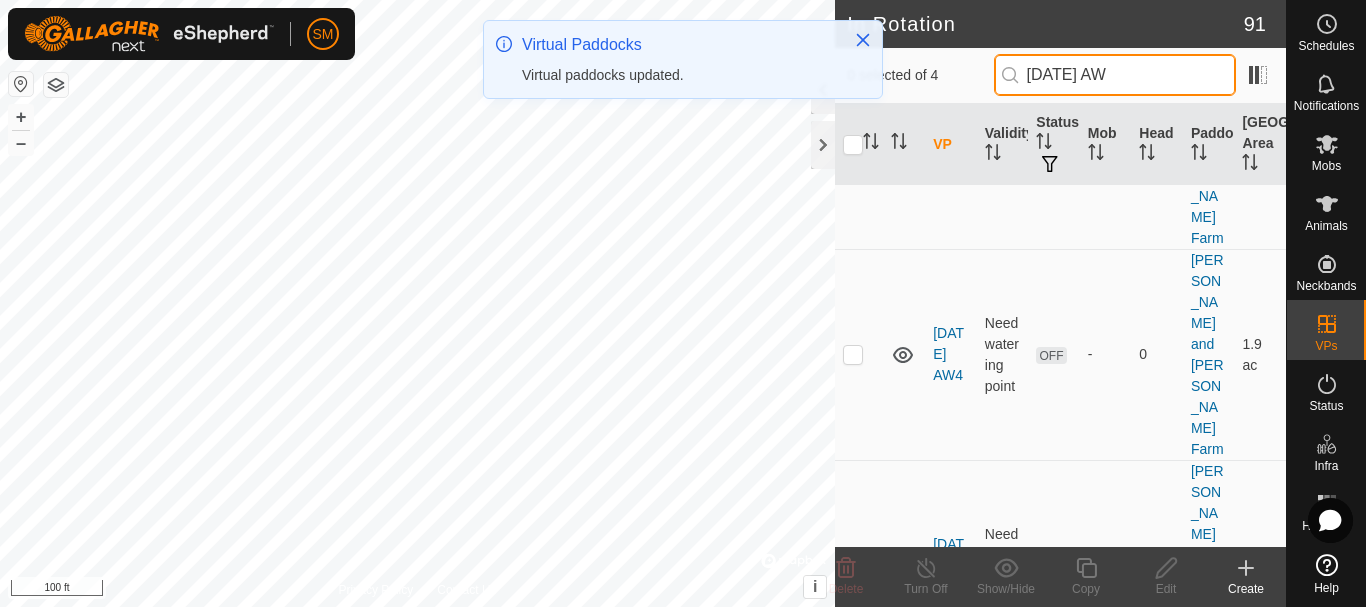 type on "[DATE] AW" 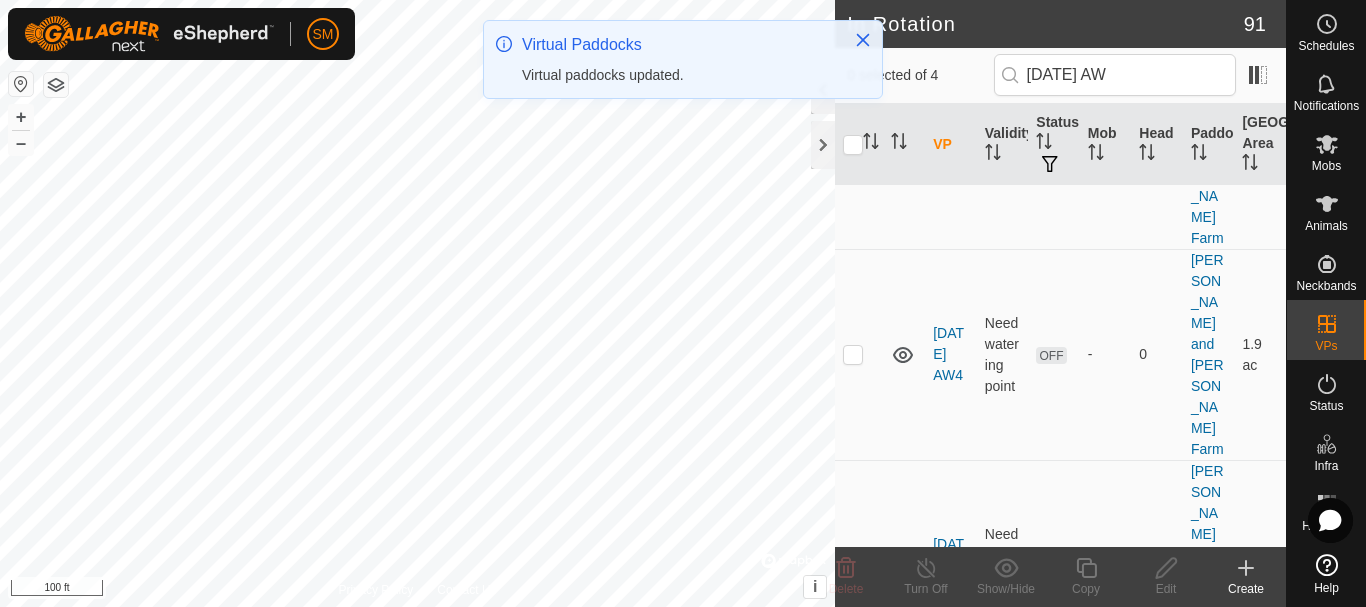 click on "[PERSON_NAME] and [PERSON_NAME] Farm   (47.77 ac) [DATE] AW5  Need watering point  OFF  -   0   [PERSON_NAME] and [PERSON_NAME] Farm   1.43 ac  [DATE] AW4  Need watering point  OFF  -   0   [PERSON_NAME] and [PERSON_NAME] Farm   1.9 ac  [DATE] AW1  Need watering point  OFF  -   0   [PERSON_NAME] and [PERSON_NAME] Farm   1.56 ac  [DATE] AW  Need watering point  OFF  -   0   [PERSON_NAME] and [PERSON_NAME] Farm   1.9 ac" at bounding box center (1060, 440) 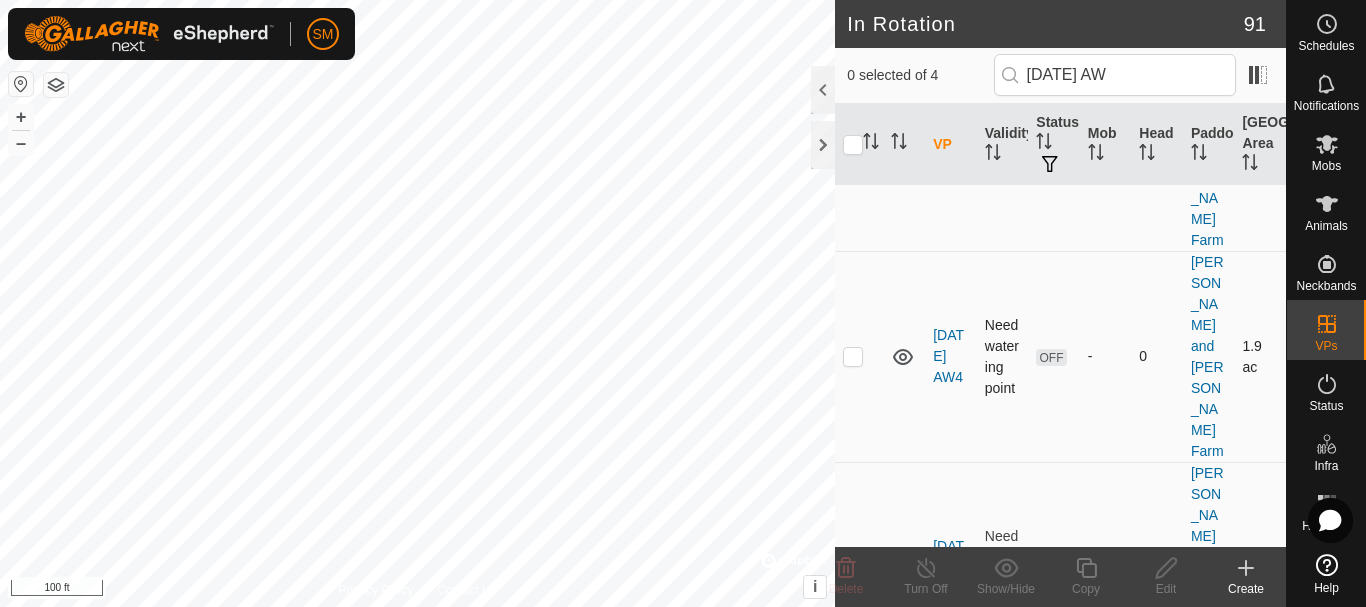 scroll, scrollTop: 187, scrollLeft: 0, axis: vertical 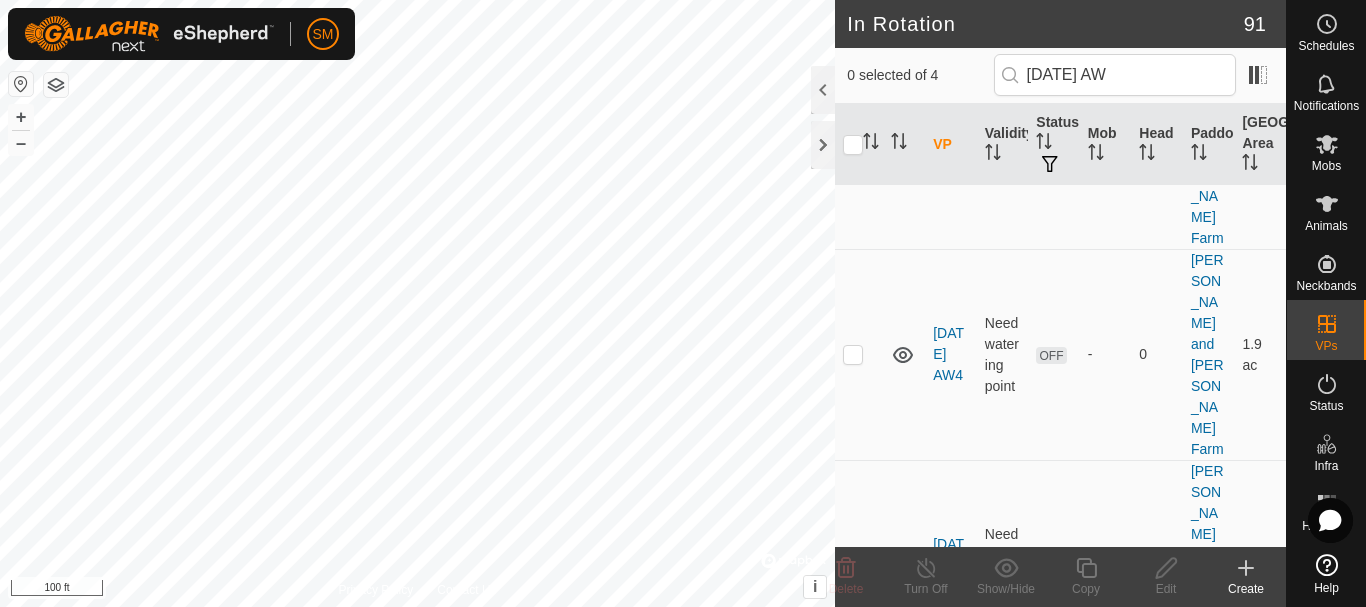 click at bounding box center [853, 776] 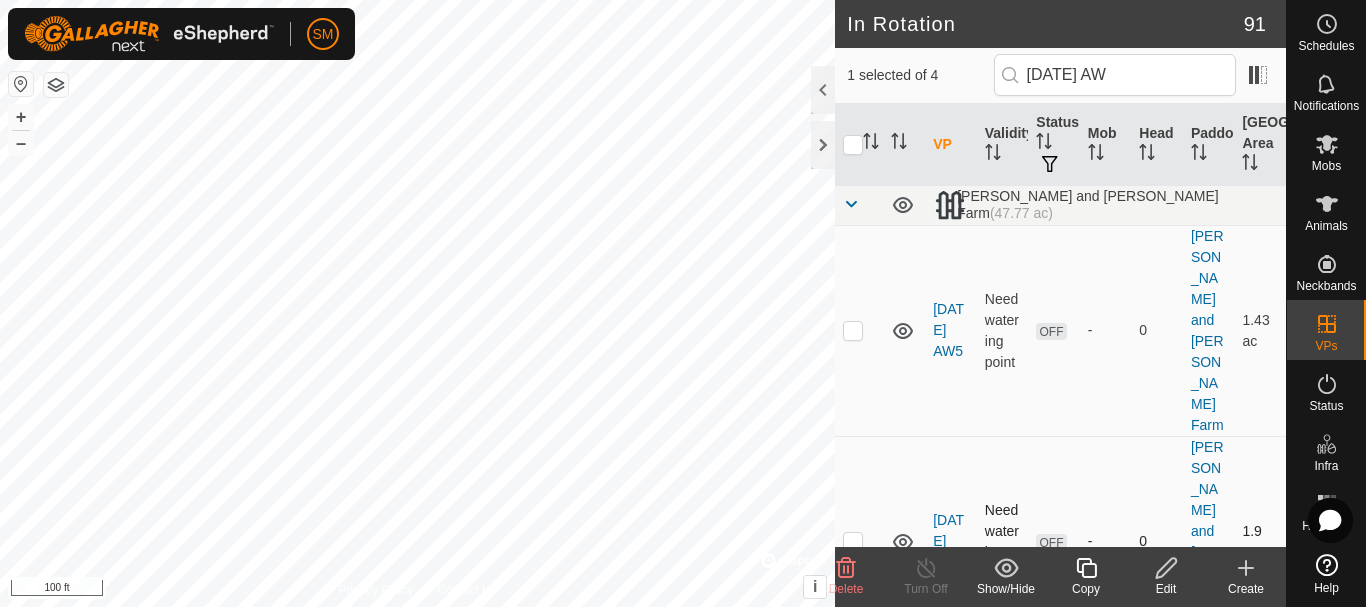 scroll, scrollTop: 187, scrollLeft: 0, axis: vertical 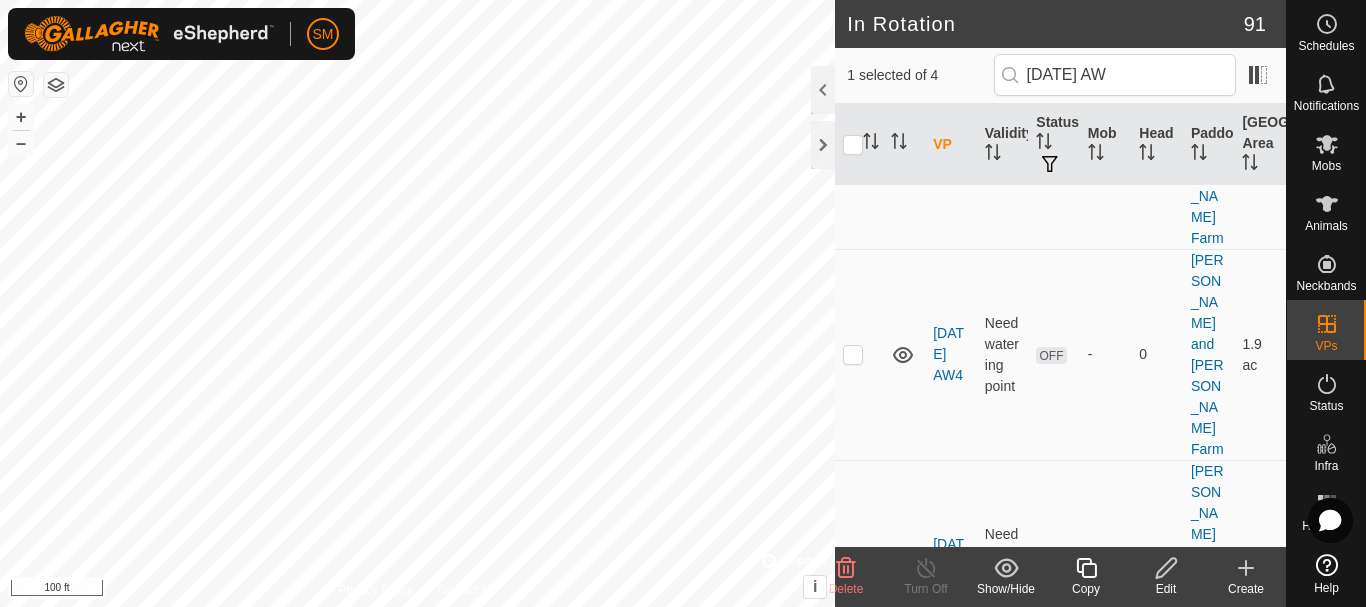 click on "Copy" 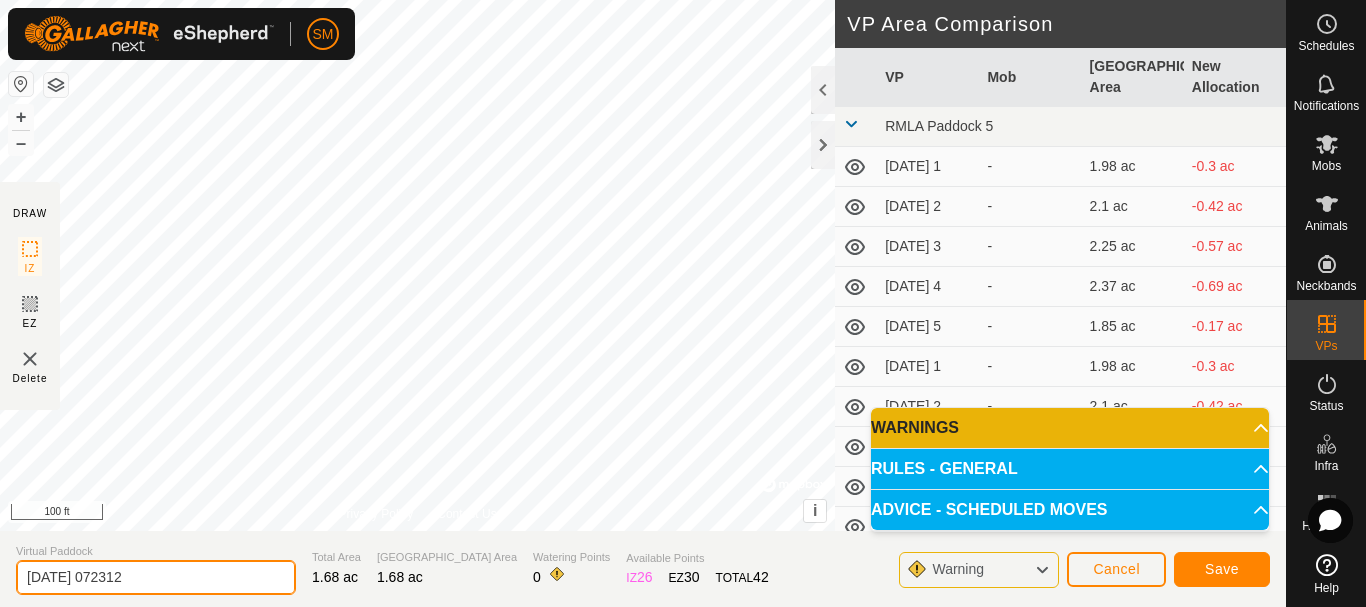 drag, startPoint x: 217, startPoint y: 577, endPoint x: 0, endPoint y: 571, distance: 217.08293 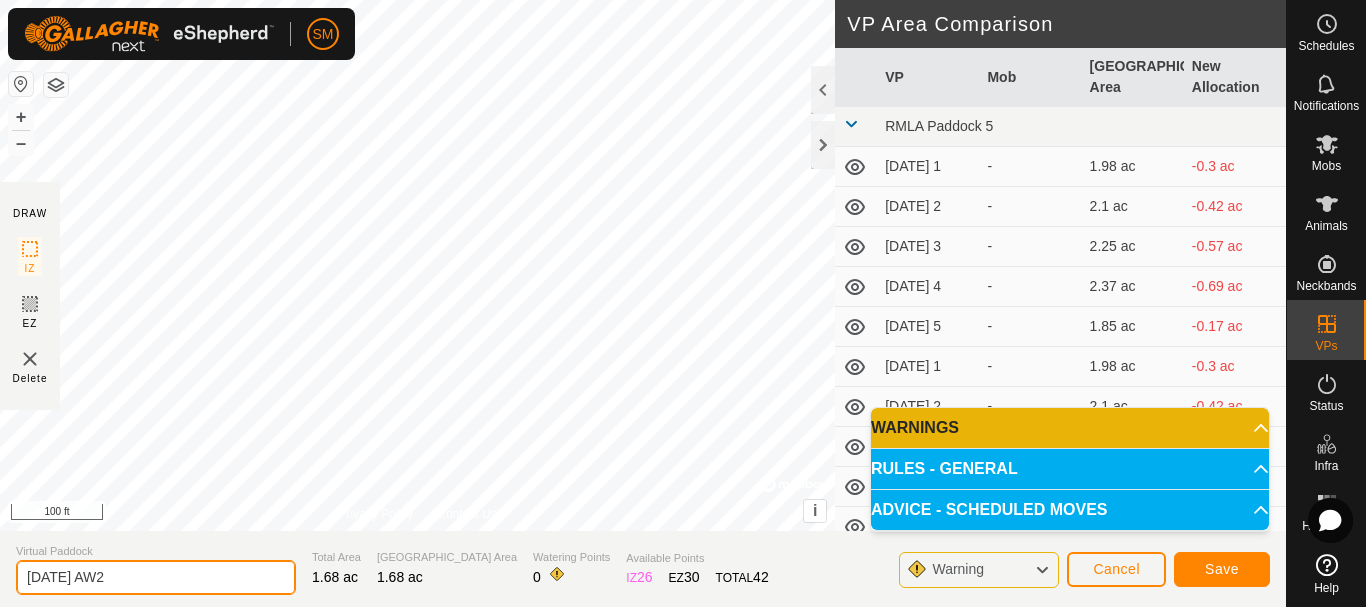 type on "[DATE] AW2" 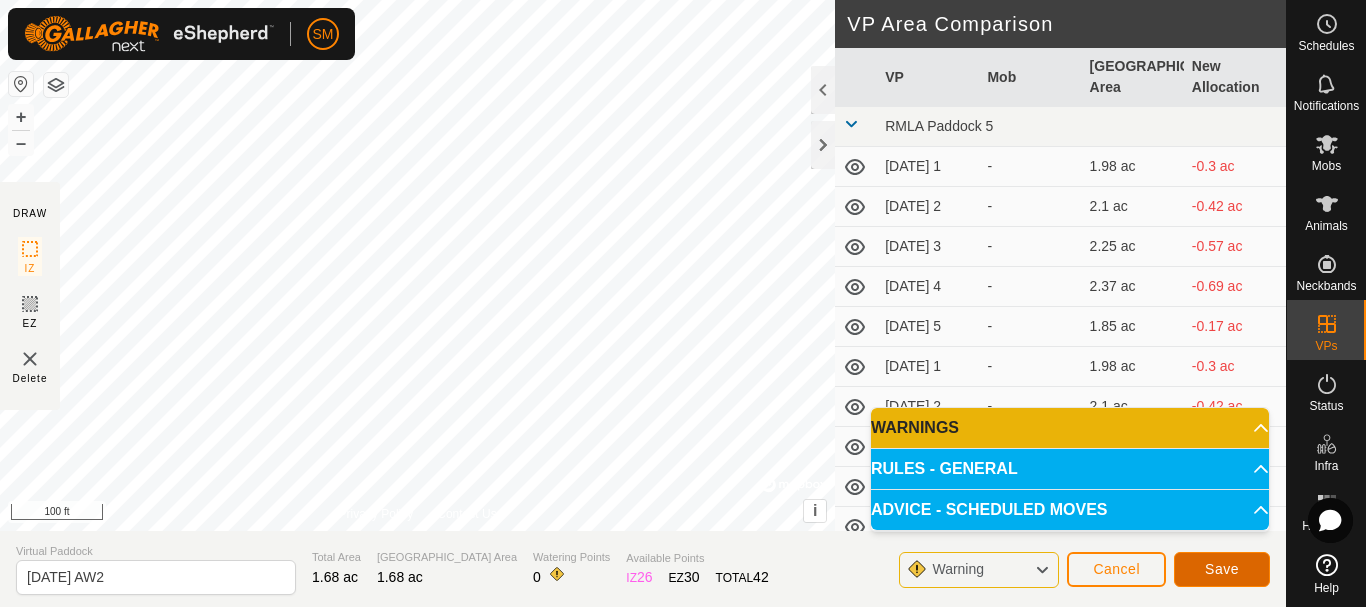 click on "Save" 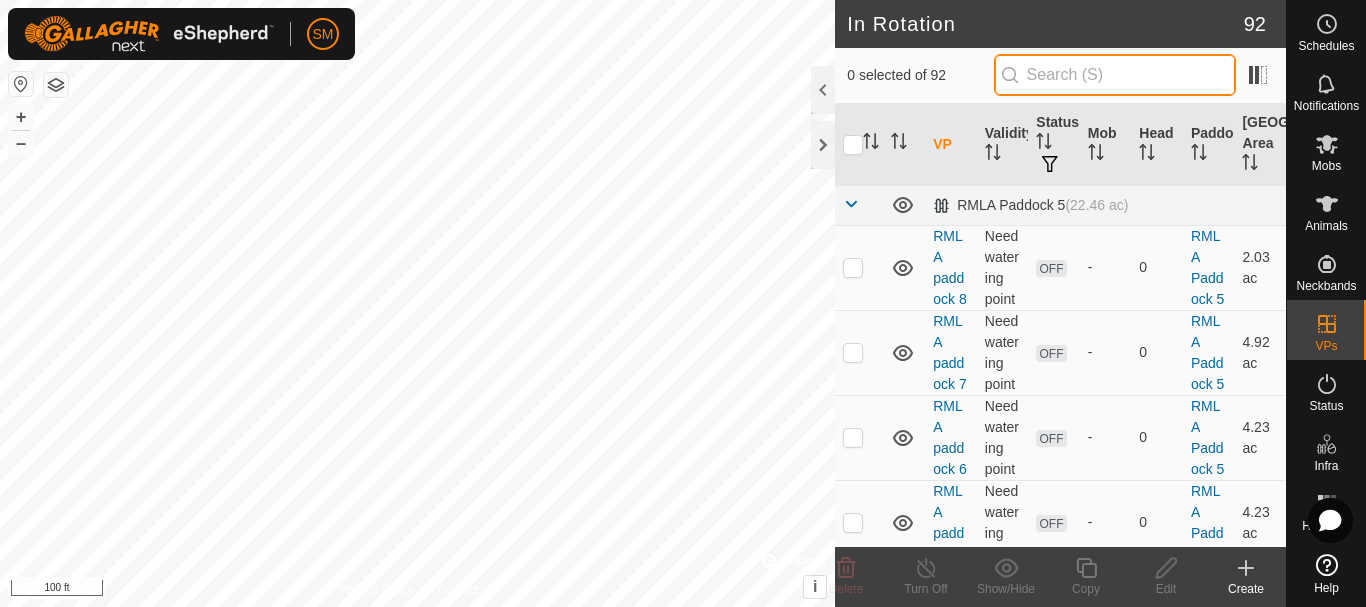 click at bounding box center (1115, 75) 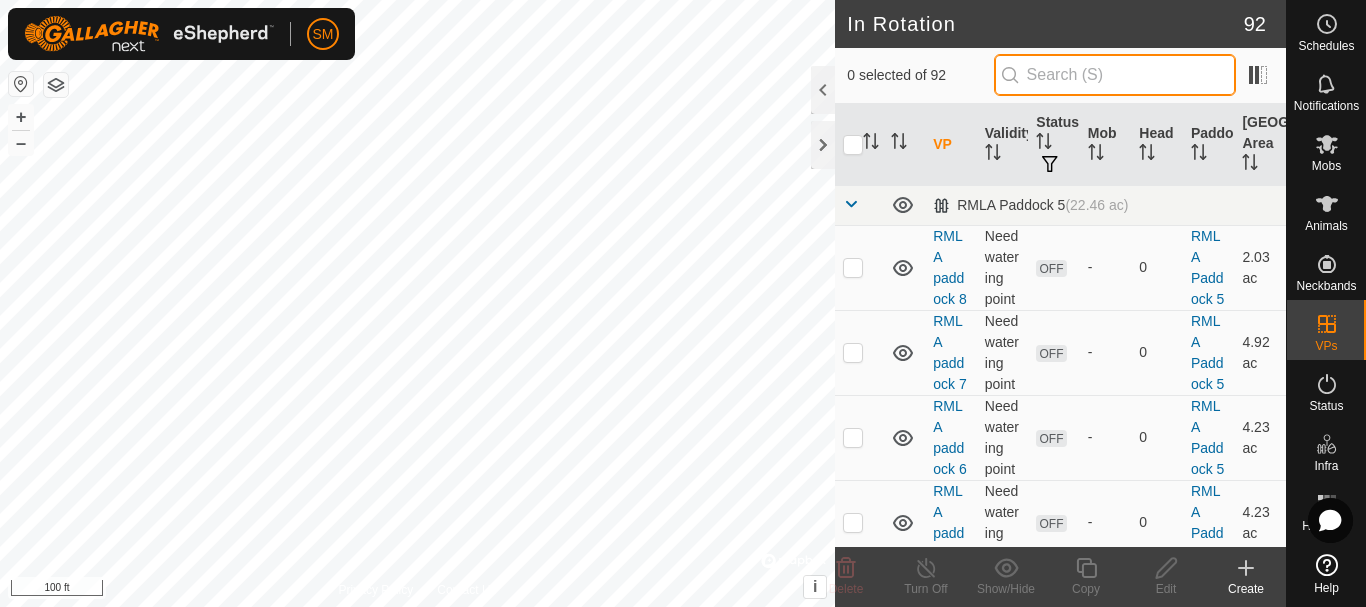 paste on "[DATE] AW" 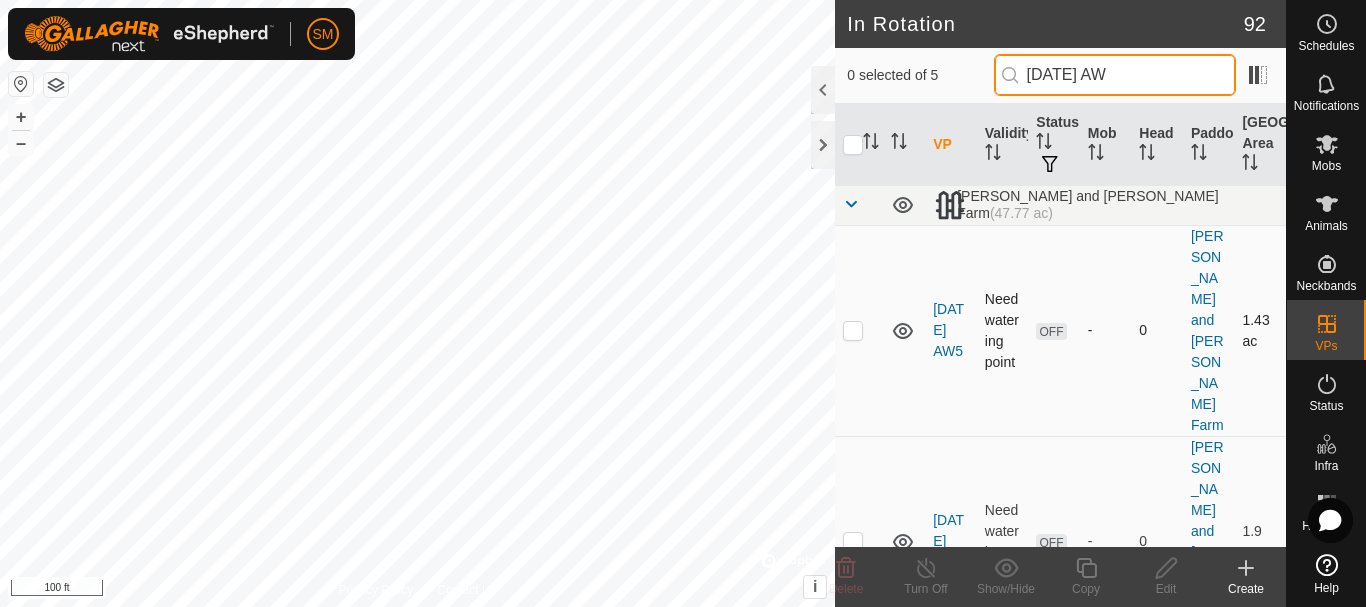 scroll, scrollTop: 314, scrollLeft: 0, axis: vertical 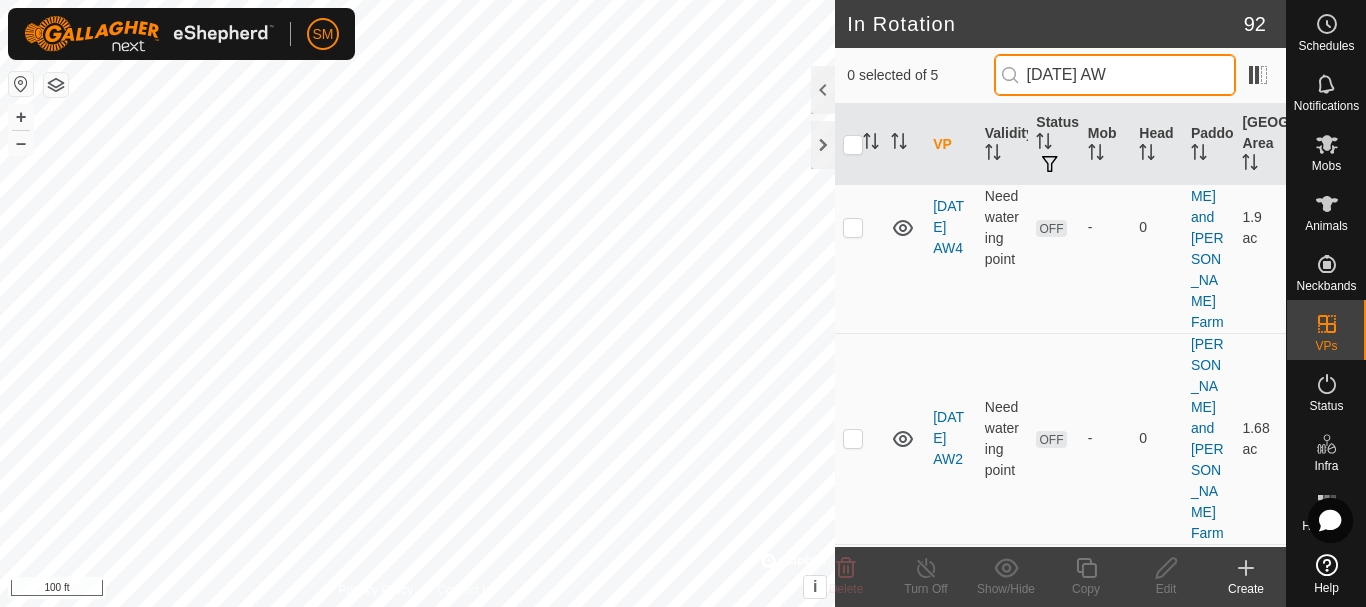 type on "[DATE] AW" 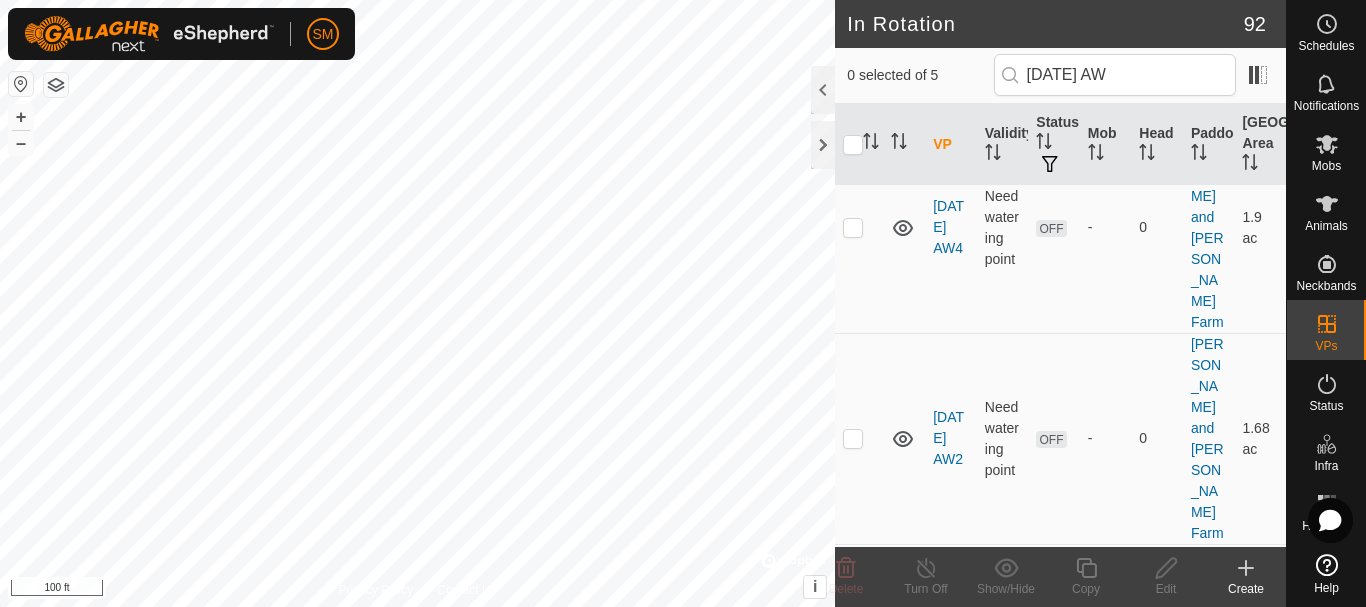 click on "[PERSON_NAME] and [PERSON_NAME] Farm   (47.77 ac) [DATE] AW5  Need watering point  OFF  -   0   [PERSON_NAME] and [PERSON_NAME] Farm   1.43 ac  [DATE] AW4  Need watering point  OFF  -   0   [PERSON_NAME] and [PERSON_NAME] Farm   1.9 ac  [DATE] AW2  Need watering point  OFF  -   0   [PERSON_NAME] and [PERSON_NAME] Farm   1.68 ac  [DATE] AW1  Need watering point  OFF  -   0   [PERSON_NAME] and [PERSON_NAME] Farm   1.56 ac  [DATE] AW  Need watering point  OFF  -   0   [PERSON_NAME] and [PERSON_NAME] Farm   1.9 ac" at bounding box center [1060, 418] 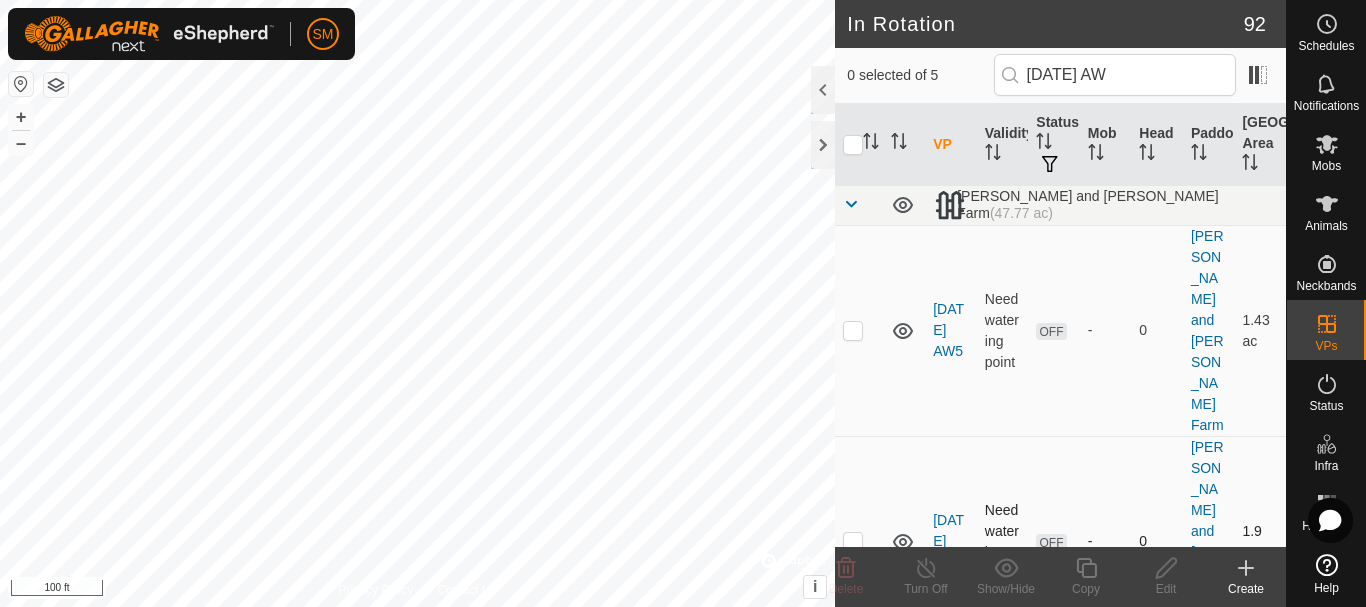 scroll, scrollTop: 314, scrollLeft: 0, axis: vertical 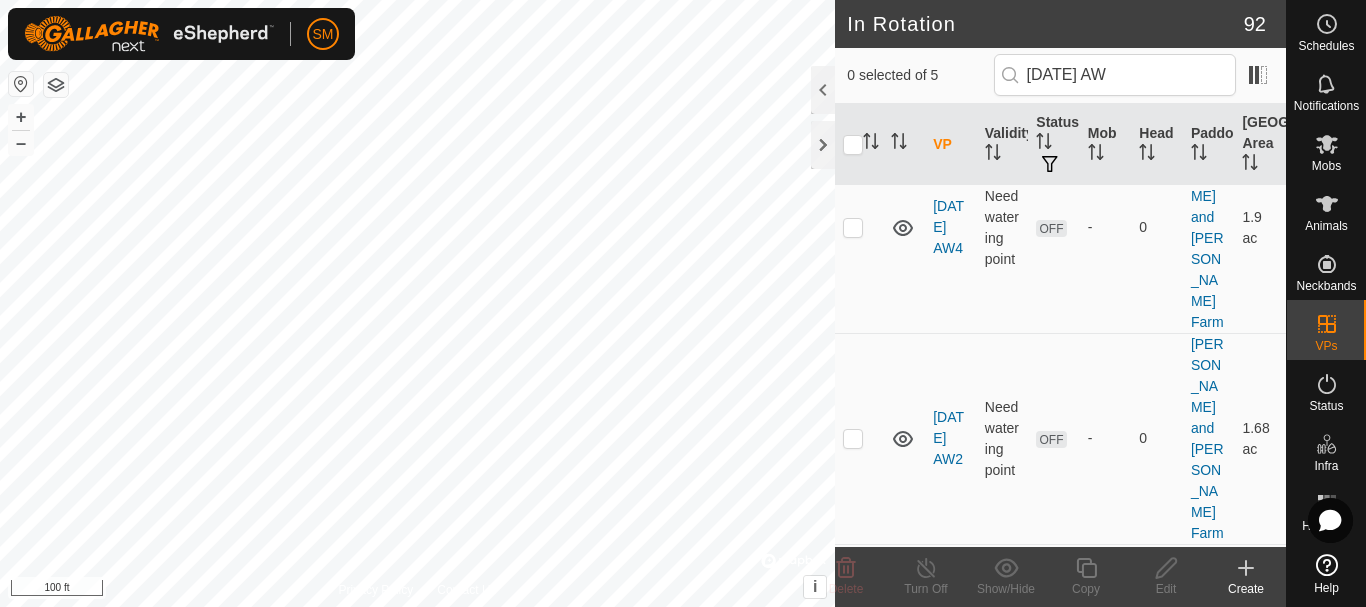 click at bounding box center (853, 860) 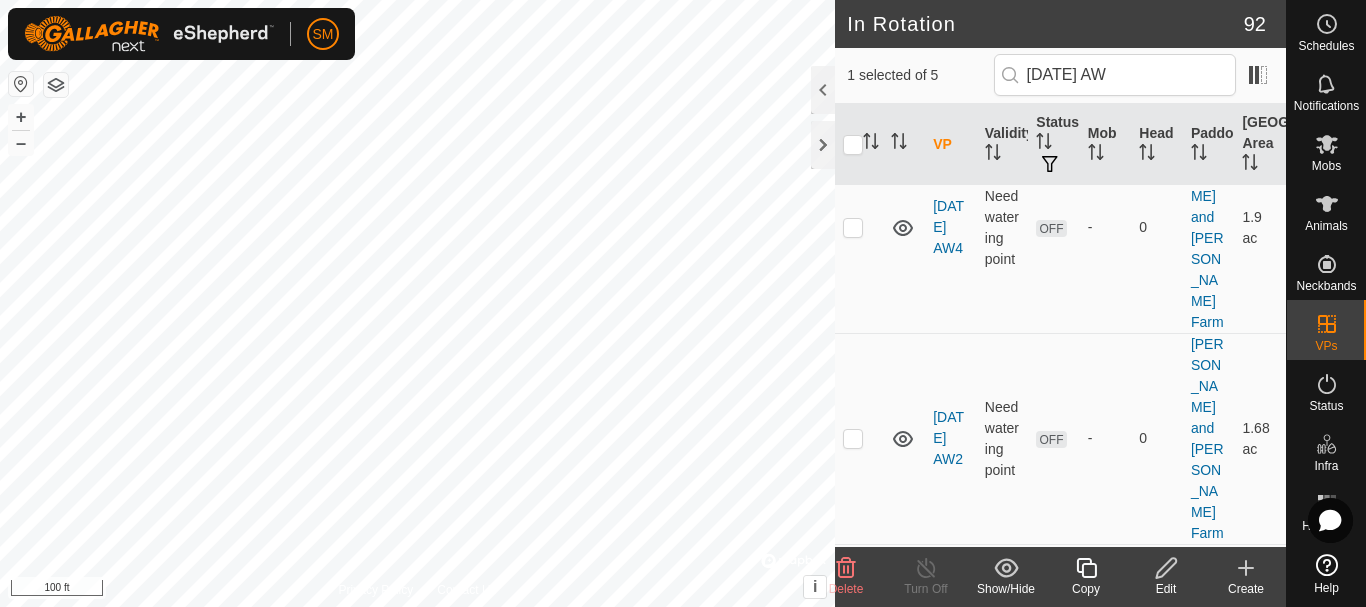 scroll, scrollTop: 0, scrollLeft: 0, axis: both 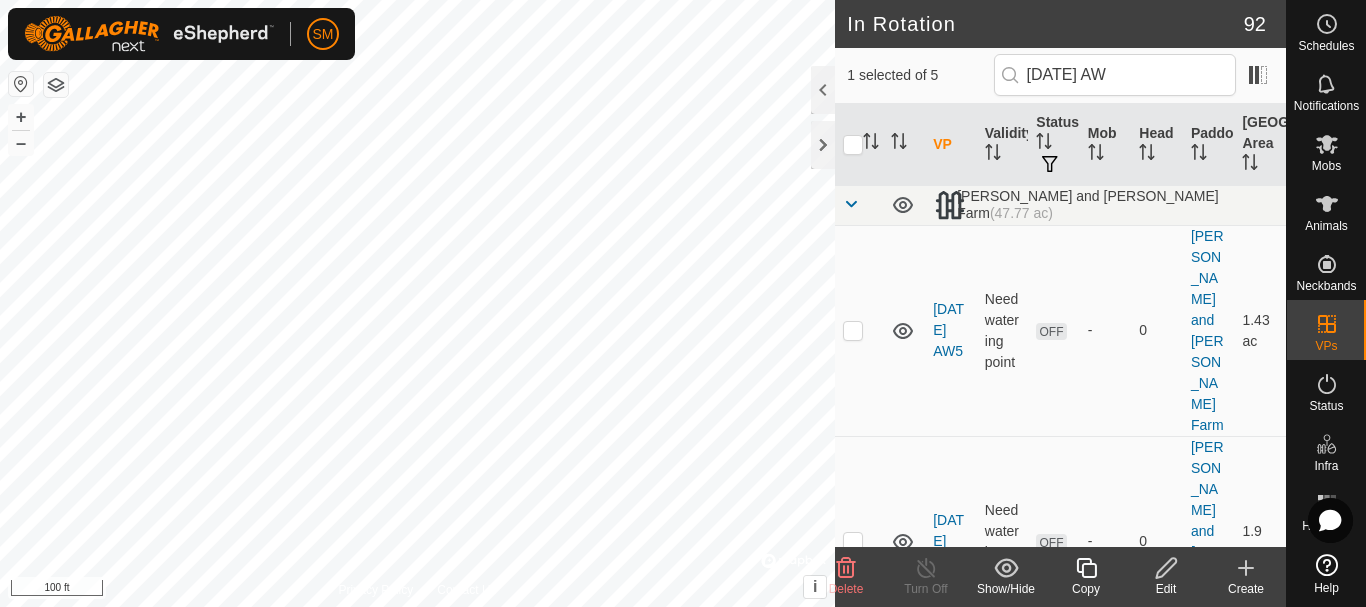 click 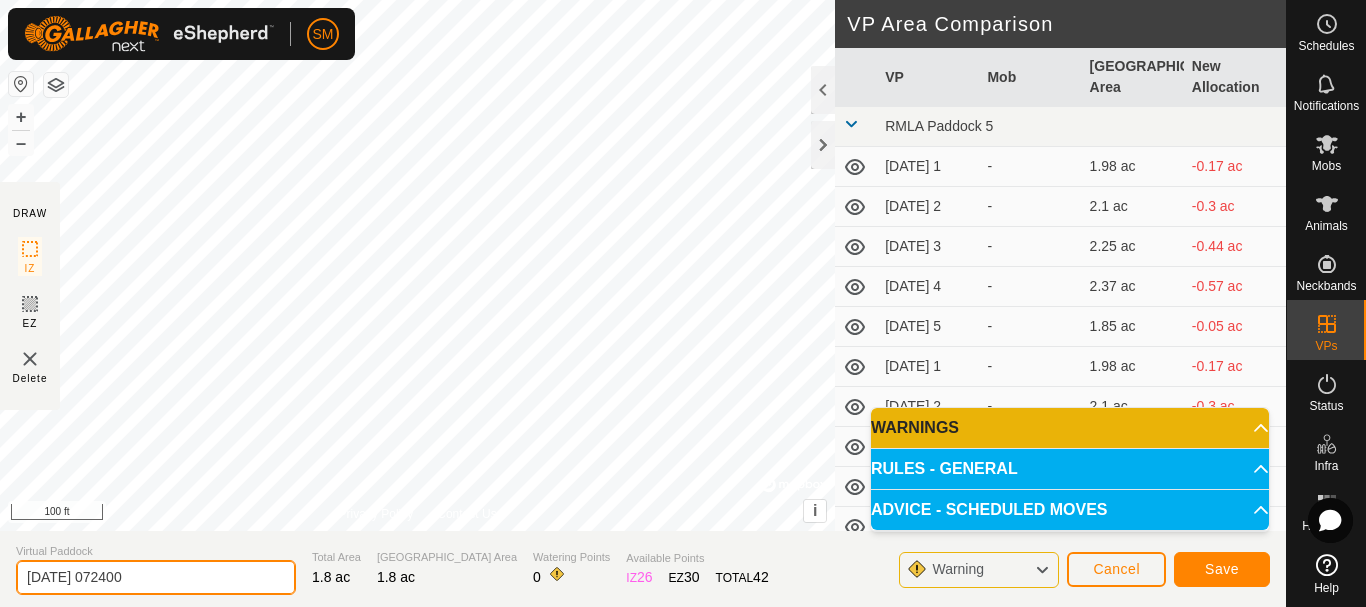 drag, startPoint x: 158, startPoint y: 569, endPoint x: 0, endPoint y: 571, distance: 158.01266 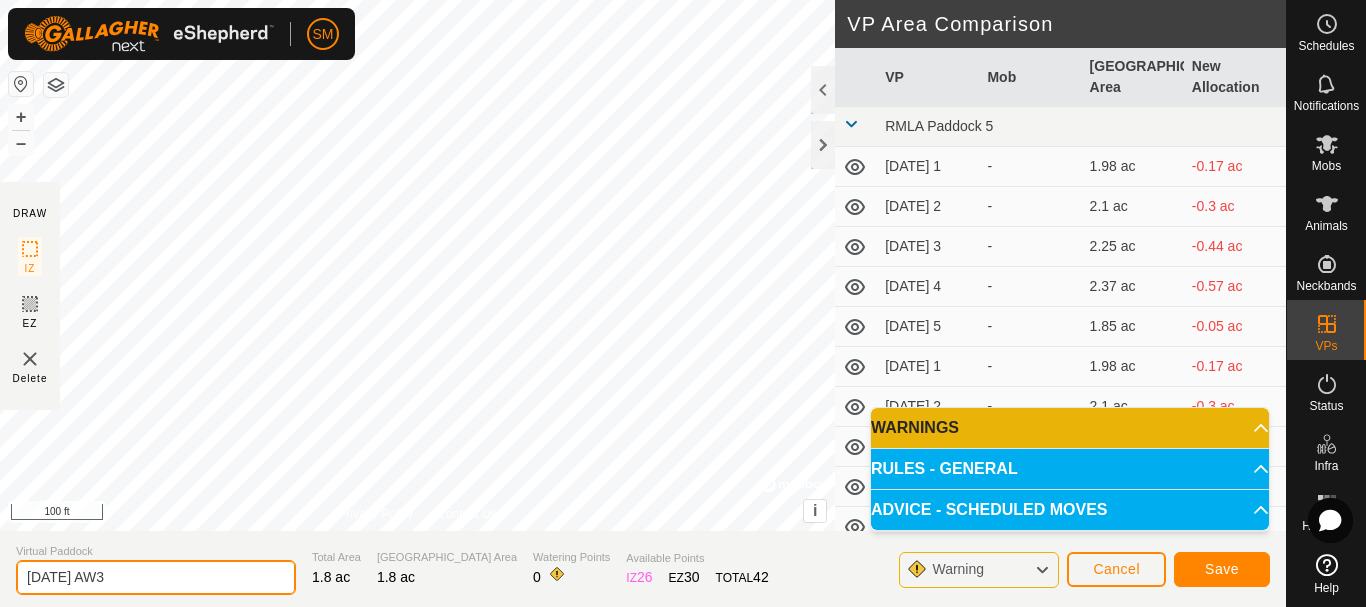 type on "[DATE] AW3" 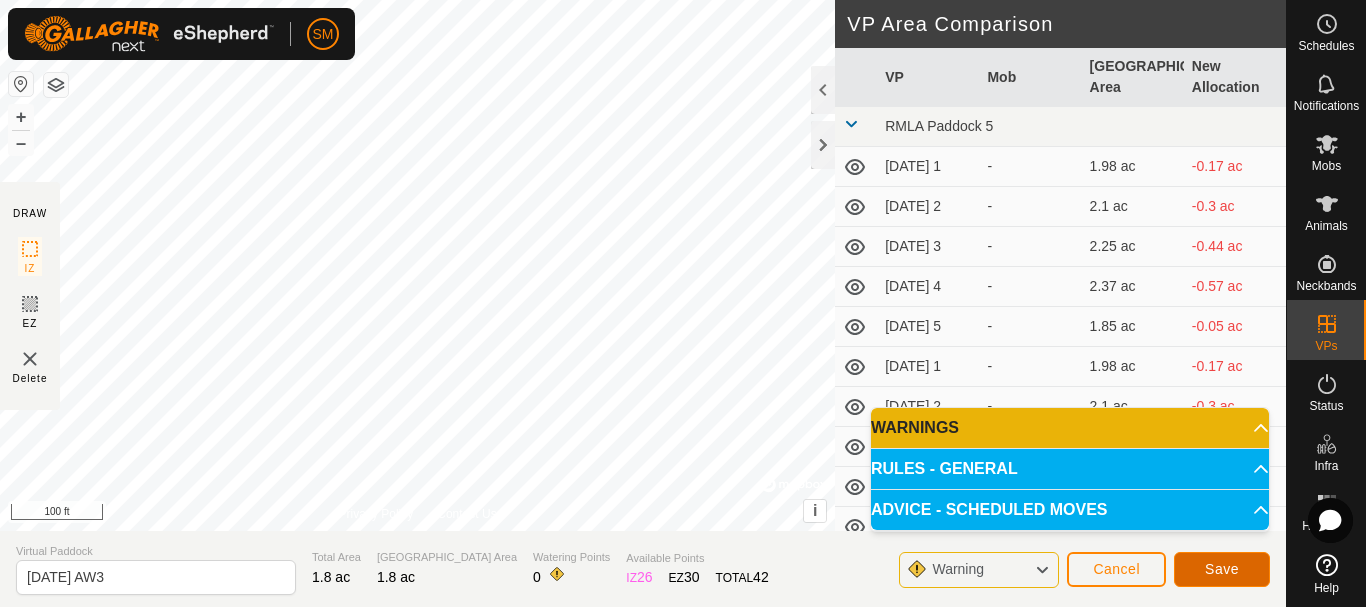 click on "Save" 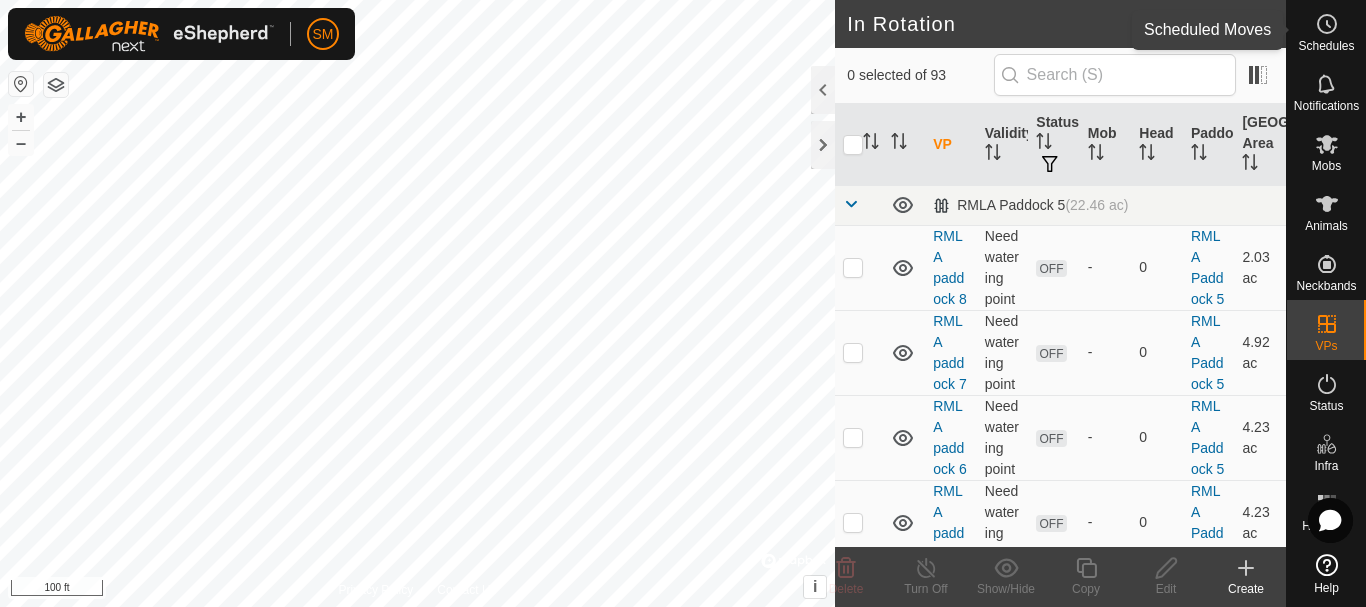 click 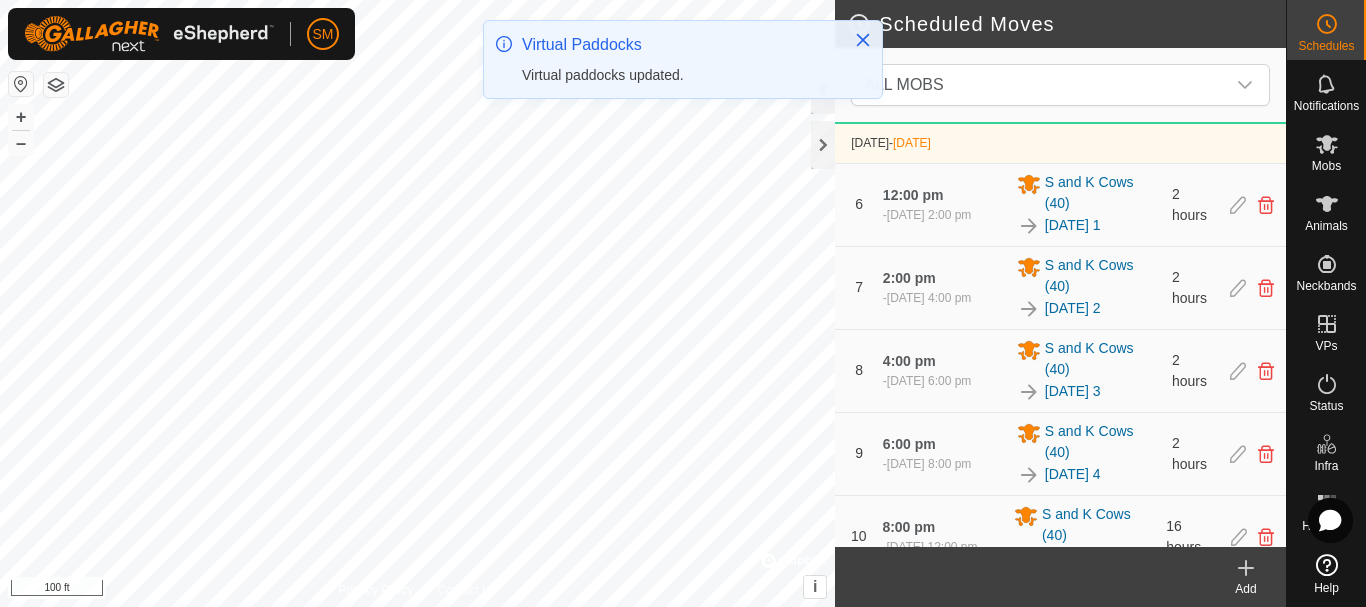 scroll, scrollTop: 900, scrollLeft: 0, axis: vertical 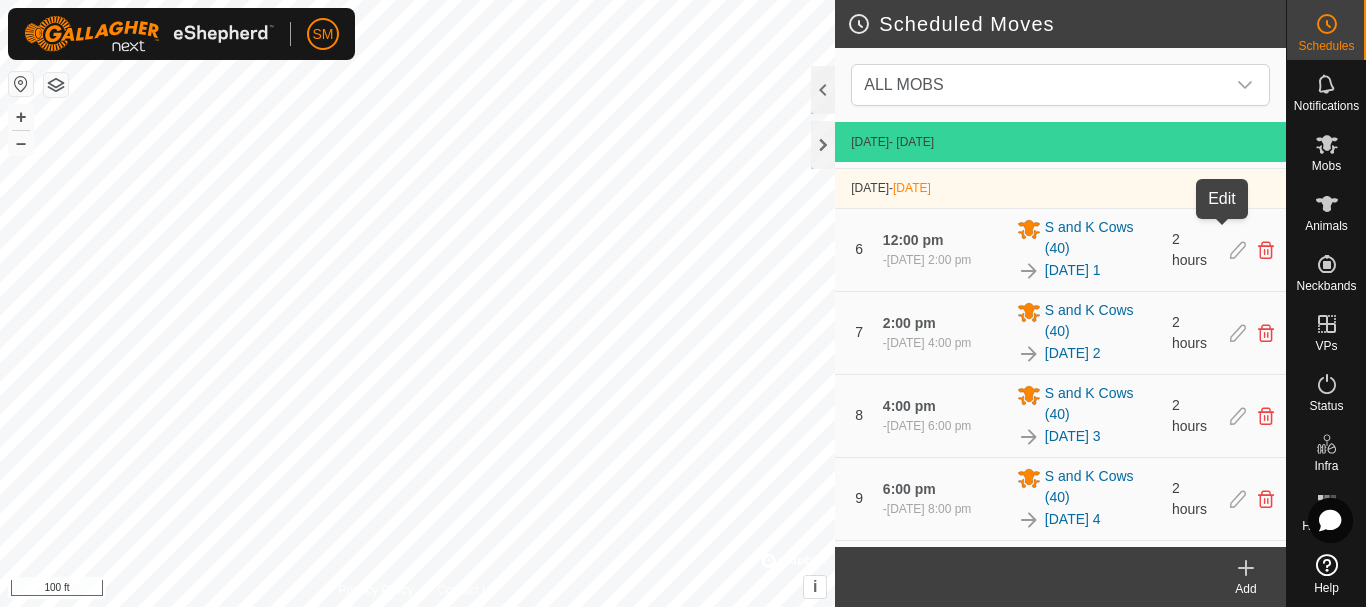 click at bounding box center [1237, 136] 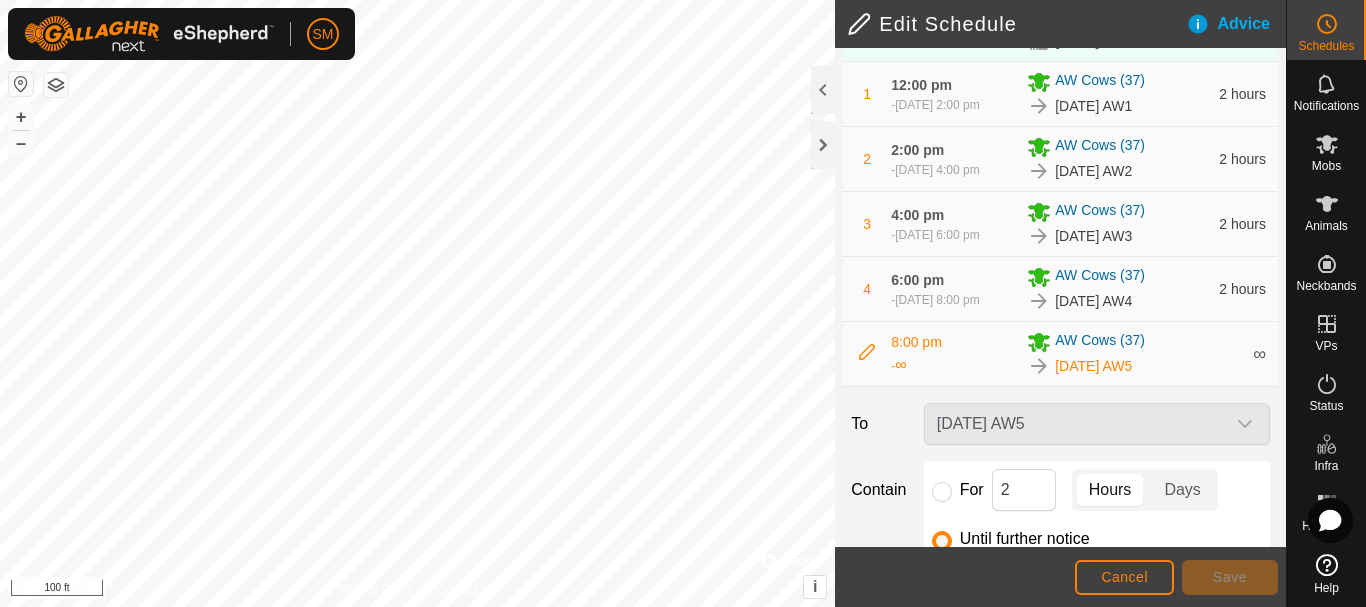 scroll, scrollTop: 412, scrollLeft: 0, axis: vertical 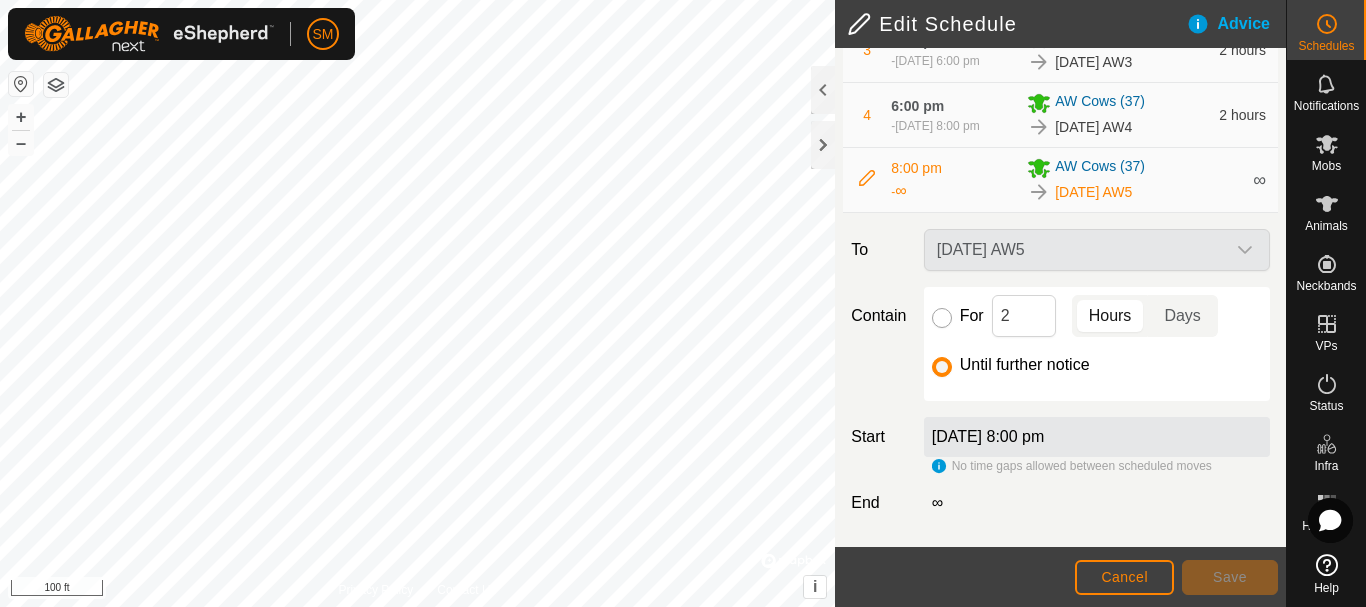 click on "For" at bounding box center (942, 318) 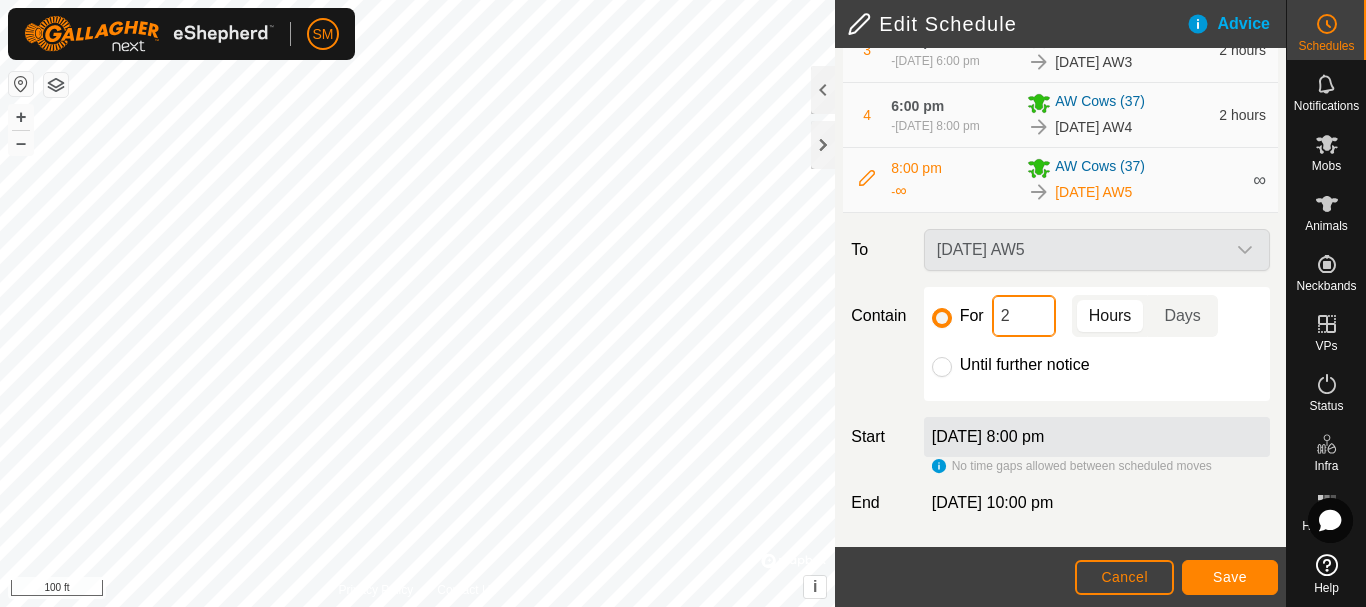 click on "2" 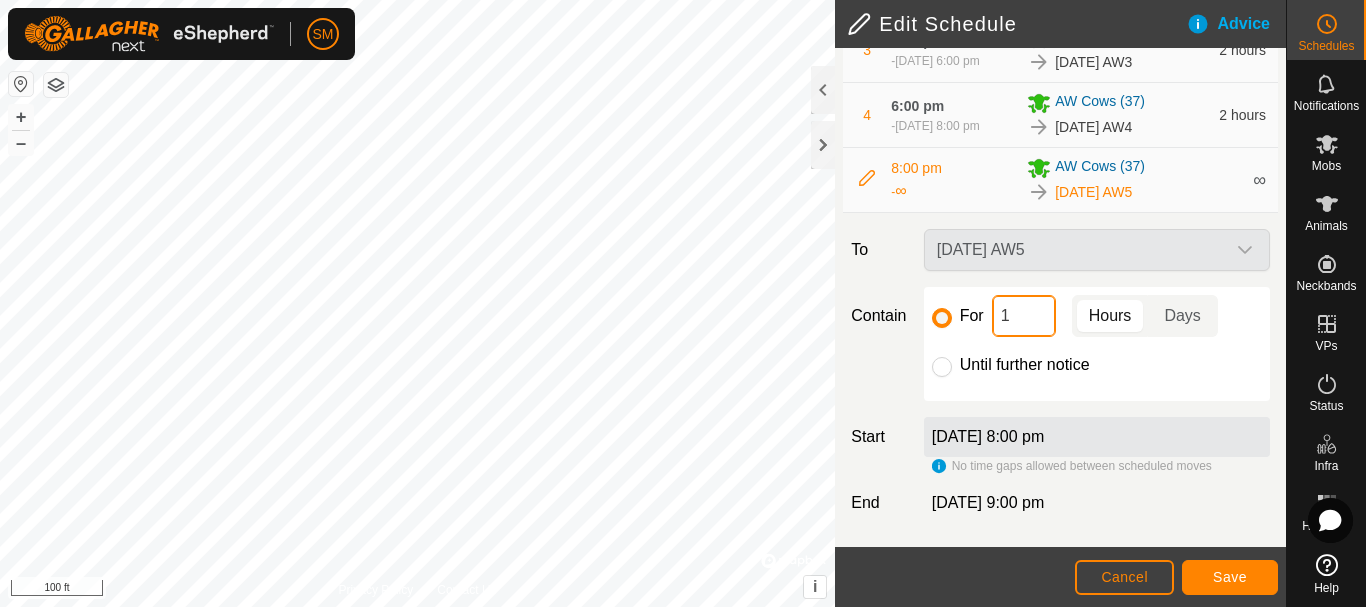 type on "16" 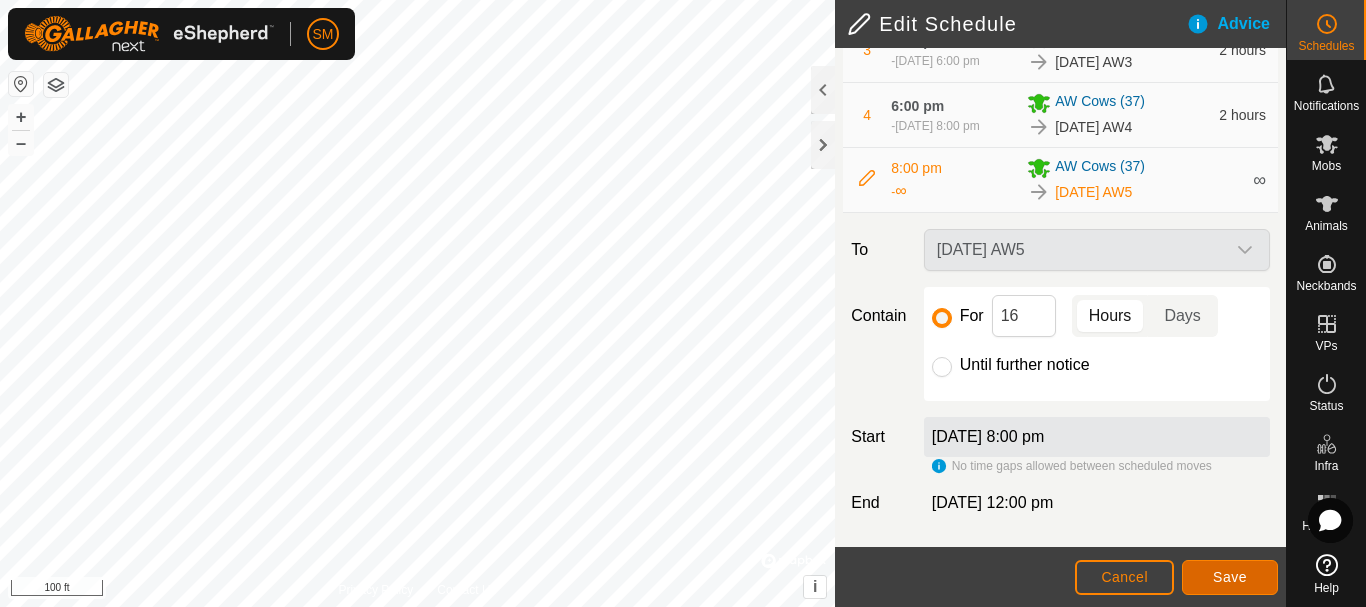 click on "Save" 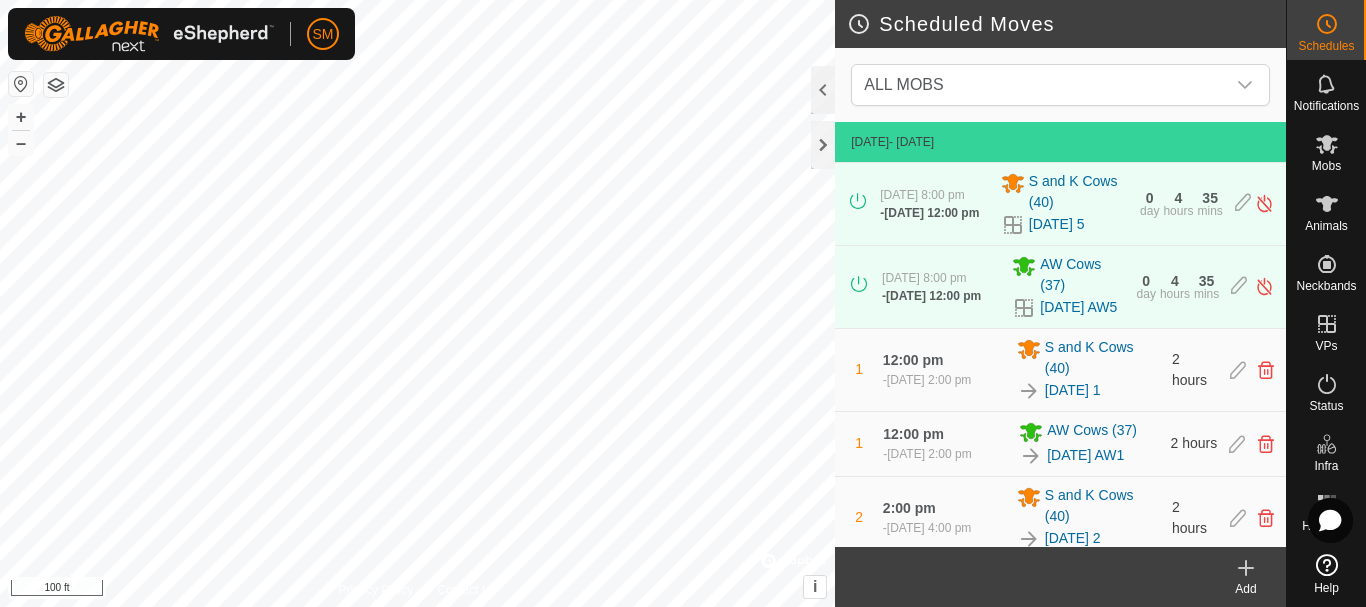 click 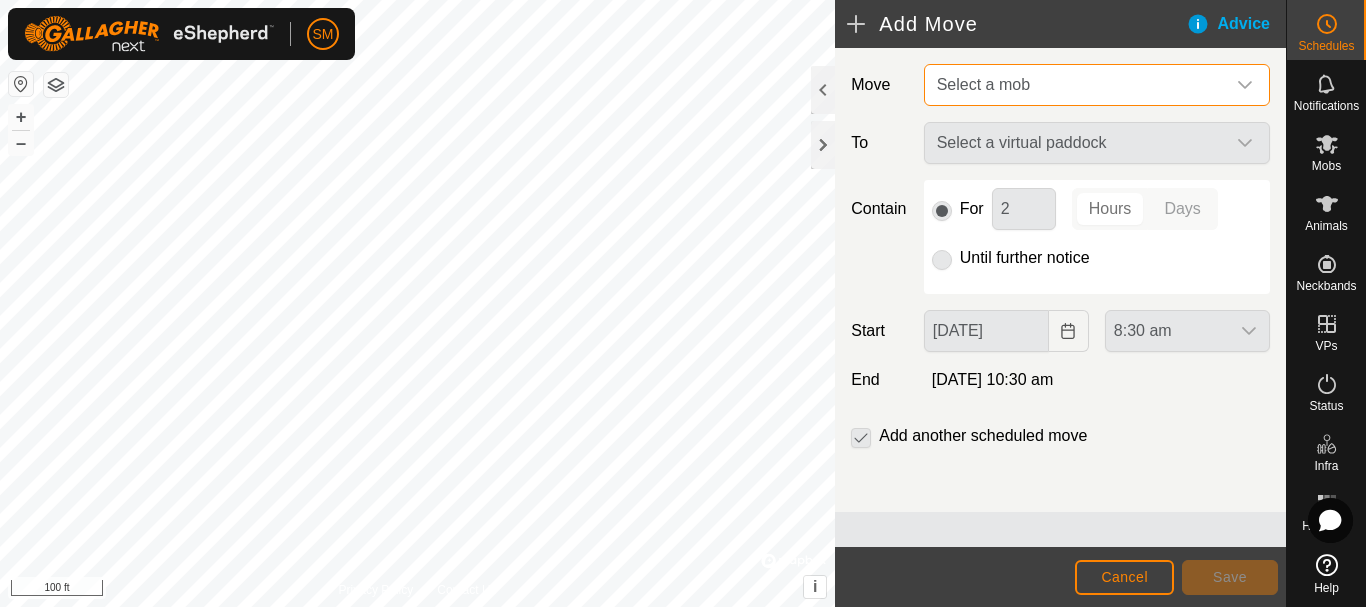 click on "Select a mob" at bounding box center (1077, 85) 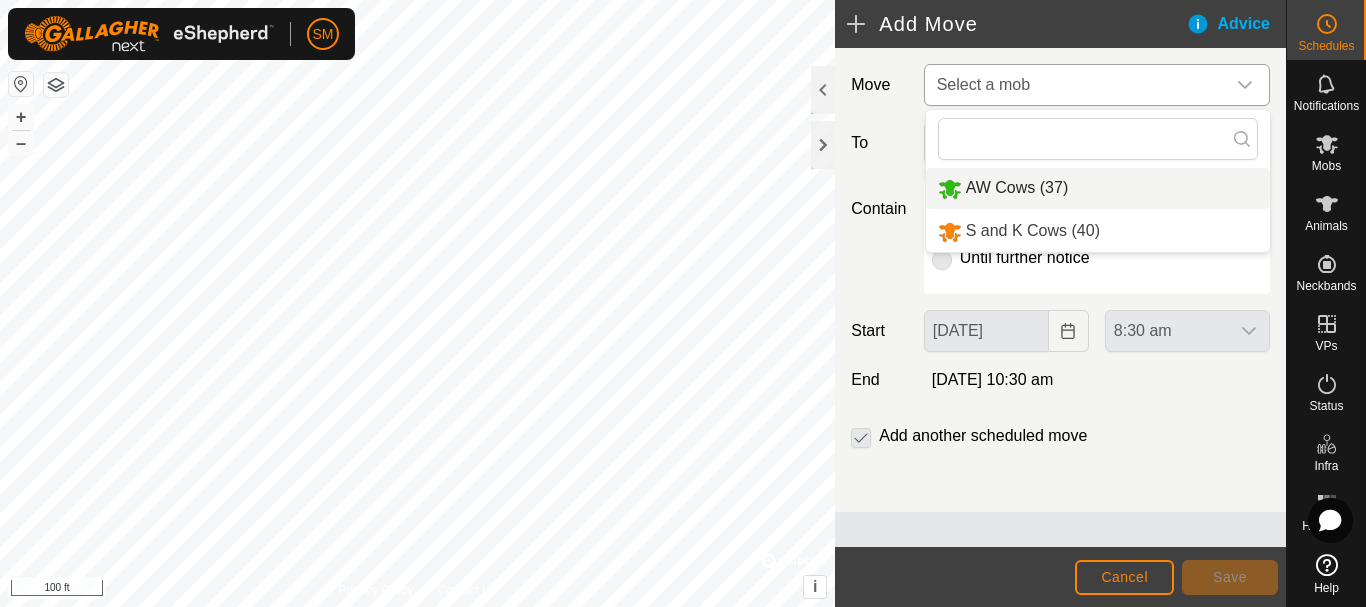 click on "AW Cows (37)" at bounding box center [1098, 188] 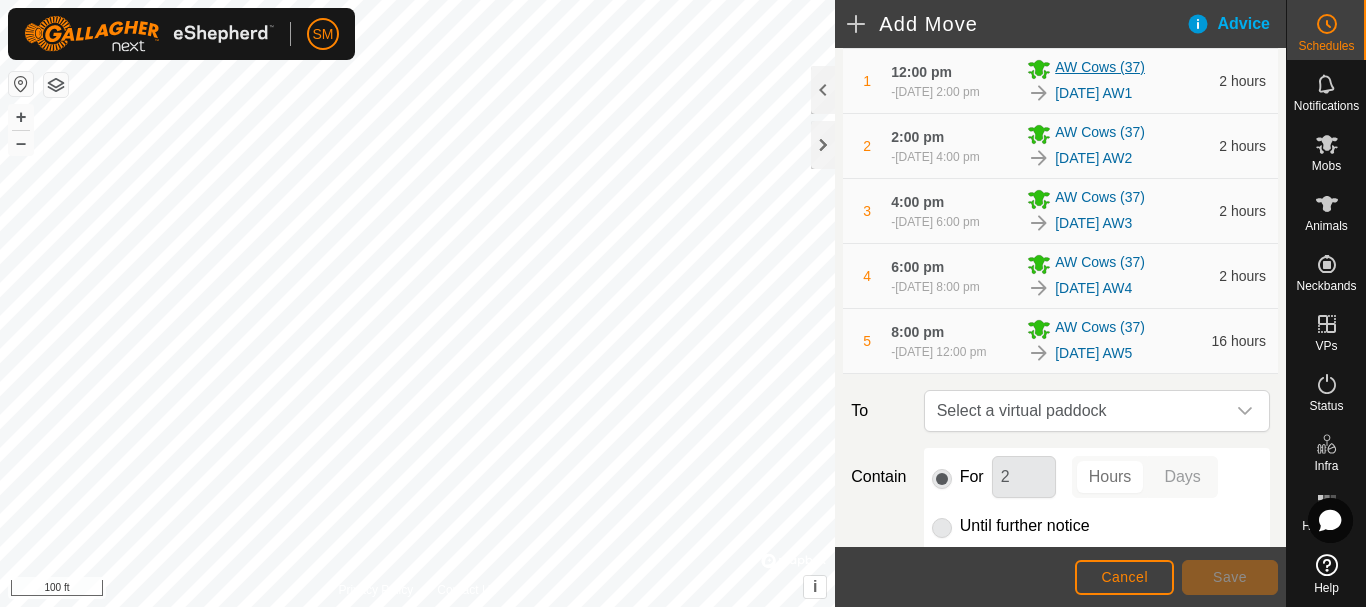 scroll, scrollTop: 509, scrollLeft: 0, axis: vertical 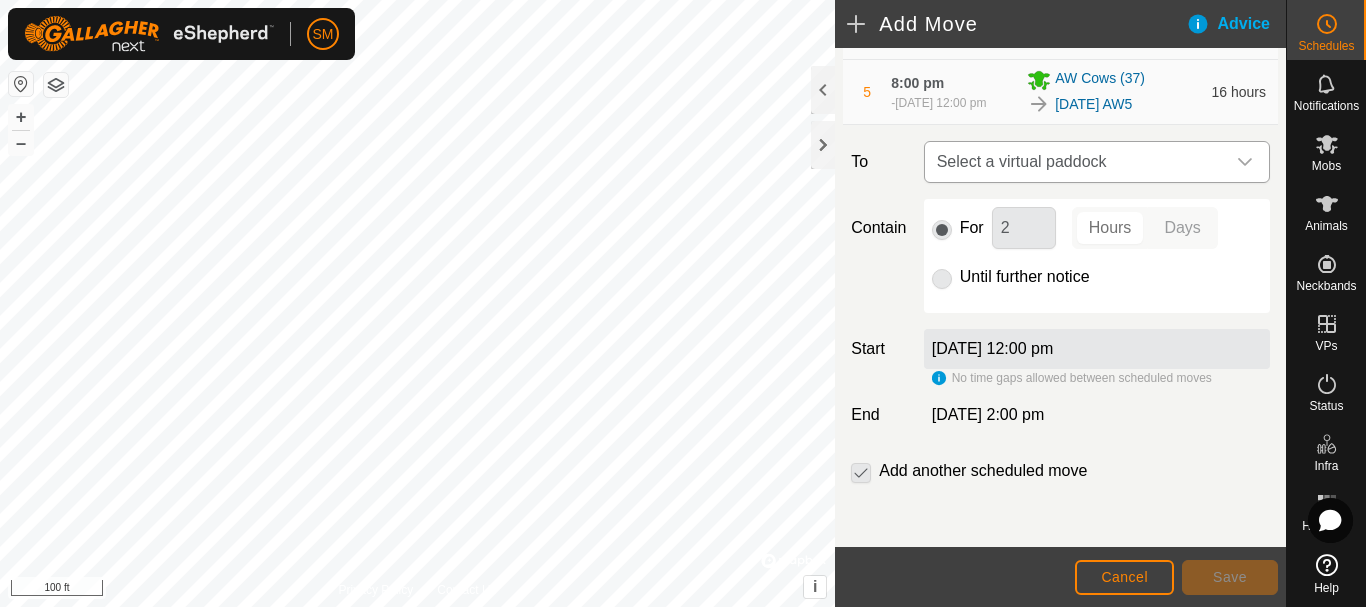 click on "Select a virtual paddock" at bounding box center (1077, 162) 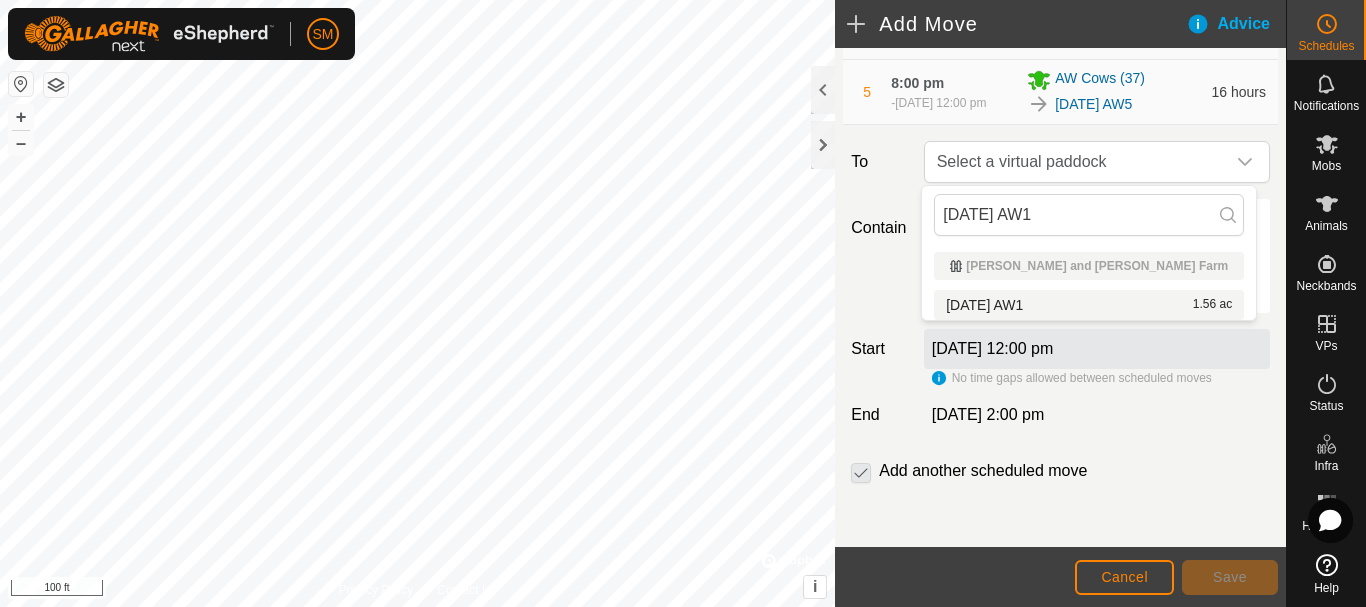 type on "[DATE] AW1" 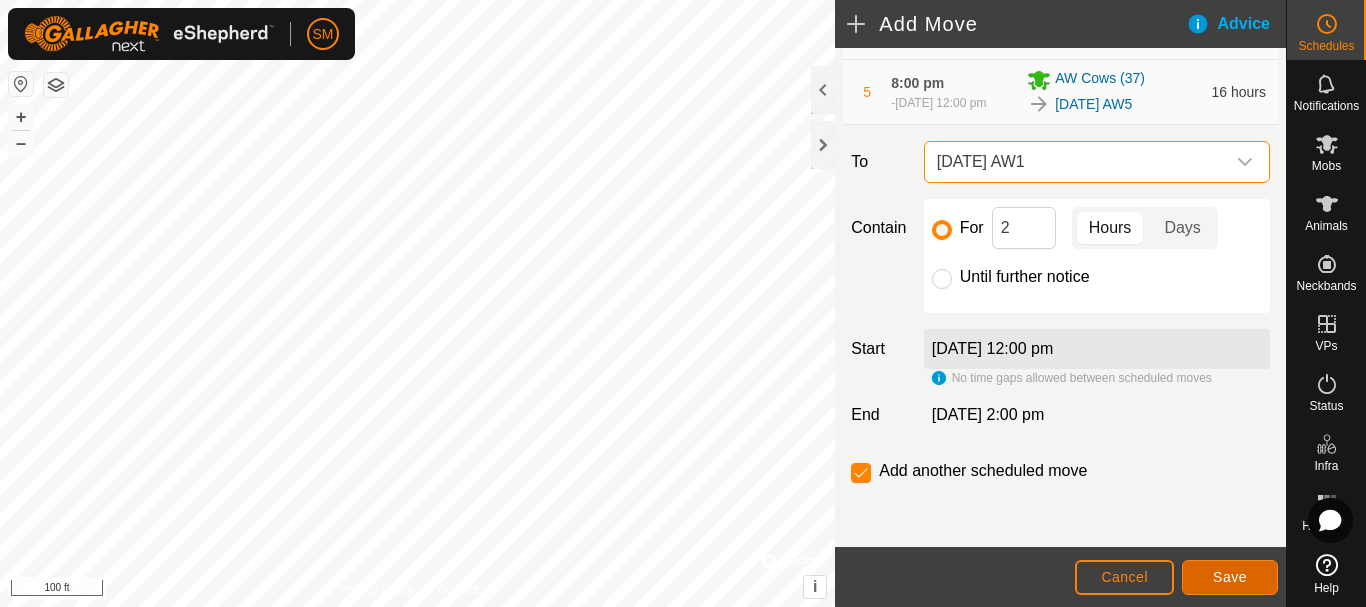 click on "Save" 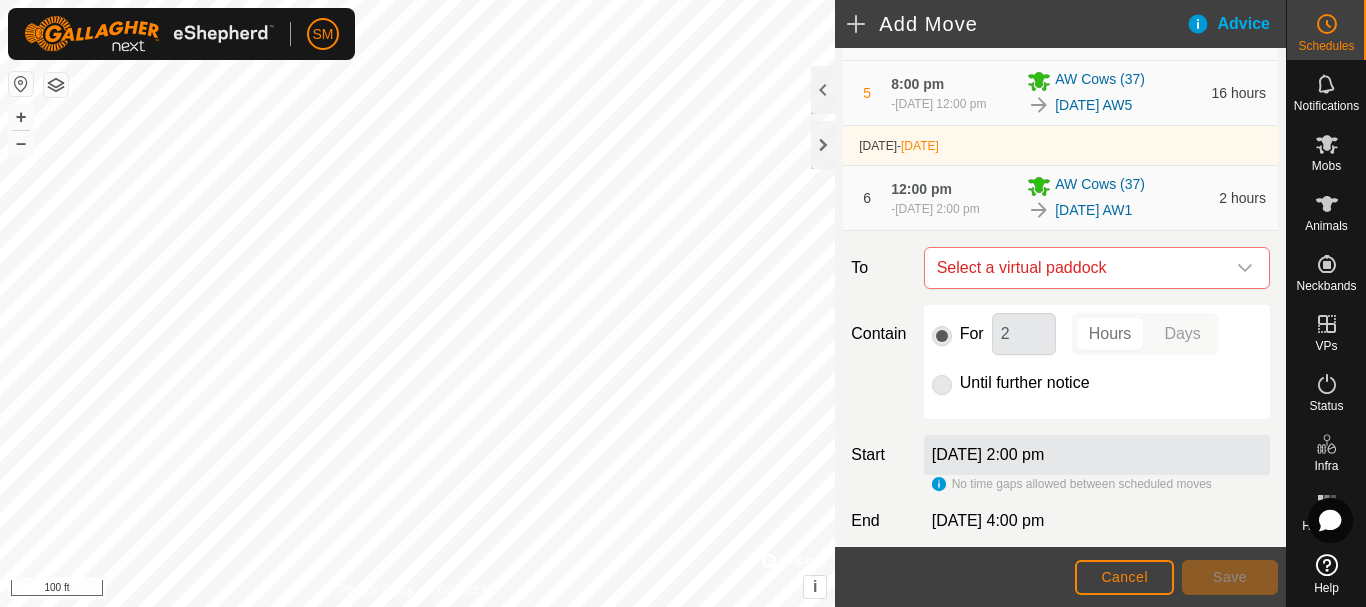 scroll, scrollTop: 623, scrollLeft: 0, axis: vertical 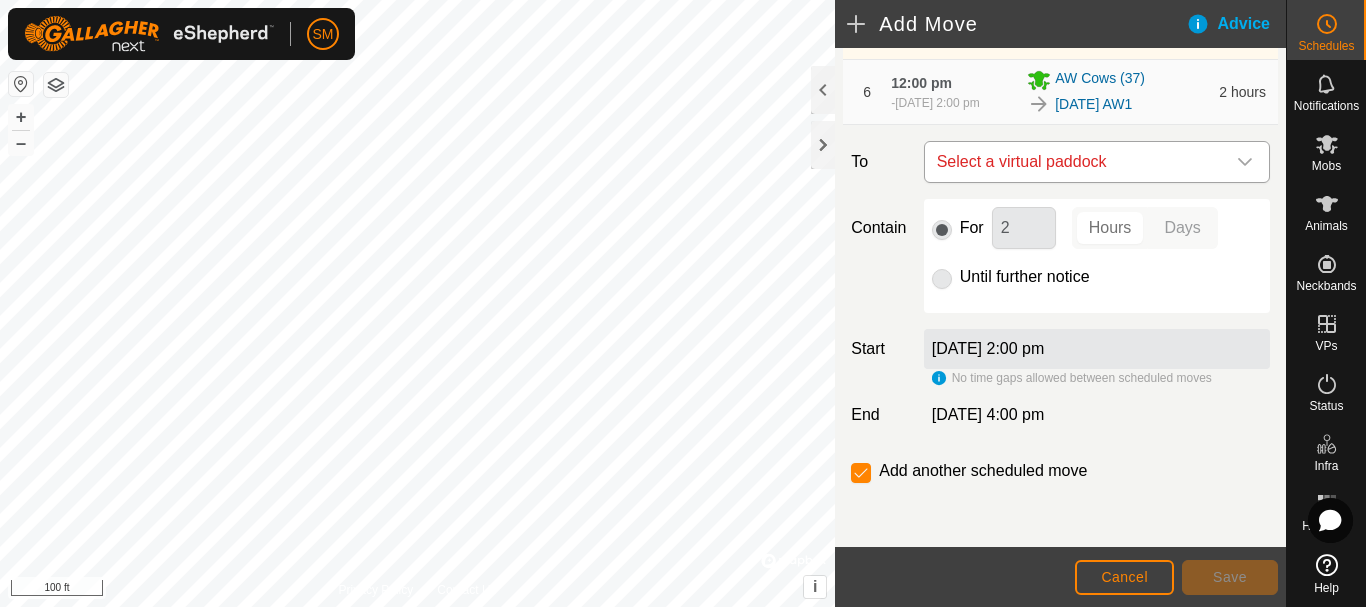click 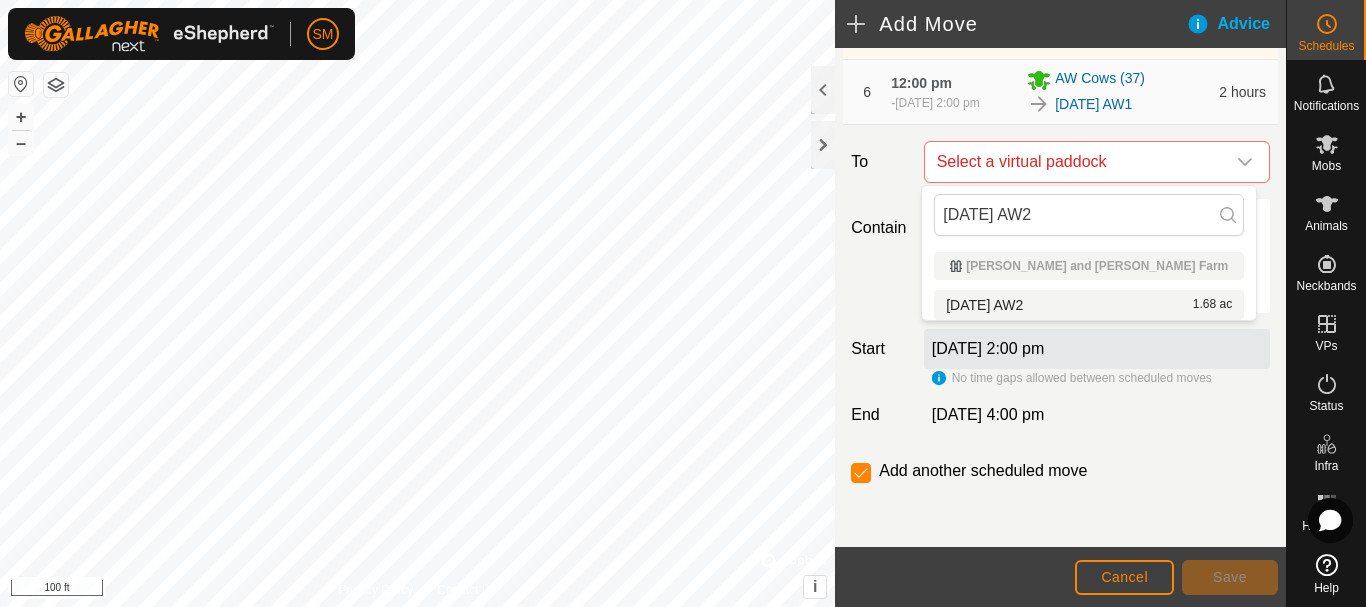 type on "[DATE] AW2" 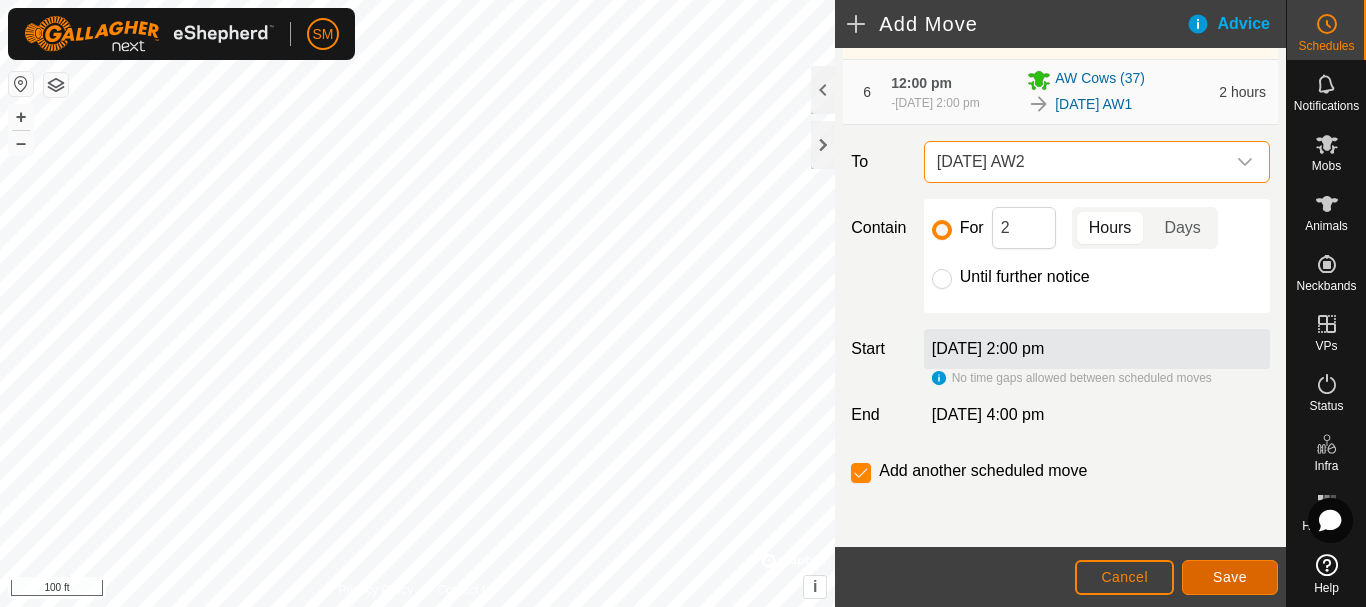 click on "Save" 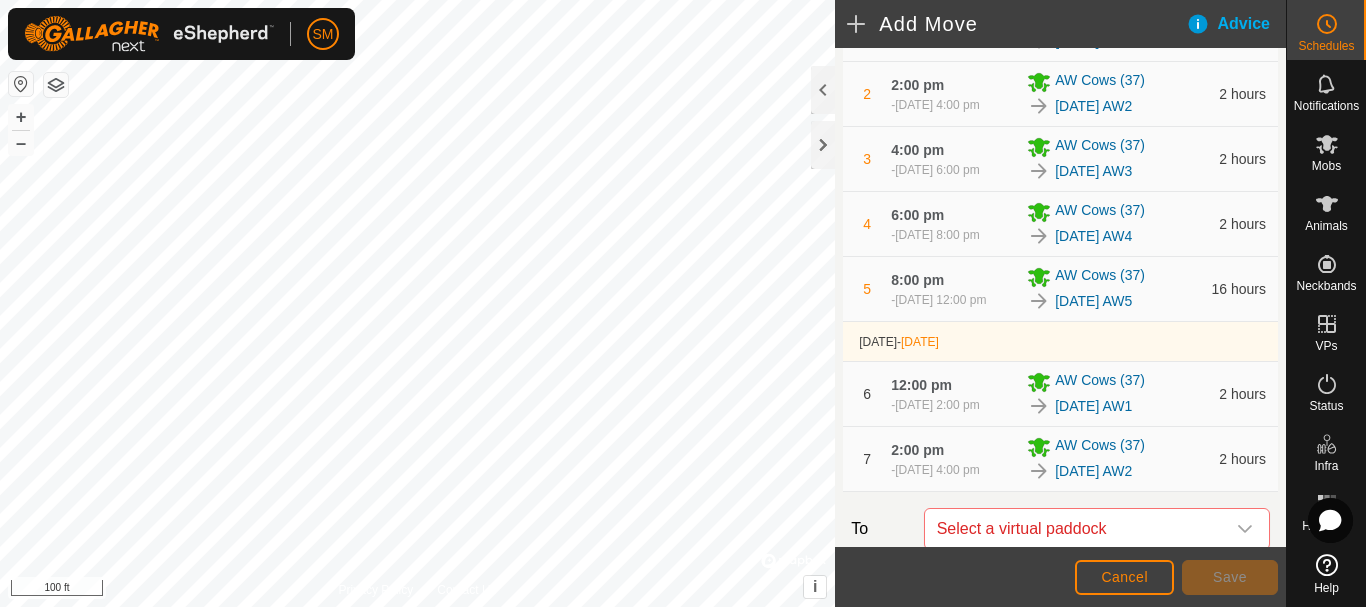 scroll, scrollTop: 697, scrollLeft: 0, axis: vertical 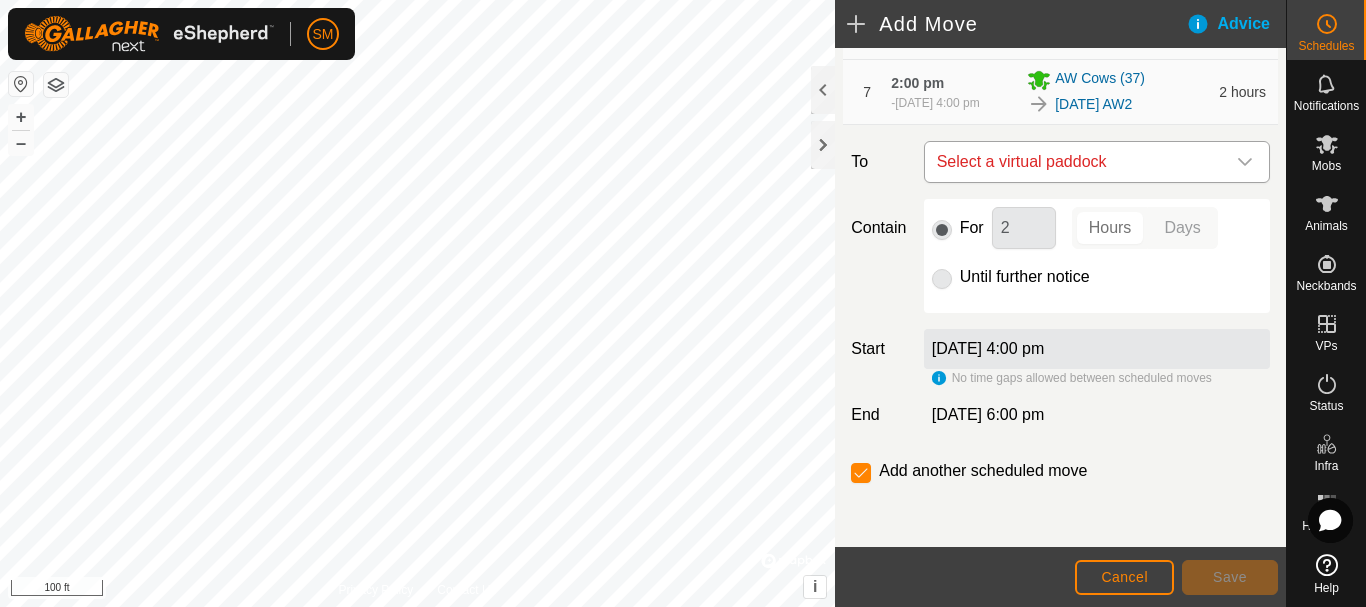 click 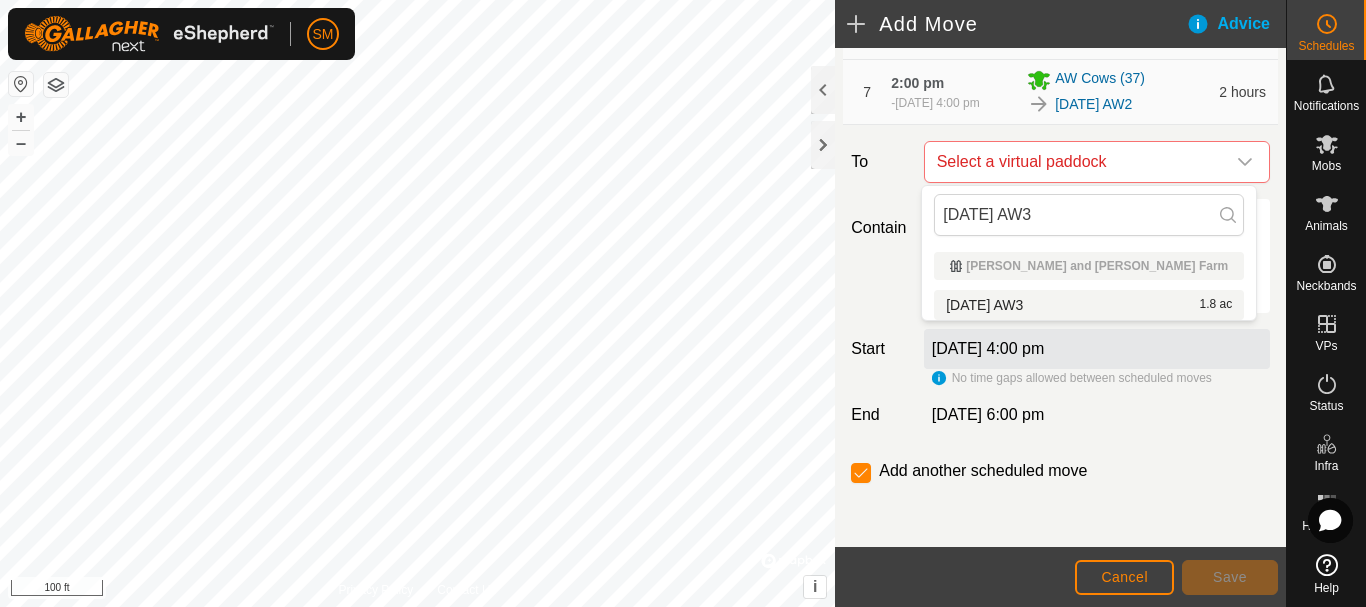type on "[DATE] AW3" 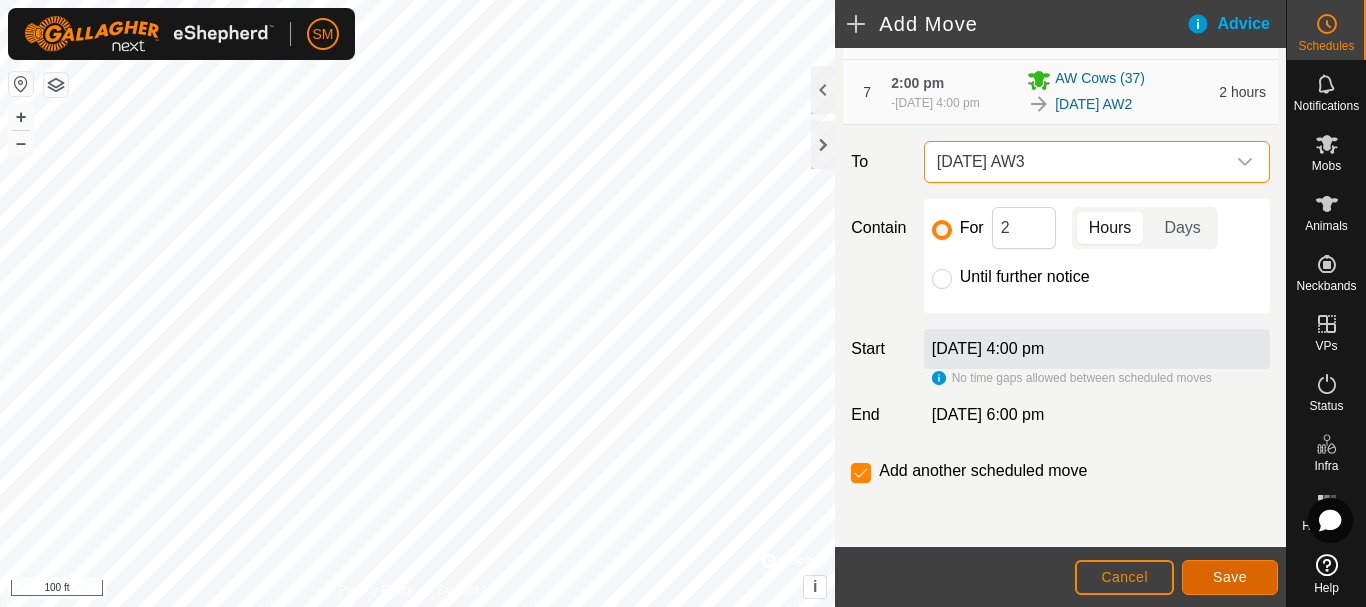 click on "Save" 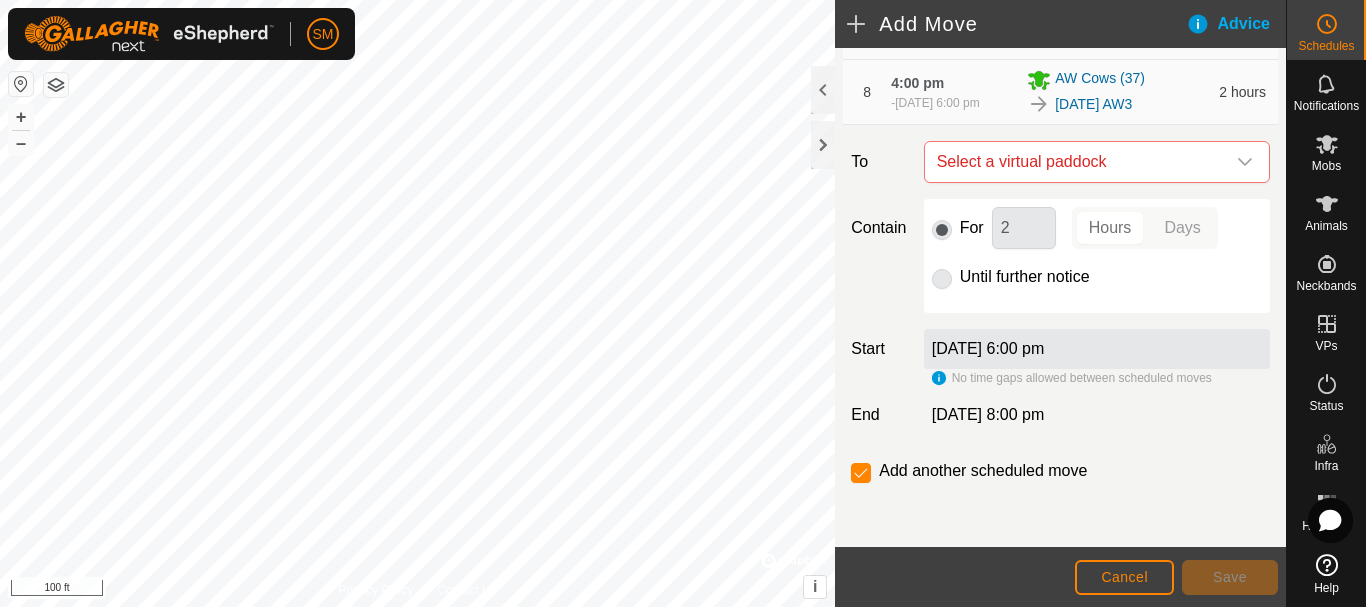 scroll, scrollTop: 771, scrollLeft: 0, axis: vertical 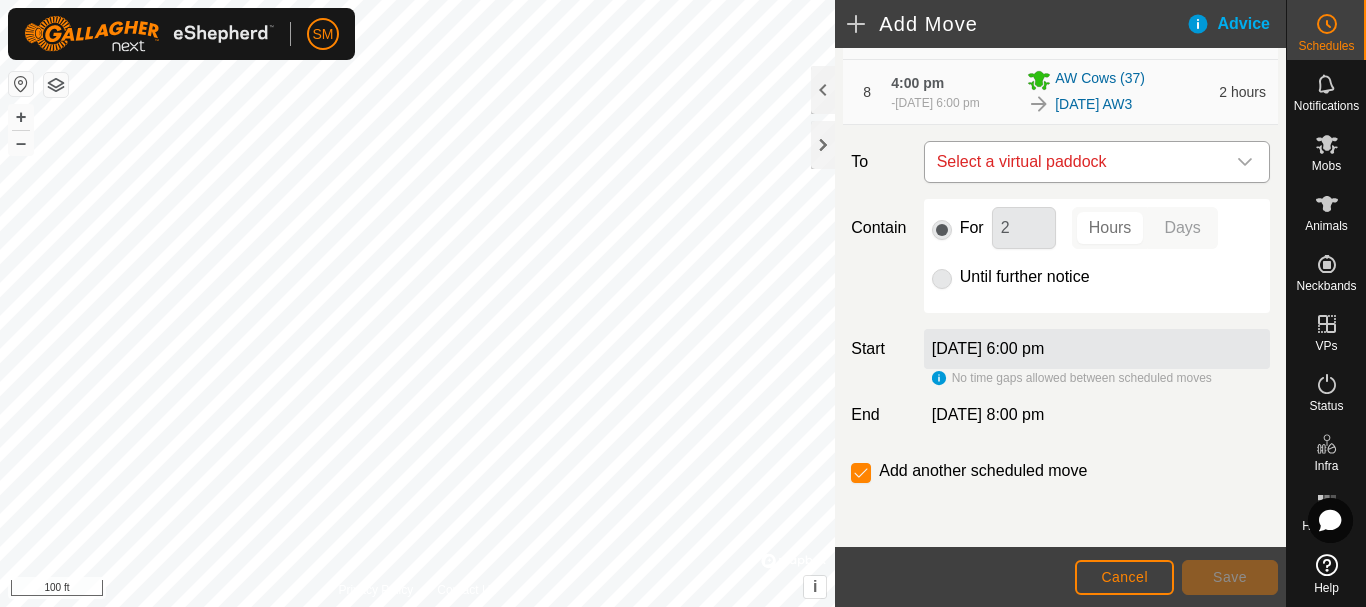 click 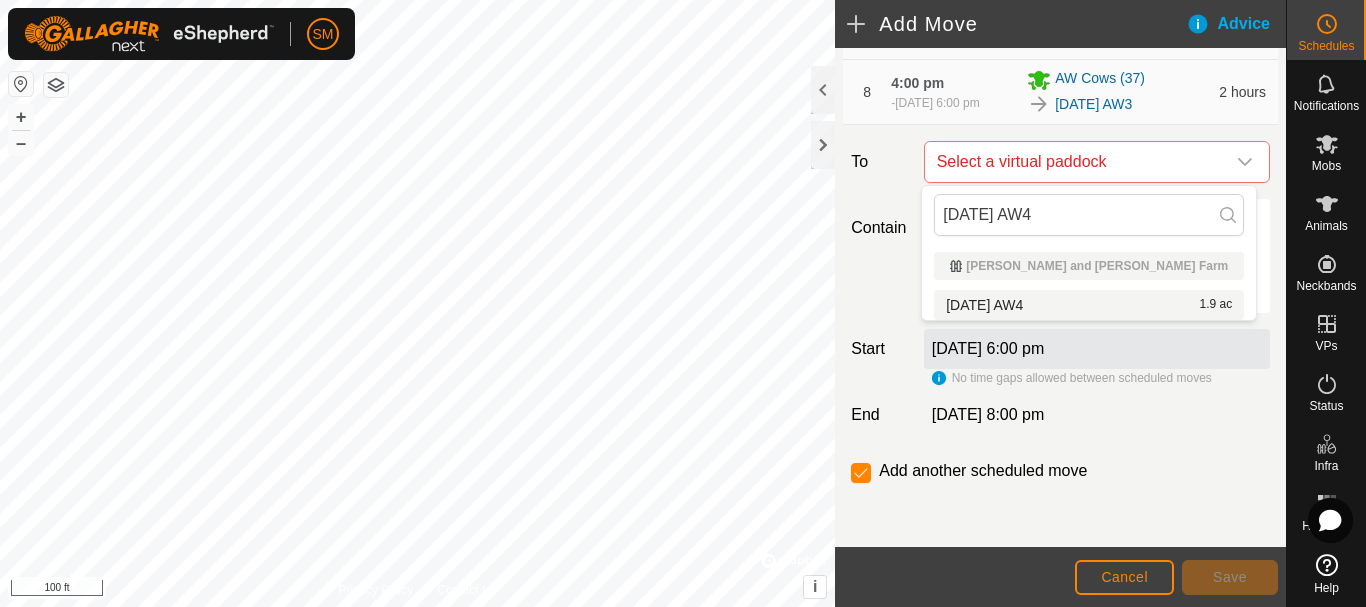 type on "[DATE] AW4" 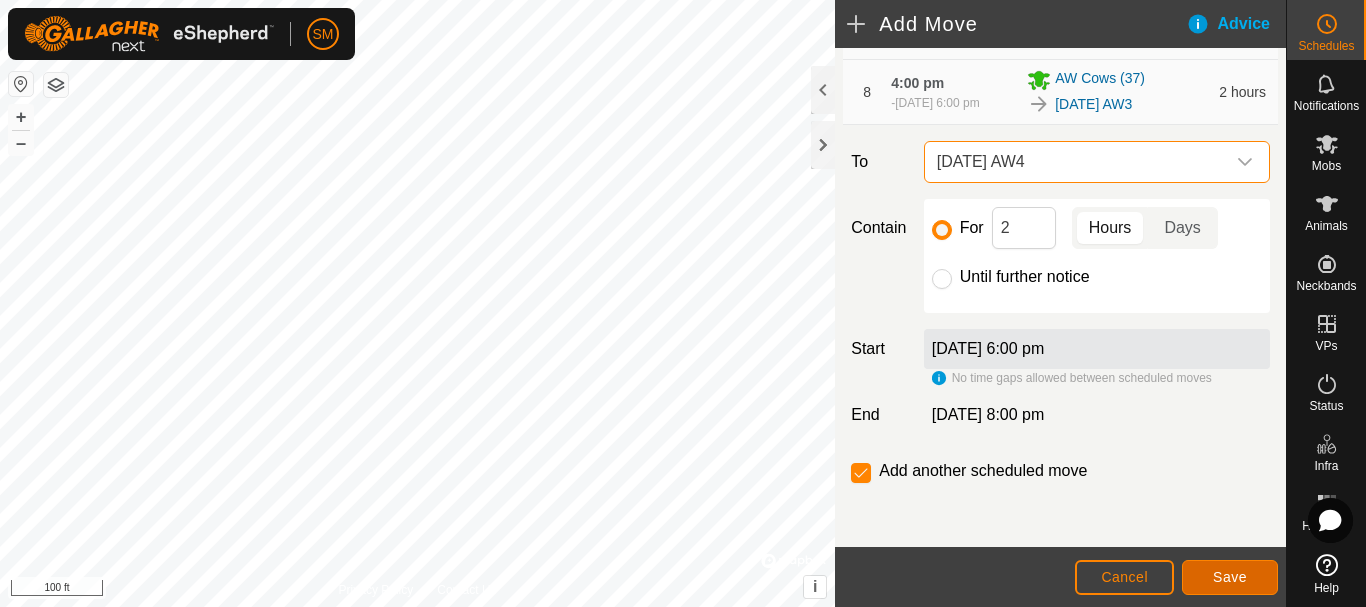 click on "Save" 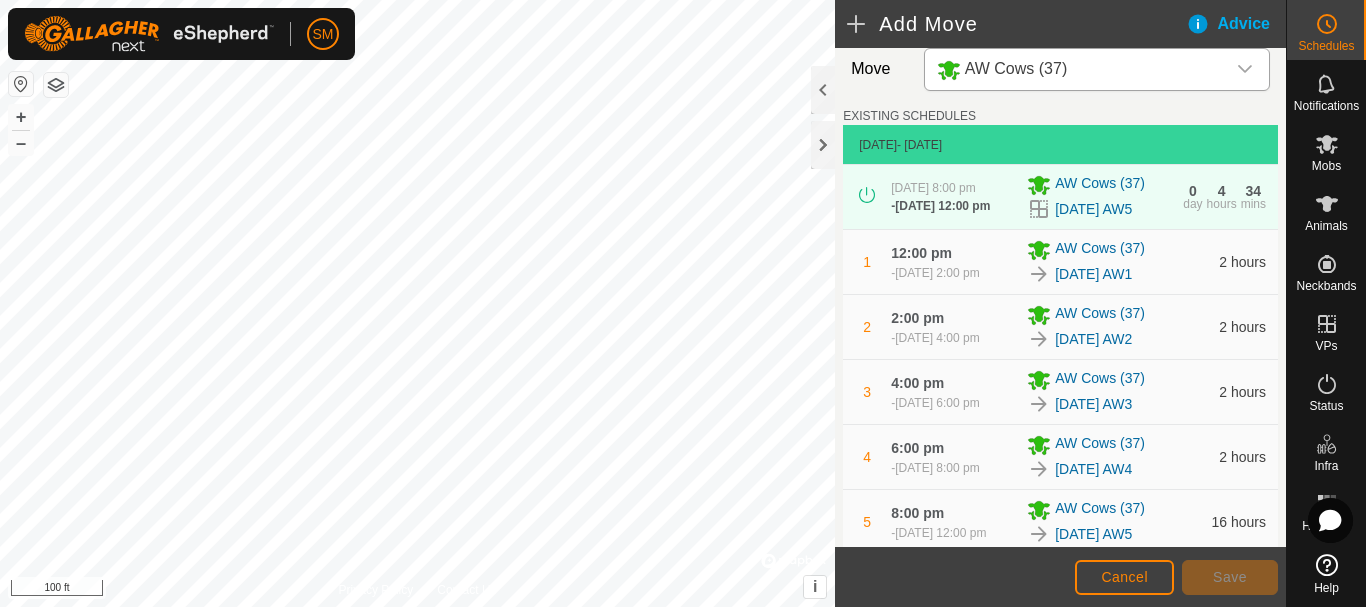 scroll, scrollTop: 845, scrollLeft: 0, axis: vertical 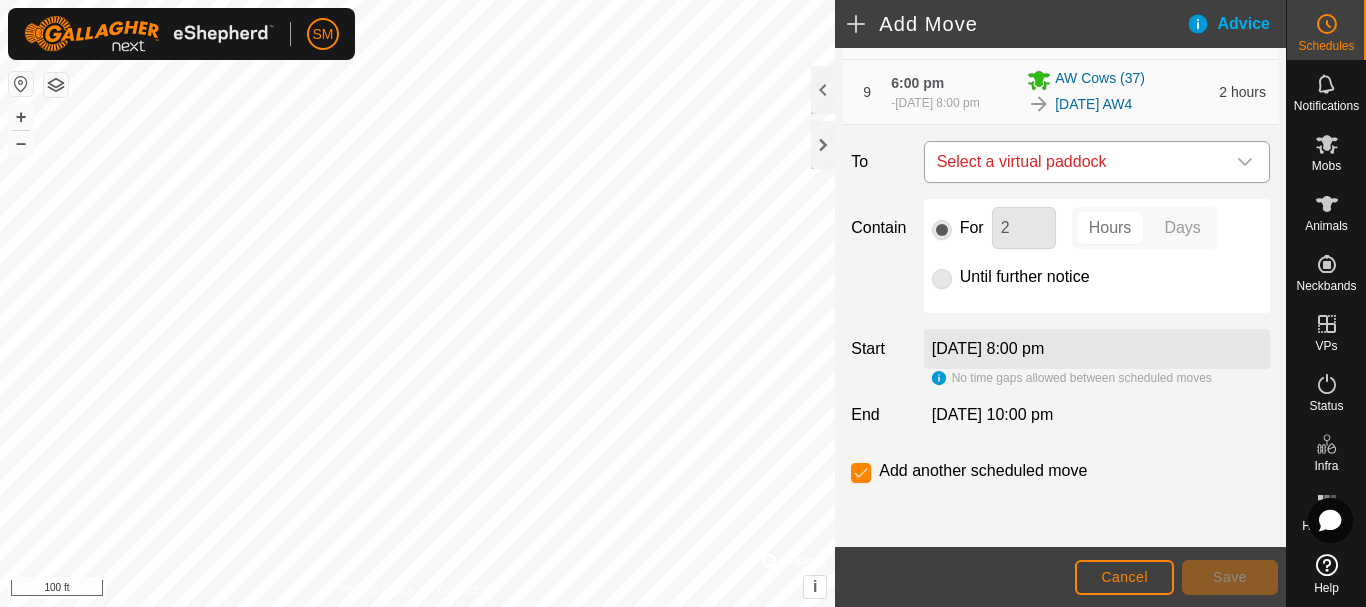 click 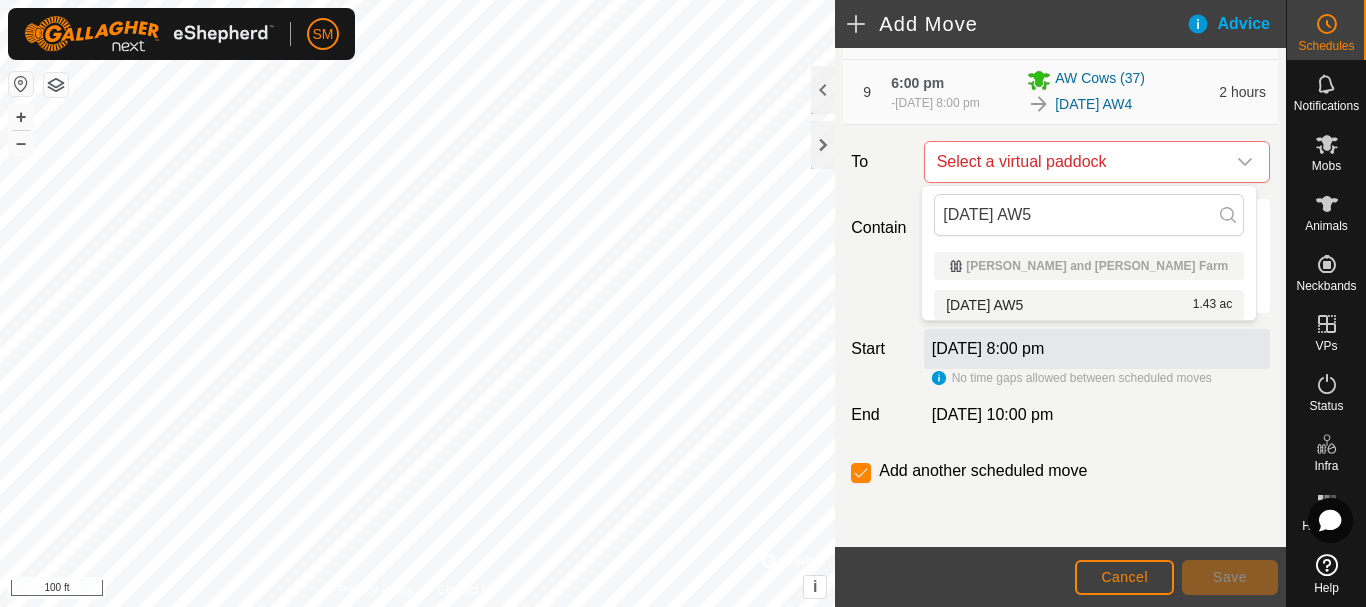 type on "[DATE] AW5" 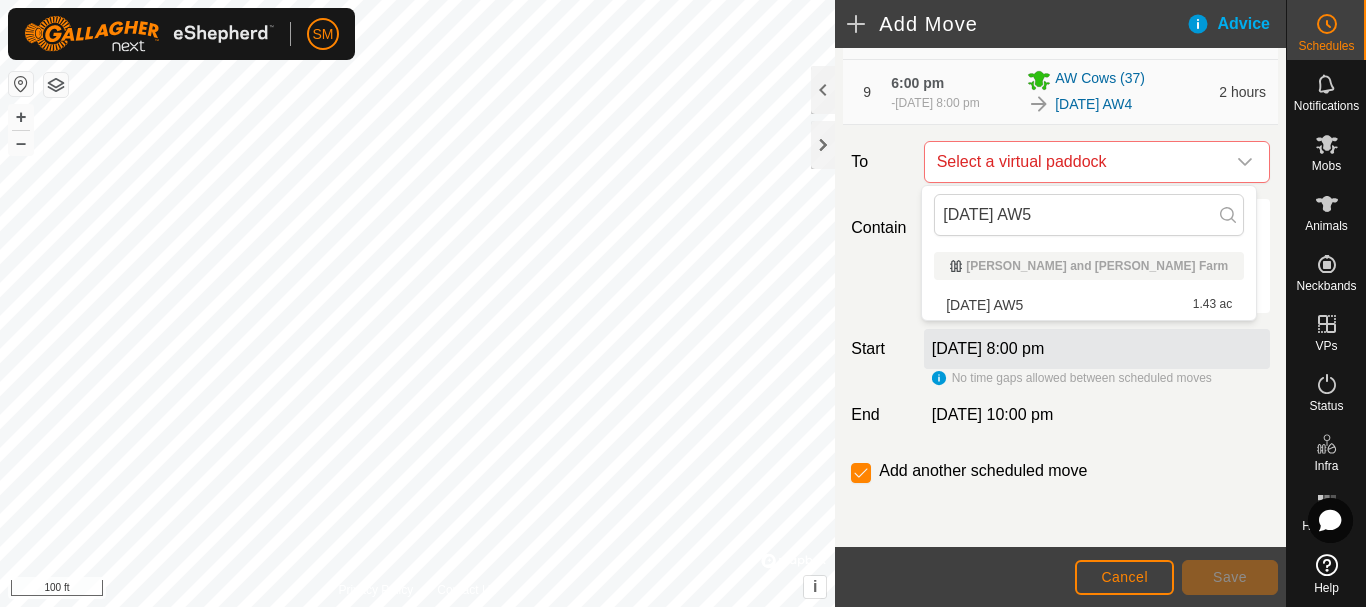 click on "[DATE] AW5  1.43 ac" at bounding box center [1089, 305] 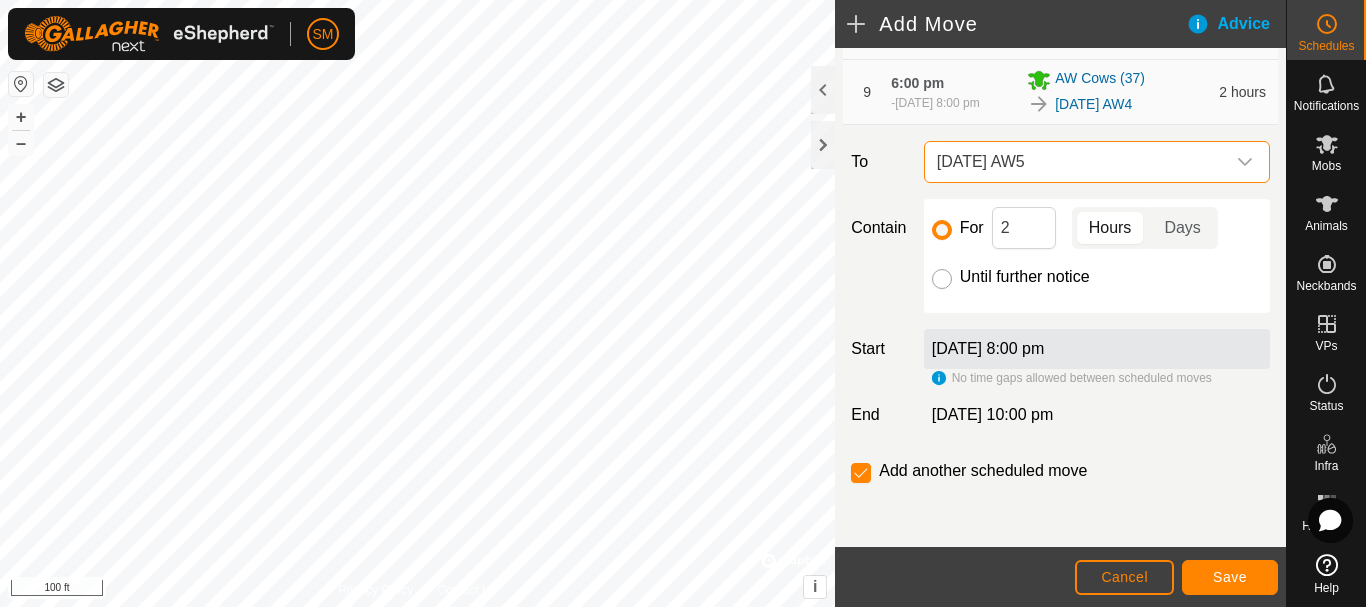click on "Until further notice" at bounding box center [942, 279] 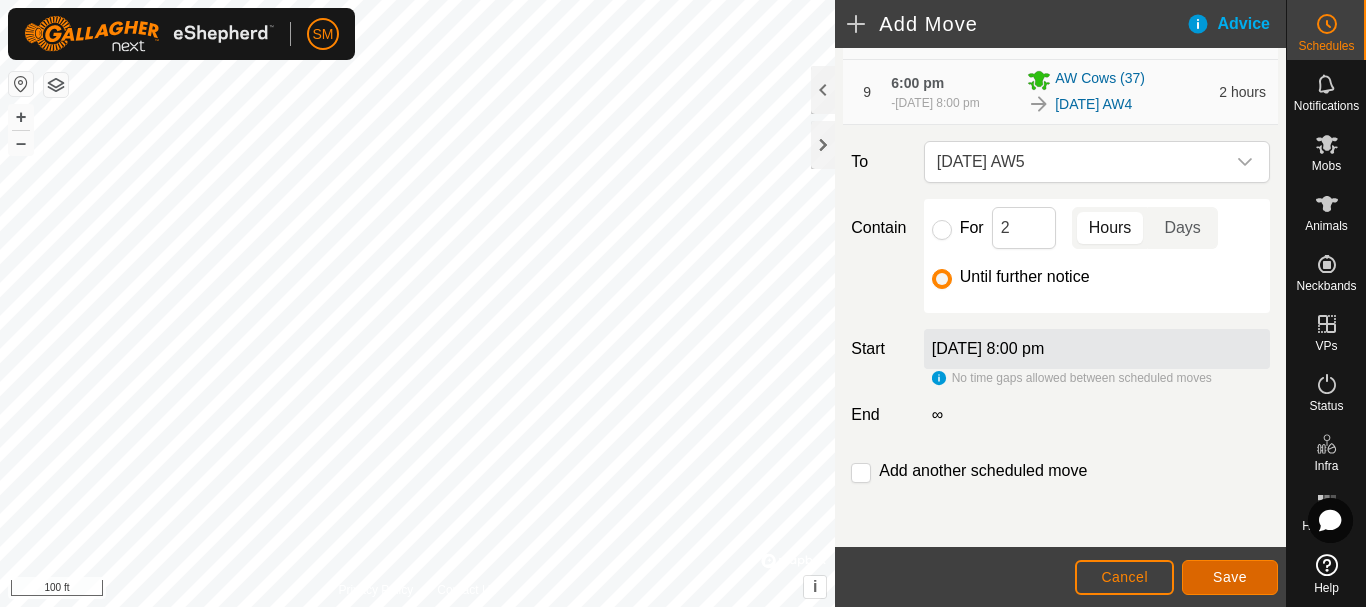 click on "Save" 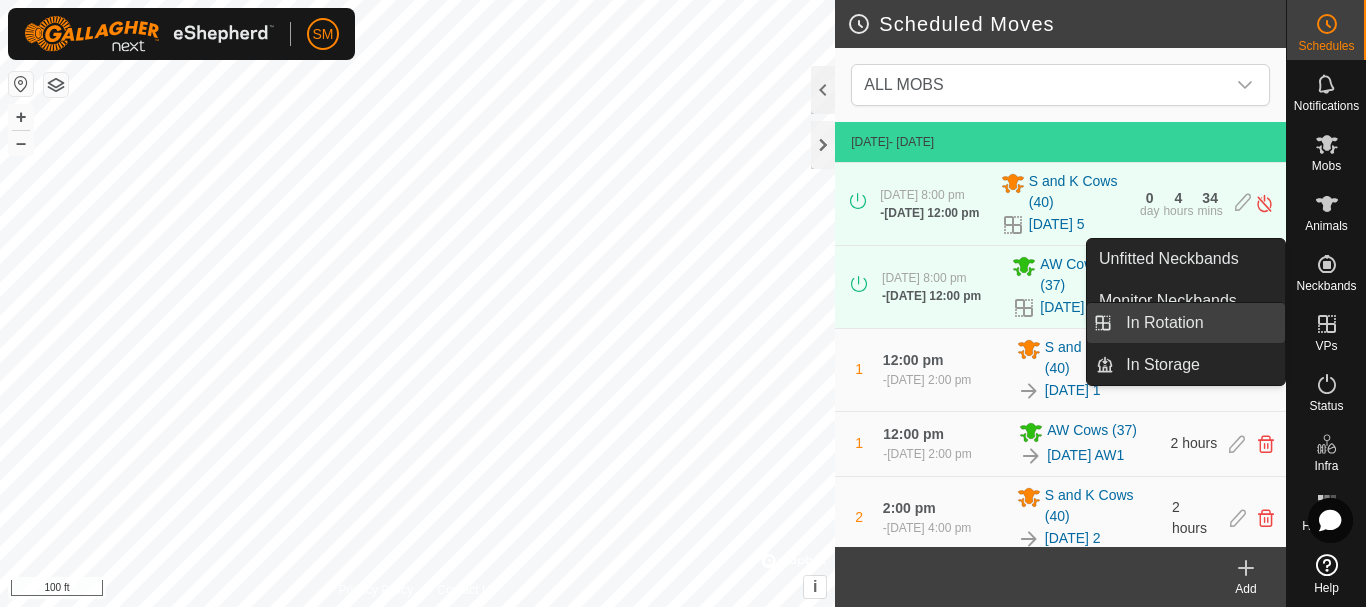 click on "In Rotation" at bounding box center [1199, 323] 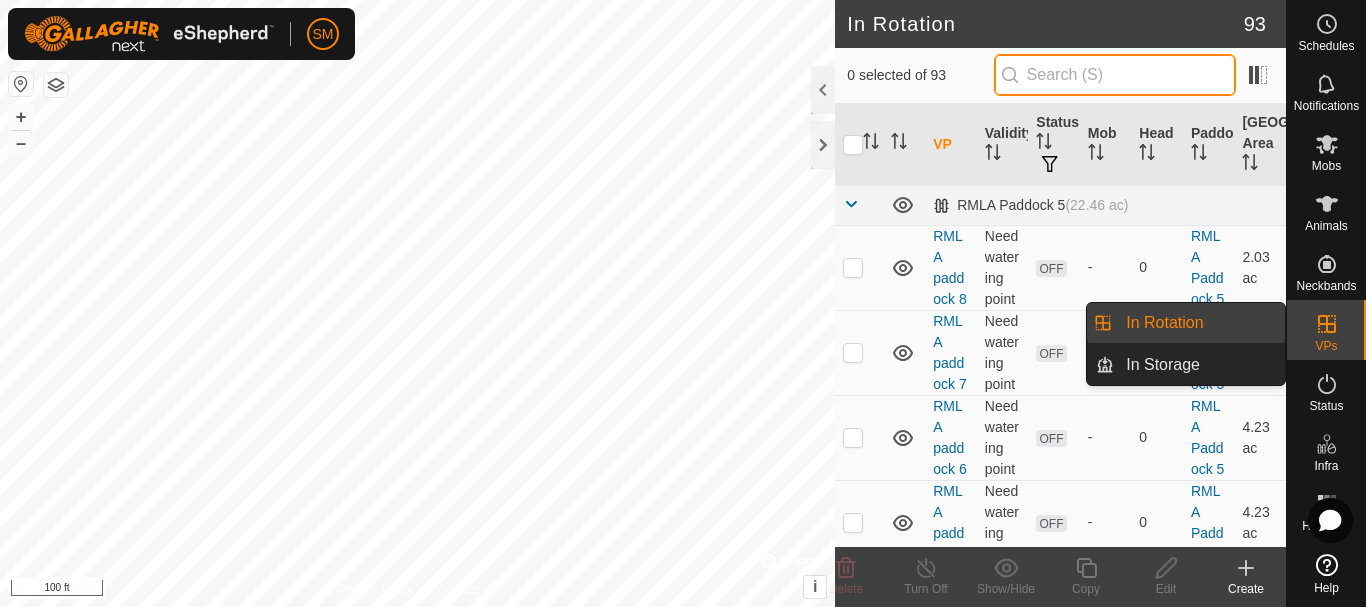 click at bounding box center (1115, 75) 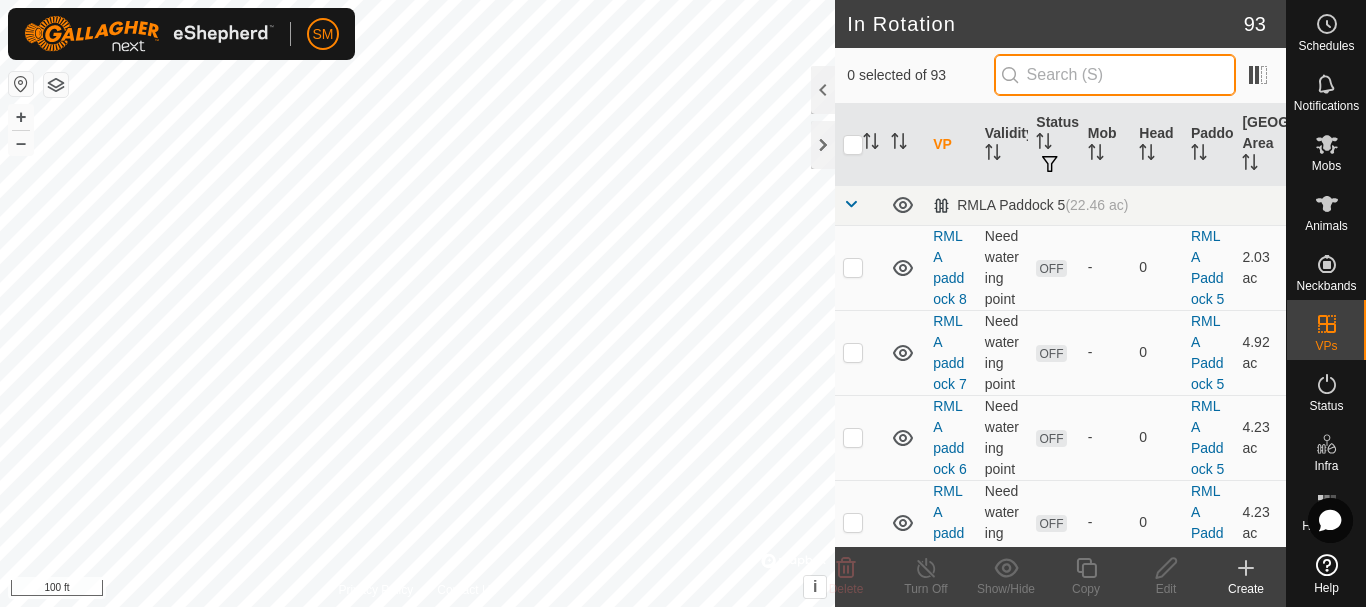 paste on "[DATE] AW" 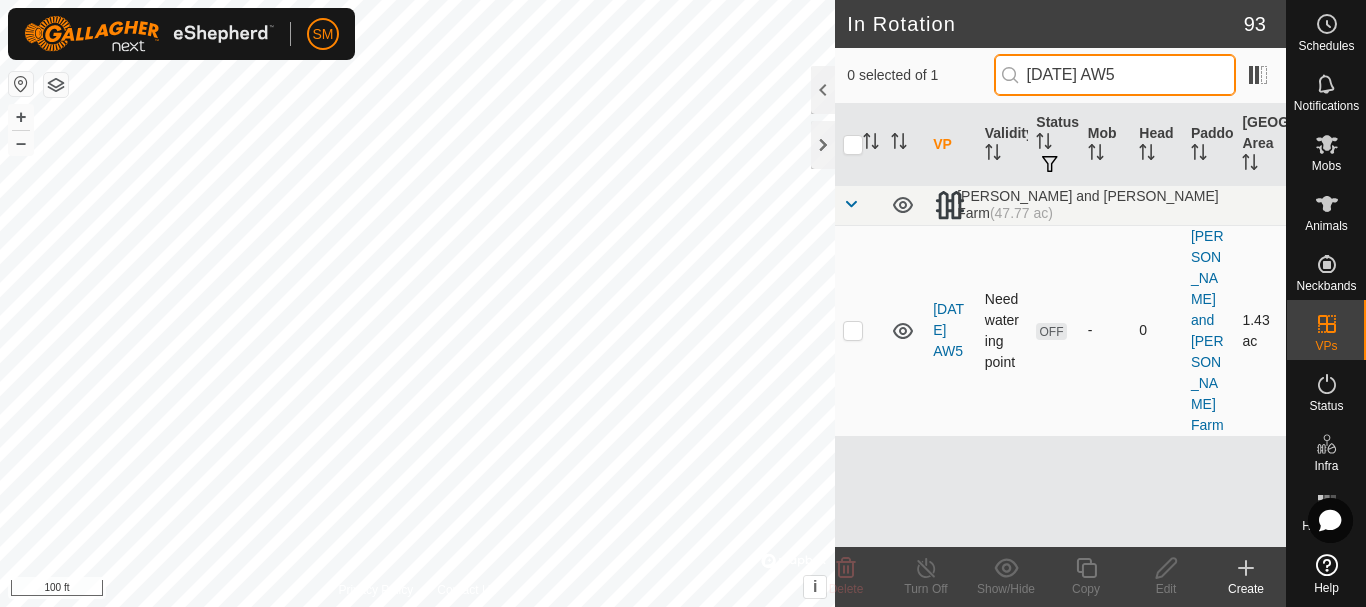 type on "[DATE] AW5" 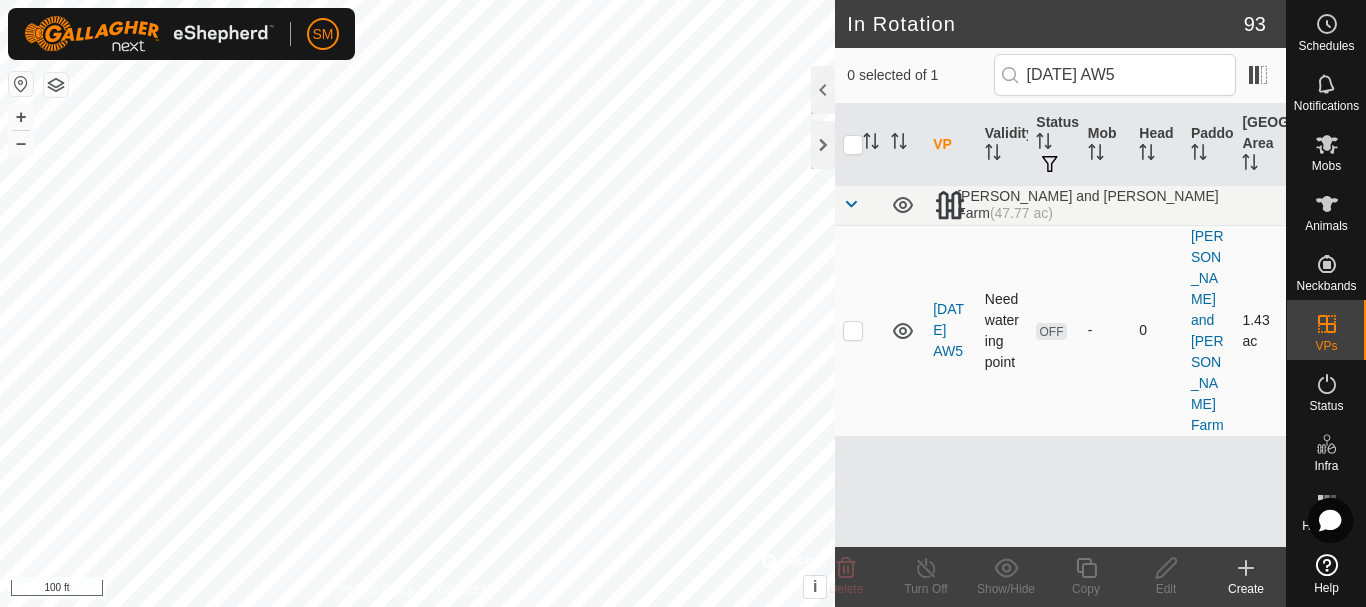 click at bounding box center (853, 330) 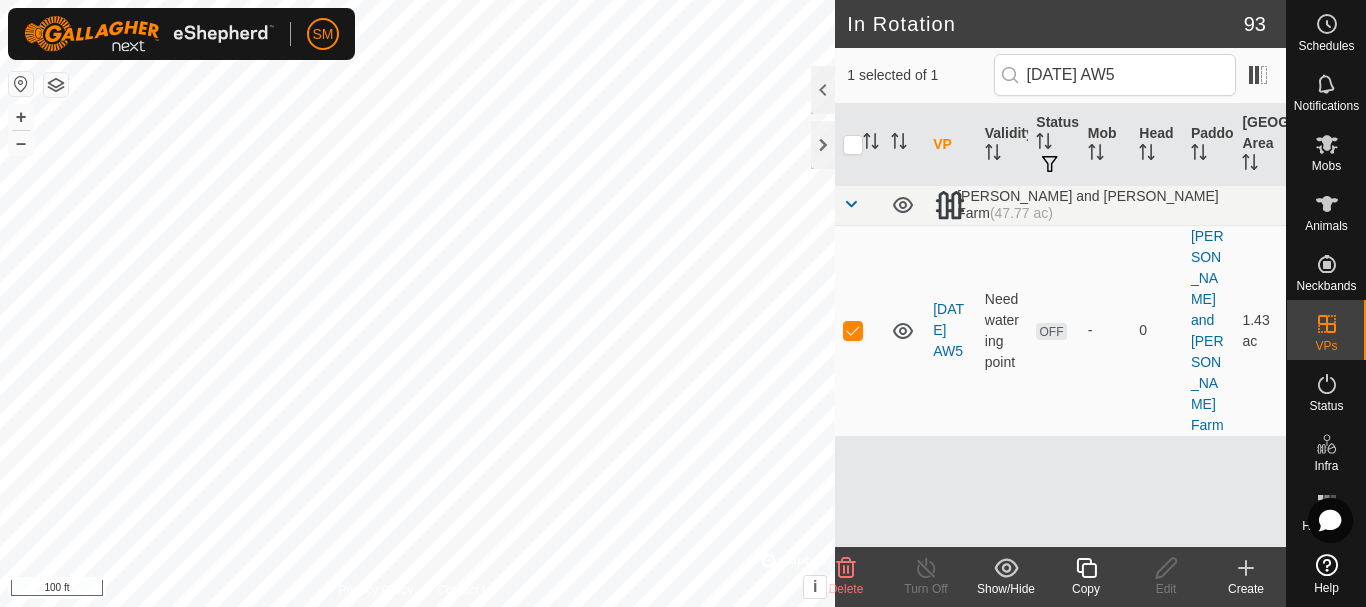 click on "Copy" 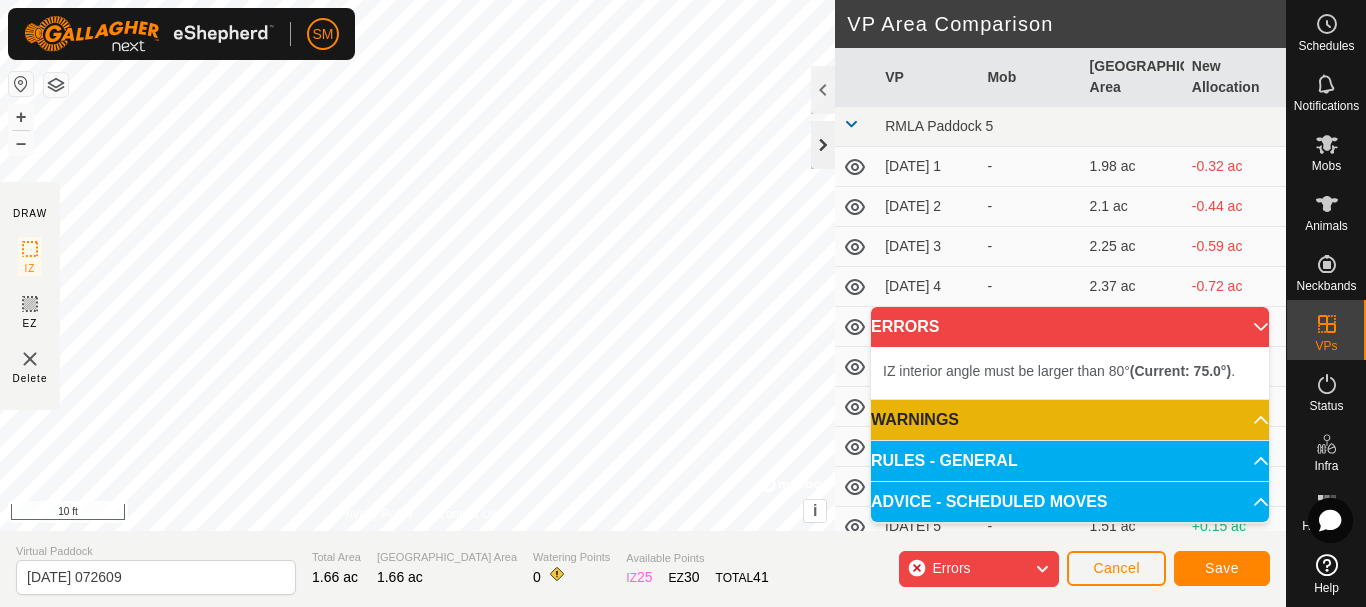 click 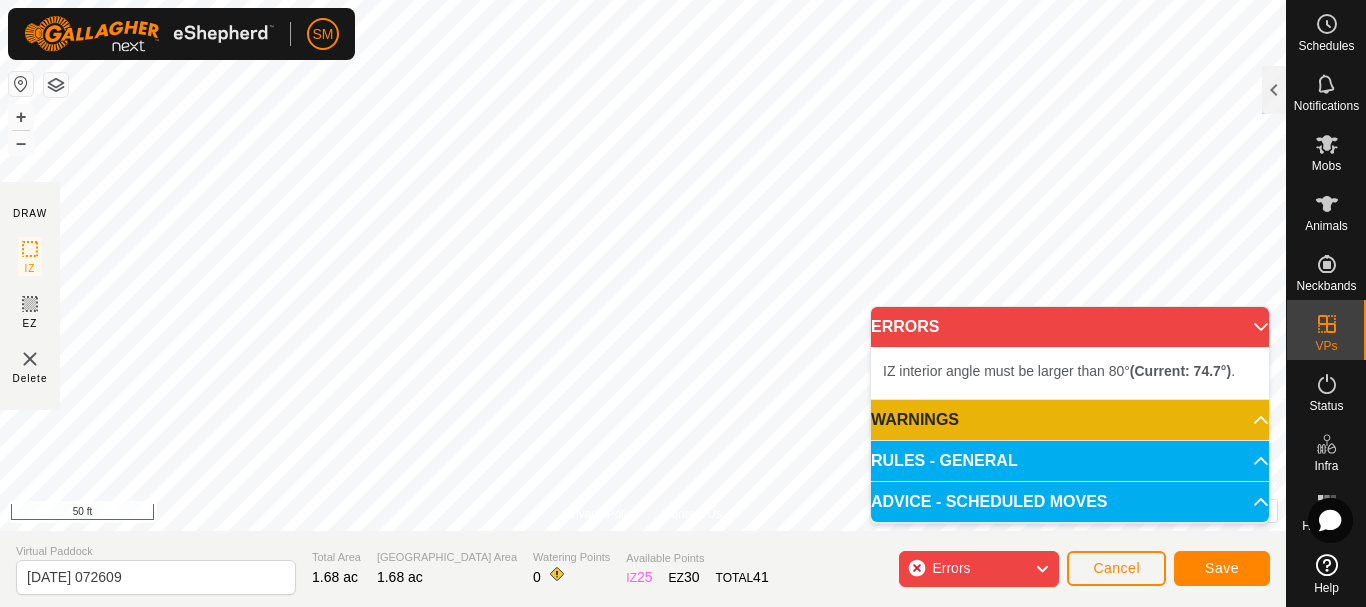 click on "SM Schedules Notifications Mobs Animals Neckbands VPs Status Infra Heatmap Help DRAW IZ EZ Delete Privacy Policy Contact Us IZ interior angle must be larger than 80°  (Current: 75.0°) . + – ⇧ i ©  Mapbox , ©  OpenStreetMap ,  Improve this map 50 ft VP Area Comparison     VP   Mob   [GEOGRAPHIC_DATA] Area   New Allocation  RMLA Paddock 5  [DATE] 1  -  1.98 ac  -0.3 ac  [DATE] 2  -  2.1 ac  -0.42 ac  [DATE] 3  -  2.25 ac  -0.57 ac  [DATE] 4  -  2.37 ac  -0.69 ac  [DATE] 5  -  1.85 ac  -0.17 ac  [DATE] 1  -  1.98 ac  -0.3 ac  [DATE] 2  -  2.1 ac  -0.42 ac  [DATE] 3  -  2.22 ac  -0.54 ac  [DATE] 4  -  2.35 ac  -0.67 ac  [DATE] 5  -  1.51 ac  +0.17 ac  [DATE]  -  1.98 ac  -0.3 ac  [DATE] 1  -  1.63 ac  +0.05 ac  [DATE] 2  -  1.73 ac  -0.05 ac  [DATE] 3  -  1.85 ac  -0.17 ac  [DATE] 4  -  1.98 ac  -0.3 ac  [DATE] 5  -  1.48 ac  +0.2 ac  [DATE]  -  1.95 ac  -0.27 ac  [DATE] 1  -  1.58 ac  +0.1 ac  [DATE] 2  -  1.71 ac  -0.02 ac - -" at bounding box center [683, 303] 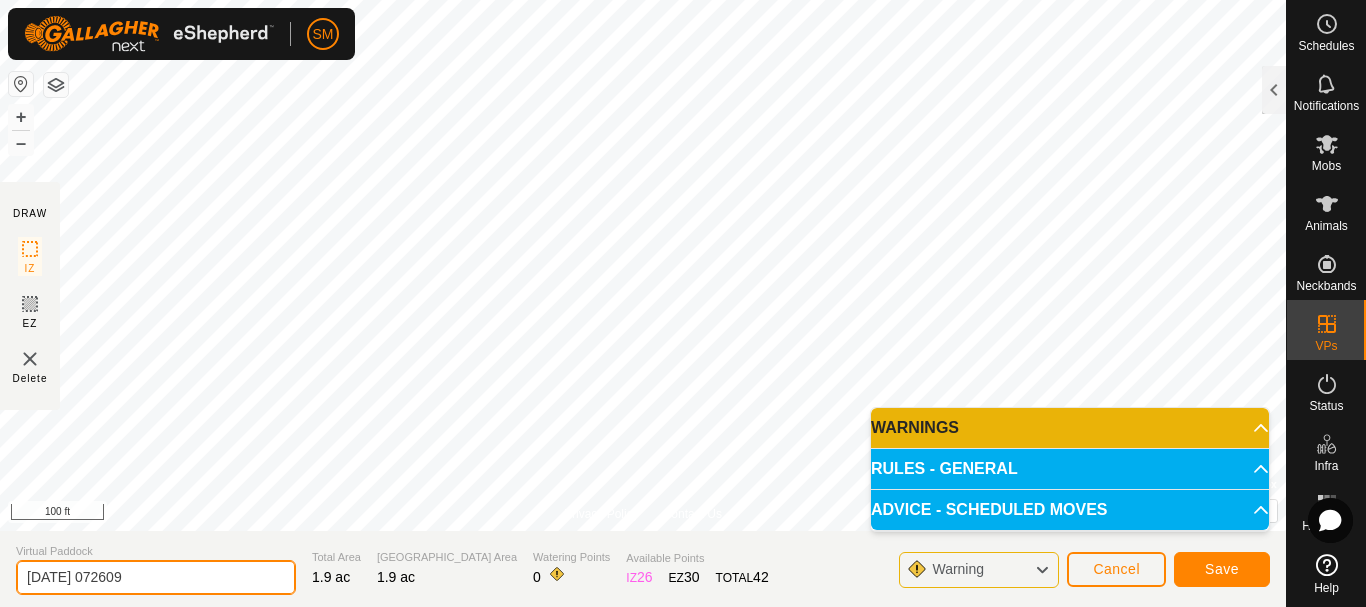 drag, startPoint x: 0, startPoint y: 565, endPoint x: 0, endPoint y: 552, distance: 13 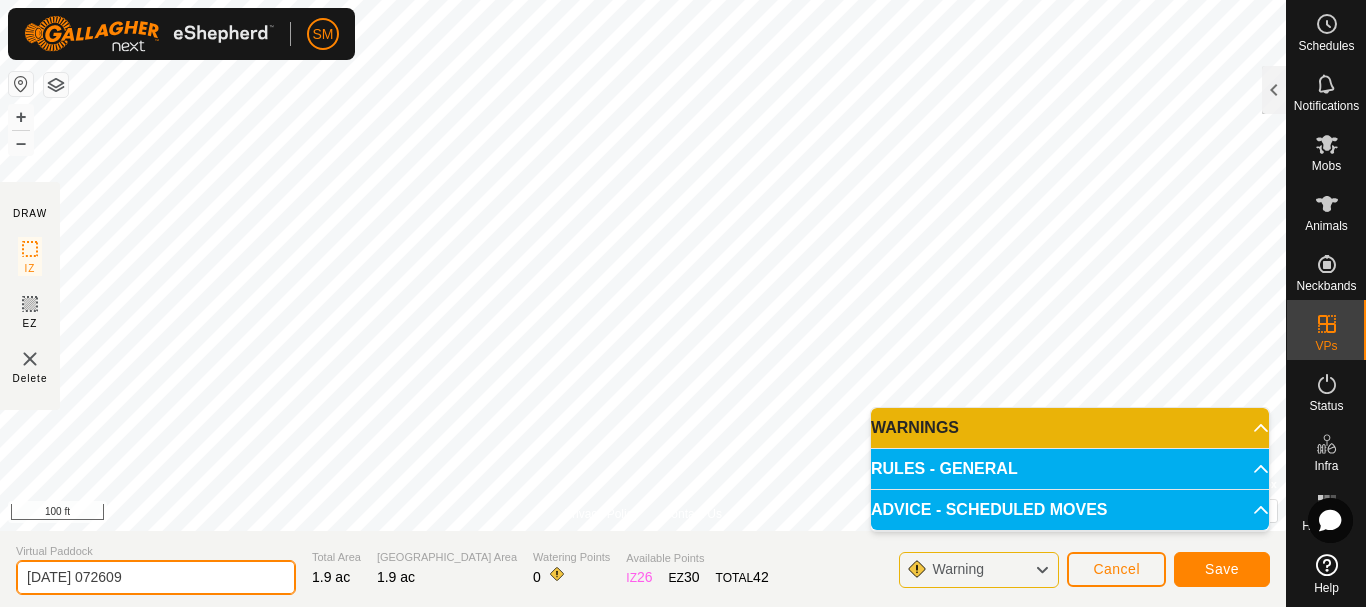 paste on "6 AW" 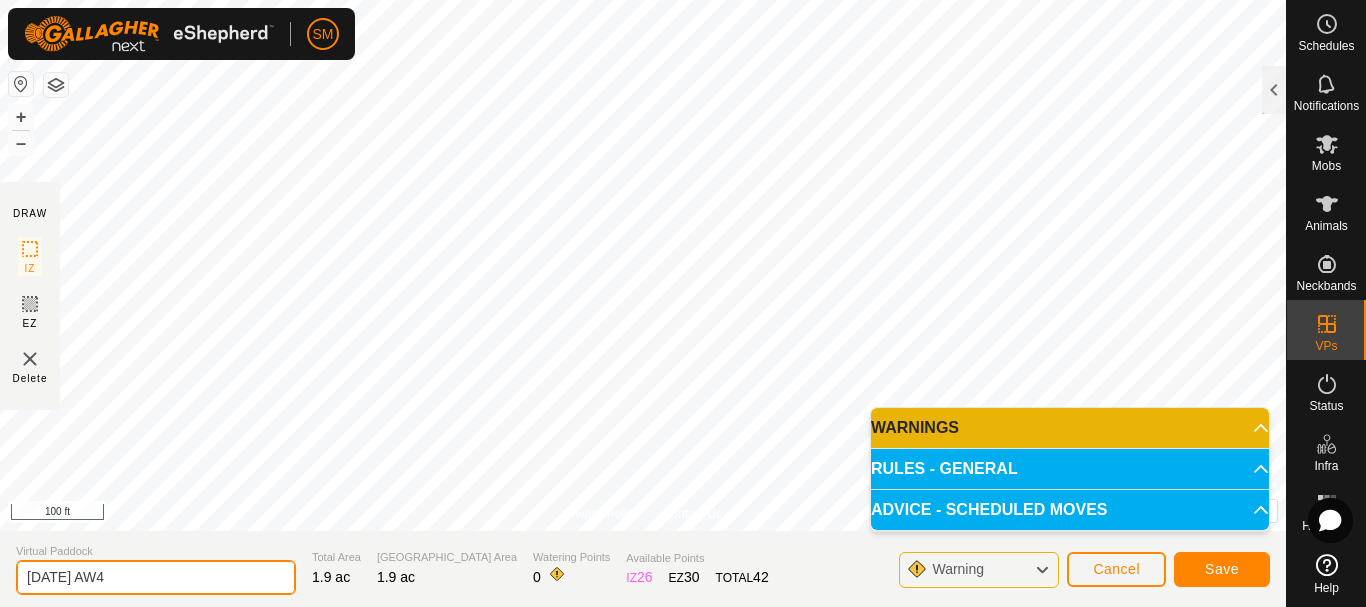 drag, startPoint x: 124, startPoint y: 572, endPoint x: 0, endPoint y: 583, distance: 124.486946 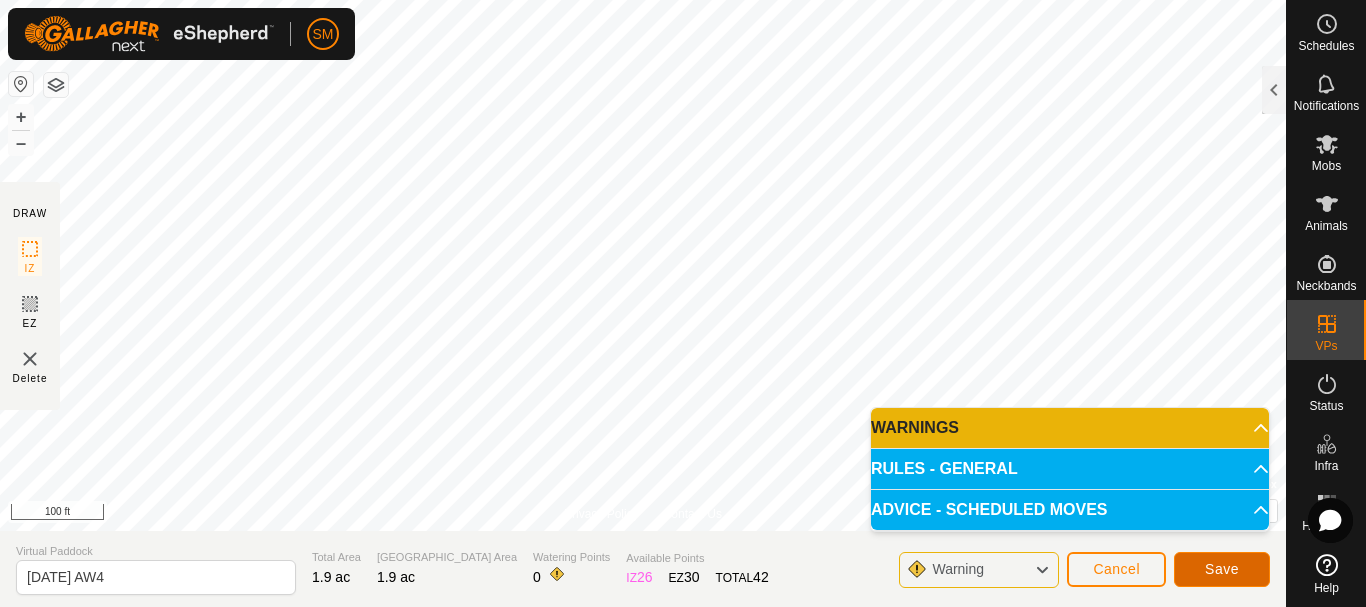 click on "Save" 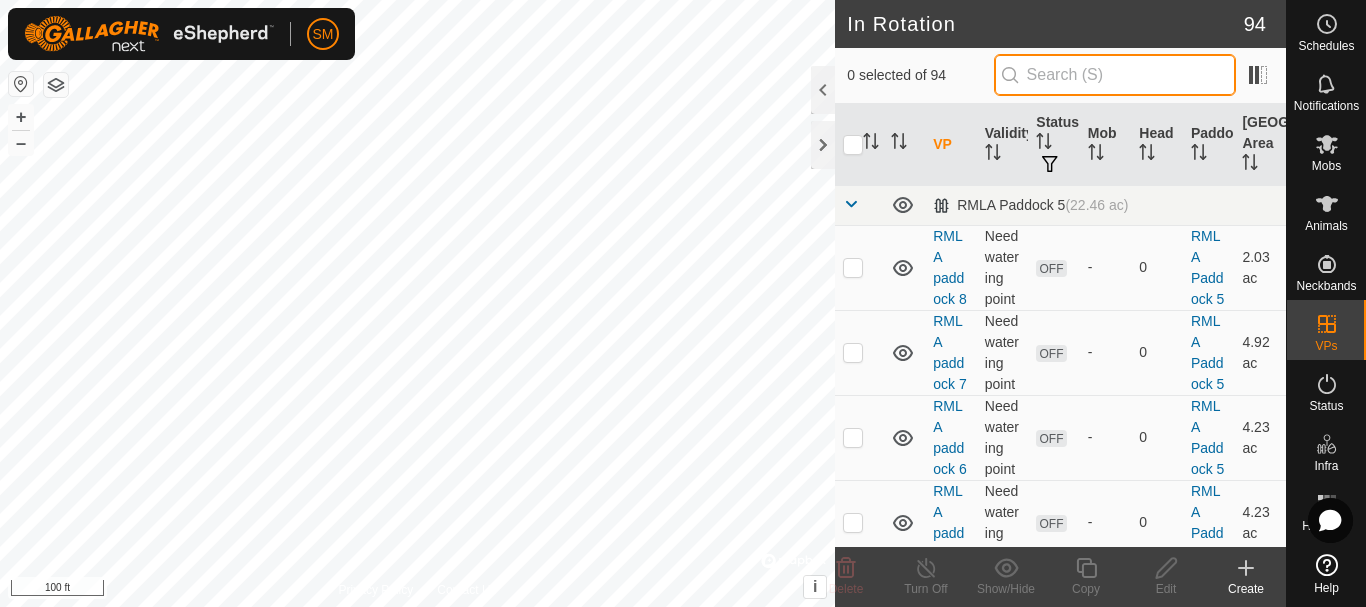 click at bounding box center (1115, 75) 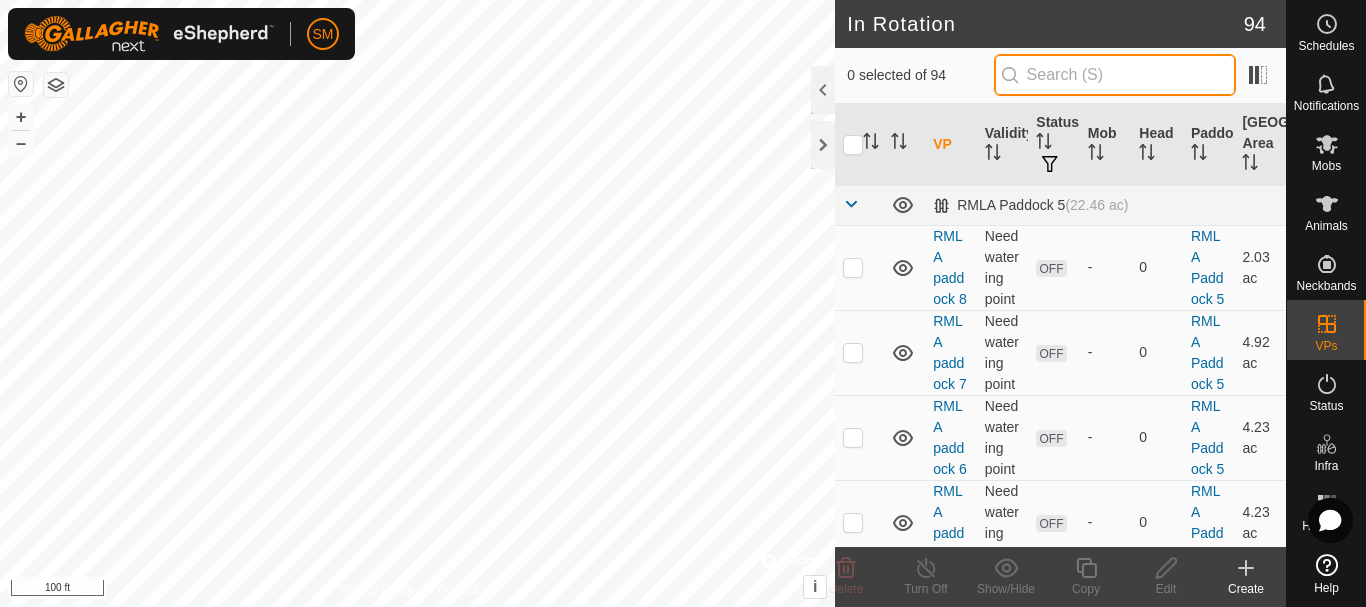 paste on "[DATE] AW" 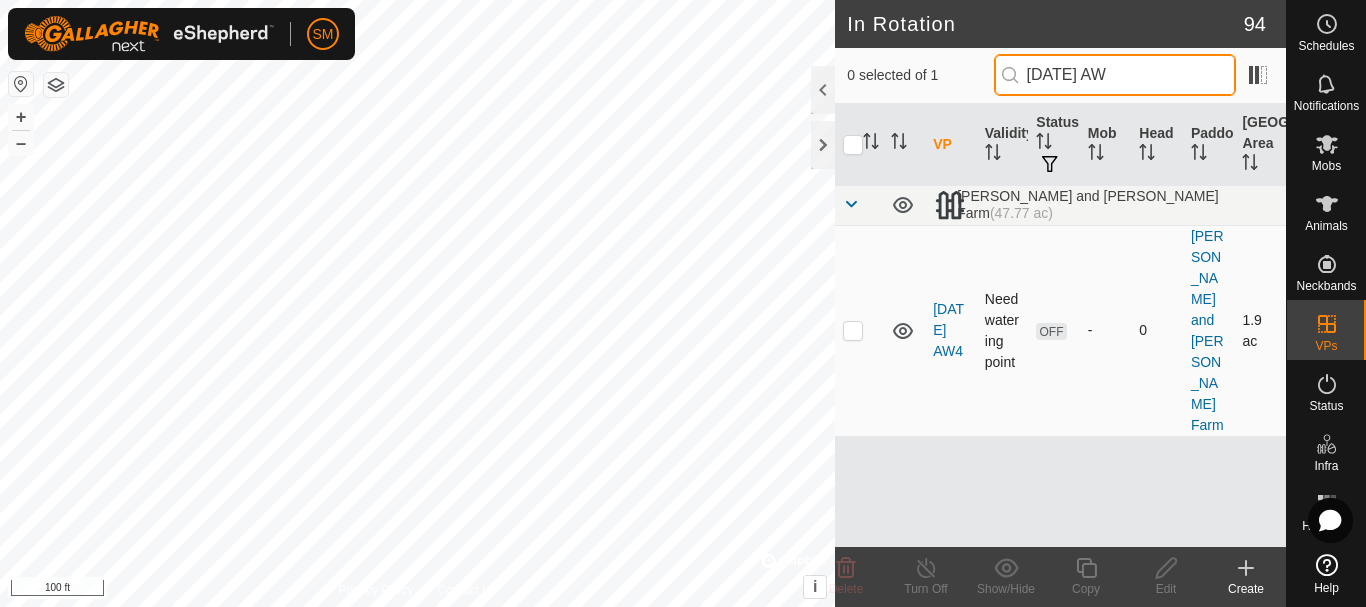 type on "[DATE] AW" 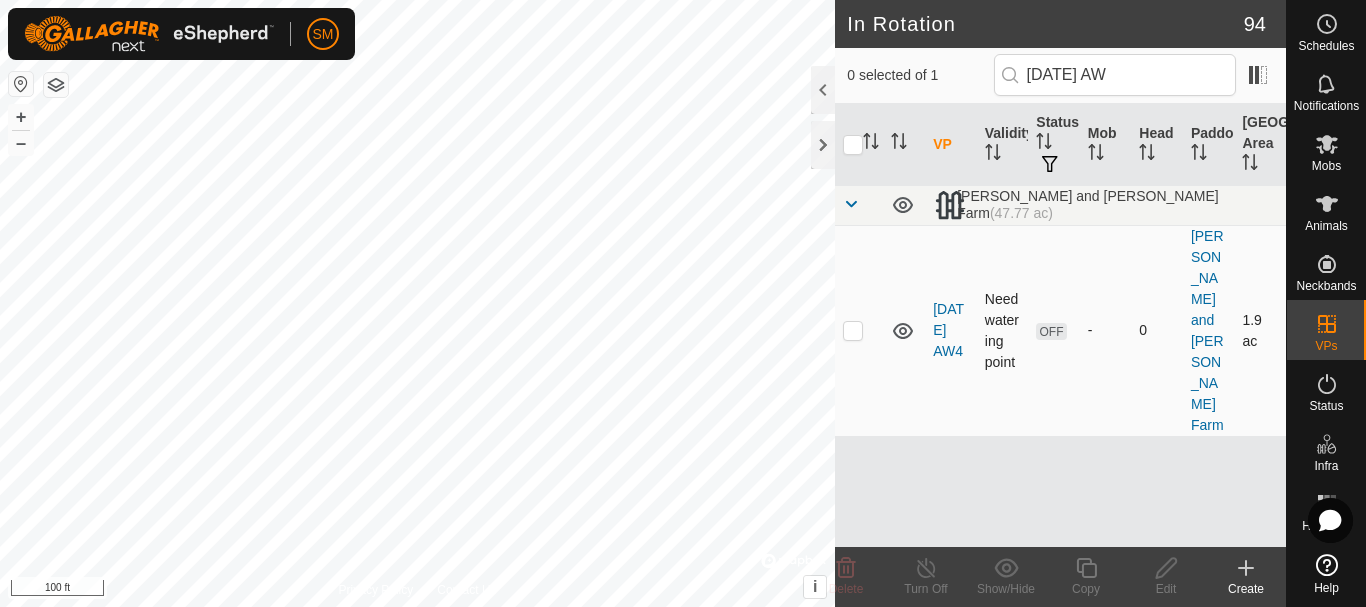 click at bounding box center [853, 330] 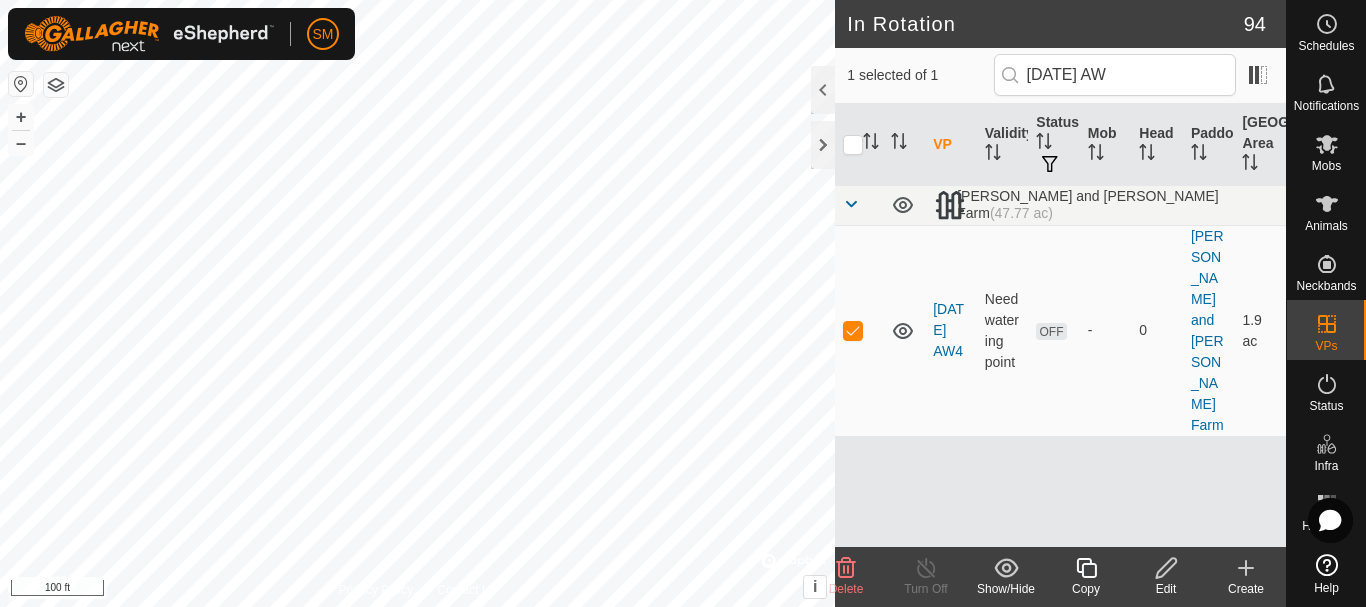 click 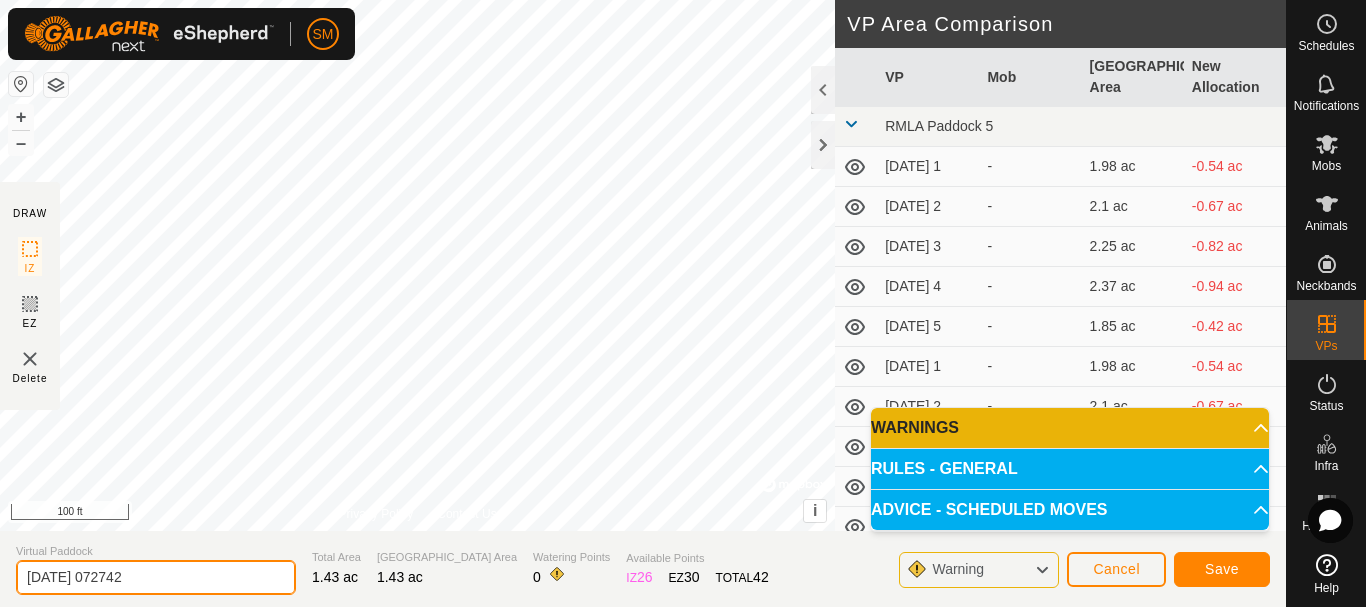 drag, startPoint x: 196, startPoint y: 569, endPoint x: 0, endPoint y: 575, distance: 196.09181 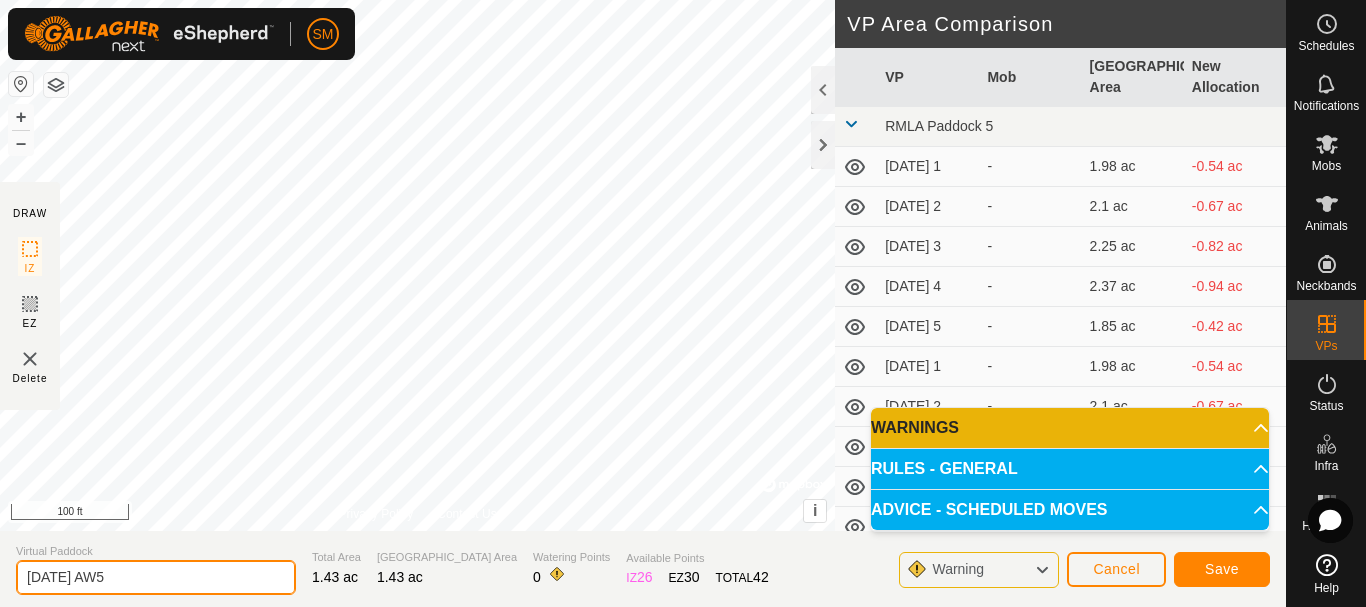 type on "[DATE] AW5" 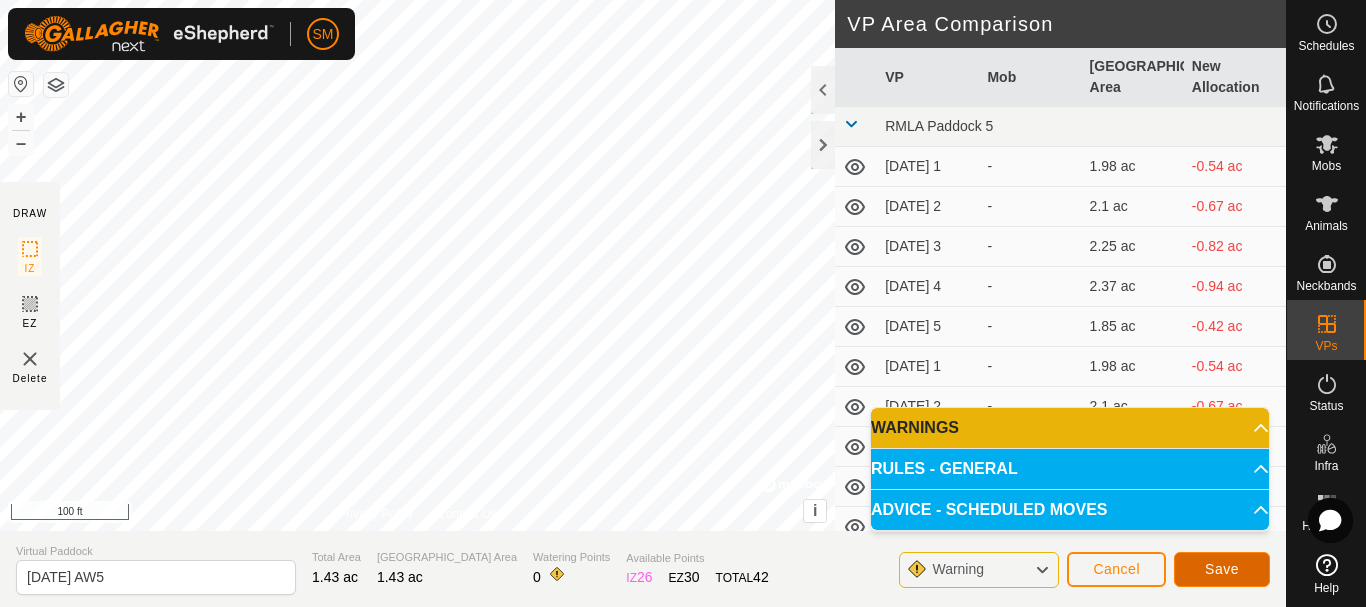 click on "Save" 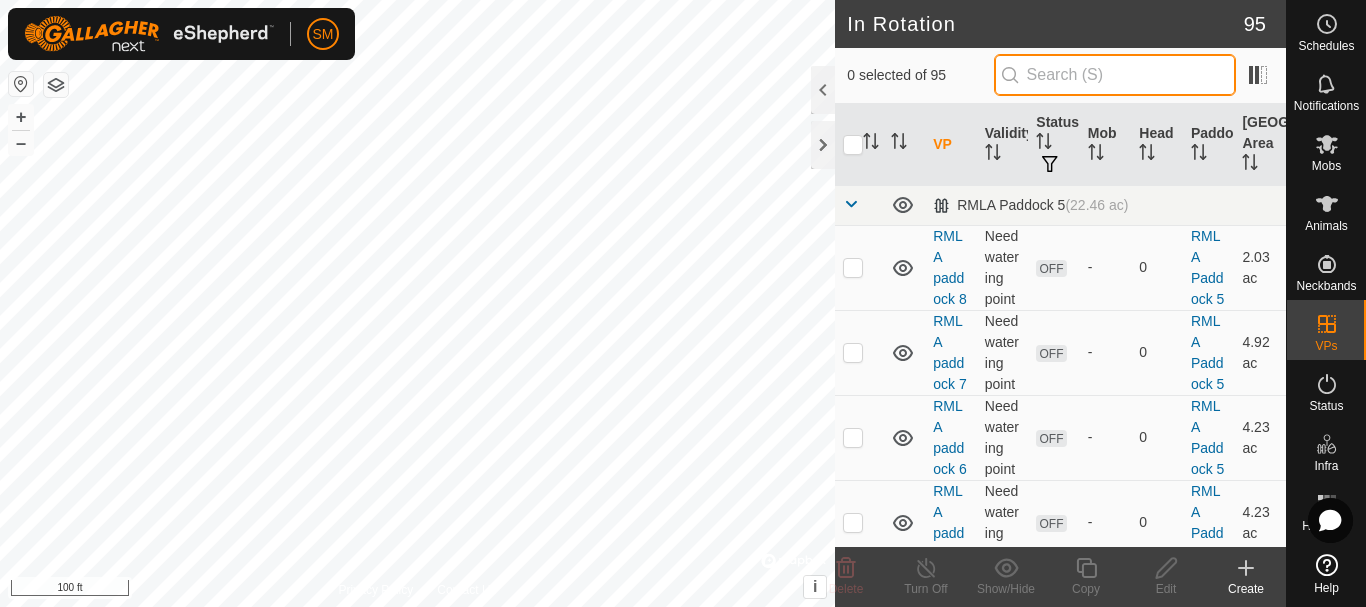click at bounding box center (1115, 75) 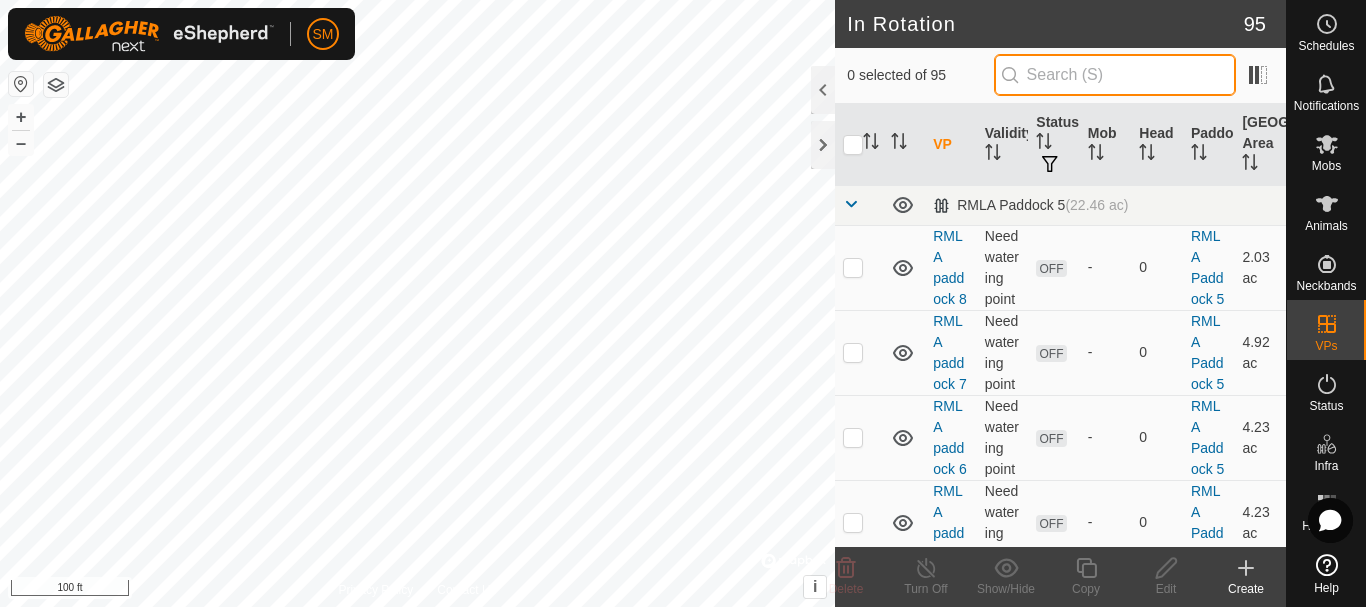 paste on "[DATE] AW" 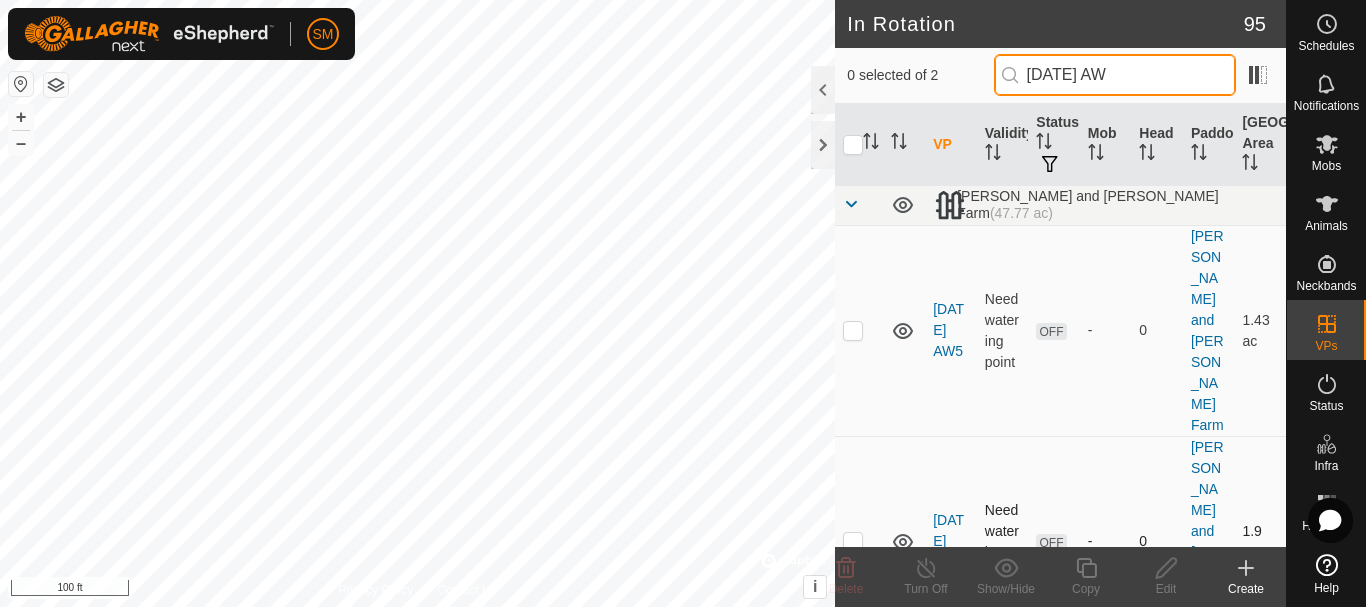 type on "[DATE] AW" 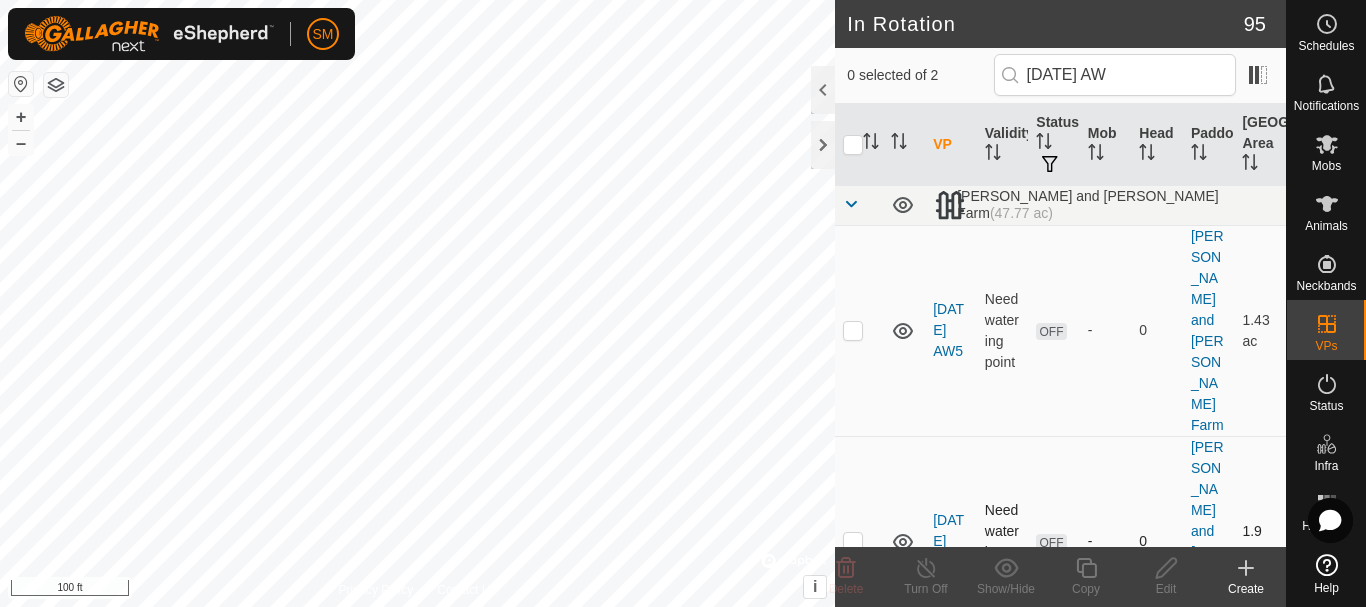 click at bounding box center (853, 541) 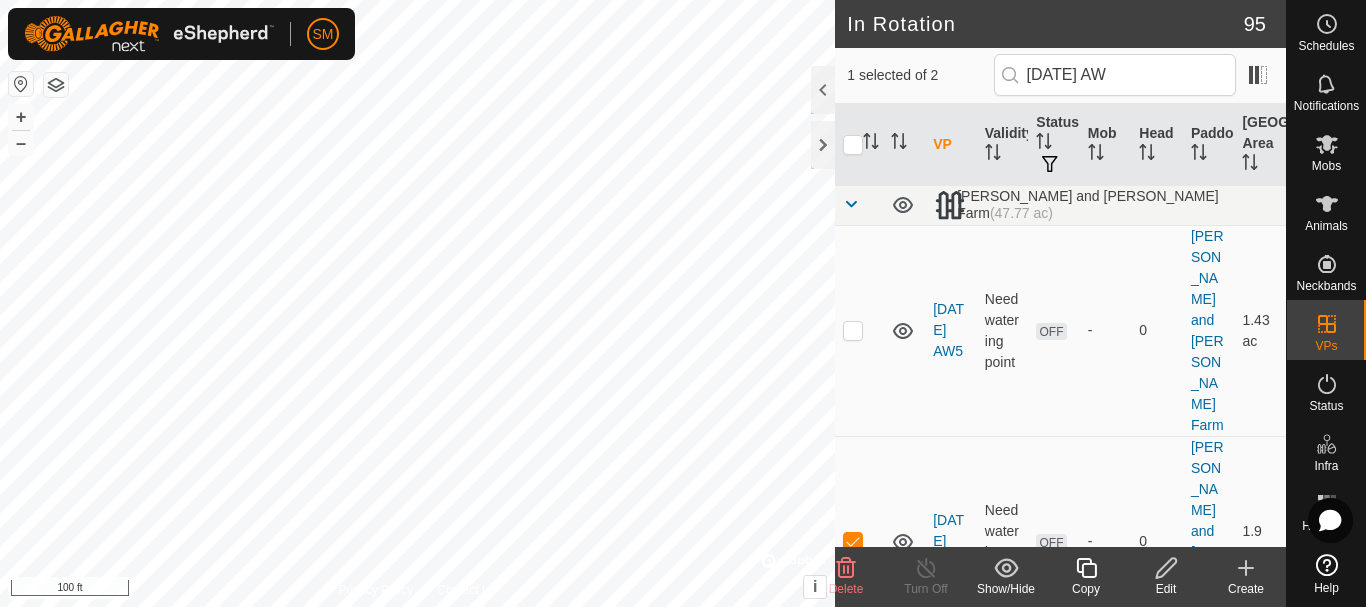 click 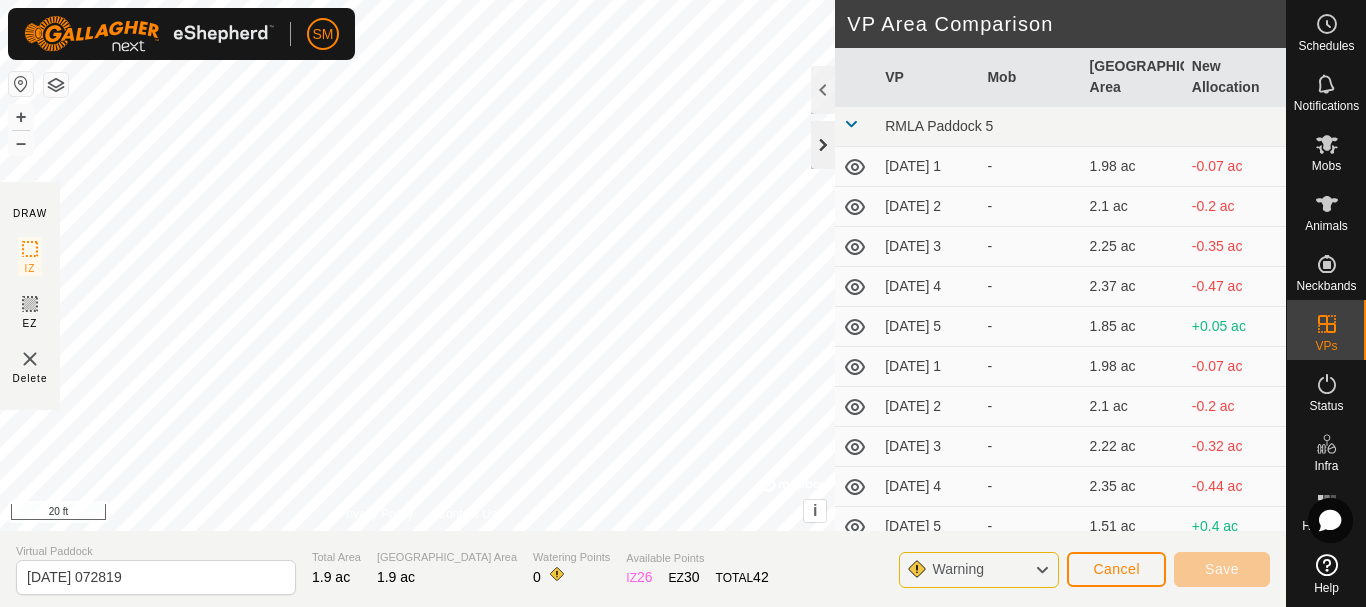 click 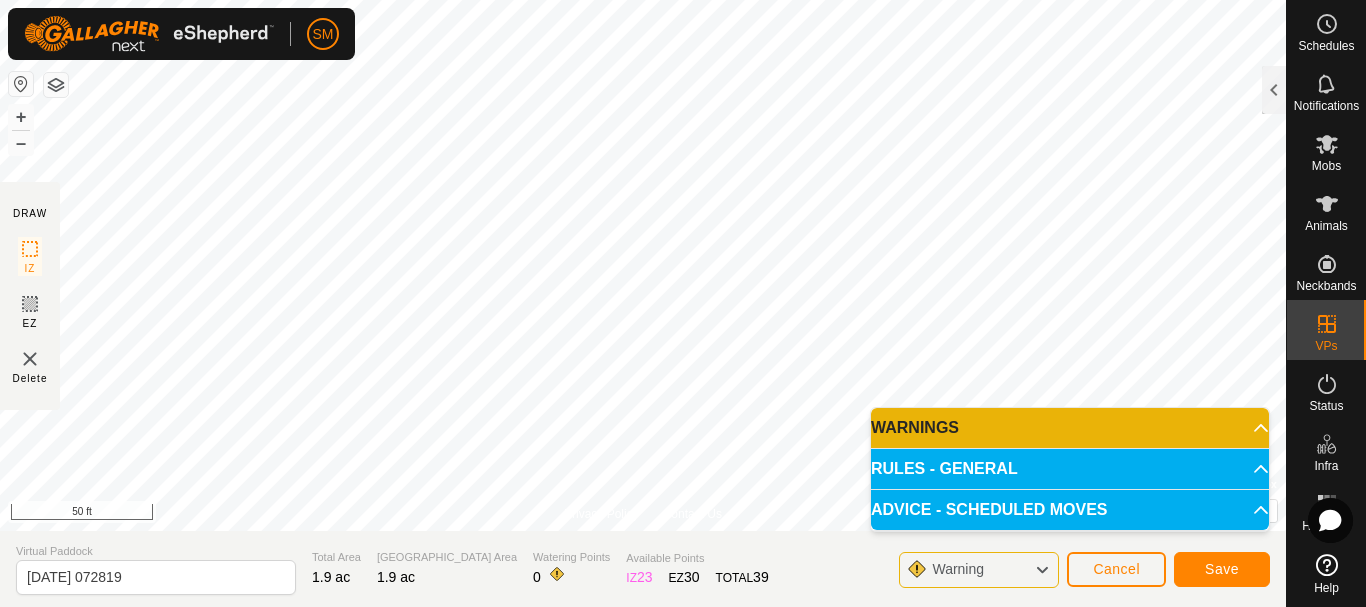 click on "DRAW IZ EZ Delete Privacy Policy Contact Us + – ⇧ i ©  Mapbox , ©  OpenStreetMap ,  Improve this map 50 ft VP Area Comparison     VP   Mob   [GEOGRAPHIC_DATA] Area   New Allocation  RMLA Paddock 5  [DATE] 1  -  1.98 ac  -0.07 ac  [DATE] 2  -  2.1 ac  -0.2 ac  [DATE] 3  -  2.25 ac  -0.35 ac  [DATE] 4  -  2.37 ac  -0.47 ac  [DATE] 5  -  1.85 ac  +0.05 ac  [DATE] 1  -  1.98 ac  -0.07 ac  [DATE] 2  -  2.1 ac  -0.2 ac  [DATE] 3  -  2.22 ac  -0.32 ac  [DATE] 4  -  2.35 ac  -0.44 ac  [DATE] 5  -  1.51 ac  +0.4 ac  [DATE]  -  1.98 ac  -0.07 ac  [DATE] 1  -  1.63 ac  +0.27 ac  [DATE] 2  -  1.73 ac  +0.17 ac  [DATE] 3  -  1.85 ac  +0.05 ac  [DATE] 4  -  1.98 ac  -0.07 ac  [DATE] 5  -  1.48 ac  +0.42 ac  [DATE]  -  1.95 ac  -0.05 ac  [DATE] 1  -  1.58 ac  +0.32 ac  [DATE] 2  -  1.71 ac  +0.2 ac  [DATE] 3  -  1.83 ac  +0.07 ac  [DATE] 4  -  1.95 ac  -0.05 ac  [DATE] 5   S and K Cows   1.43 ac  +0.47 ac  [DATE]  -  1.95 ac  -0.05 ac -" 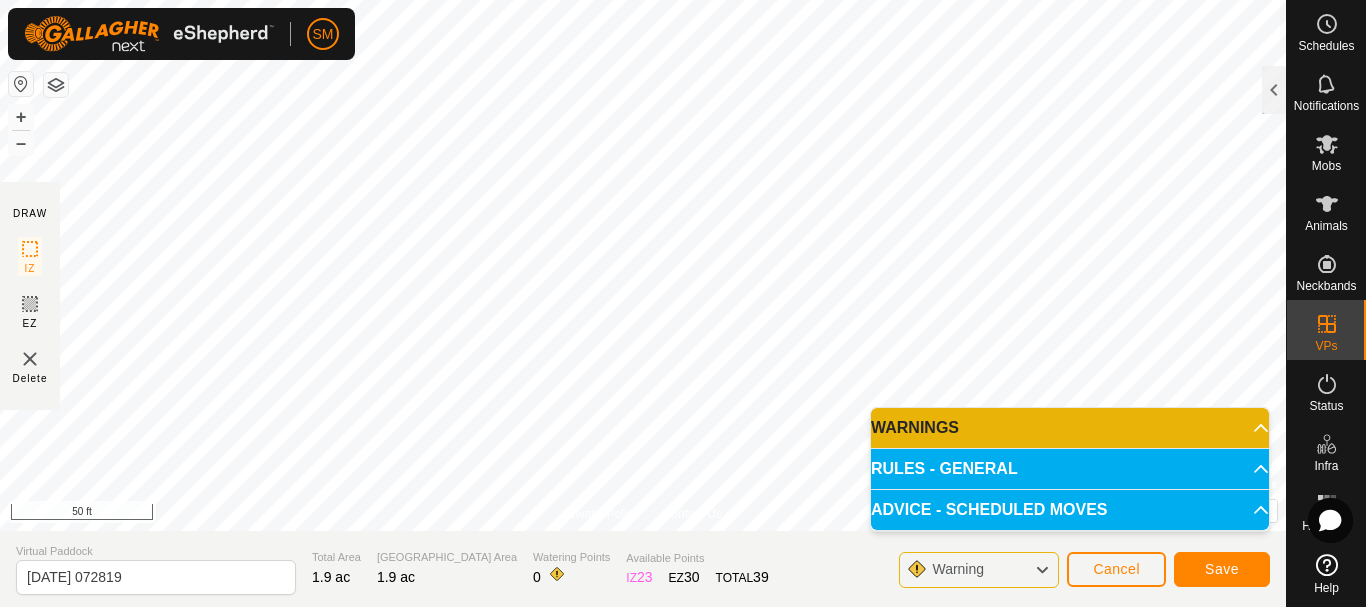 click on "DRAW IZ EZ Delete Privacy Policy Contact Us + – ⇧ i ©  Mapbox , ©  OpenStreetMap ,  Improve this map 50 ft VP Area Comparison     VP   Mob   [GEOGRAPHIC_DATA] Area   New Allocation  RMLA Paddock 5  [DATE] 1  -  1.98 ac  -0.07 ac  [DATE] 2  -  2.1 ac  -0.2 ac  [DATE] 3  -  2.25 ac  -0.35 ac  [DATE] 4  -  2.37 ac  -0.47 ac  [DATE] 5  -  1.85 ac  +0.05 ac  [DATE] 1  -  1.98 ac  -0.07 ac  [DATE] 2  -  2.1 ac  -0.2 ac  [DATE] 3  -  2.22 ac  -0.32 ac  [DATE] 4  -  2.35 ac  -0.44 ac  [DATE] 5  -  1.51 ac  +0.4 ac  [DATE]  -  1.98 ac  -0.07 ac  [DATE] 1  -  1.63 ac  +0.27 ac  [DATE] 2  -  1.73 ac  +0.17 ac  [DATE] 3  -  1.85 ac  +0.05 ac  [DATE] 4  -  1.98 ac  -0.07 ac  [DATE] 5  -  1.48 ac  +0.42 ac  [DATE]  -  1.95 ac  -0.05 ac  [DATE] 1  -  1.58 ac  +0.32 ac  [DATE] 2  -  1.71 ac  +0.2 ac  [DATE] 3  -  1.83 ac  +0.07 ac  [DATE] 4  -  1.95 ac  -0.05 ac  [DATE] 5   S and K Cows   1.43 ac  +0.47 ac  [DATE]  -  1.95 ac  -0.05 ac -" 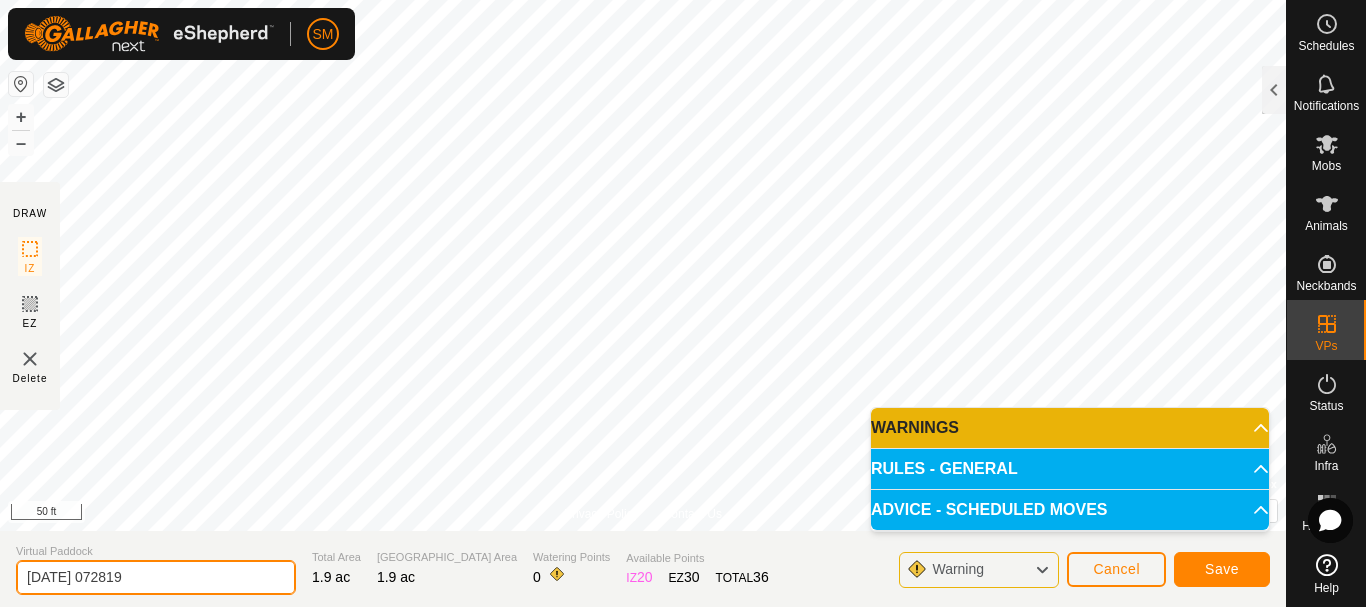 drag, startPoint x: 187, startPoint y: 571, endPoint x: 0, endPoint y: 580, distance: 187.21645 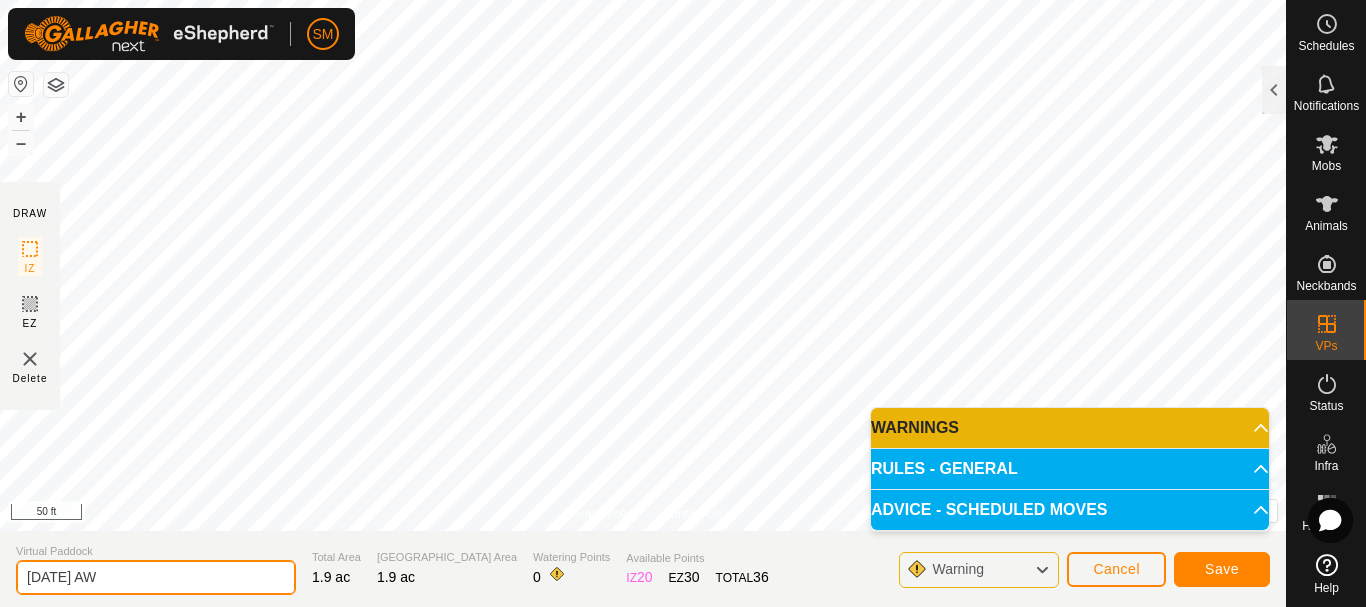 type on "[DATE] AW" 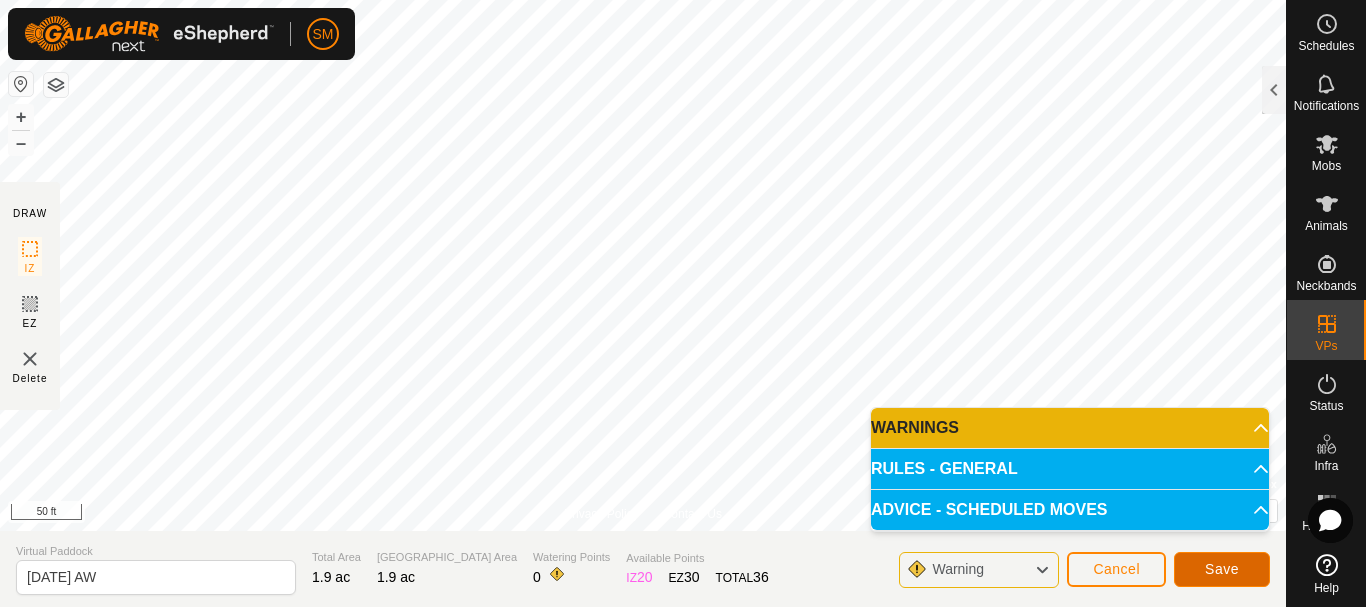 click on "Save" 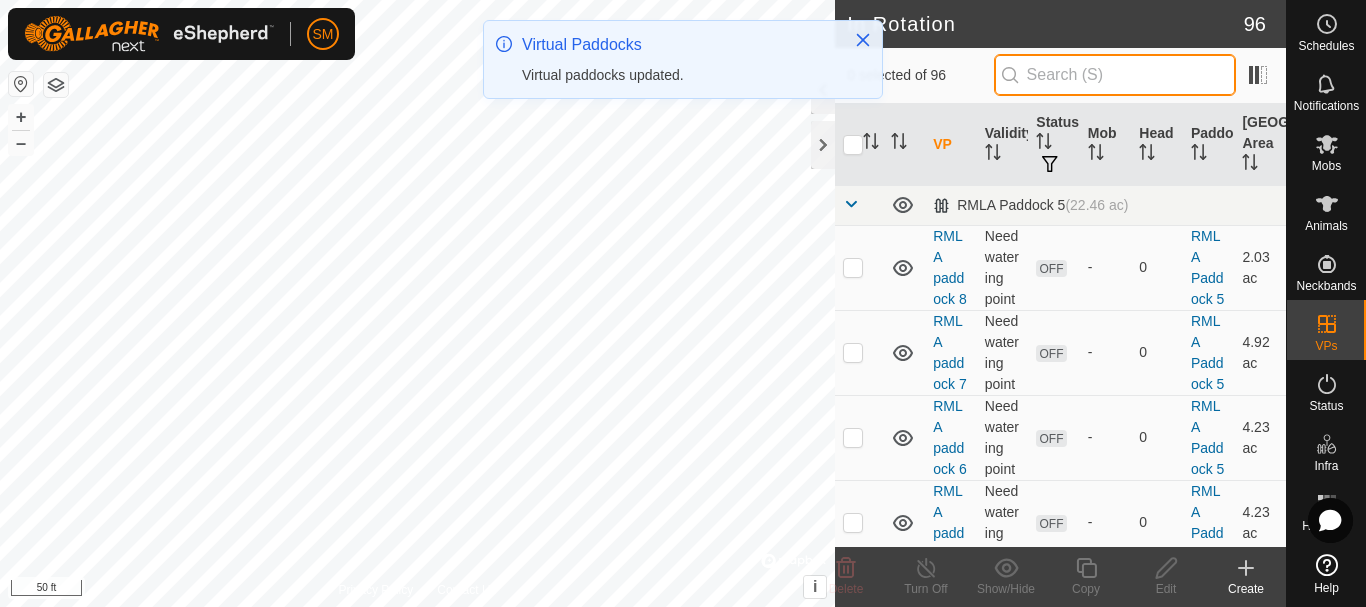 click at bounding box center [1115, 75] 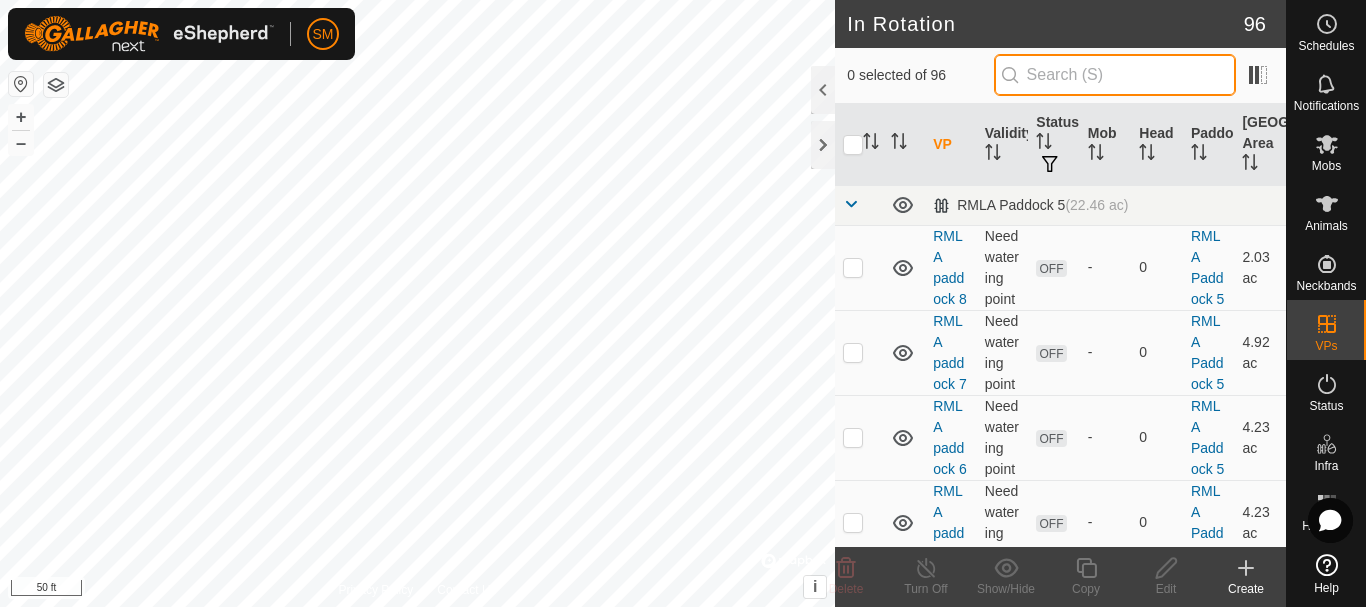 paste on "[DATE] AW" 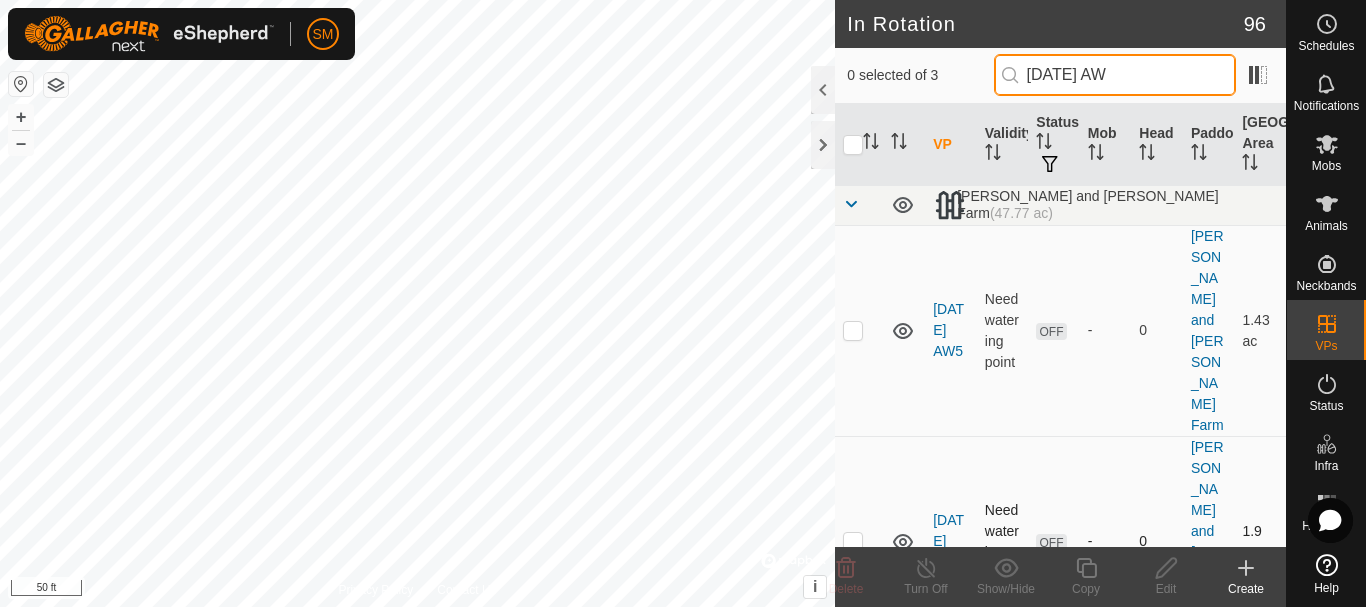 scroll, scrollTop: 60, scrollLeft: 0, axis: vertical 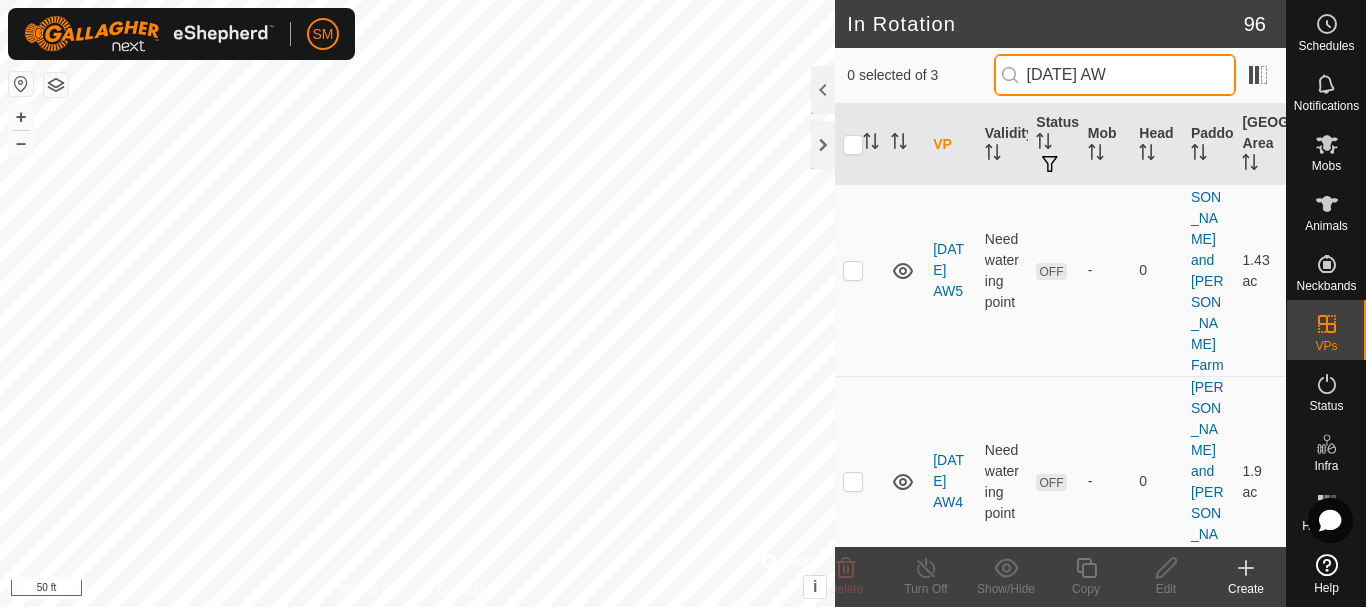 type on "[DATE] AW" 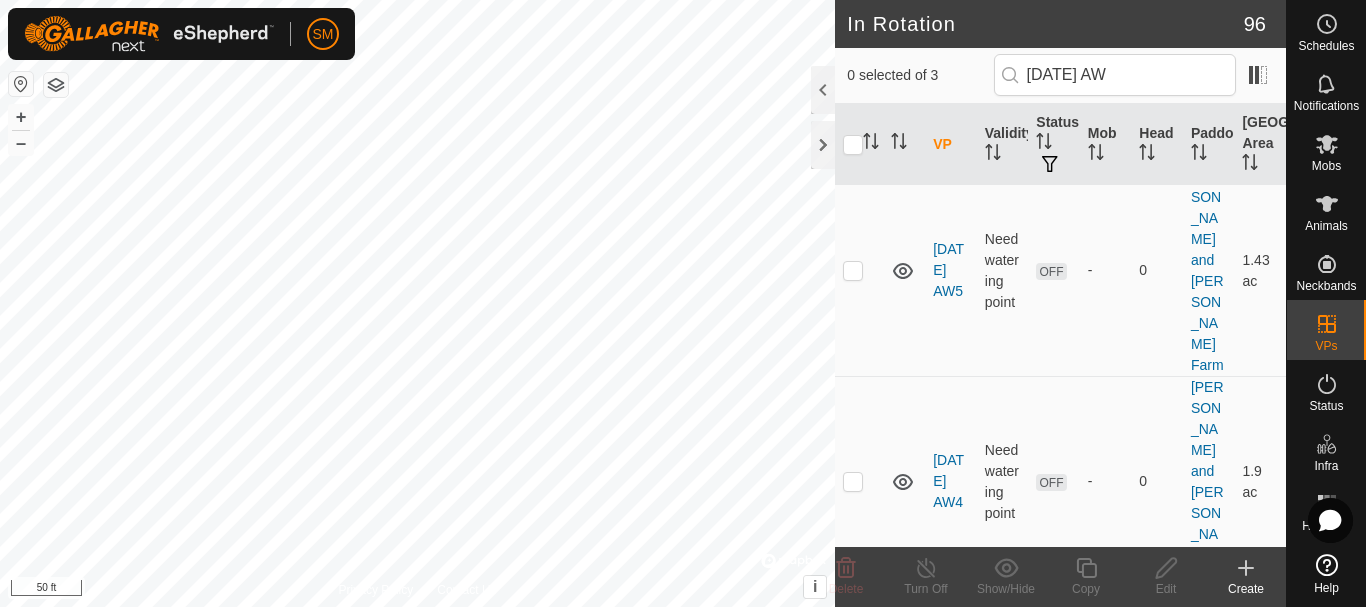 click at bounding box center (859, 692) 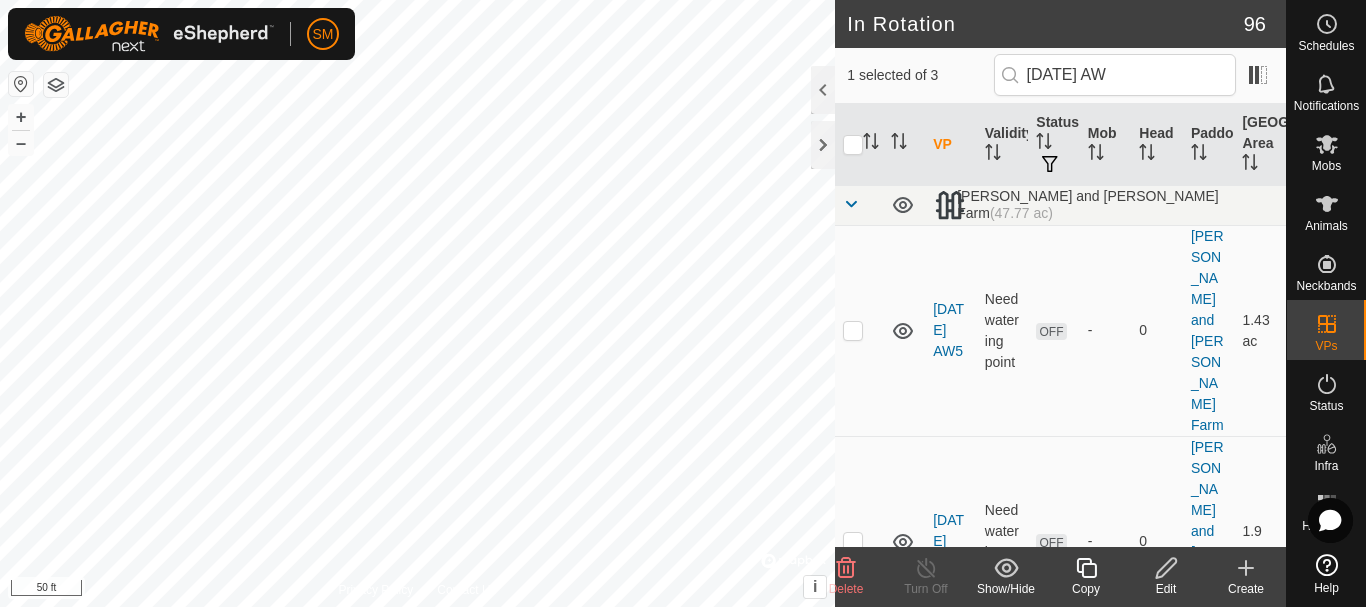 click 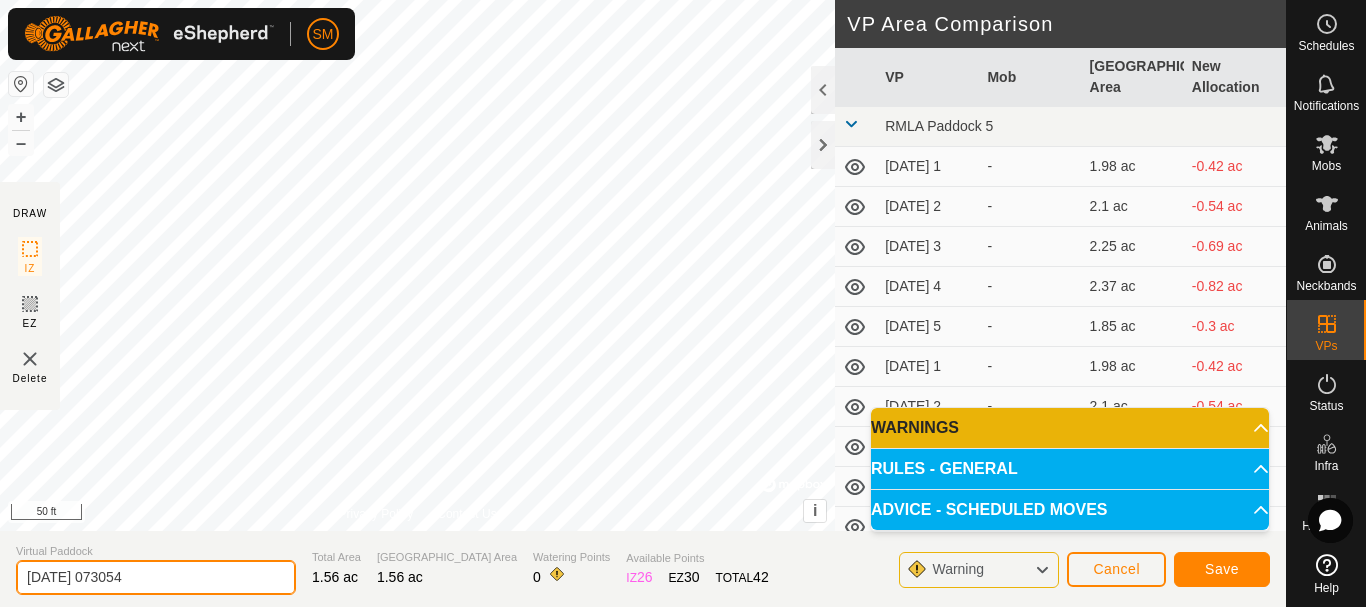 drag, startPoint x: 171, startPoint y: 575, endPoint x: 0, endPoint y: 558, distance: 171.84296 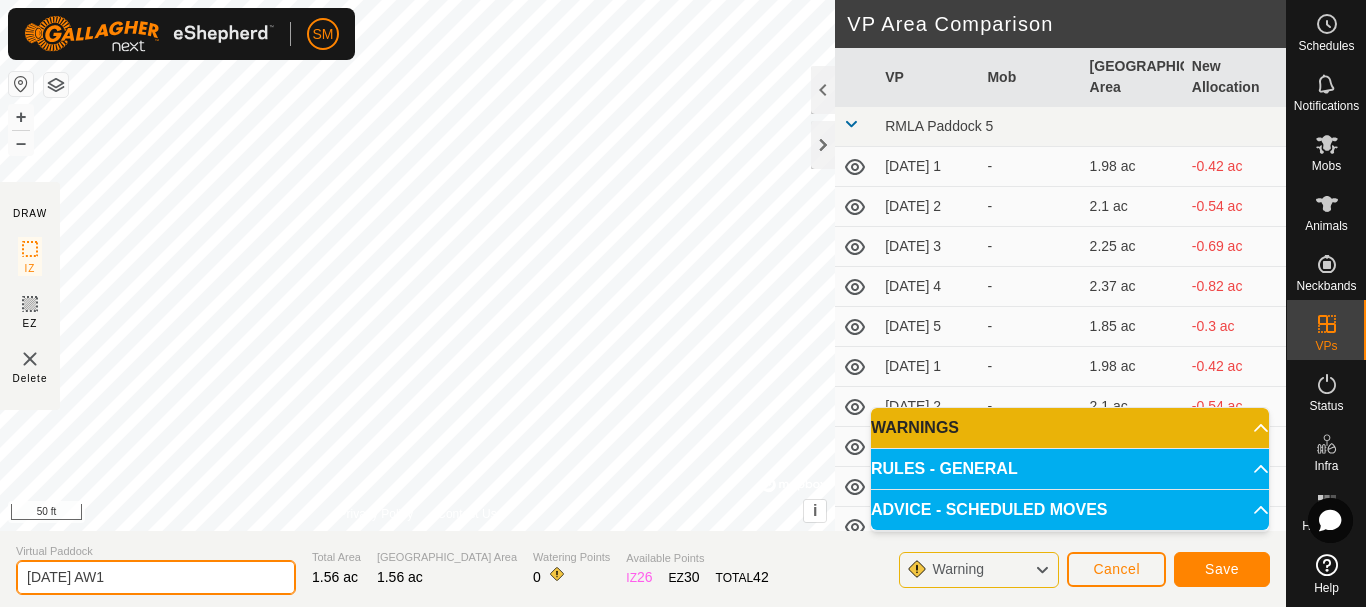 type on "[DATE] AW1" 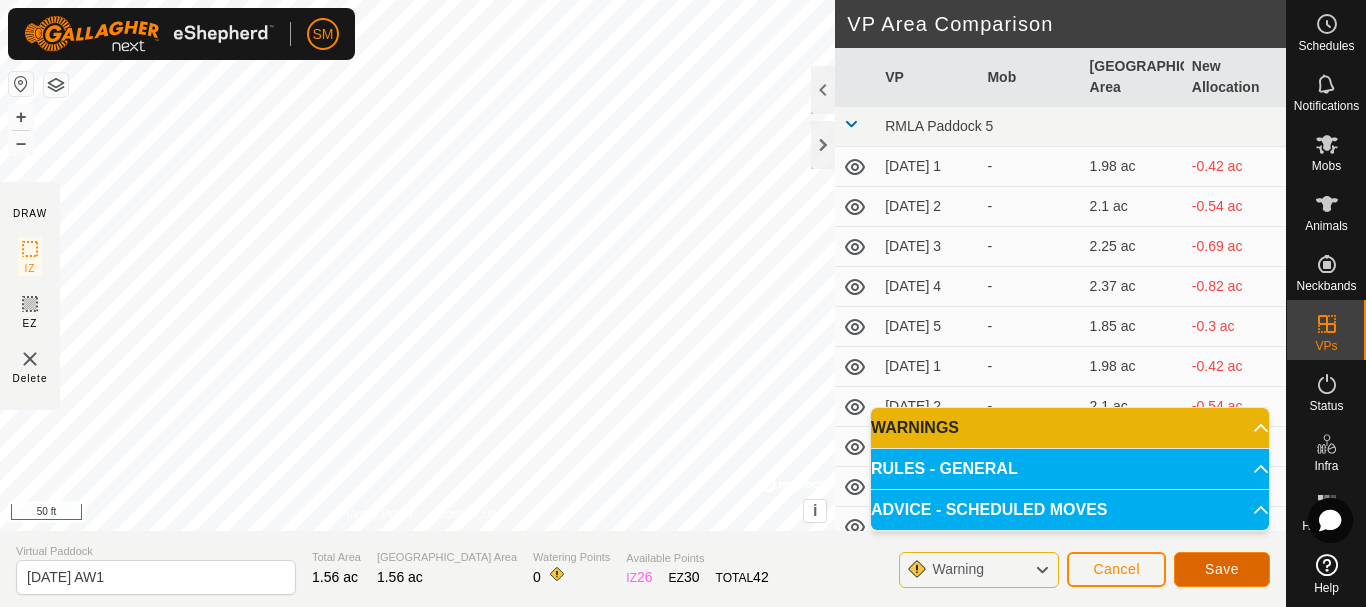 click on "Save" 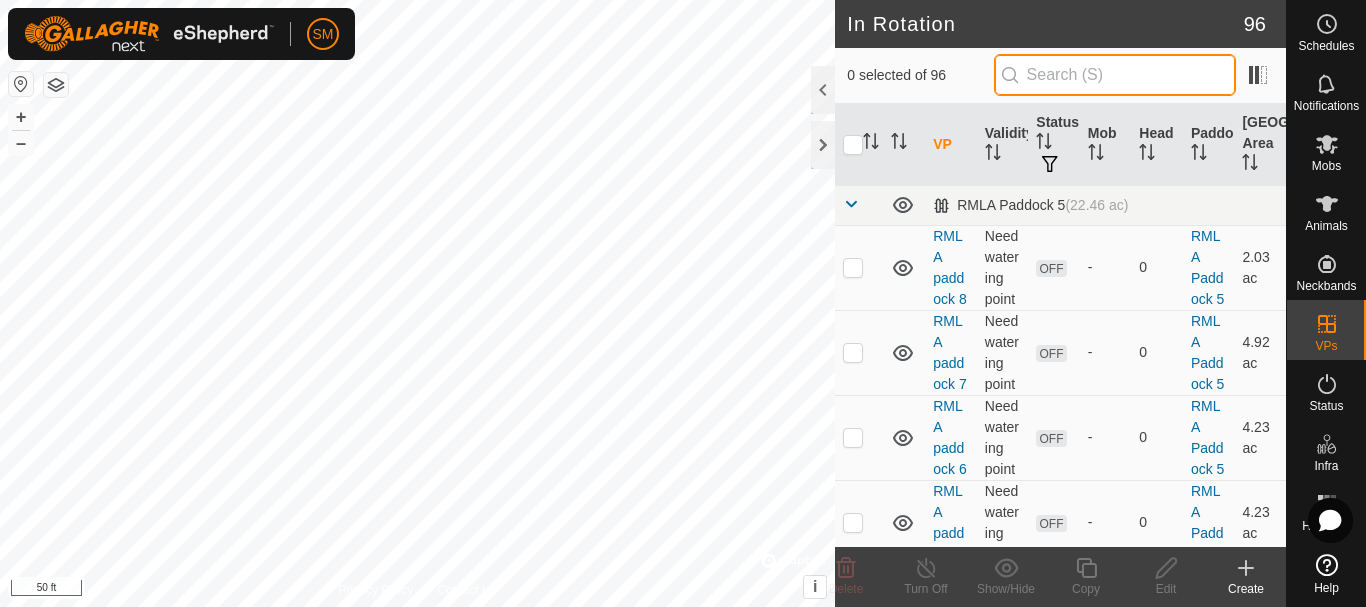 click at bounding box center [1115, 75] 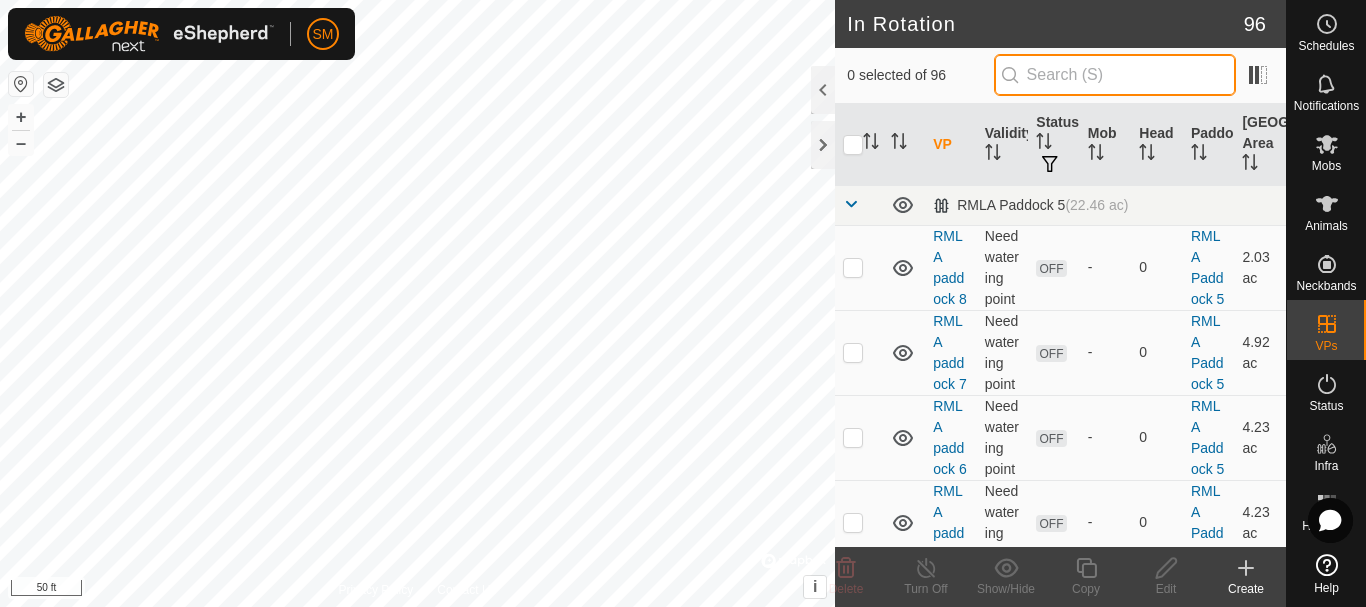 paste on "[DATE] AW" 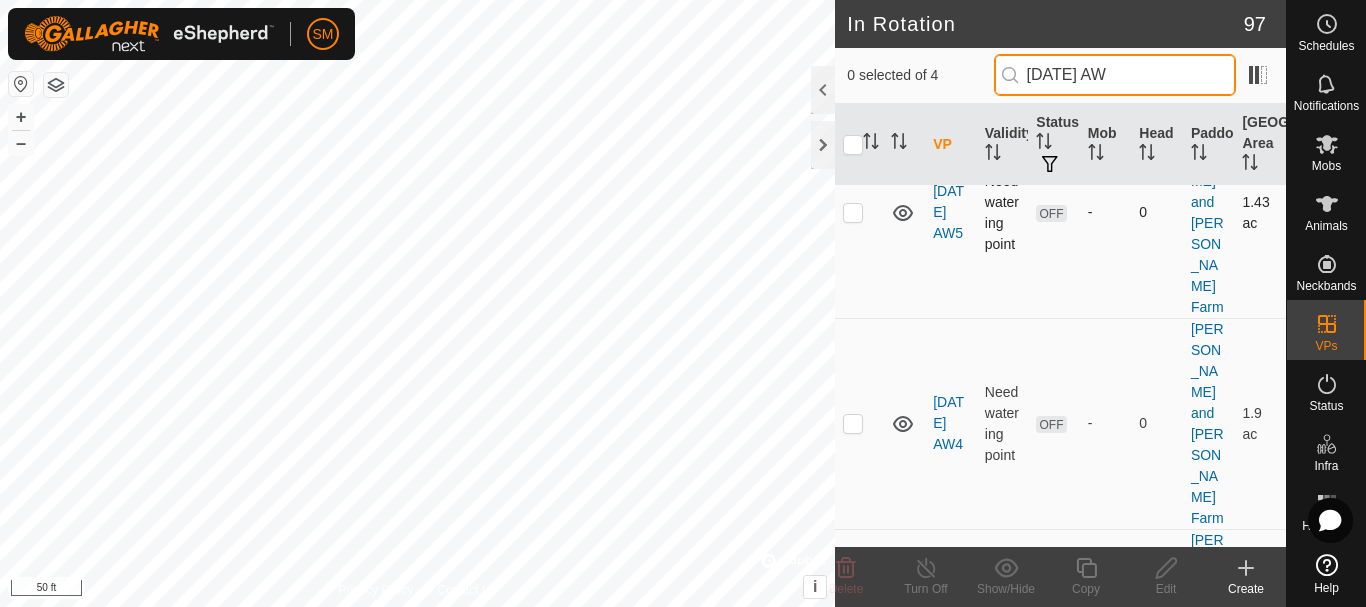 scroll, scrollTop: 187, scrollLeft: 0, axis: vertical 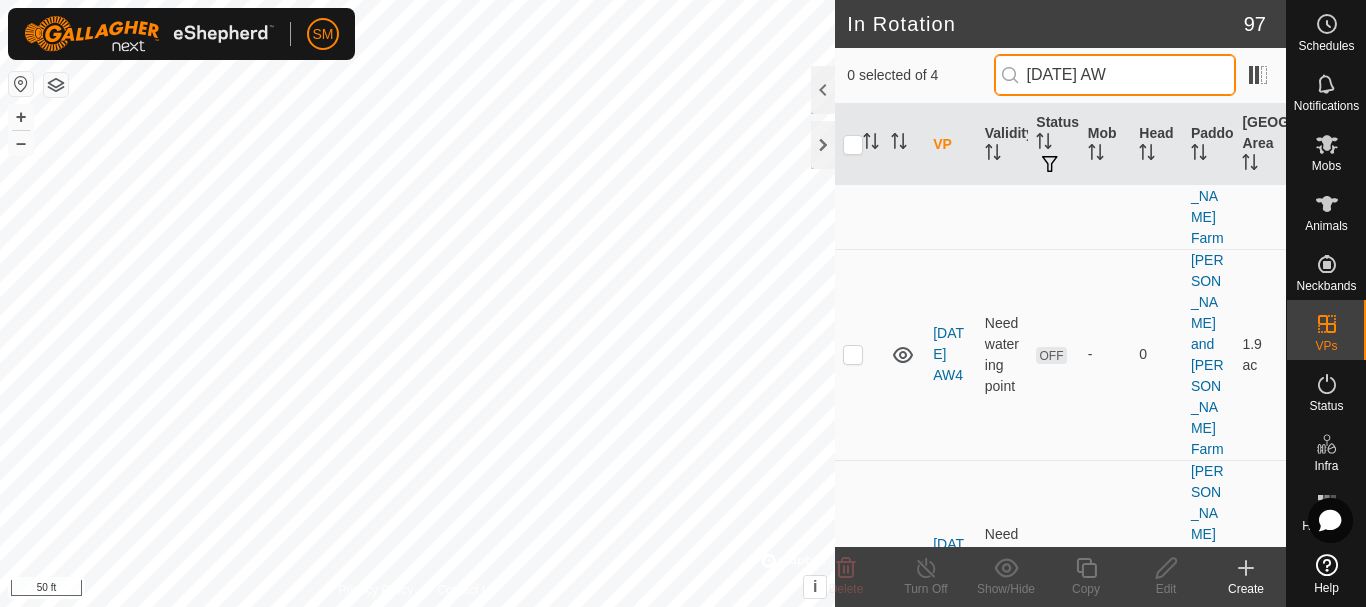 type on "[DATE] AW" 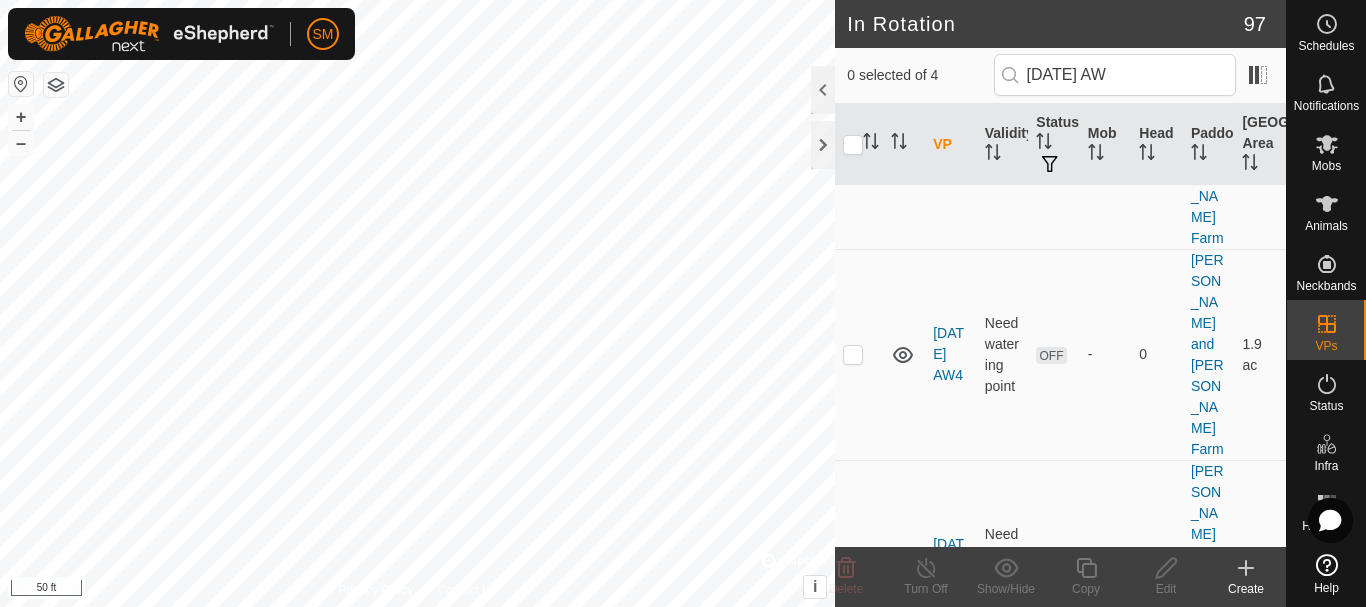 click on "[PERSON_NAME] and [PERSON_NAME] Farm   (47.77 ac) [DATE] AW5  Need watering point  OFF  -   0   [PERSON_NAME] and [PERSON_NAME] Farm   1.43 ac  [DATE] AW4  Need watering point  OFF  -   0   [PERSON_NAME] and [PERSON_NAME] Farm   1.9 ac  [DATE] AW1  Need watering point  OFF  -   0   [PERSON_NAME] and [PERSON_NAME] Farm   1.56 ac  [DATE] AW  Need watering point  OFF  -   0   [PERSON_NAME] and [PERSON_NAME] Farm   1.9 ac" at bounding box center [1060, 440] 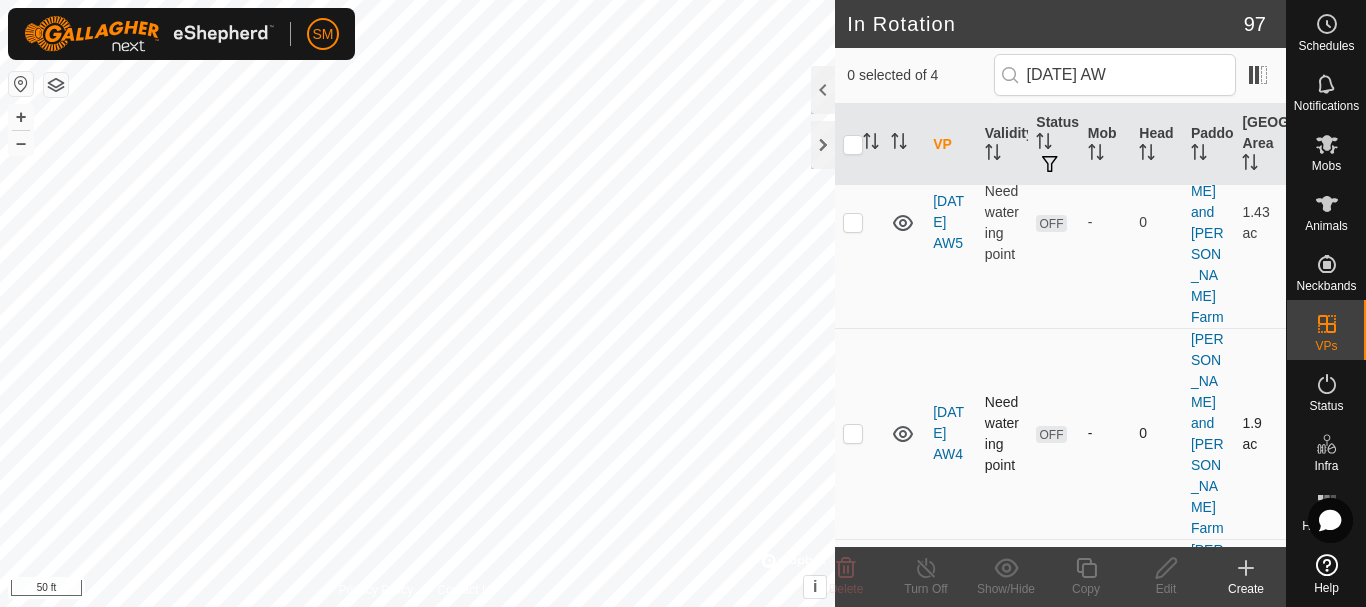 scroll, scrollTop: 187, scrollLeft: 0, axis: vertical 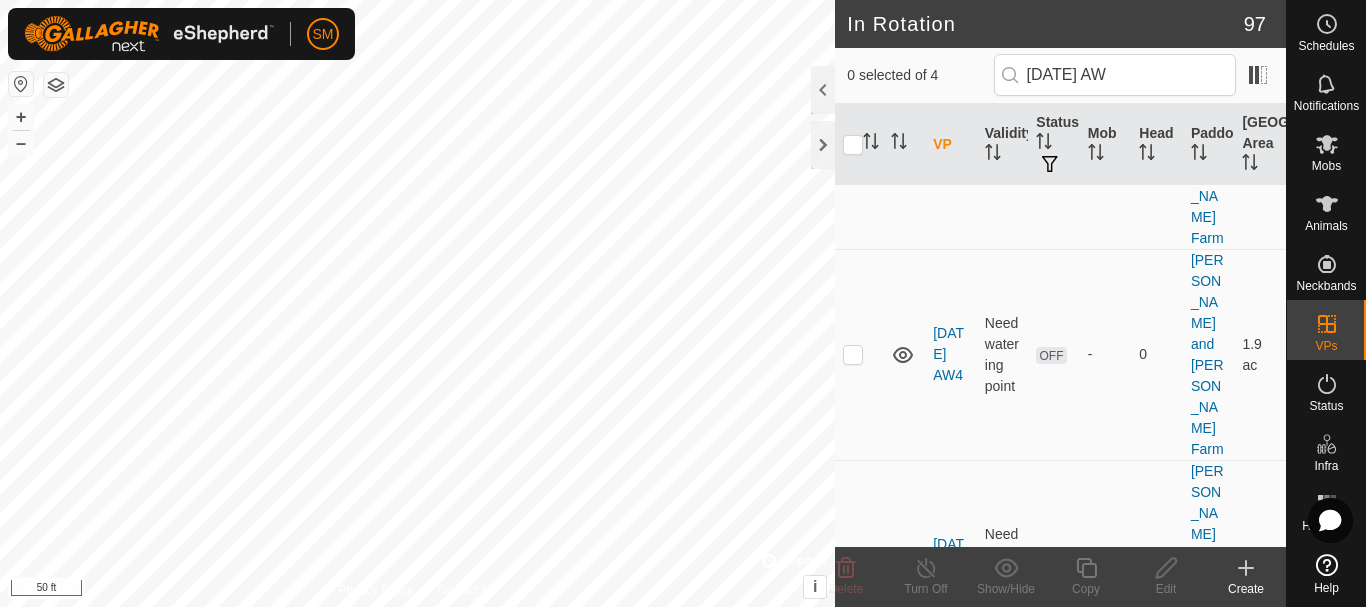 click at bounding box center (853, 776) 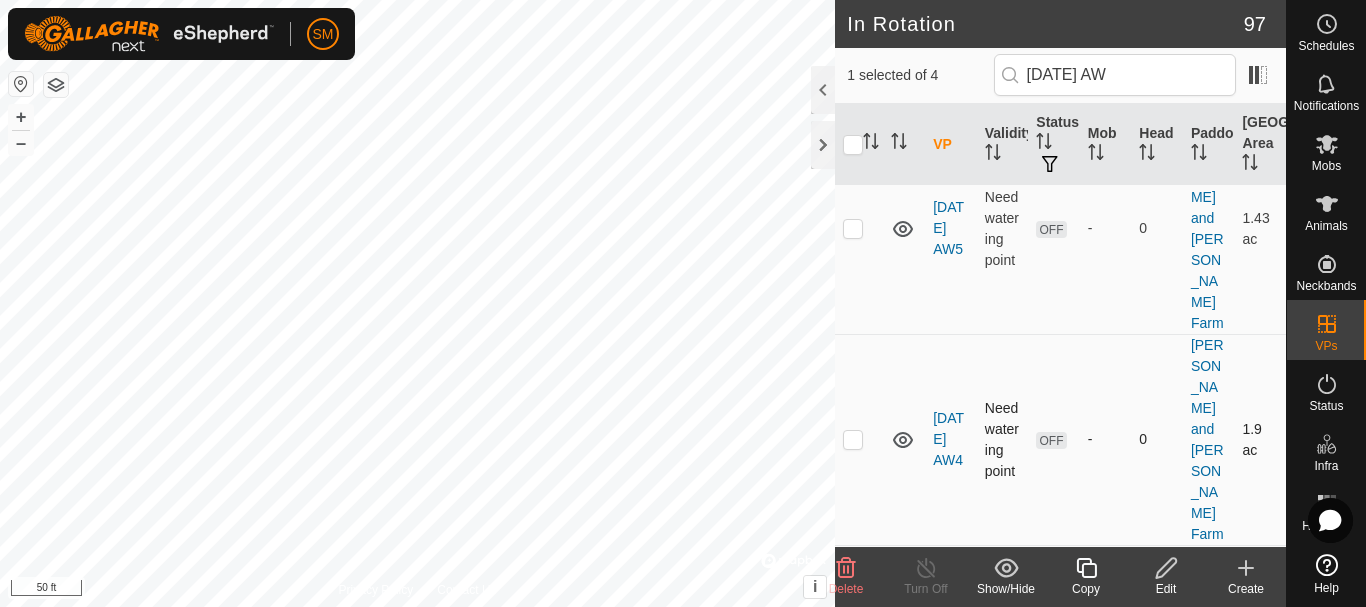 scroll, scrollTop: 187, scrollLeft: 0, axis: vertical 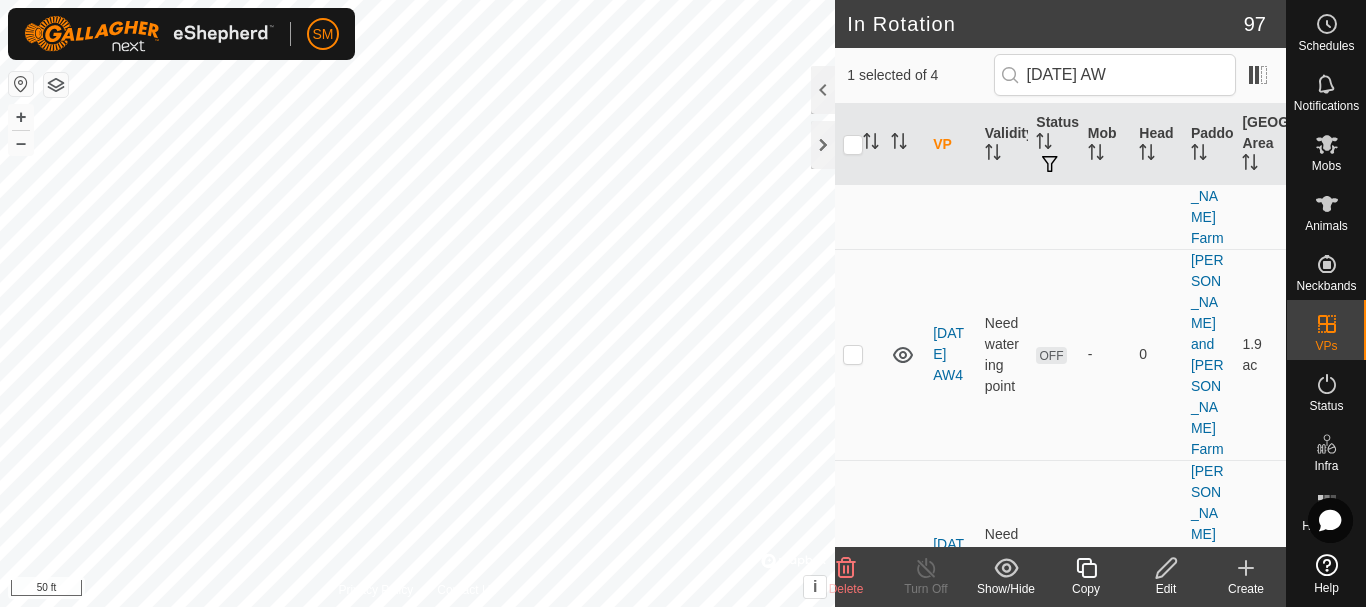 click 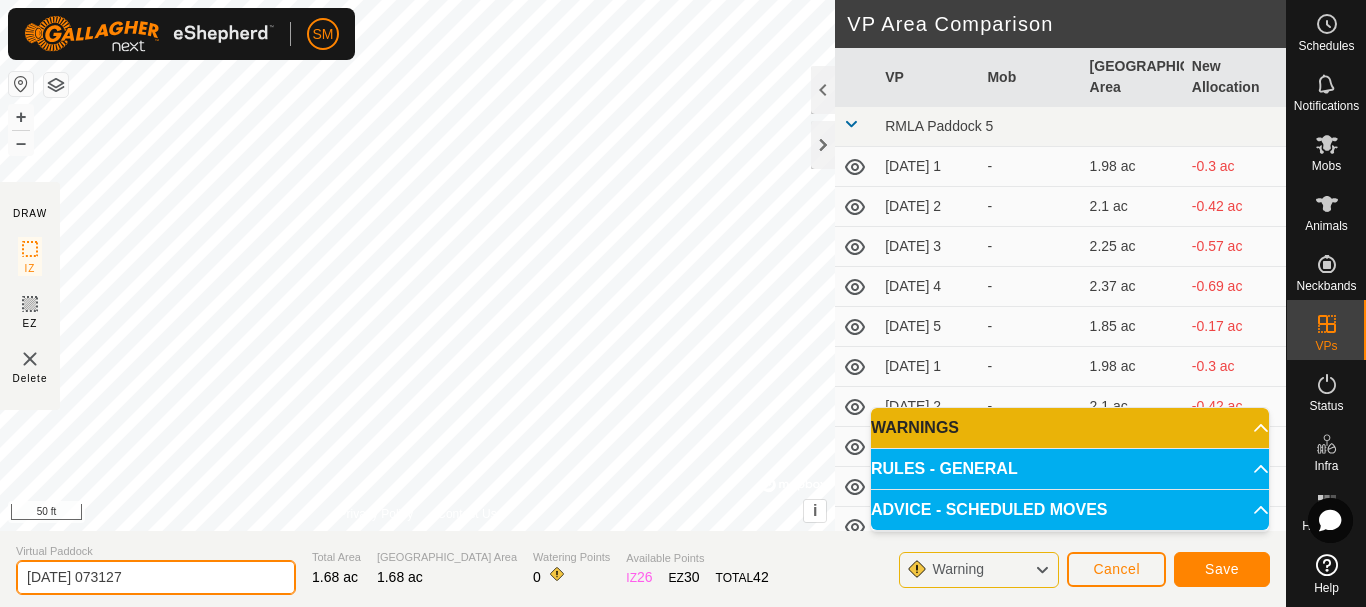 click on "DRAW IZ EZ Delete Privacy Policy Contact Us + – ⇧ i ©  Mapbox , ©  OpenStreetMap ,  Improve this map 50 ft VP Area Comparison     VP   Mob   [GEOGRAPHIC_DATA] Area   New Allocation  RMLA Paddock 5  [DATE] 1  -  1.98 ac  -0.3 ac  [DATE] 2  -  2.1 ac  -0.42 ac  [DATE] 3  -  2.25 ac  -0.57 ac  [DATE] 4  -  2.37 ac  -0.69 ac  [DATE] 5  -  1.85 ac  -0.17 ac  [DATE] 1  -  1.98 ac  -0.3 ac  [DATE] 2  -  2.1 ac  -0.42 ac  [DATE] 3  -  2.22 ac  -0.54 ac  [DATE] 4  -  2.35 ac  -0.67 ac  [DATE] 5  -  1.51 ac  +0.17 ac  [DATE]  -  1.98 ac  -0.3 ac  [DATE] 1  -  1.63 ac  +0.05 ac  [DATE] 2  -  1.73 ac  -0.05 ac  [DATE] 3  -  1.85 ac  -0.17 ac  [DATE] 4  -  1.98 ac  -0.3 ac  [DATE] 5  -  1.48 ac  +0.2 ac  [DATE]  -  1.95 ac  -0.27 ac  [DATE] 1  -  1.58 ac  +0.1 ac  [DATE] 2  -  1.71 ac  -0.02 ac  [DATE] 3  -  1.83 ac  -0.15 ac  [DATE] 4  -  1.95 ac  -0.27 ac  [DATE] 5   S and K Cows   1.43 ac  +0.25 ac  [DATE]  -  1.95 ac  -0.27 ac - -" 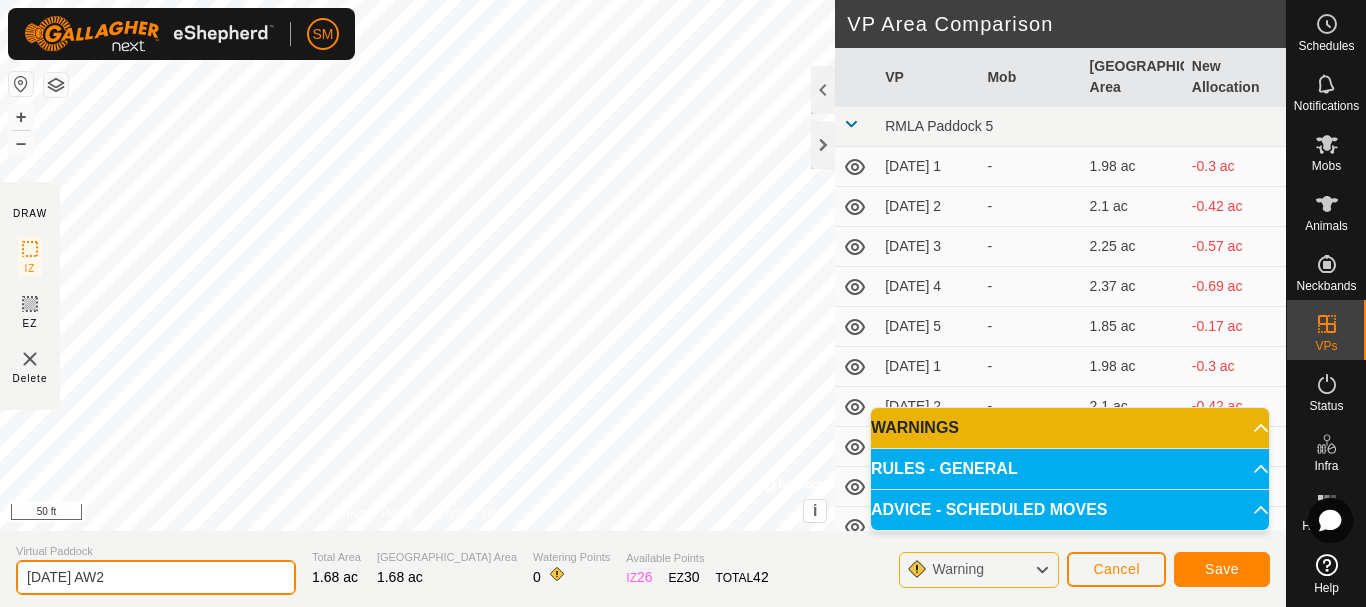 type on "[DATE] AW2" 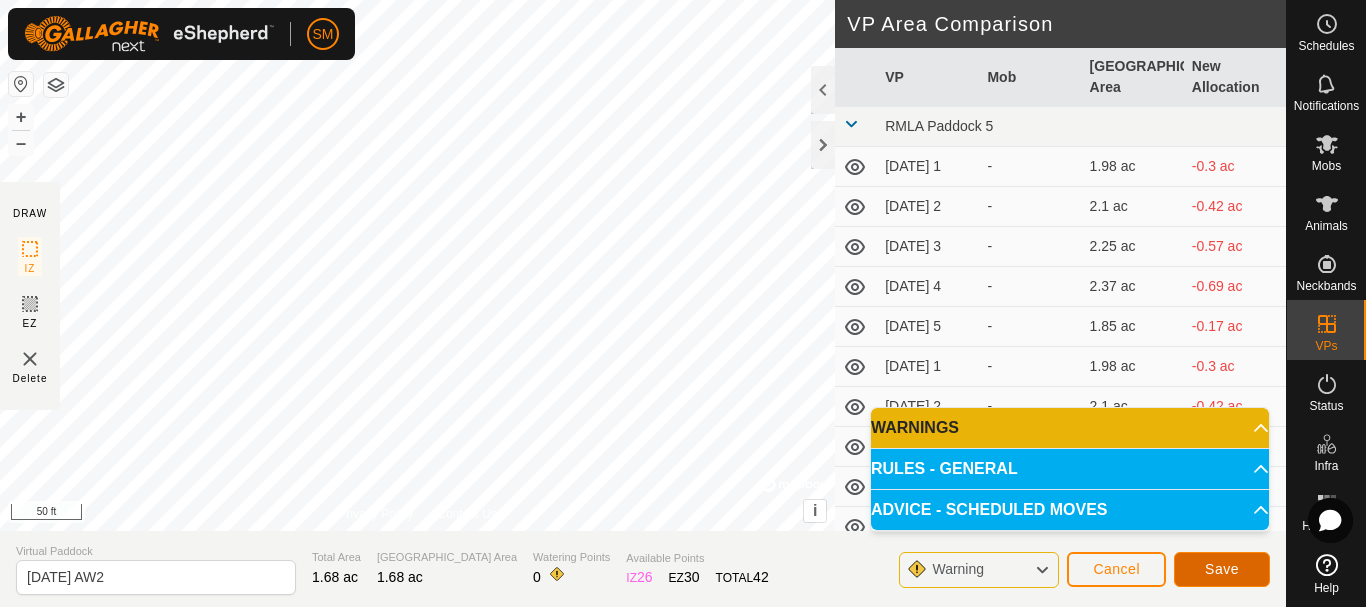 click on "Save" 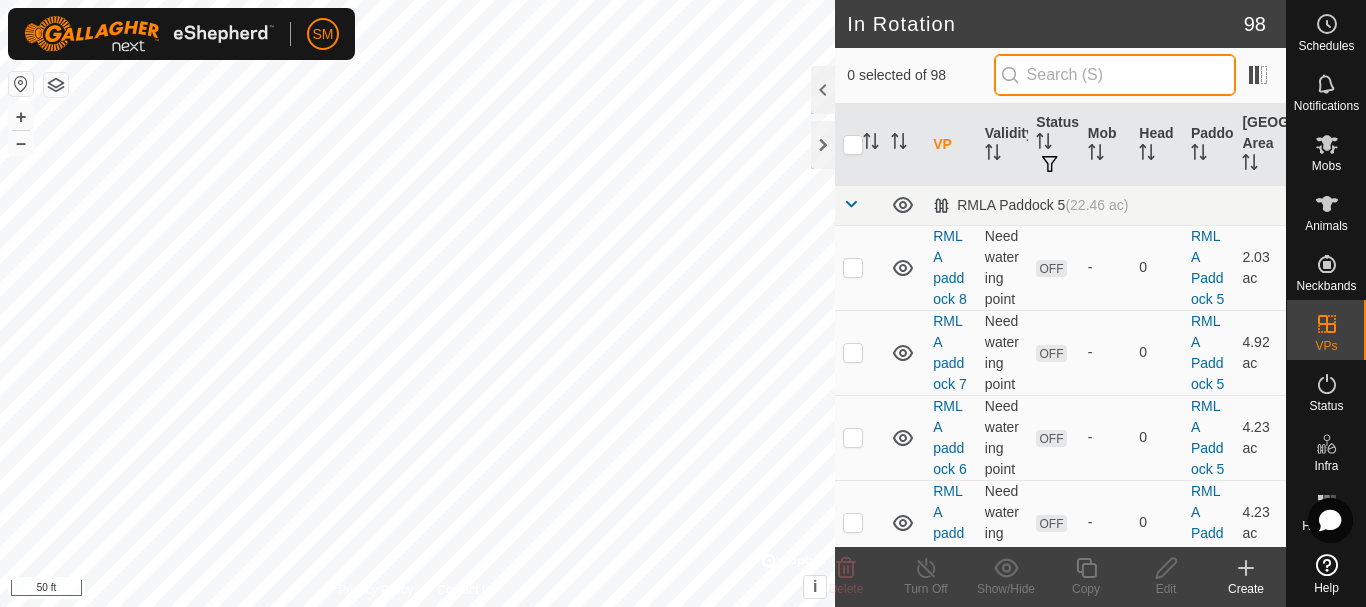 click at bounding box center [1115, 75] 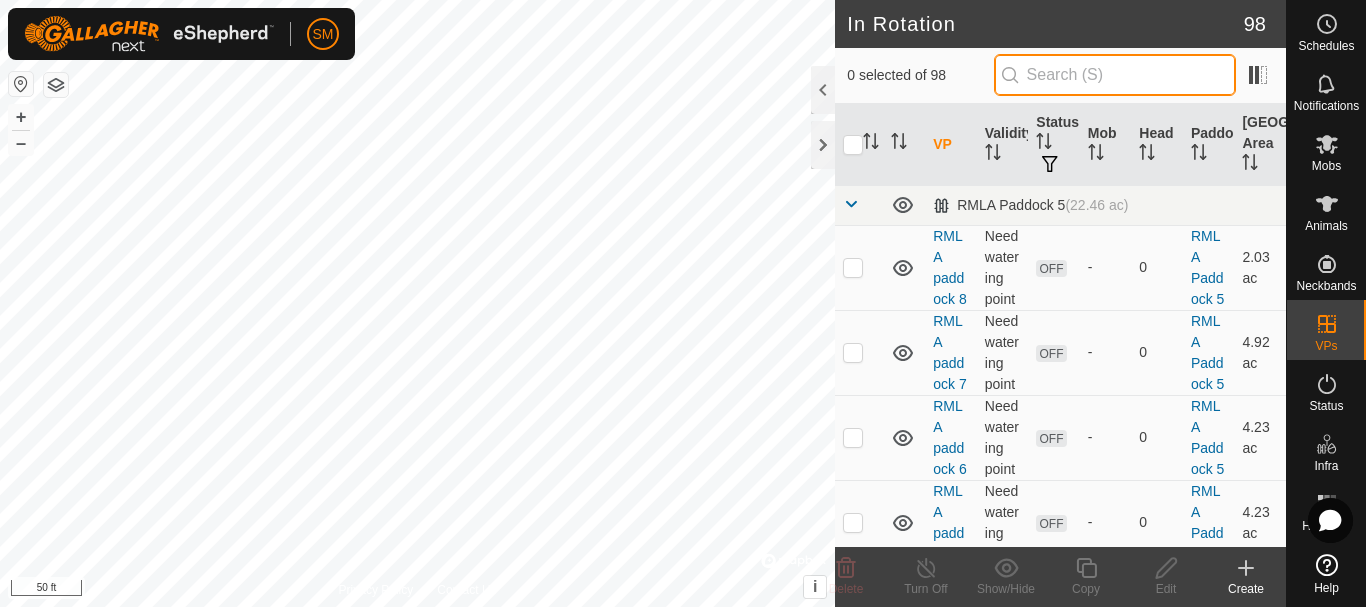 paste on "[DATE] AW" 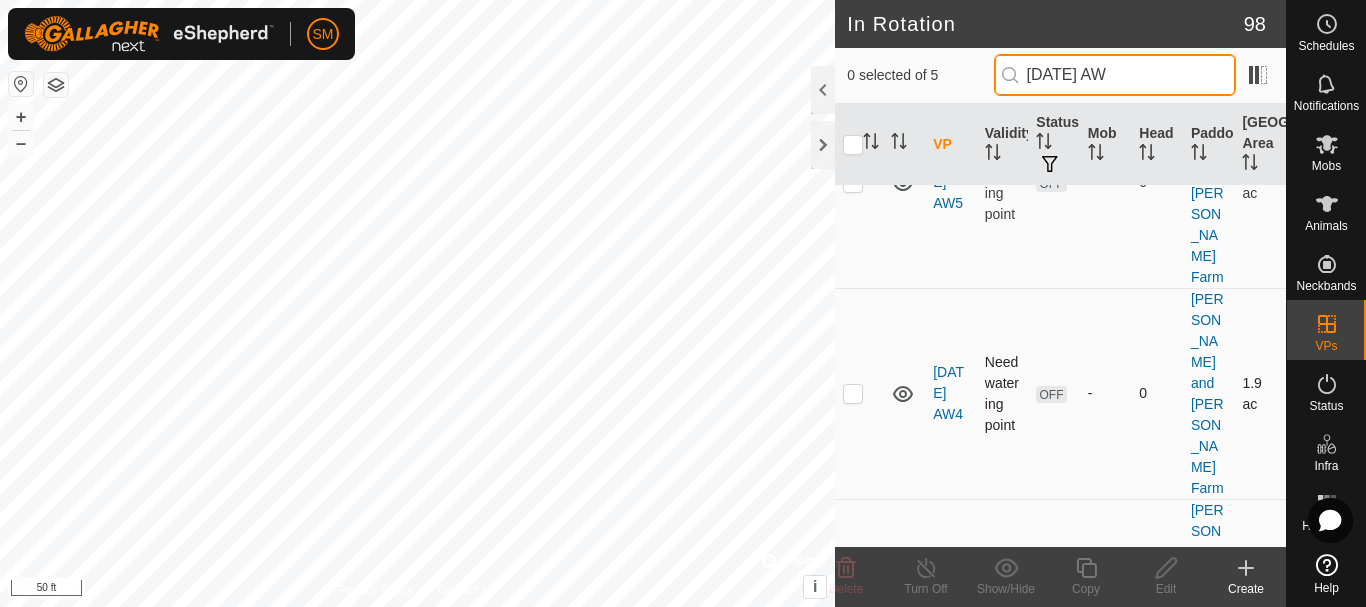 scroll, scrollTop: 314, scrollLeft: 0, axis: vertical 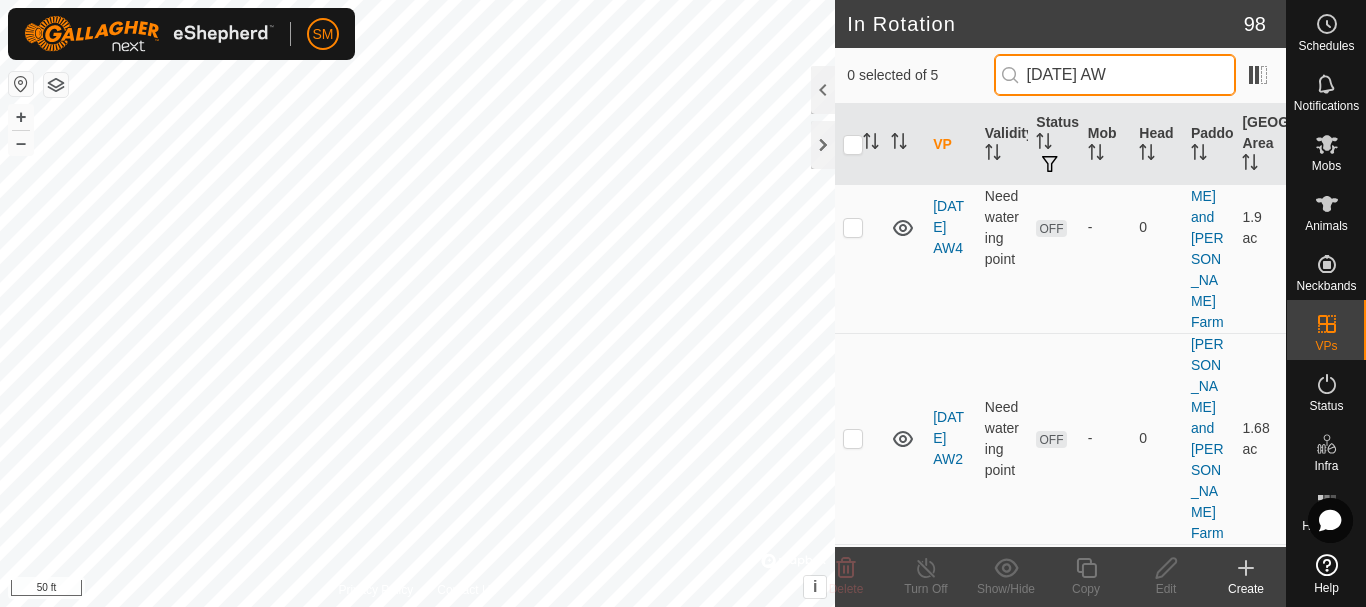 type on "[DATE] AW" 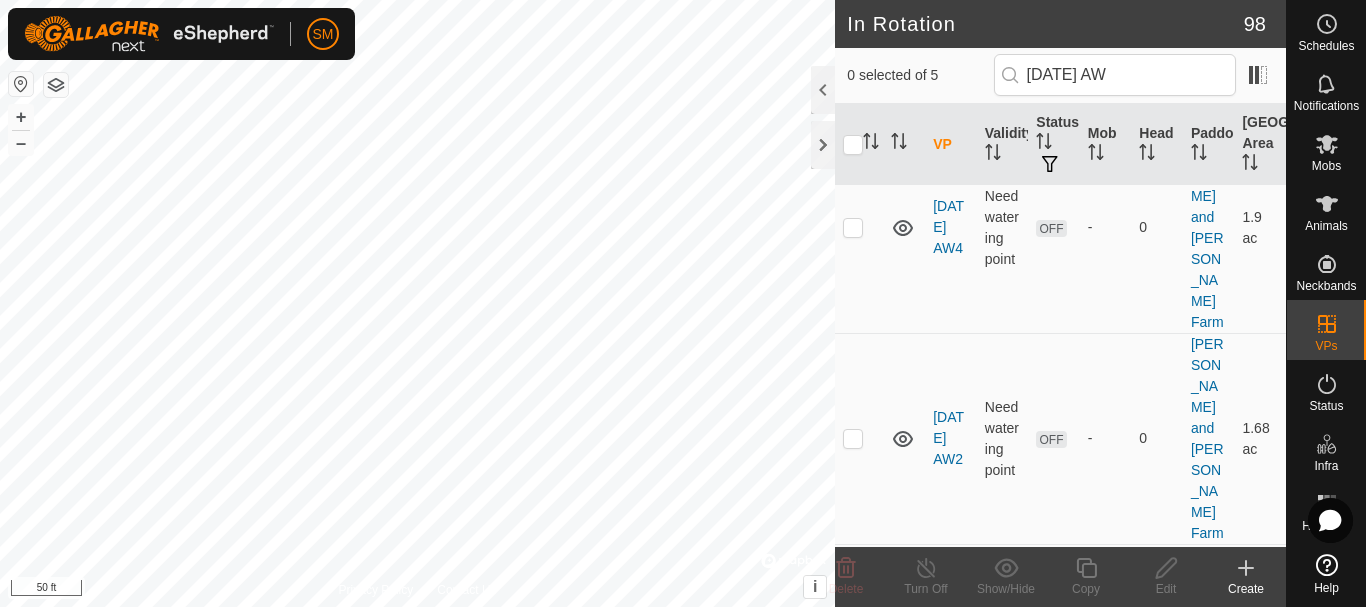 click on "[PERSON_NAME] and [PERSON_NAME] Farm   (47.77 ac) [DATE] AW5  Need watering point  OFF  -   0   [PERSON_NAME] and [PERSON_NAME] Farm   1.43 ac  [DATE] AW4  Need watering point  OFF  -   0   [PERSON_NAME] and [PERSON_NAME] Farm   1.9 ac  [DATE] AW2  Need watering point  OFF  -   0   [PERSON_NAME] and [PERSON_NAME] Farm   1.68 ac  [DATE] AW1  Need watering point  OFF  -   0   [PERSON_NAME] and [PERSON_NAME] Farm   1.56 ac  [DATE] AW  Need watering point  OFF  -   0   [PERSON_NAME] and [PERSON_NAME] Farm   1.9 ac" at bounding box center (1060, 418) 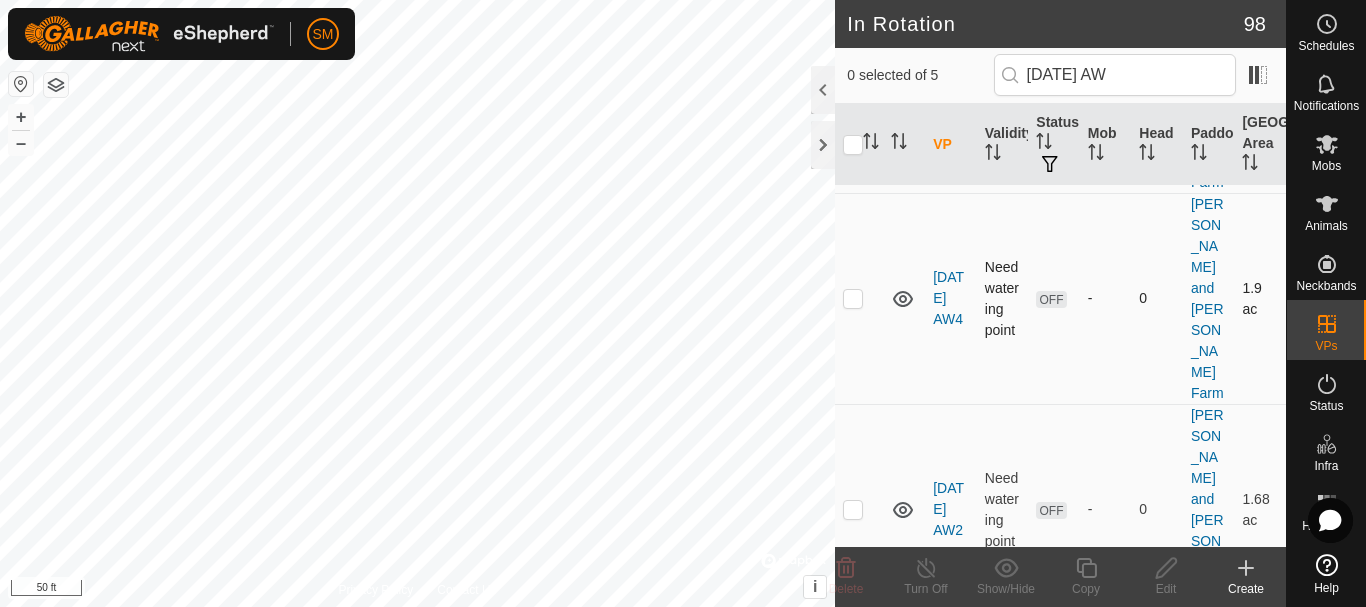scroll, scrollTop: 314, scrollLeft: 0, axis: vertical 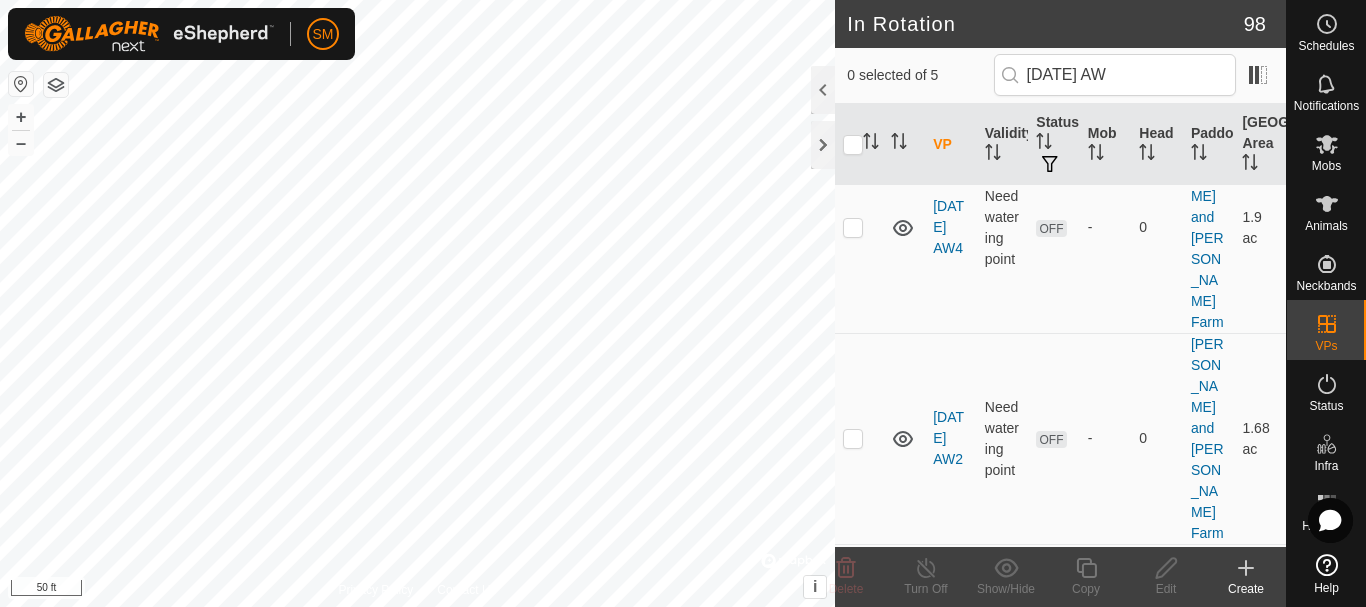 click at bounding box center [853, 860] 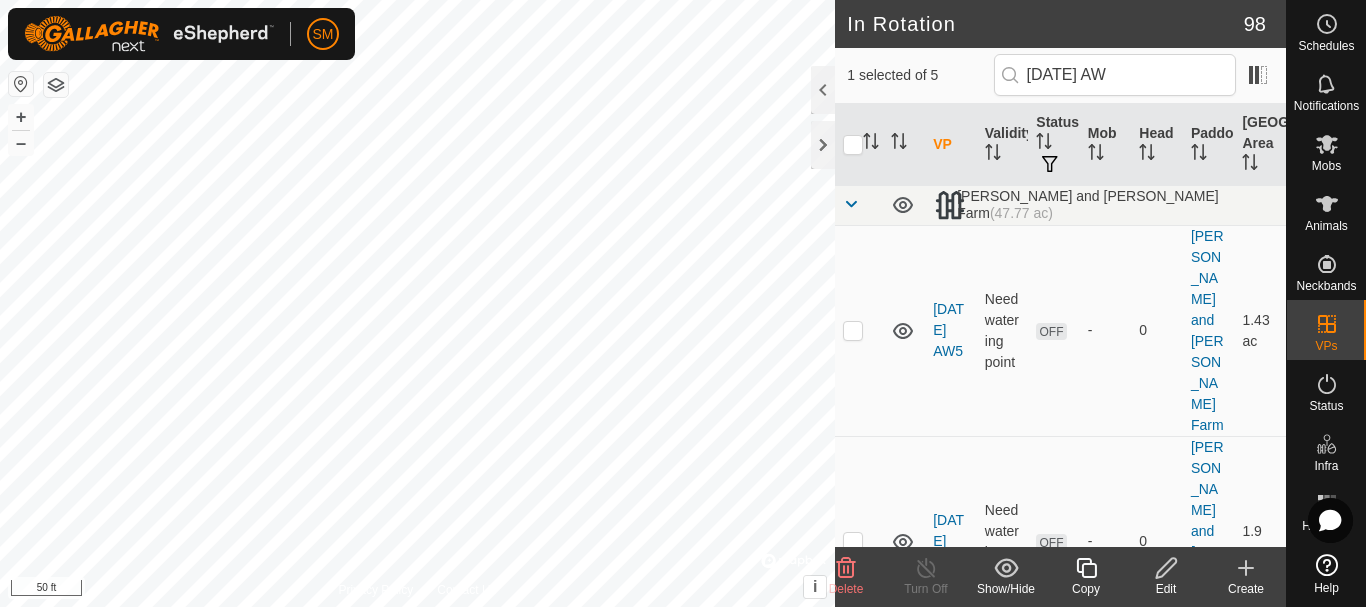 click 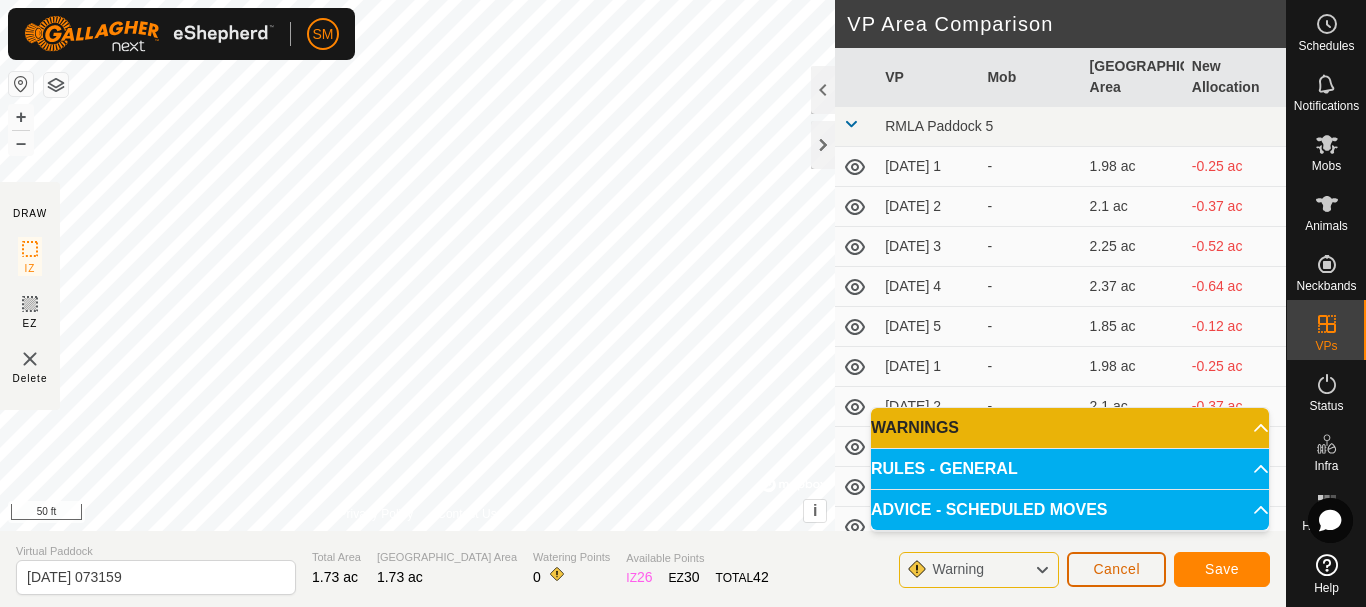 click on "Cancel" 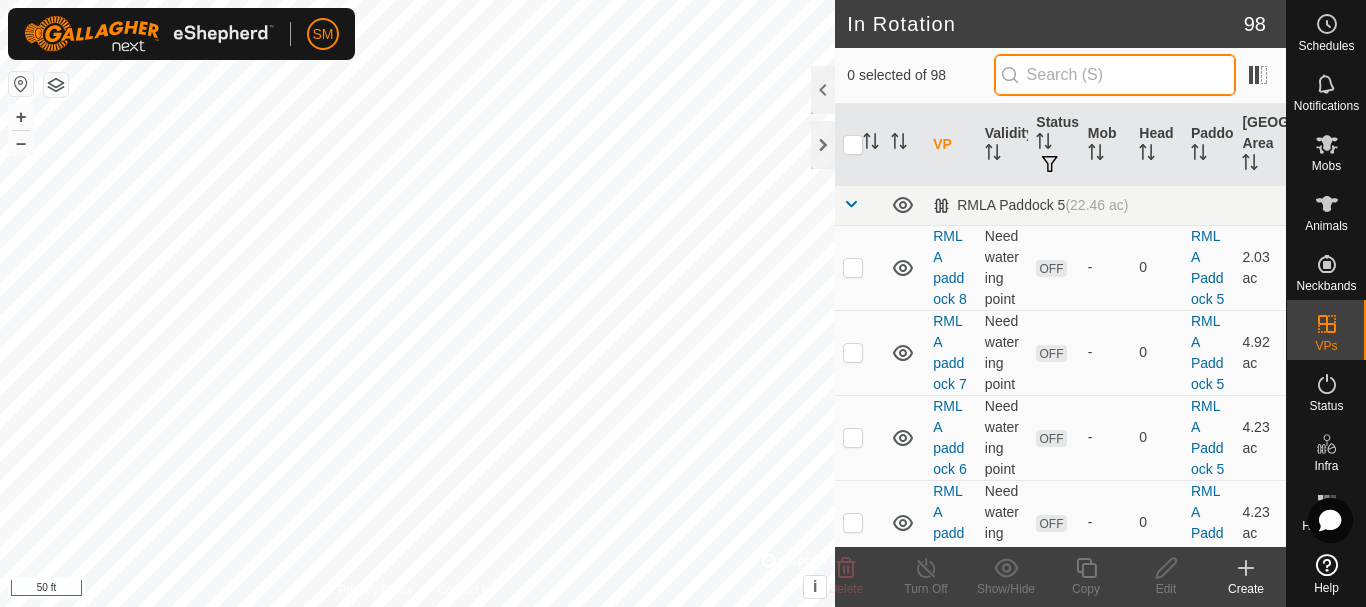 click at bounding box center (1115, 75) 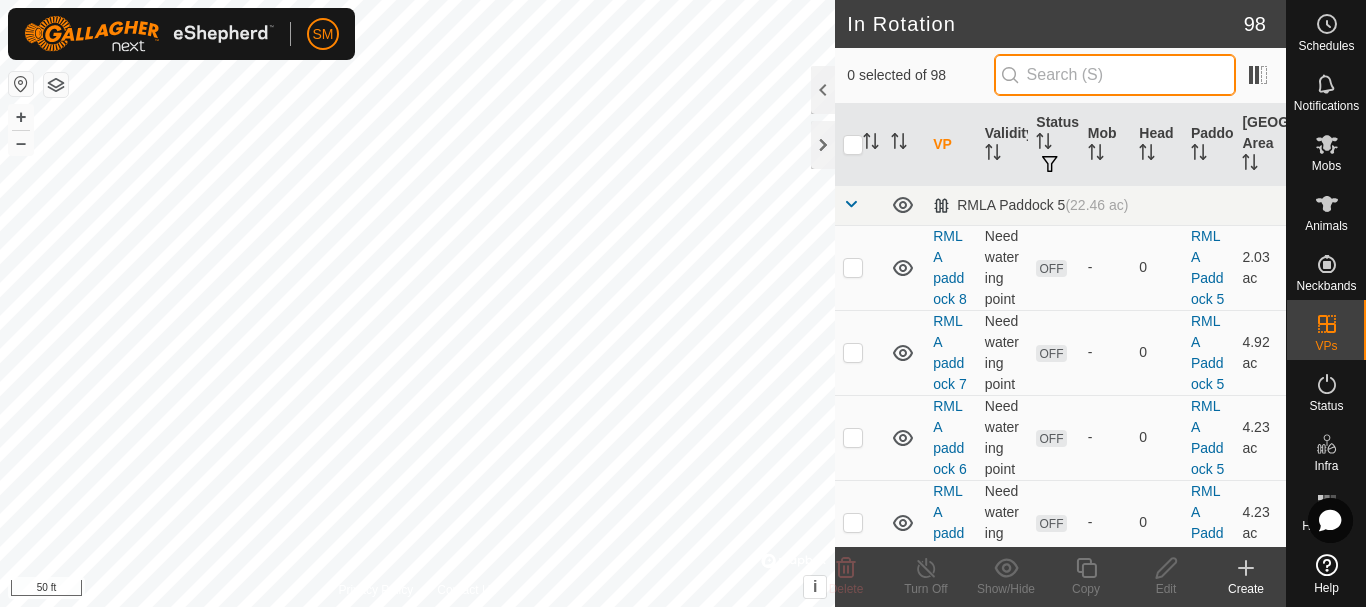 paste on "[DATE] AW" 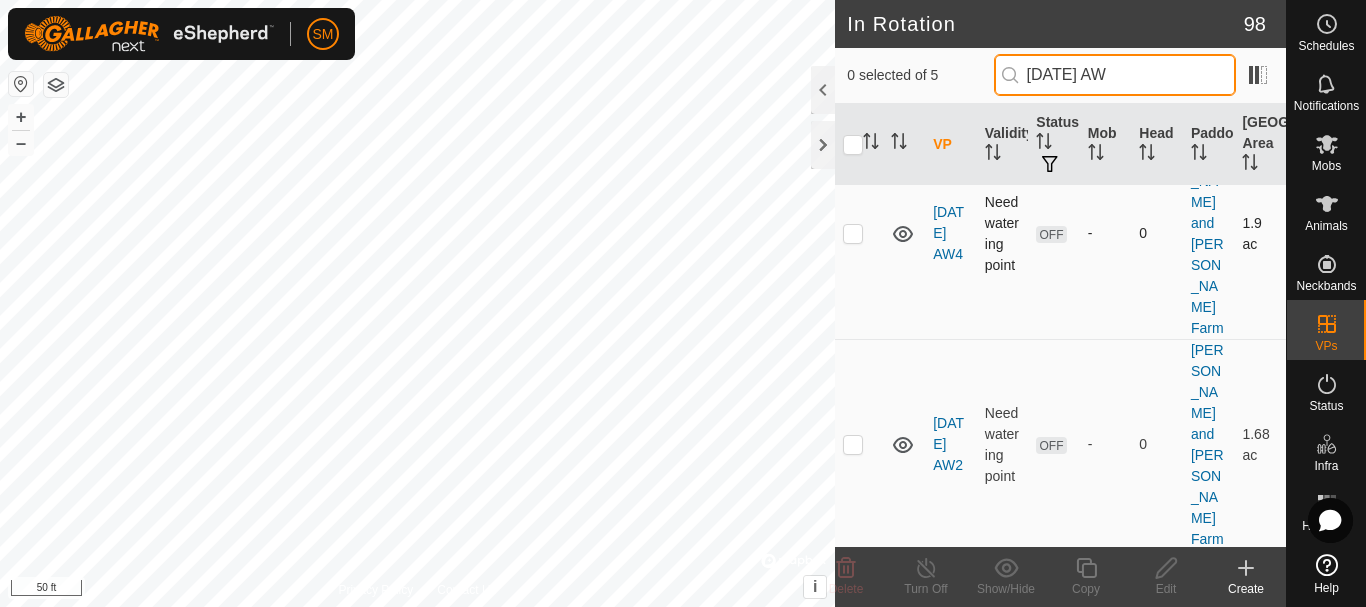 scroll, scrollTop: 314, scrollLeft: 0, axis: vertical 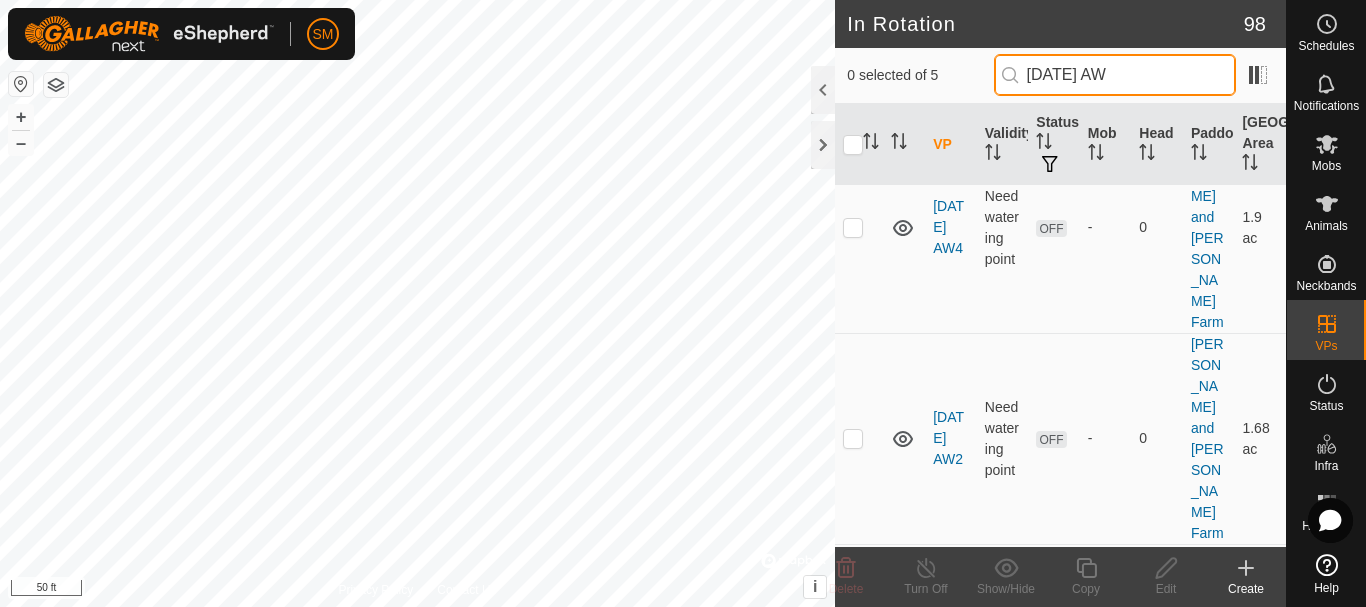 type on "[DATE] AW" 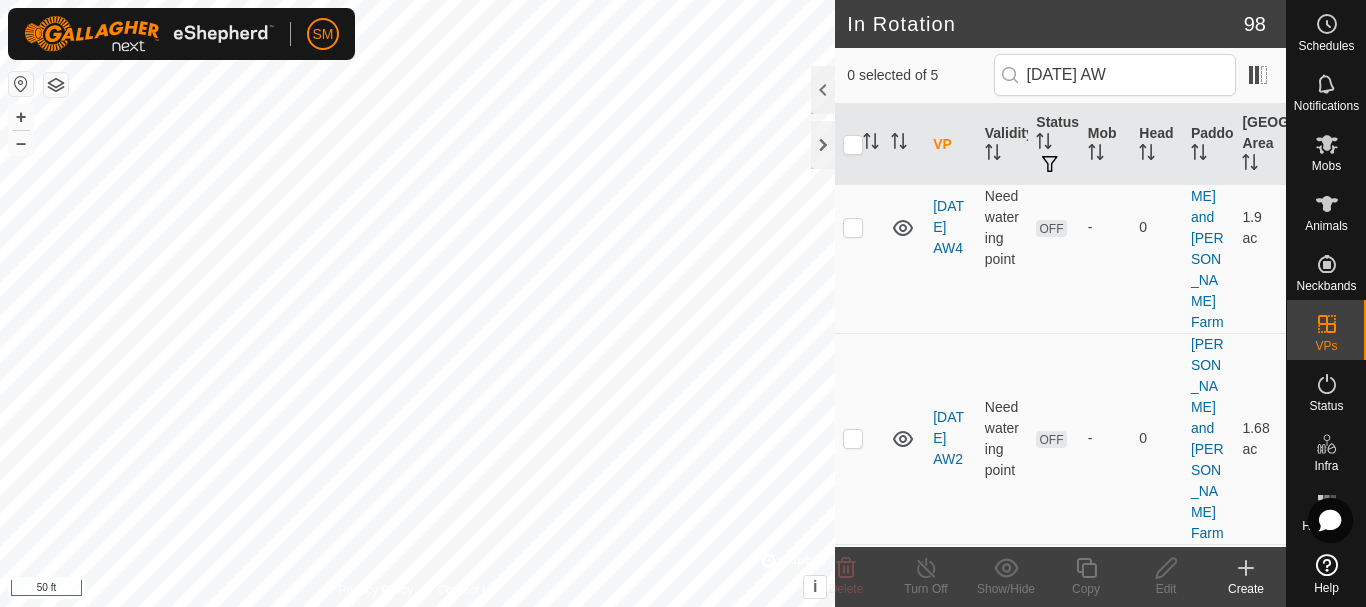 click on "[PERSON_NAME] and [PERSON_NAME] Farm   (47.77 ac) [DATE] AW5  Need watering point  OFF  -   0   [PERSON_NAME] and [PERSON_NAME] Farm   1.43 ac  [DATE] AW4  Need watering point  OFF  -   0   [PERSON_NAME] and [PERSON_NAME] Farm   1.9 ac  [DATE] AW2  Need watering point  OFF  -   0   [PERSON_NAME] and [PERSON_NAME] Farm   1.68 ac  [DATE] AW1  Need watering point  OFF  -   0   [PERSON_NAME] and [PERSON_NAME] Farm   1.56 ac  [DATE] AW  Need watering point  OFF  -   0   [PERSON_NAME] and [PERSON_NAME] Farm   1.9 ac" at bounding box center [1060, 418] 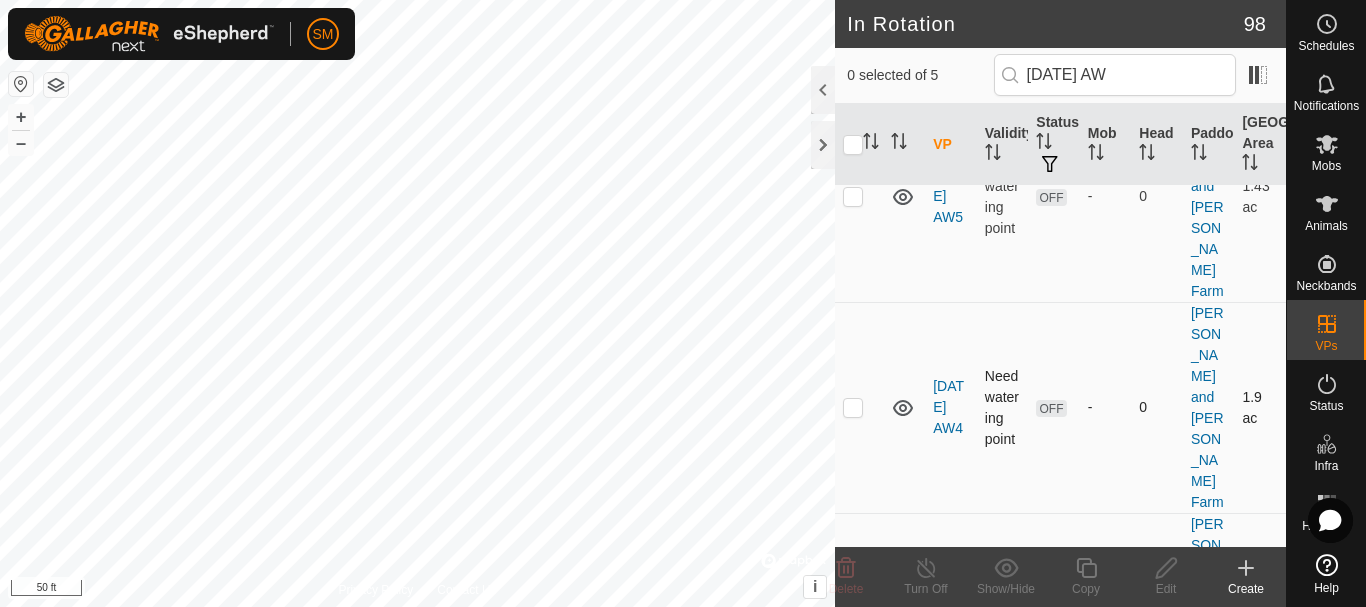 scroll, scrollTop: 314, scrollLeft: 0, axis: vertical 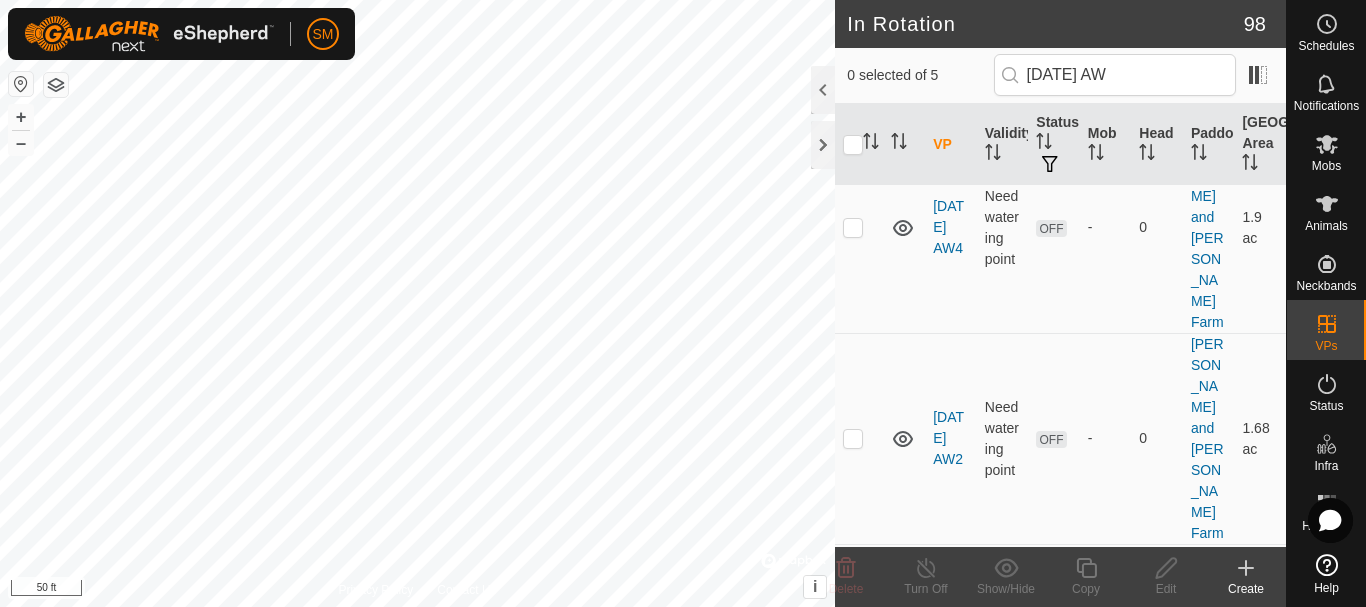 click at bounding box center [853, 860] 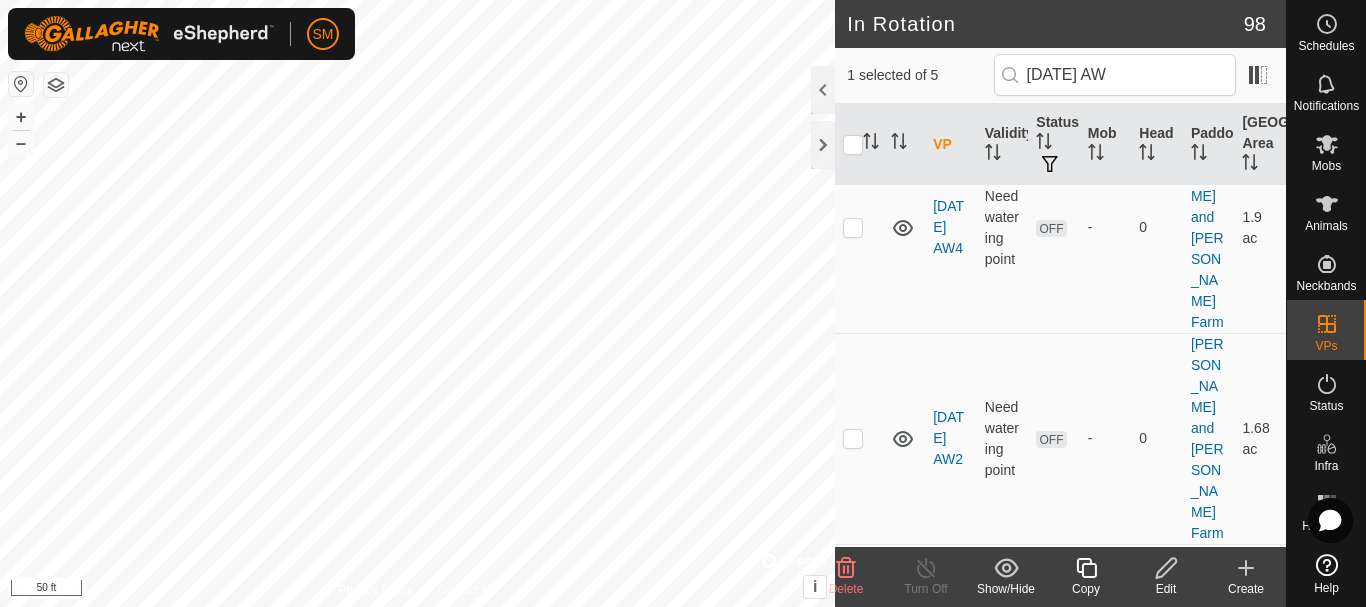 scroll, scrollTop: 0, scrollLeft: 0, axis: both 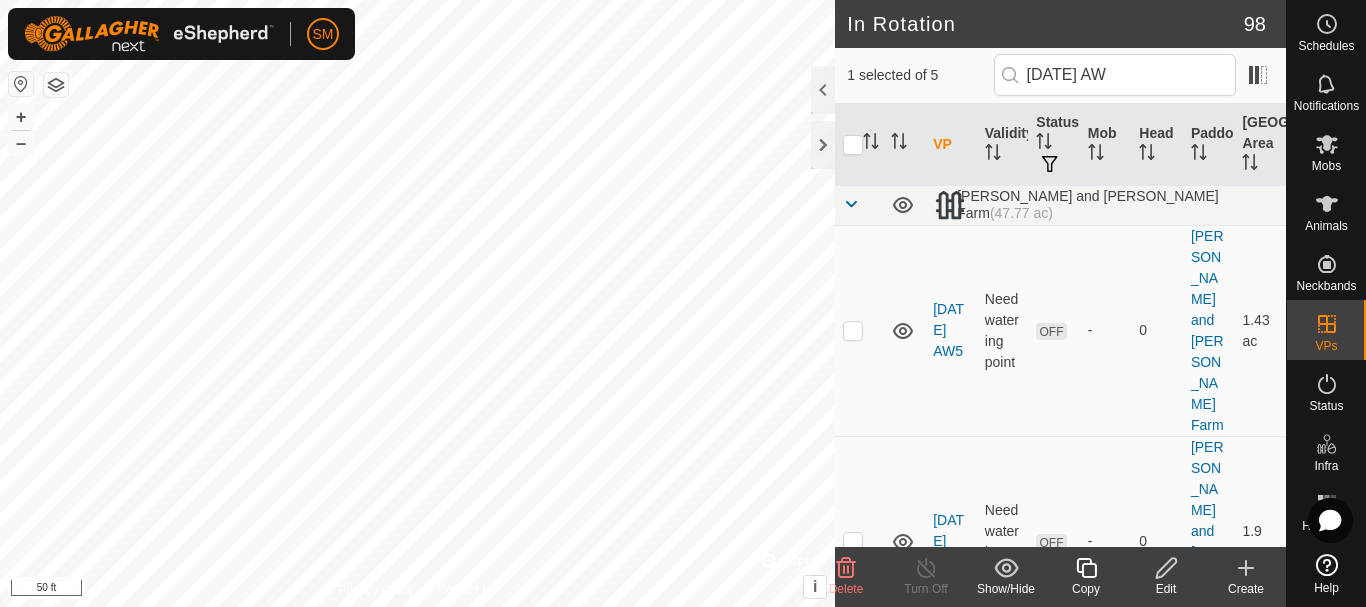 click 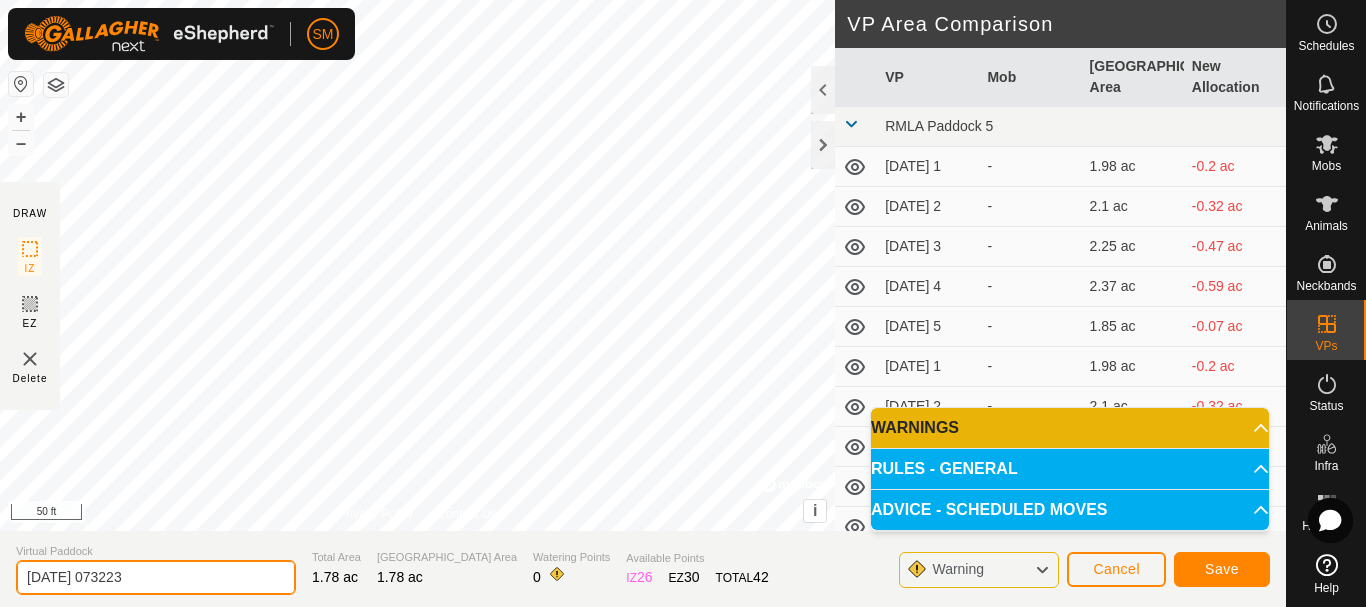 drag, startPoint x: 198, startPoint y: 581, endPoint x: 0, endPoint y: 601, distance: 199.00754 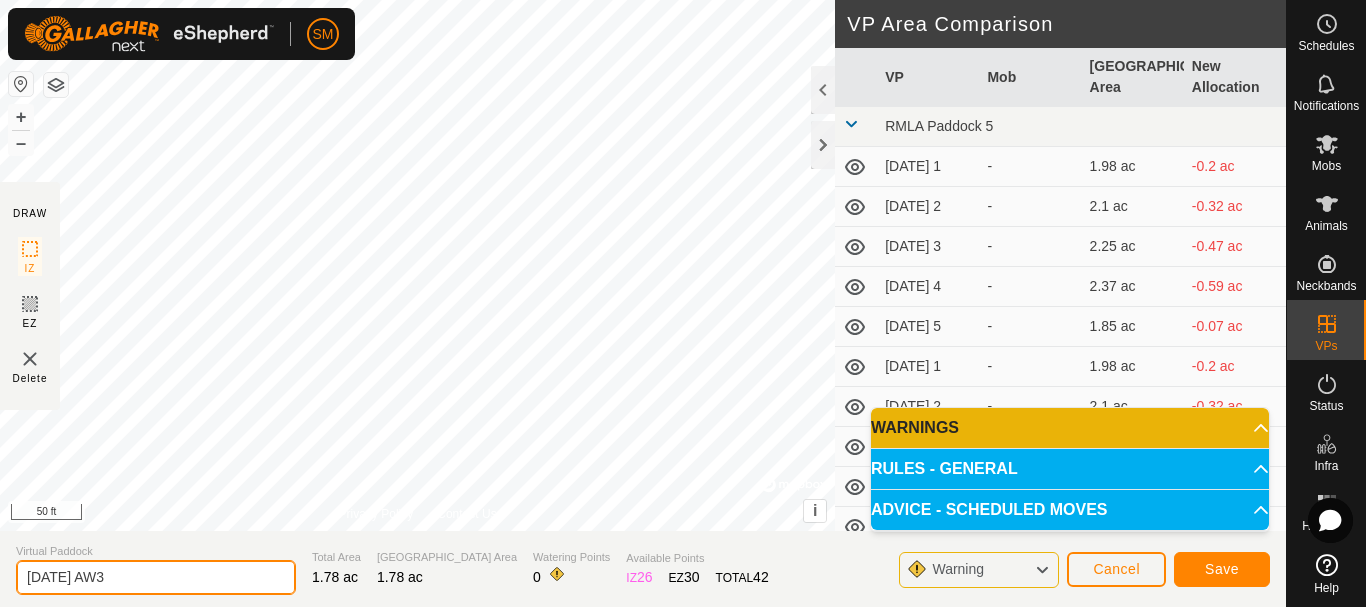 type on "[DATE] AW3" 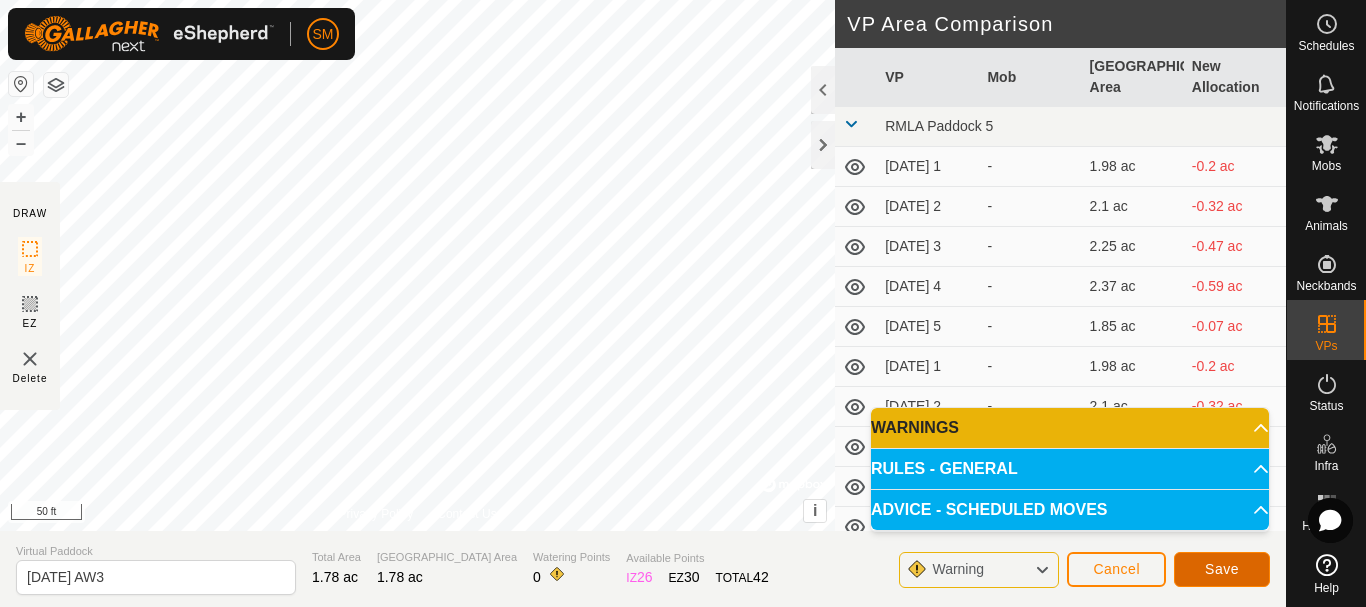 click on "Save" 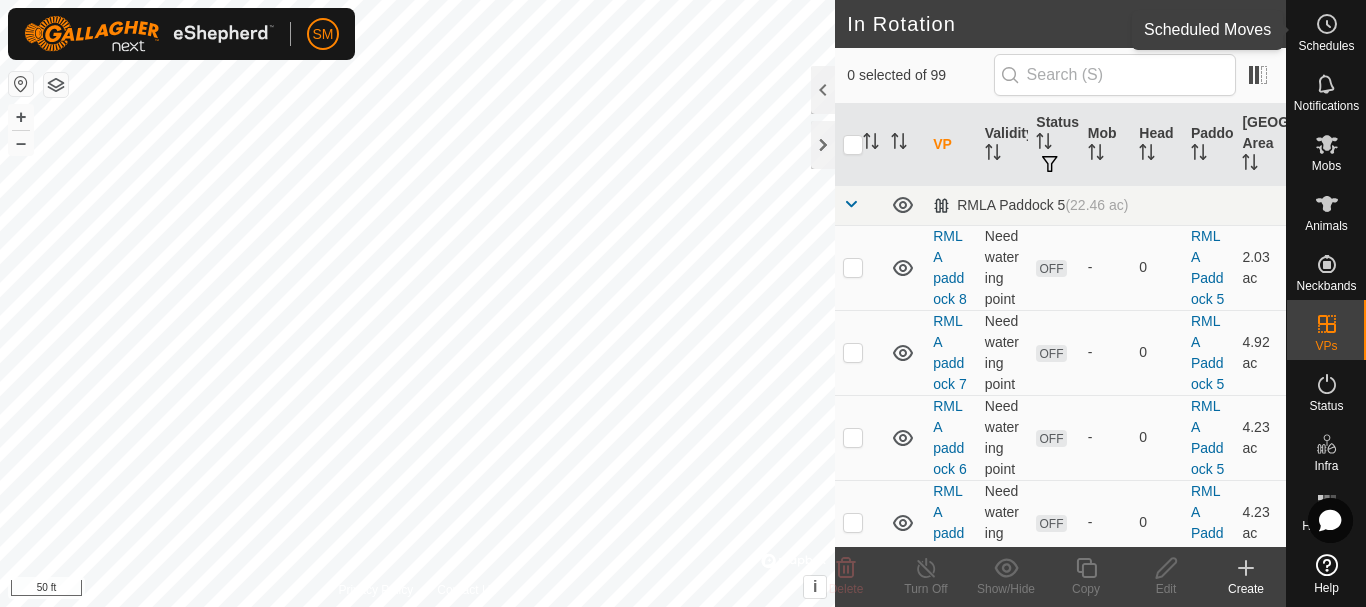 click 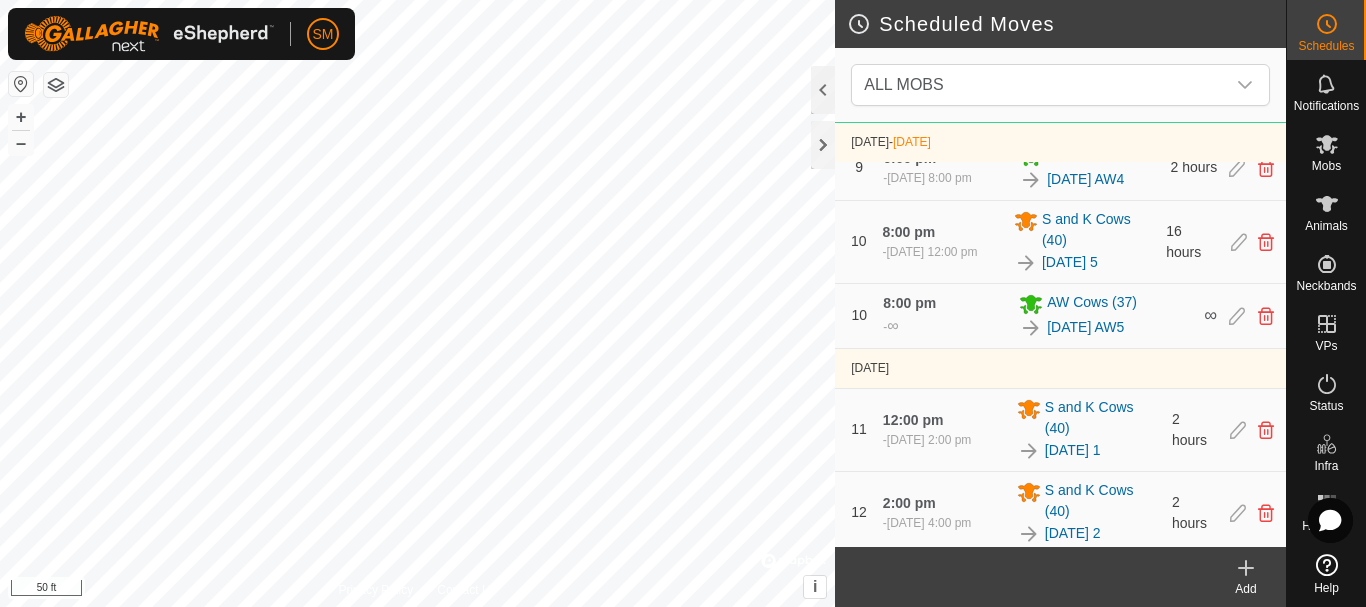 scroll, scrollTop: 1600, scrollLeft: 0, axis: vertical 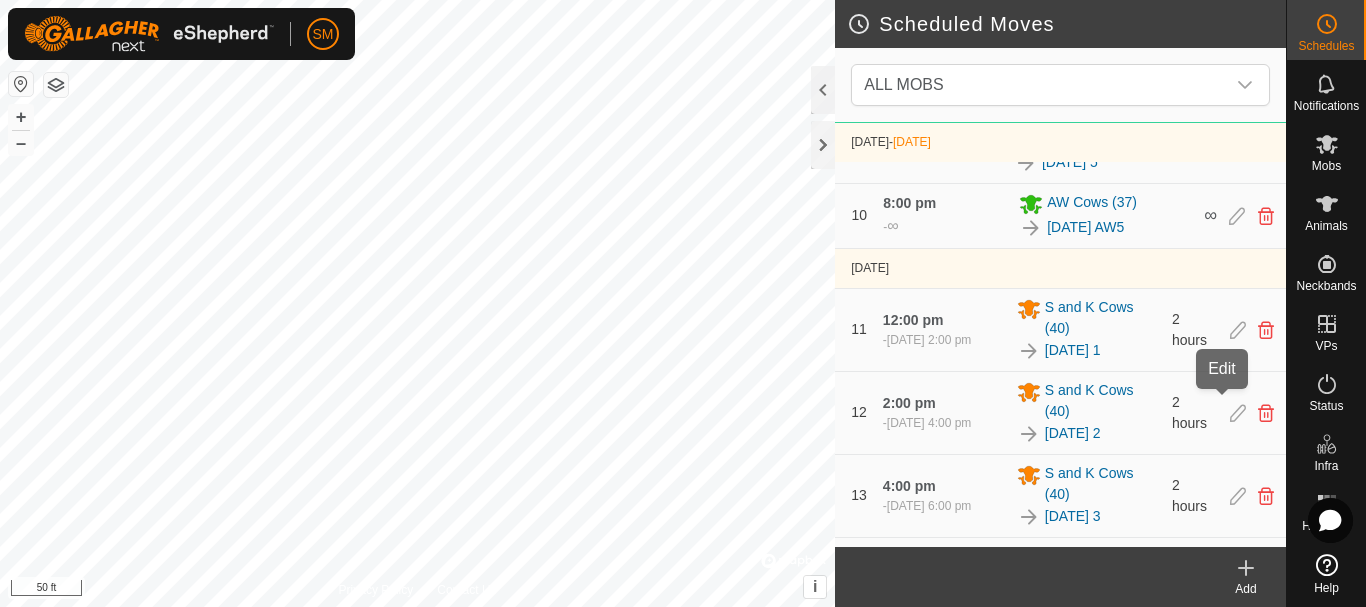 click at bounding box center [1237, 216] 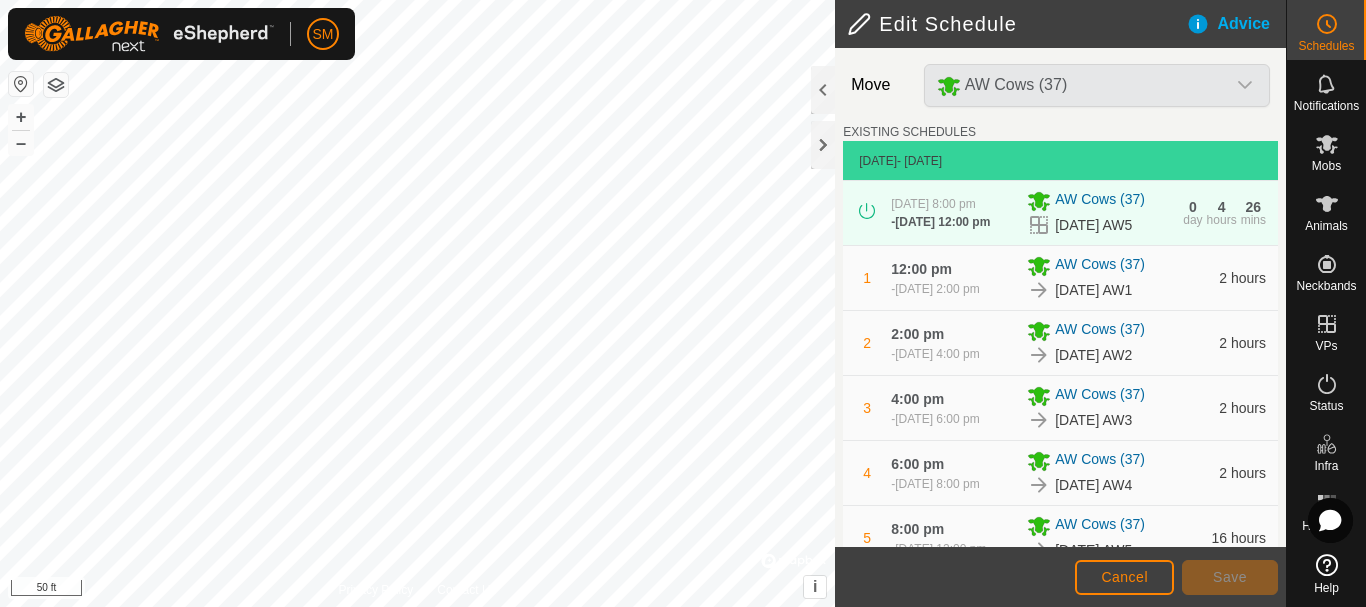 scroll, scrollTop: 822, scrollLeft: 0, axis: vertical 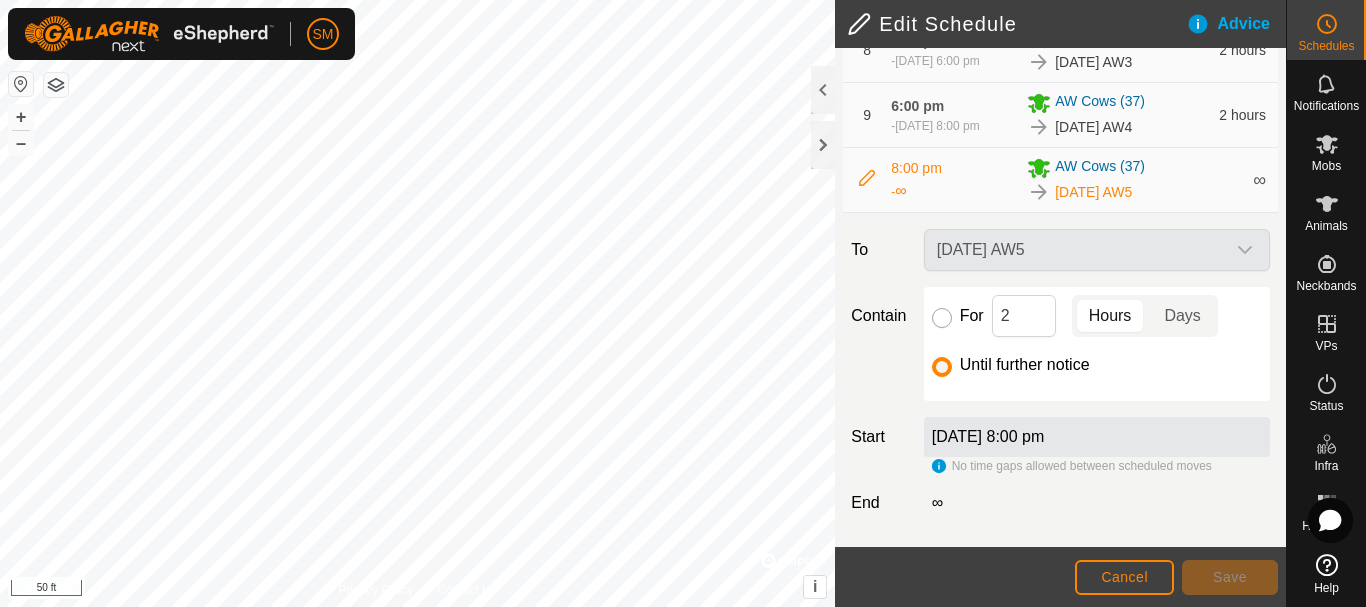 click on "For" at bounding box center (942, 318) 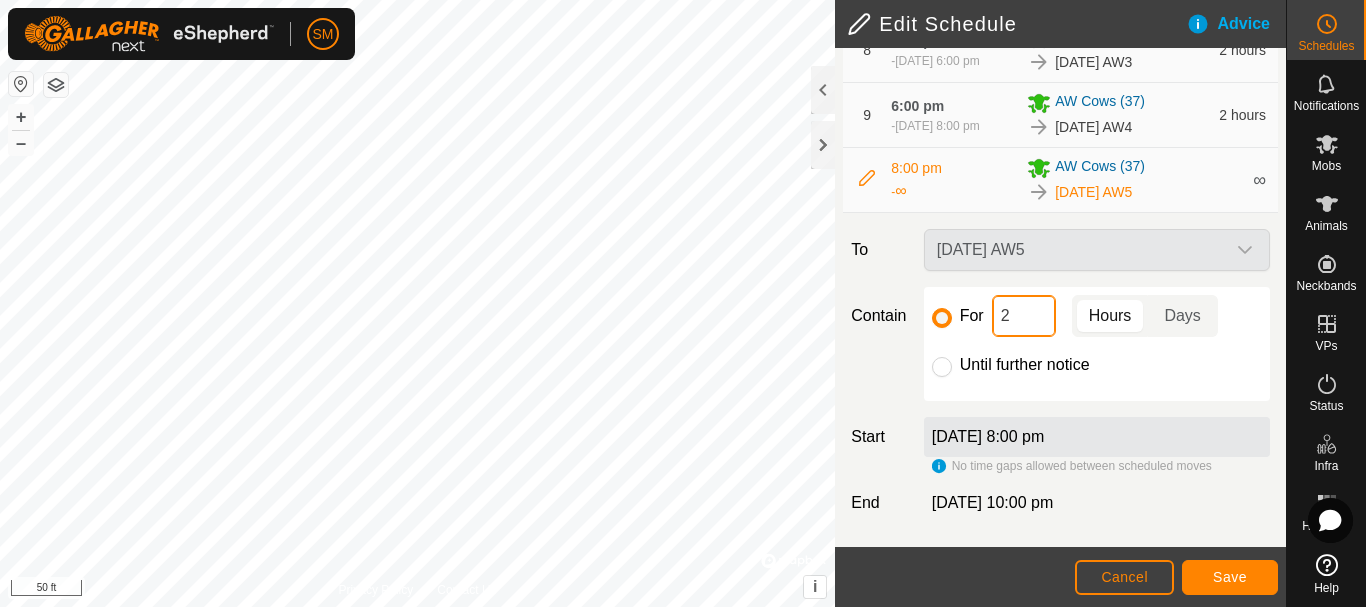 click on "2" 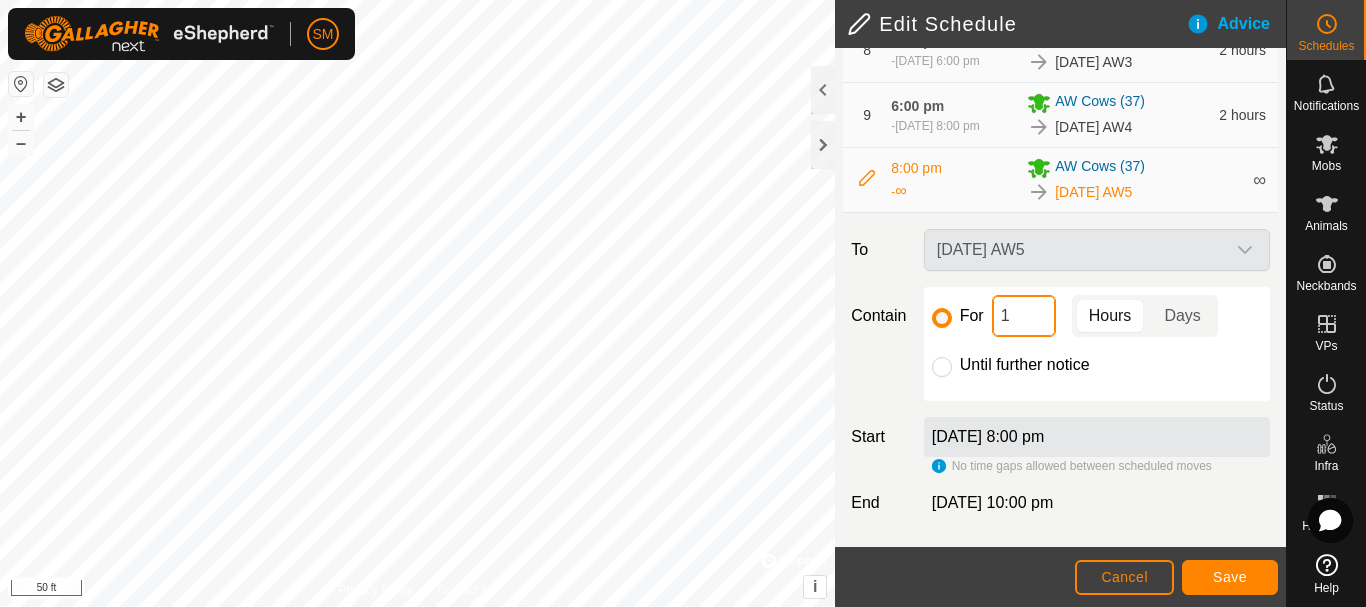 type on "16" 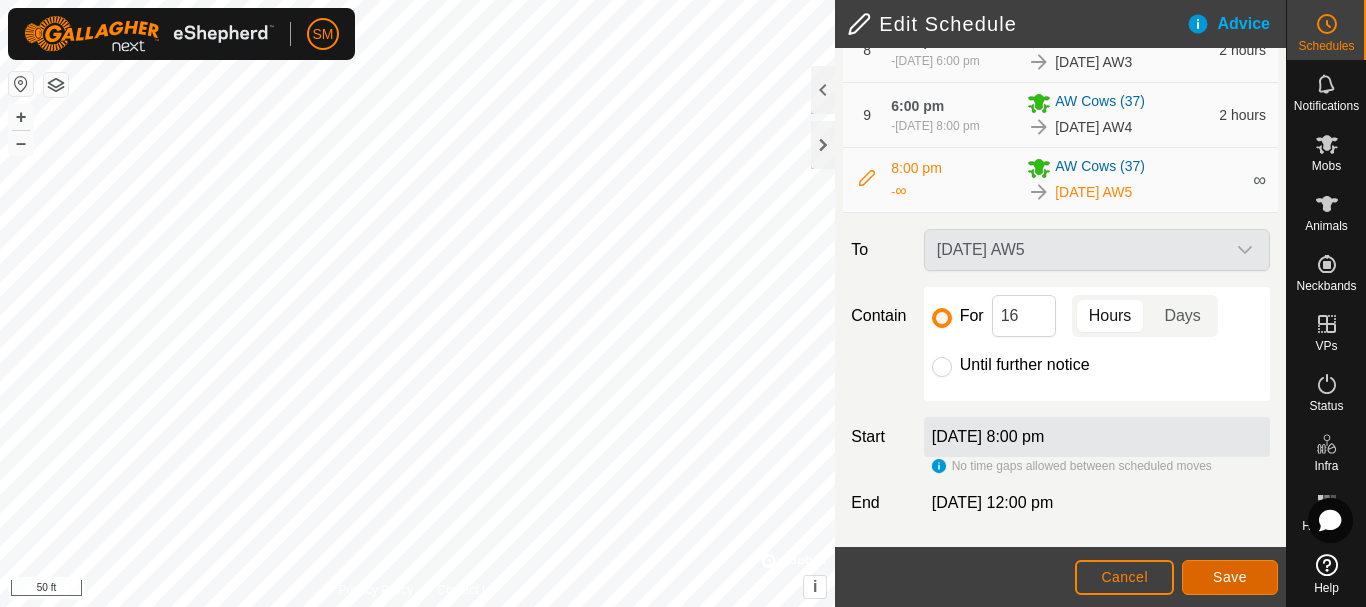 click on "Save" 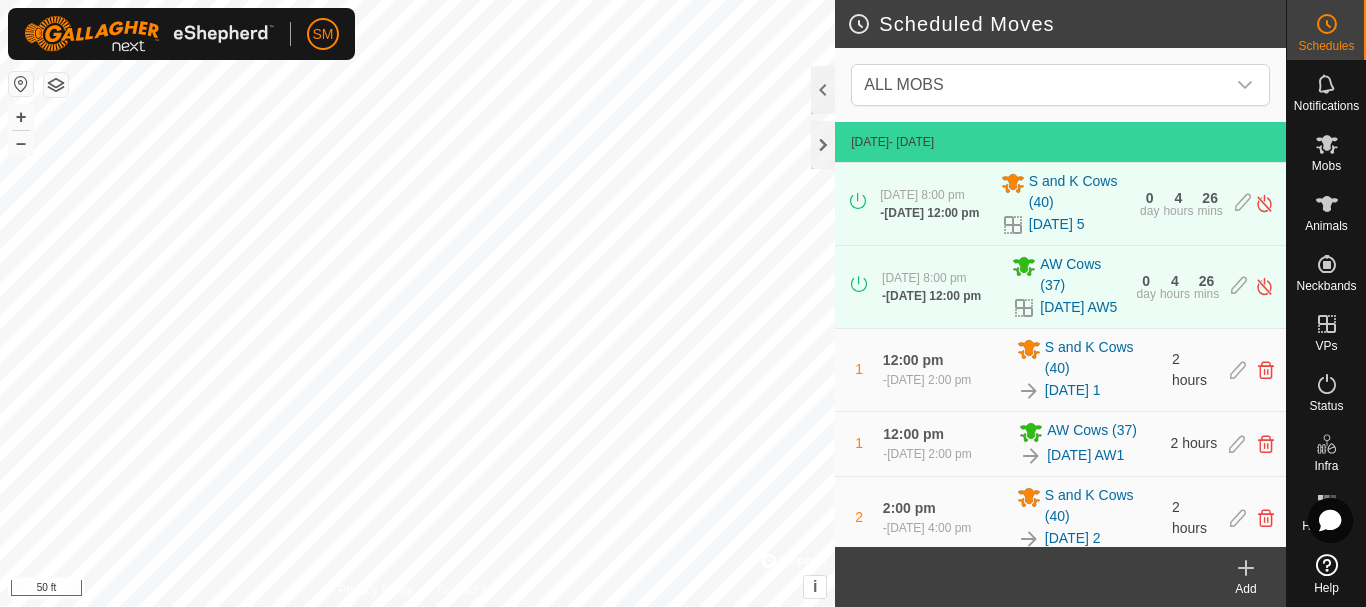 click 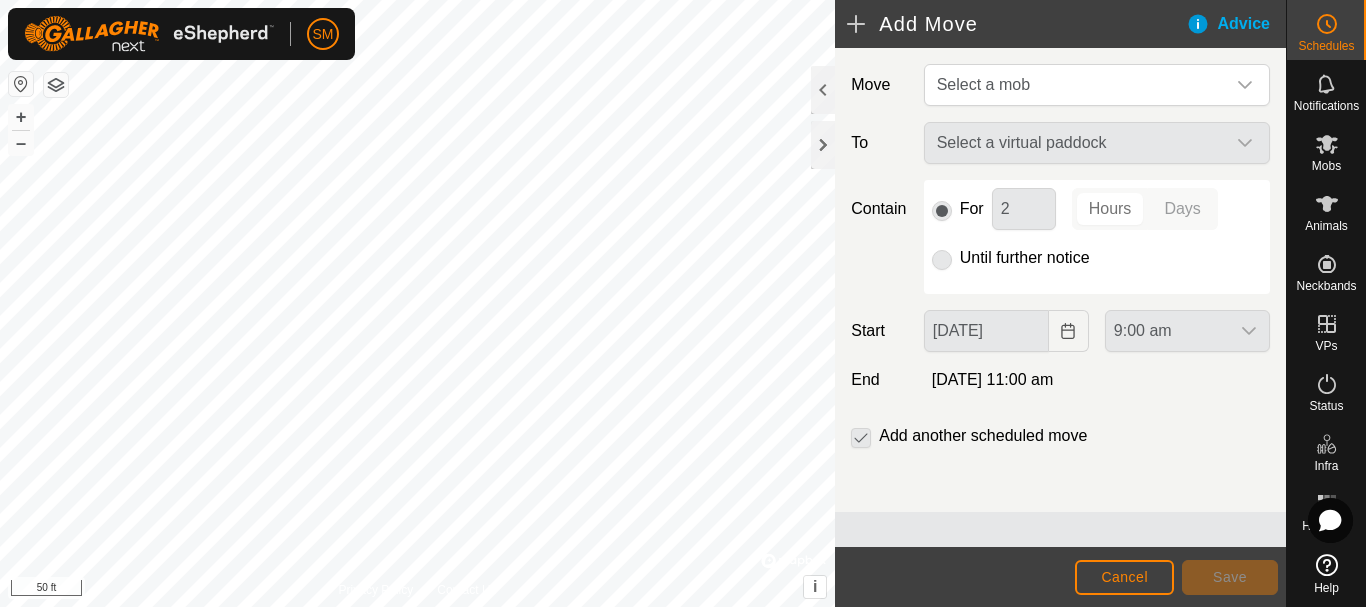 click on "Move Select a mob To Select a virtual paddock Contain For 2 Hours Days Until further notice Start [DATE] 9:00 am End  [DATE] 11:00 am  Add another scheduled move" 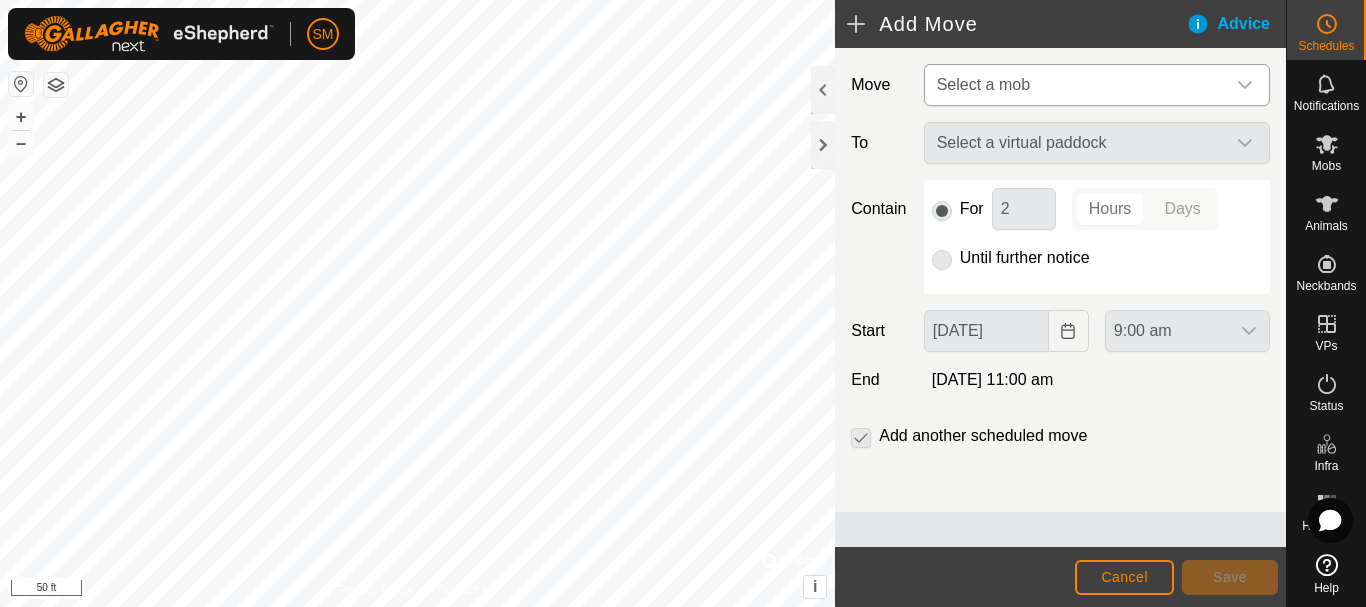 click on "Select a mob" at bounding box center (1077, 85) 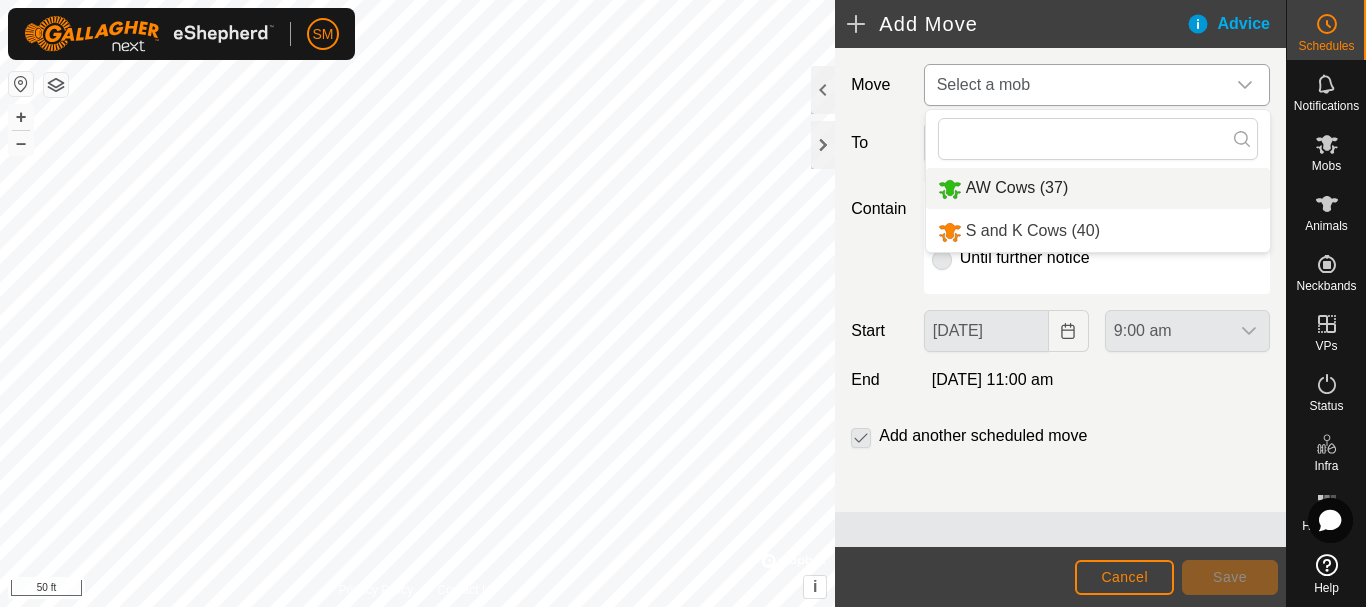 click on "AW Cows (37)" at bounding box center [1017, 187] 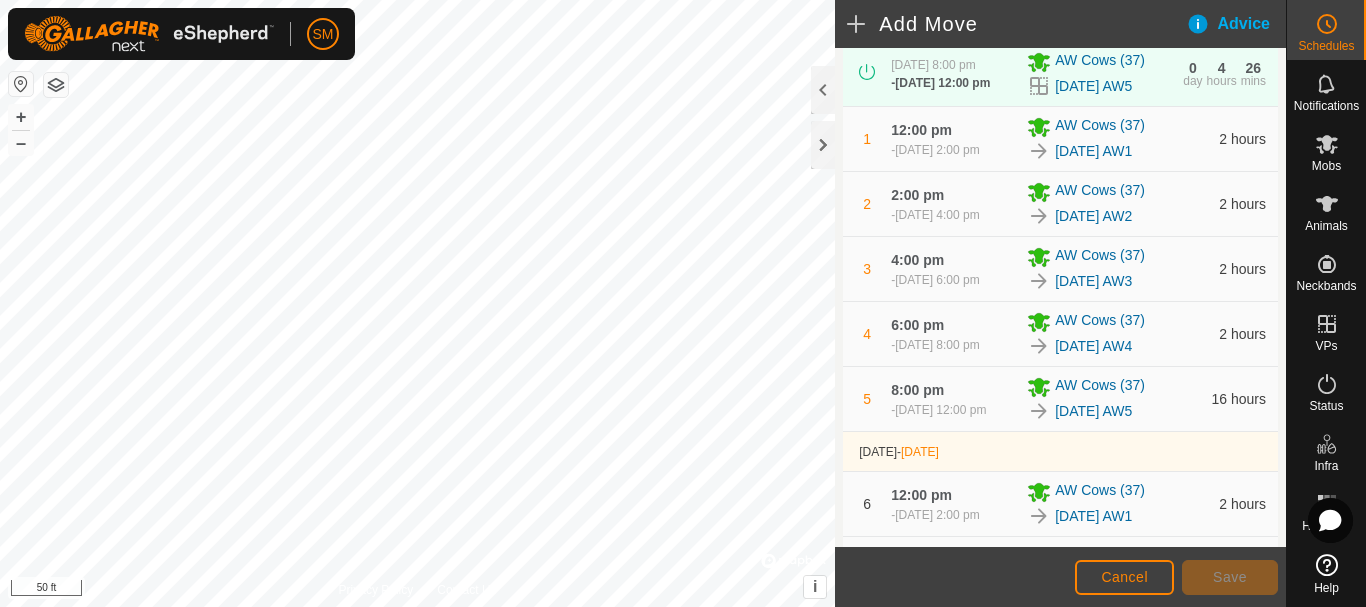 scroll, scrollTop: 919, scrollLeft: 0, axis: vertical 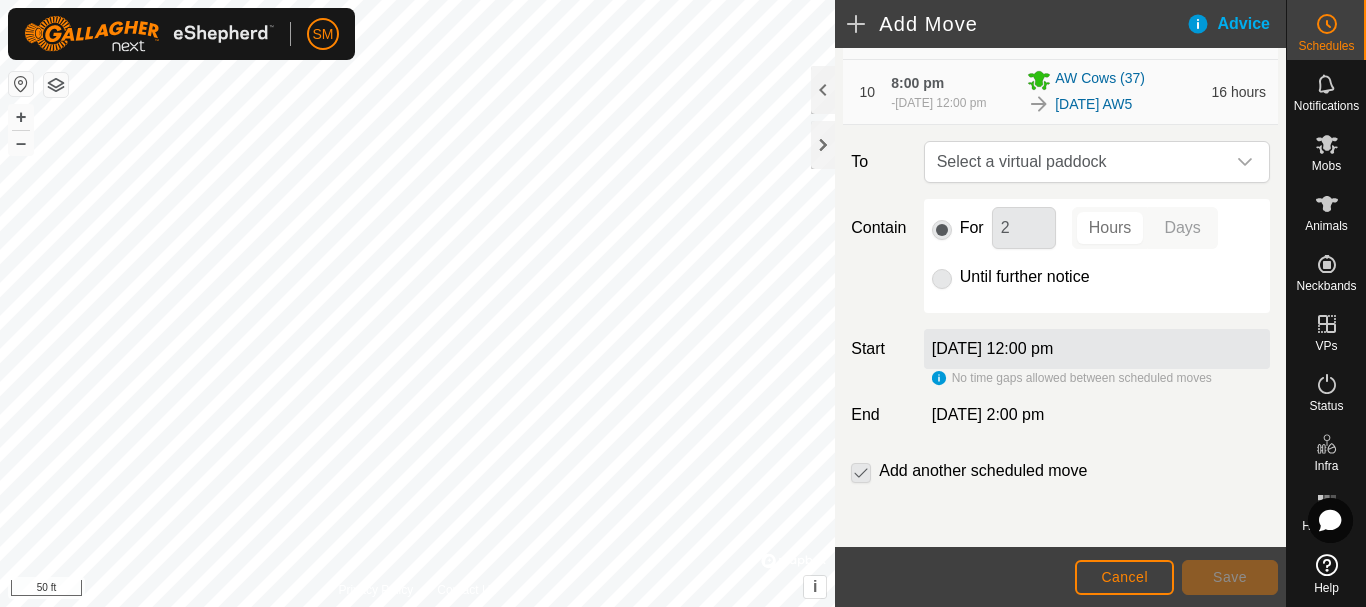 click on "Move AW Cows (37) EXISTING SCHEDULES  [DATE]  - [DATE] [DATE] 8:00 pm   -  [DATE] 12:00 pm AW Cows [PHONE_NUMBER][DATE] AW5 0  day  4  hours  26  mins  1 12:00 pm  [DATE], 2:00 pm AW Cows [PHONE_NUMBER][DATE] AW1 2 hours 2 2:00 pm  [DATE], 4:00 pm AW Cows [PHONE_NUMBER][DATE] AW2 2 hours 3 4:00 pm  [DATE], 6:00 pm AW Cows [PHONE_NUMBER][DATE] AW3 2 hours 4 6:00 pm  [DATE], 8:00 pm AW Cows [PHONE_NUMBER][DATE] AW4 2 hours 5 8:00 pm  [DATE], 12:00 pm AW Cows [PHONE_NUMBER][DATE] AW5 16 hours  [DATE]  -  [DATE] 6 12:00 pm  [DATE], 2:00 pm AW Cows [PHONE_NUMBER][DATE] AW1 2 hours 7 2:00 pm  [DATE], 4:00 pm AW Cows [PHONE_NUMBER][DATE] AW2 2 hours 8 4:00 pm  [DATE], 6:00 pm AW Cows [PHONE_NUMBER][DATE] AW3 2 hours 9 6:00 pm  [DATE], 8:00 pm AW Cows [PHONE_NUMBER][DATE] AW4 2 hours 10 8:00 pm  [DATE], 12:00 pm AW Cows [PHONE_NUMBER][DATE] AW5 16 hours To Select a virtual paddock Contain For 2 Hours Days Until further notice Start  [DATE] 12:00 pm" 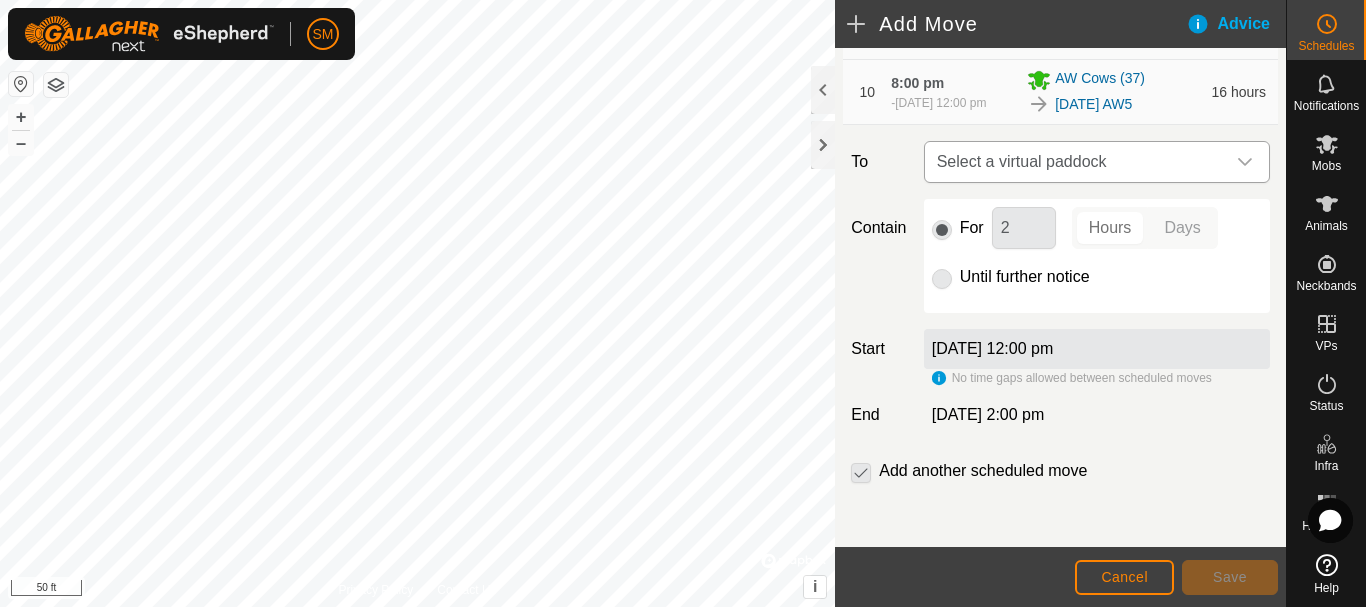 click on "Select a virtual paddock" at bounding box center [1077, 162] 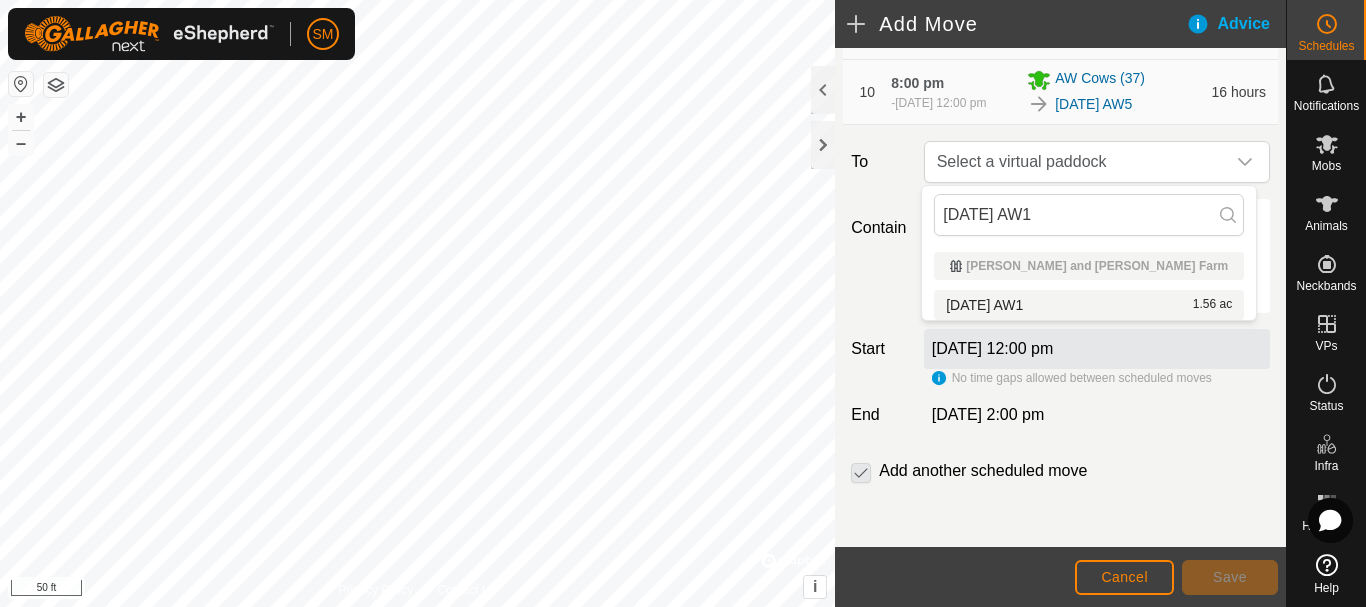 type on "[DATE] AW1" 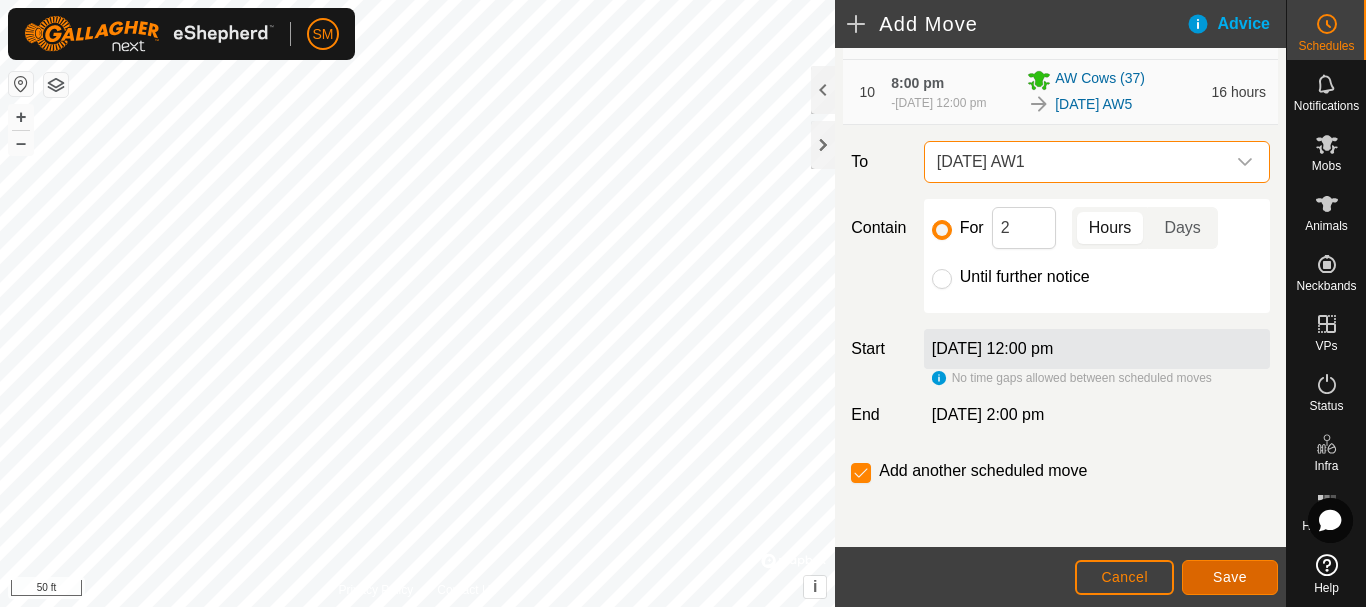 click on "Save" 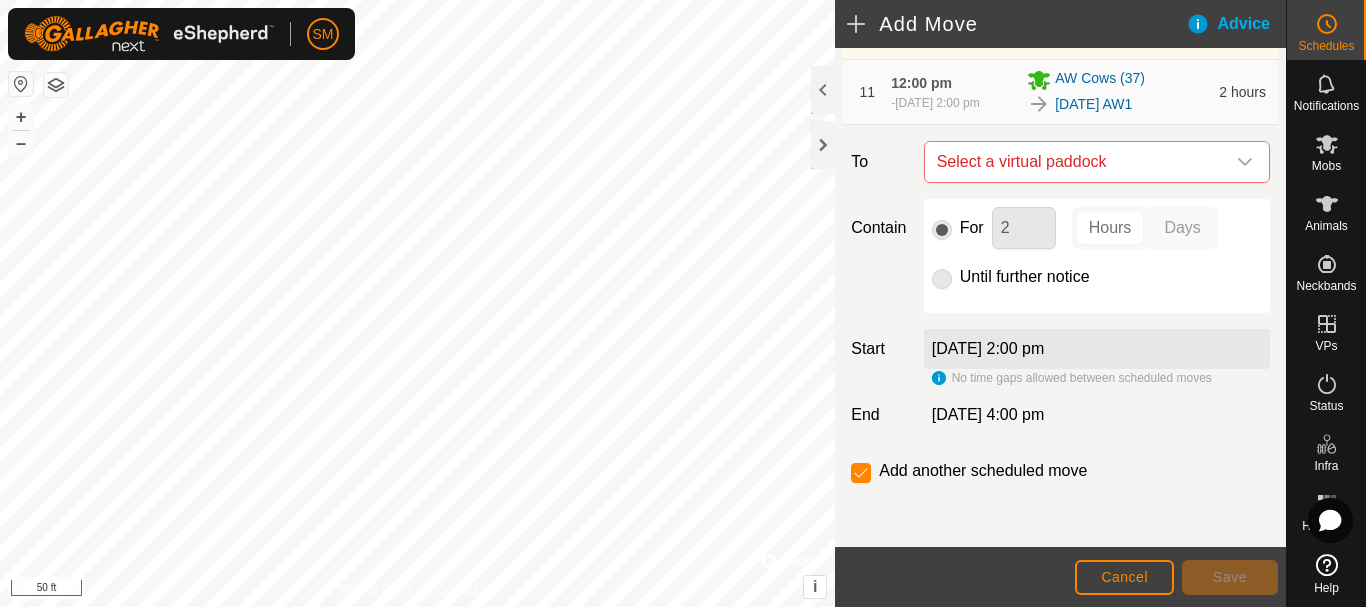 scroll, scrollTop: 1033, scrollLeft: 0, axis: vertical 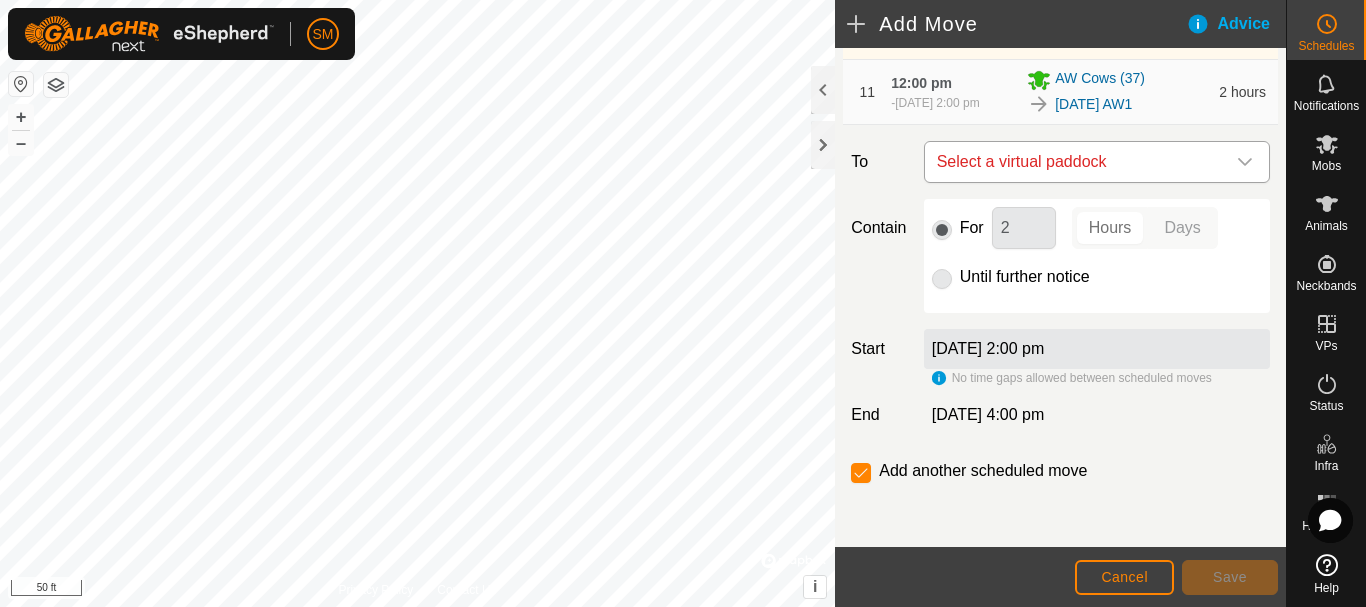 click 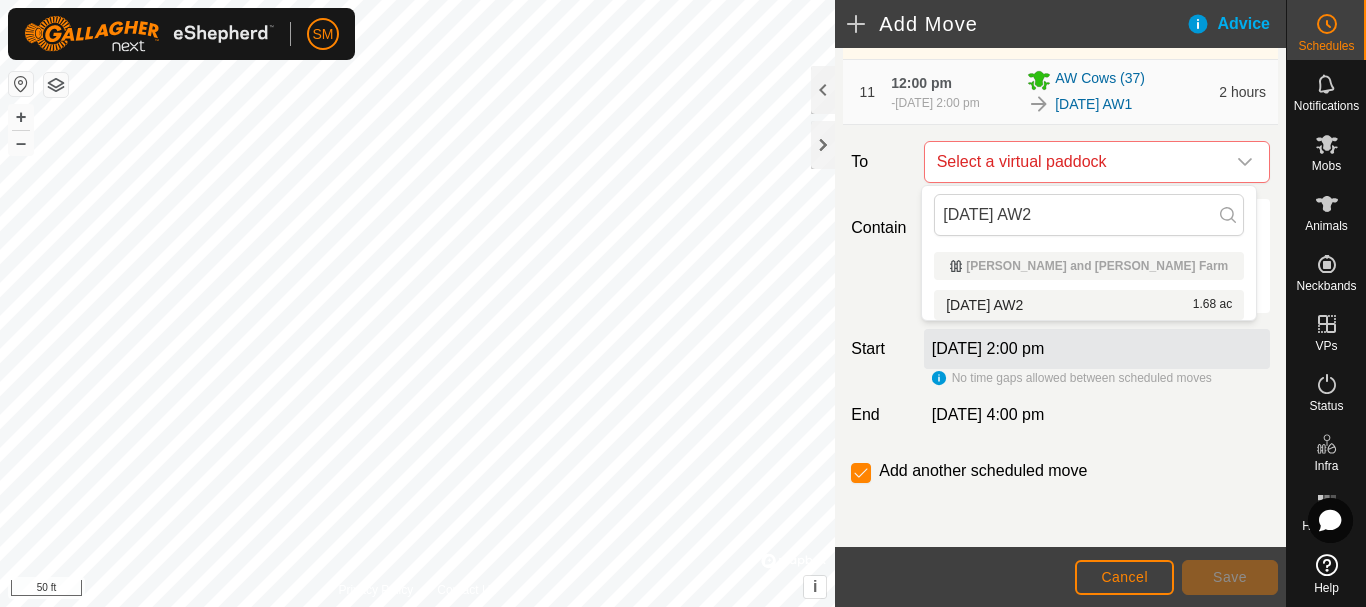 type on "[DATE] AW2" 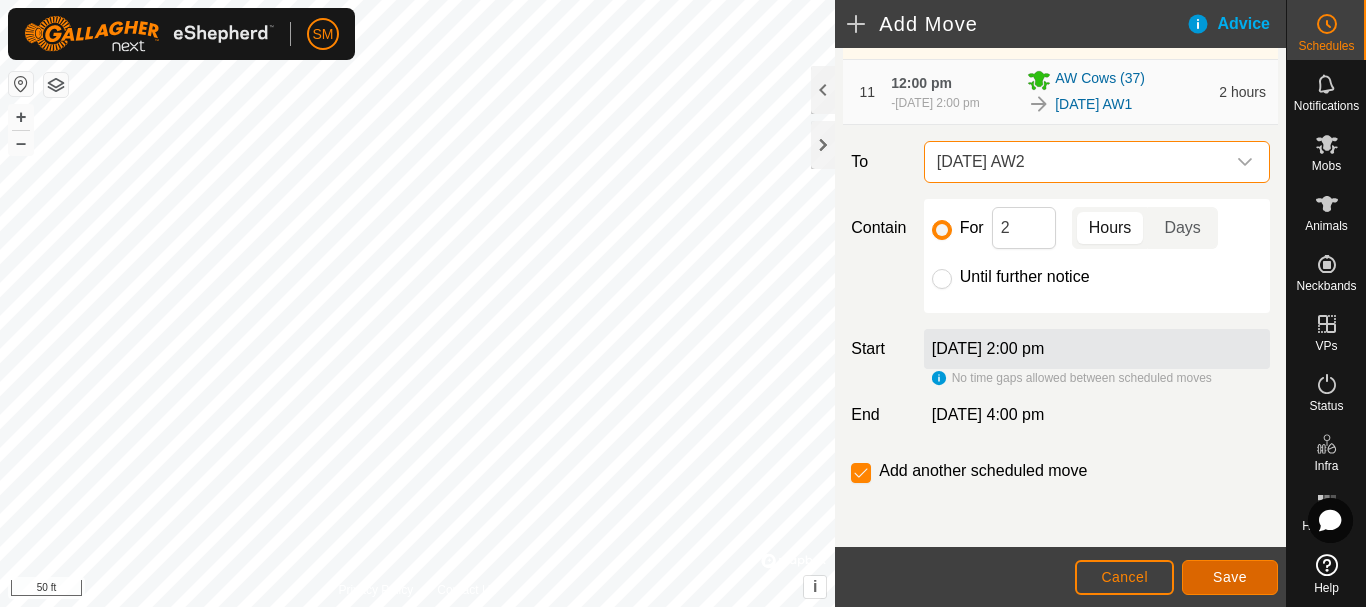 click on "Save" 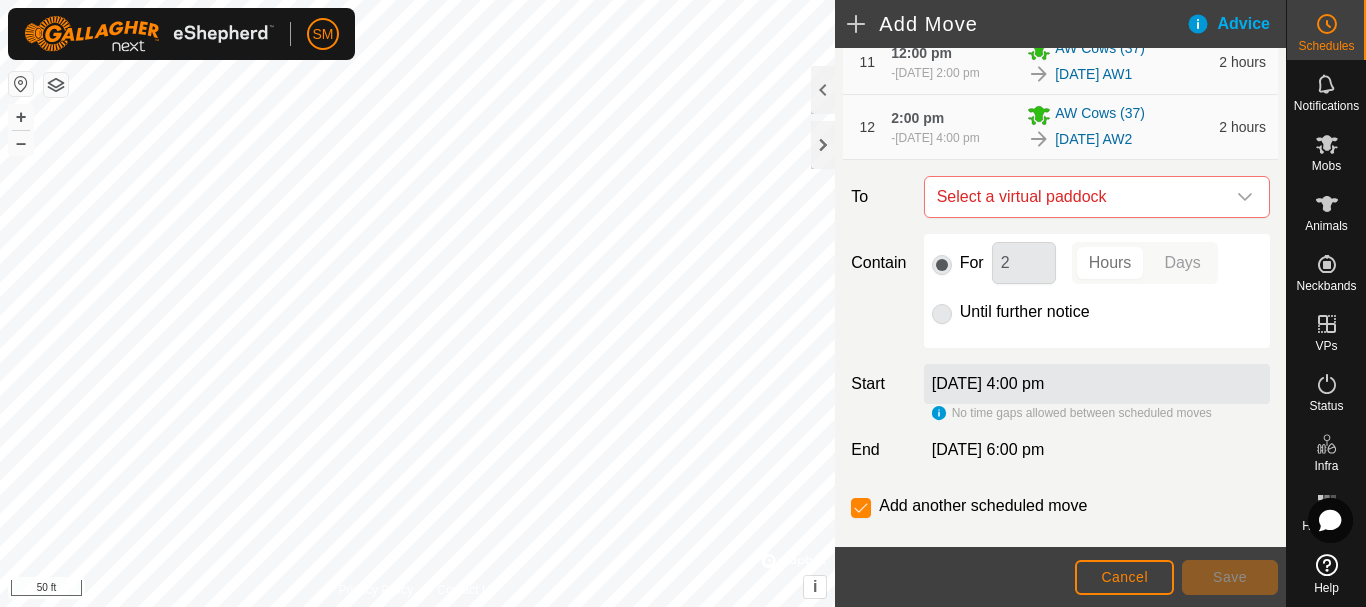 scroll, scrollTop: 1107, scrollLeft: 0, axis: vertical 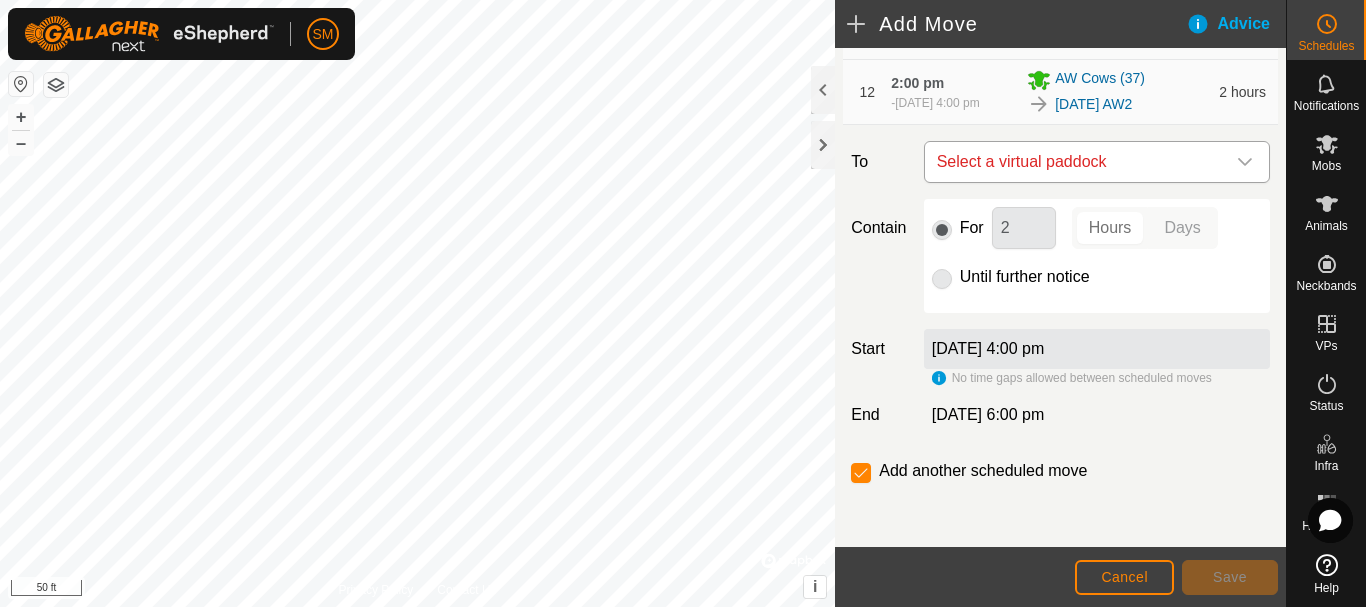 click 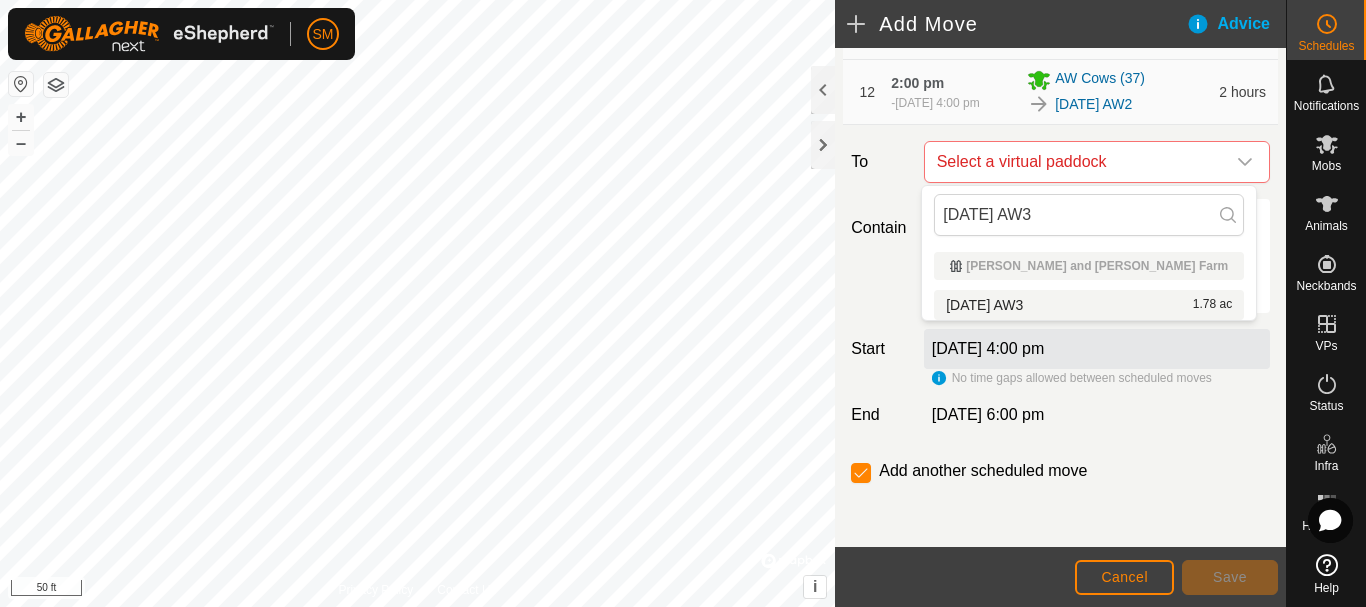 type on "[DATE] AW3" 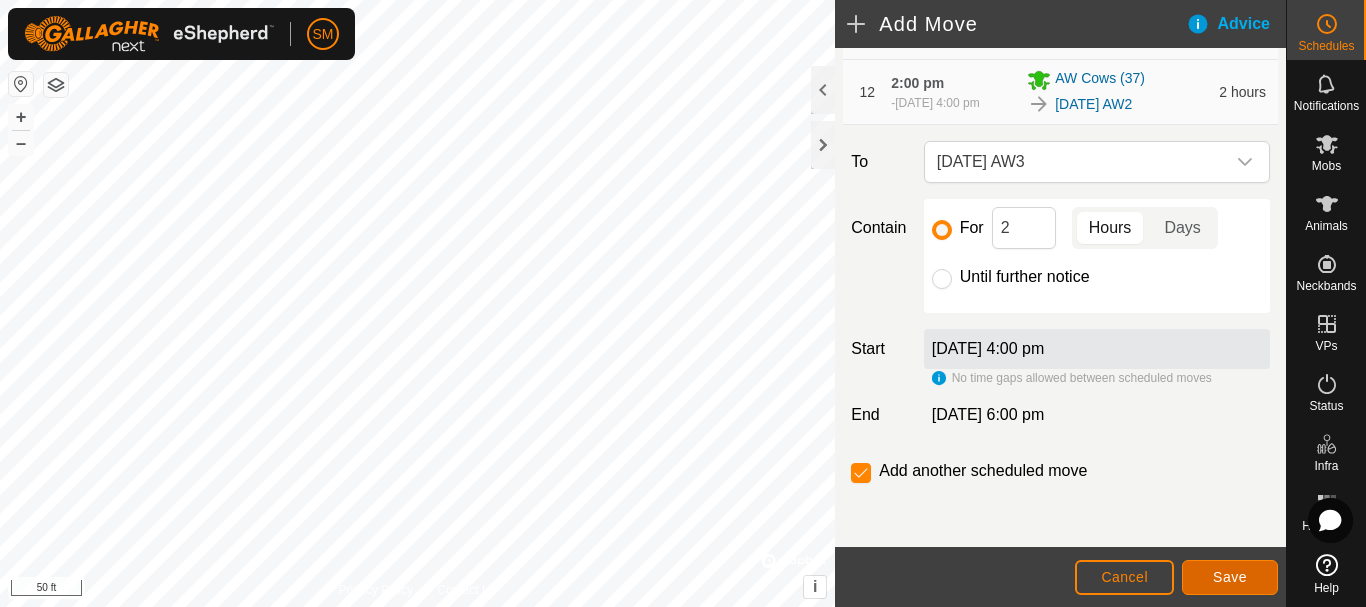 click on "Save" 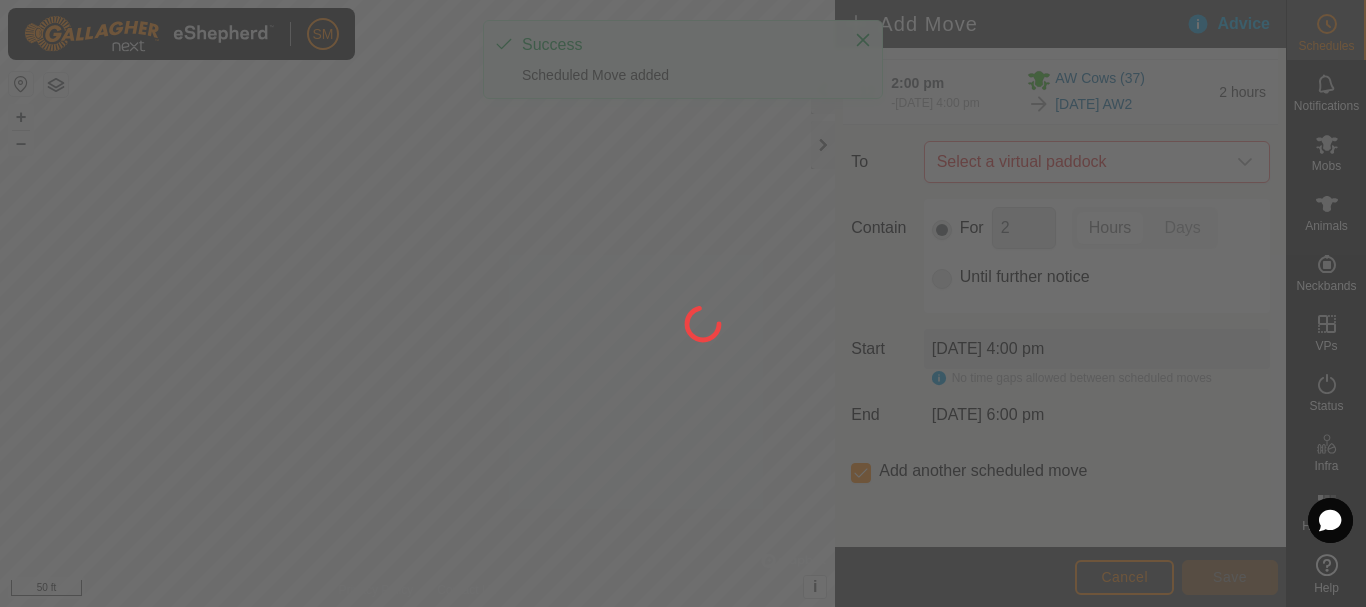 scroll, scrollTop: 16, scrollLeft: 0, axis: vertical 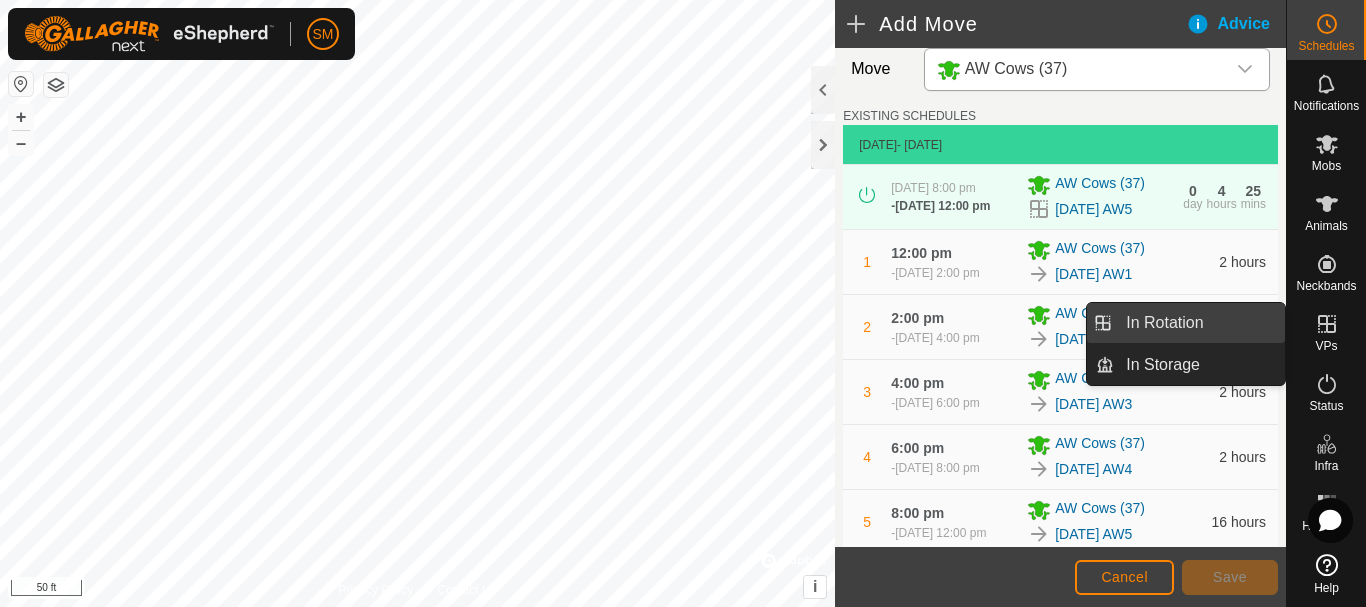 click on "In Rotation" at bounding box center (1199, 323) 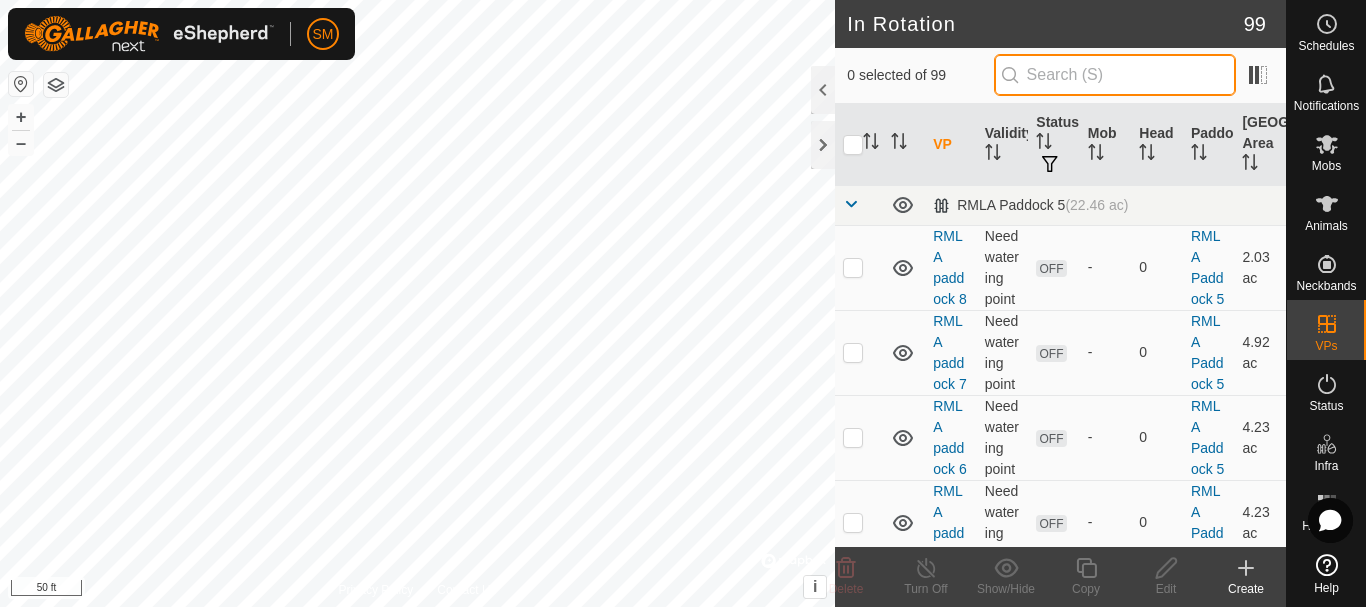 click at bounding box center [1115, 75] 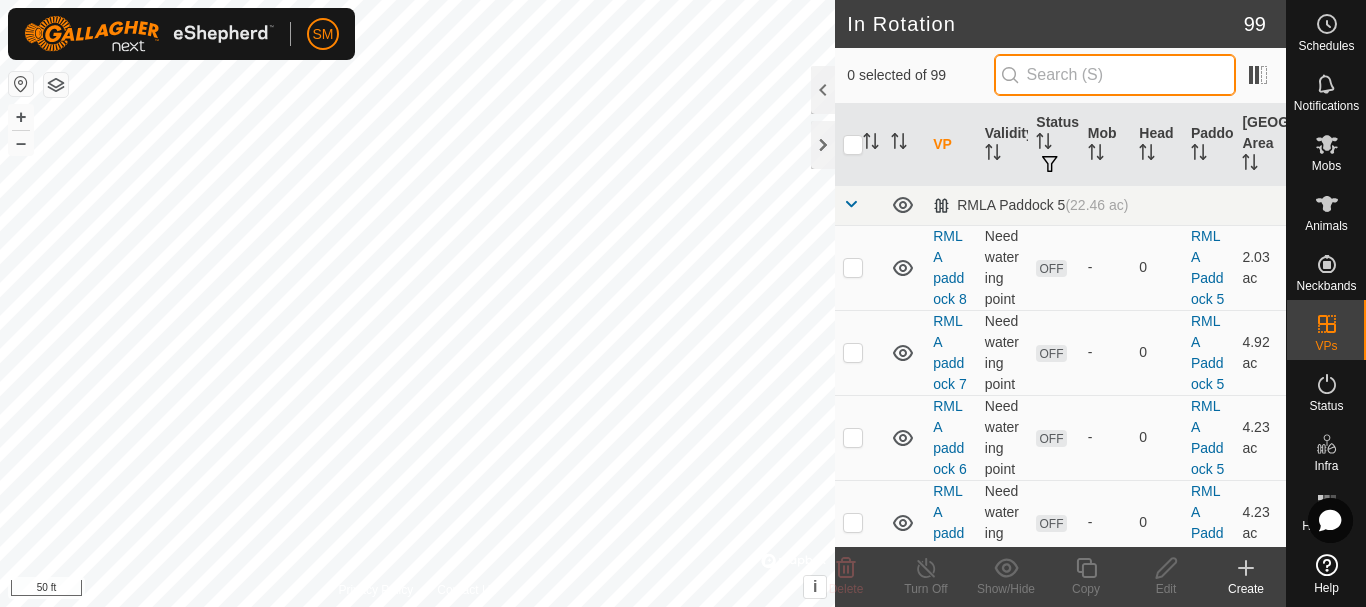 paste on "[DATE] AW" 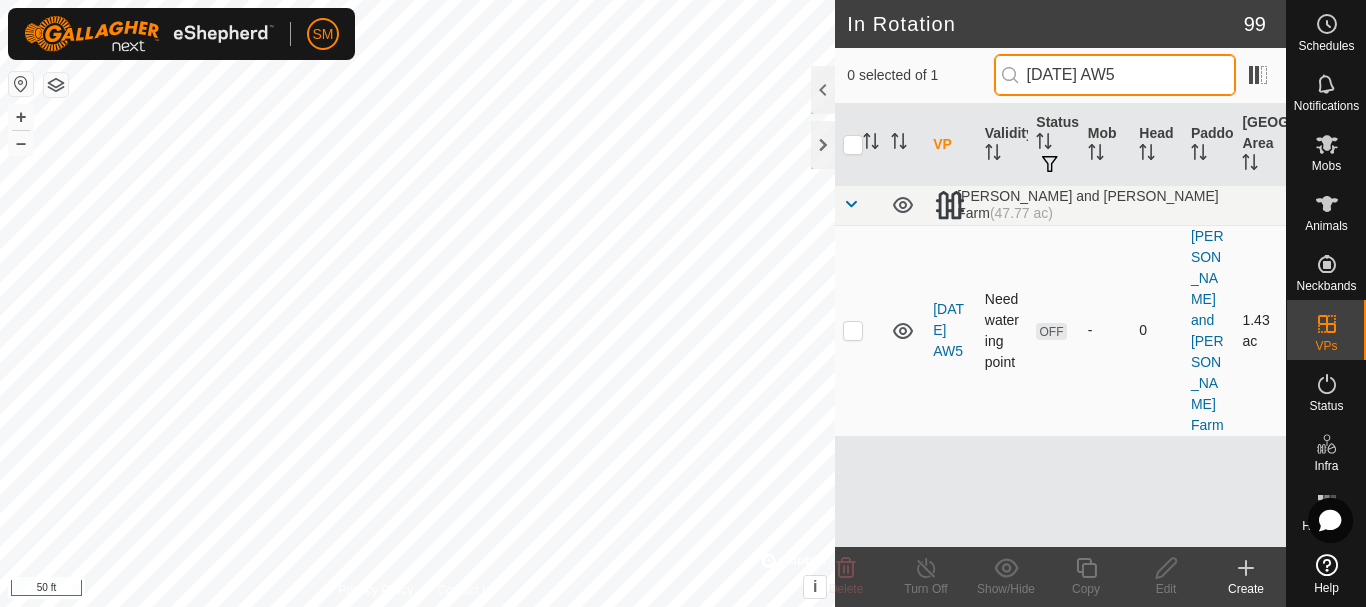 type on "[DATE] AW5" 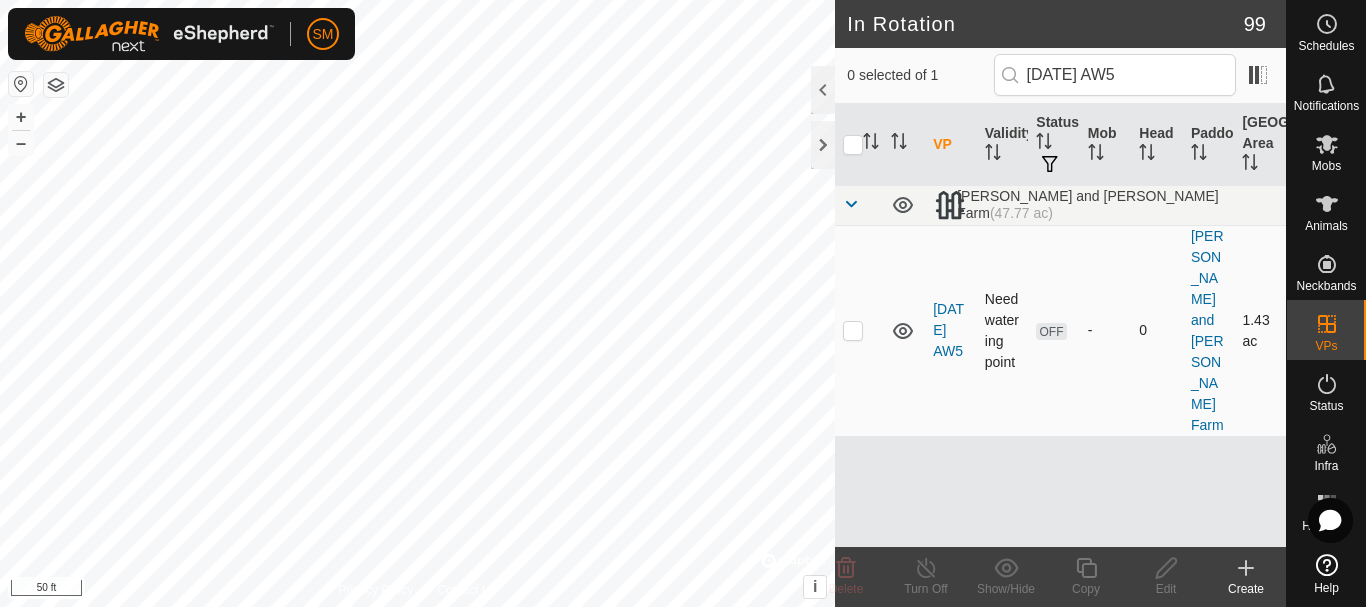 click at bounding box center (859, 330) 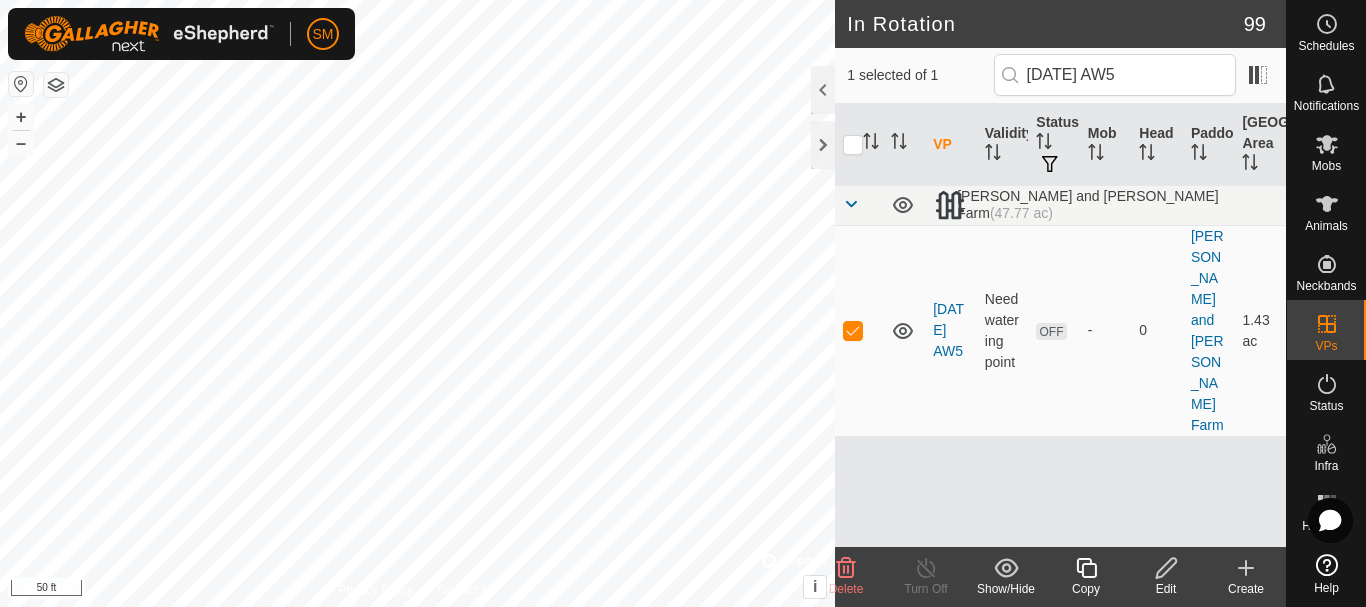 click 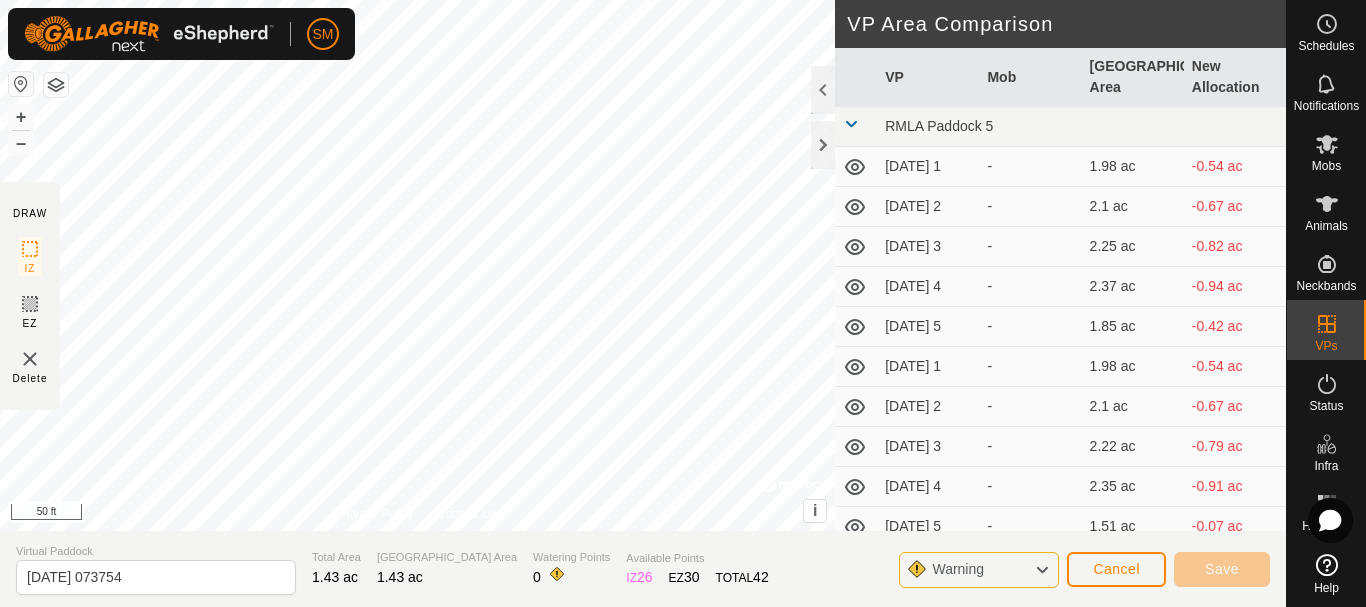 click at bounding box center [856, 167] 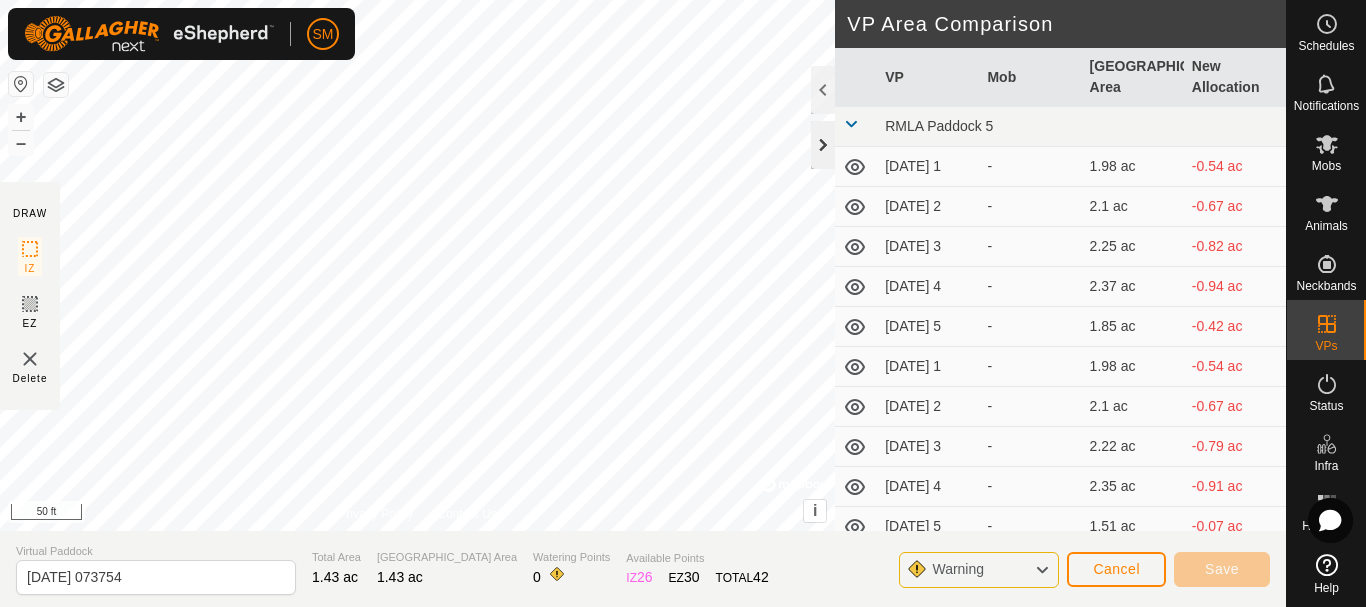 click 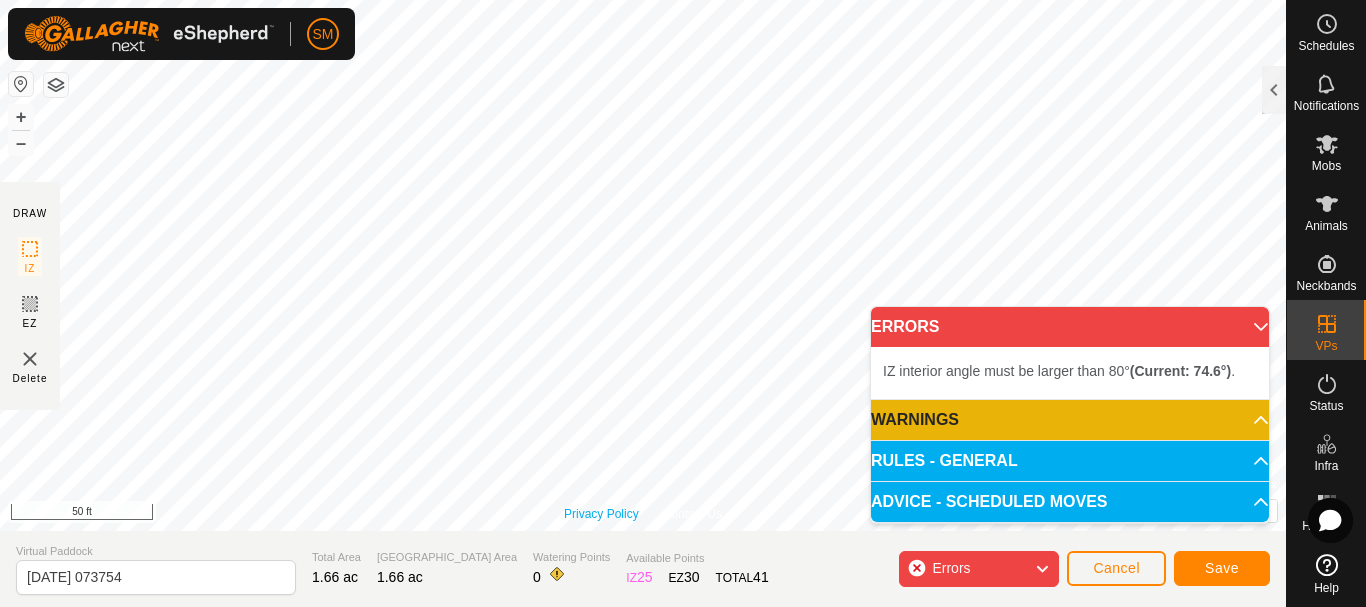 click on "Privacy Policy Contact Us IZ interior angle must be larger than 80°  (Current: 74.6°) . + – ⇧ i ©  Mapbox , ©  OpenStreetMap ,  Improve this map 50 ft" at bounding box center (643, 265) 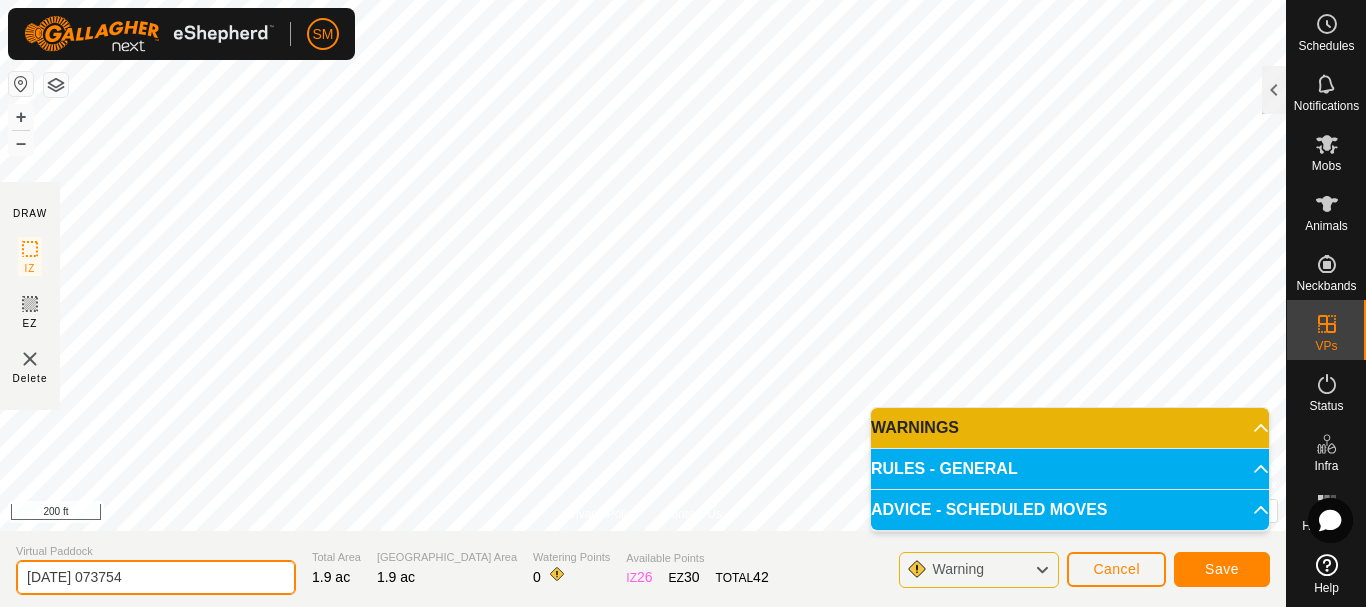 drag, startPoint x: 178, startPoint y: 574, endPoint x: 0, endPoint y: 577, distance: 178.02528 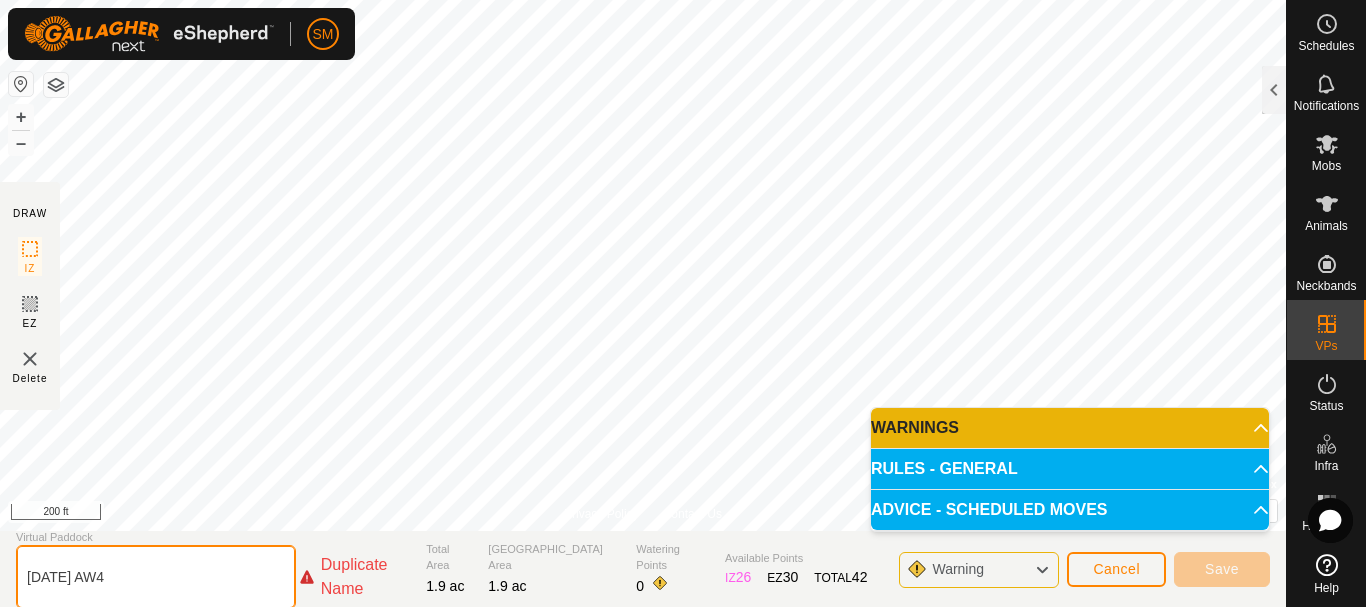 click on "[DATE] AW4" 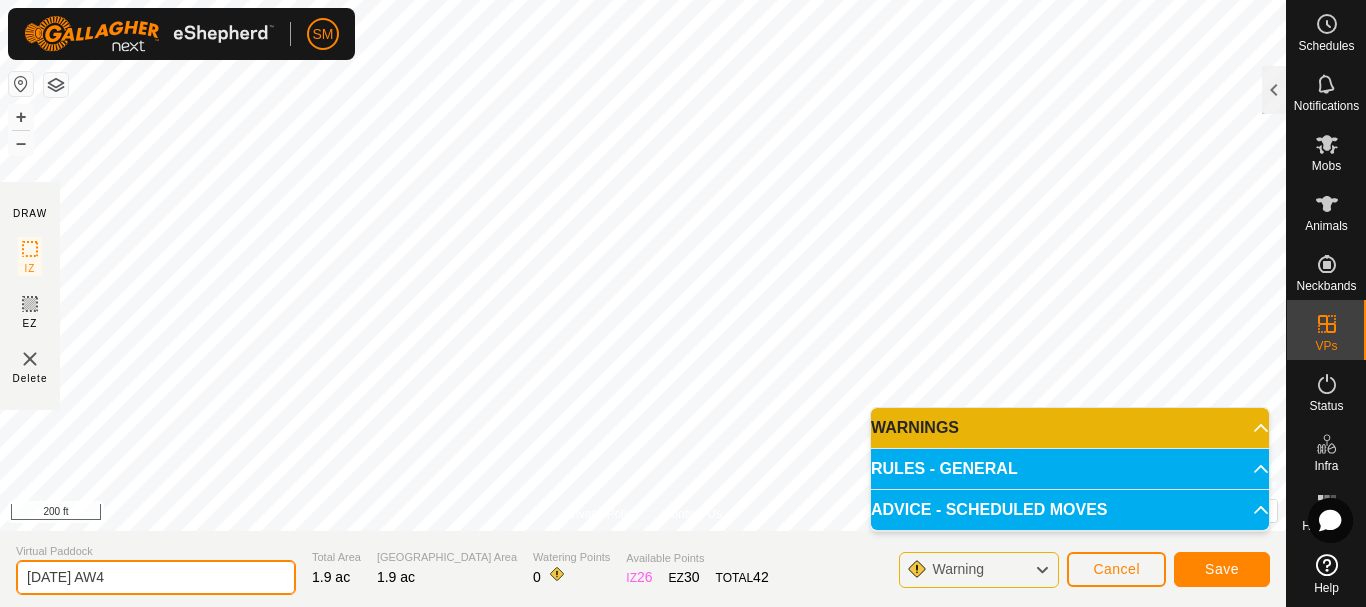 drag, startPoint x: 123, startPoint y: 579, endPoint x: 14, endPoint y: 592, distance: 109.77249 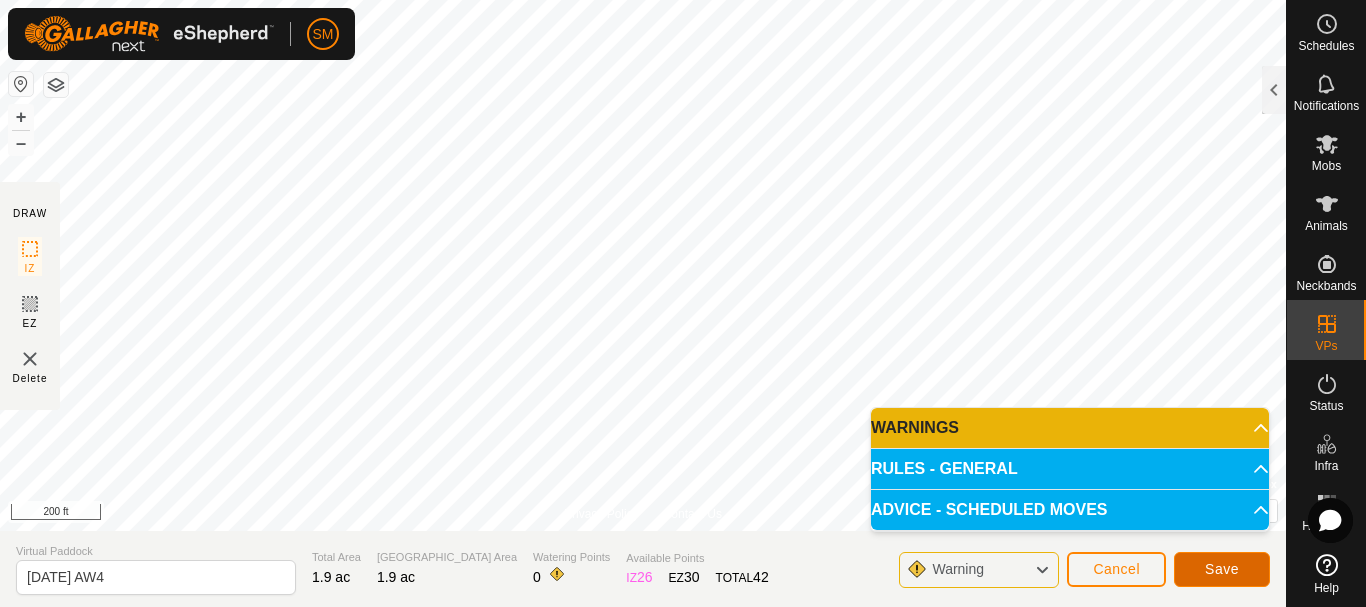 click on "Save" 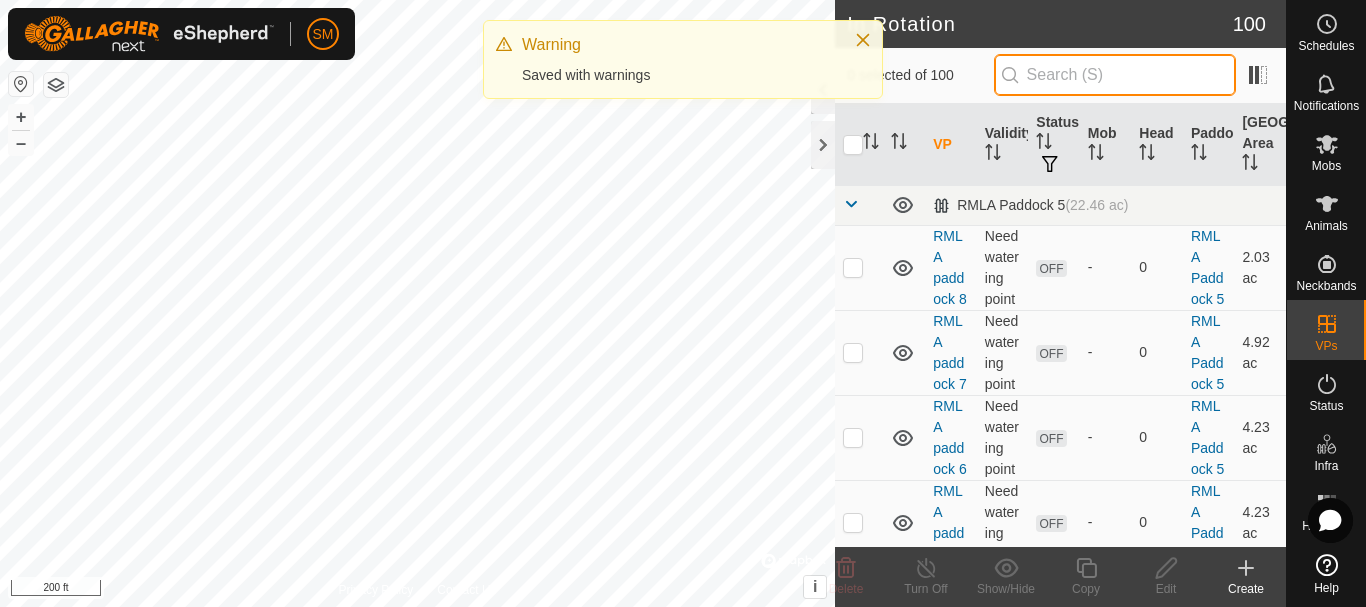 click at bounding box center (1115, 75) 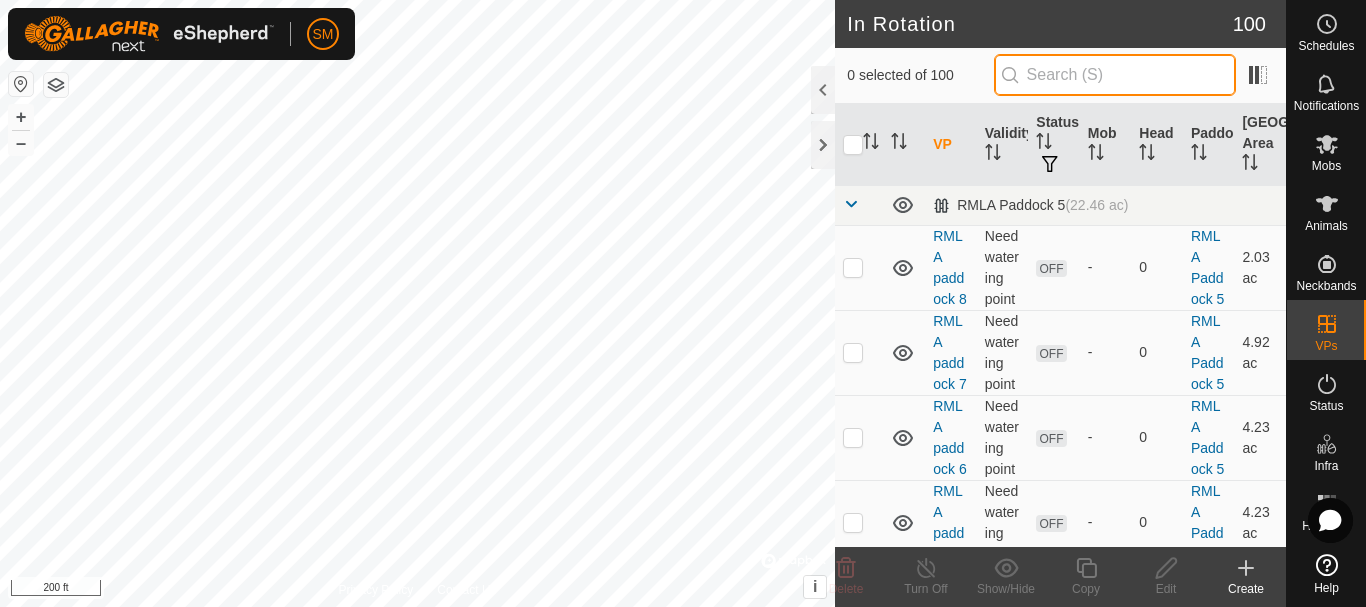 paste on "[DATE] AW" 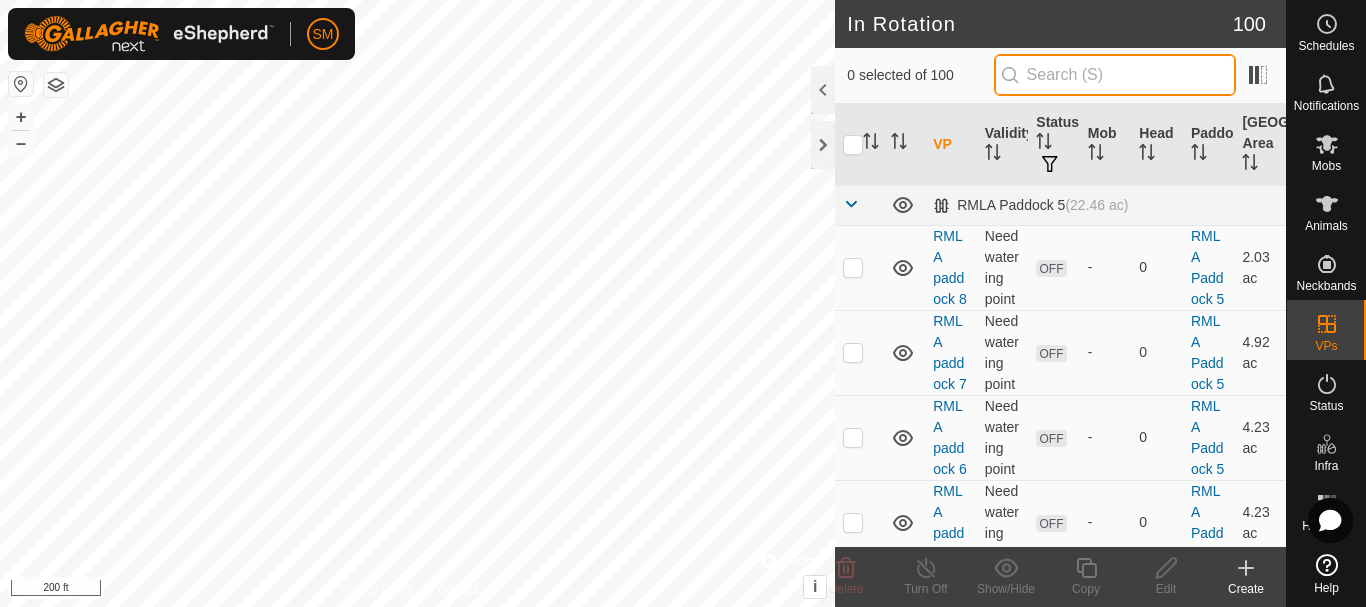 type on "[DATE] AW" 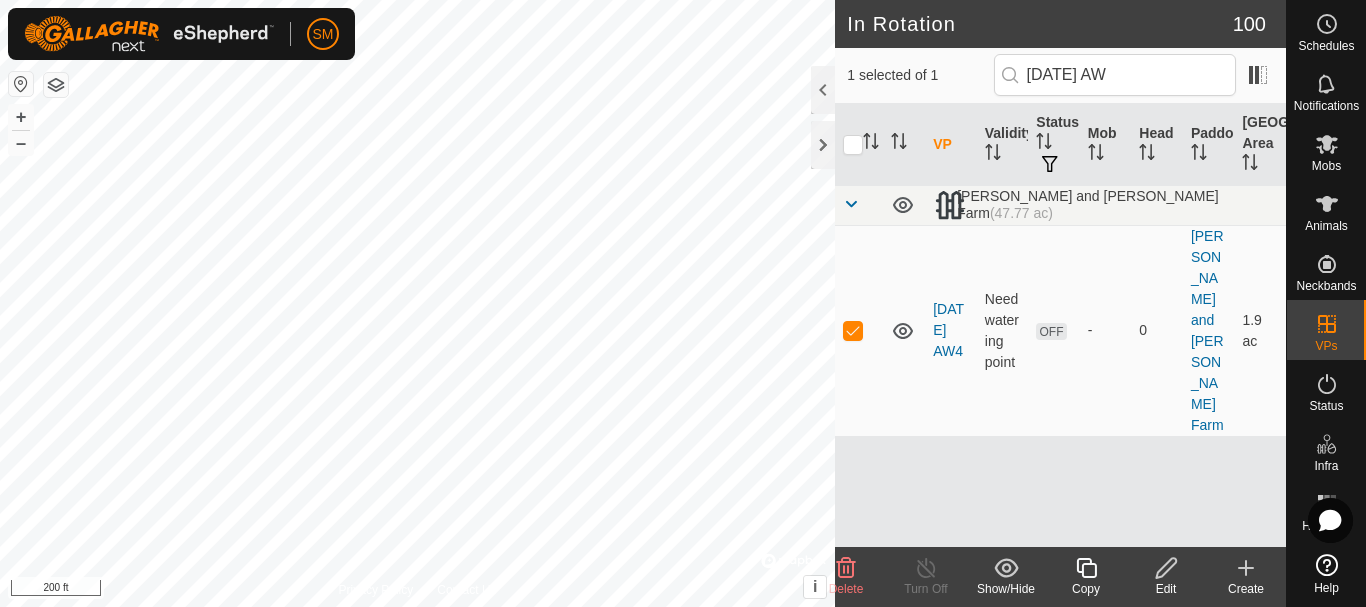 scroll, scrollTop: 0, scrollLeft: 0, axis: both 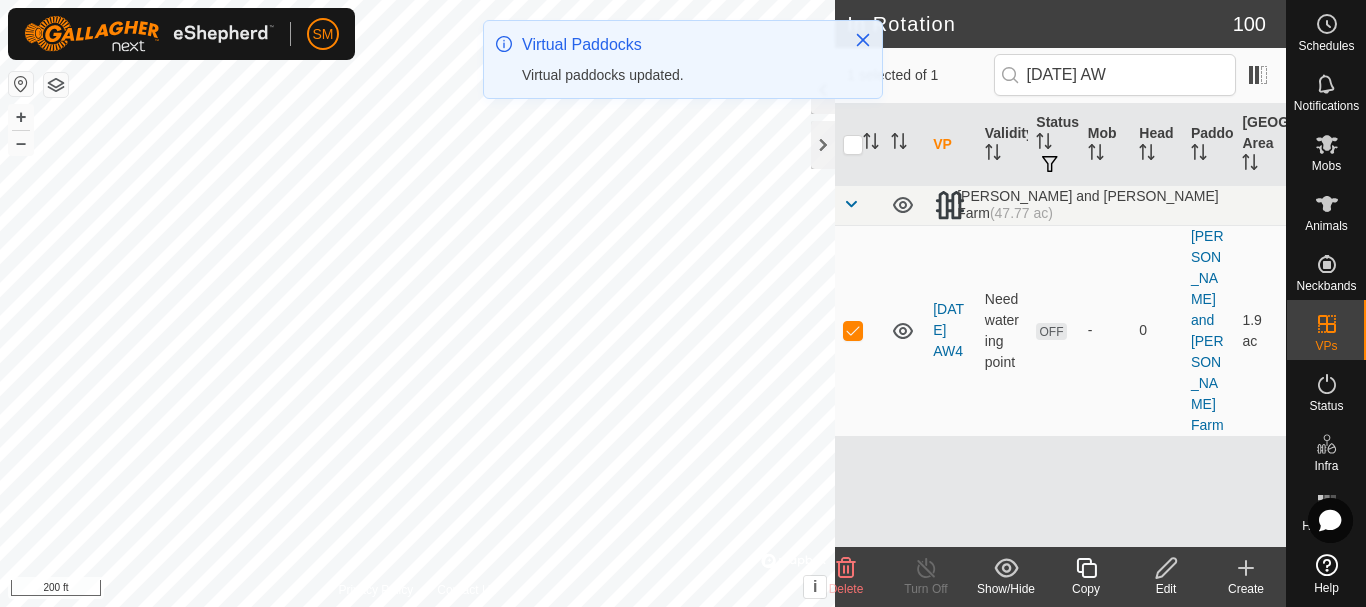 click 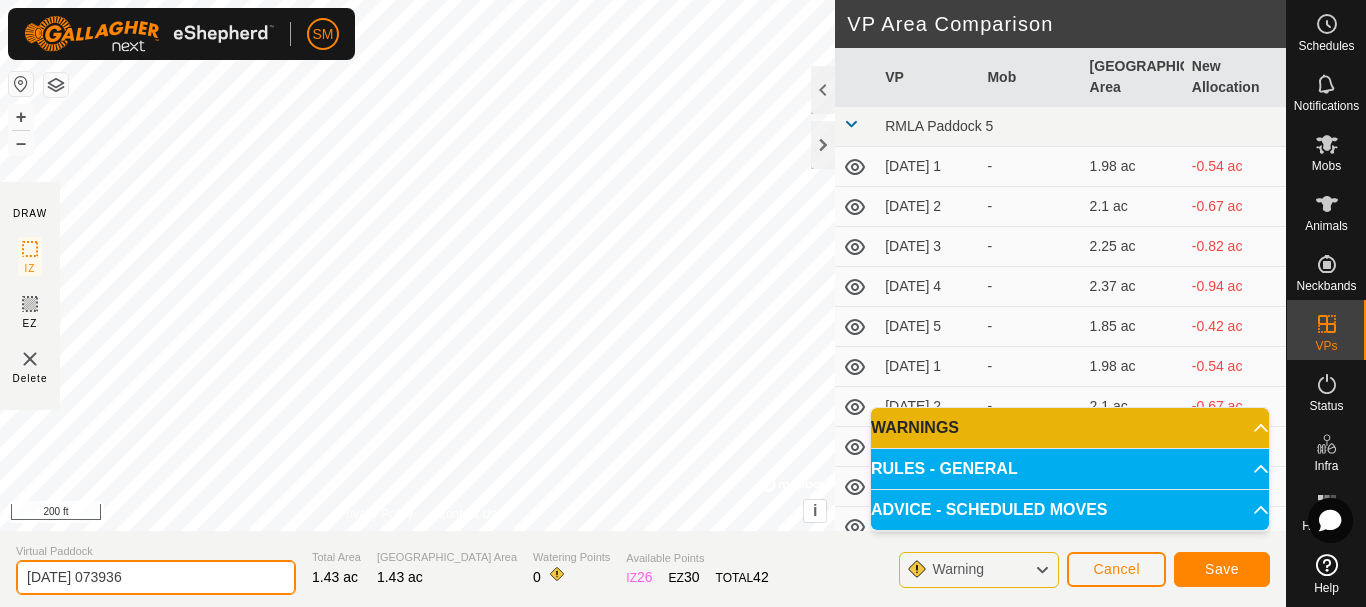 drag, startPoint x: 178, startPoint y: 581, endPoint x: 0, endPoint y: 595, distance: 178.54971 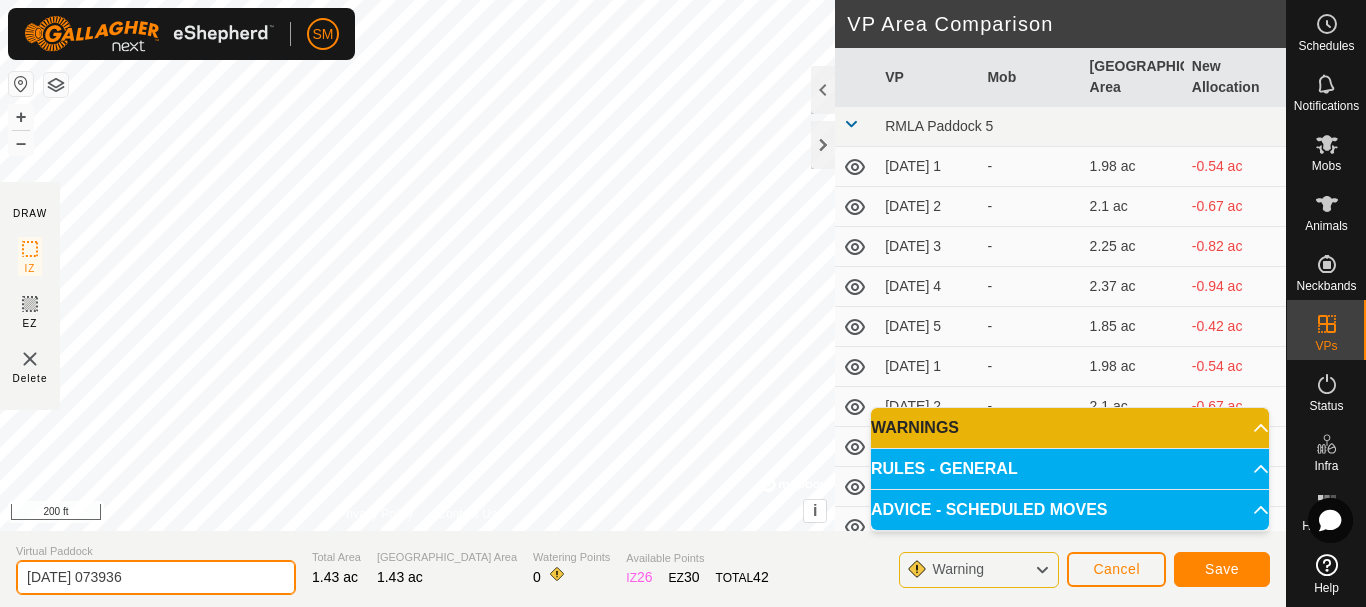 paste on "8 AW" 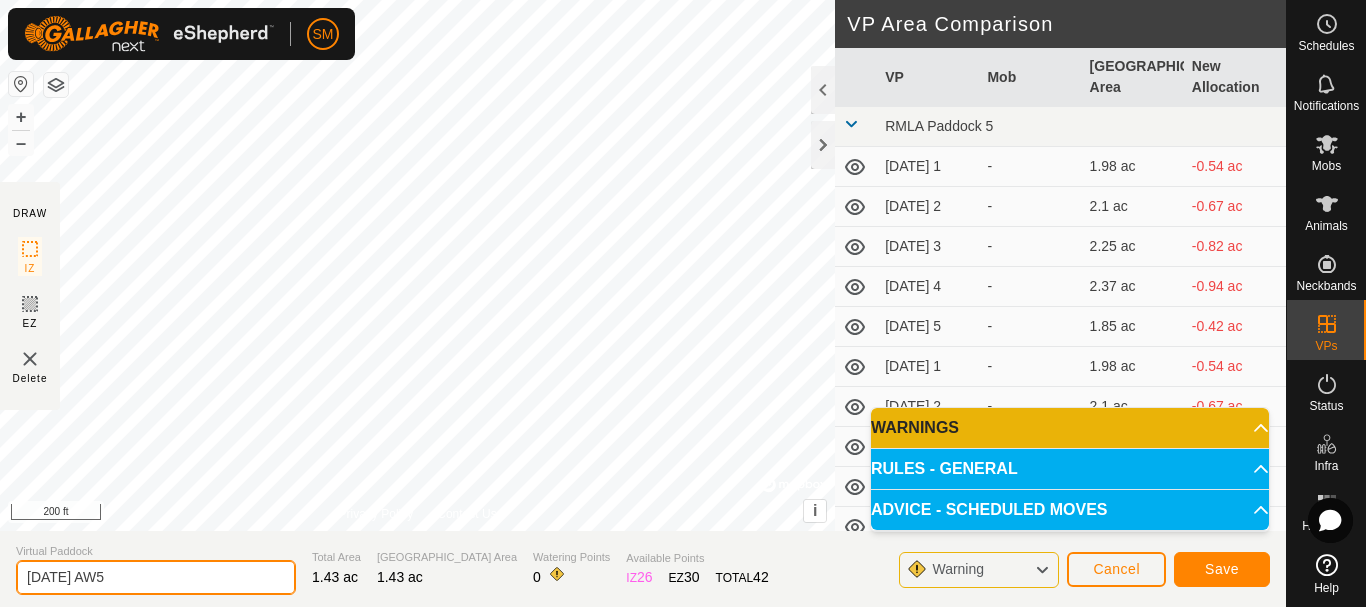 type on "[DATE] AW5" 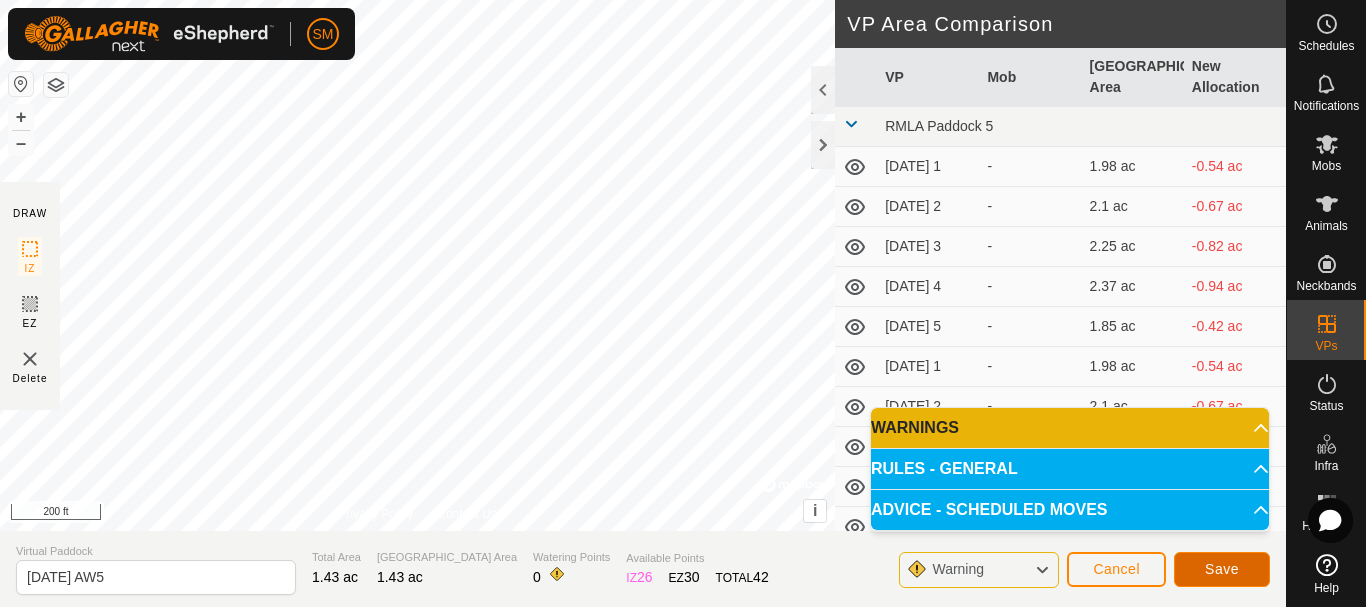 click on "Save" 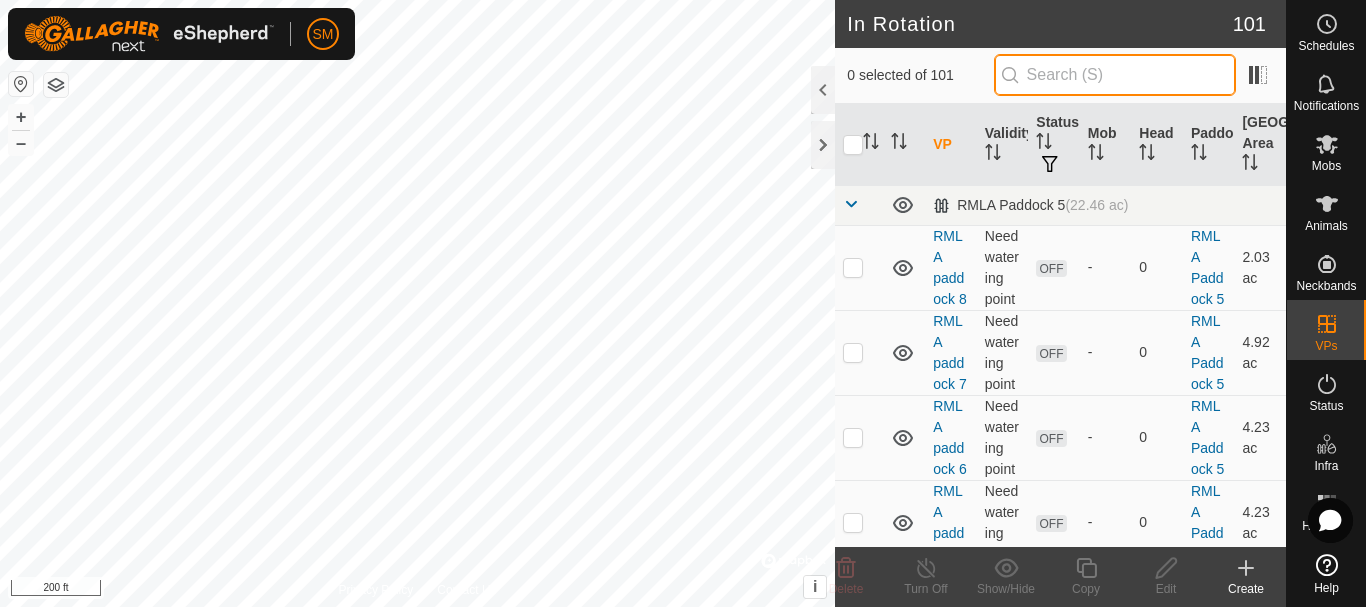 click at bounding box center (1115, 75) 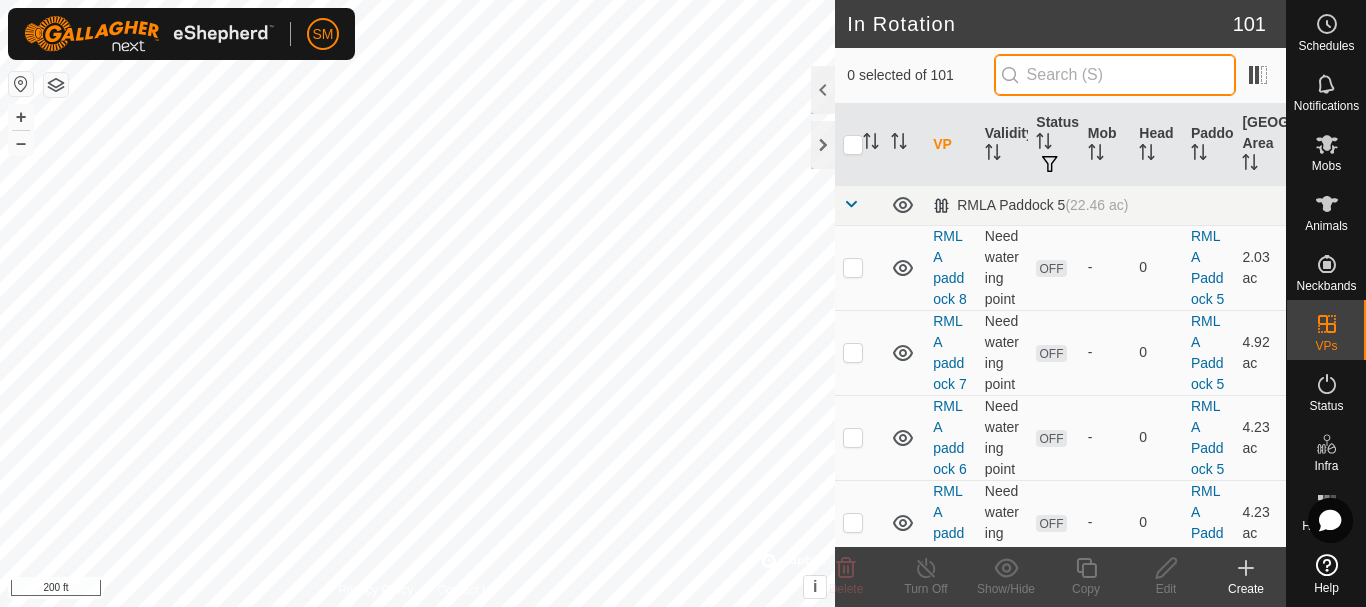 paste on "[DATE] AW" 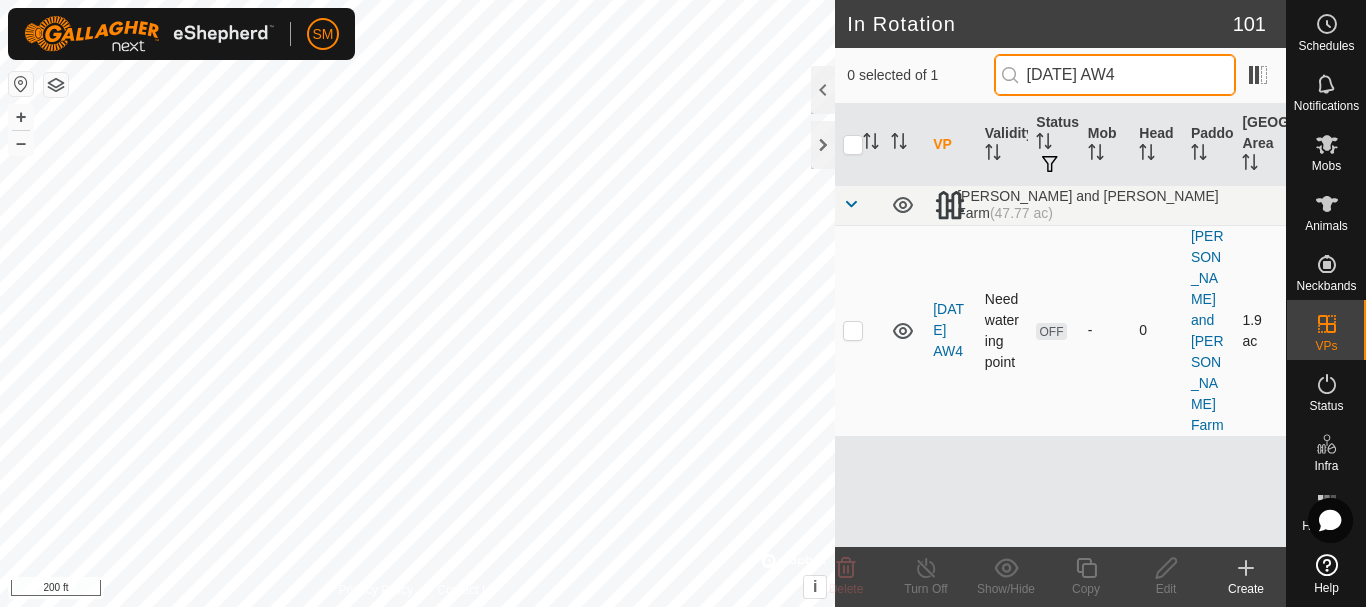 type on "[DATE] AW4" 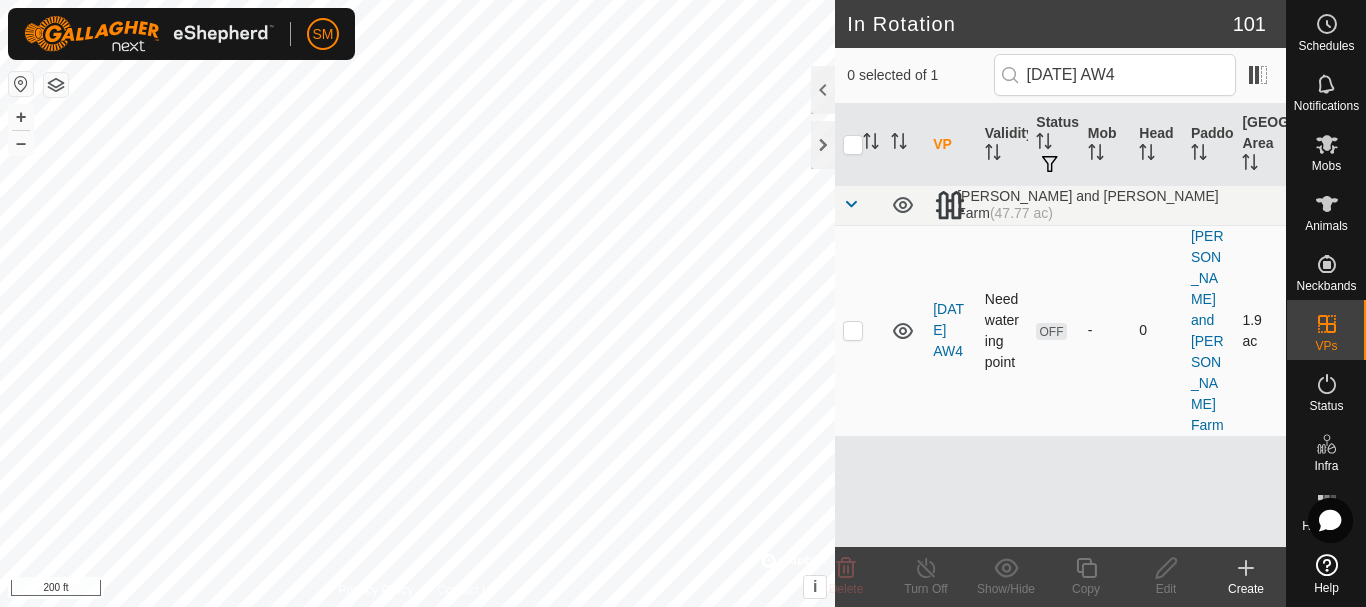 click at bounding box center [853, 330] 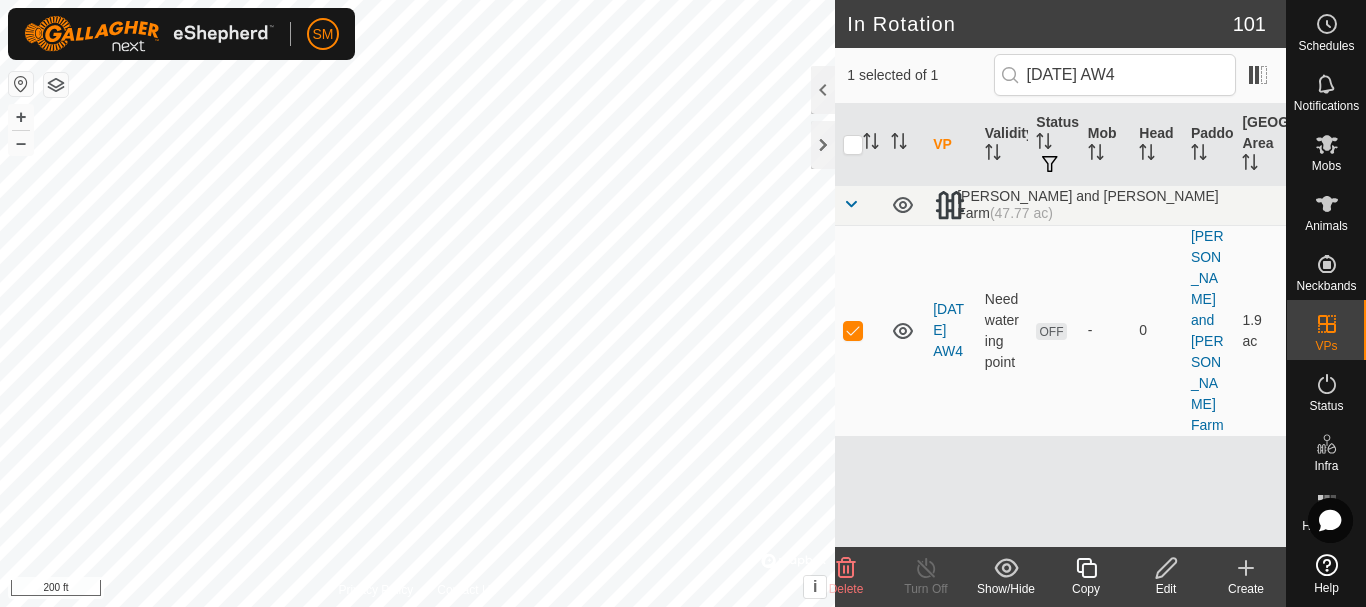 click 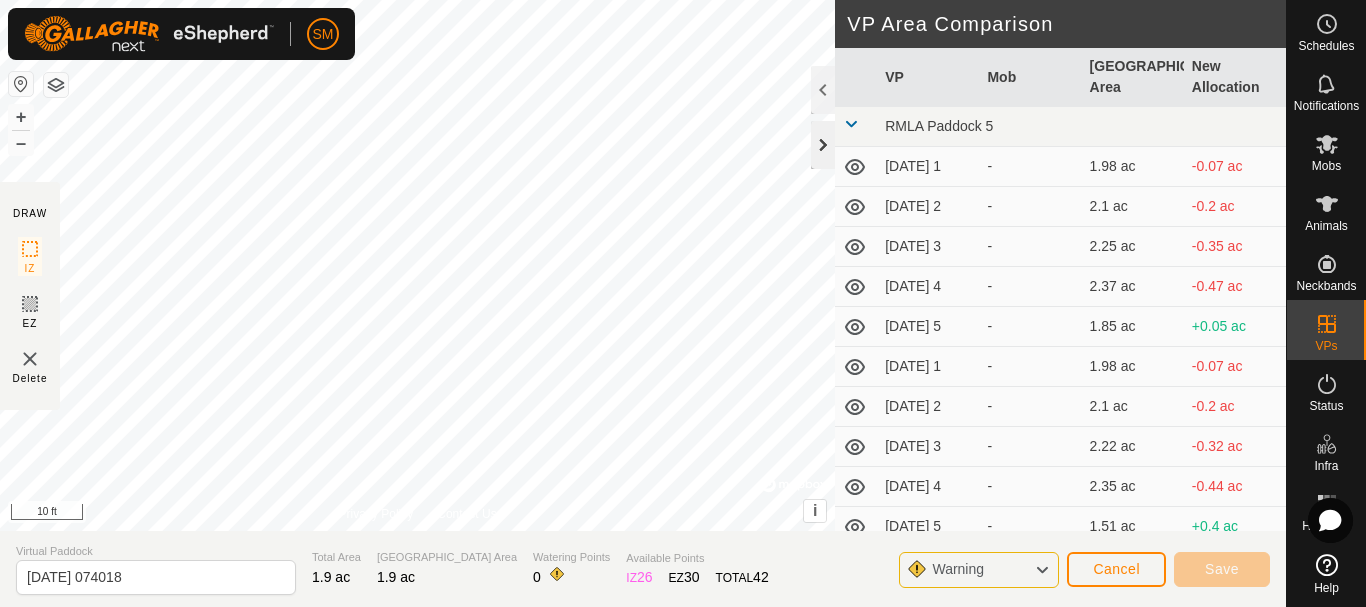 click 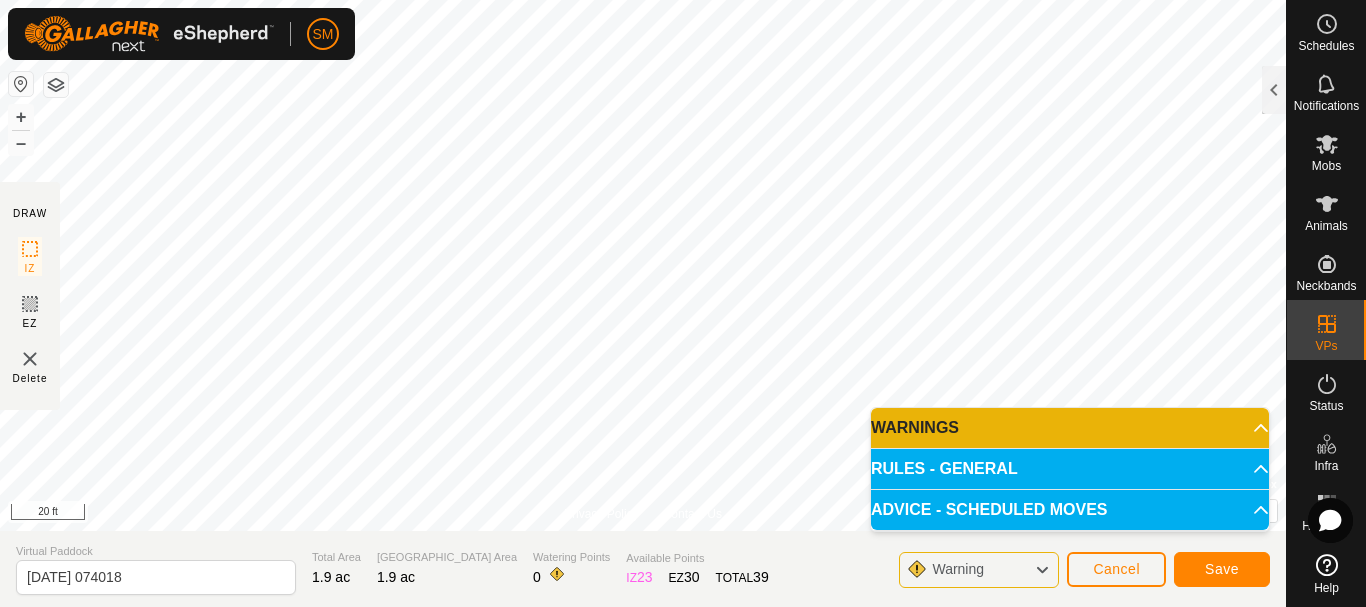 click on "DRAW IZ EZ Delete Privacy Policy Contact Us + – ⇧ i ©  Mapbox , ©  OpenStreetMap ,  Improve this map 20 ft VP Area Comparison     VP   Mob   [GEOGRAPHIC_DATA] Area   New Allocation  RMLA Paddock 5  [DATE] 1  -  1.98 ac  -0.07 ac  [DATE] 2  -  2.1 ac  -0.2 ac  [DATE] 3  -  2.25 ac  -0.35 ac  [DATE] 4  -  2.37 ac  -0.47 ac  [DATE] 5  -  1.85 ac  +0.05 ac  [DATE] 1  -  1.98 ac  -0.07 ac  [DATE] 2  -  2.1 ac  -0.2 ac  [DATE] 3  -  2.22 ac  -0.32 ac  [DATE] 4  -  2.35 ac  -0.44 ac  [DATE] 5  -  1.51 ac  +0.4 ac  [DATE]  -  1.98 ac  -0.07 ac  [DATE] 1  -  1.63 ac  +0.27 ac  [DATE] 2  -  1.73 ac  +0.17 ac  [DATE] 3  -  1.85 ac  +0.05 ac  [DATE] 4  -  1.98 ac  -0.07 ac  [DATE] 5  -  1.48 ac  +0.42 ac  [DATE]  -  1.95 ac  -0.05 ac  [DATE] 1  -  1.58 ac  +0.32 ac  [DATE] 2  -  1.71 ac  +0.2 ac  [DATE] 3  -  1.83 ac  +0.07 ac  [DATE] 4  -  1.95 ac  -0.05 ac  [DATE] 5   S and K Cows   1.43 ac  +0.47 ac  [DATE]  -  1.95 ac  -0.05 ac -" 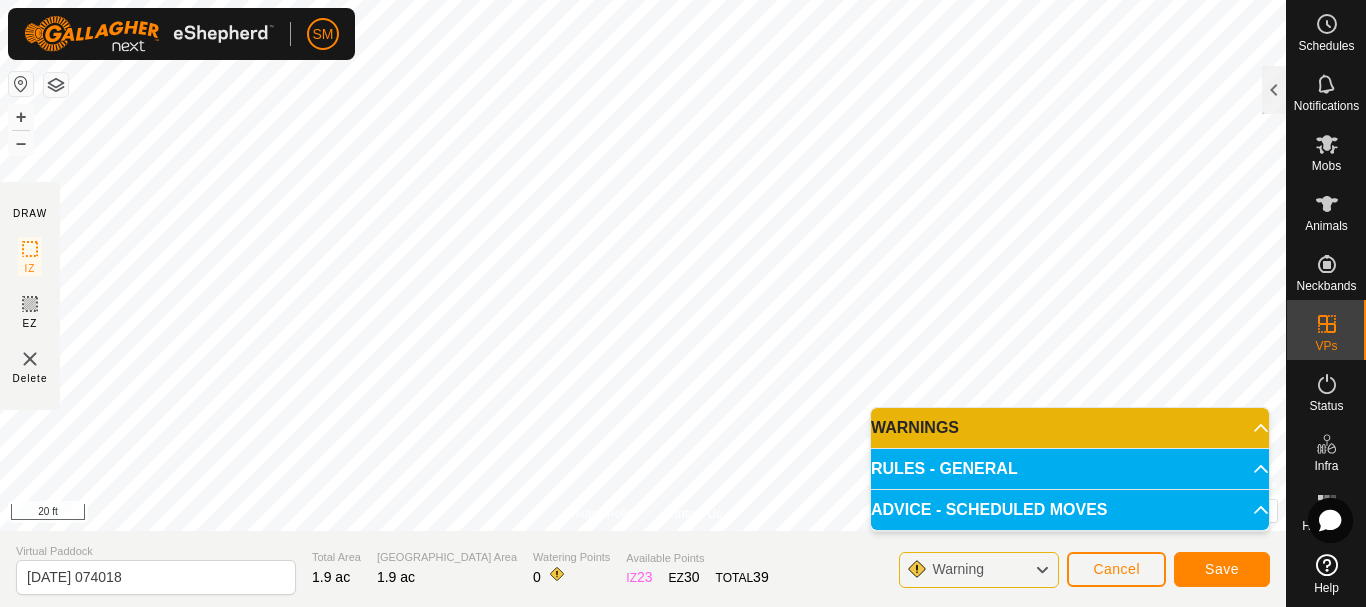 click on "SM Schedules Notifications Mobs Animals Neckbands VPs Status Infra Heatmap Help DRAW IZ EZ Delete Privacy Policy Contact Us + – ⇧ i ©  Mapbox , ©  OpenStreetMap ,  Improve this map 20 ft VP Area Comparison     VP   Mob   Grazing Area   New Allocation  RMLA Paddock 5  [DATE] 1  -  1.98 ac  -0.07 ac  [DATE] 2  -  2.1 ac  -0.2 ac  [DATE] 3  -  2.25 ac  -0.35 ac  [DATE] 4  -  2.37 ac  -0.47 ac  [DATE] 5  -  1.85 ac  +0.05 ac  [DATE] 1  -  1.98 ac  -0.07 ac  [DATE] 2  -  2.1 ac  -0.2 ac  [DATE] 3  -  2.22 ac  -0.32 ac  [DATE] 4  -  2.35 ac  -0.44 ac  [DATE] 5  -  1.51 ac  +0.4 ac  [DATE]  -  1.98 ac  -0.07 ac  [DATE] 1  -  1.63 ac  +0.27 ac  [DATE] 2  -  1.73 ac  +0.17 ac  [DATE] 3  -  1.85 ac  +0.05 ac  [DATE] 4  -  1.98 ac  -0.07 ac  [DATE] 5  -  1.48 ac  +0.42 ac  [DATE]  -  1.95 ac  -0.05 ac  [DATE] 1  -  1.58 ac  +0.32 ac  [DATE] 2  -  1.71 ac  +0.2 ac  [DATE] 3  -  1.83 ac  +0.07 ac  [DATE] 4  -  1.95 ac  -0.05 ac" at bounding box center (683, 303) 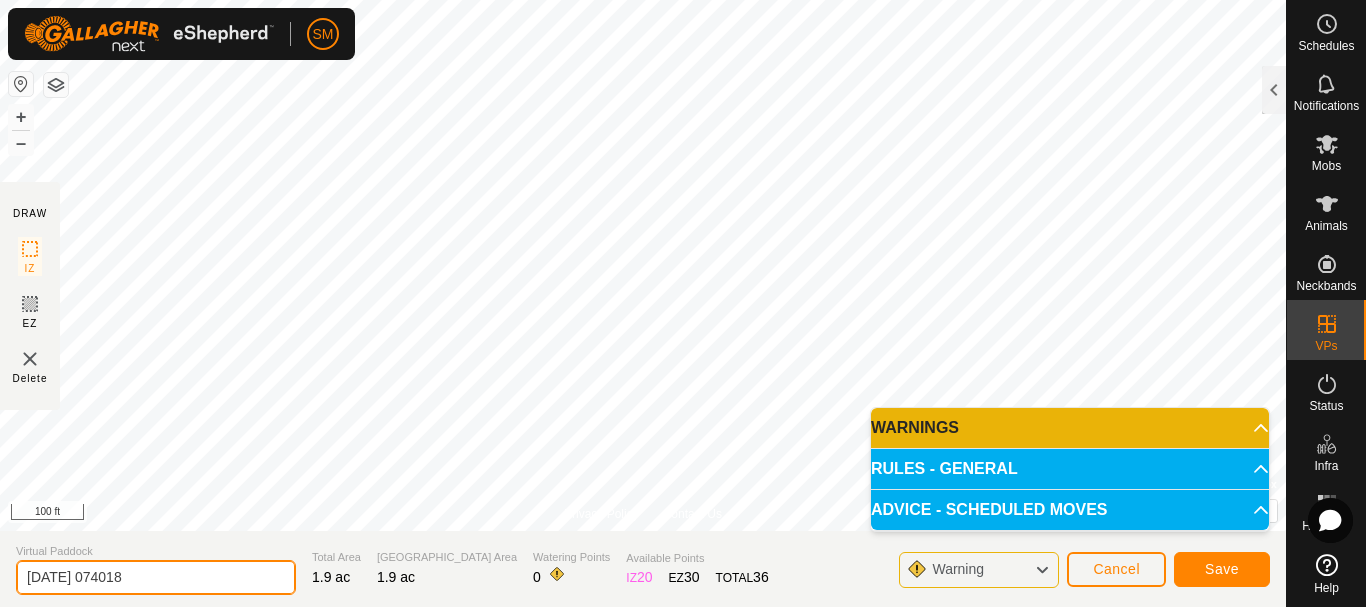 drag, startPoint x: 173, startPoint y: 582, endPoint x: 0, endPoint y: 597, distance: 173.64908 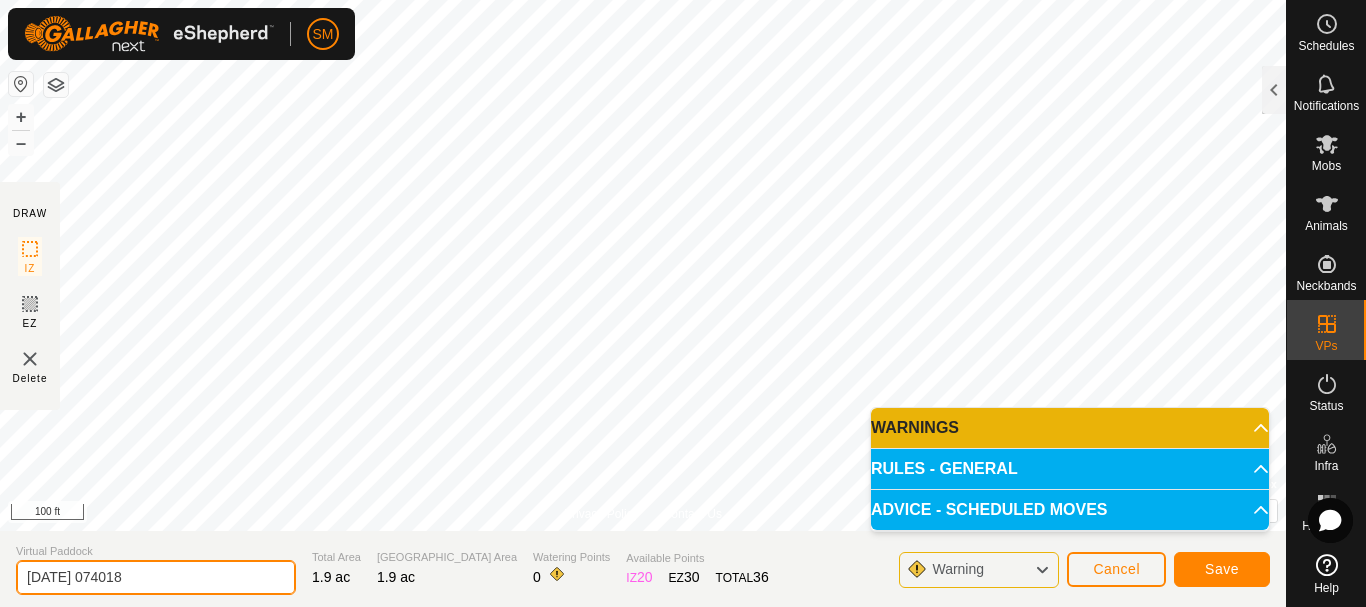 paste on "8 AW" 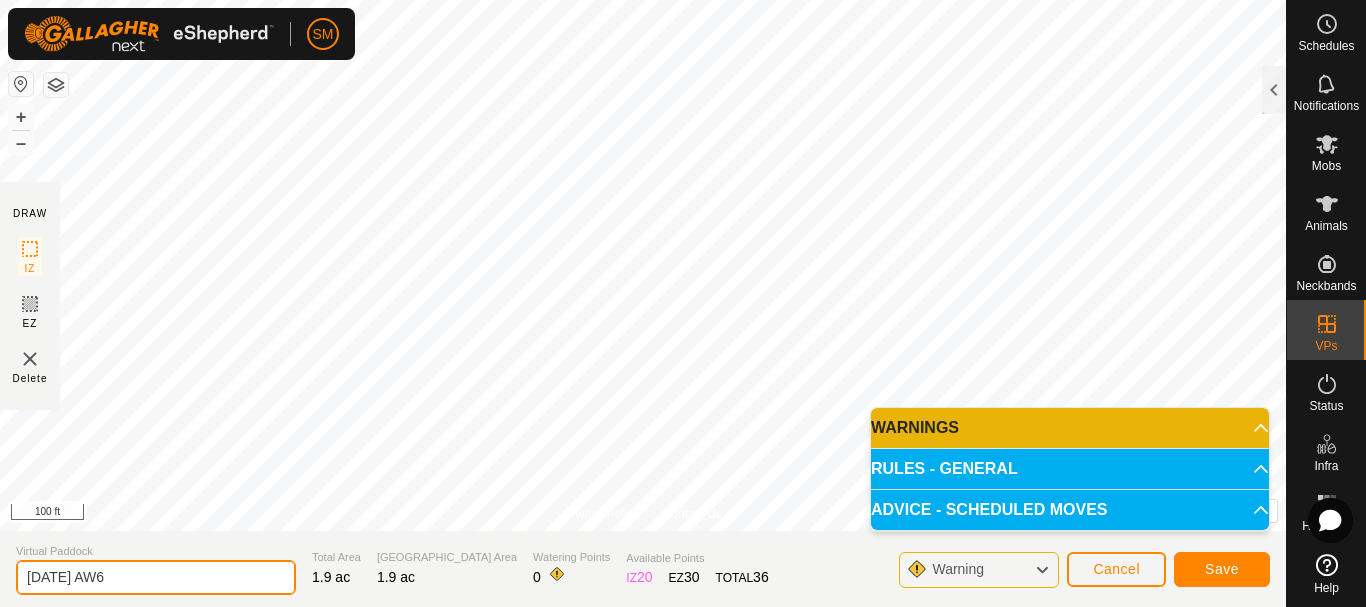 type on "2025-07-28 AW6" 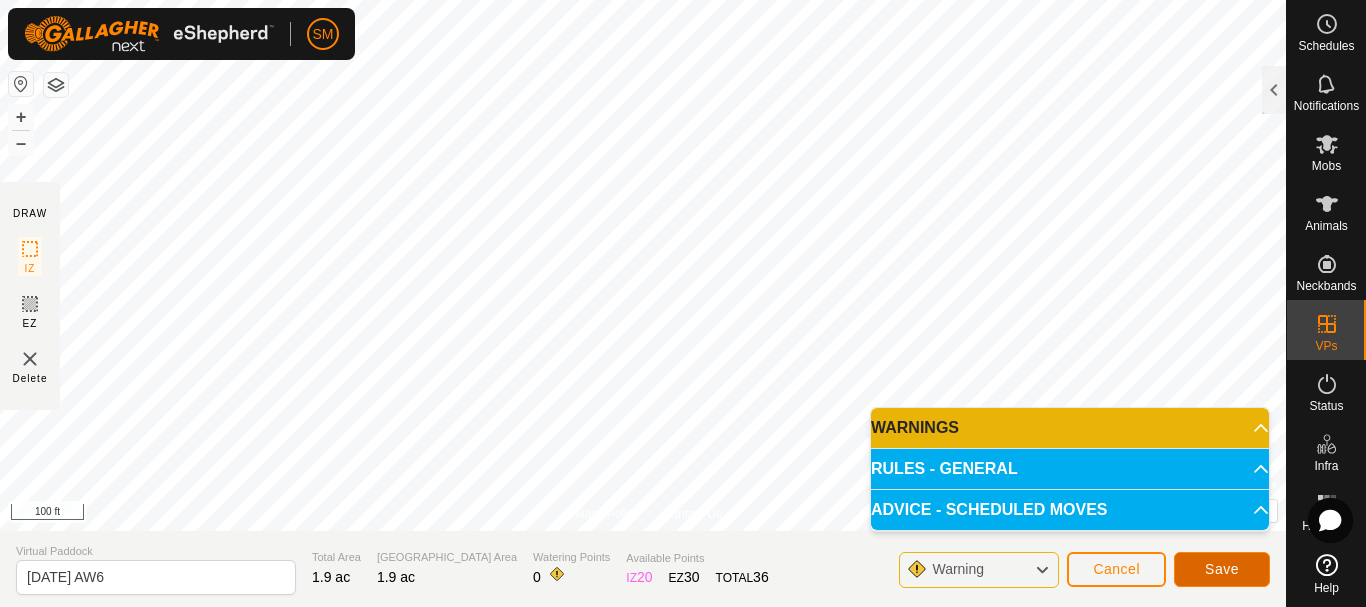 click on "Save" 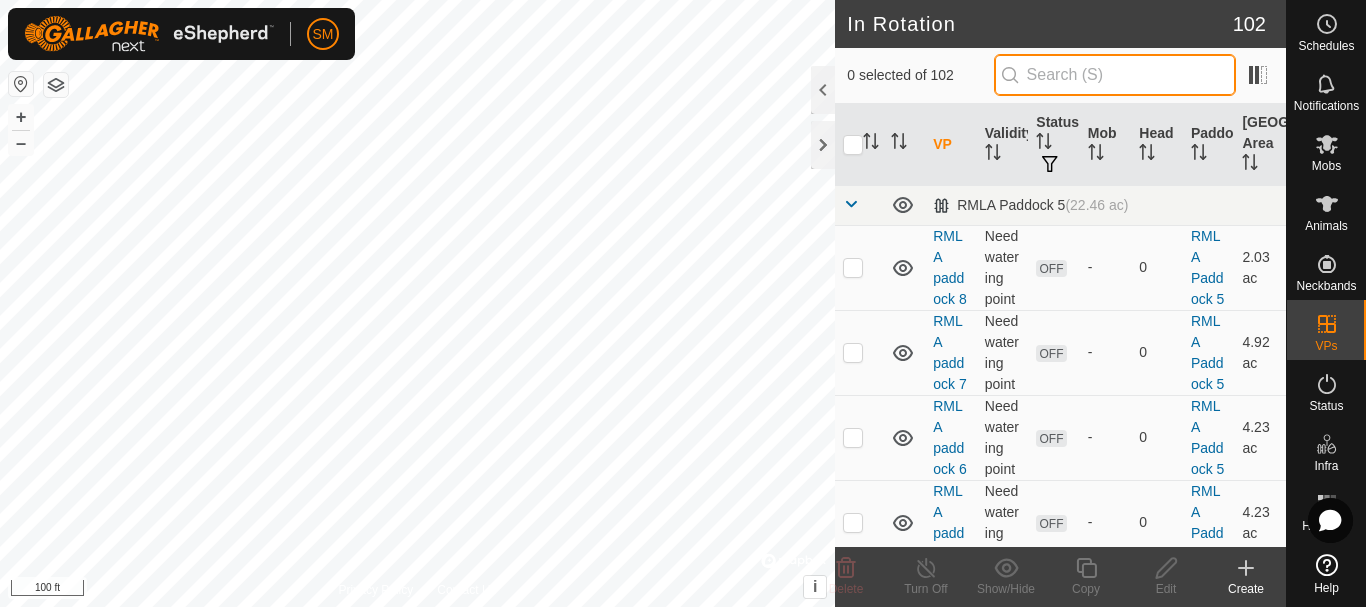 click at bounding box center (1115, 75) 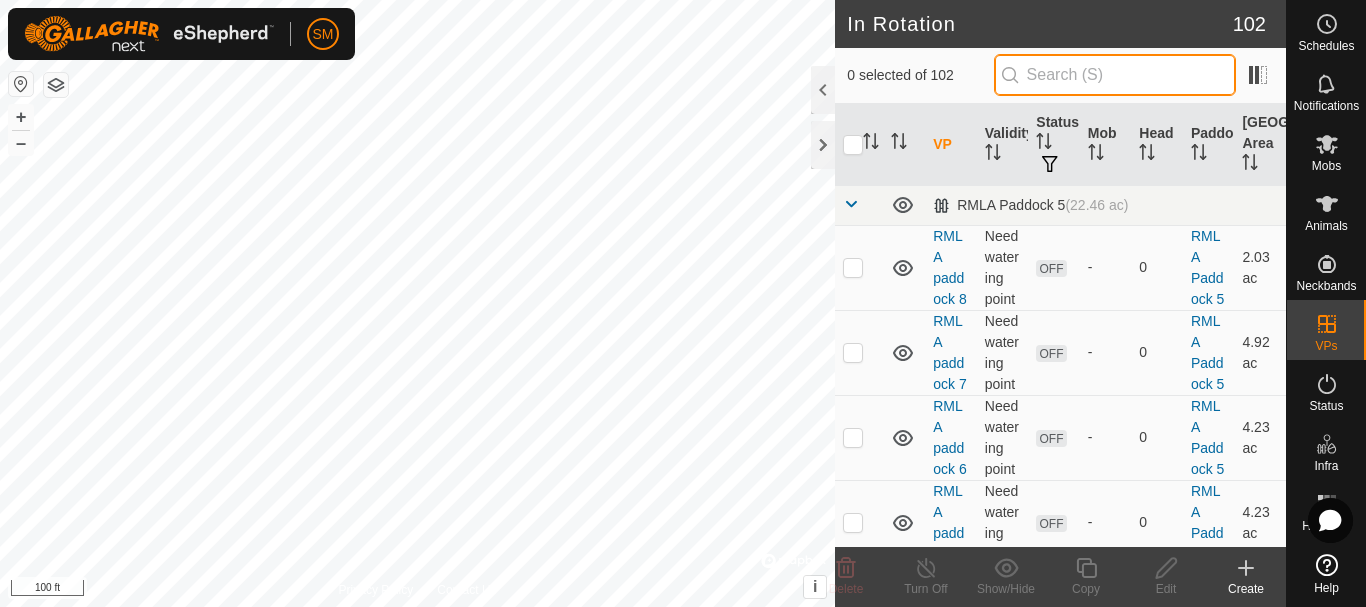 paste on "[DATE] AW" 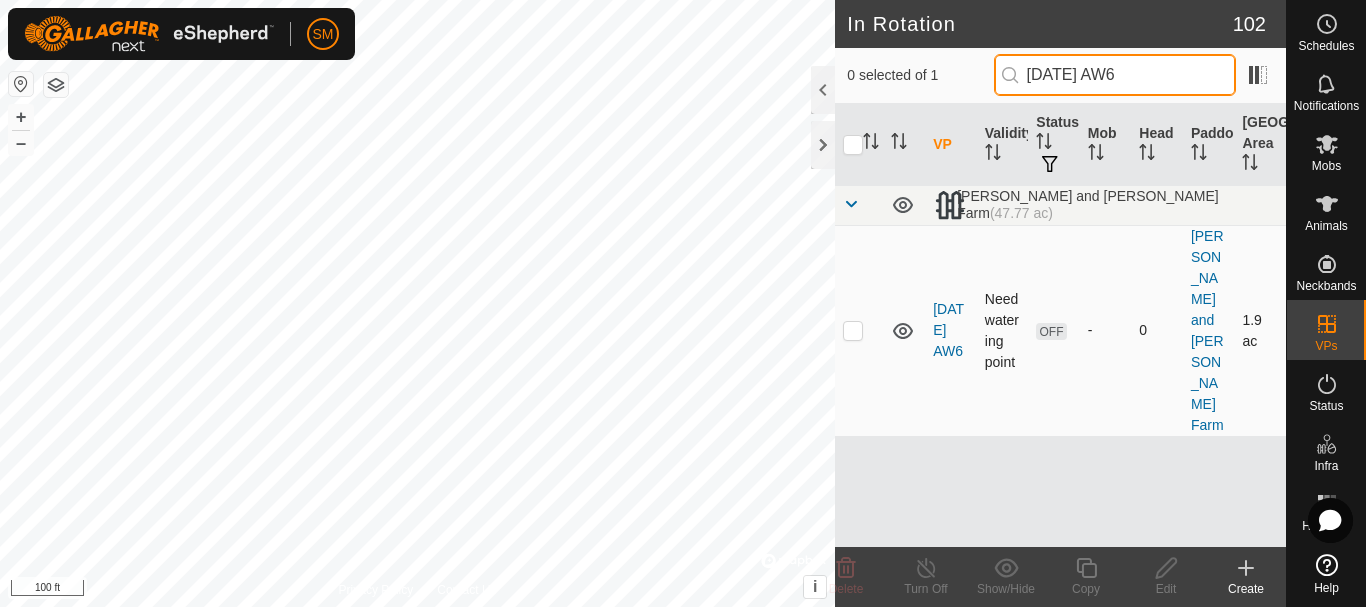 type on "2025-07-28 AW6" 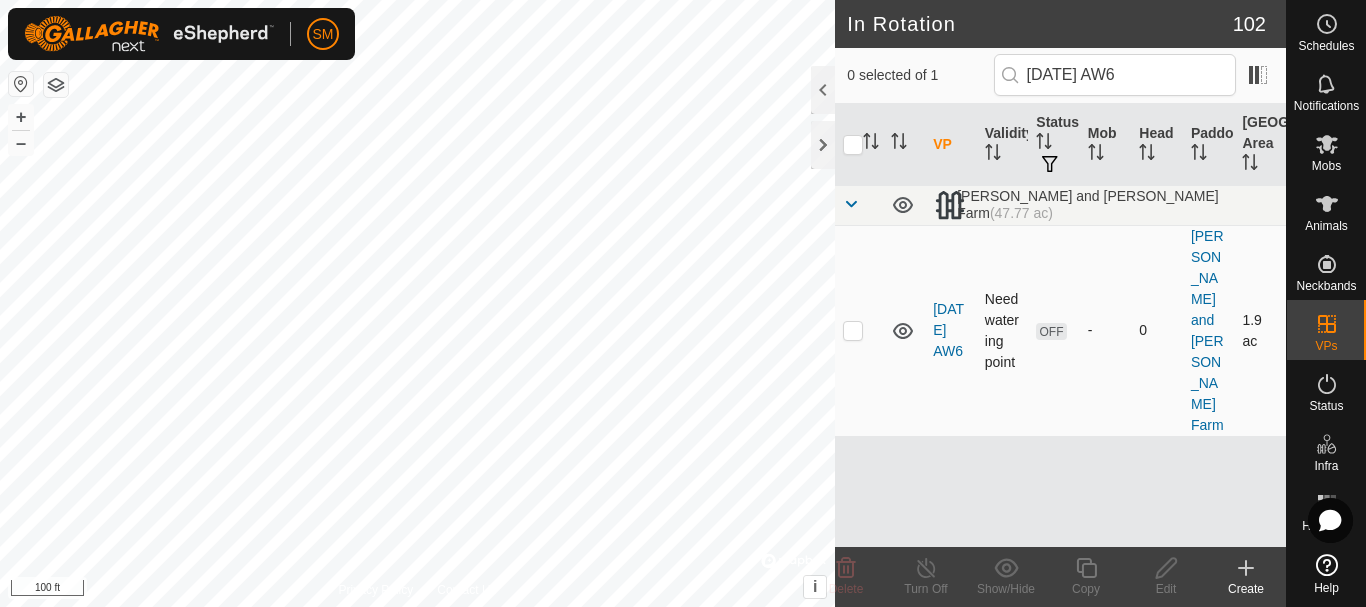 click at bounding box center (853, 330) 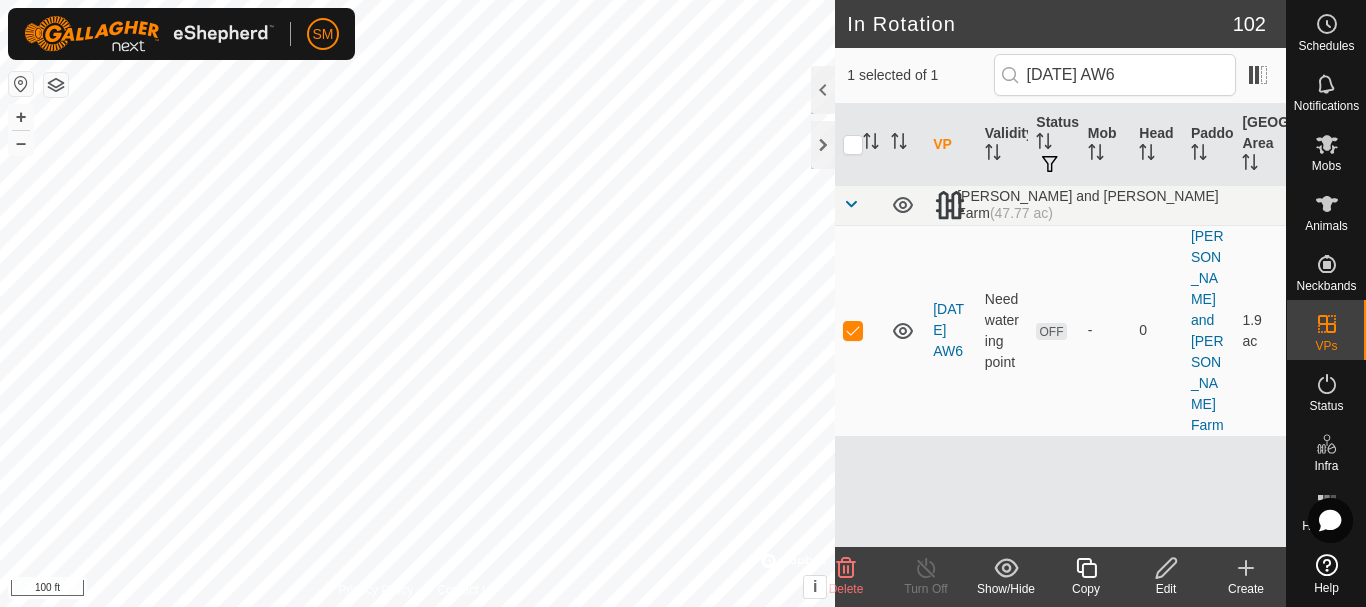 click 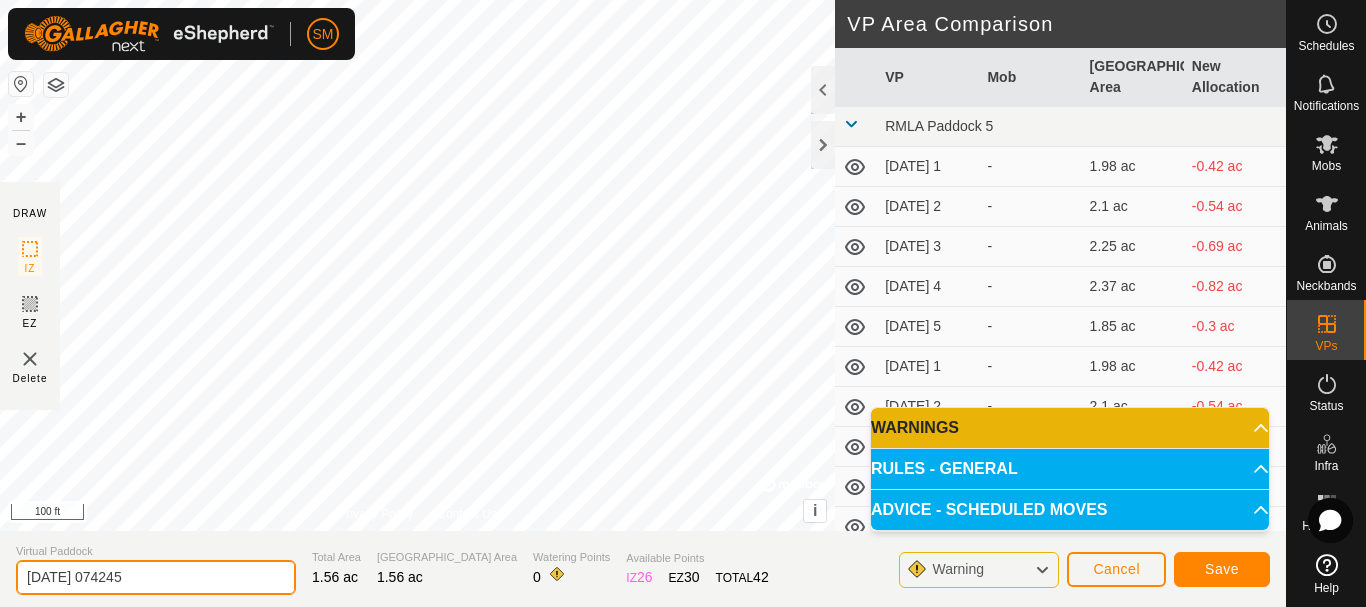 drag, startPoint x: 185, startPoint y: 588, endPoint x: 0, endPoint y: 582, distance: 185.09727 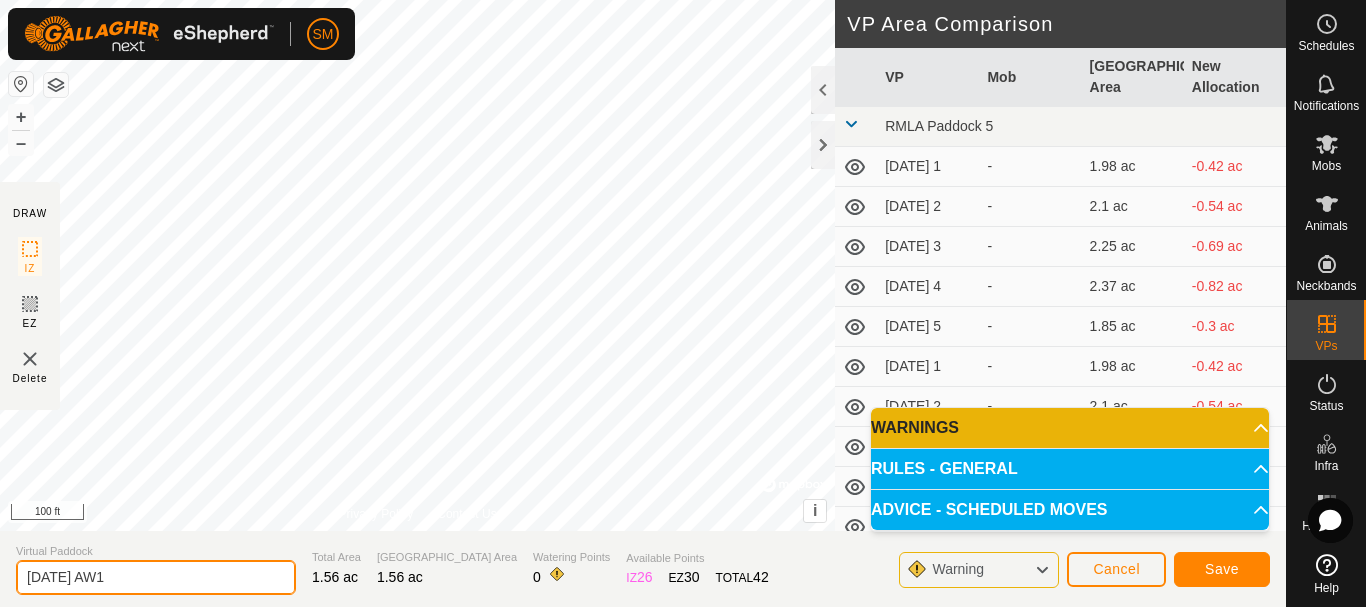 type on "2025-07-28 AW1" 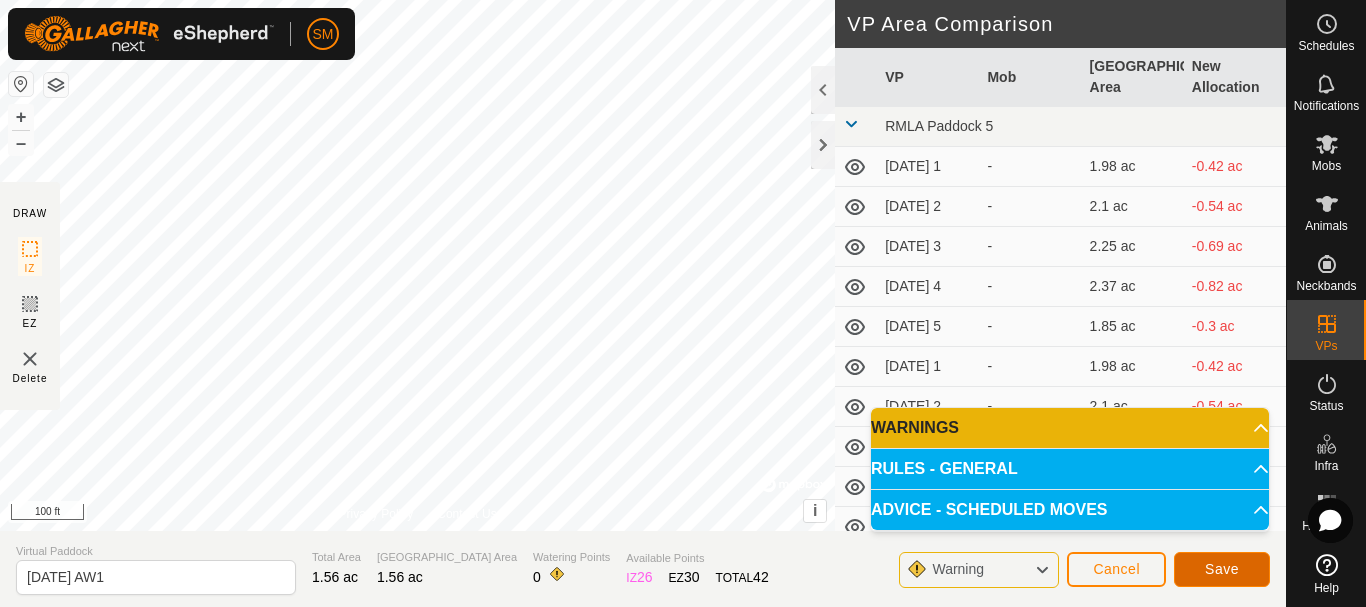 click on "Save" 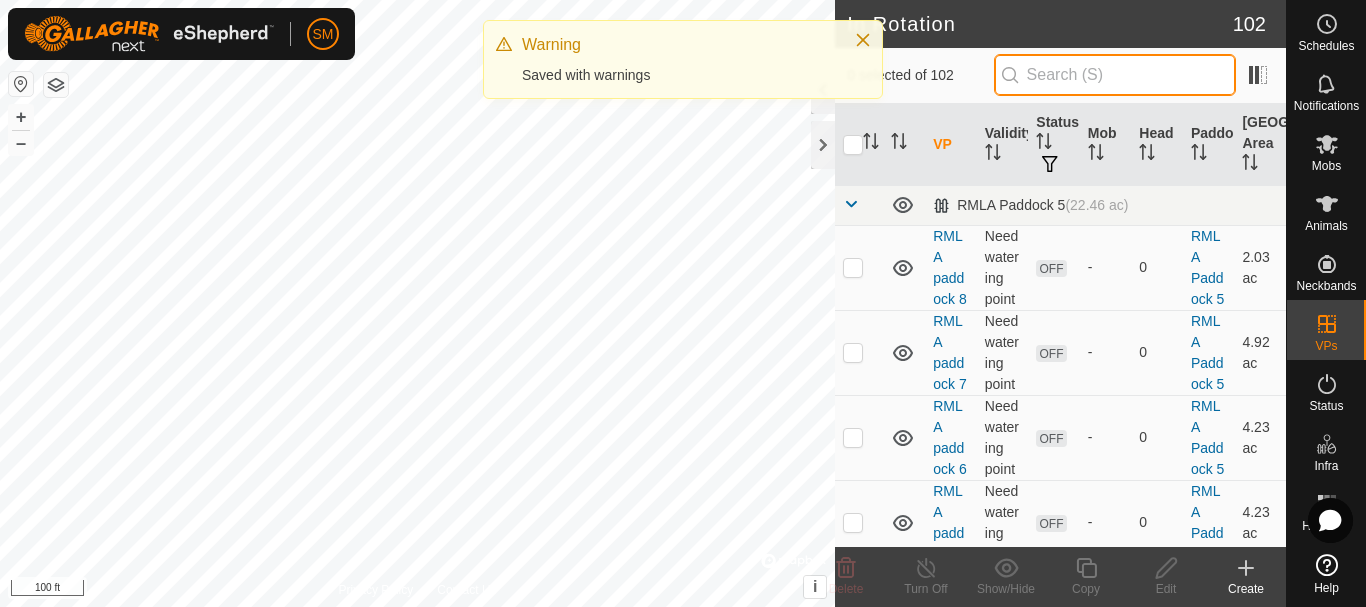 click at bounding box center [1115, 75] 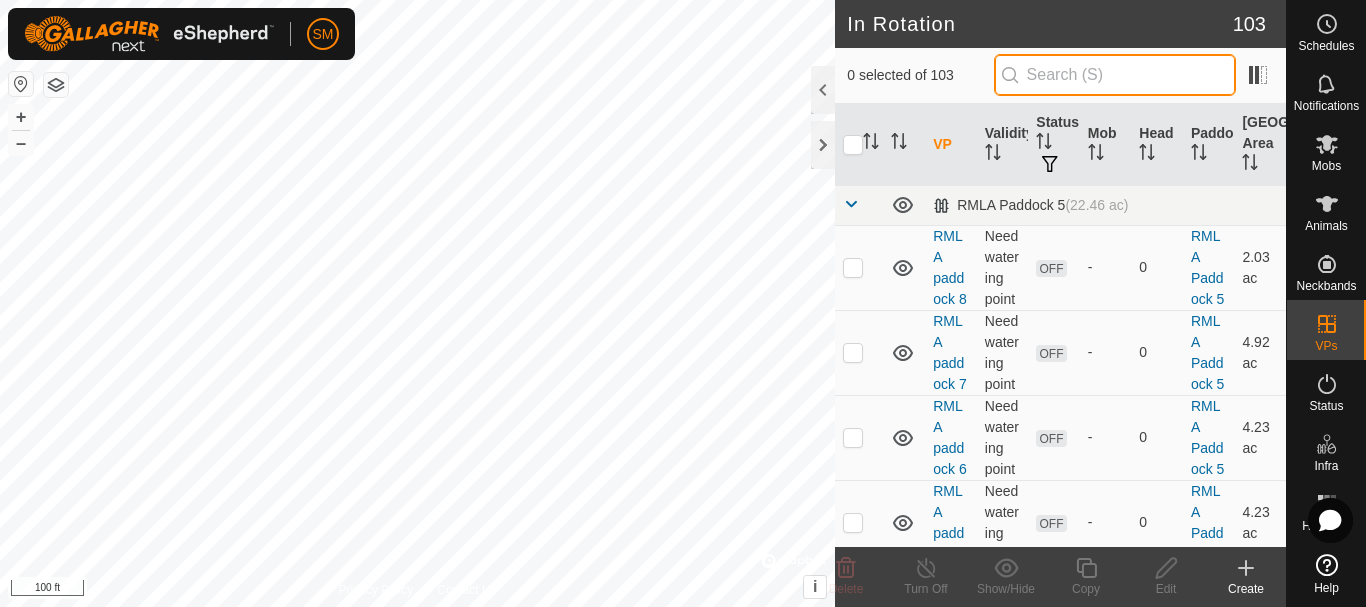 paste on "[DATE] AW" 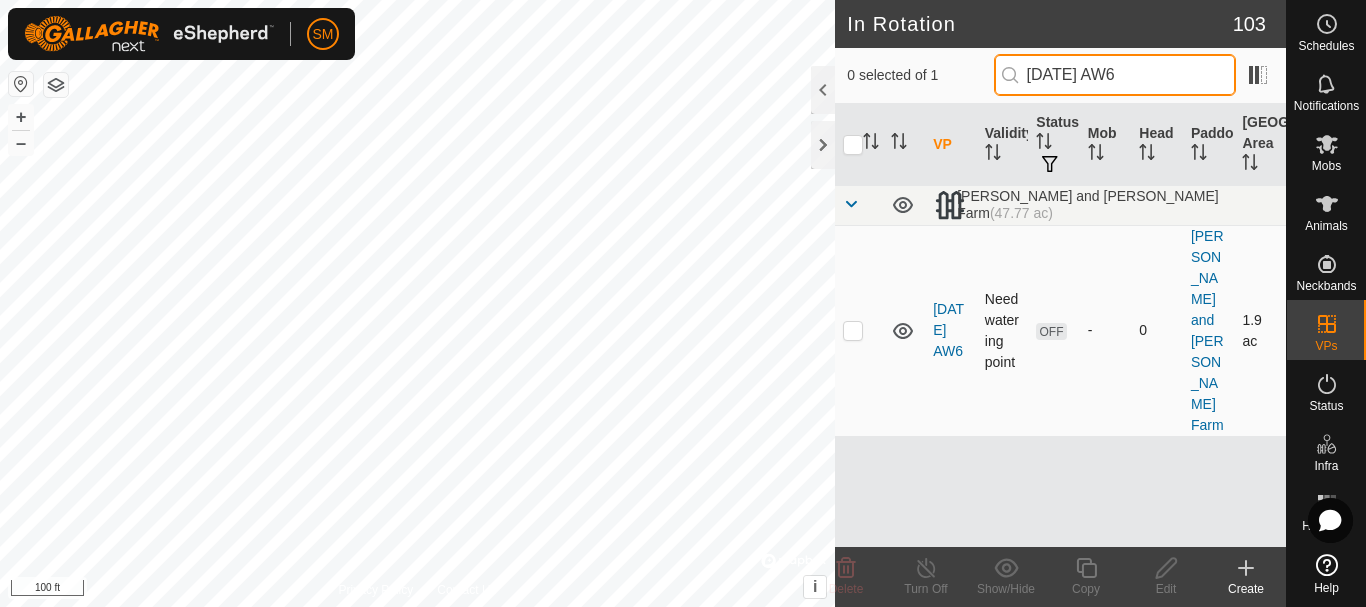 type on "2025-07-28 AW6" 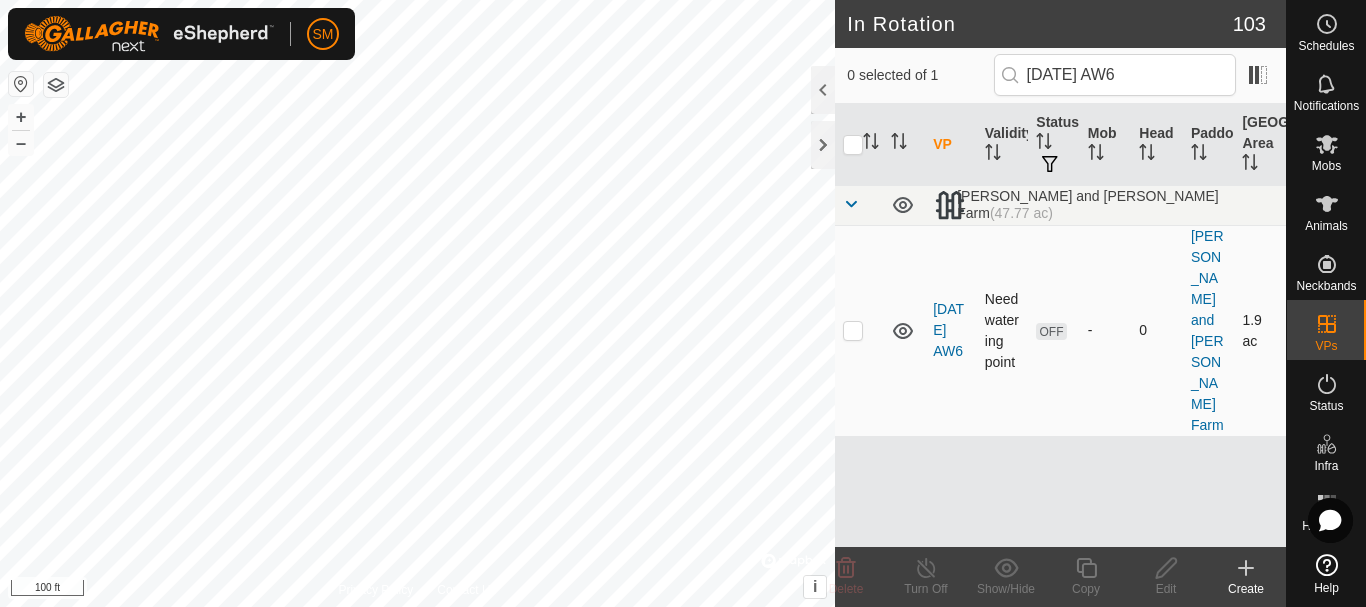 click at bounding box center [859, 330] 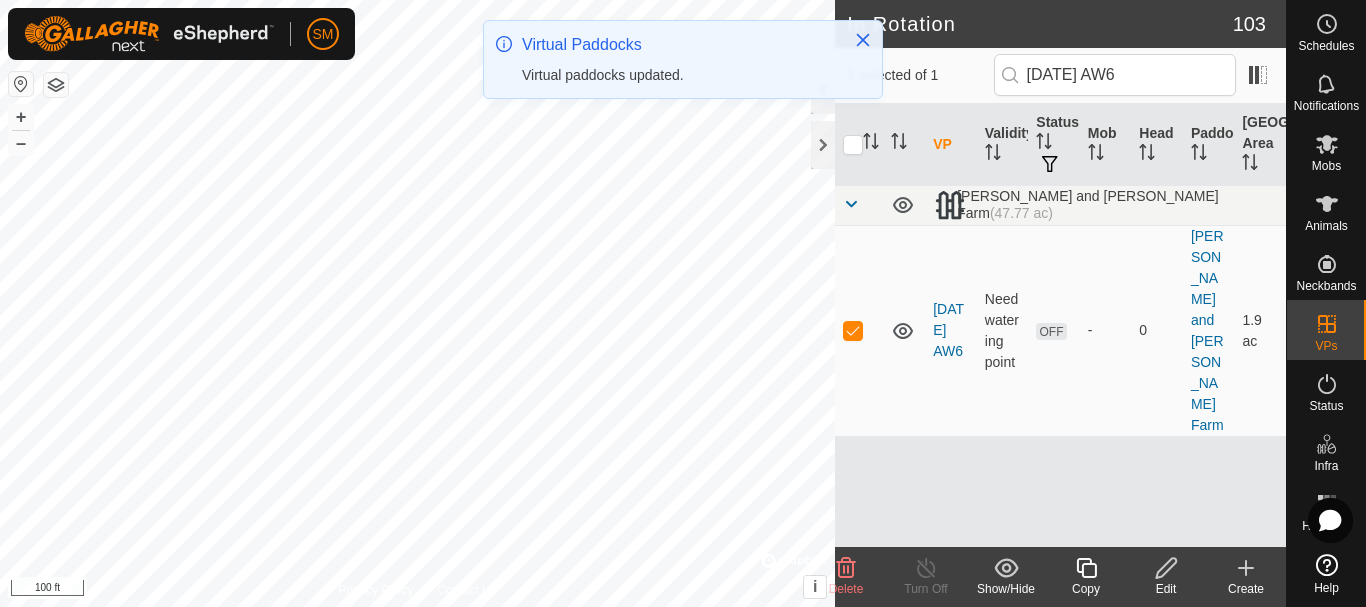 click 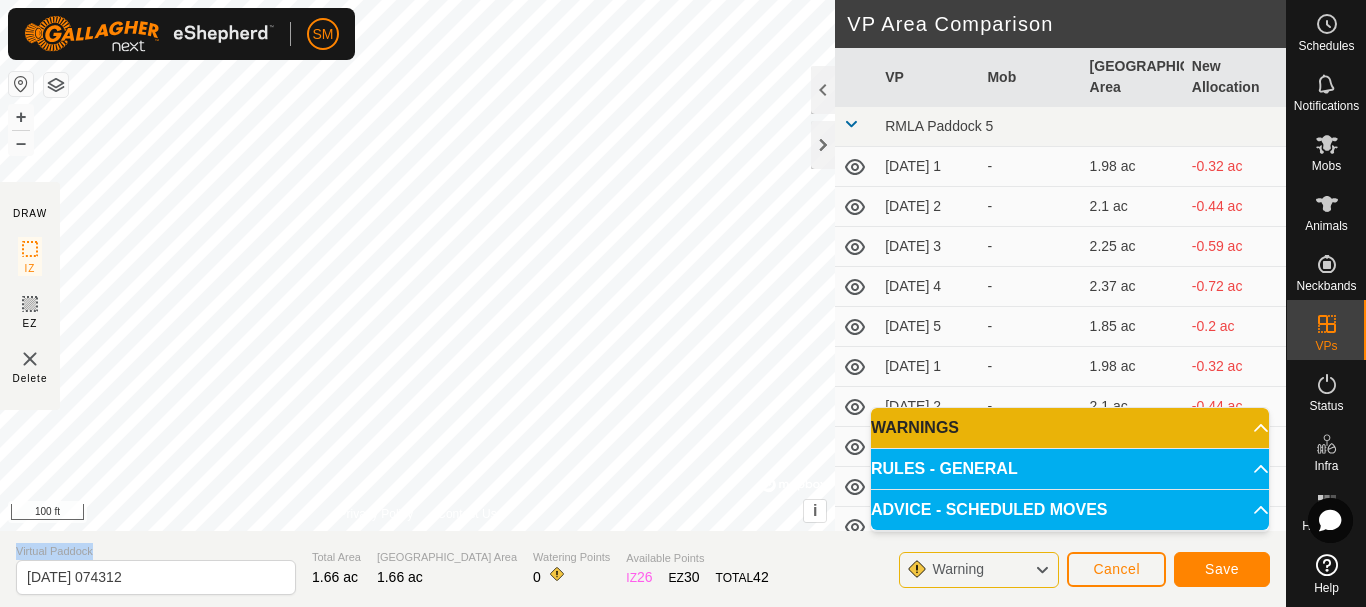 drag, startPoint x: 180, startPoint y: 595, endPoint x: 16, endPoint y: 555, distance: 168.80759 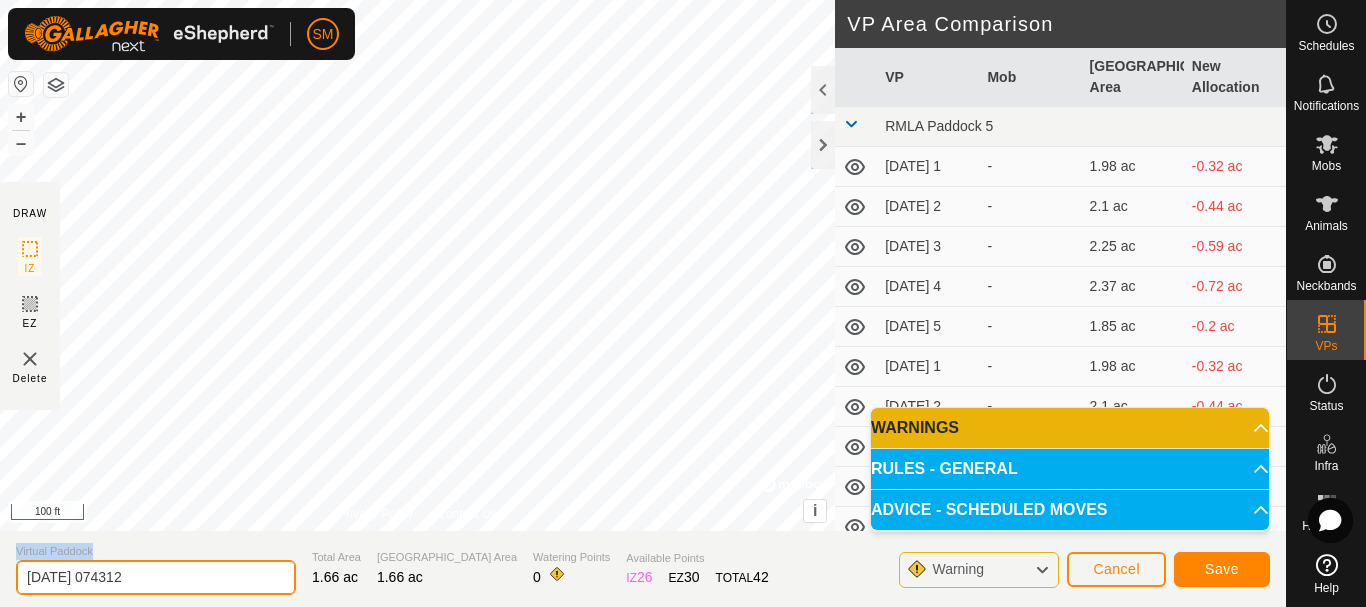 click on "2025-07-25 074312" 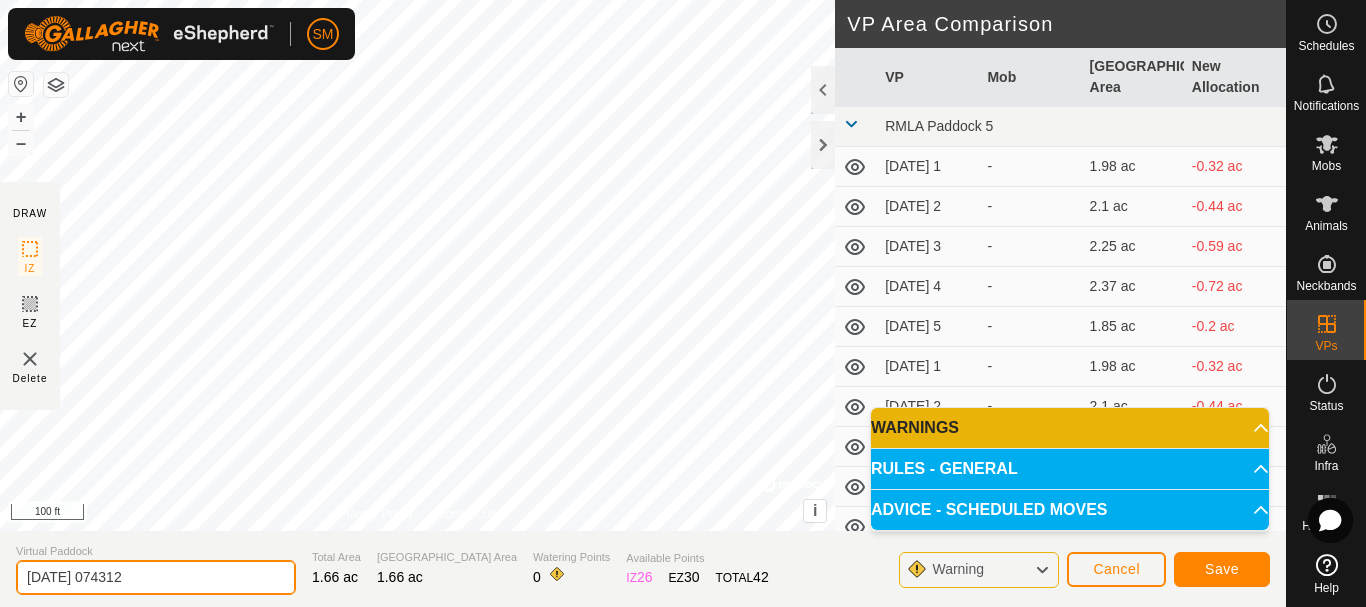 drag, startPoint x: 187, startPoint y: 579, endPoint x: 0, endPoint y: 583, distance: 187.04277 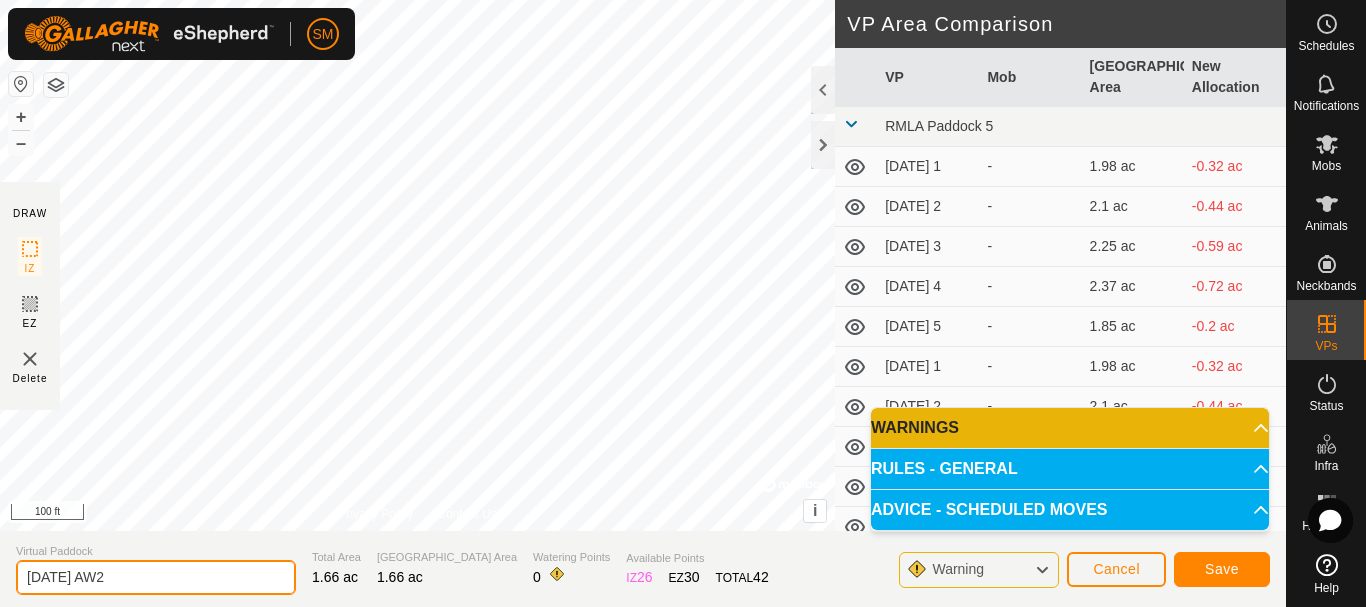 type on "2025-07-28 AW2" 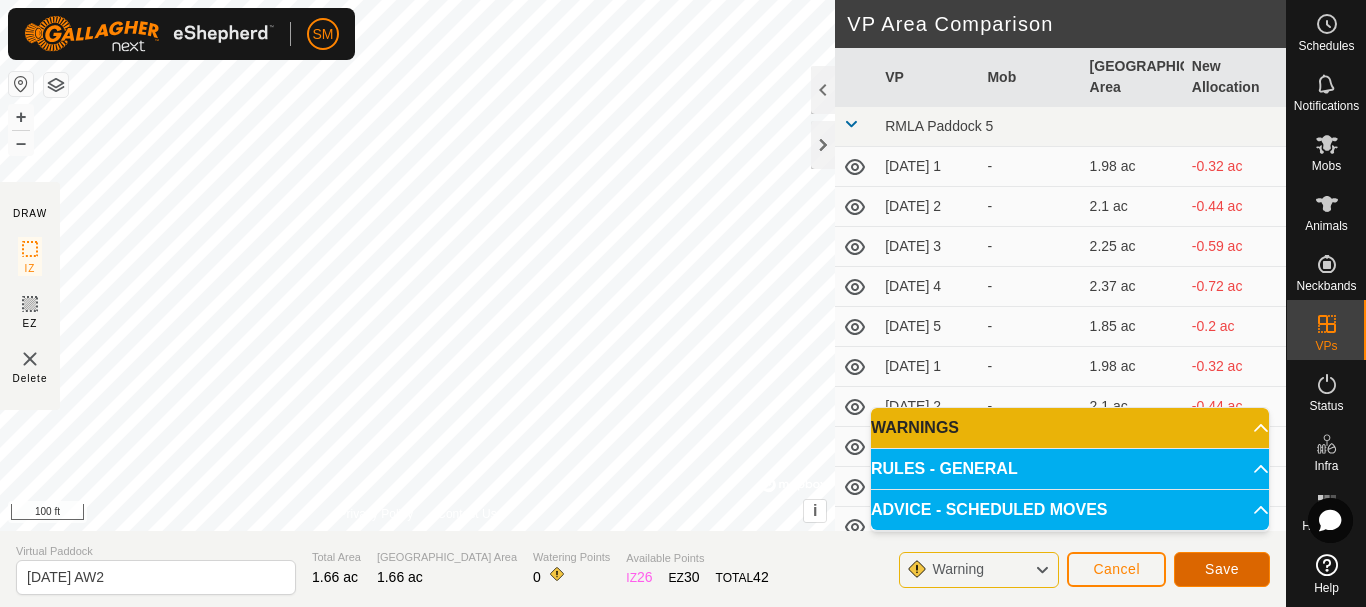 click on "Save" 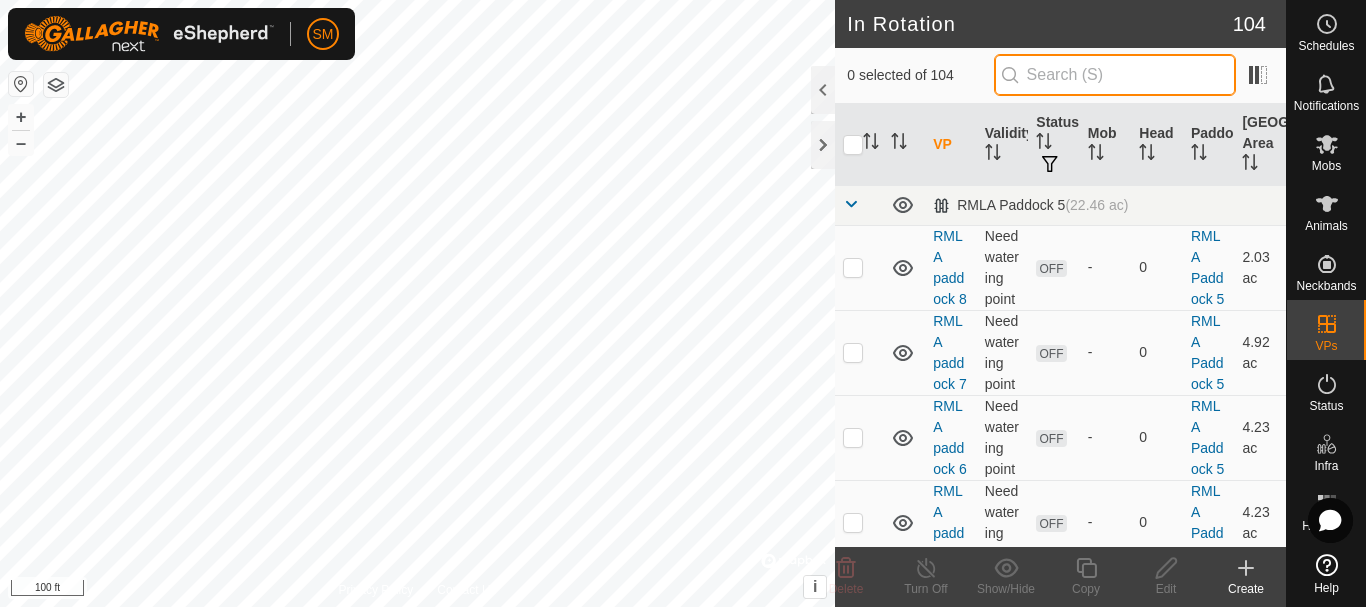click at bounding box center (1115, 75) 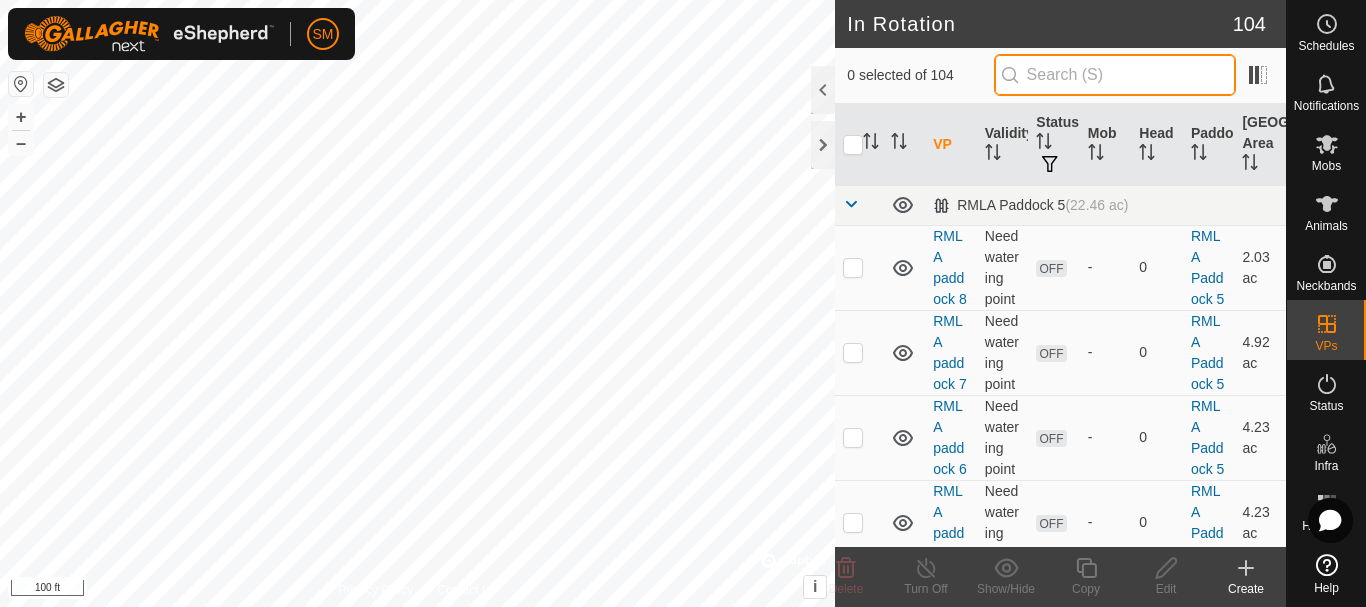 paste on "[DATE] AW" 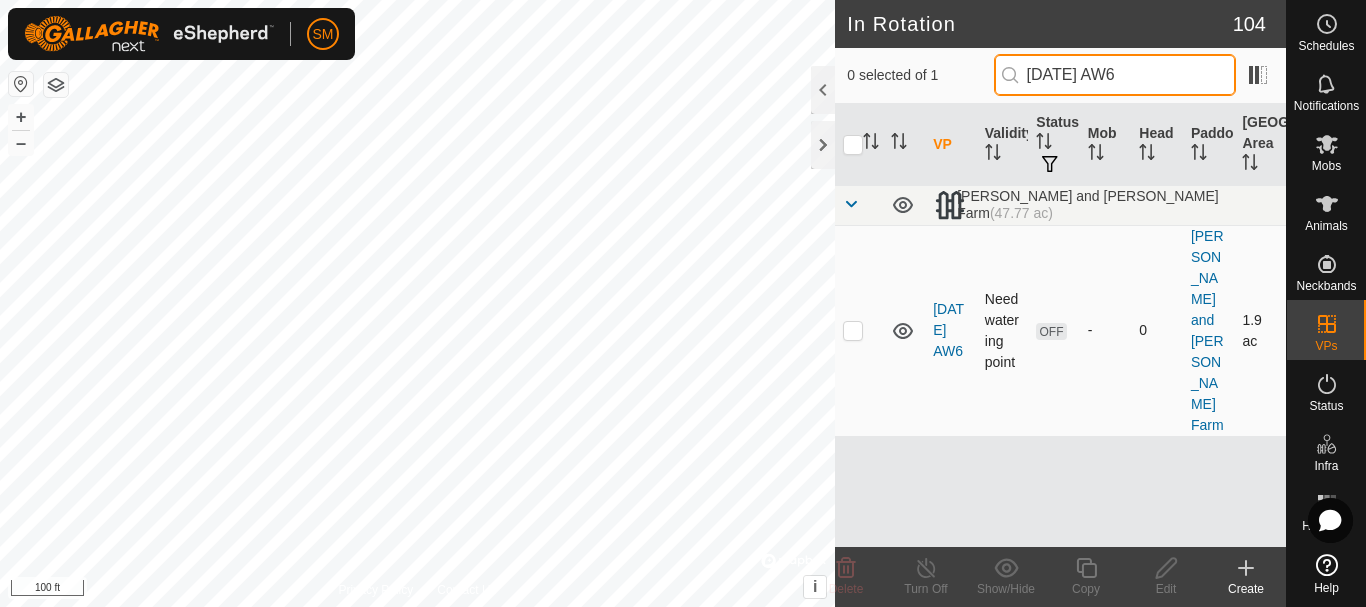type on "2025-07-28 AW6" 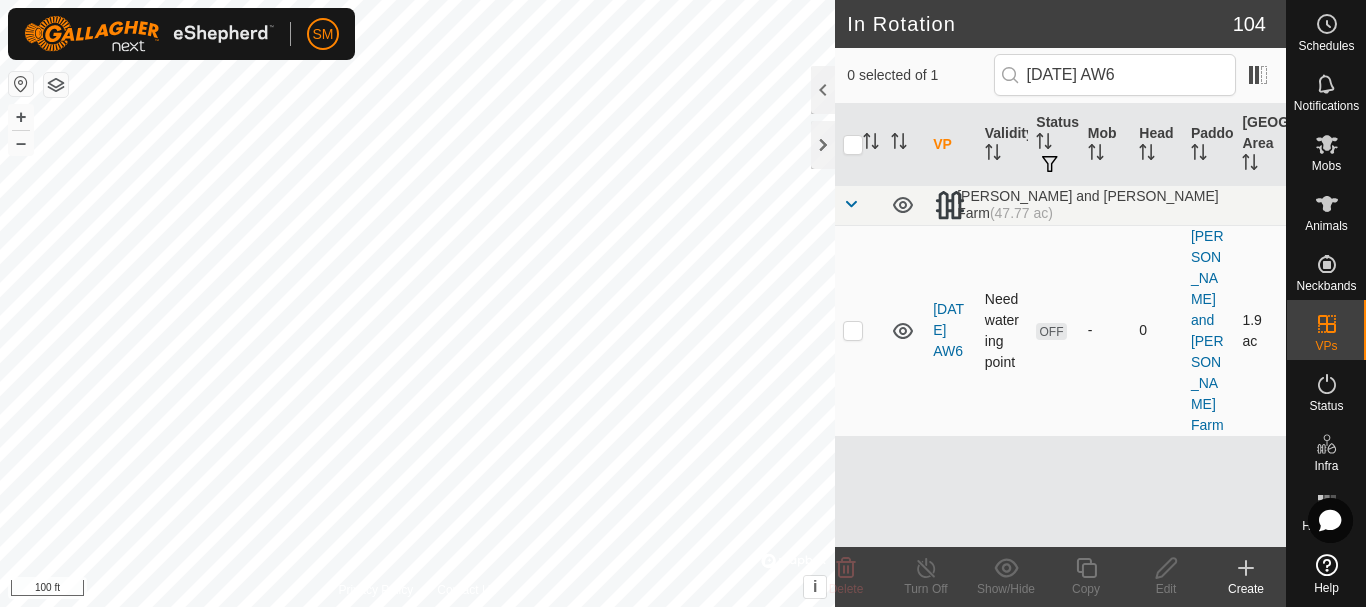 click at bounding box center [859, 330] 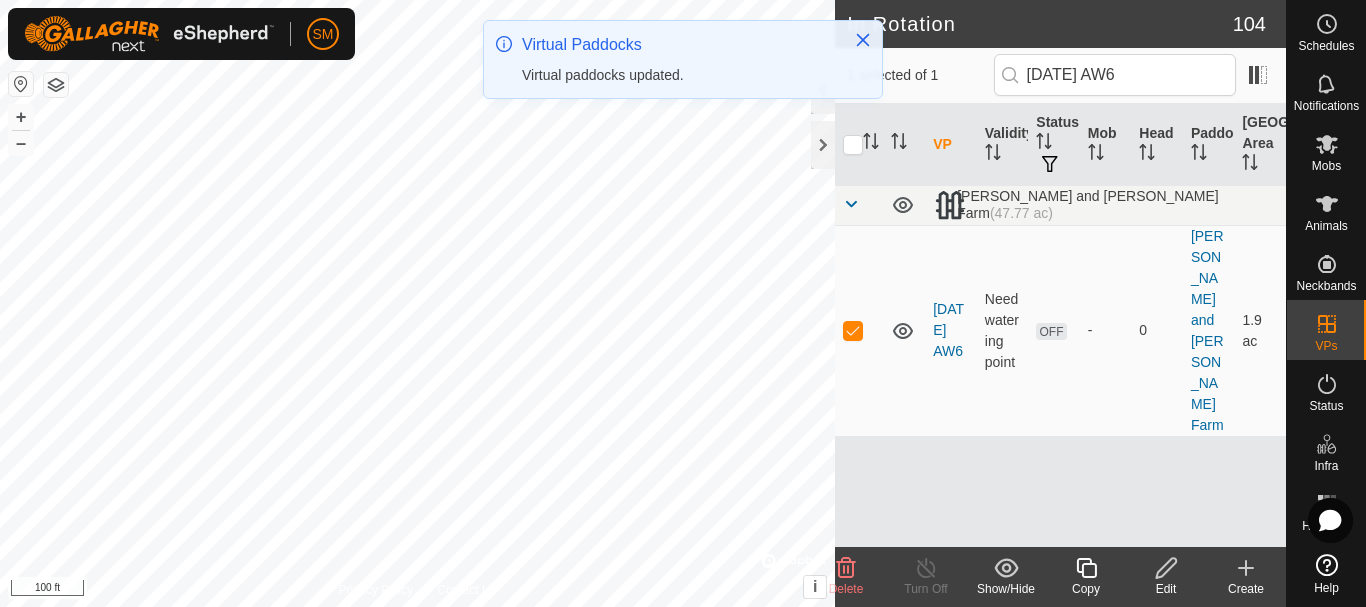 click 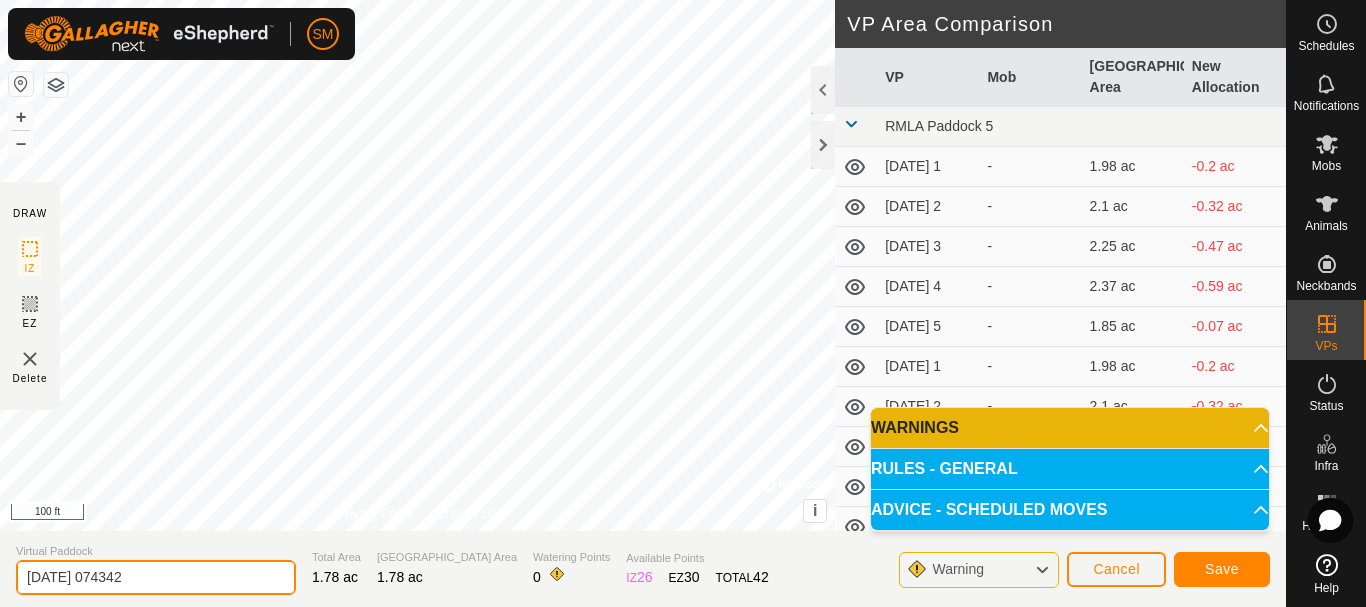 drag, startPoint x: 123, startPoint y: 581, endPoint x: 0, endPoint y: 558, distance: 125.13193 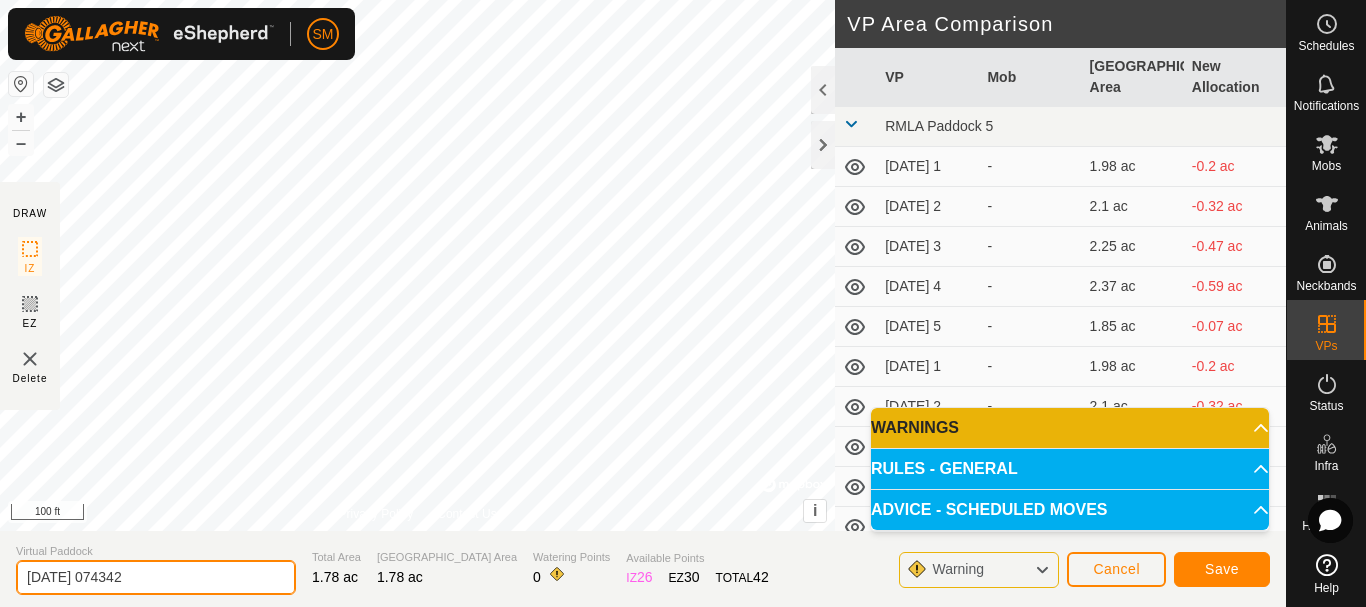 paste on "8 AW" 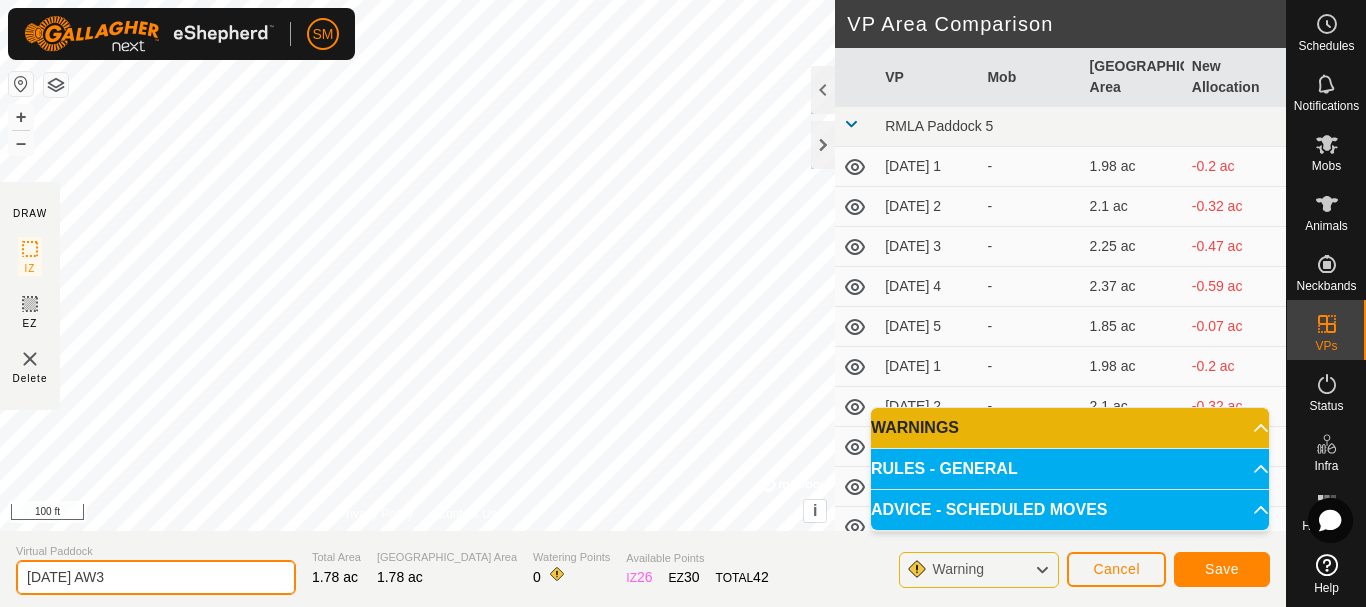 type on "2025-07-28 AW3" 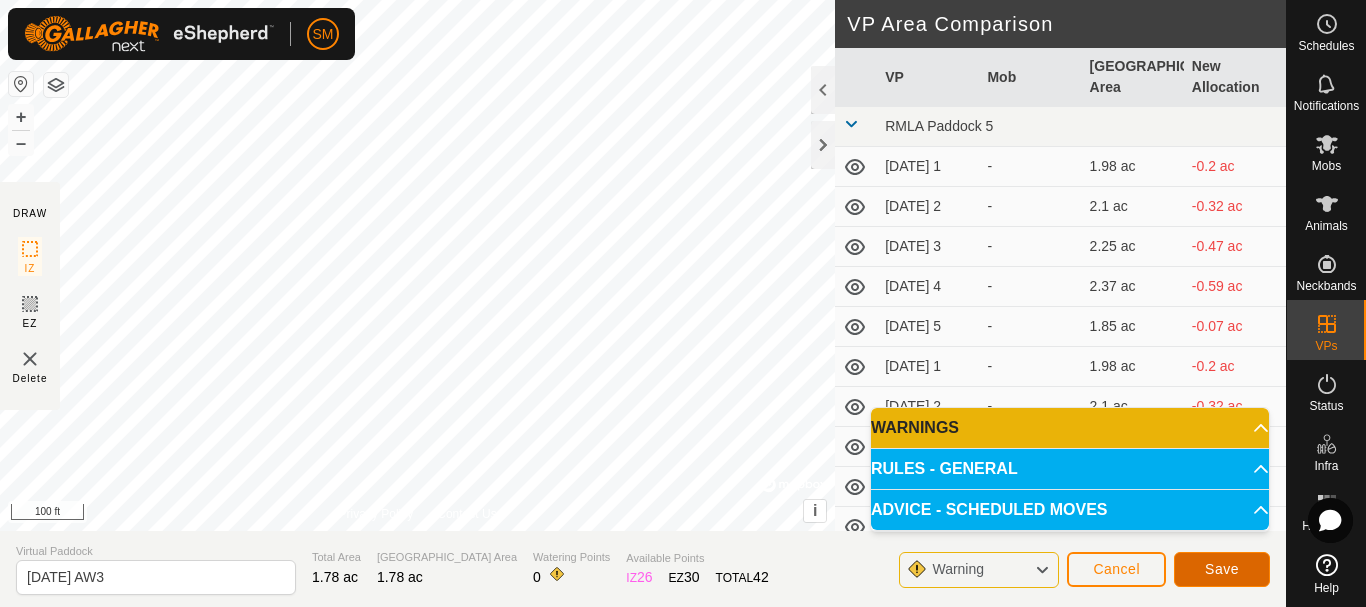 click on "Save" 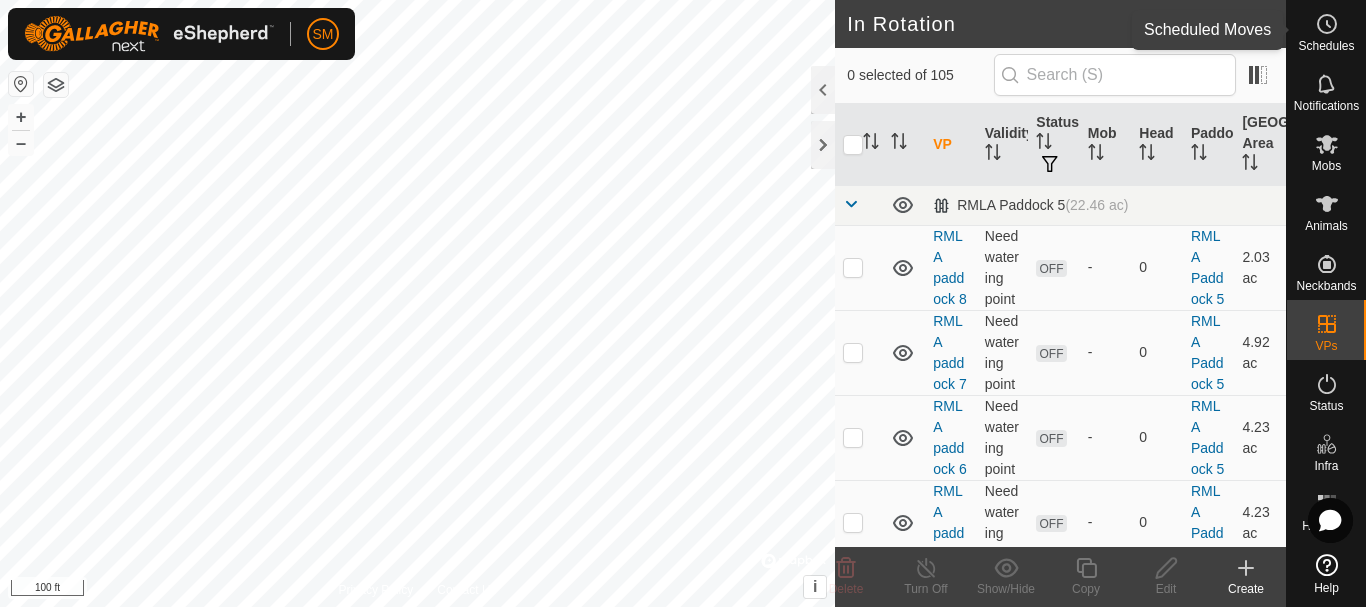 click 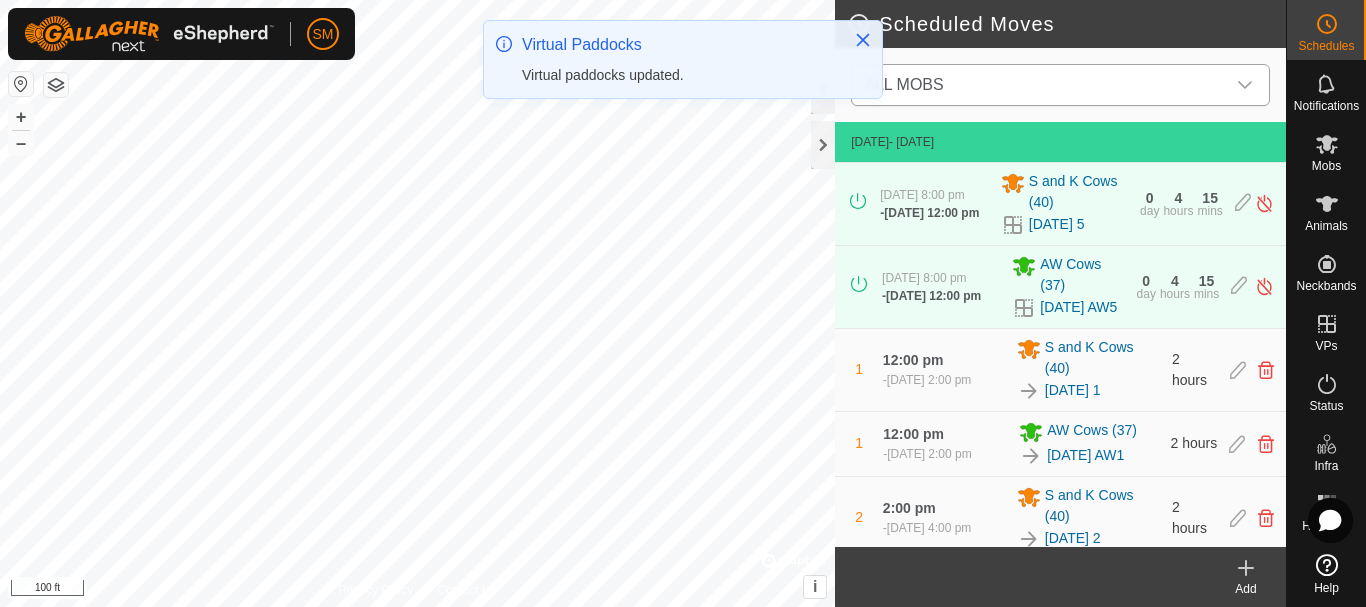 click 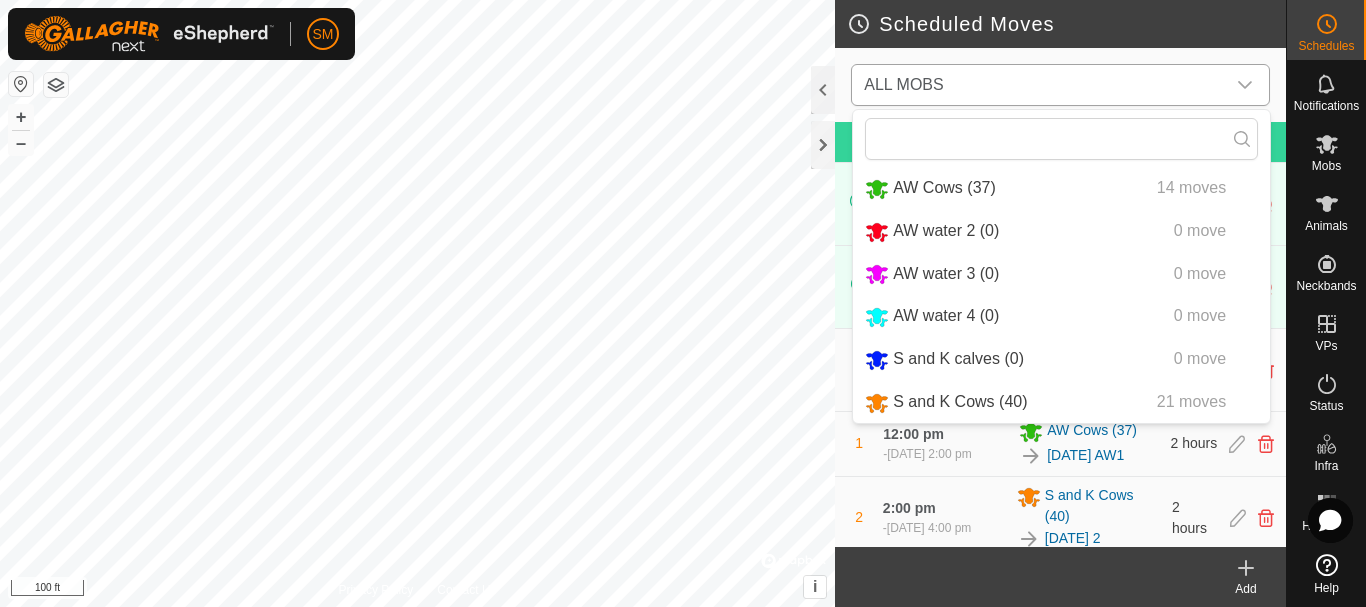 click on "AW Cows (37) 14 moves" at bounding box center [1061, 188] 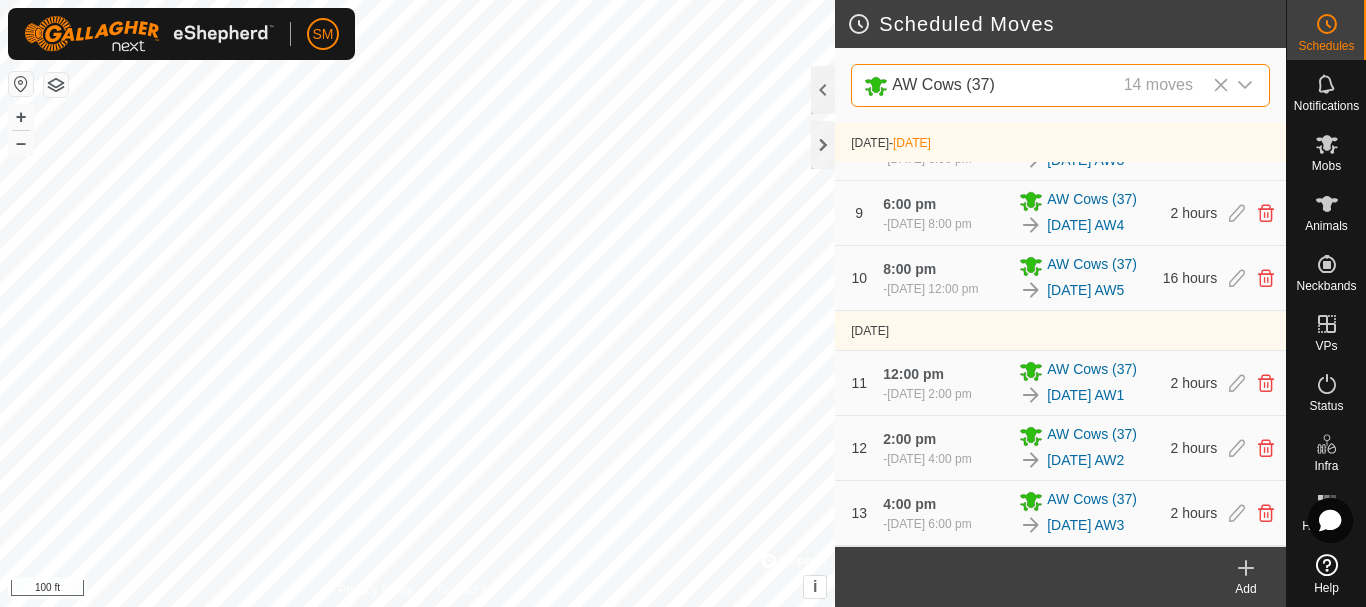 scroll, scrollTop: 876, scrollLeft: 0, axis: vertical 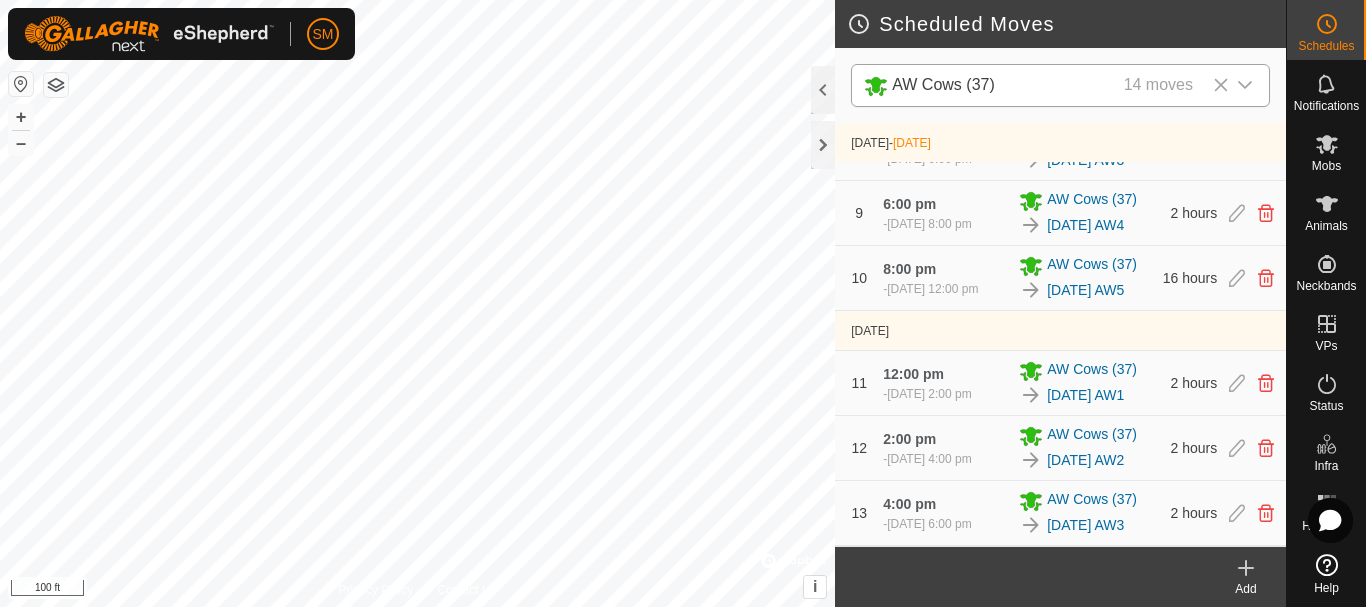 click 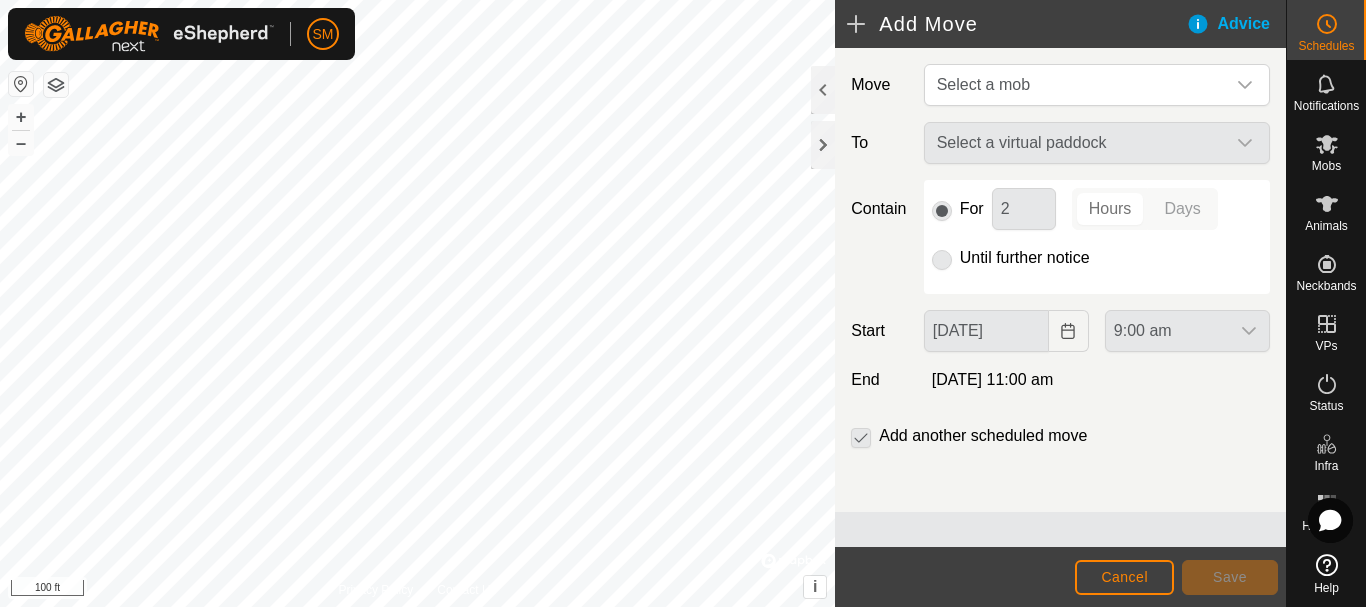 click on "Move Select a mob To Select a virtual paddock Contain For 2 Hours Days Until further notice Start [DATE] 9:00 am End  [DATE] 11:00 am  Add another scheduled move" 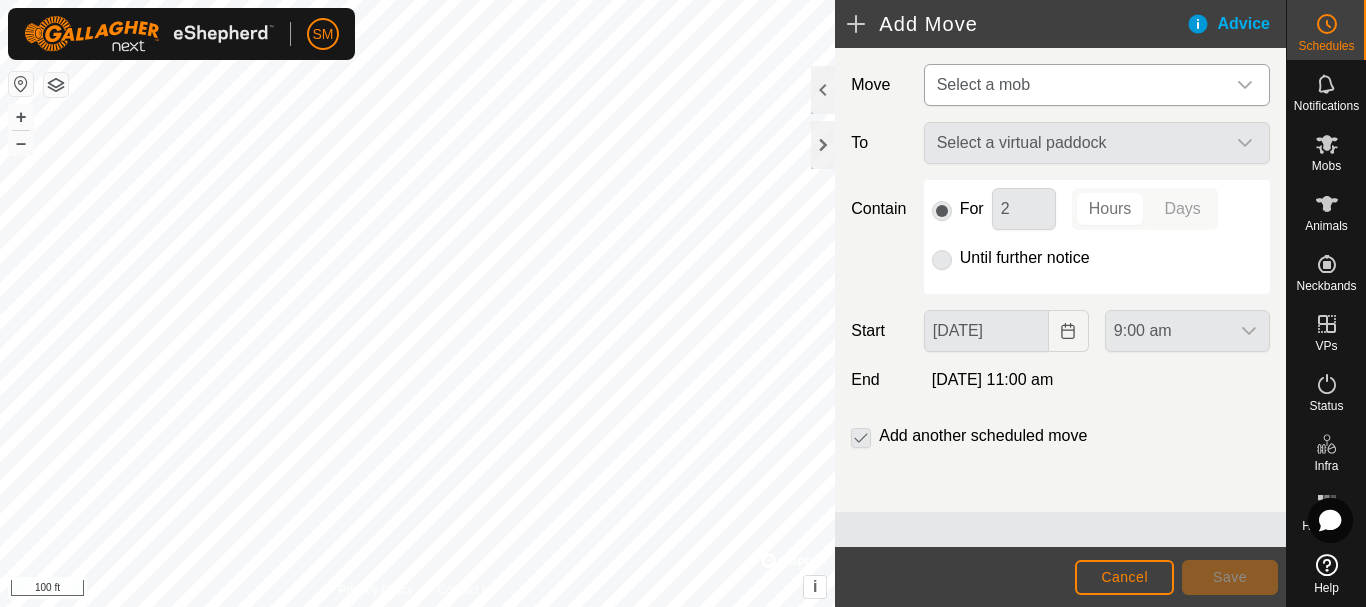 click on "Select a mob" at bounding box center (1077, 85) 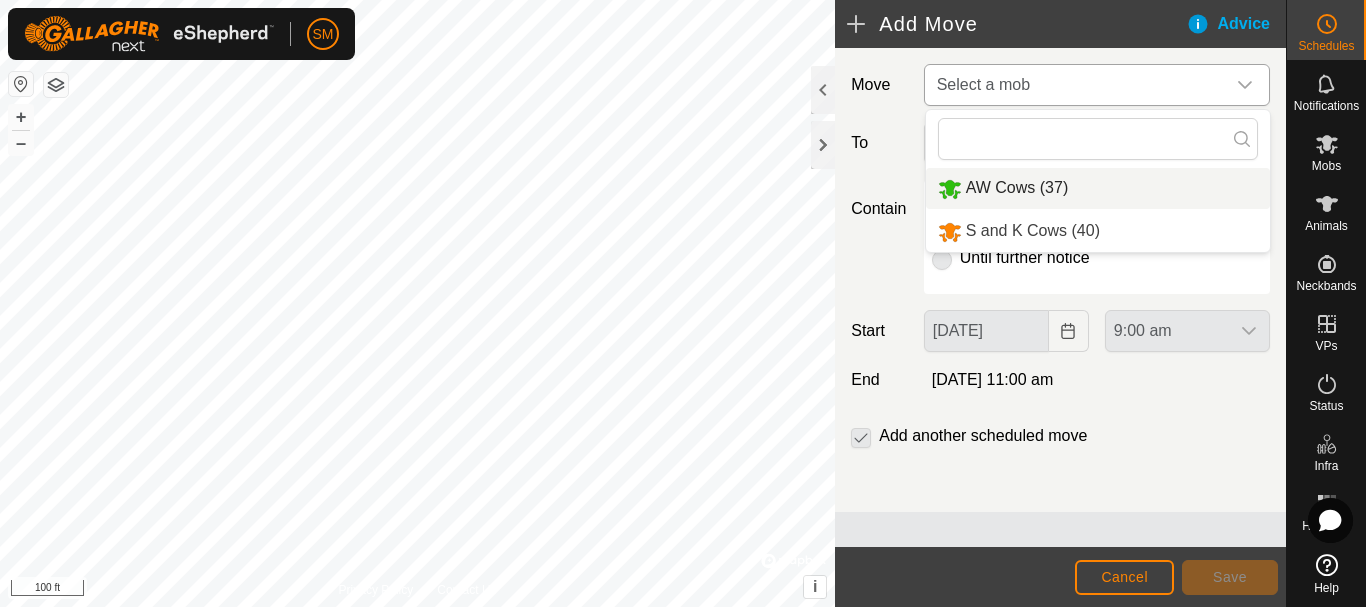 click on "AW Cows (37)" at bounding box center (1098, 188) 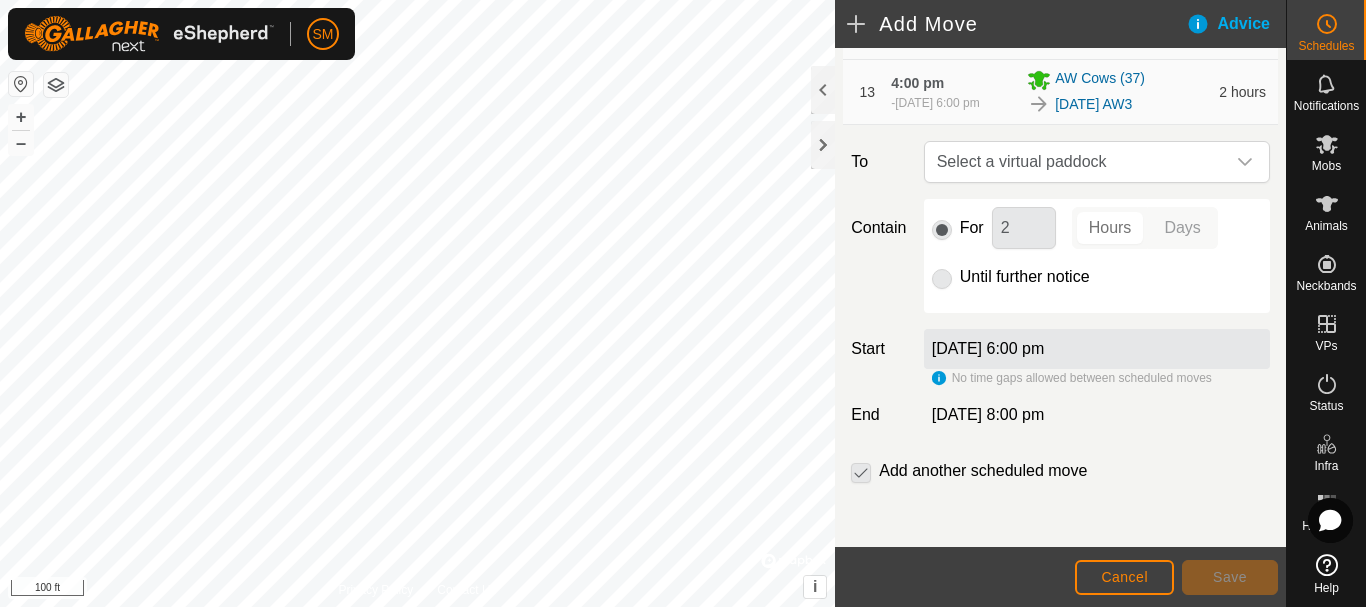 scroll, scrollTop: 1081, scrollLeft: 0, axis: vertical 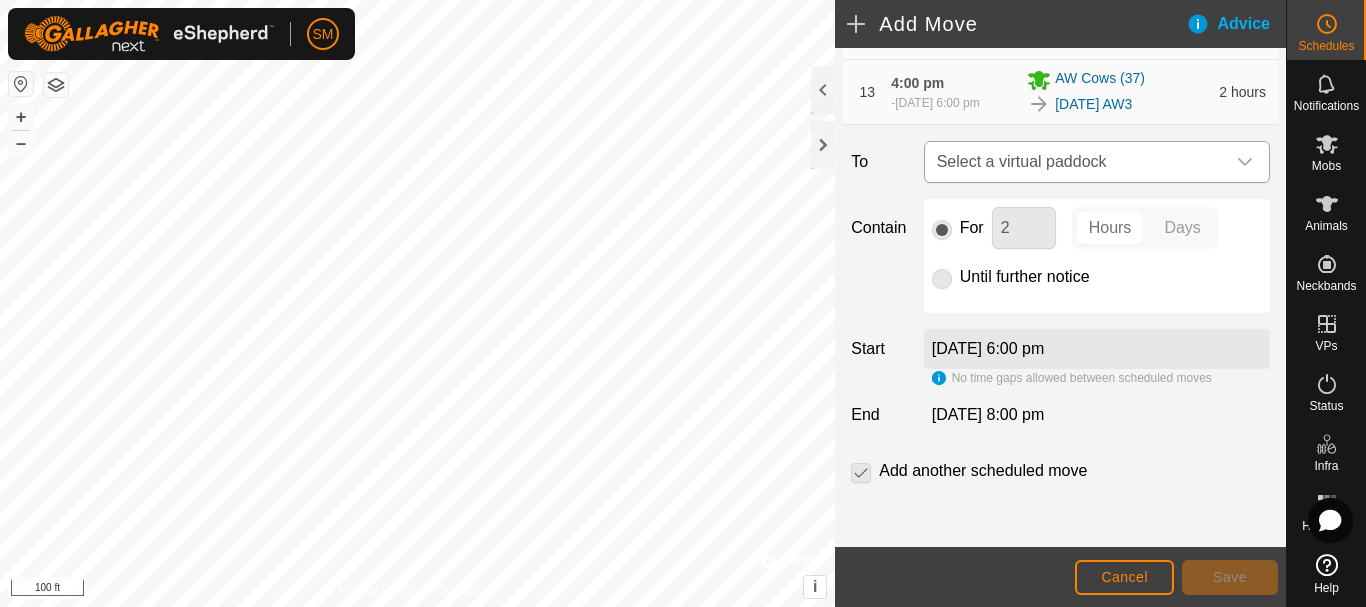 click at bounding box center (1245, 162) 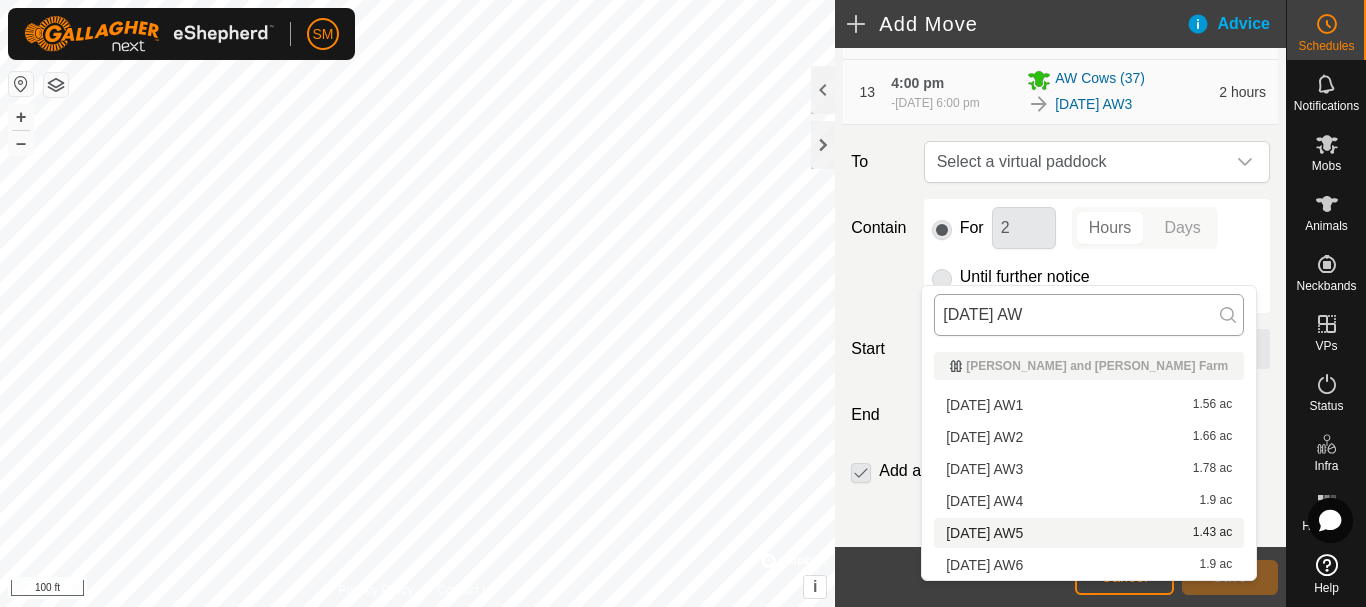click on "[DATE] AW" at bounding box center [1089, 315] 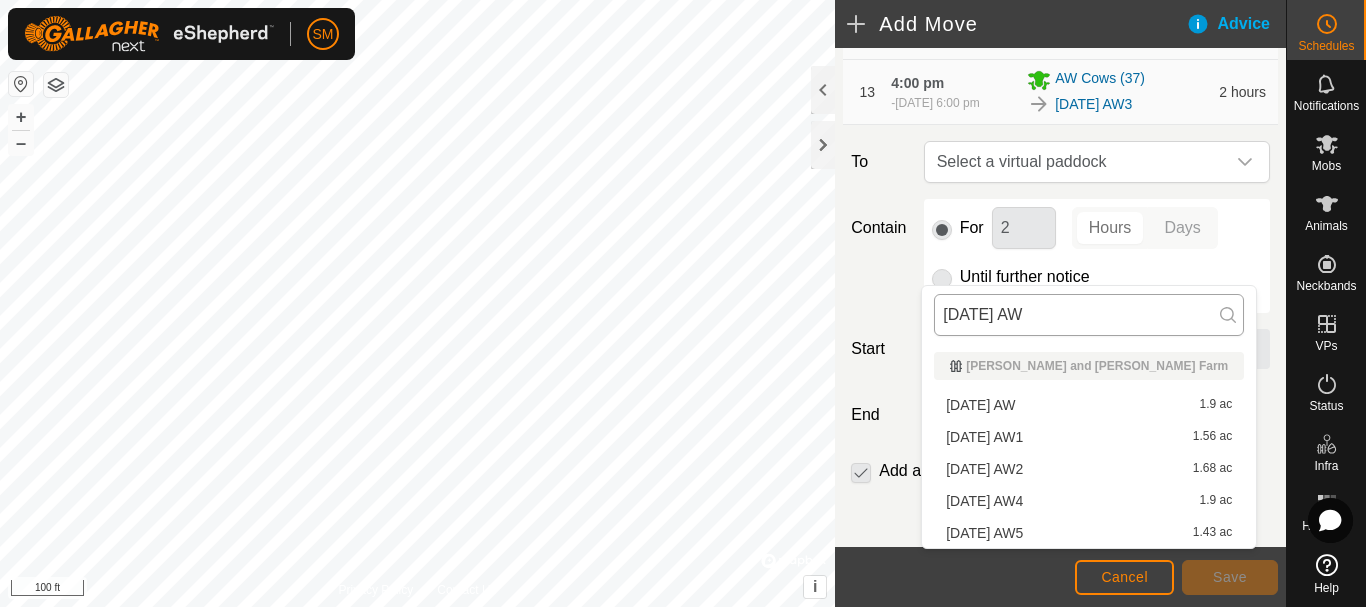 click on "[DATE] AW" at bounding box center (1089, 315) 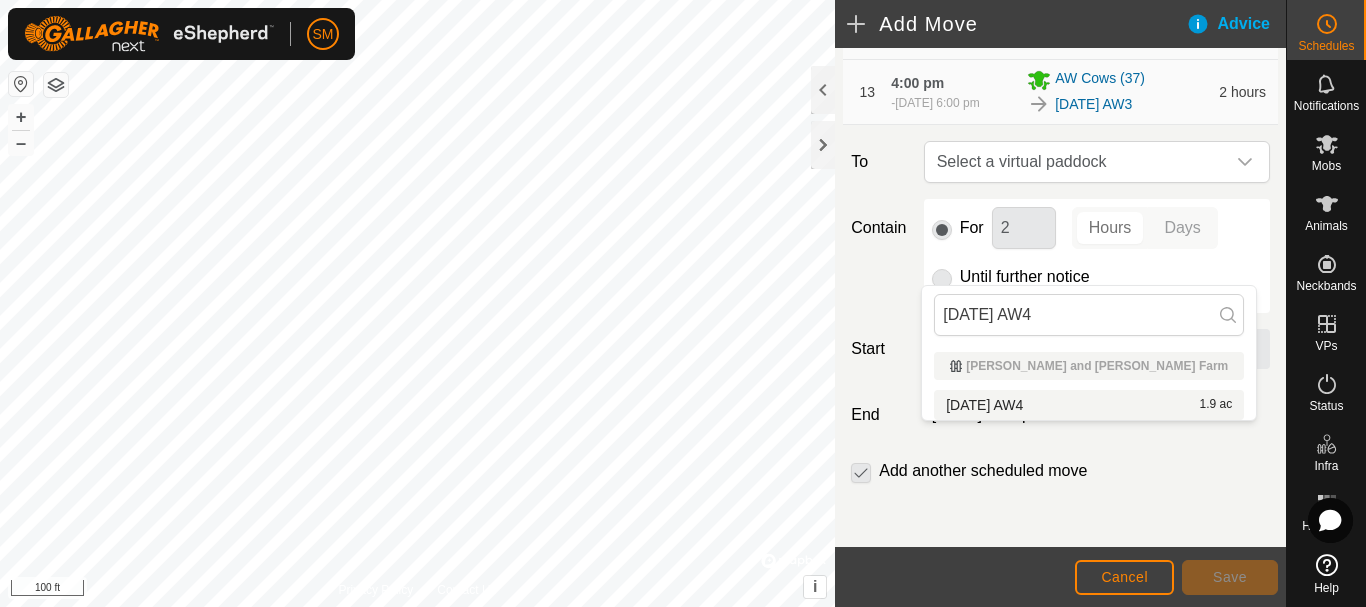 type on "[DATE] AW4" 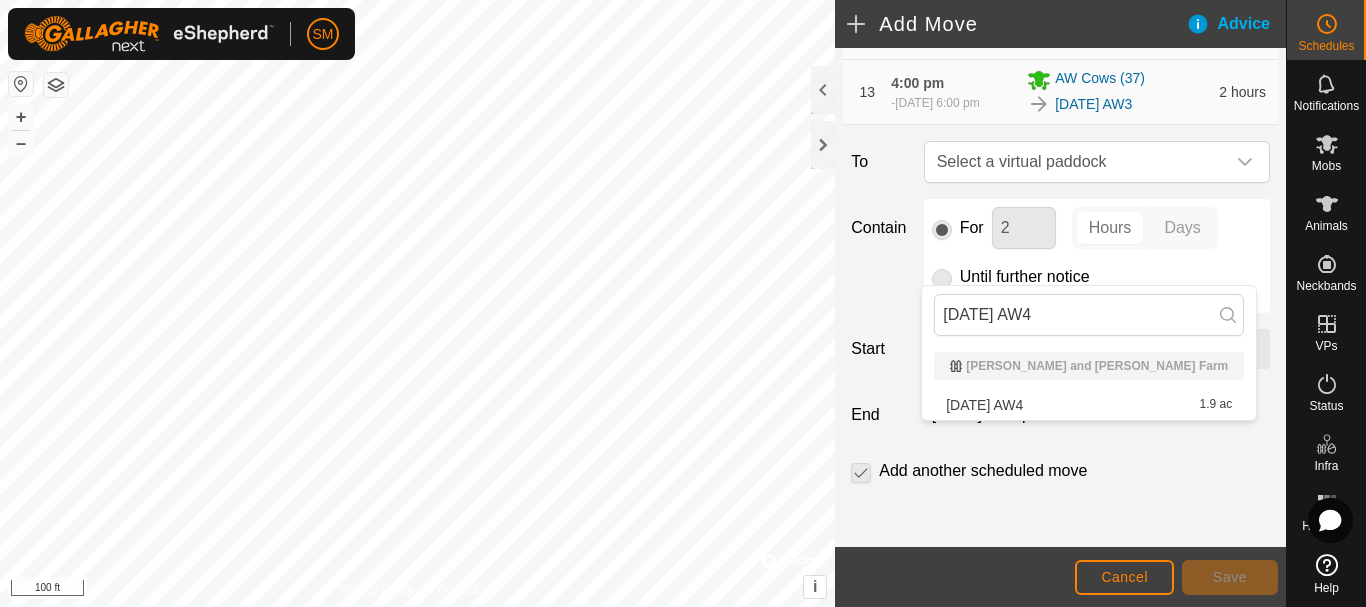 click on "2025-07-27 AW4  1.9 ac" at bounding box center [1089, 405] 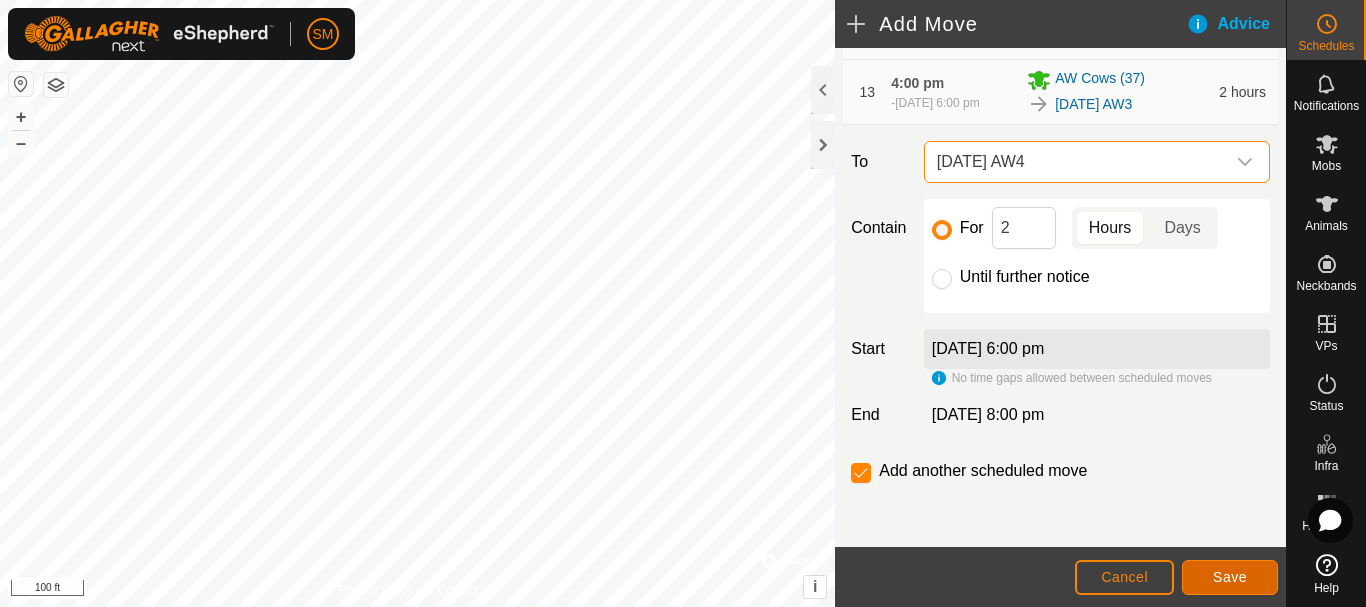 click on "Save" 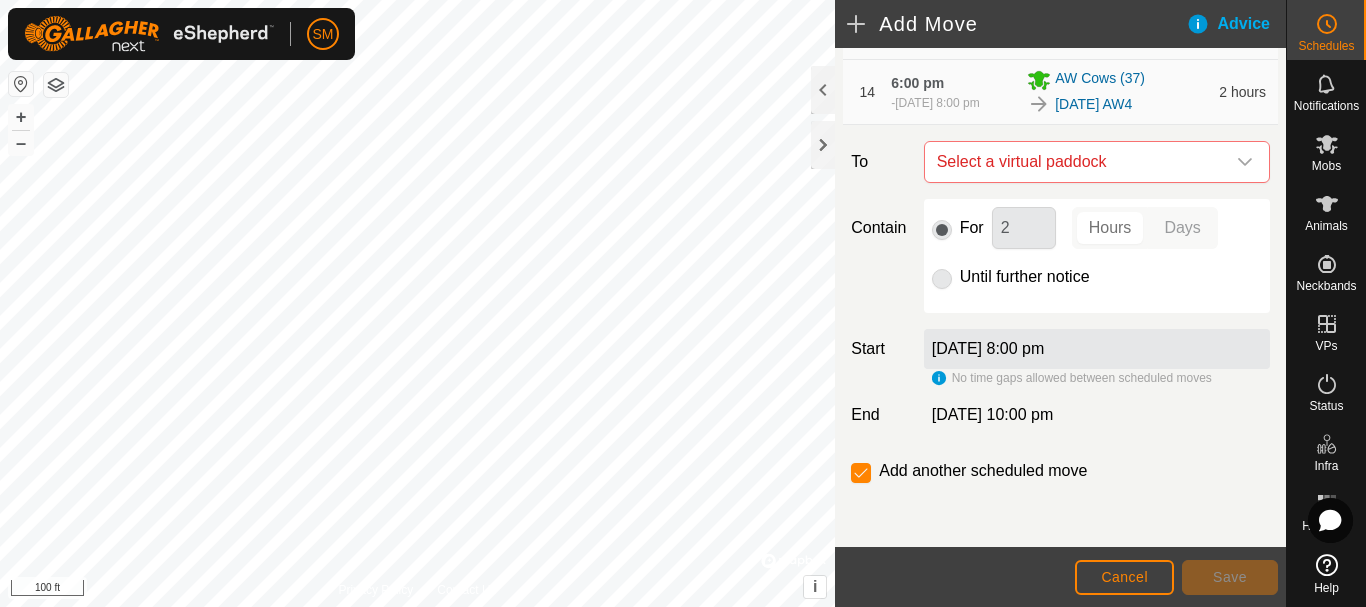 scroll, scrollTop: 1255, scrollLeft: 0, axis: vertical 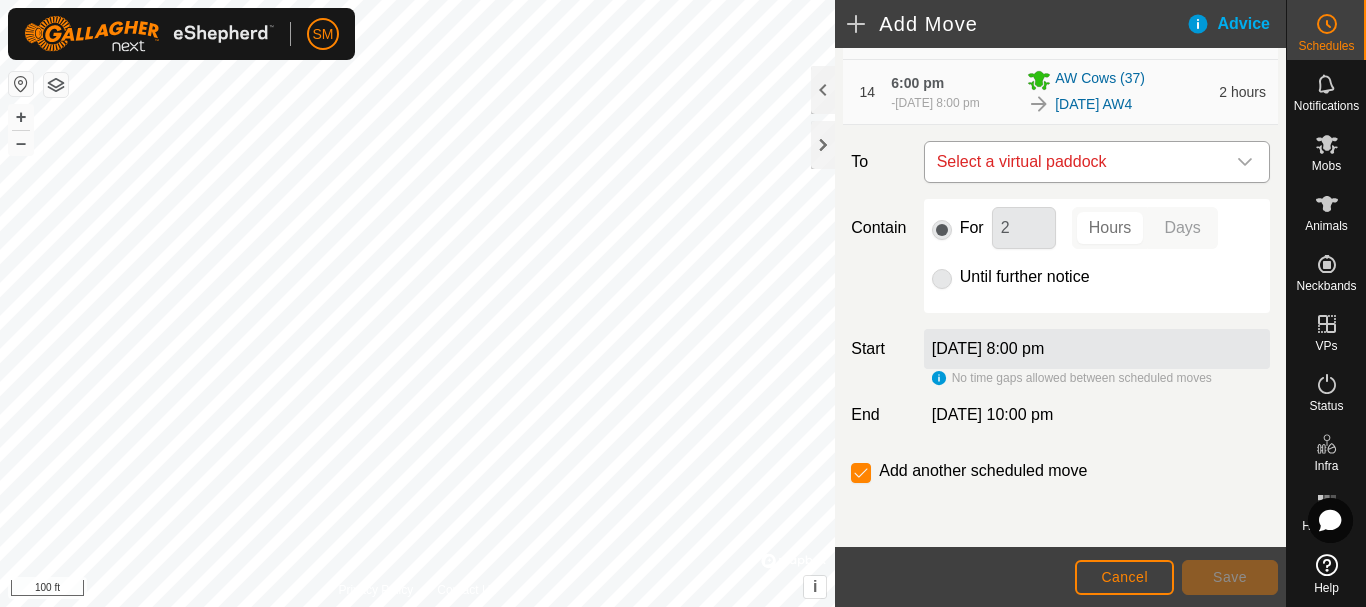 click 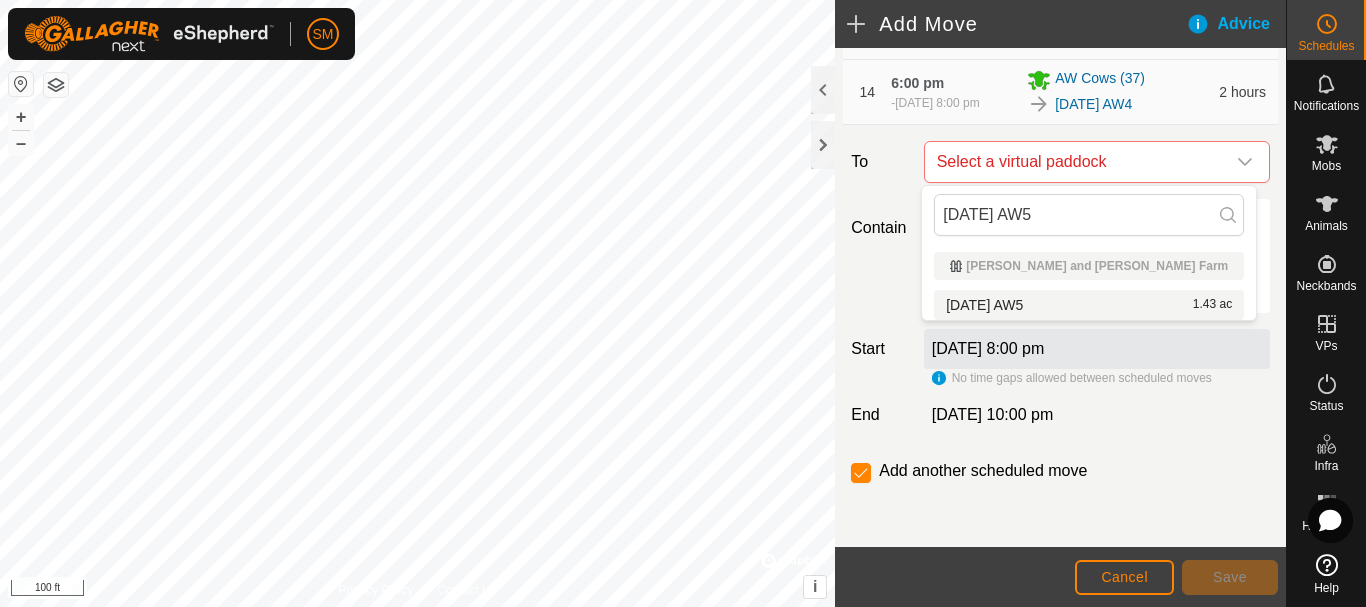 type on "[DATE] AW5" 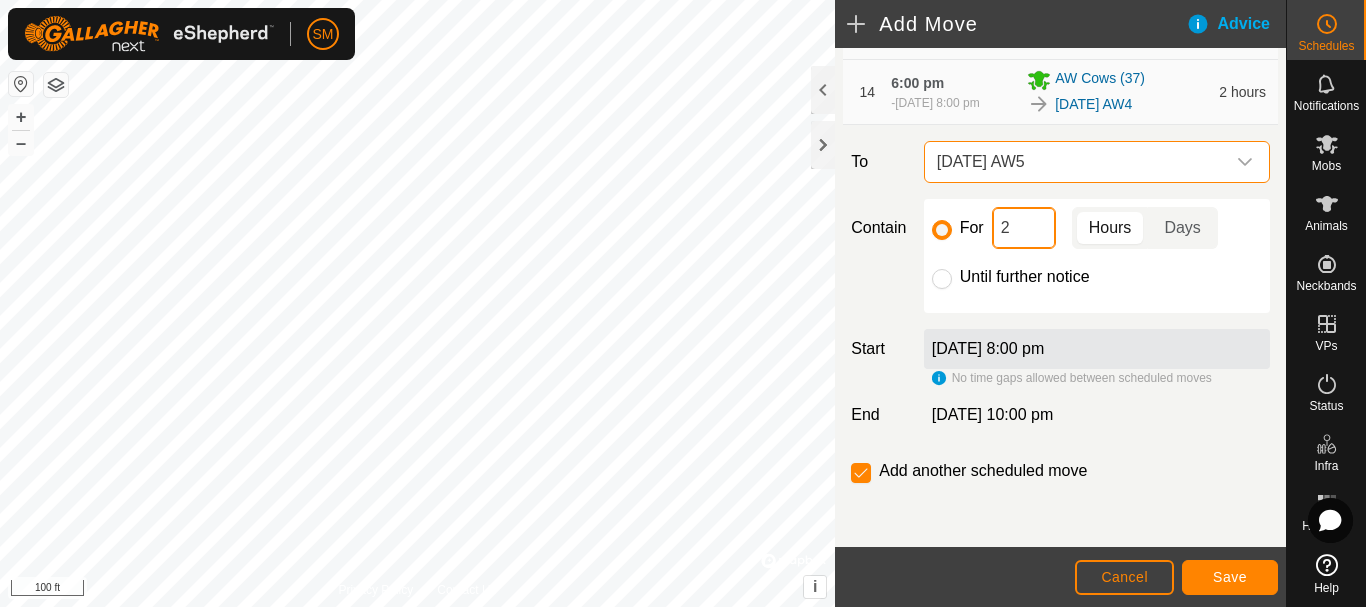 click on "2" 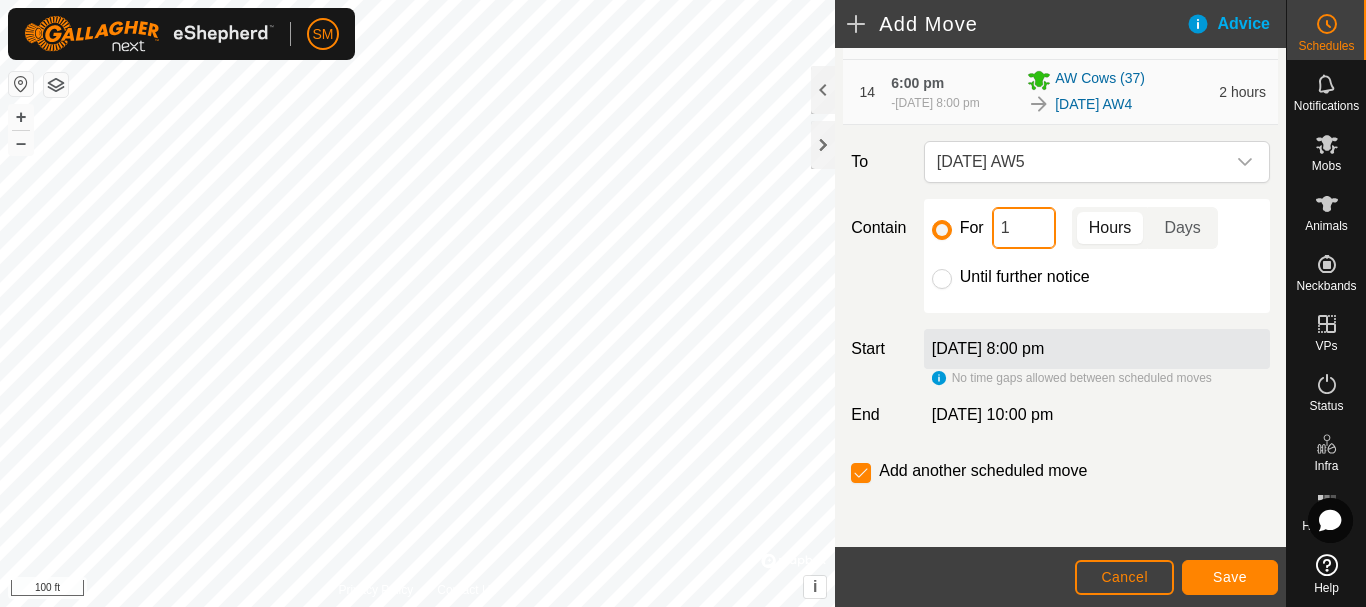 type on "16" 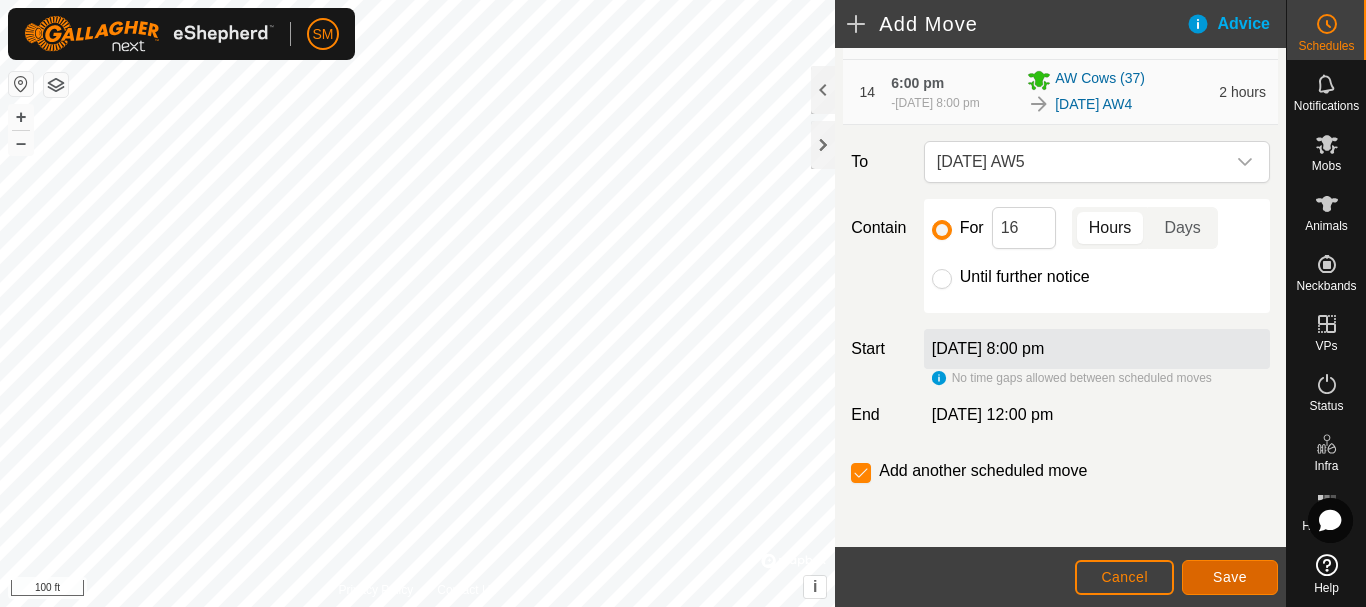click on "Save" 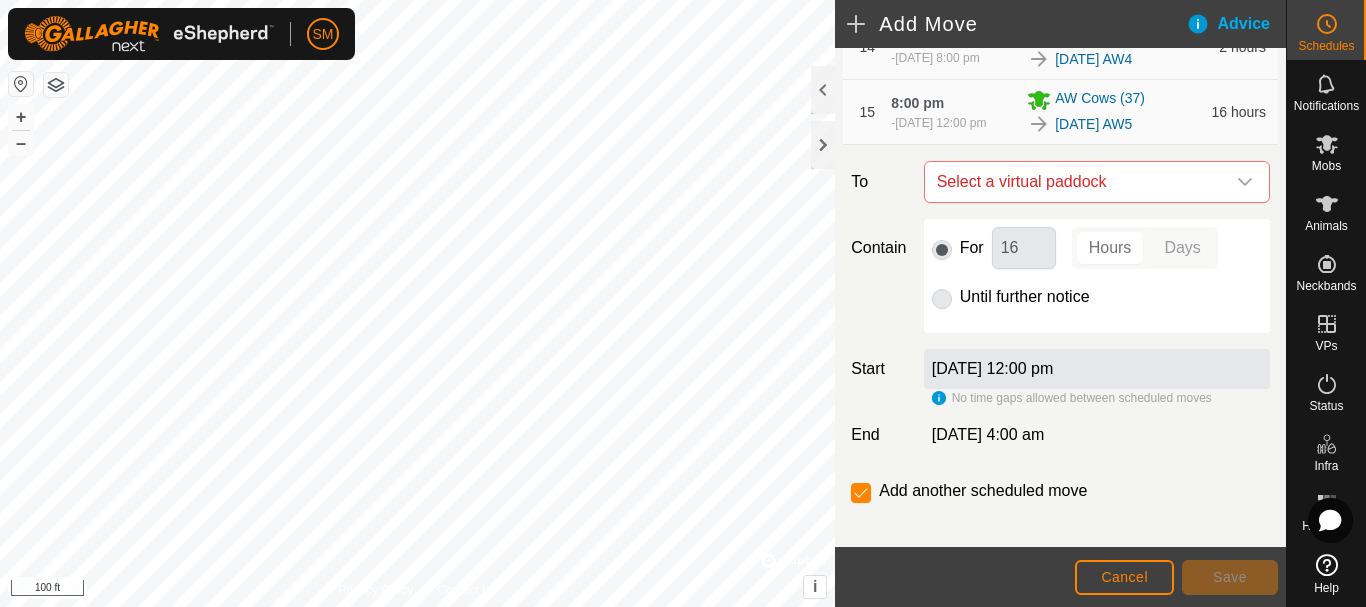 scroll, scrollTop: 1129, scrollLeft: 0, axis: vertical 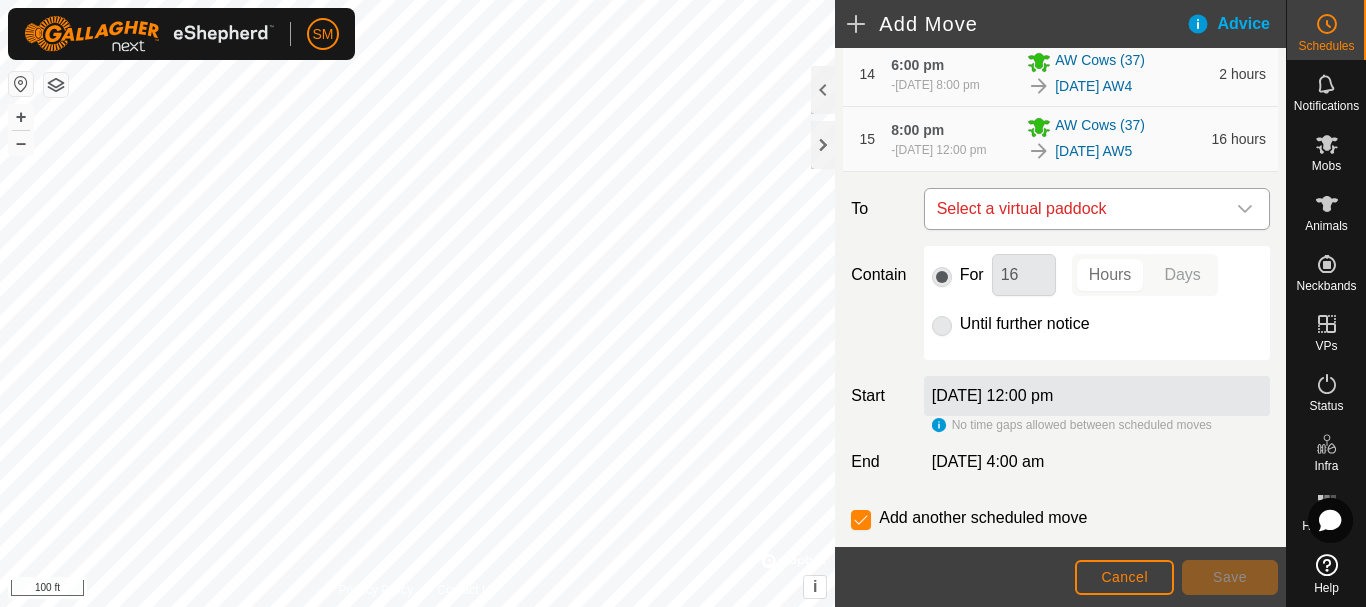 click 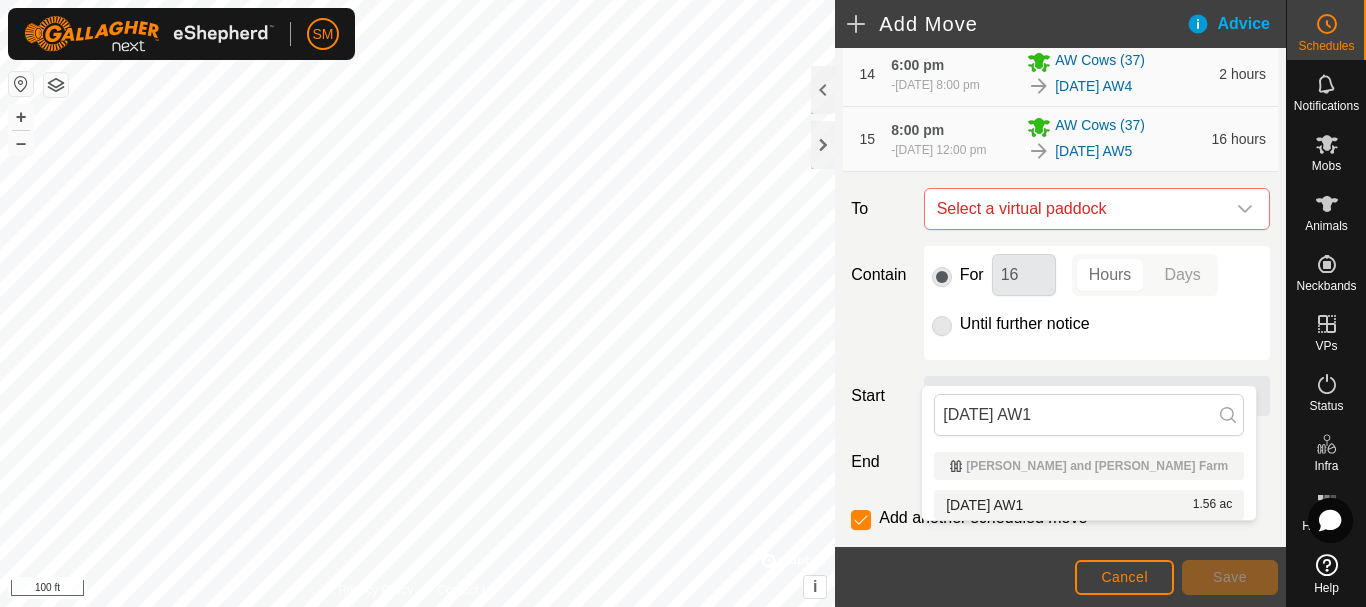 type on "2025-07-28 AW1" 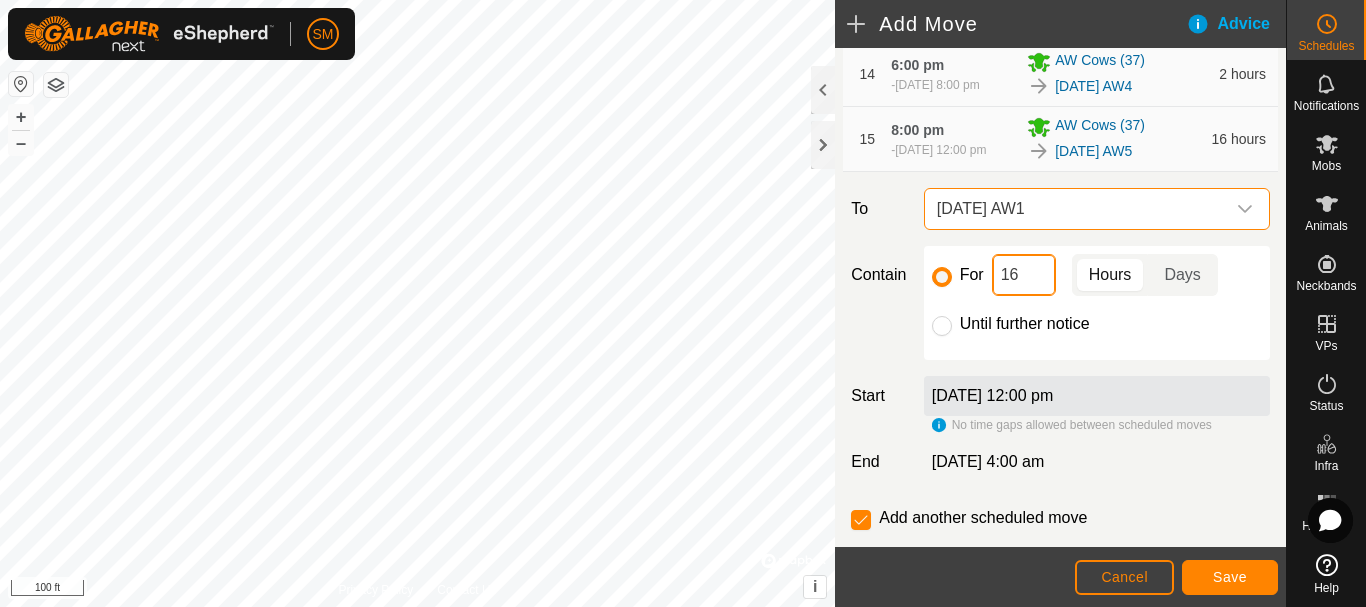 click on "16" 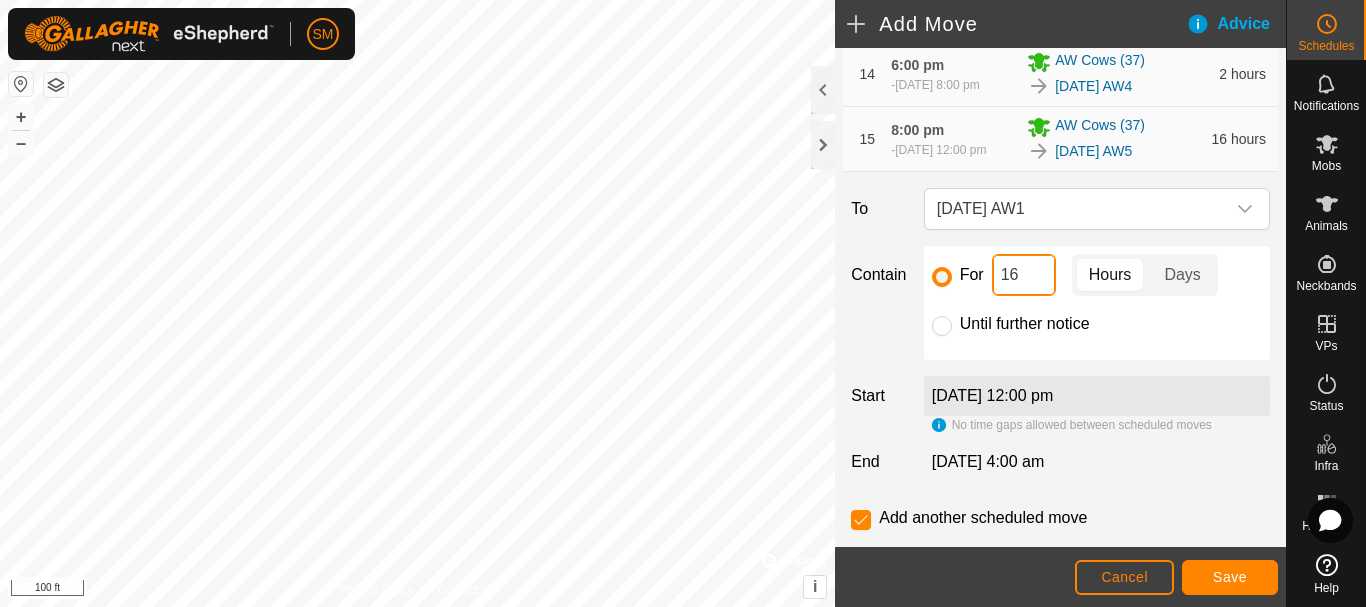 click on "16" 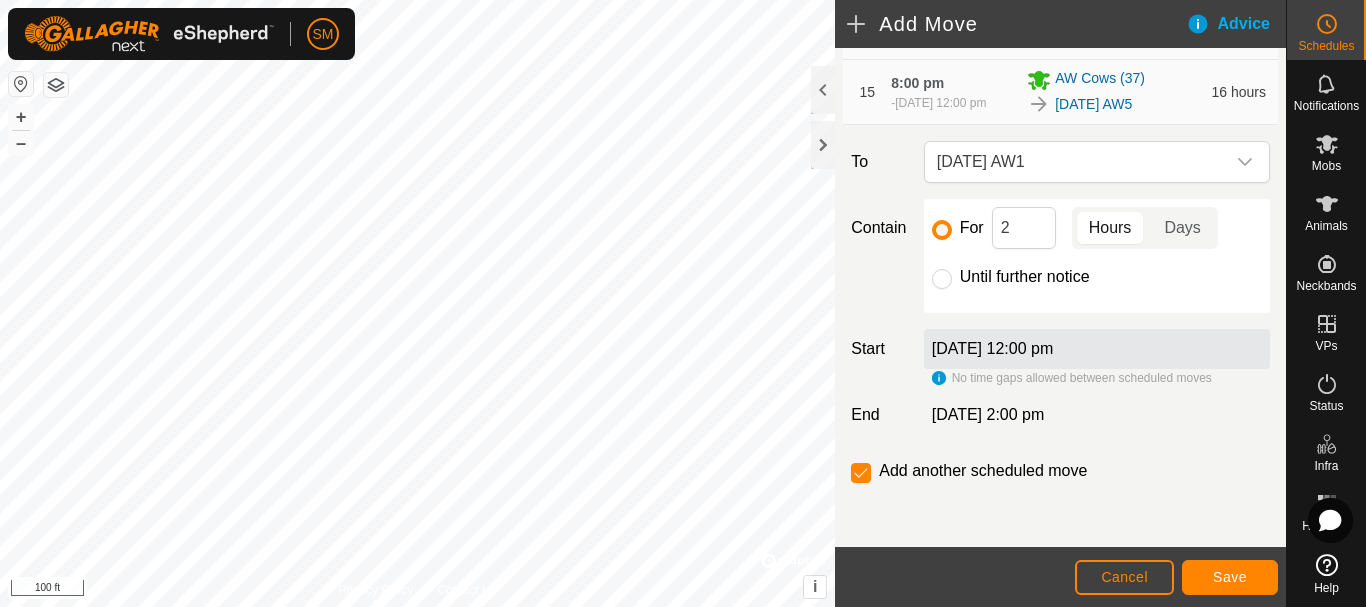 scroll, scrollTop: 1329, scrollLeft: 0, axis: vertical 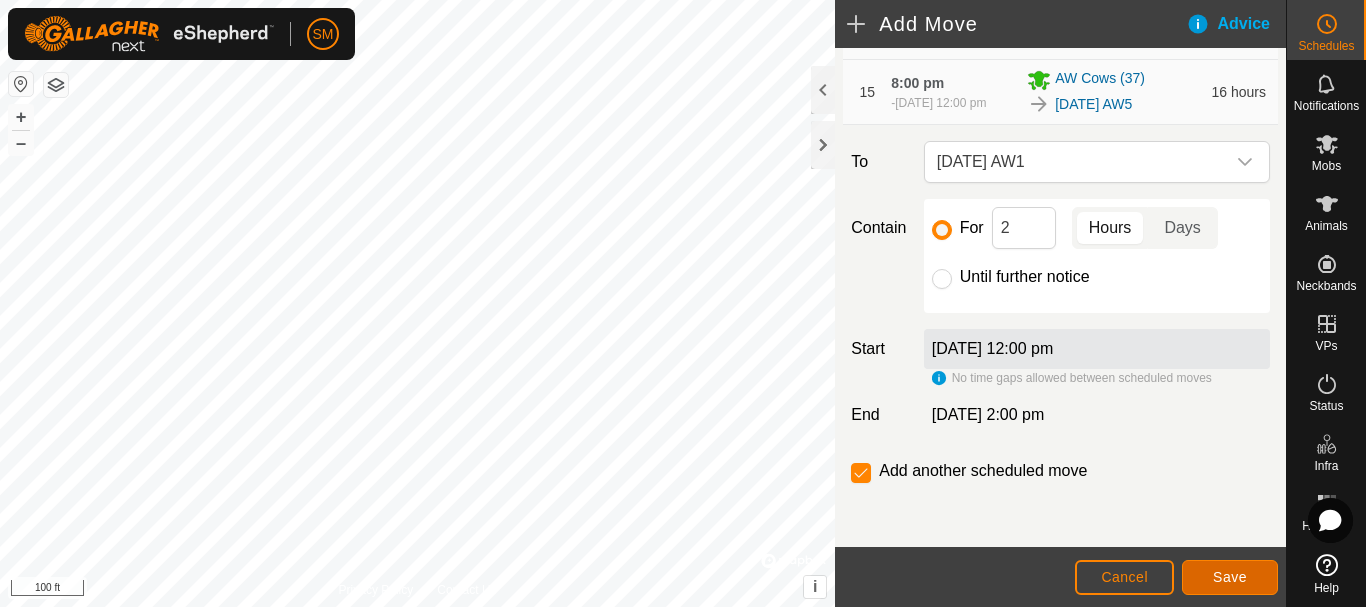 click on "Save" 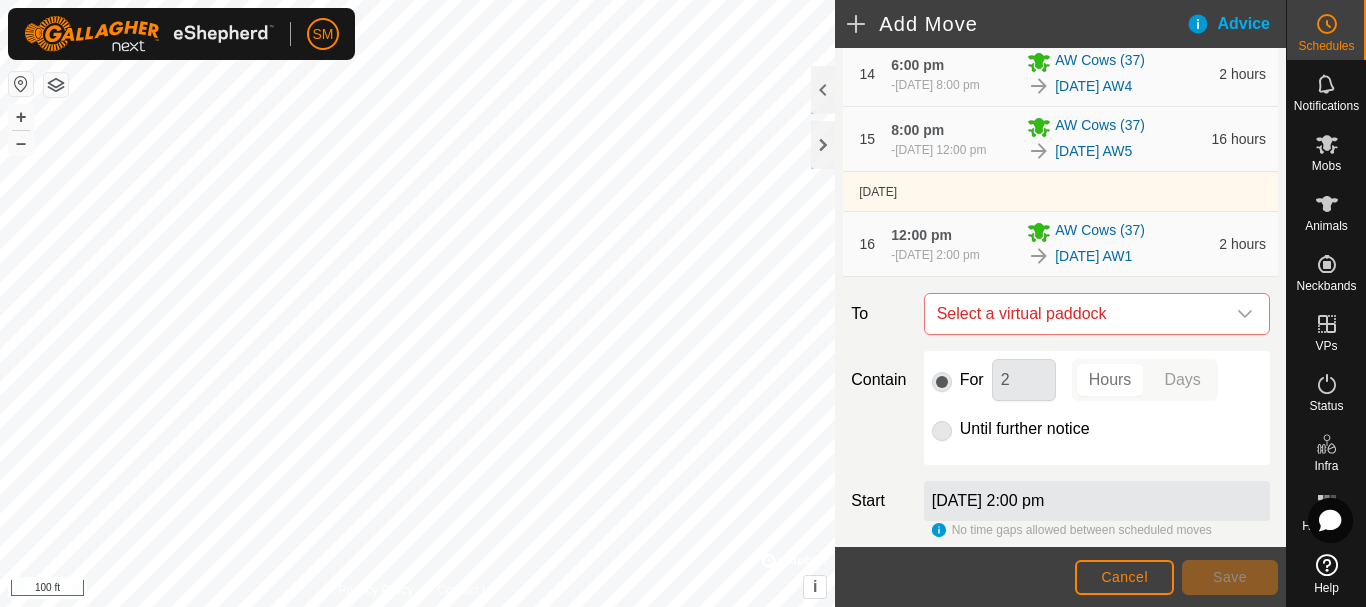 scroll, scrollTop: 1443, scrollLeft: 0, axis: vertical 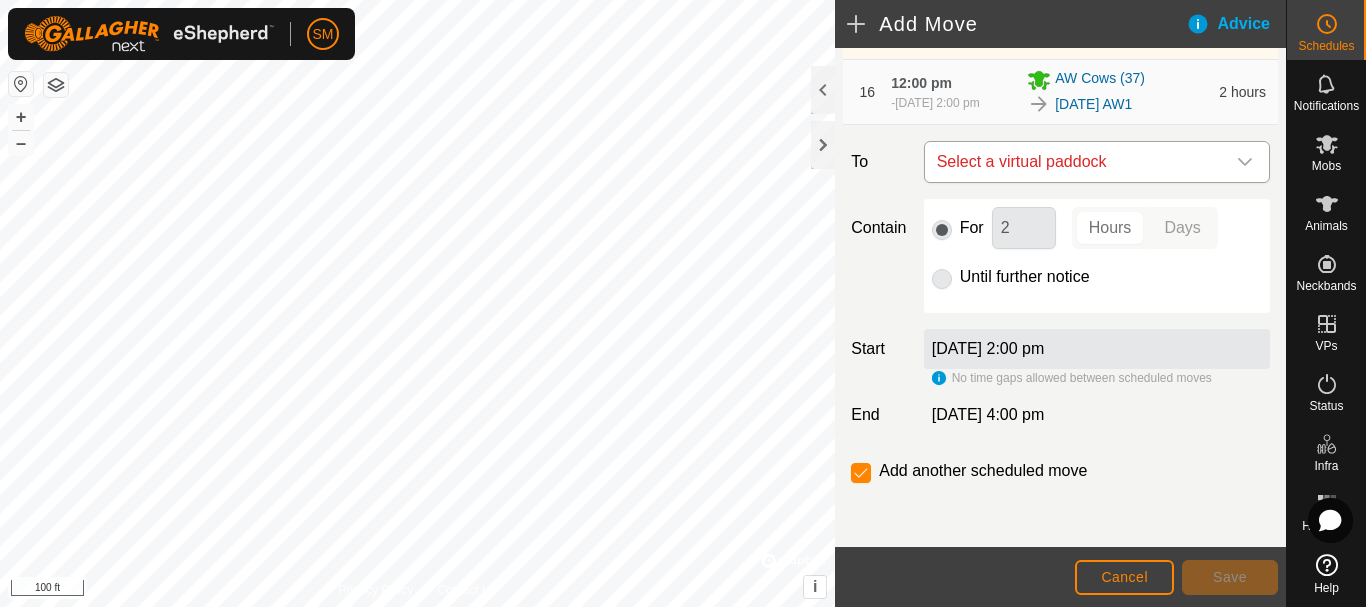 click 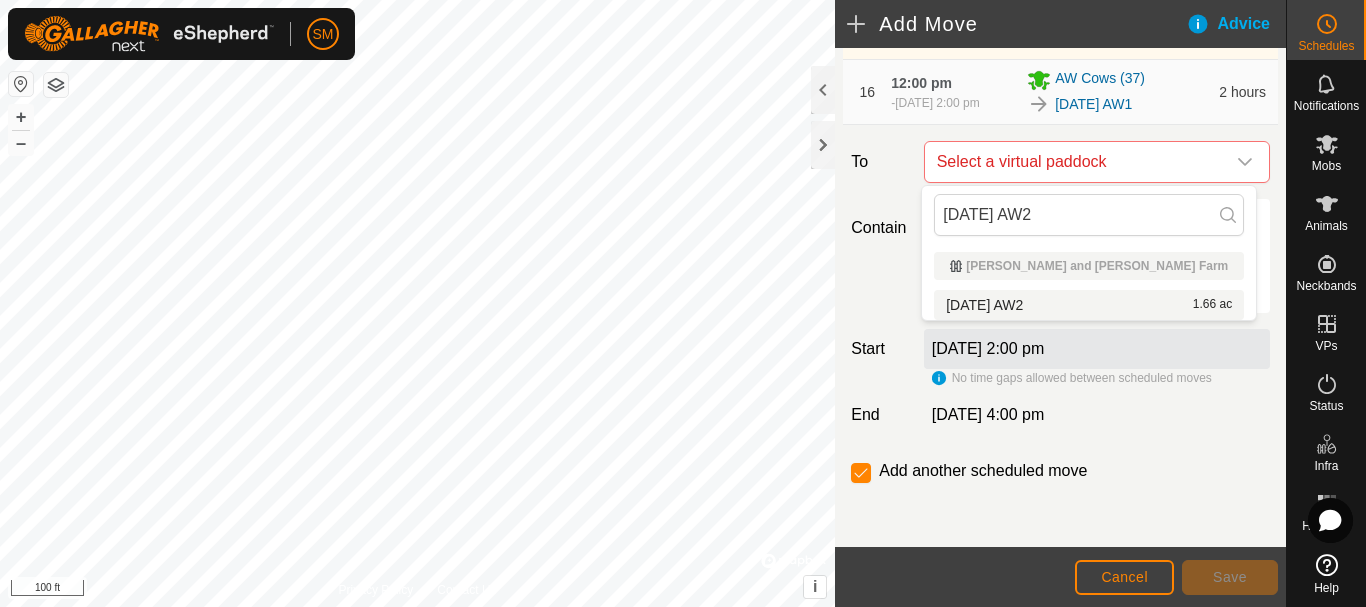 type on "2025-07-28 AW2" 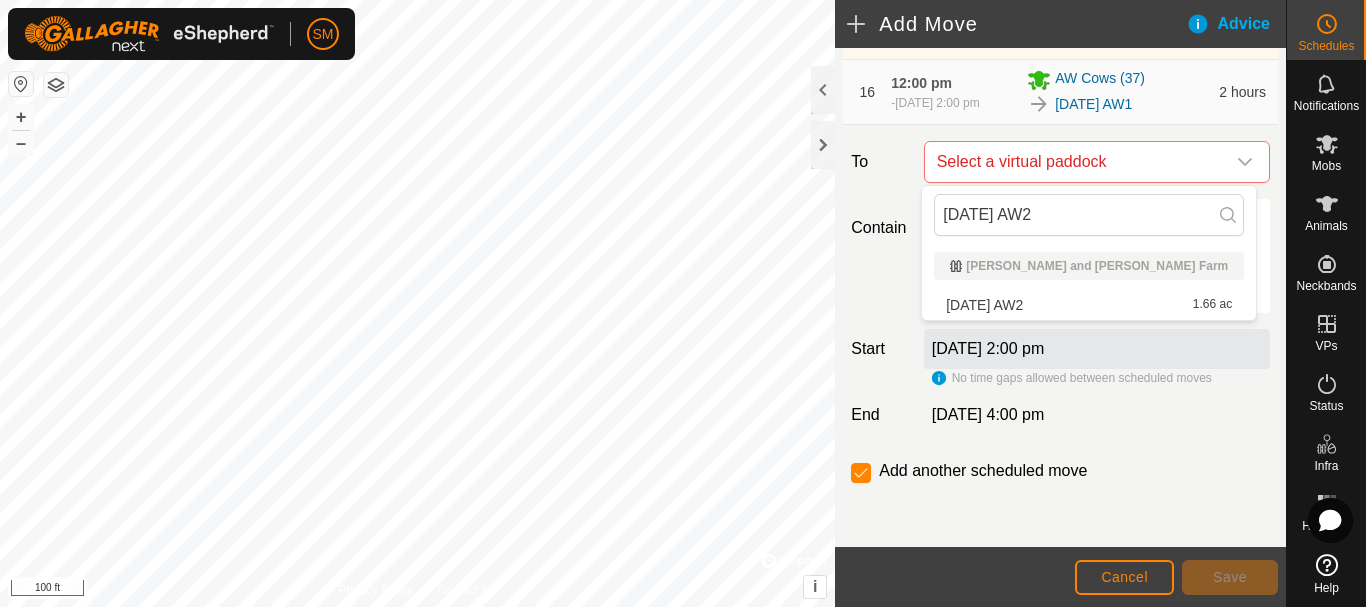 click on "2025-07-28 AW2  1.66 ac" at bounding box center (1089, 305) 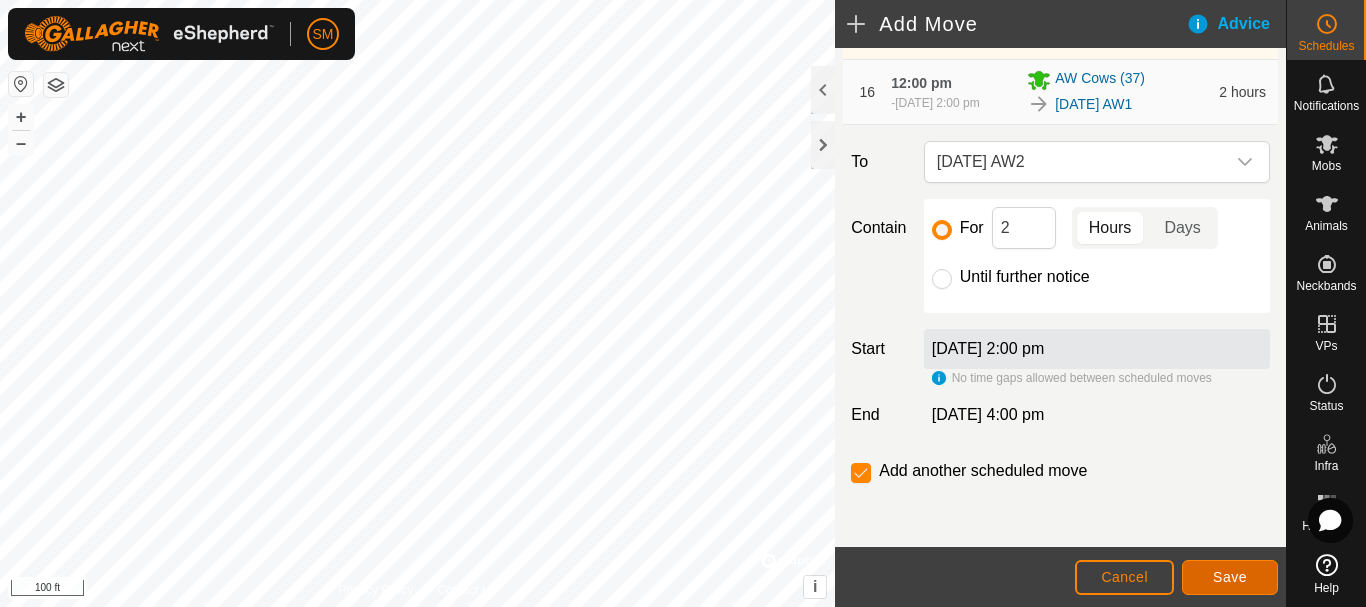 click on "Save" 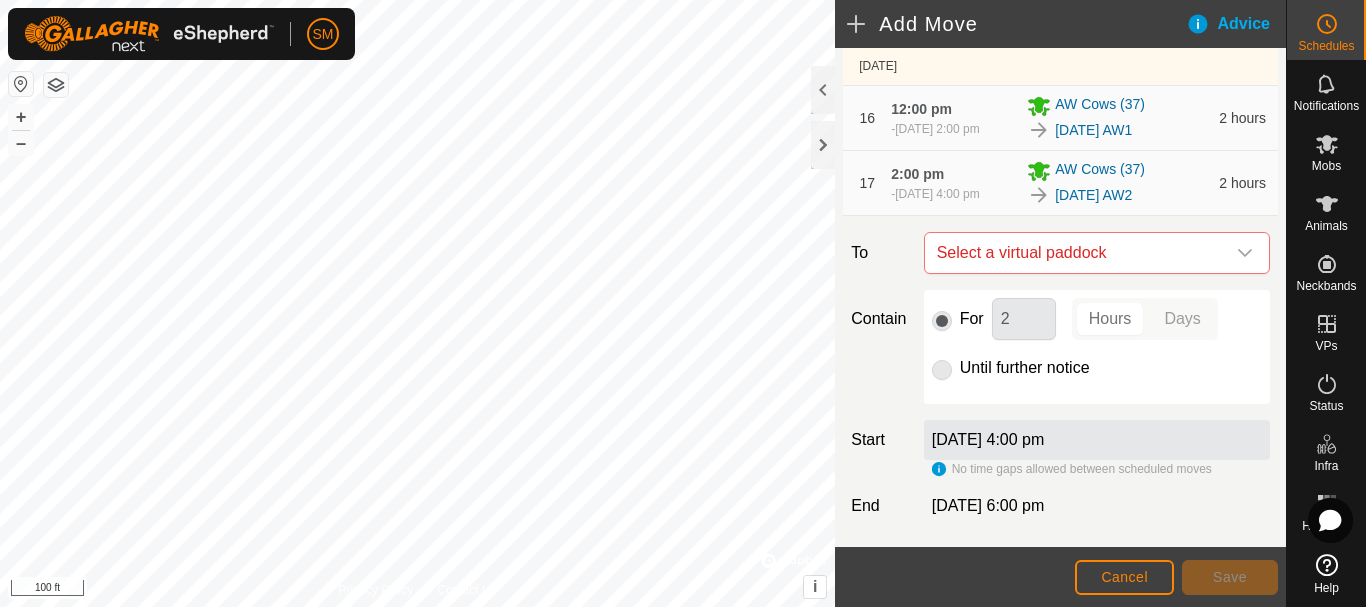 scroll, scrollTop: 1517, scrollLeft: 0, axis: vertical 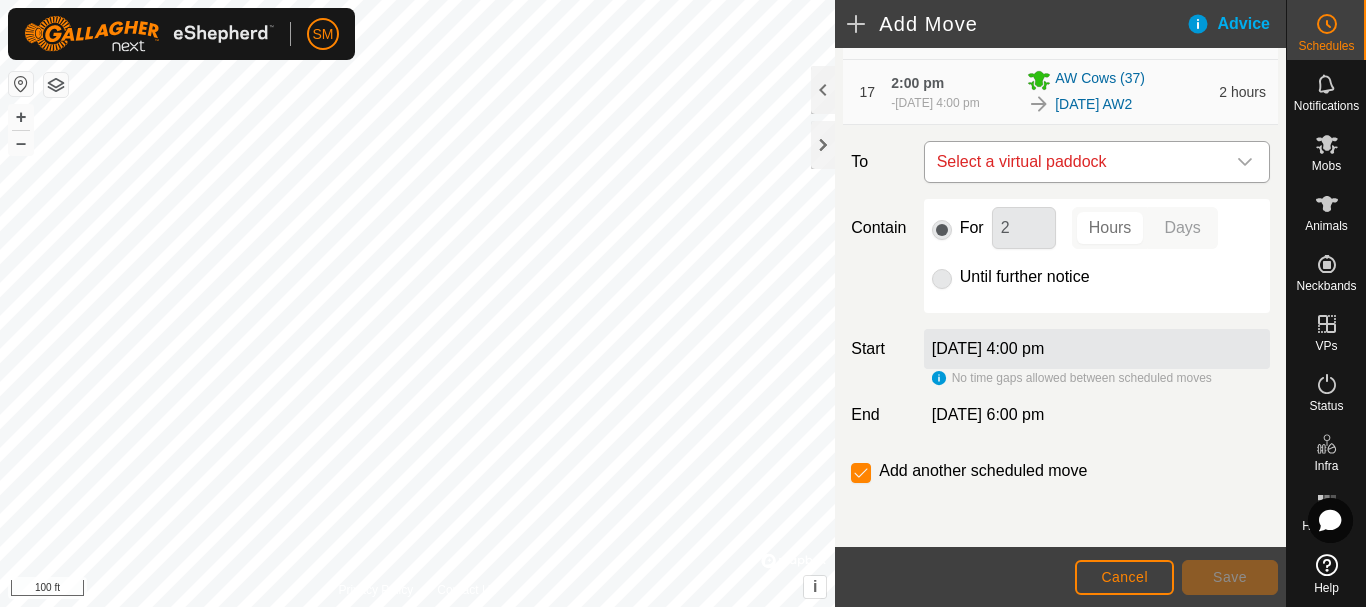 click 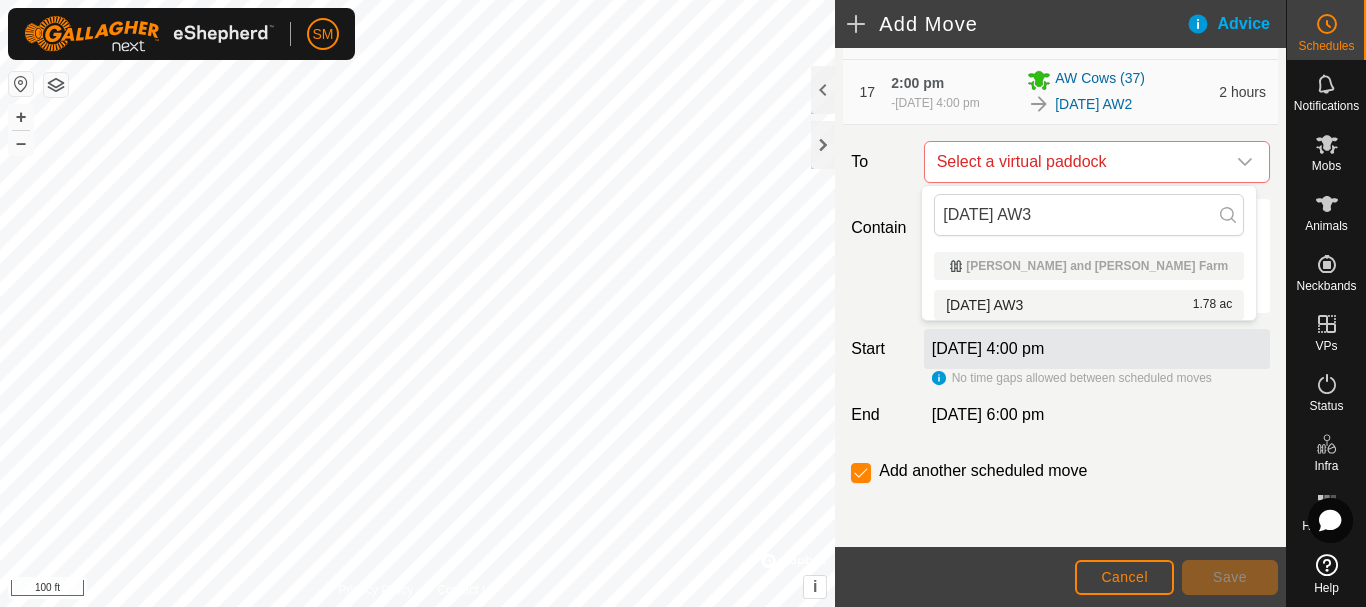 type on "2025-07-28 AW3" 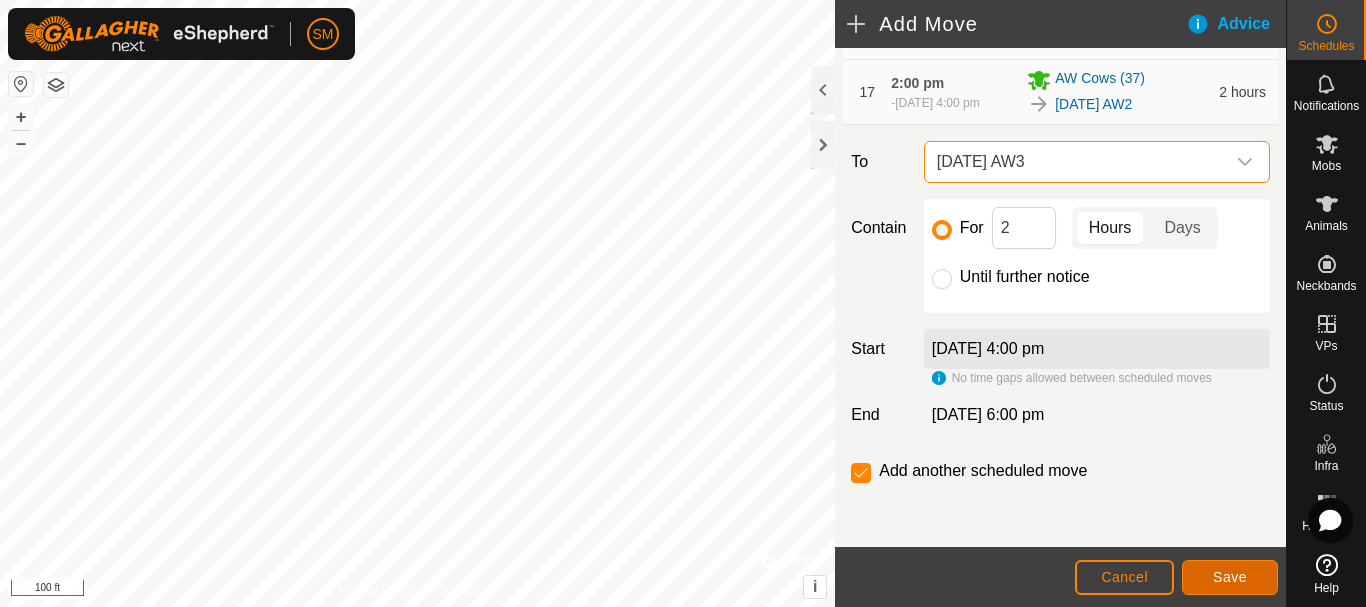 click on "Save" 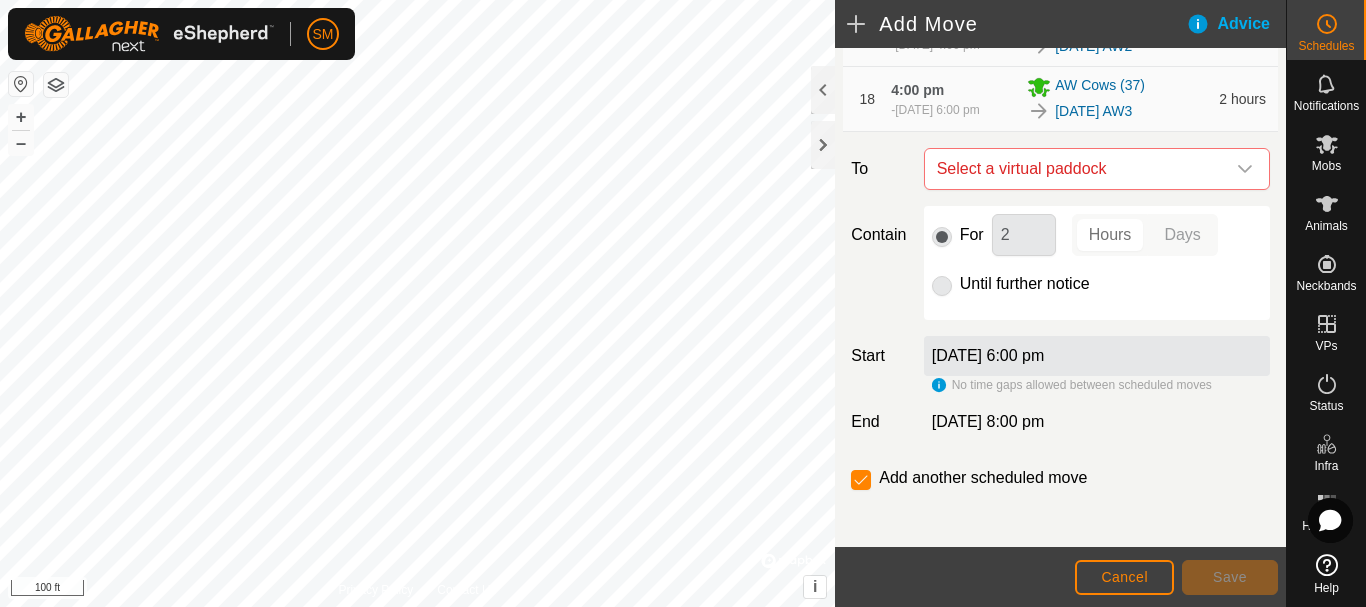 scroll, scrollTop: 1591, scrollLeft: 0, axis: vertical 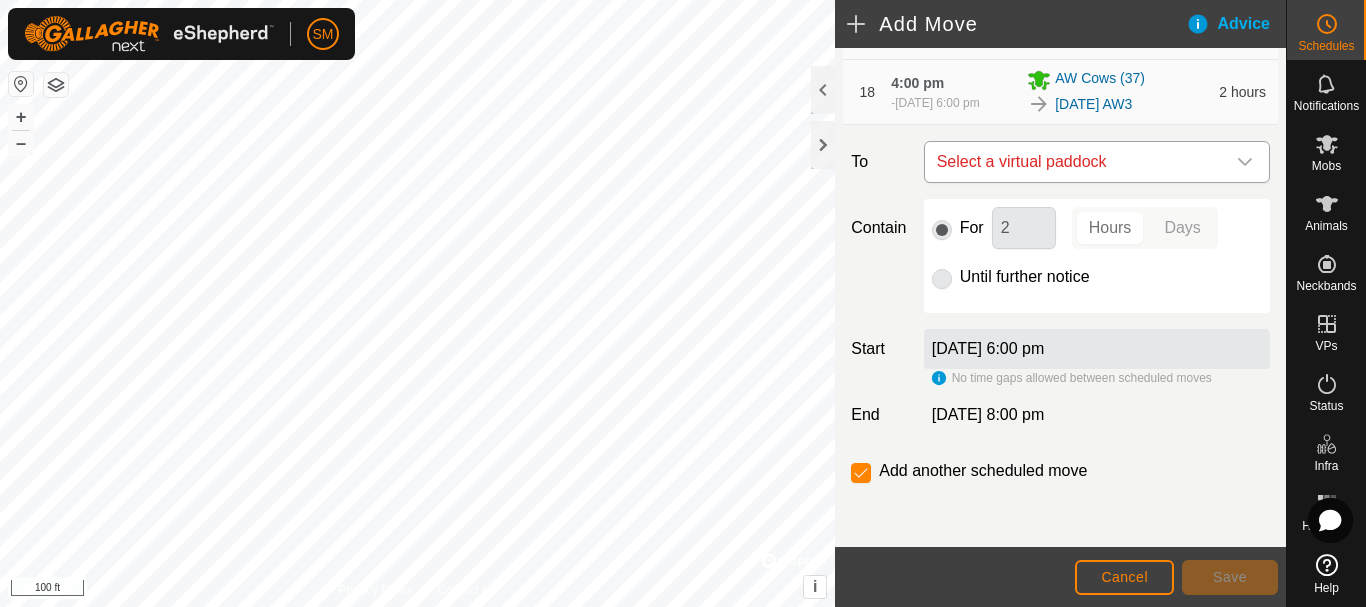 click 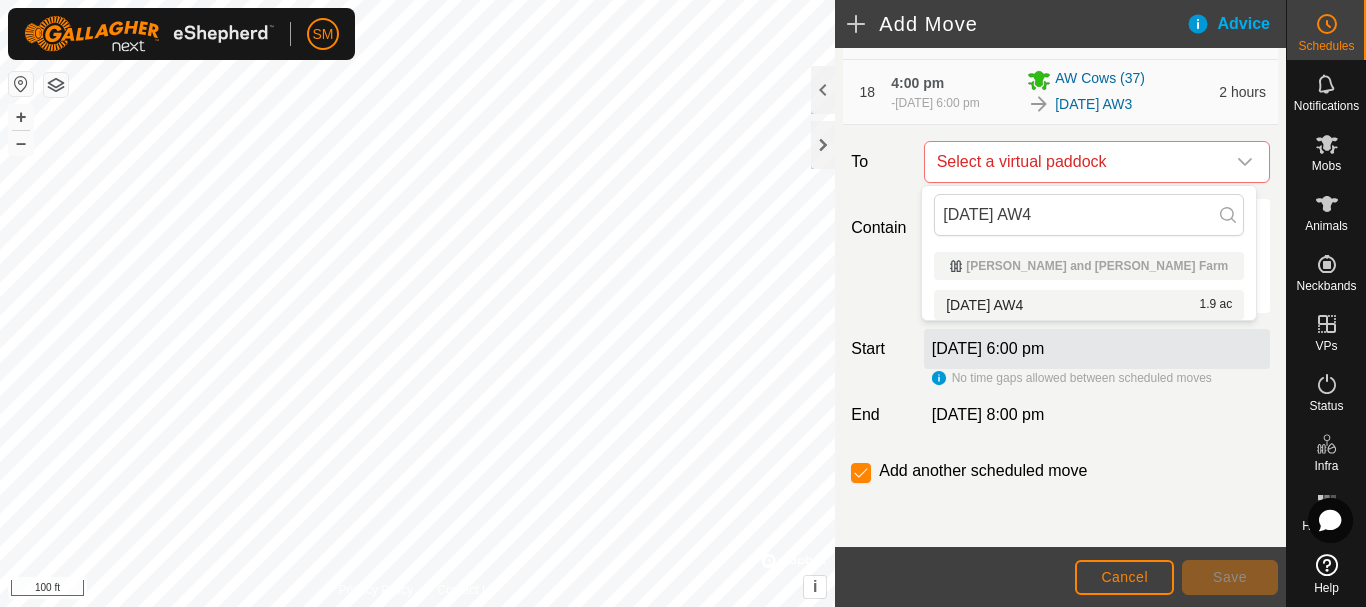 type on "[DATE] AW4" 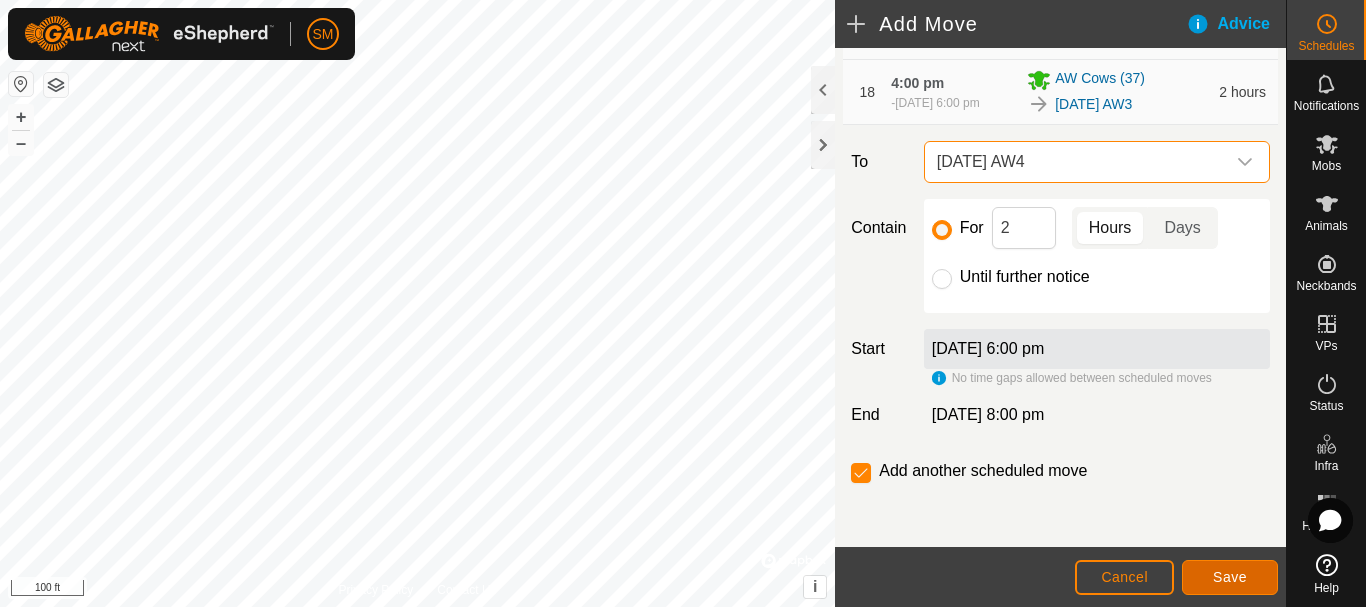 click on "Save" 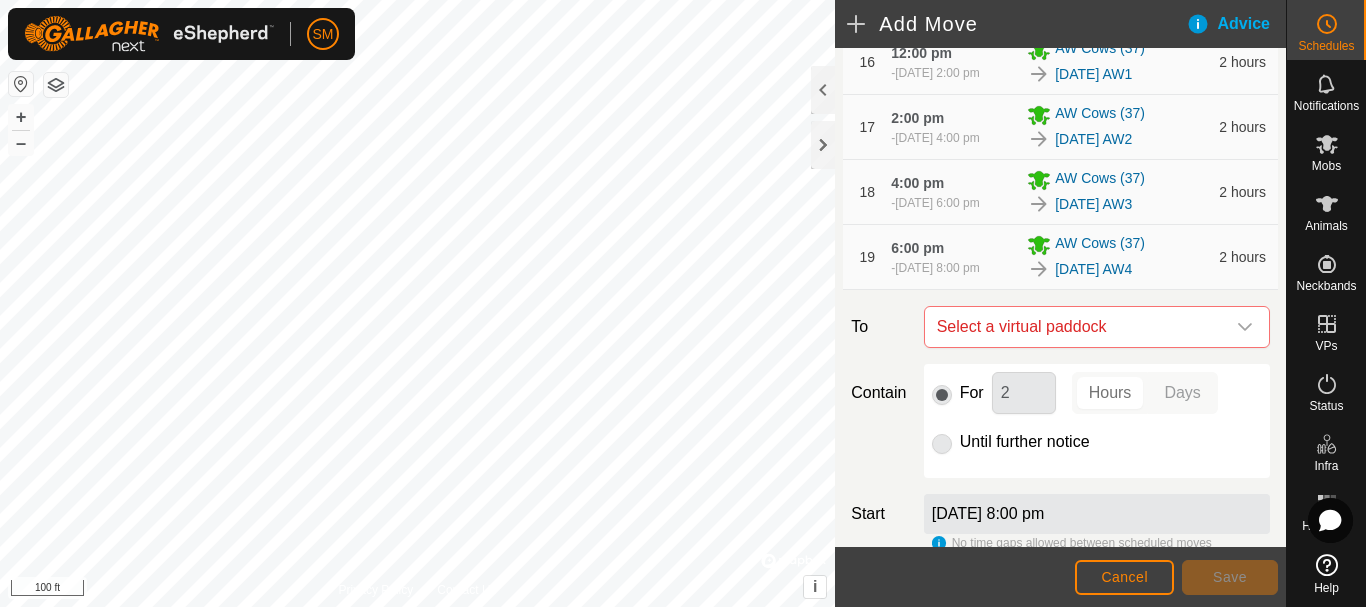 scroll, scrollTop: 1665, scrollLeft: 0, axis: vertical 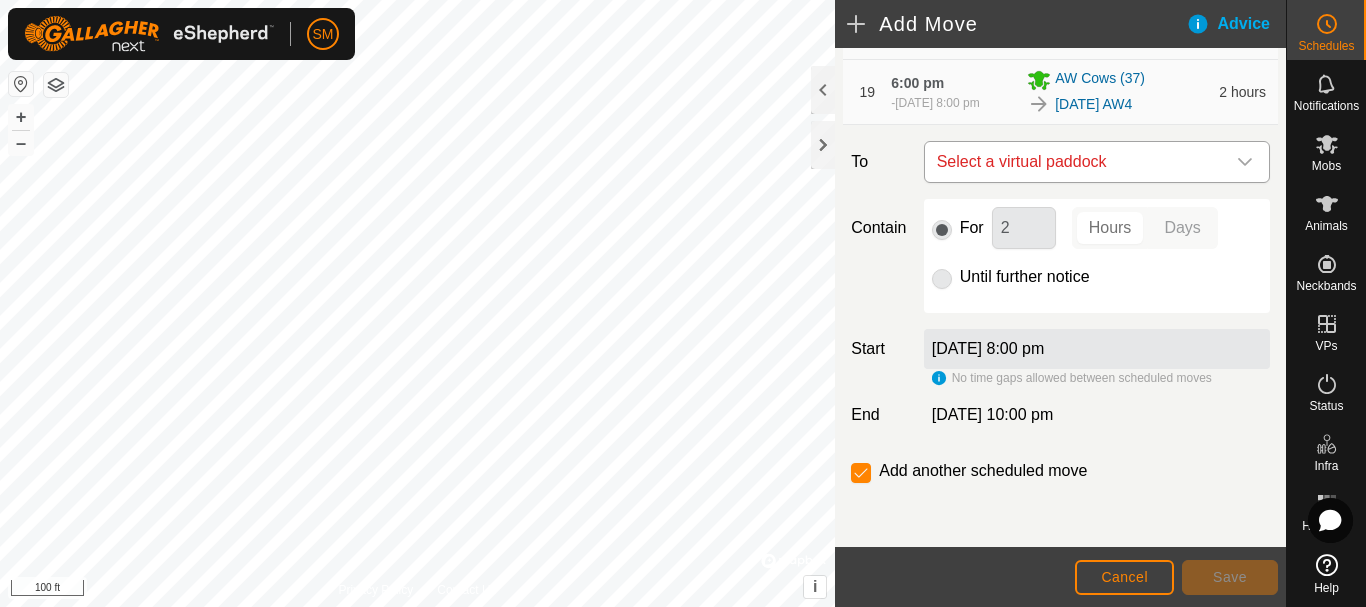 click 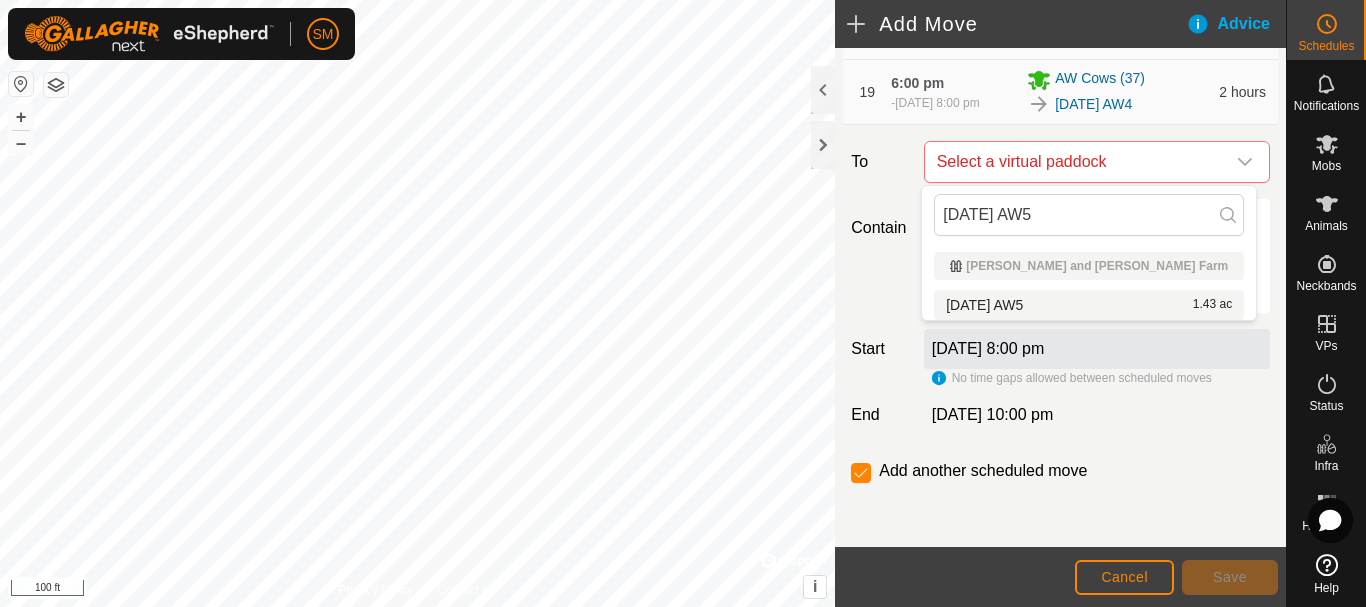 type on "[DATE] AW5" 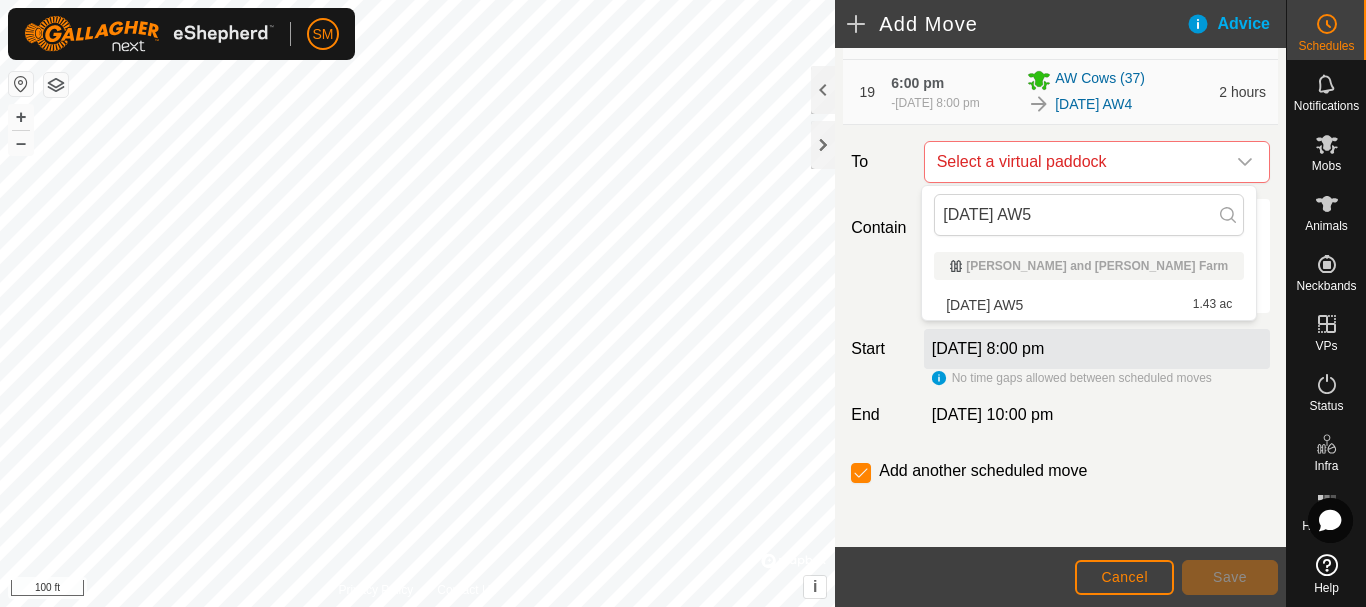 click on "2025-07-28 AW5  1.43 ac" at bounding box center [1089, 305] 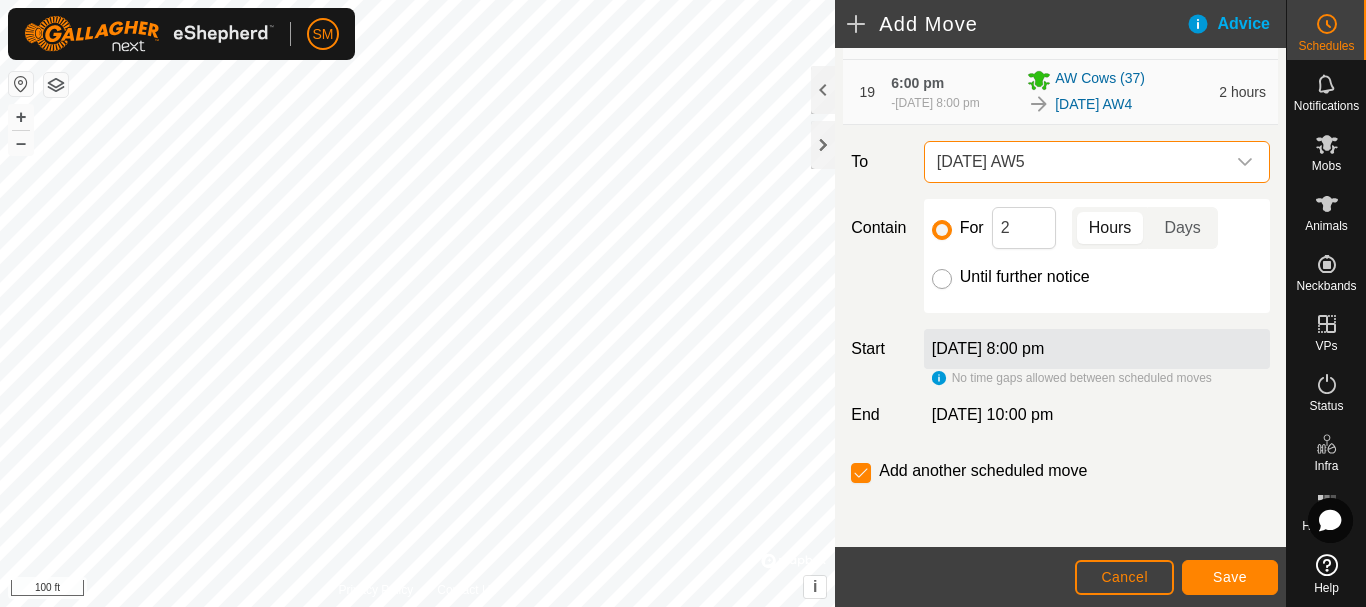 click on "Until further notice" at bounding box center [942, 279] 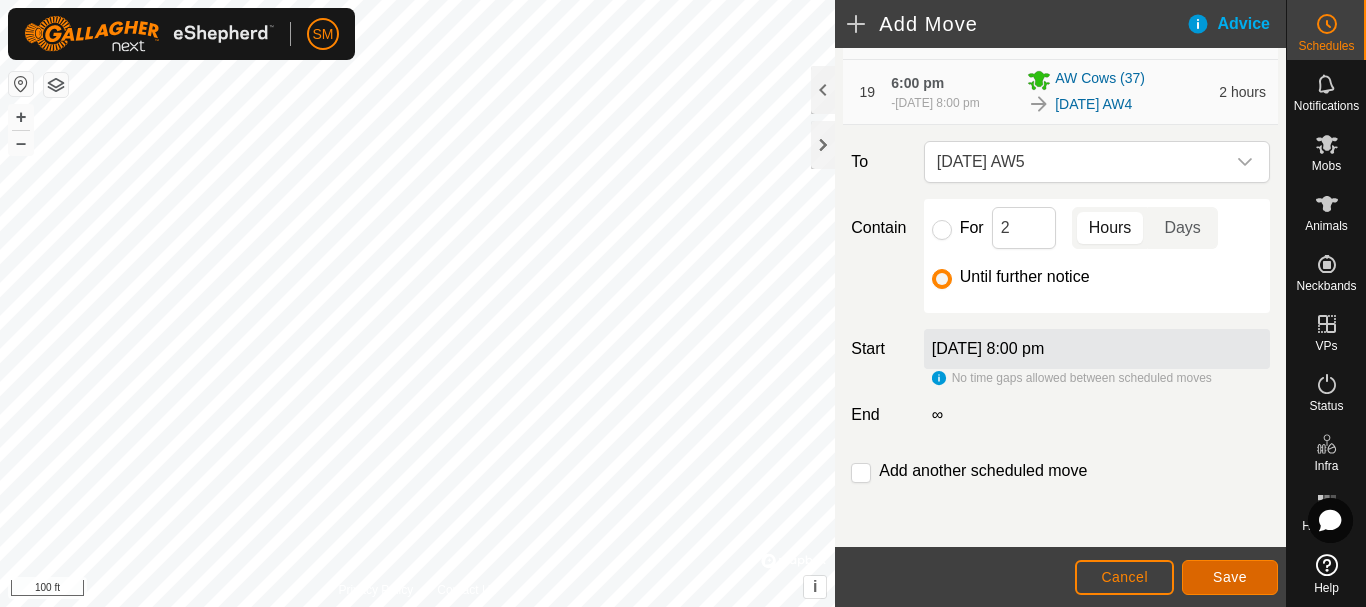 click on "Save" 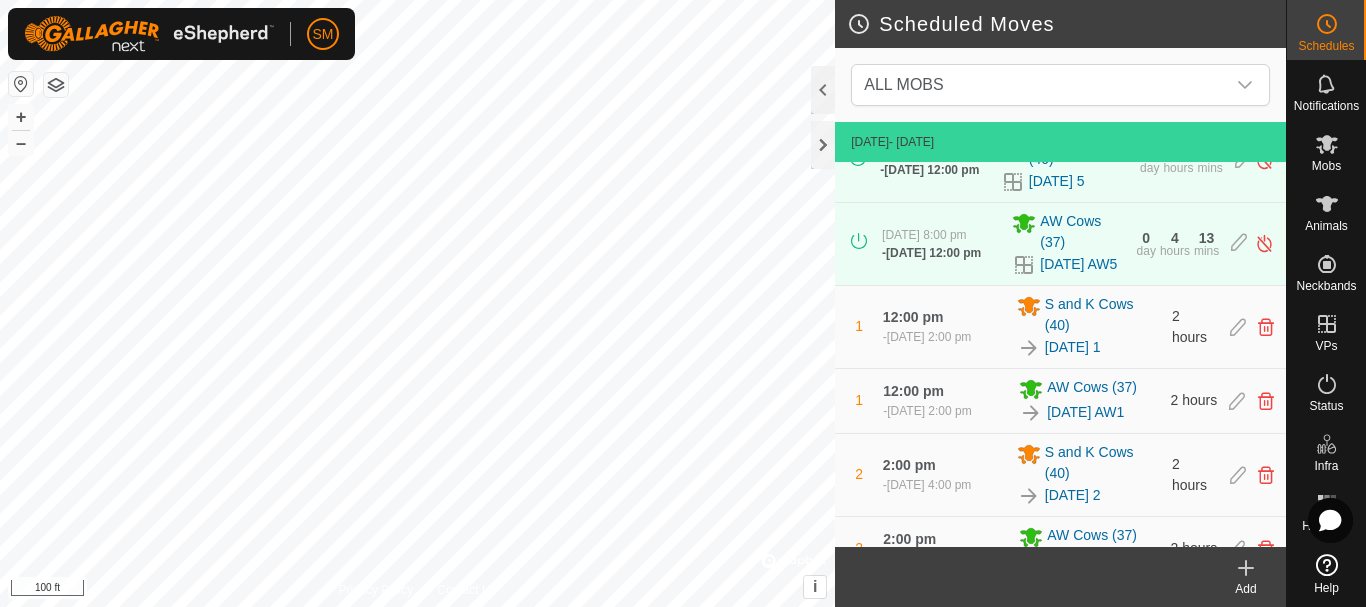 scroll, scrollTop: 0, scrollLeft: 0, axis: both 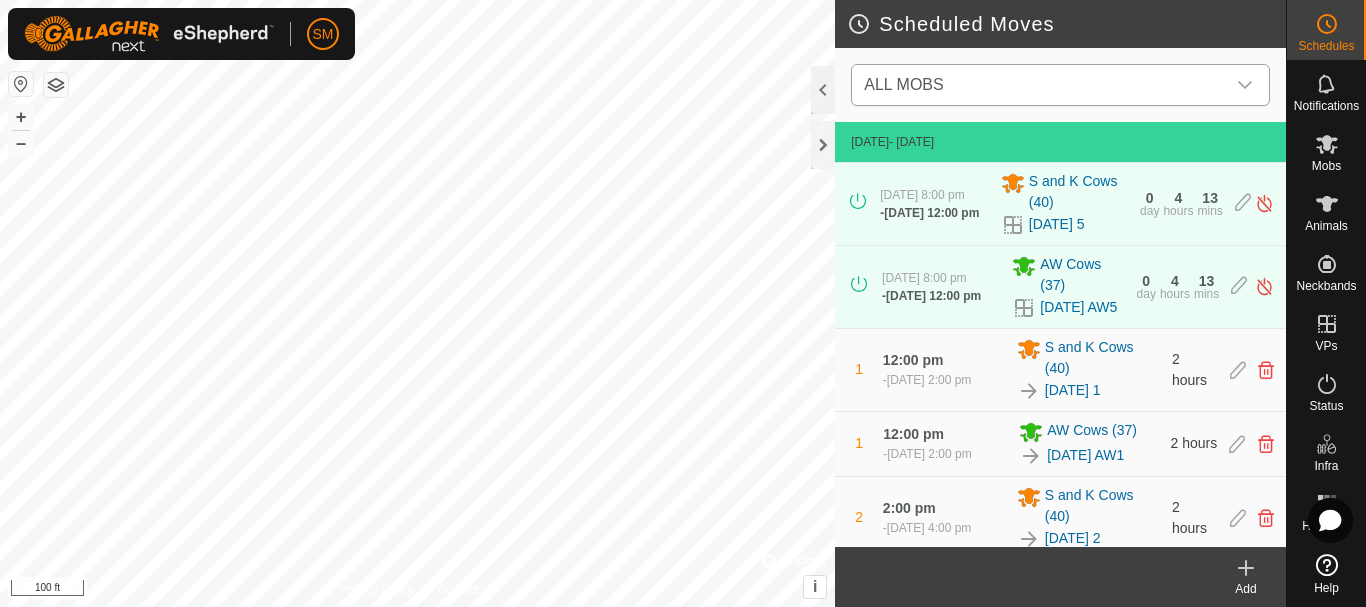click 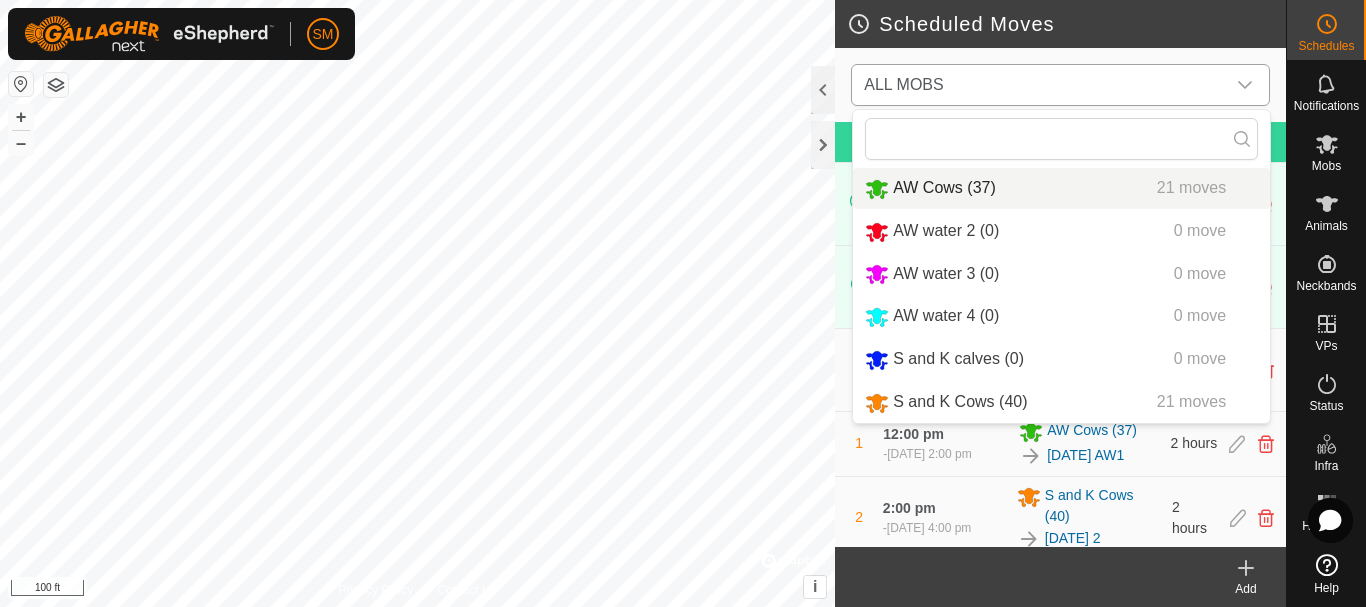 click on "AW Cows (37) 21 moves" at bounding box center (1061, 188) 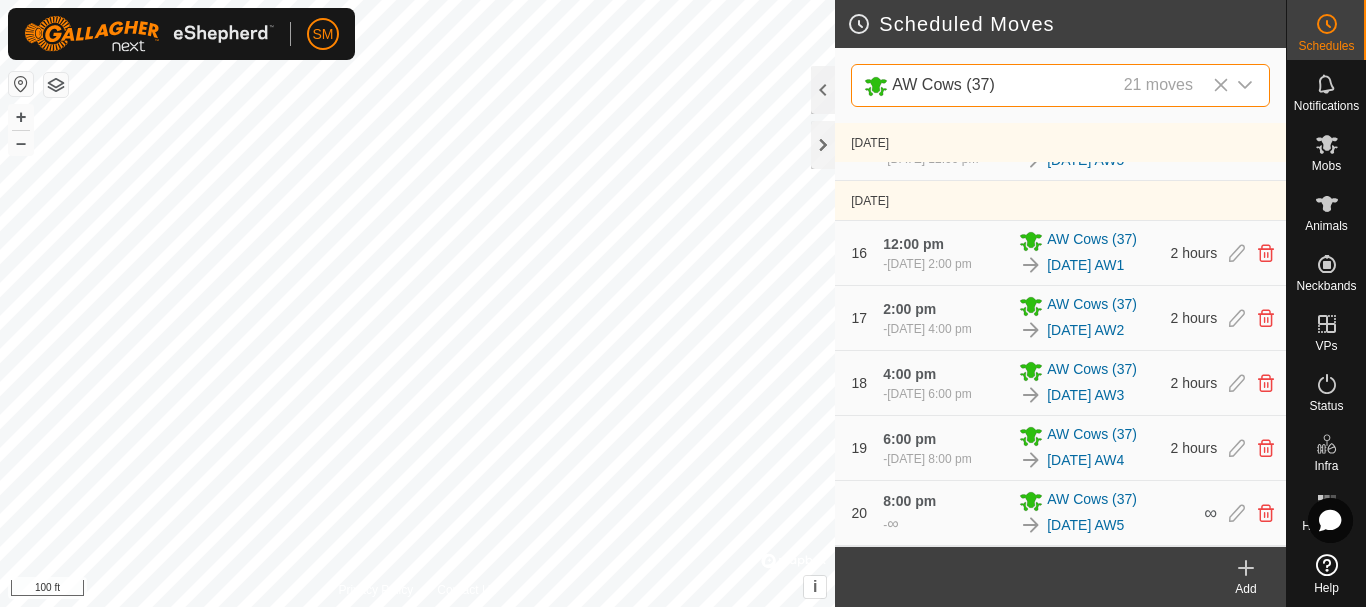 scroll, scrollTop: 1479, scrollLeft: 0, axis: vertical 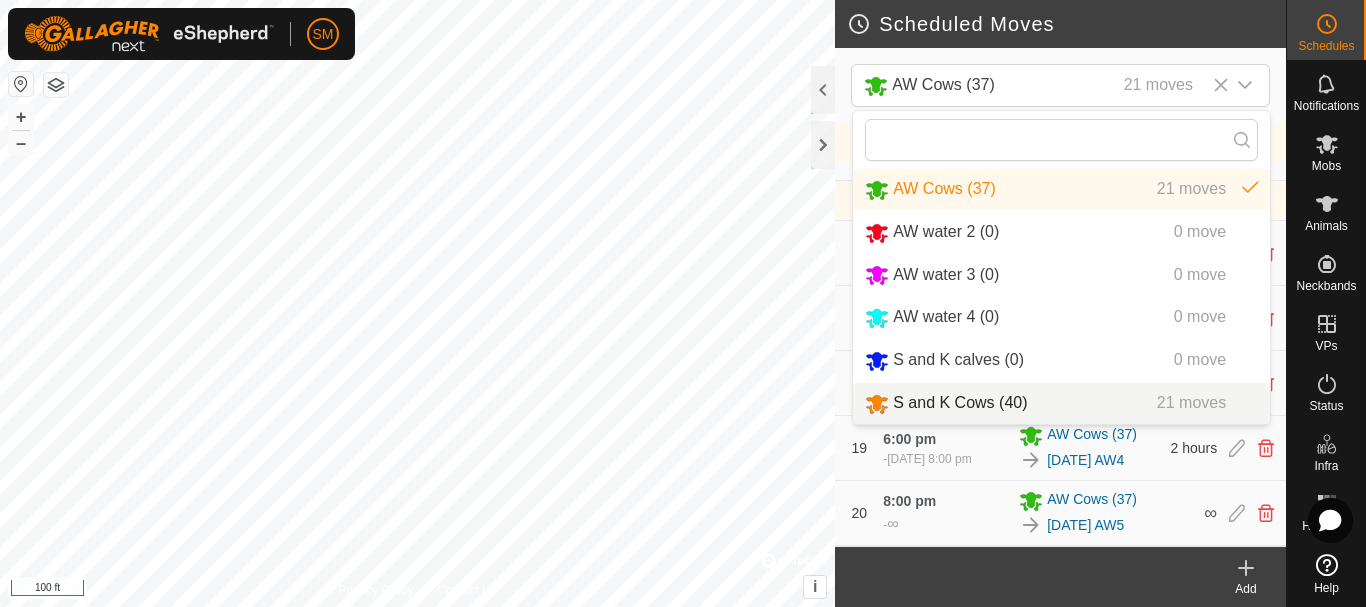click on "S and K Cows (40) 21 moves" at bounding box center (1061, 403) 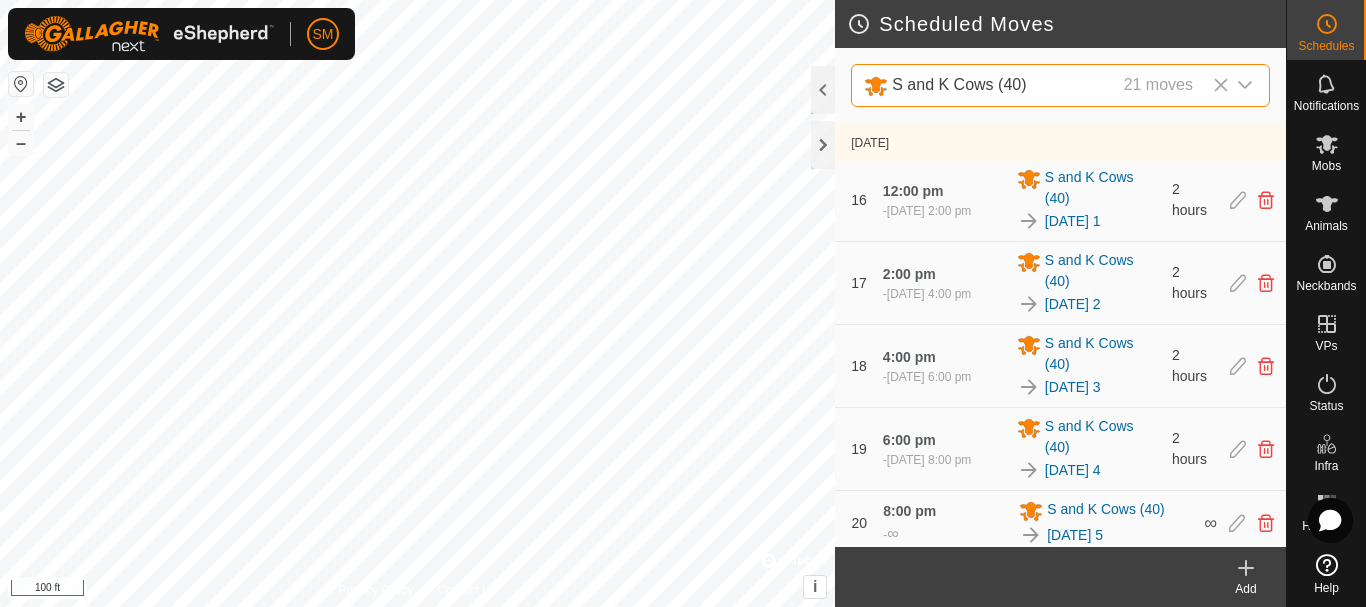 scroll, scrollTop: 1467, scrollLeft: 0, axis: vertical 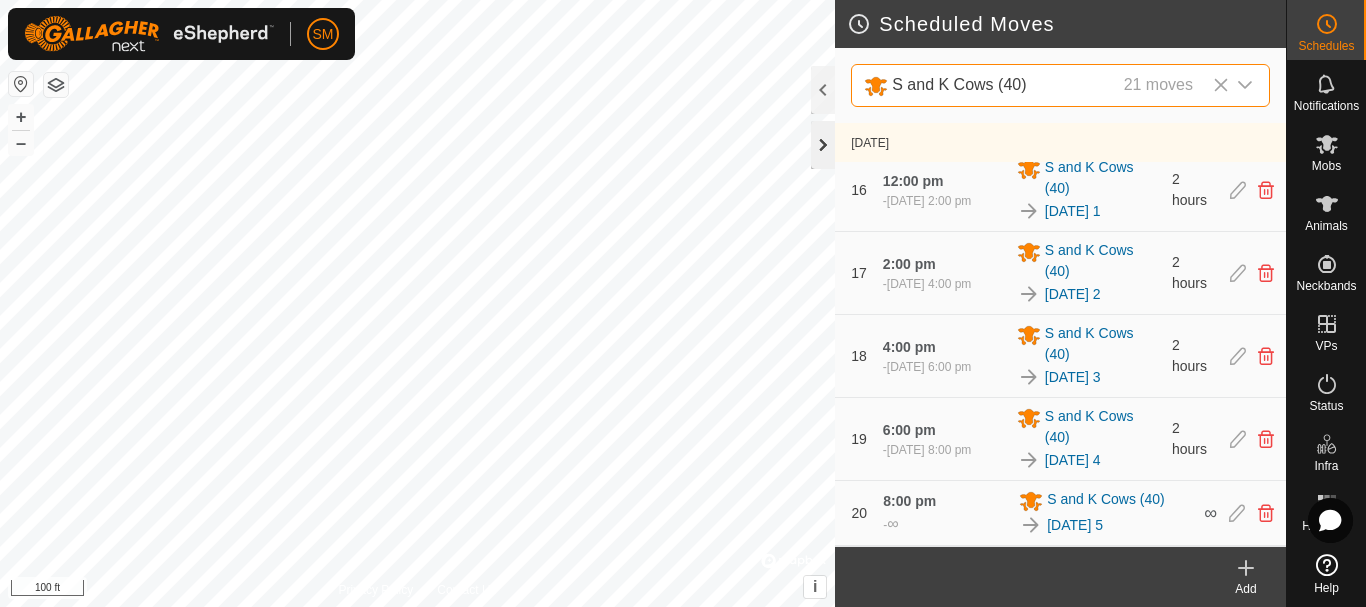 click 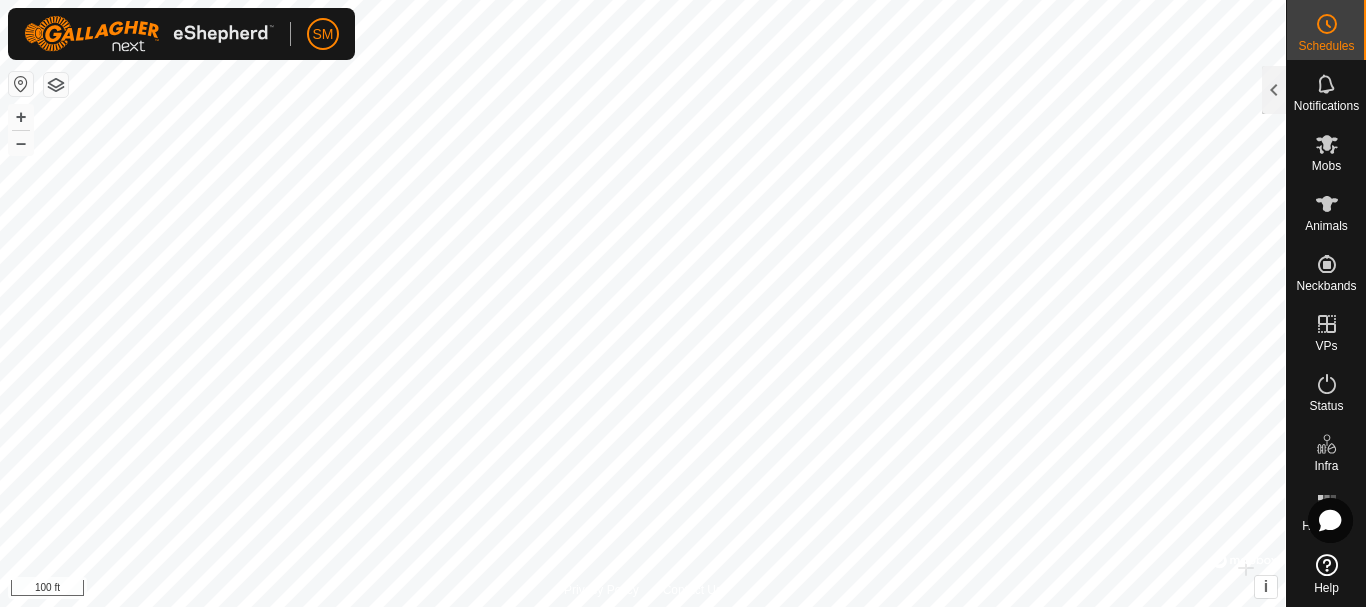 scroll, scrollTop: 8741, scrollLeft: 0, axis: vertical 